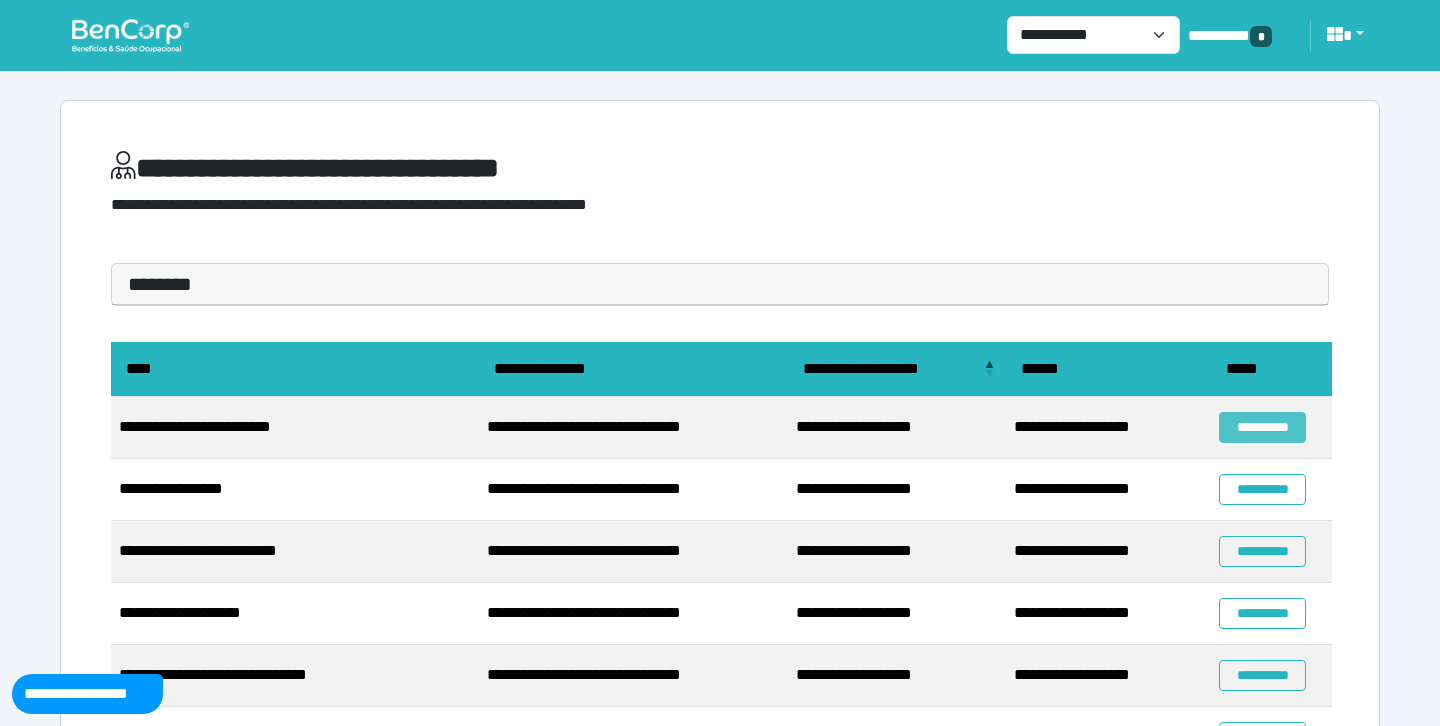 scroll, scrollTop: 0, scrollLeft: 0, axis: both 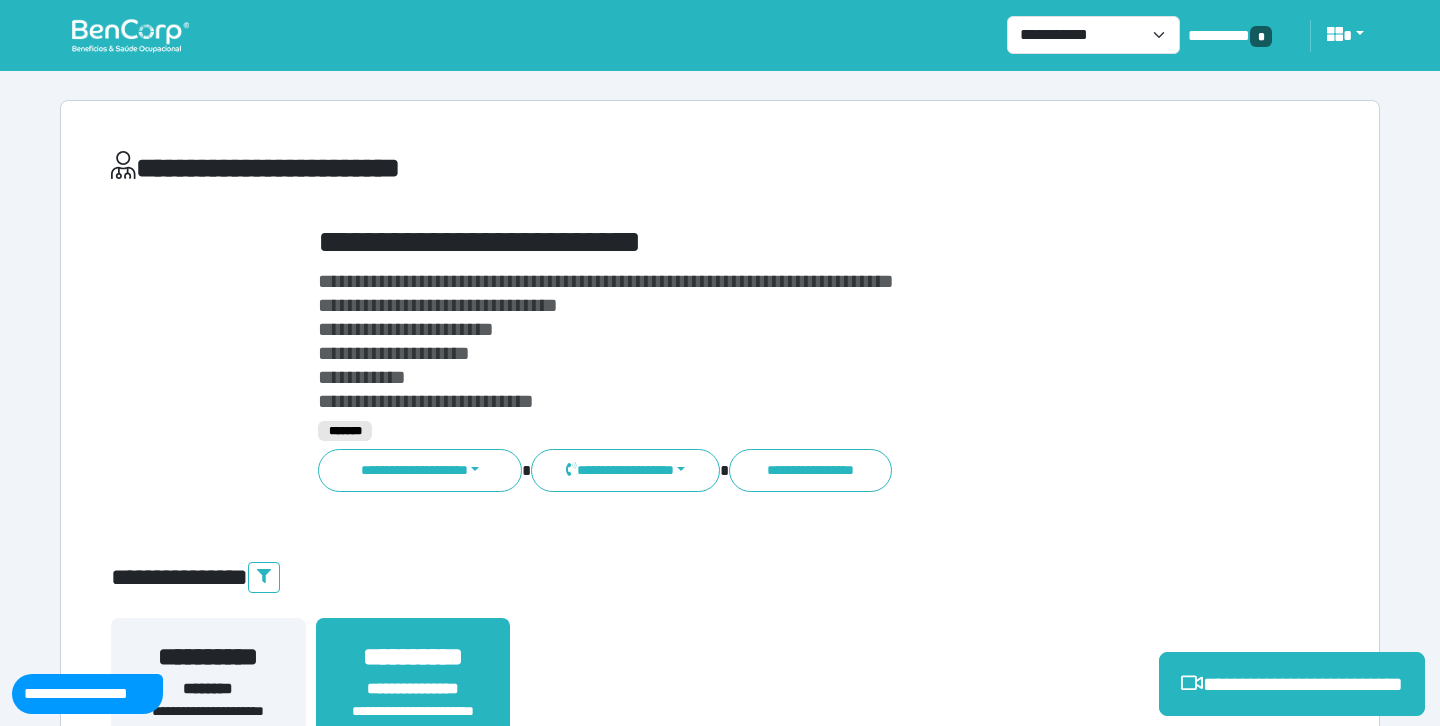 click on "**********" at bounding box center (720, 674) 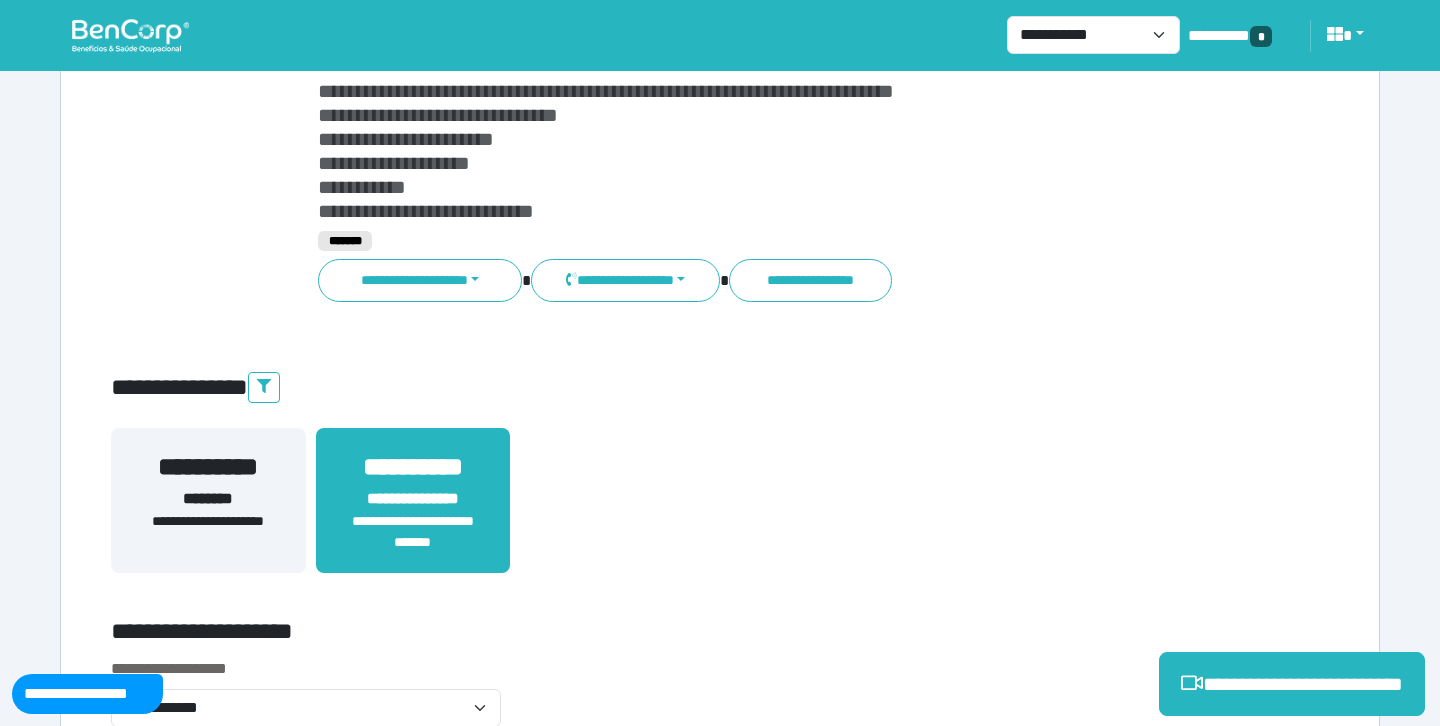 scroll, scrollTop: 193, scrollLeft: 0, axis: vertical 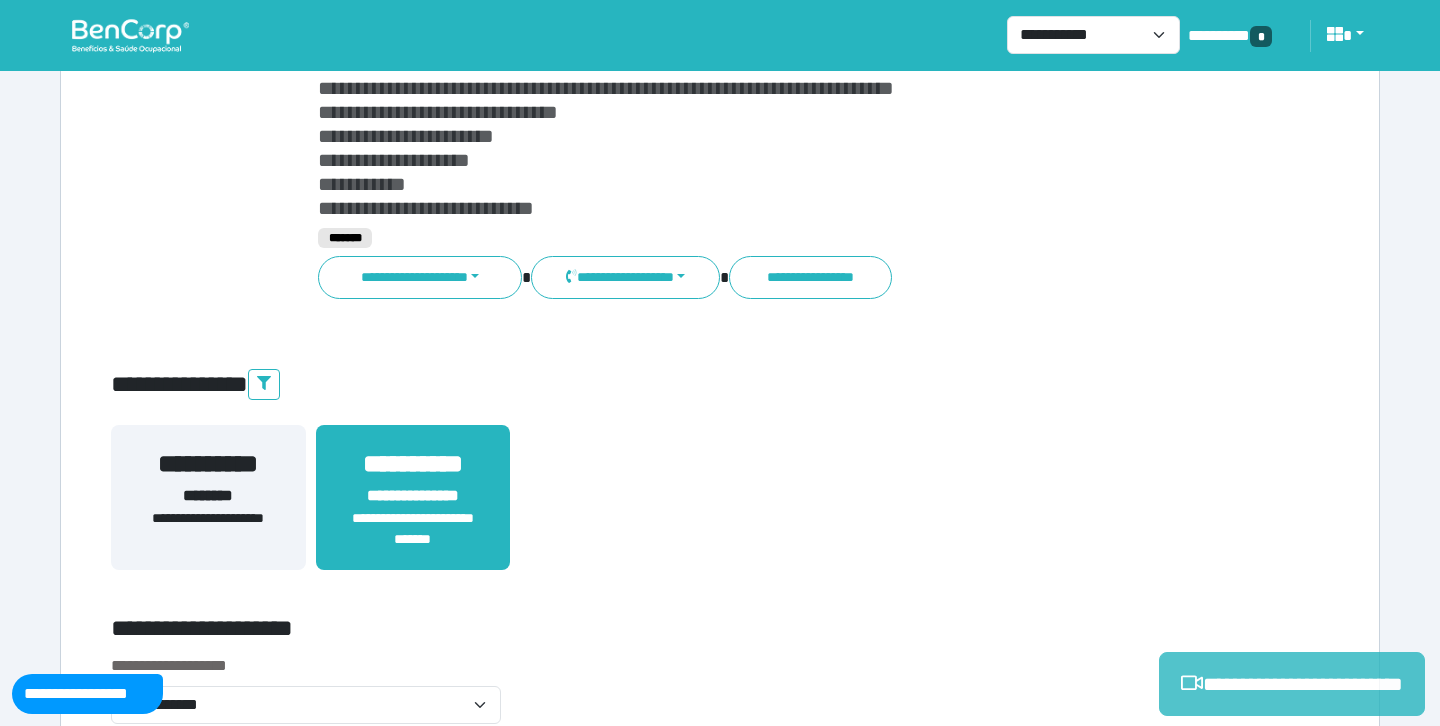 click on "**********" at bounding box center (1292, 684) 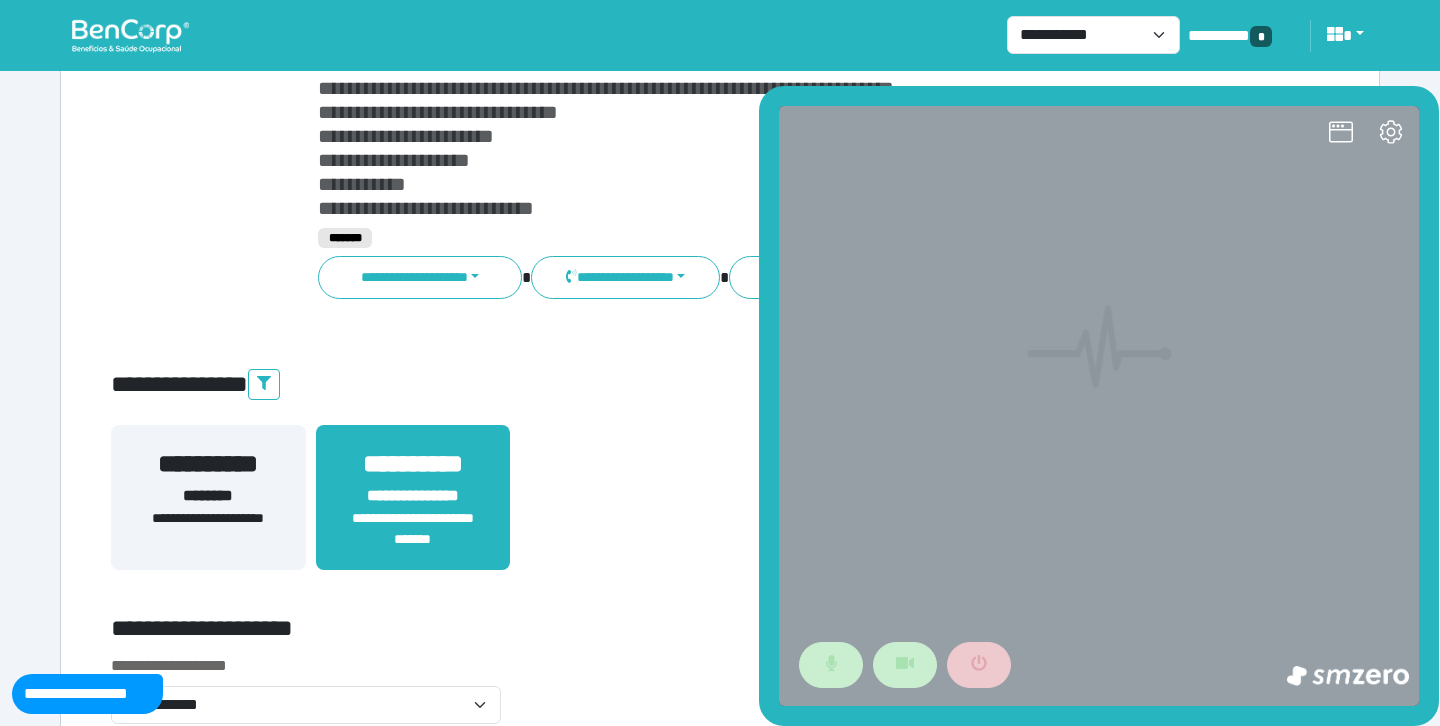 scroll, scrollTop: 0, scrollLeft: 0, axis: both 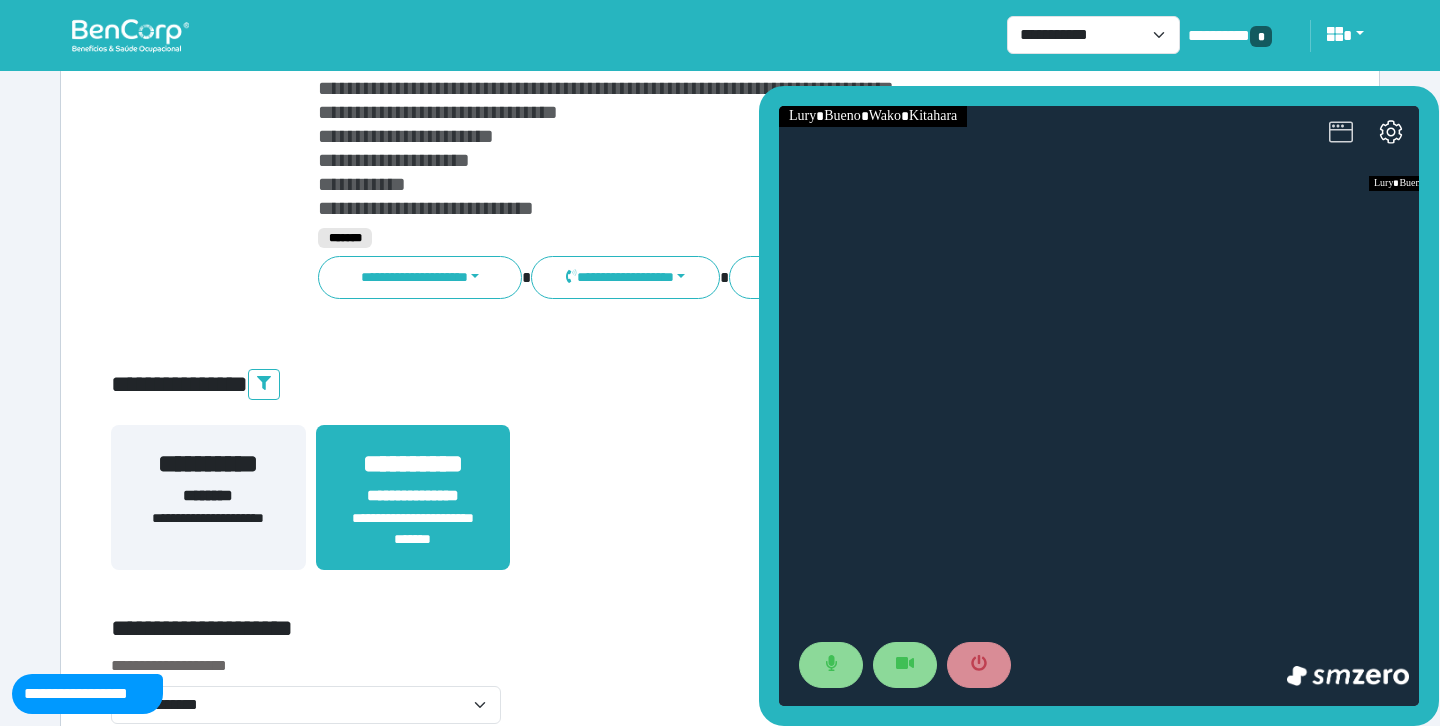 click at bounding box center (1341, 134) 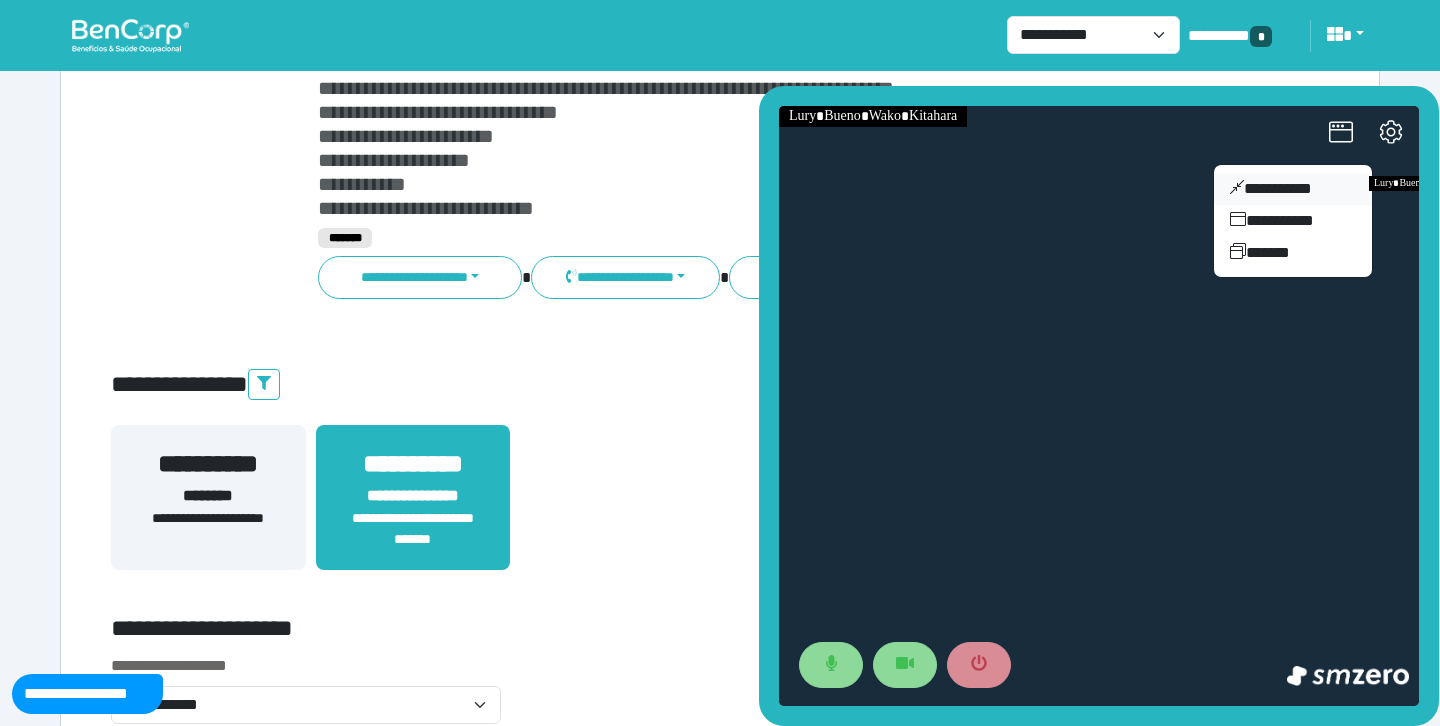 click on "**********" at bounding box center (1293, 189) 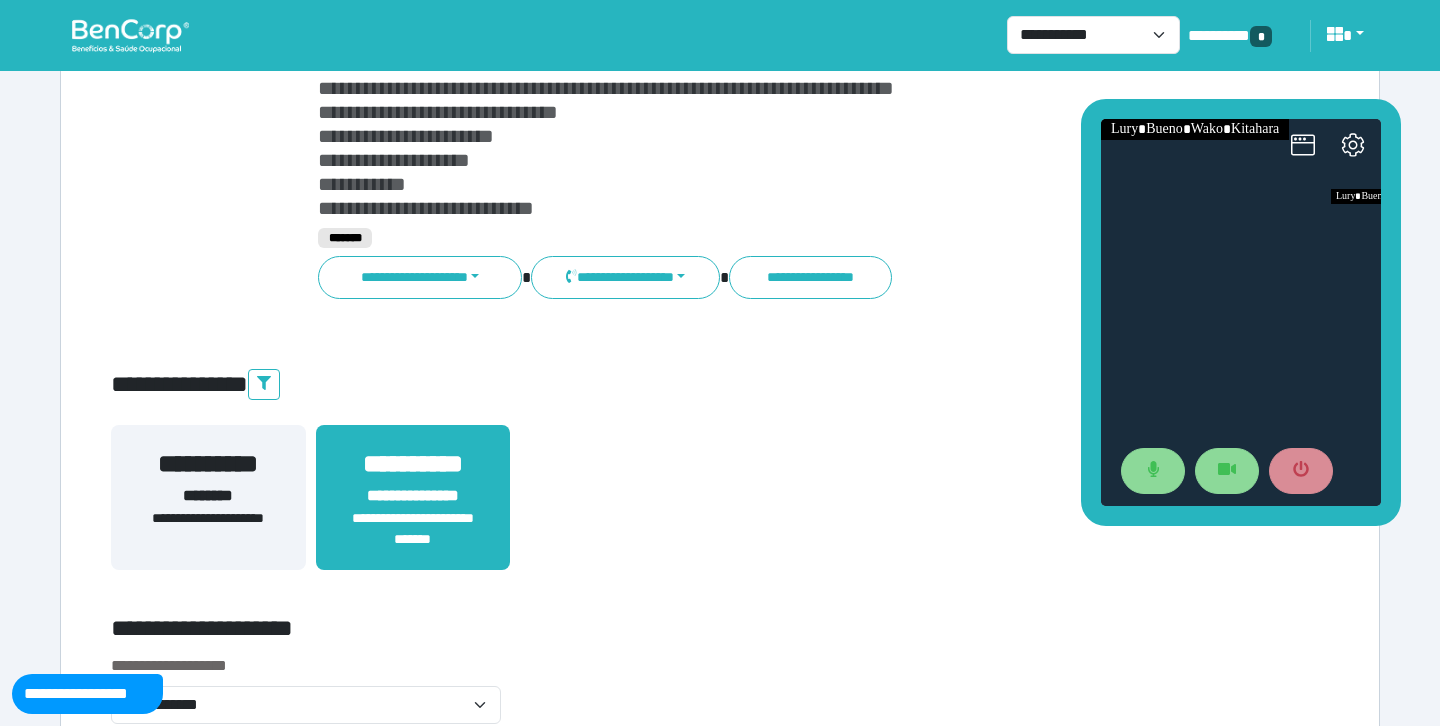 drag, startPoint x: 1255, startPoint y: 313, endPoint x: 1208, endPoint y: 54, distance: 263.22995 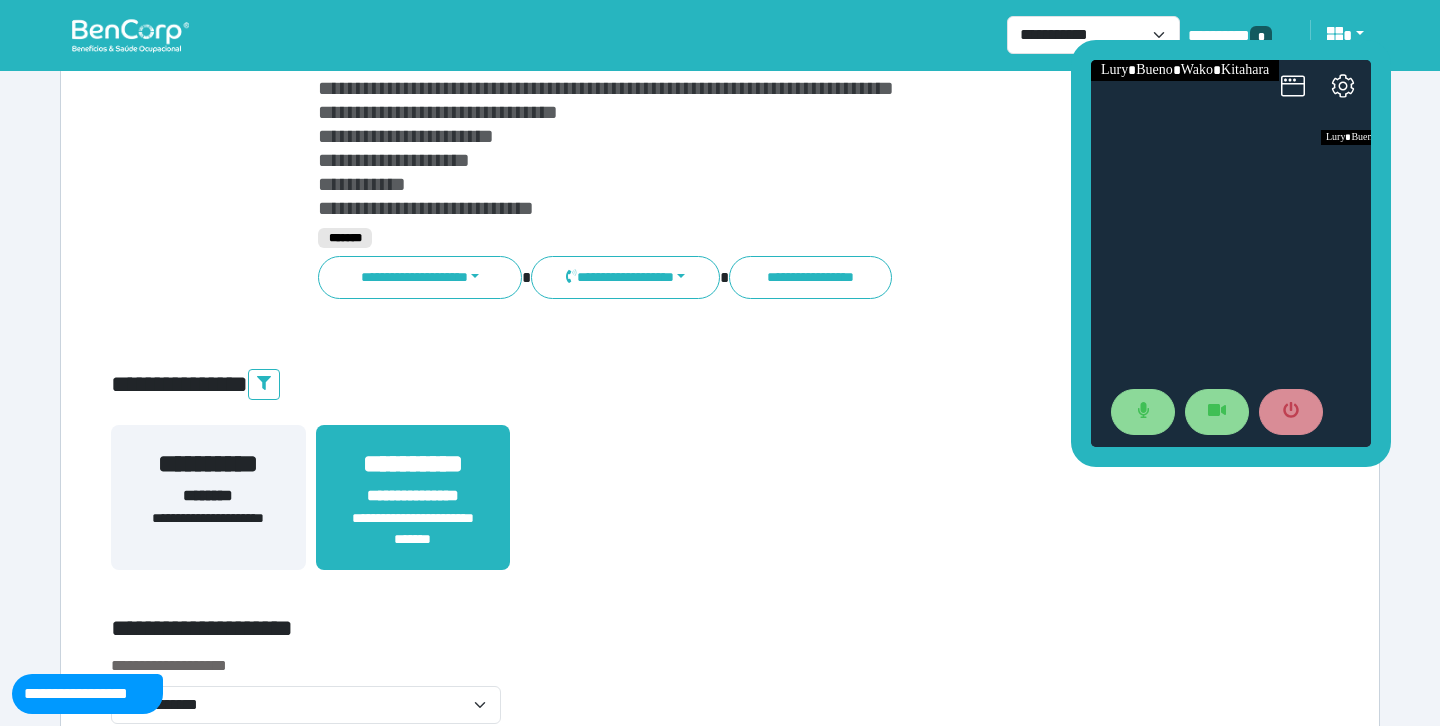 click on "**********" at bounding box center [772, 277] 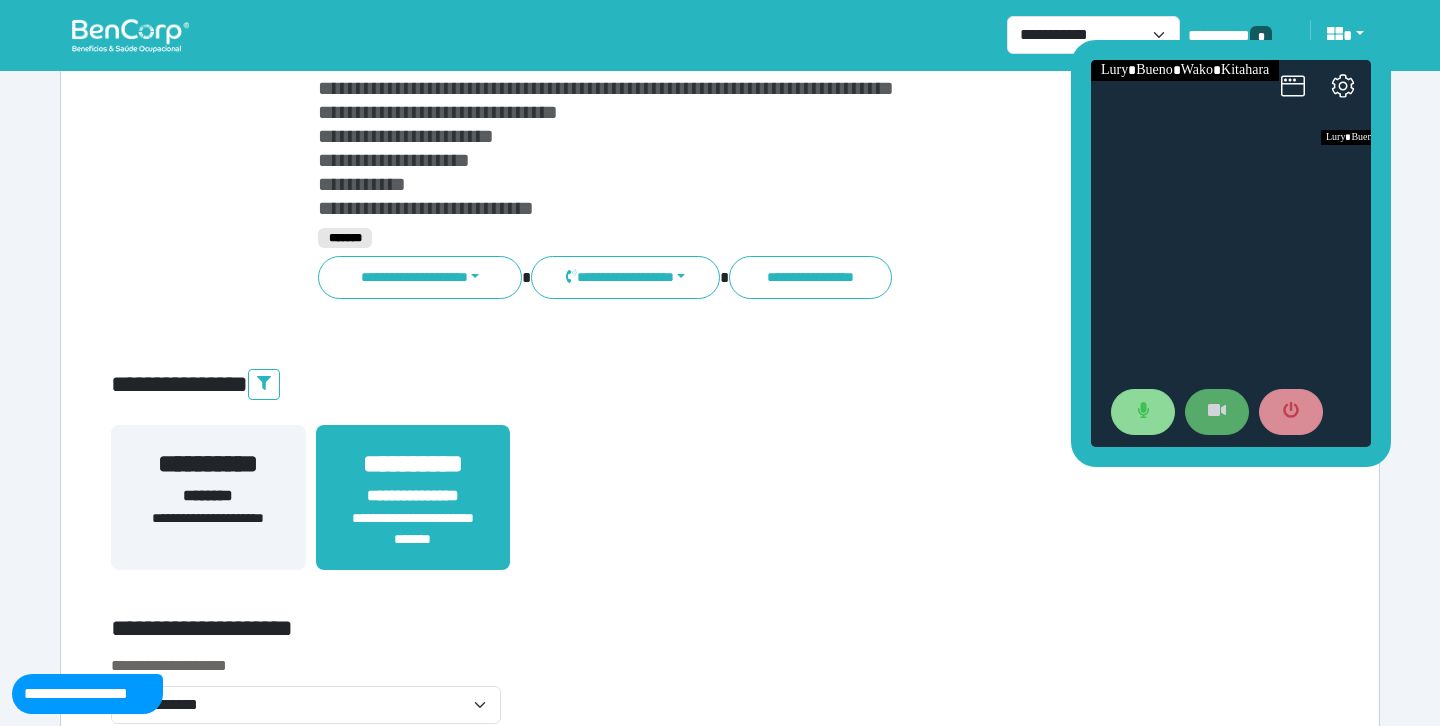 click 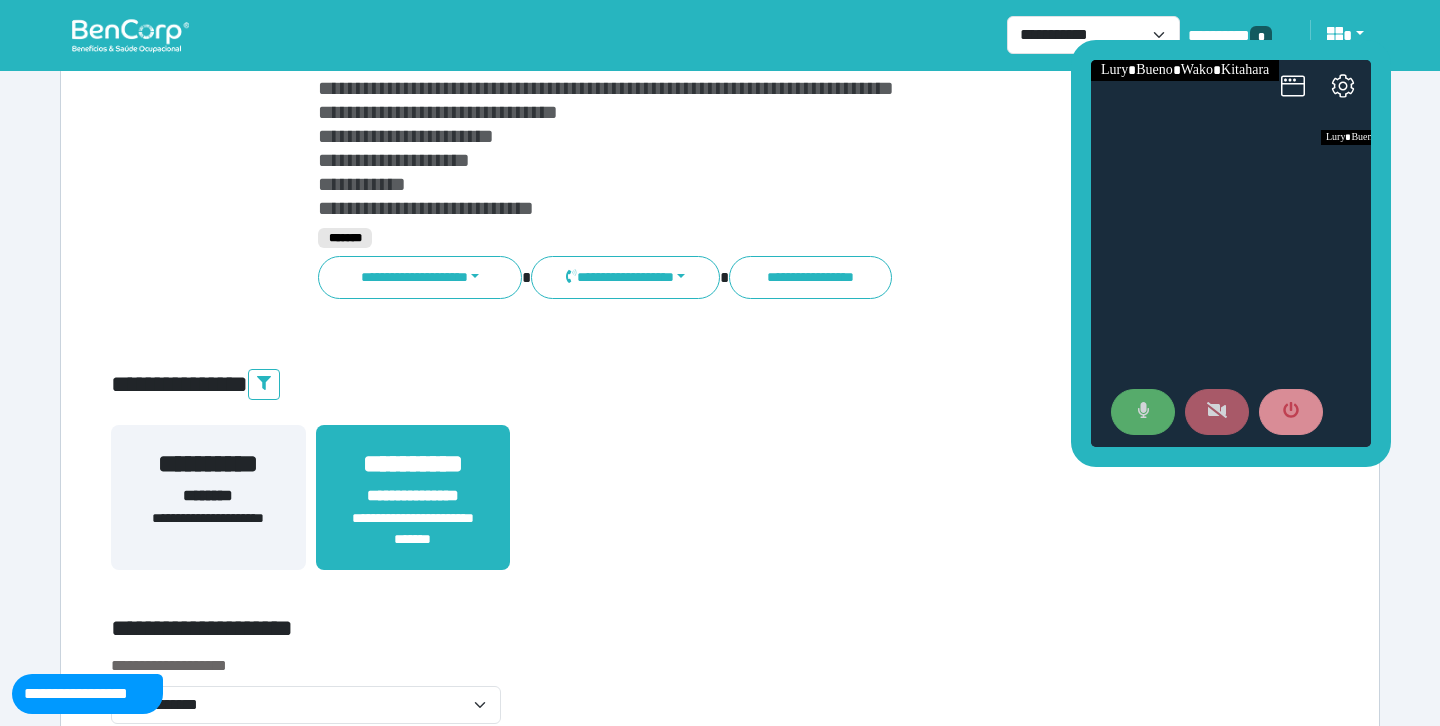click at bounding box center [1143, 412] 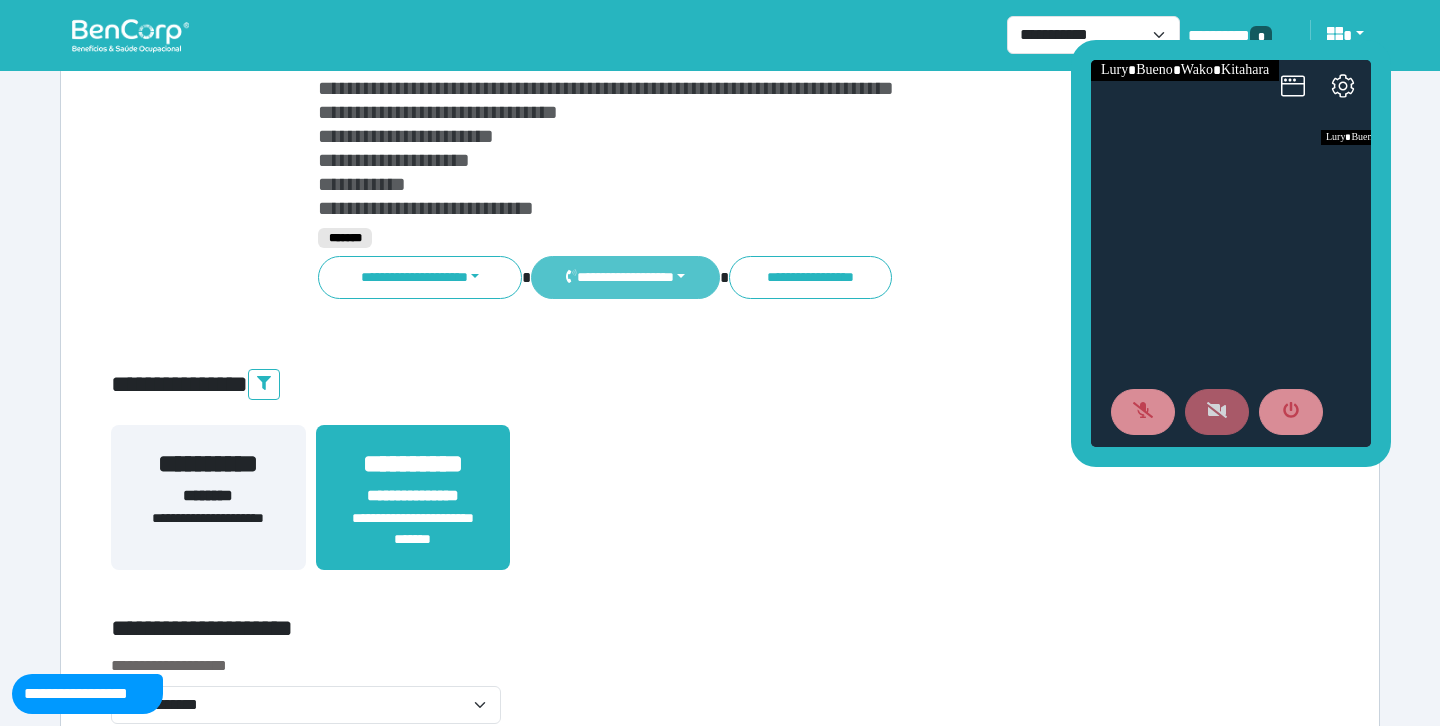 click on "**********" at bounding box center [625, 277] 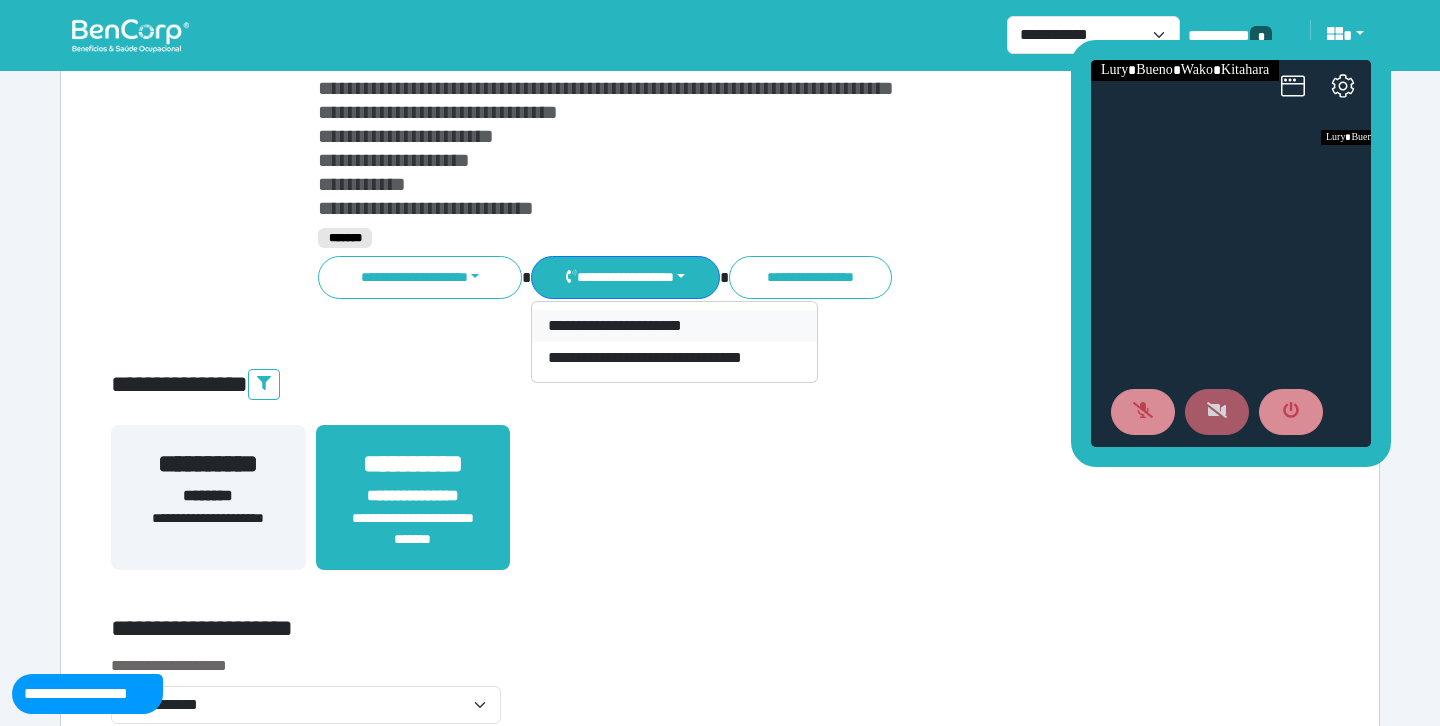 click on "**********" at bounding box center (674, 326) 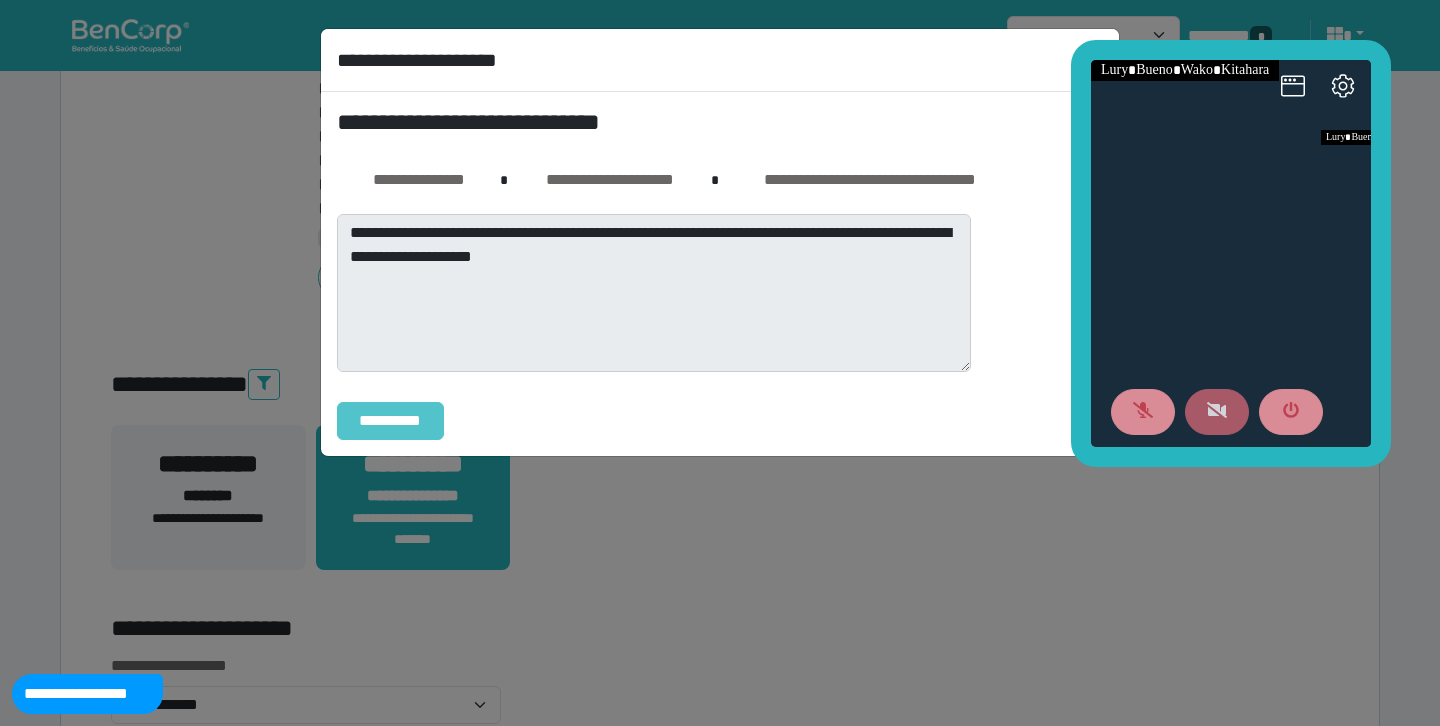 click on "**********" at bounding box center [390, 421] 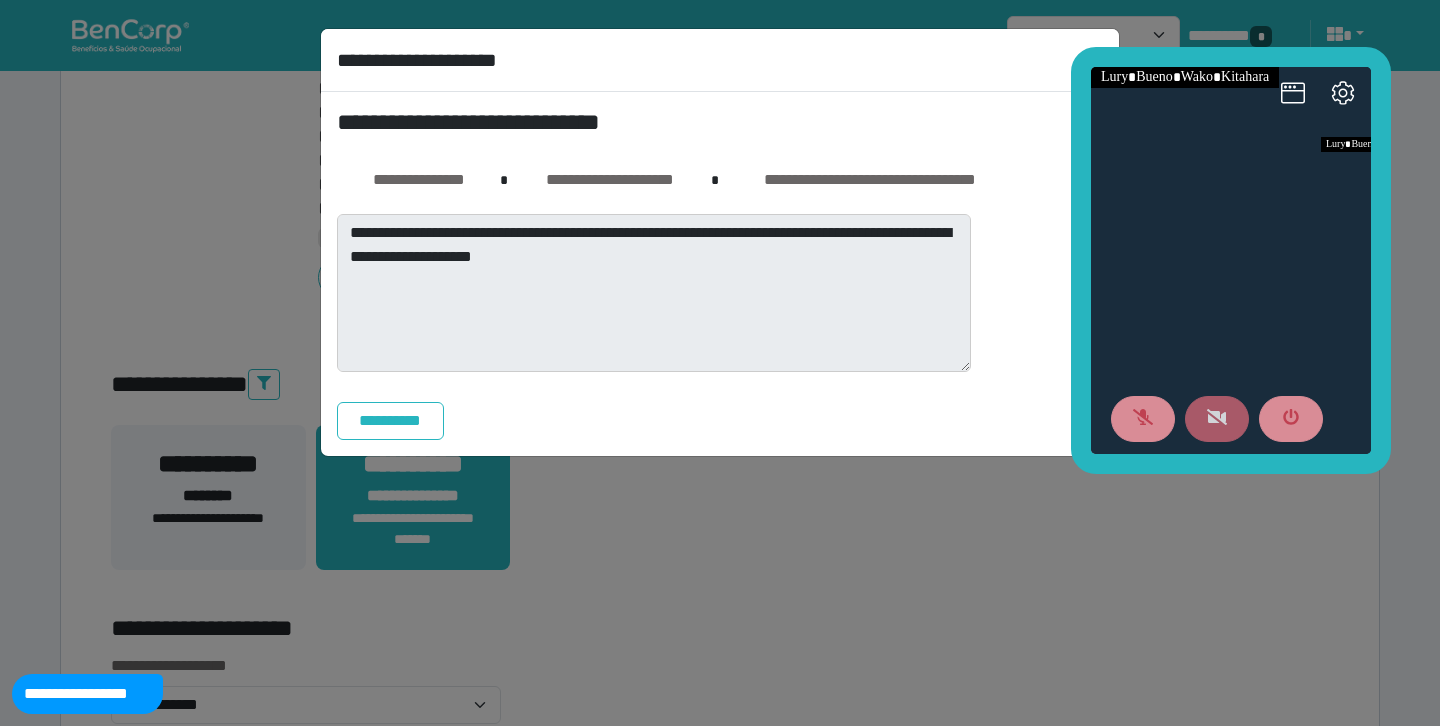 drag, startPoint x: 2282, startPoint y: 112, endPoint x: 1189, endPoint y: 86, distance: 1093.3092 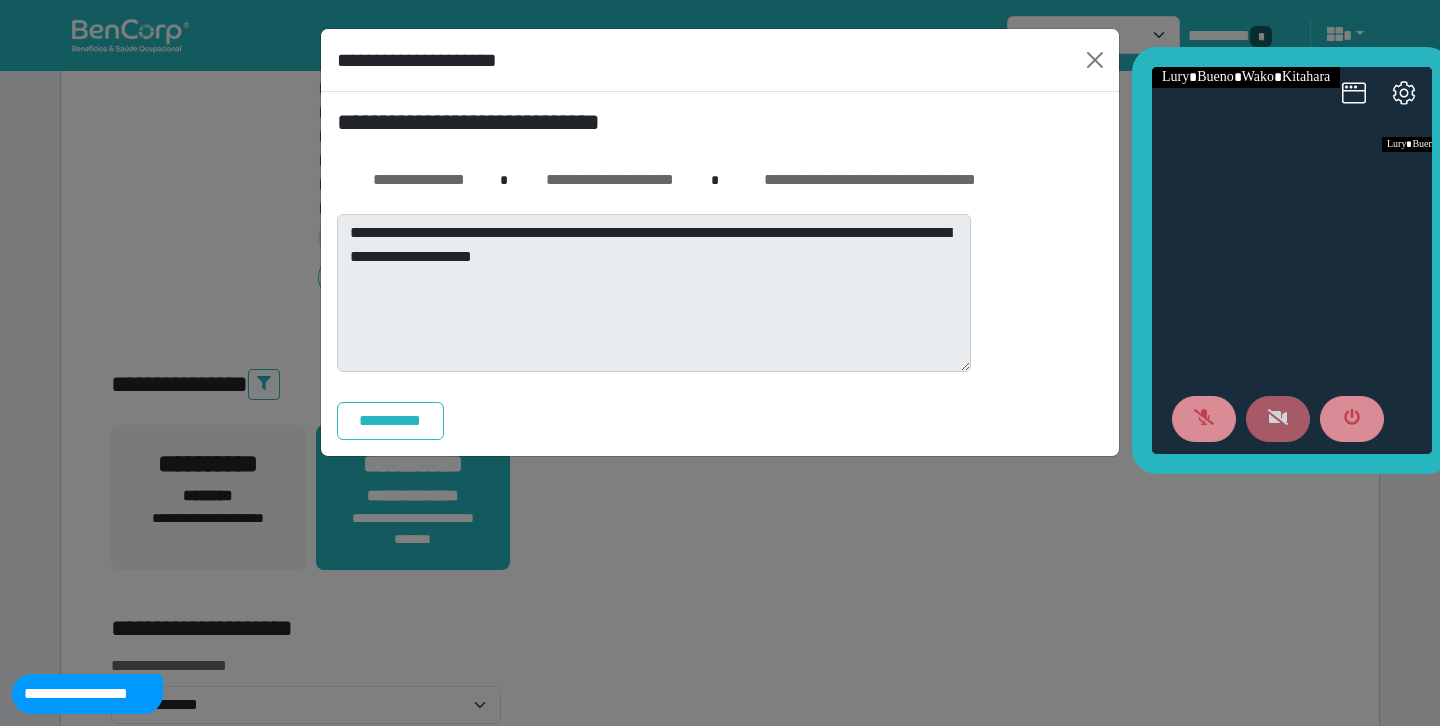 drag, startPoint x: 1094, startPoint y: 59, endPoint x: 1177, endPoint y: 52, distance: 83.294655 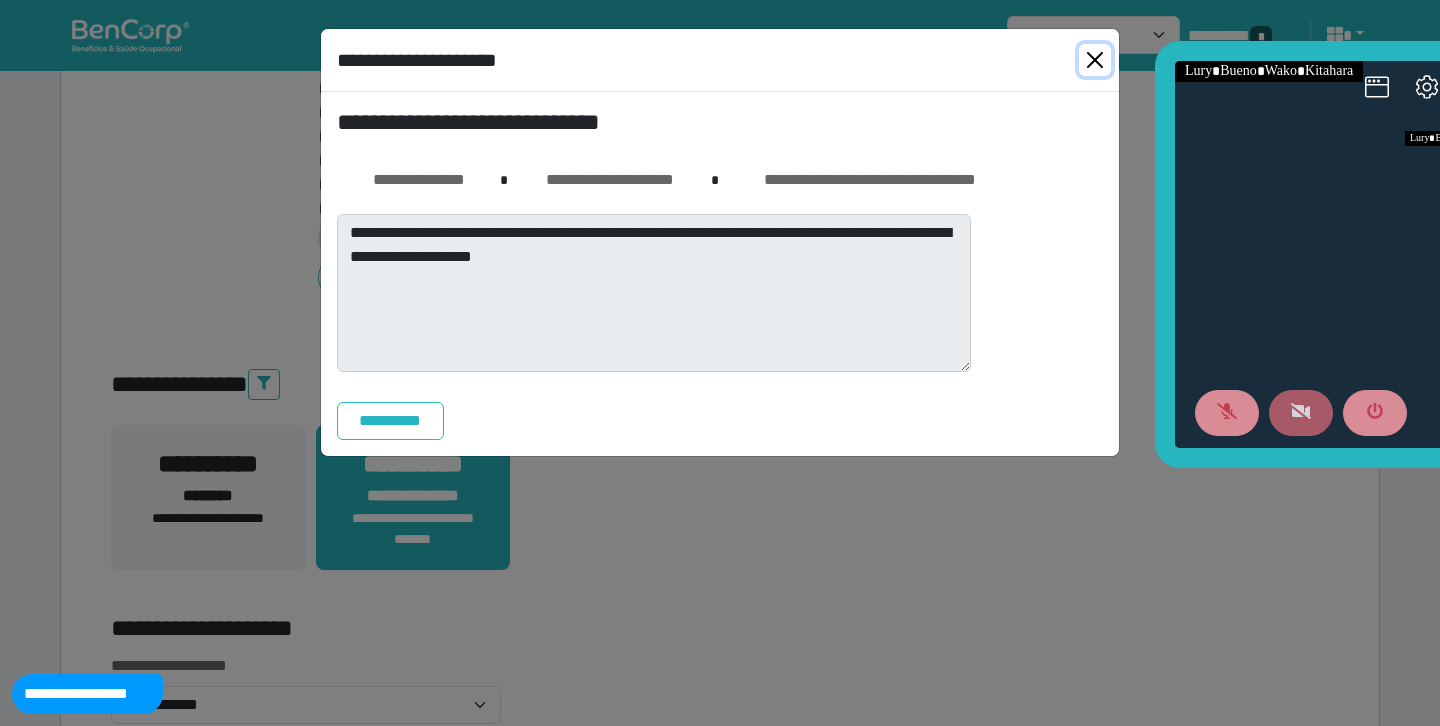 click at bounding box center [1095, 60] 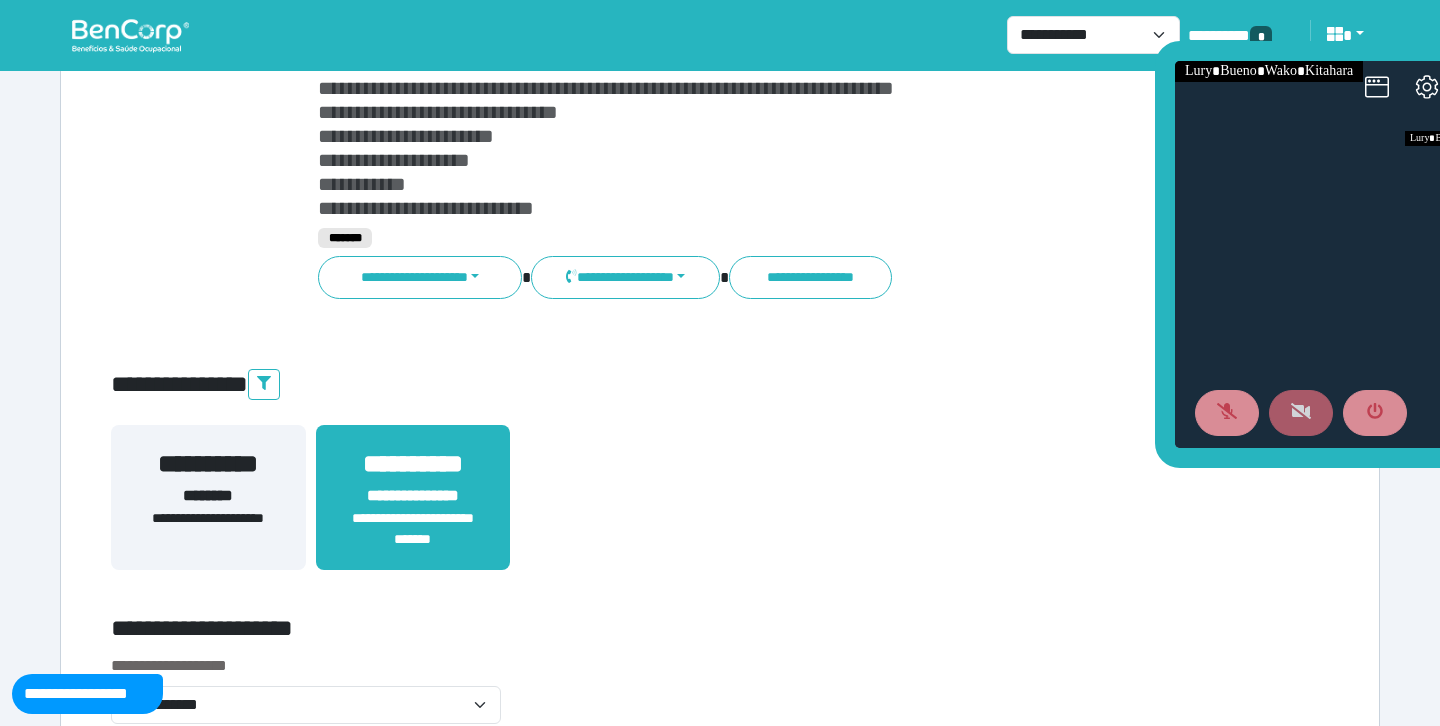 drag, startPoint x: 1162, startPoint y: 188, endPoint x: 894, endPoint y: 314, distance: 296.14185 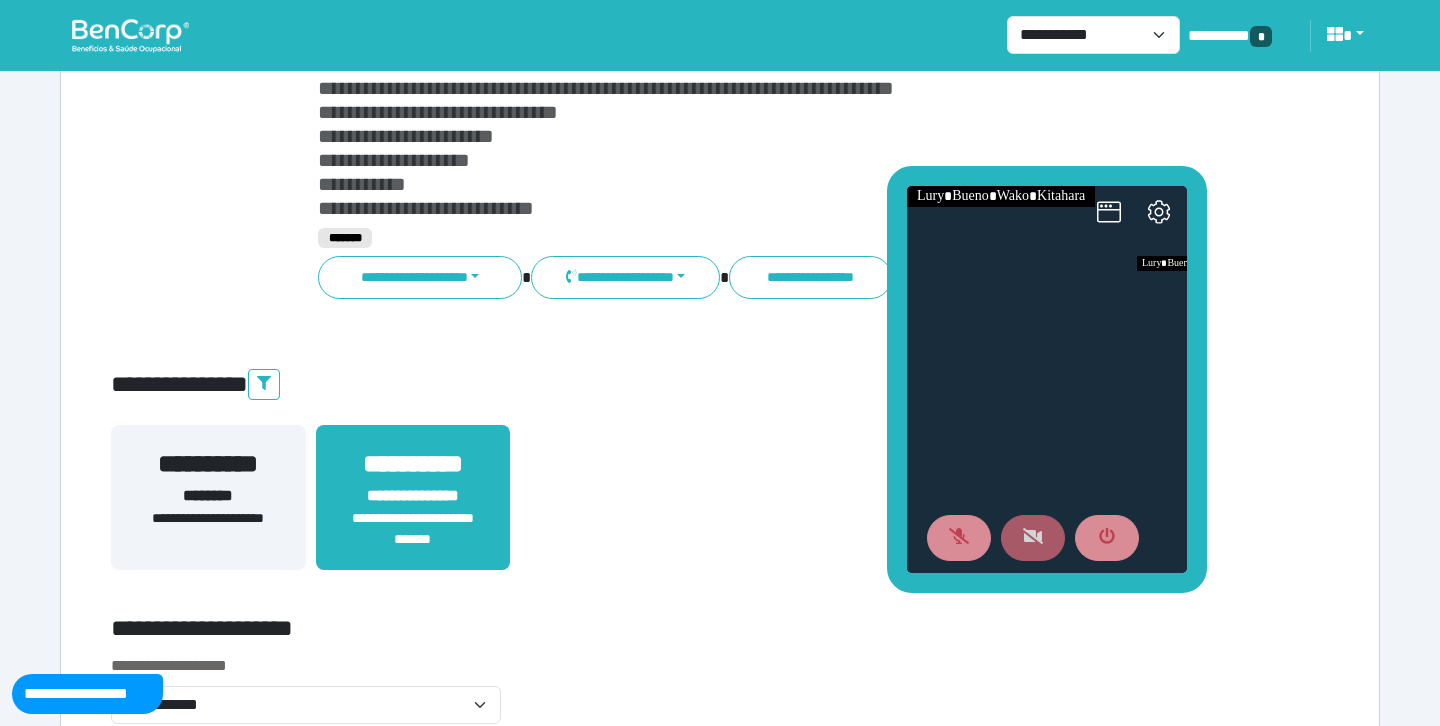 click on "**********" at bounding box center [772, 148] 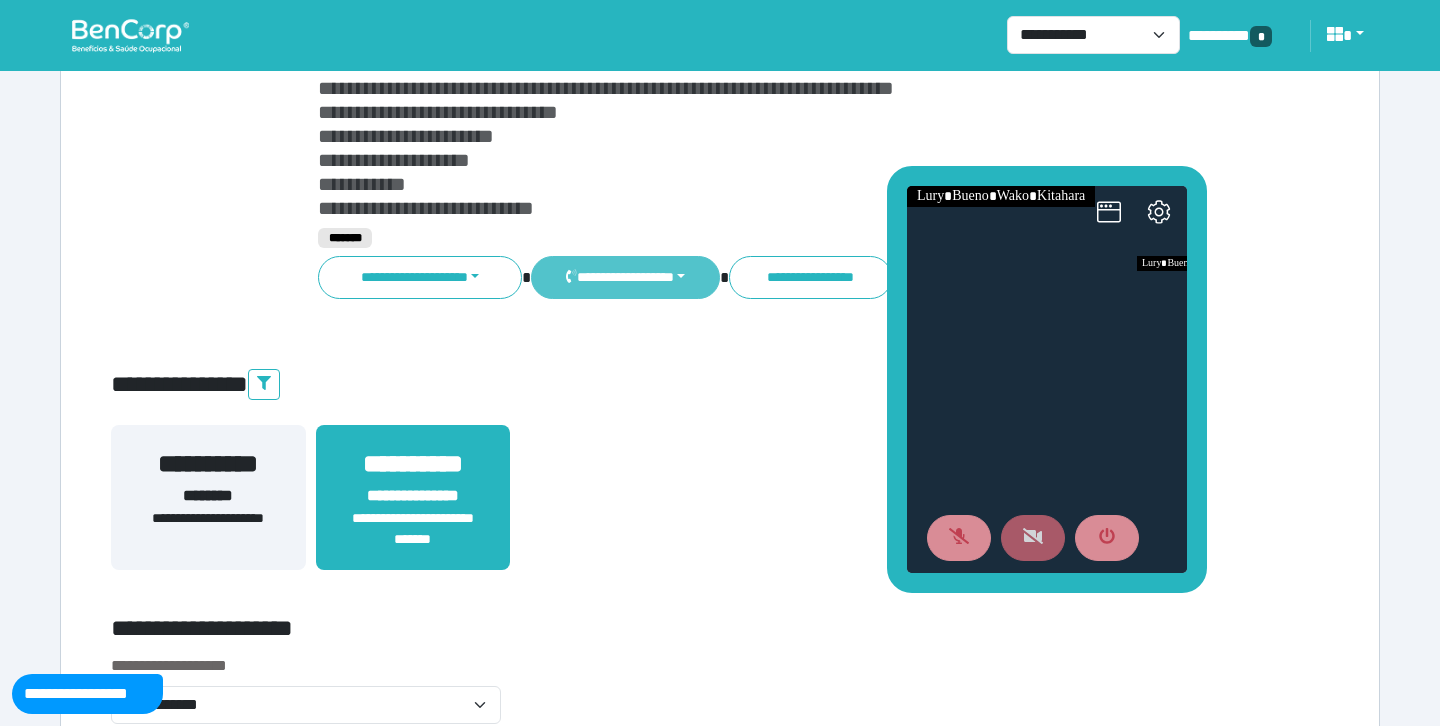 click on "**********" at bounding box center [625, 277] 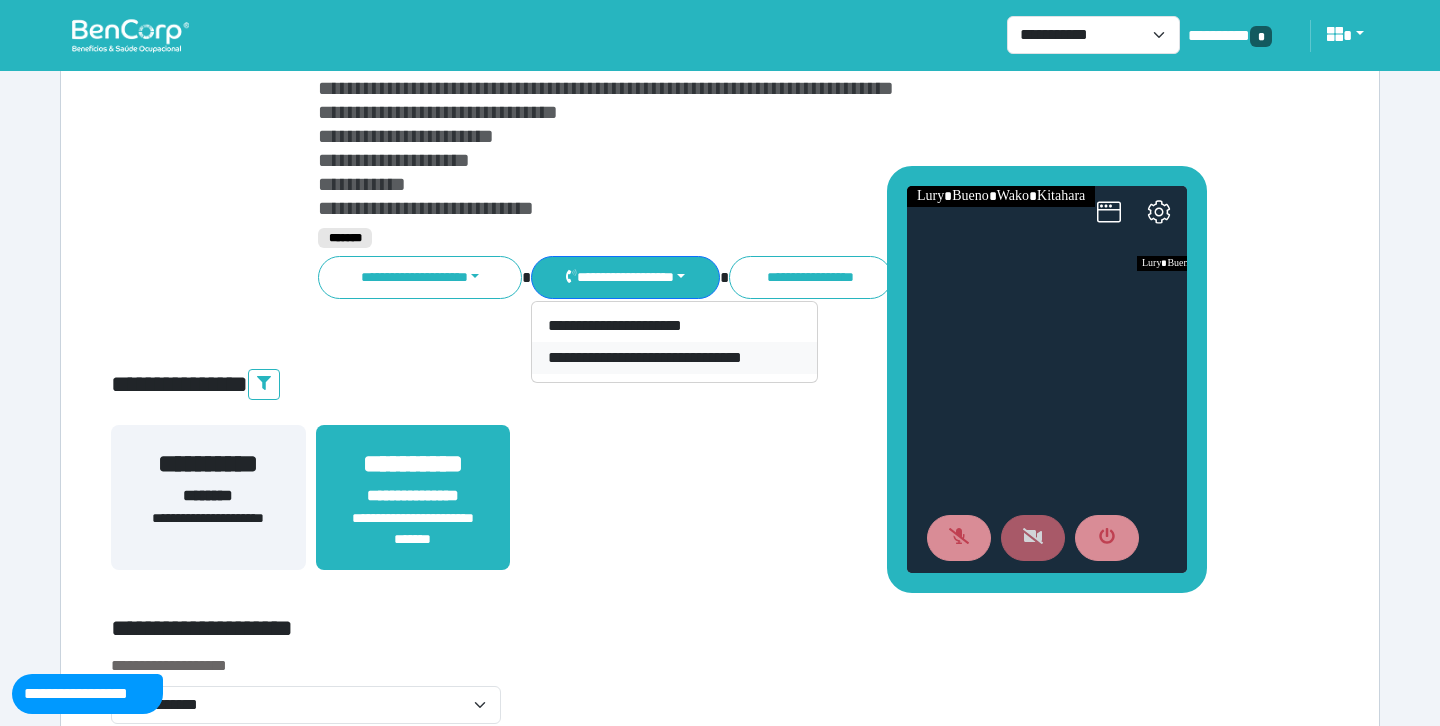 click on "**********" at bounding box center (674, 358) 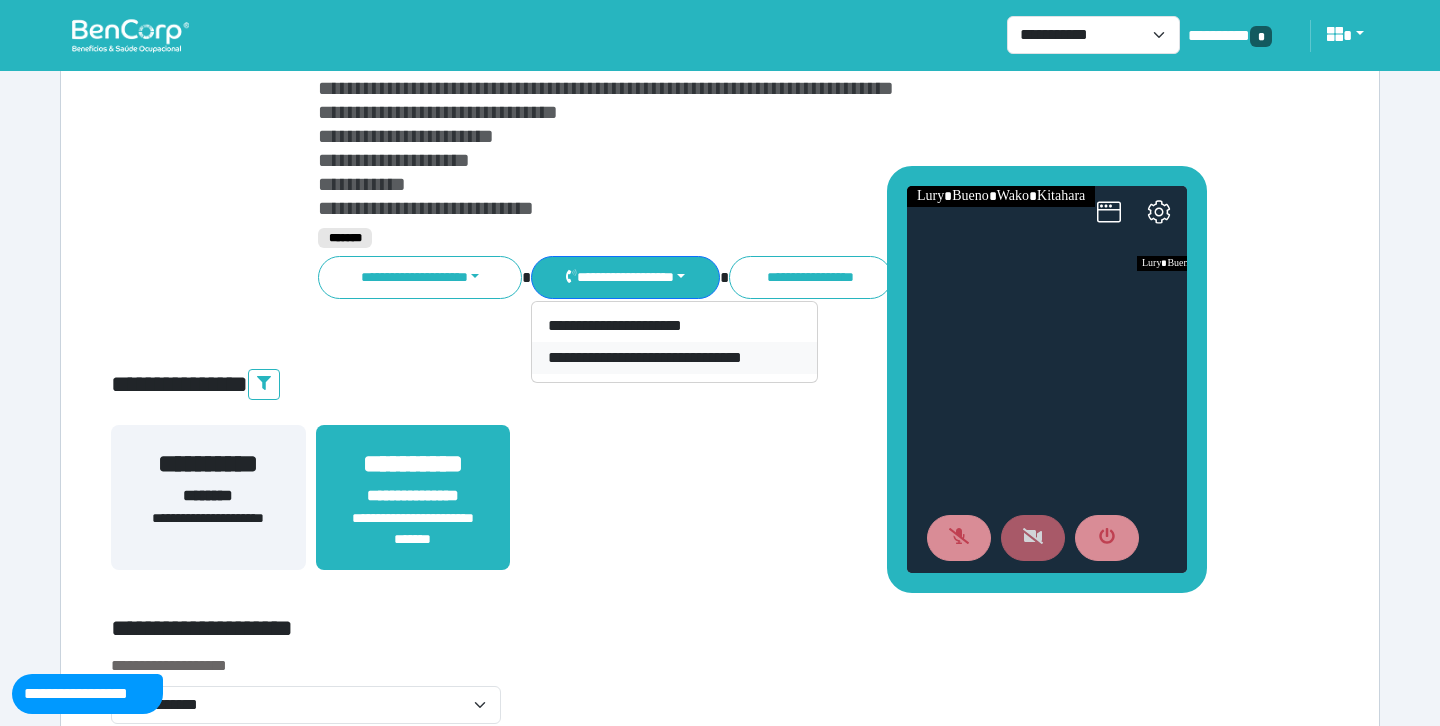 scroll, scrollTop: 0, scrollLeft: 0, axis: both 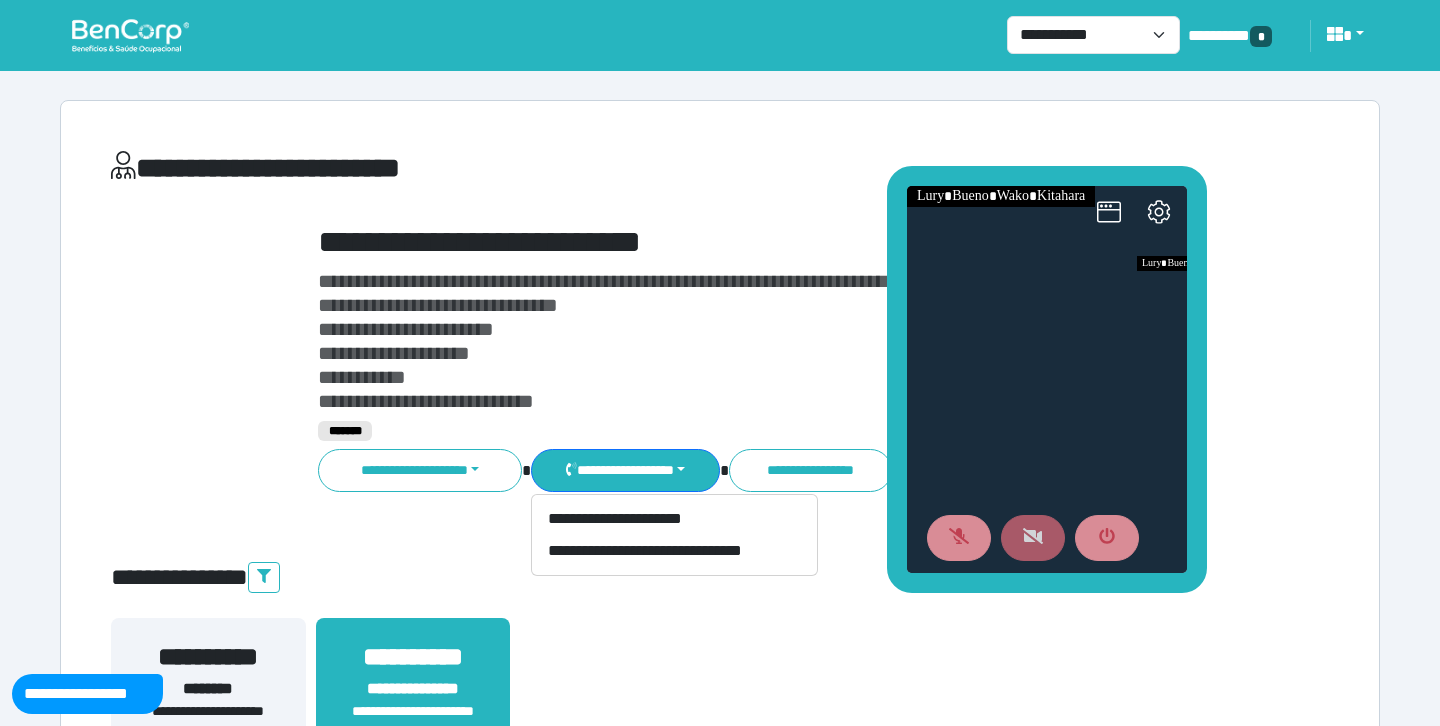click at bounding box center [130, 35] 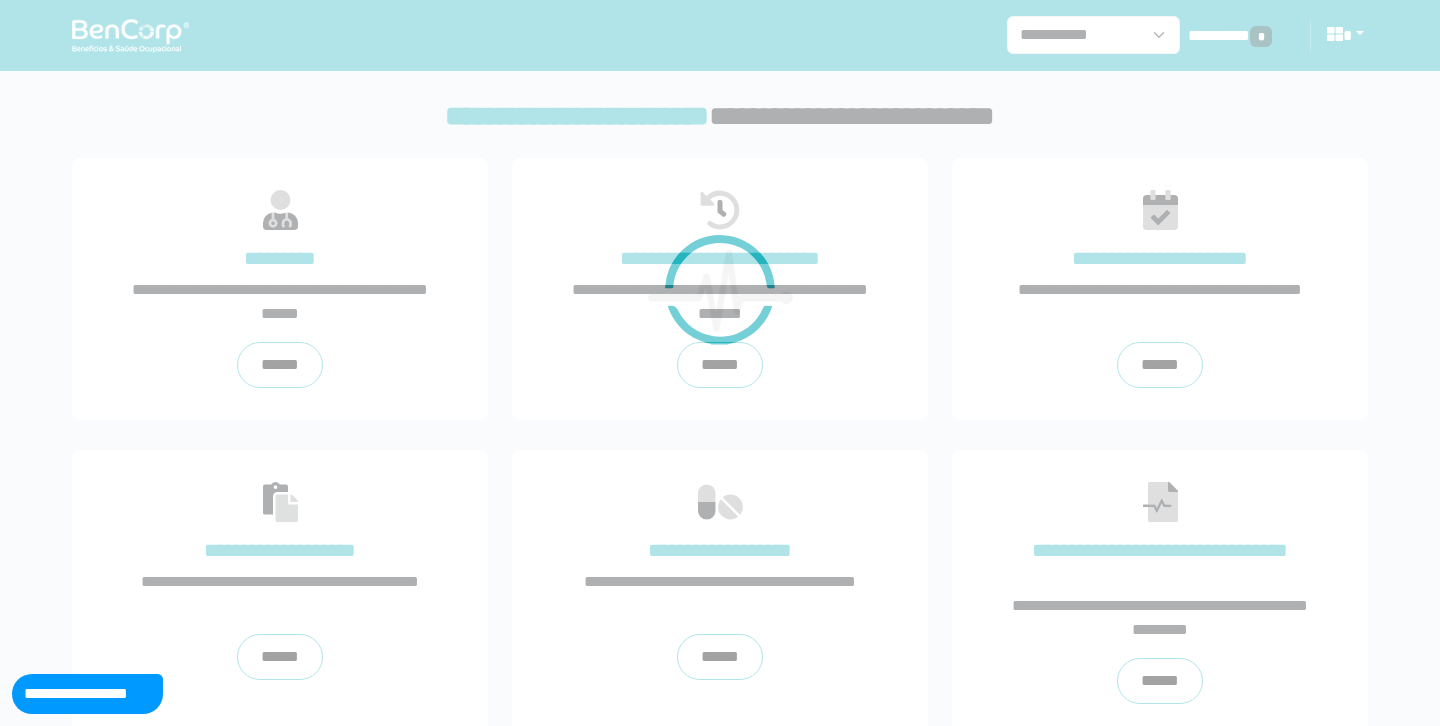 scroll, scrollTop: 0, scrollLeft: 0, axis: both 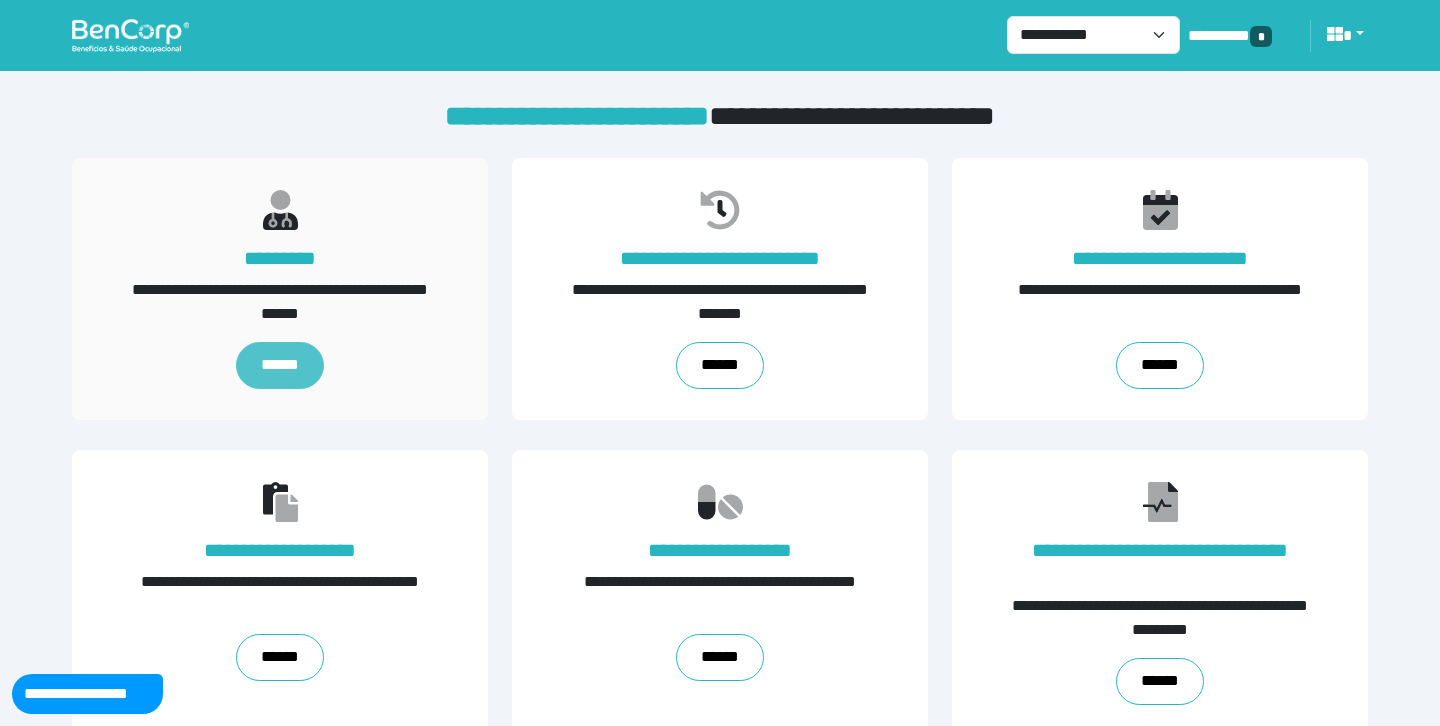 click on "******" at bounding box center (280, 365) 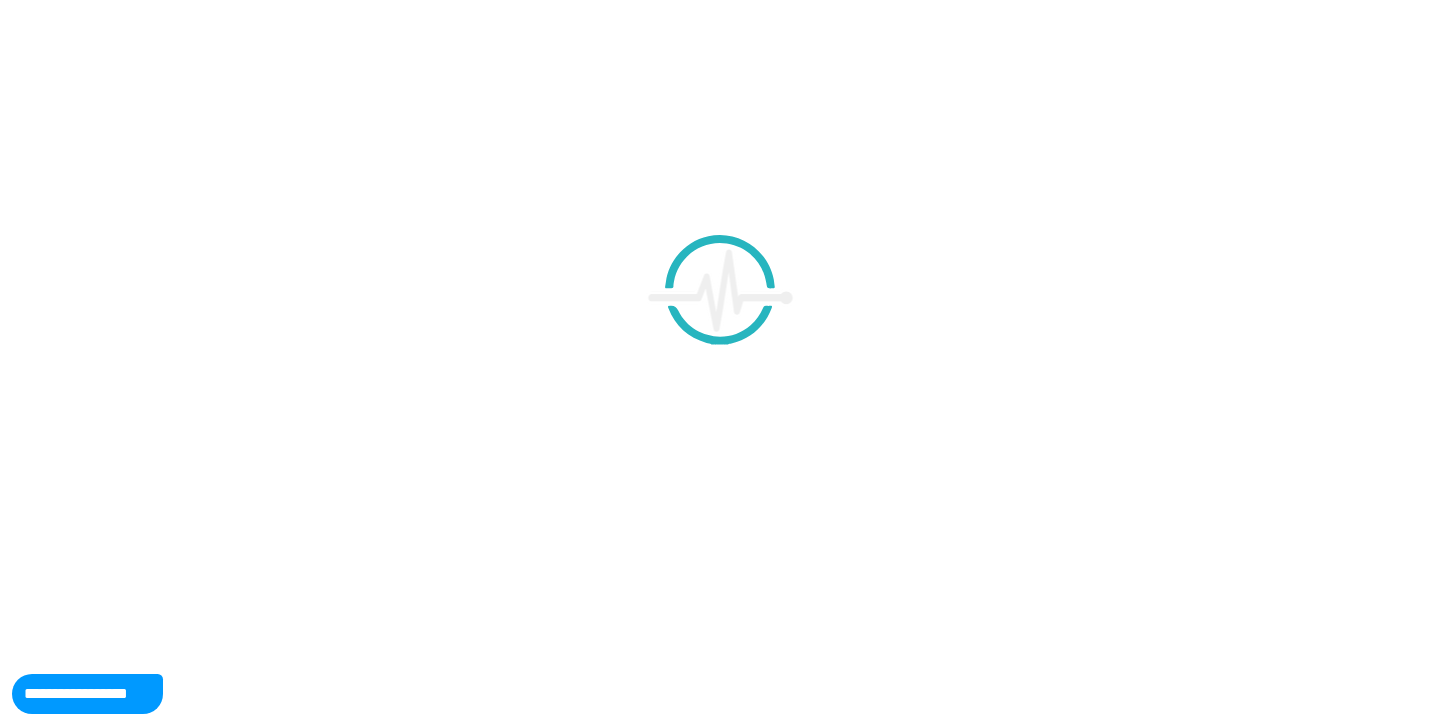 scroll, scrollTop: 0, scrollLeft: 0, axis: both 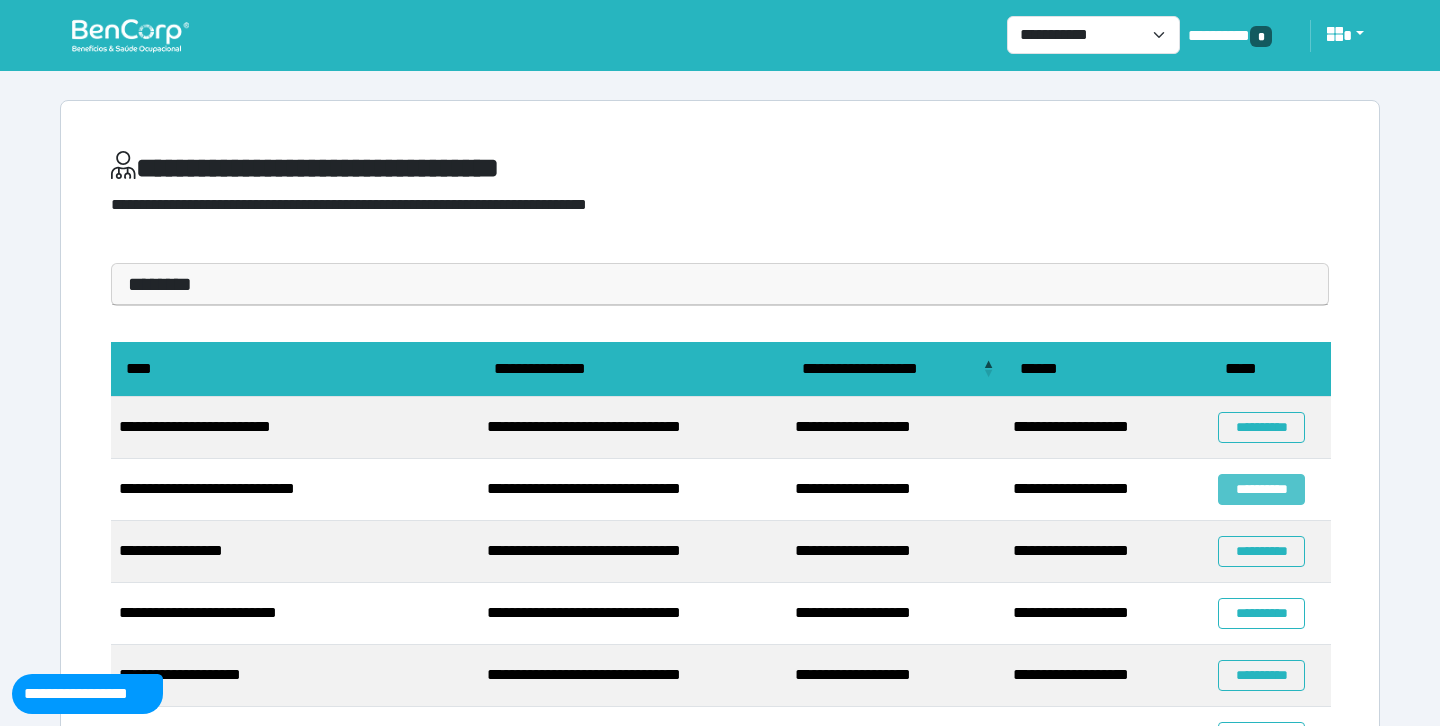 click on "**********" at bounding box center (1261, 489) 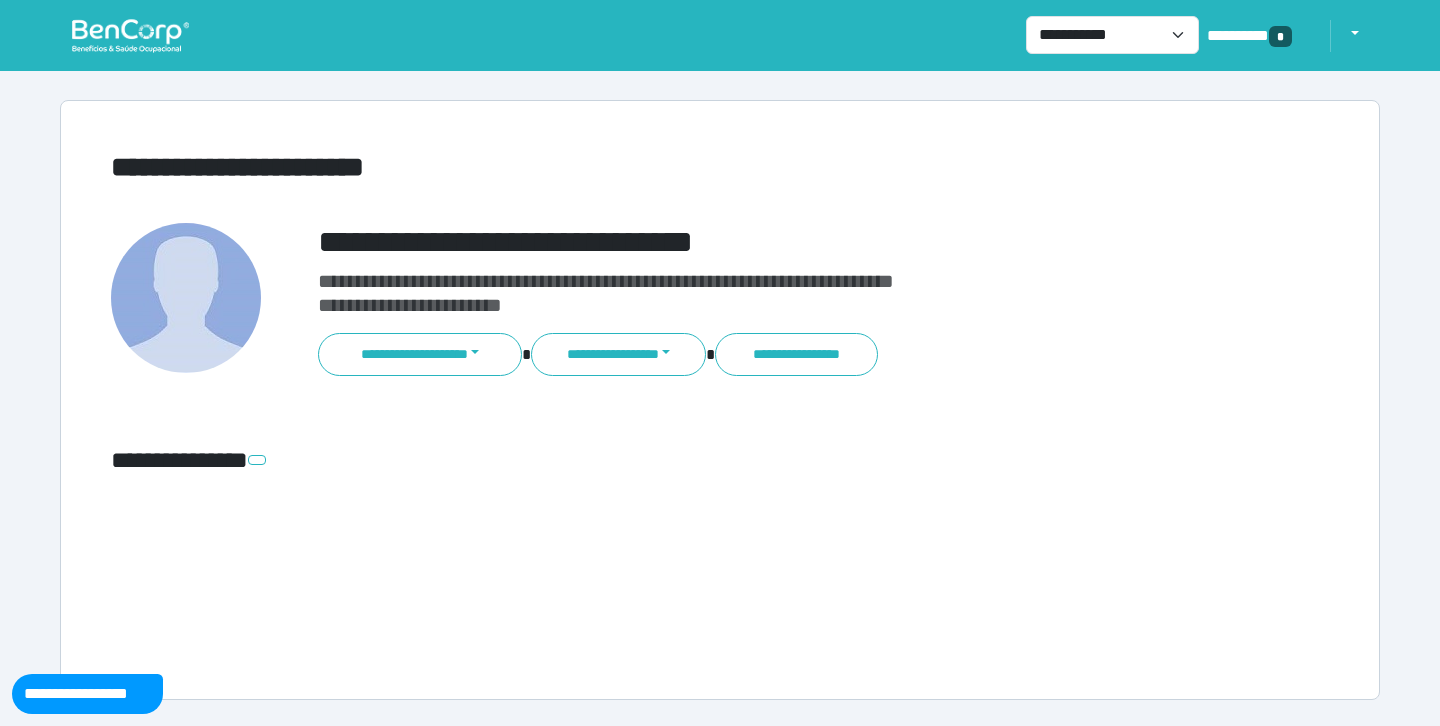 scroll, scrollTop: 0, scrollLeft: 0, axis: both 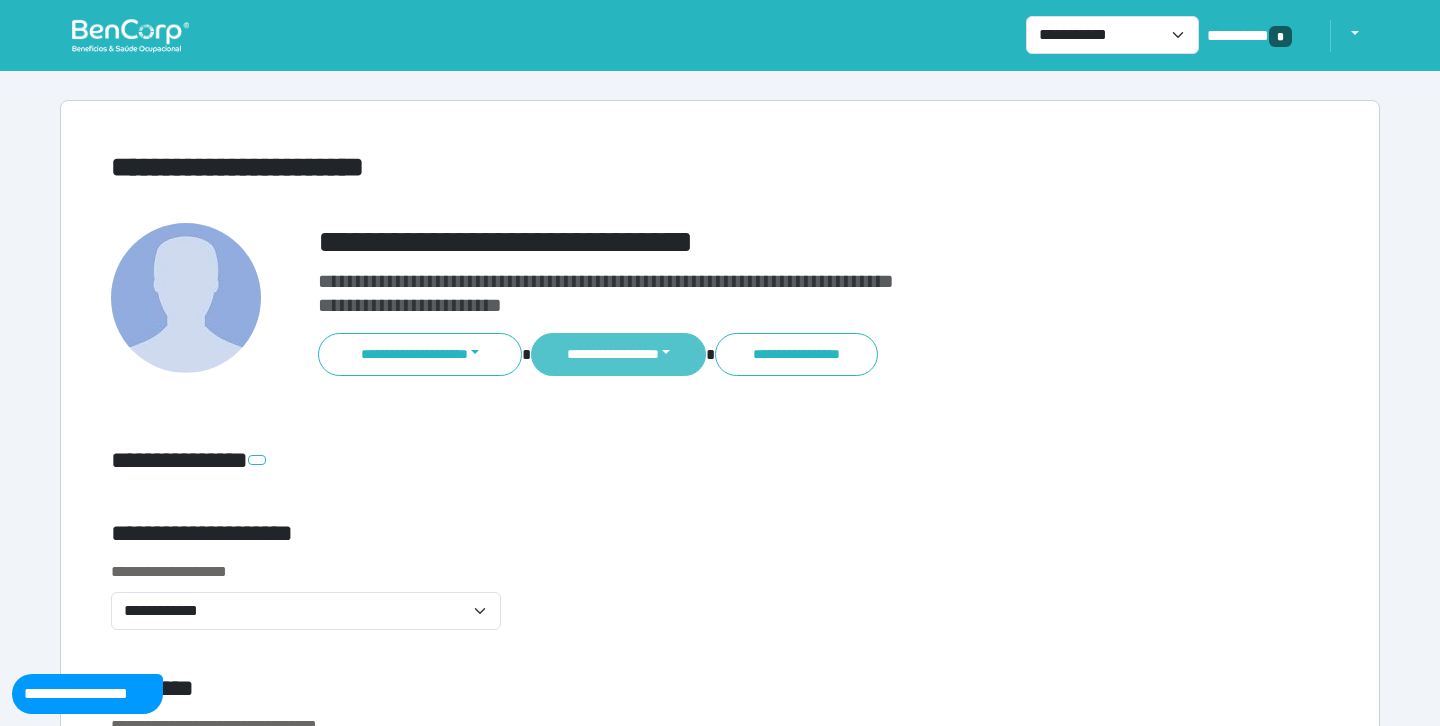 click on "**********" at bounding box center [618, 354] 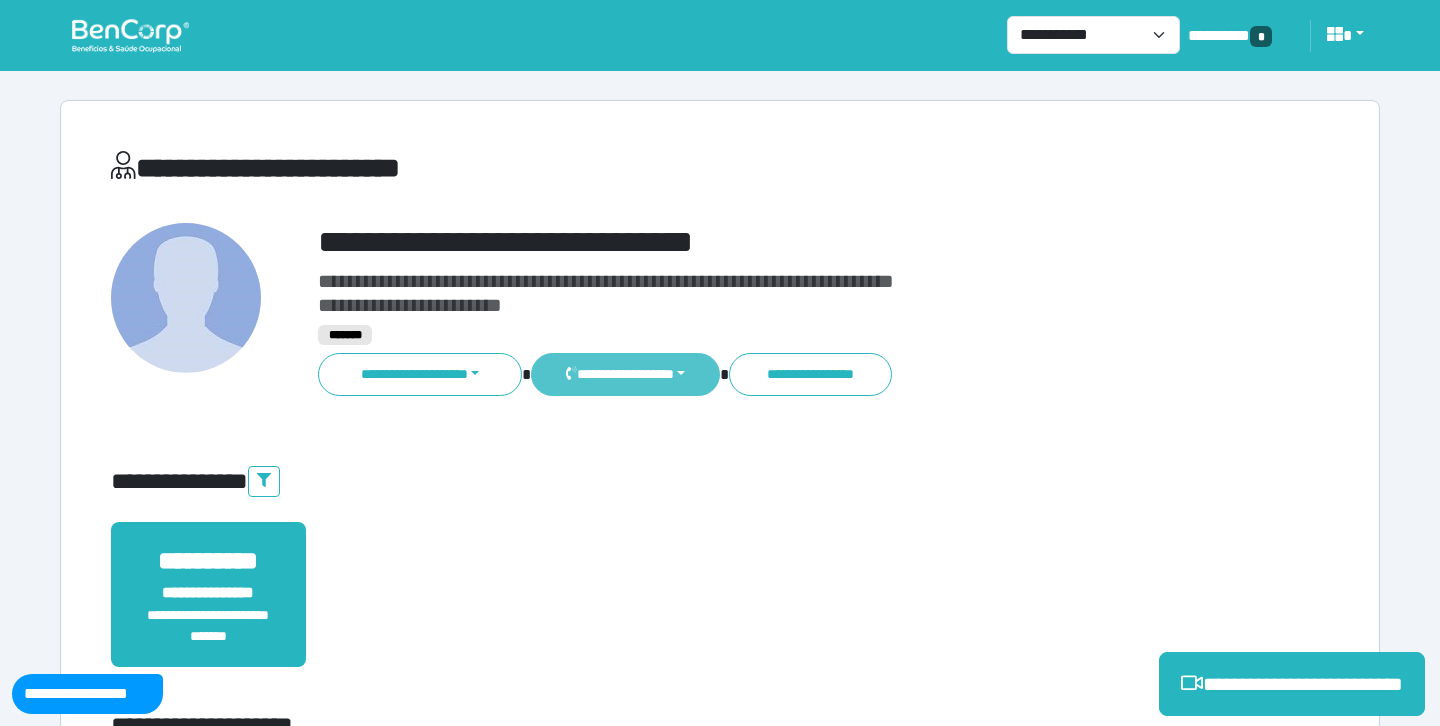 click on "**********" at bounding box center (625, 374) 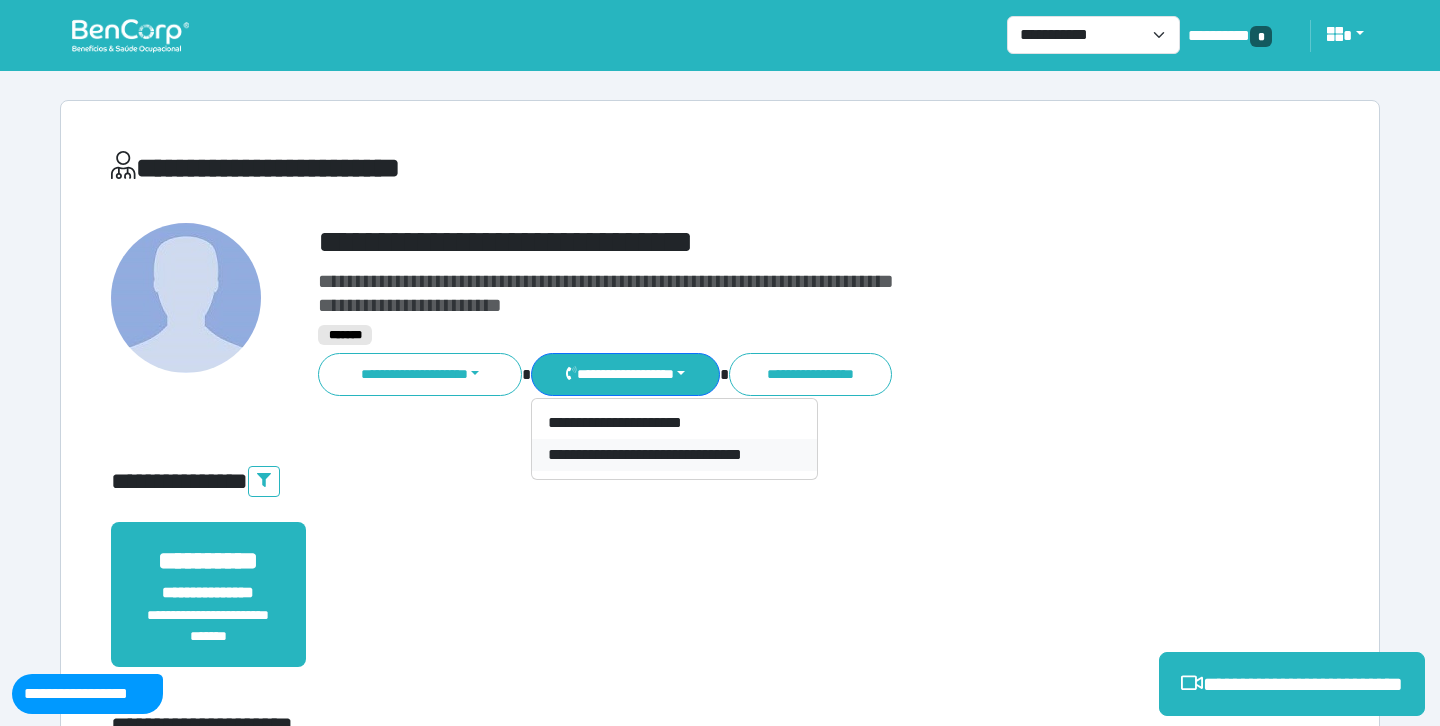 click on "**********" at bounding box center (674, 455) 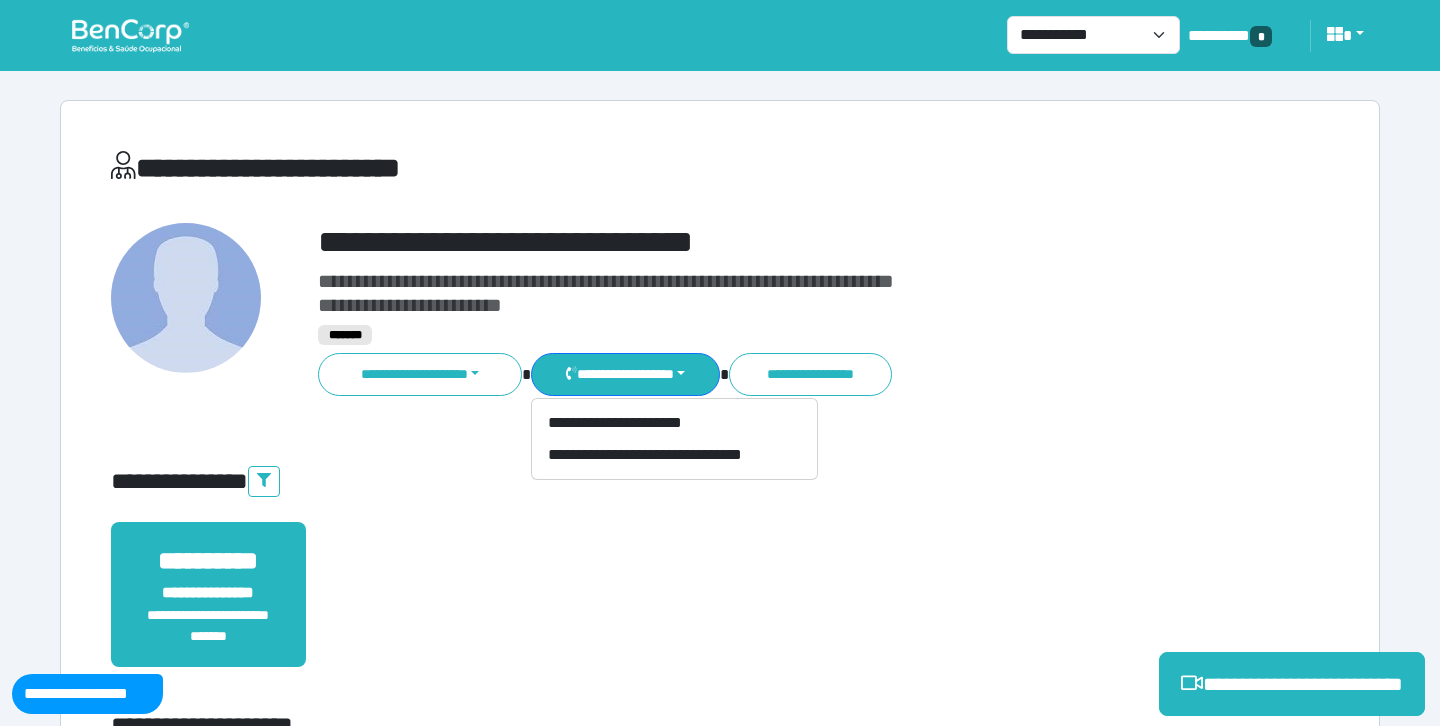 click on "**********" at bounding box center [772, 242] 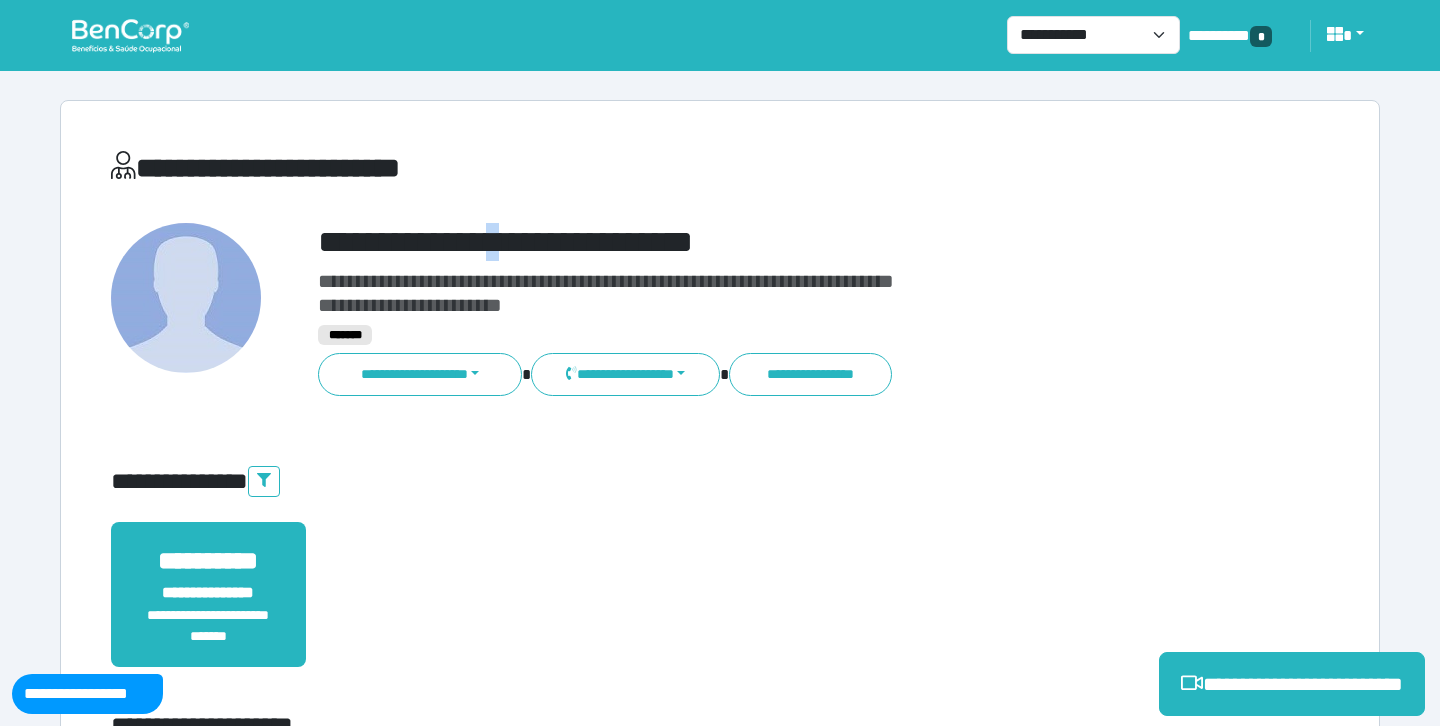 click on "**********" at bounding box center [772, 242] 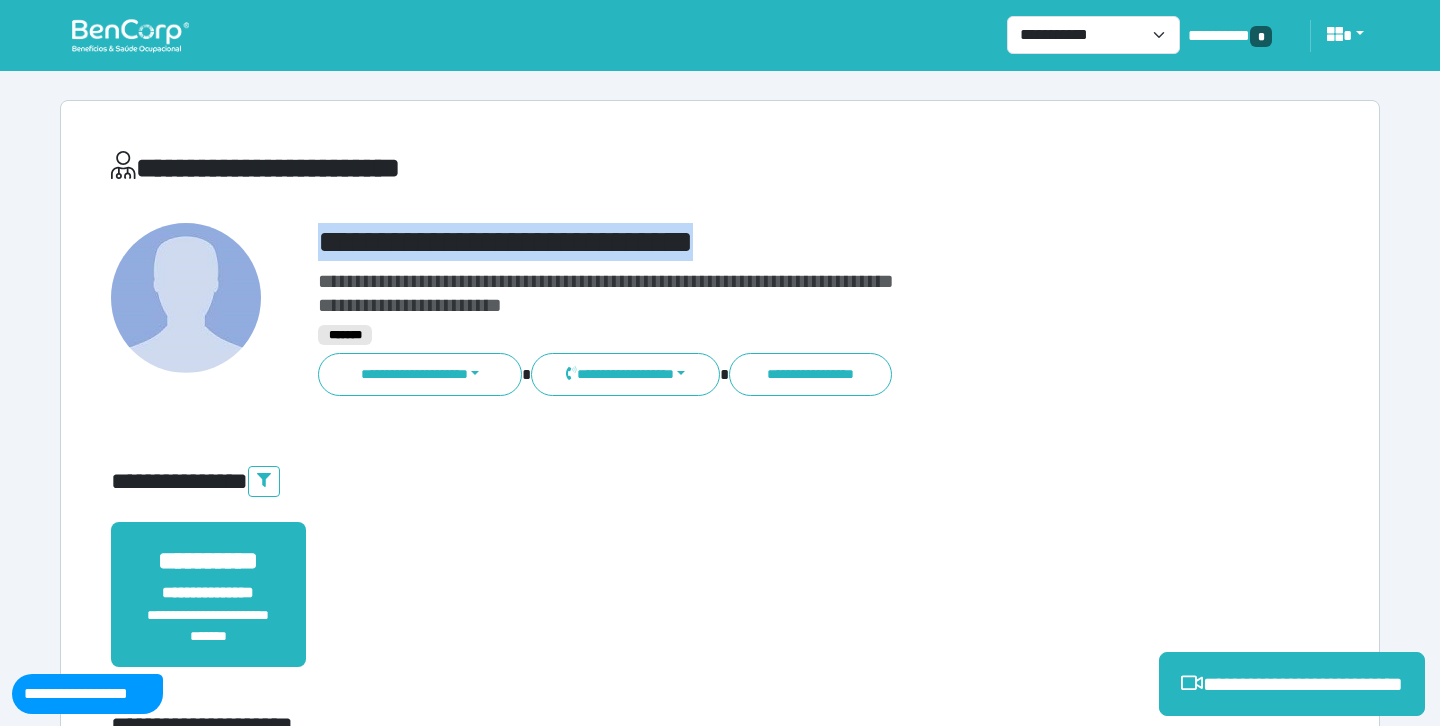 click on "**********" at bounding box center (772, 242) 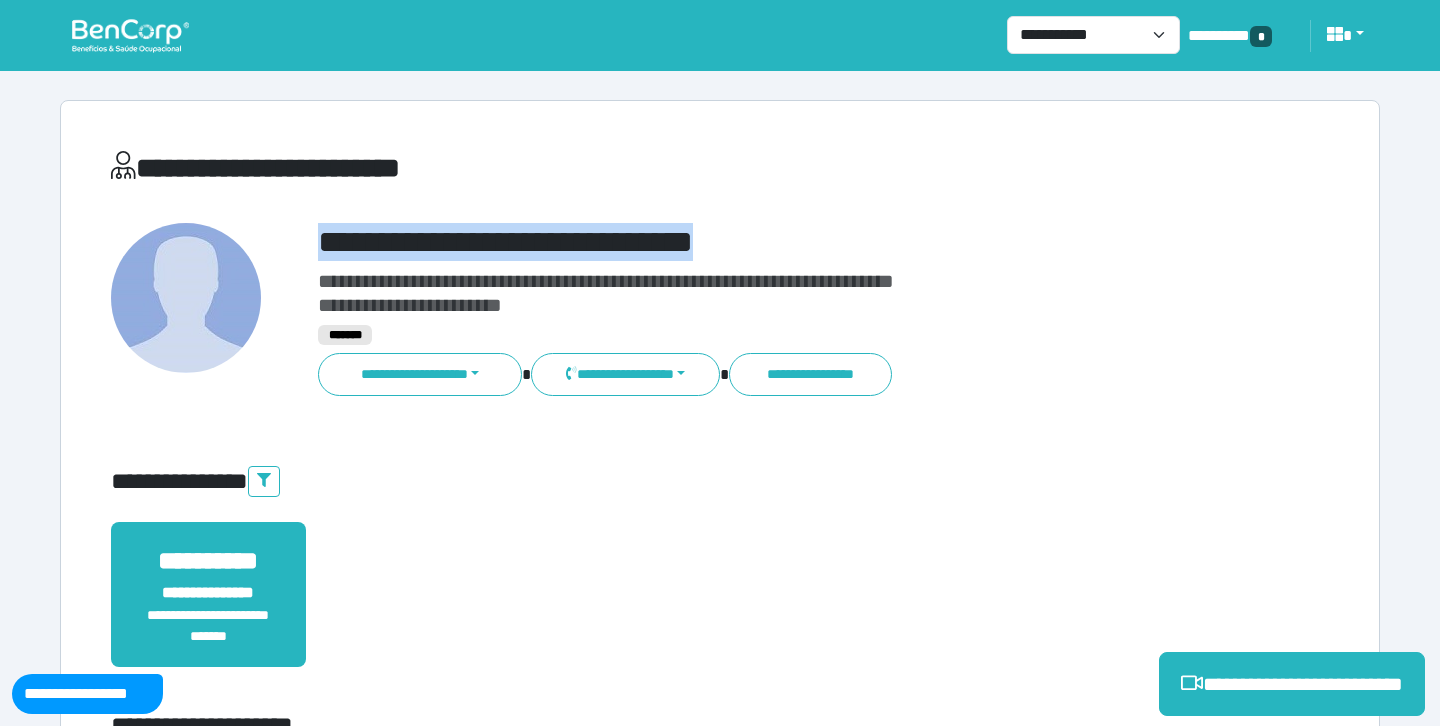 click on "**********" at bounding box center (720, 606) 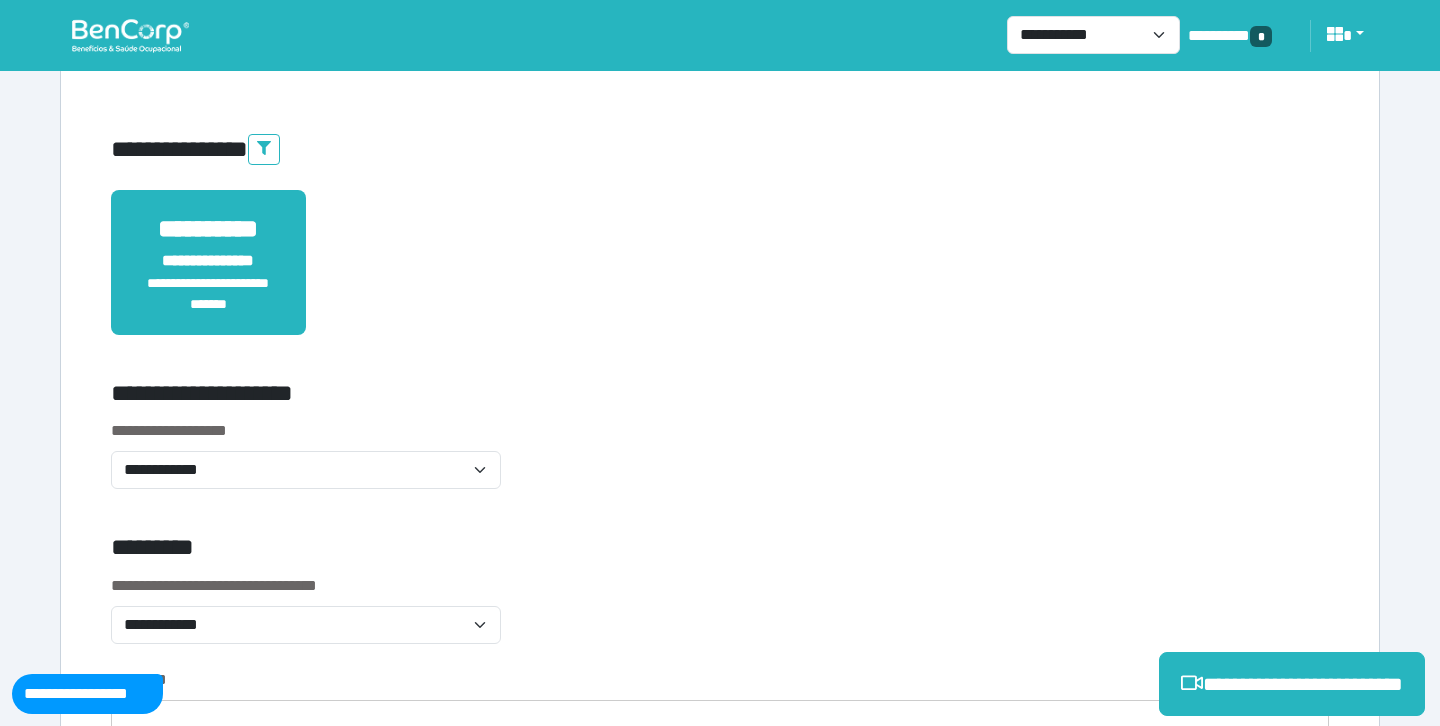 scroll, scrollTop: 334, scrollLeft: 0, axis: vertical 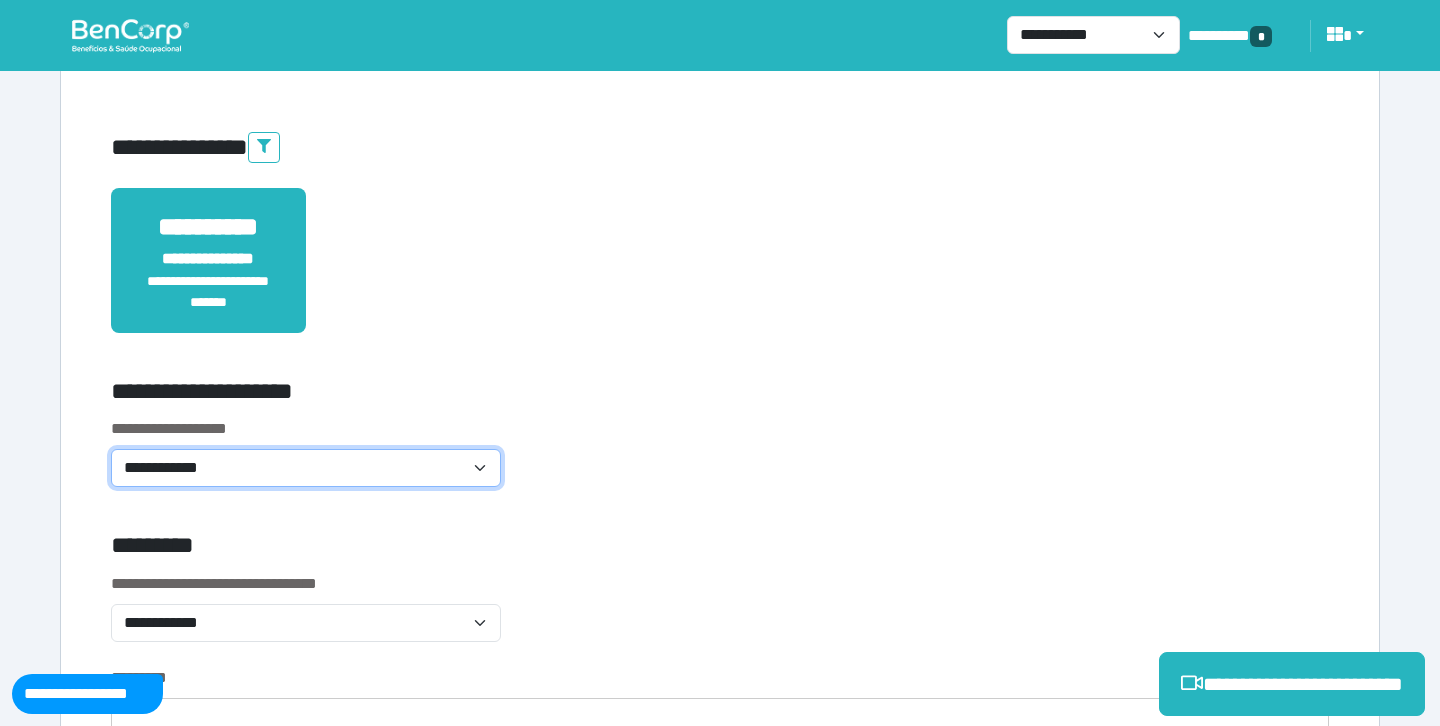 click on "**********" at bounding box center (306, 468) 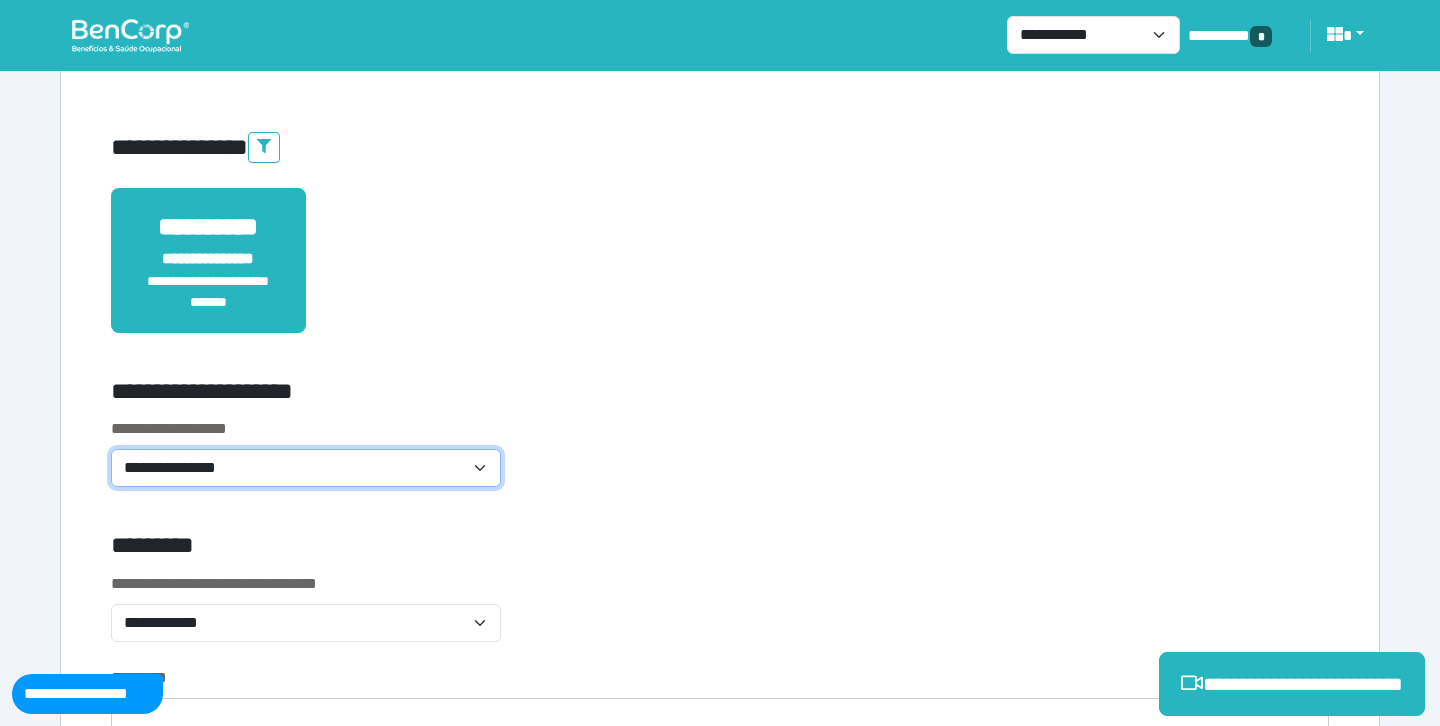 click on "**********" at bounding box center [306, 468] 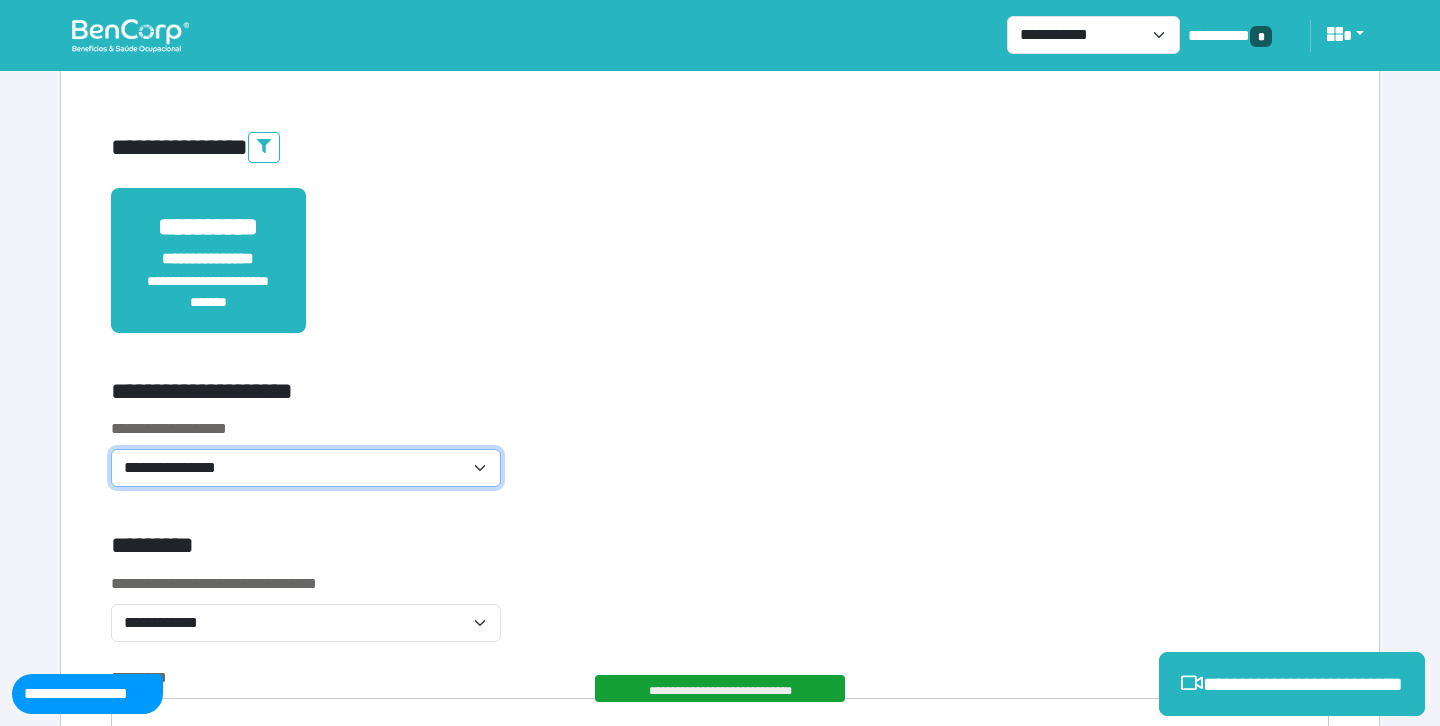 select on "**********" 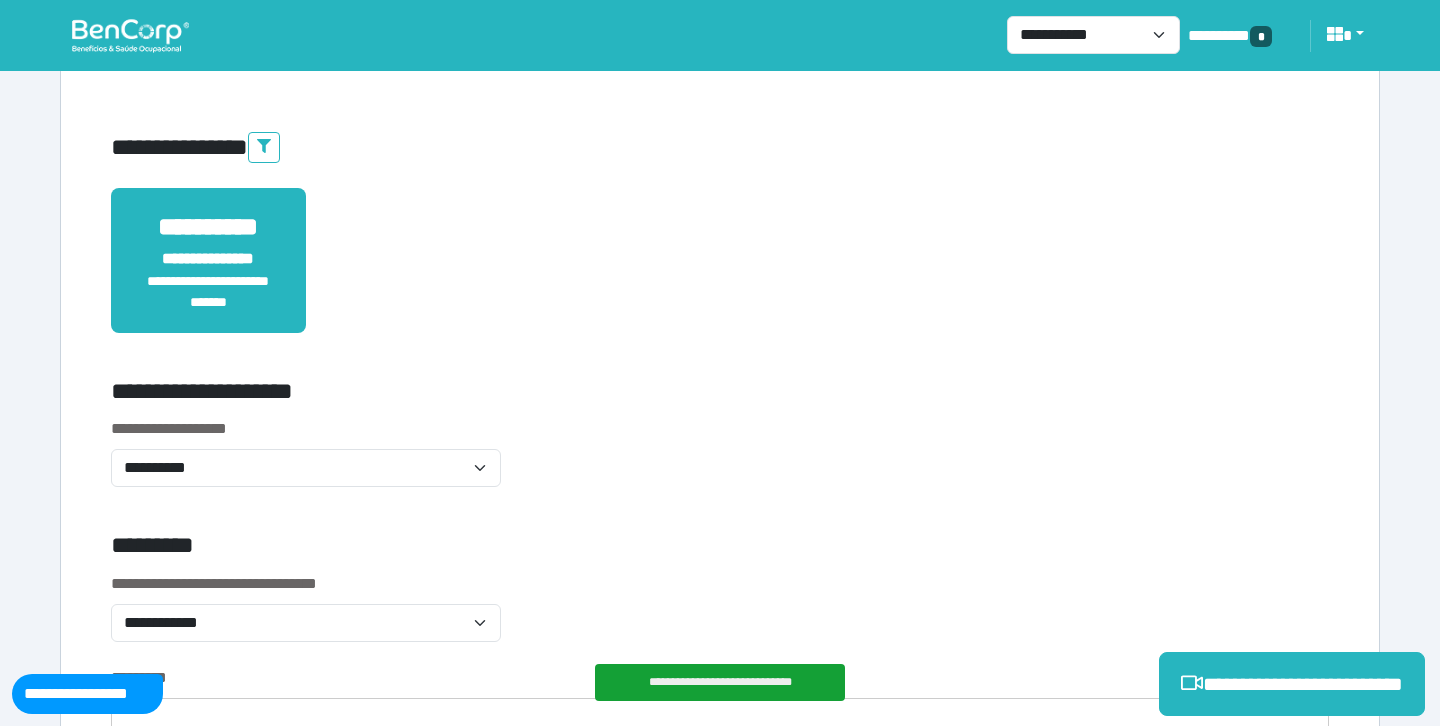 click on "**********" at bounding box center (720, 3990) 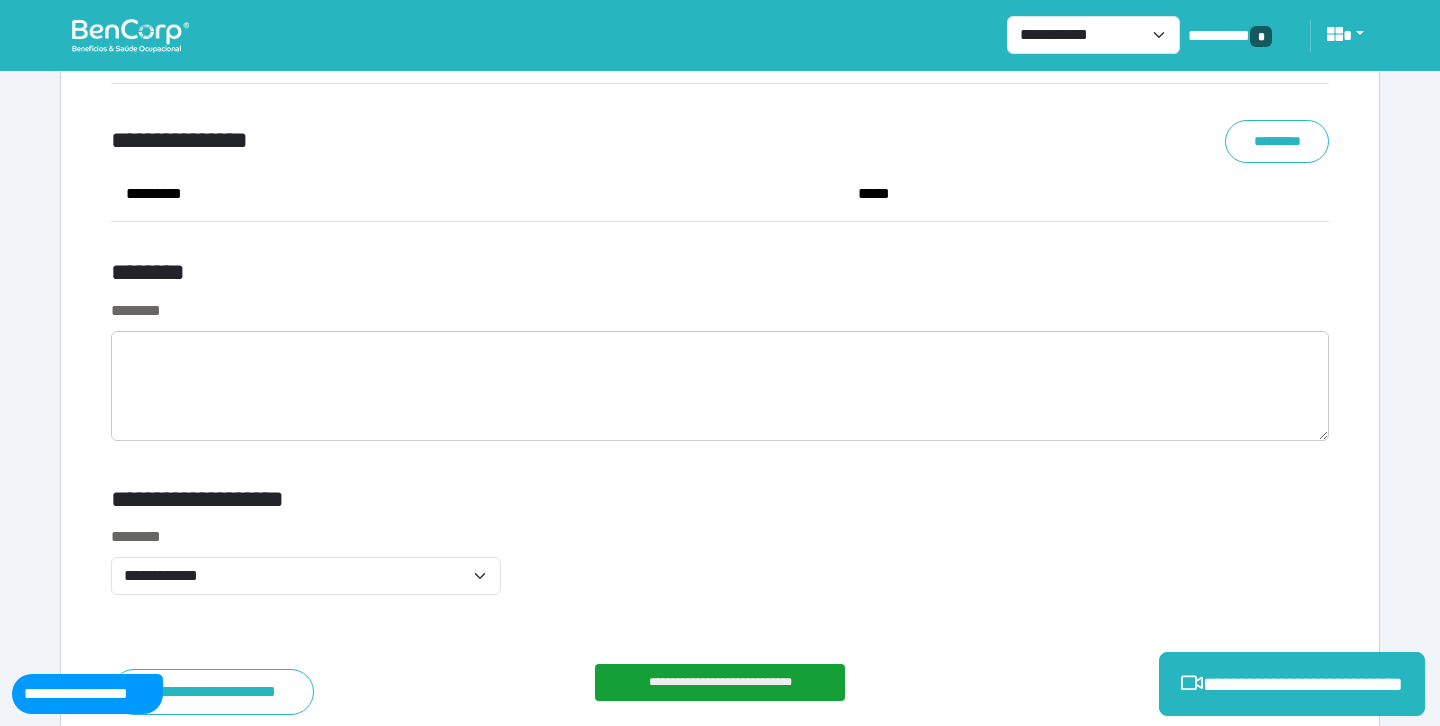 scroll, scrollTop: 7843, scrollLeft: 0, axis: vertical 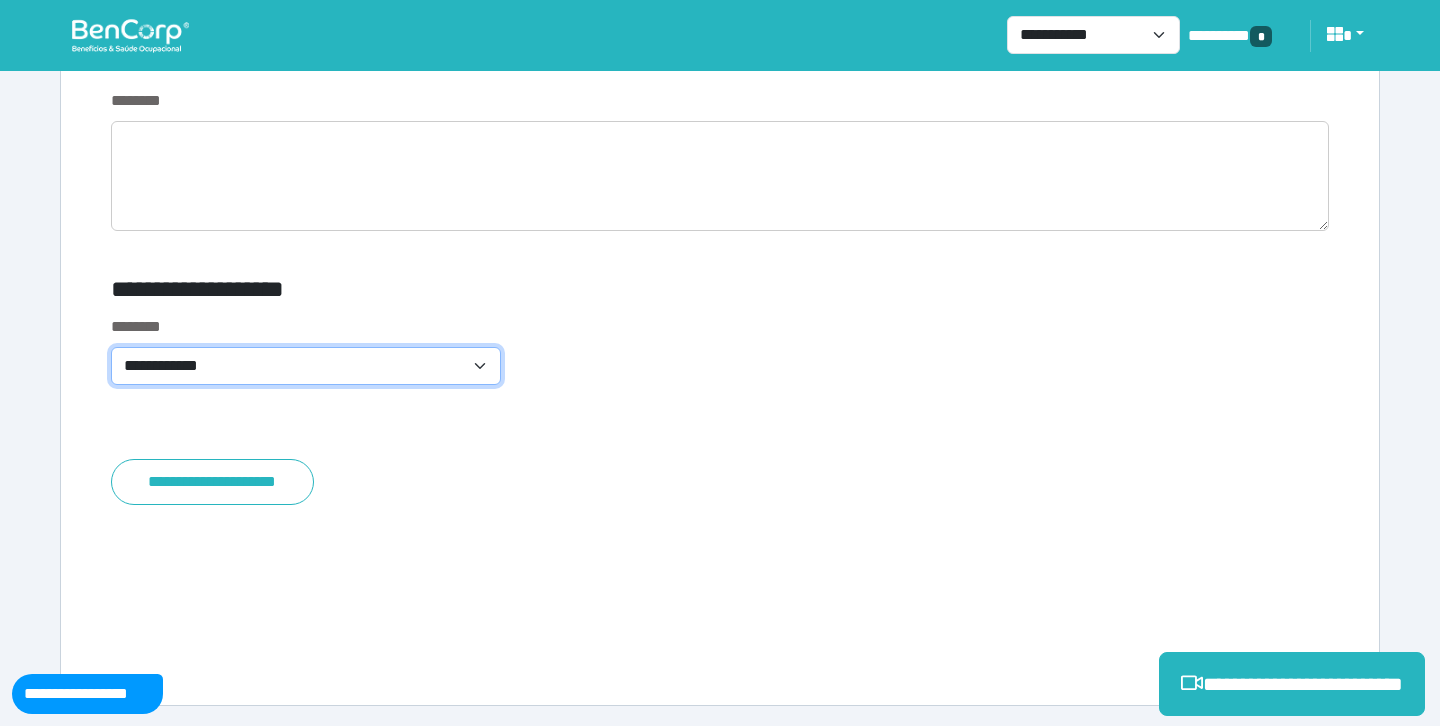 click on "**********" at bounding box center (306, 366) 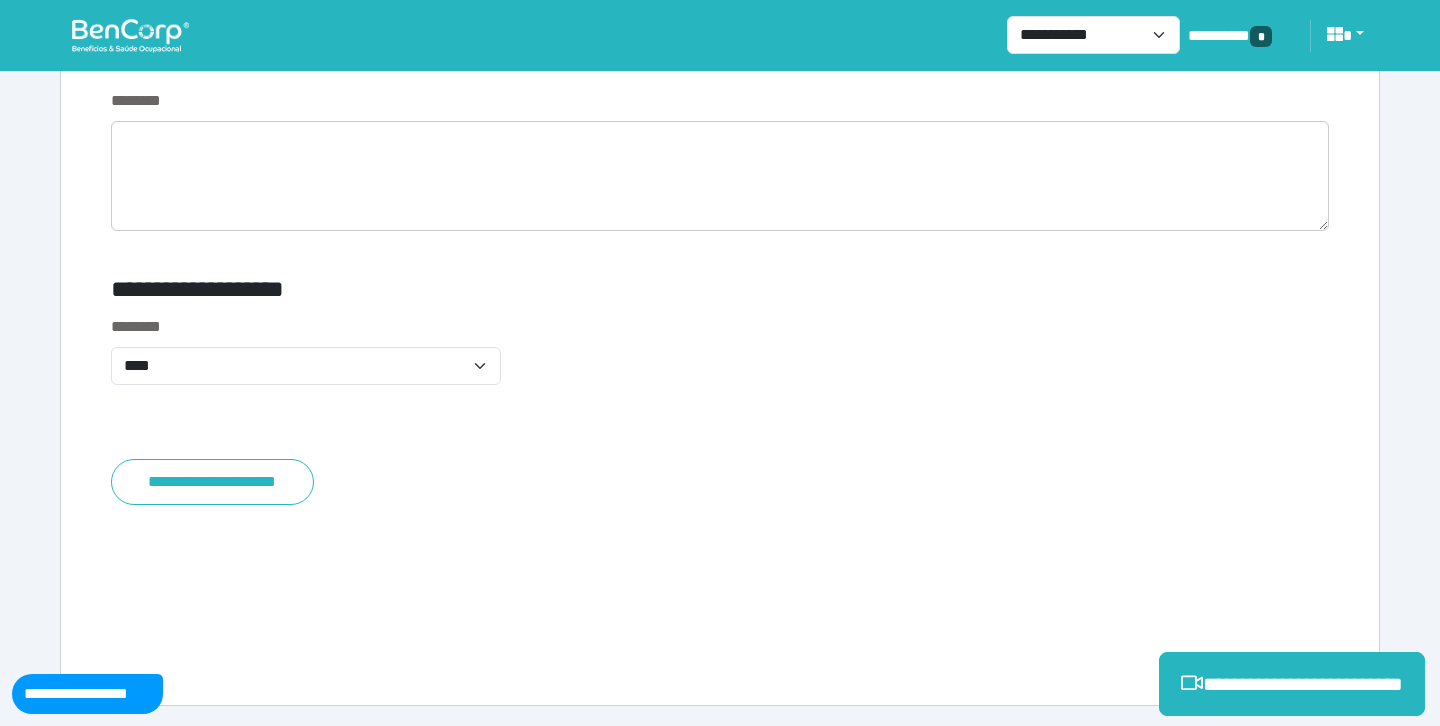click on "**********" at bounding box center [513, 293] 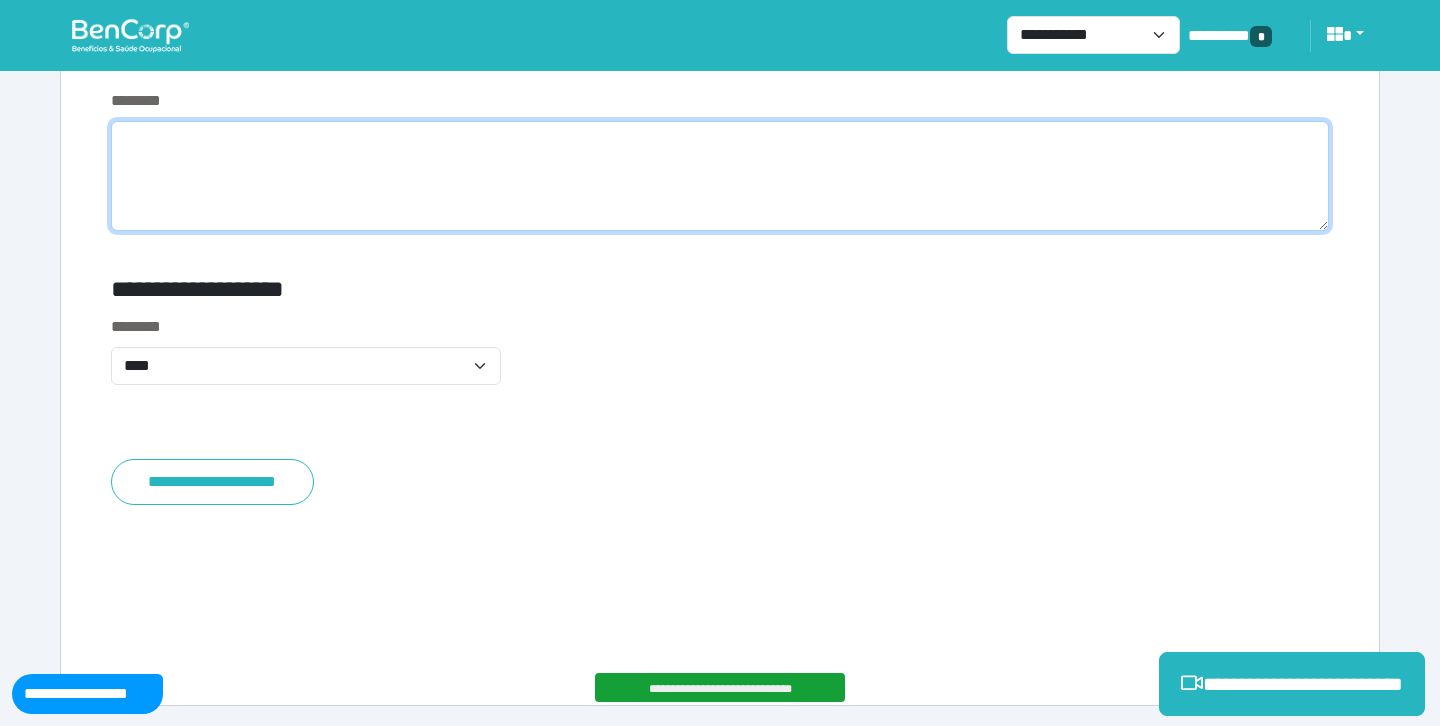 click at bounding box center [720, 176] 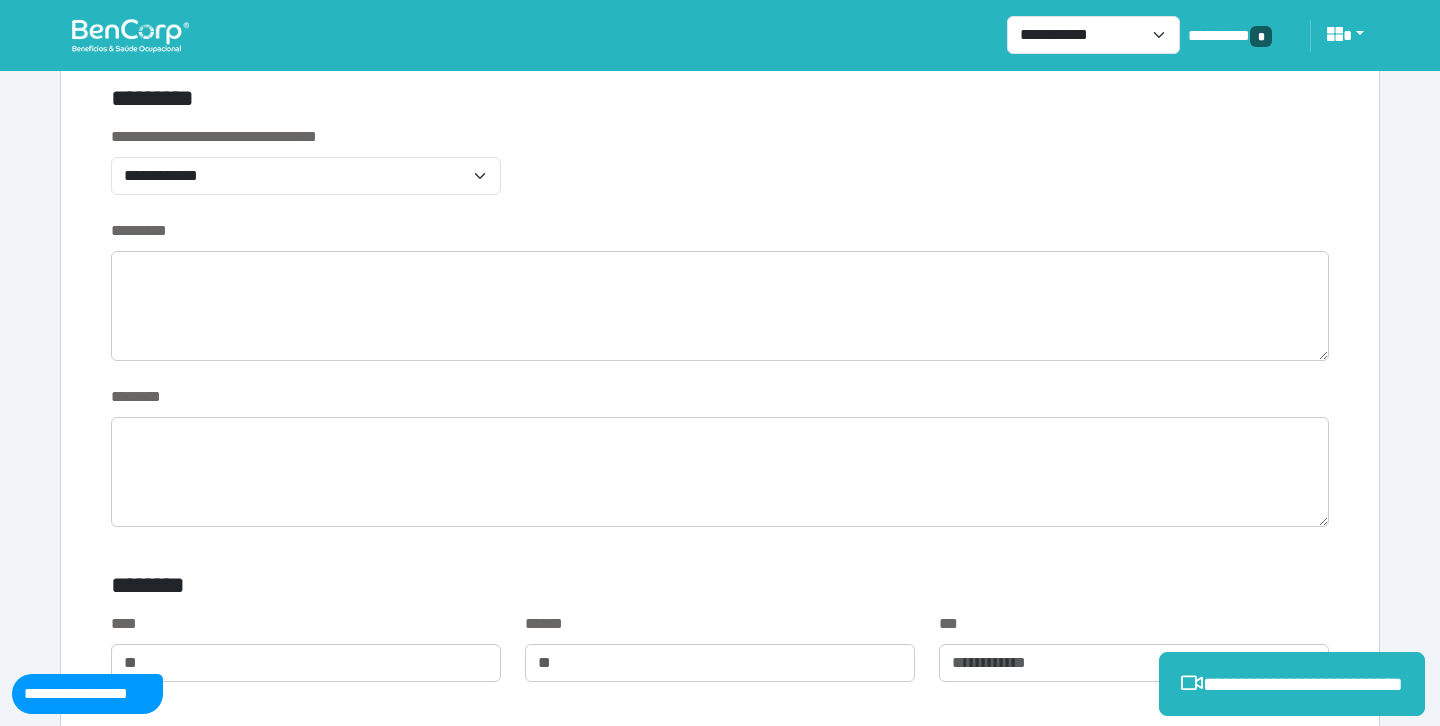 scroll, scrollTop: 782, scrollLeft: 0, axis: vertical 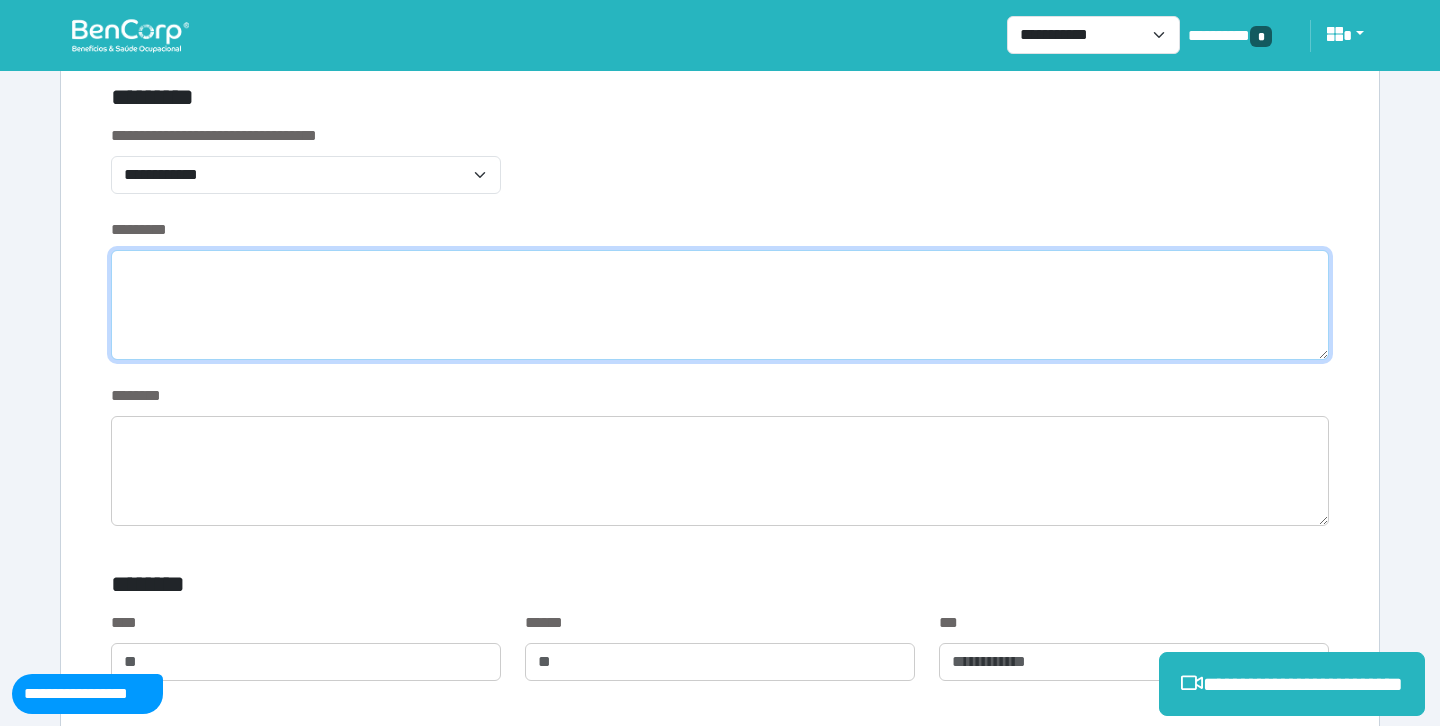 click at bounding box center (720, 305) 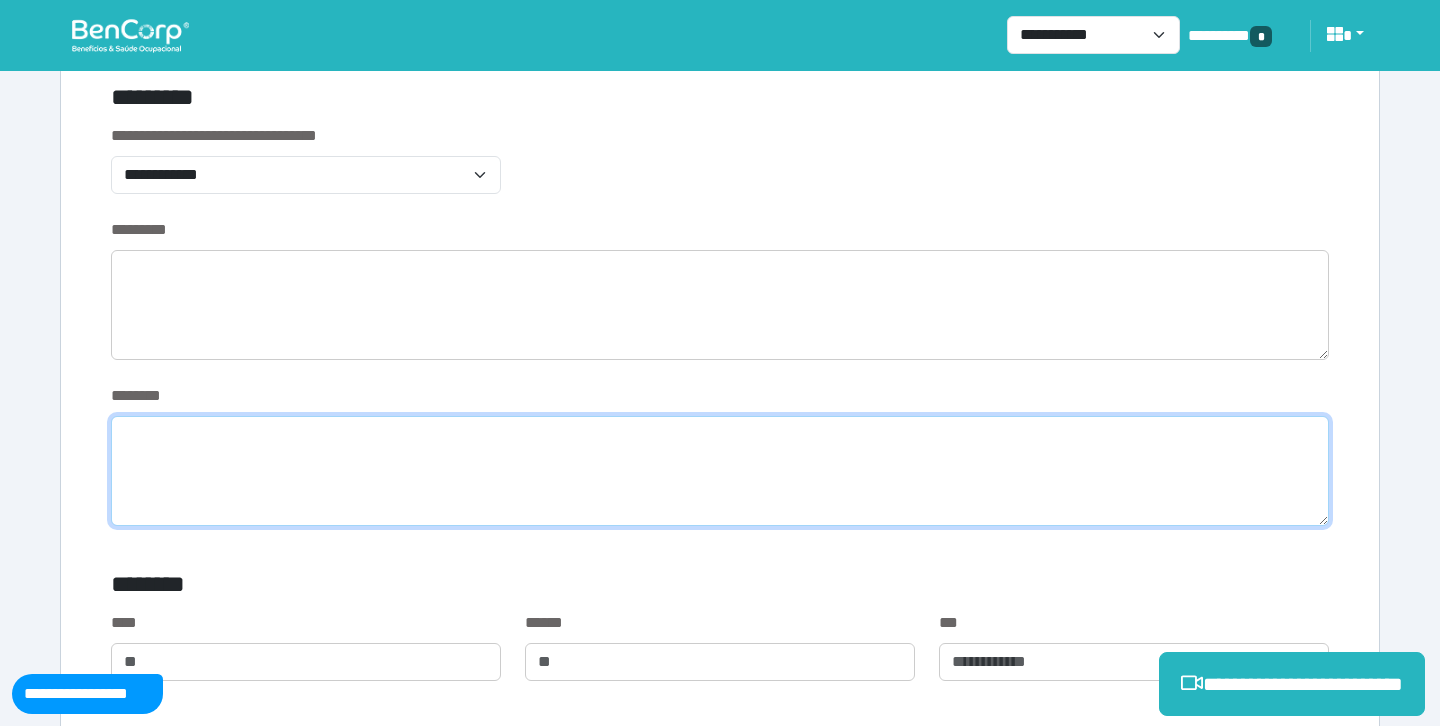 click at bounding box center (720, 471) 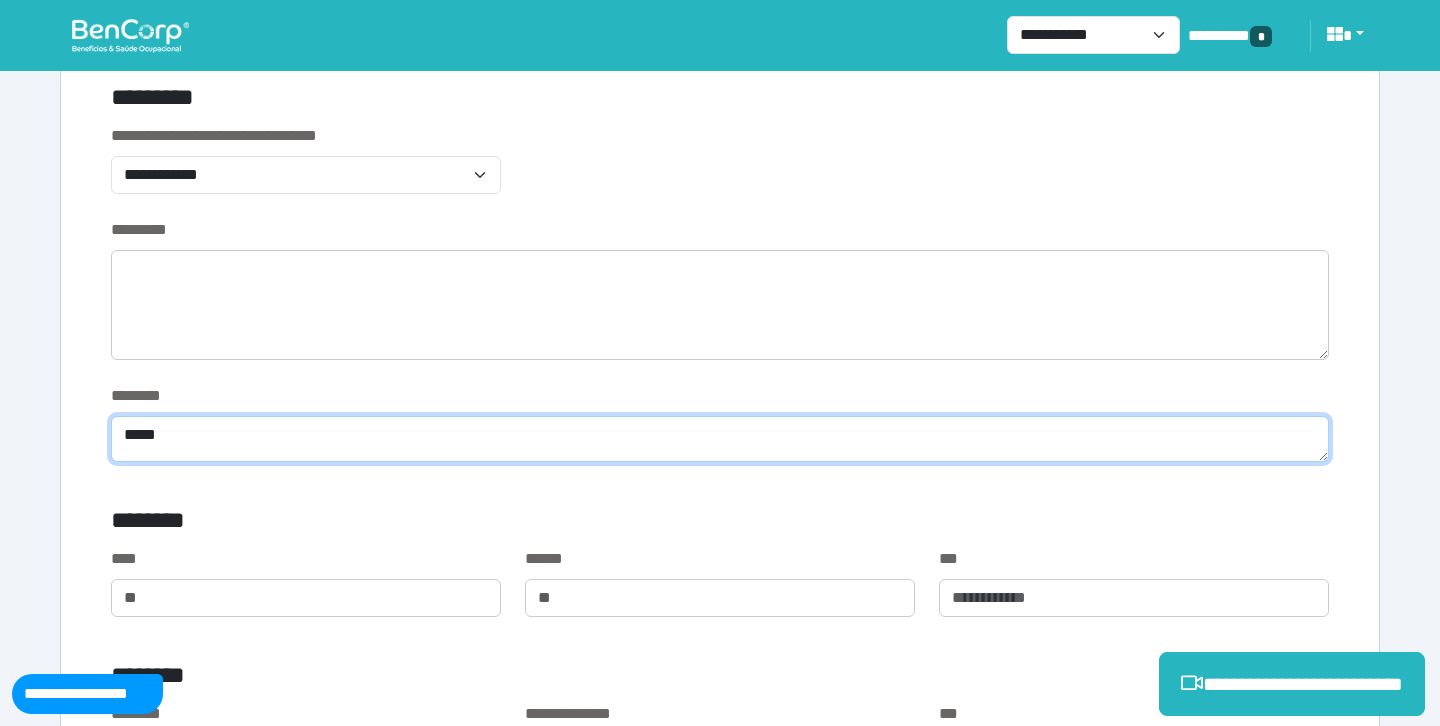 type on "****" 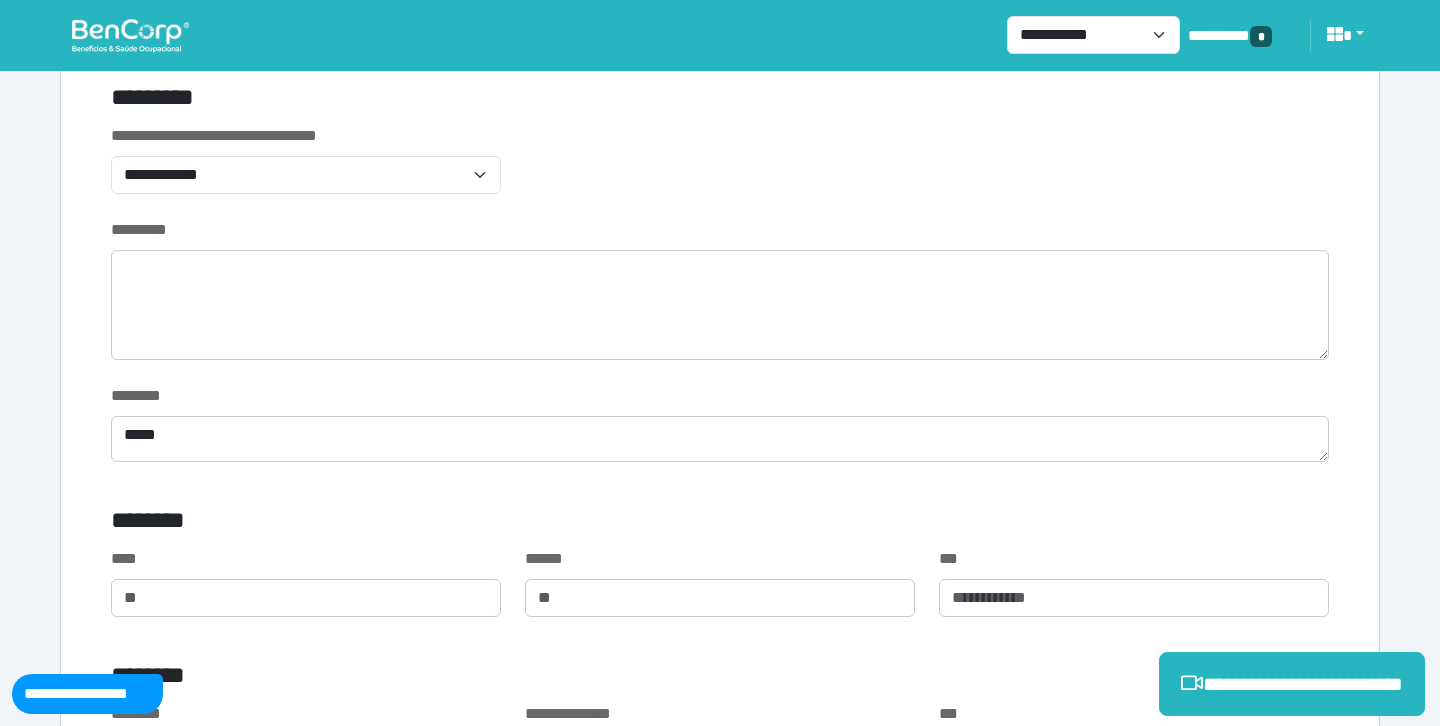 click on "**********" at bounding box center [720, 171] 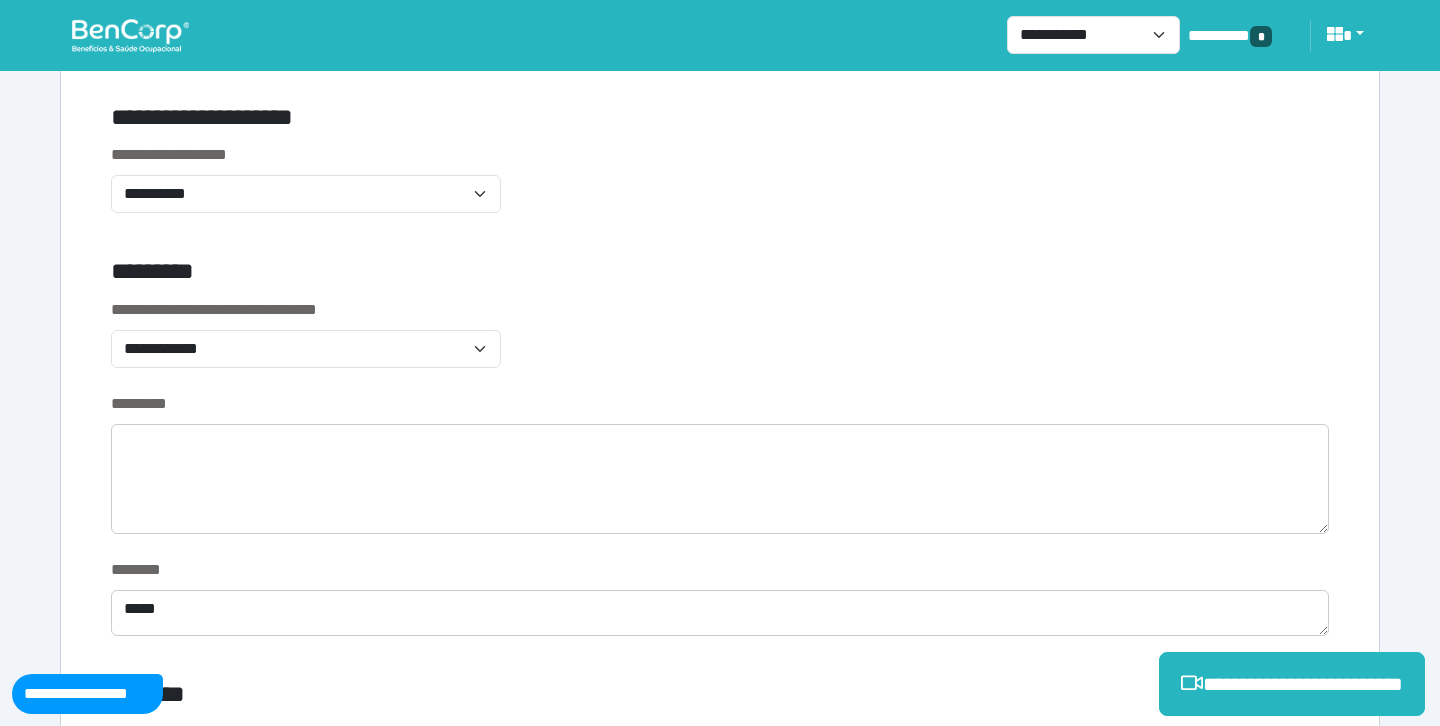 scroll, scrollTop: 579, scrollLeft: 0, axis: vertical 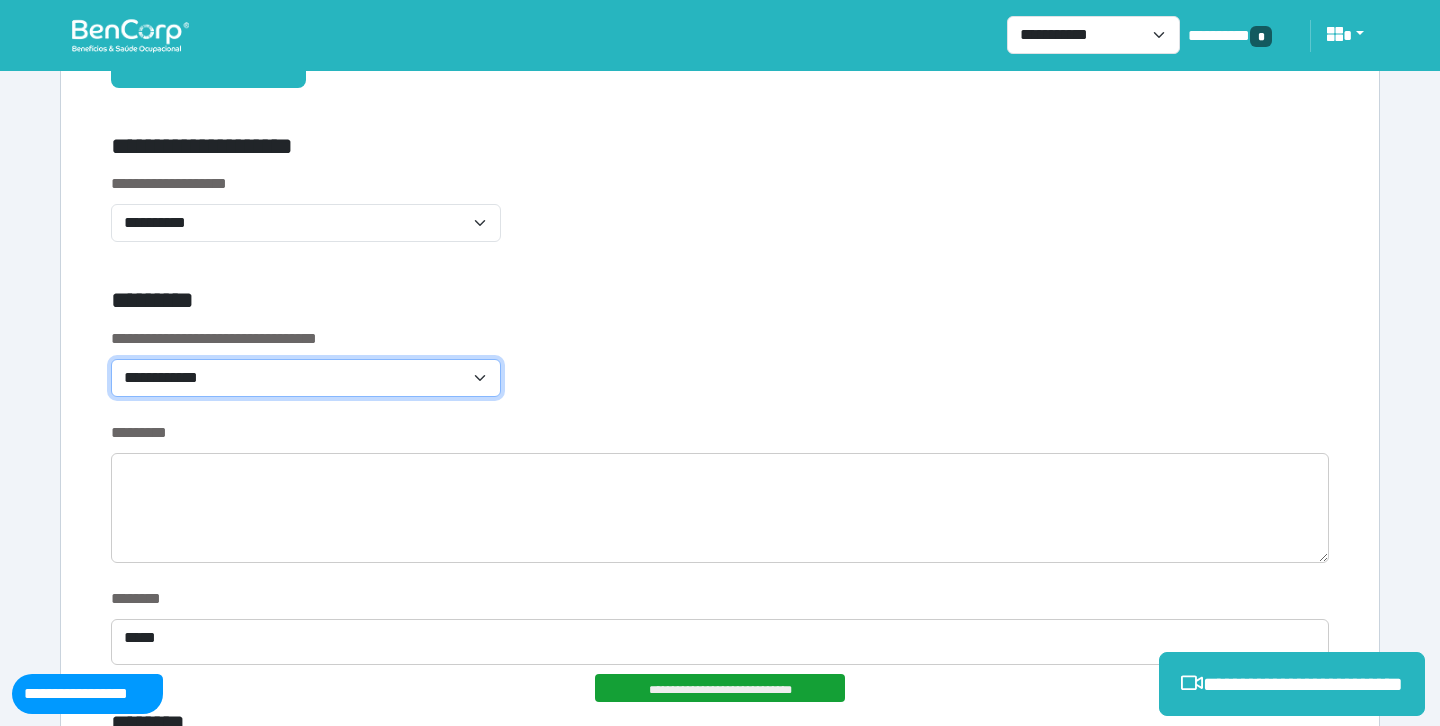 click on "**********" at bounding box center (306, 378) 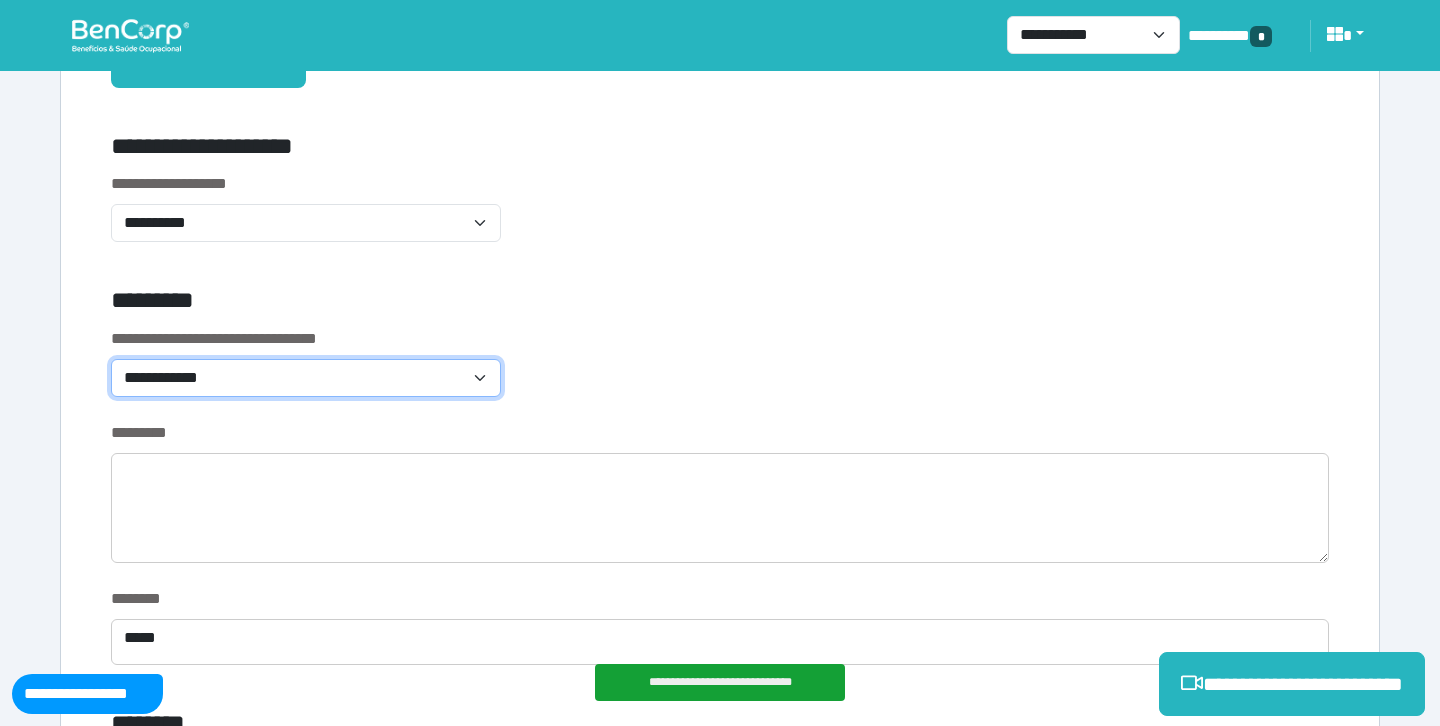 select on "*******" 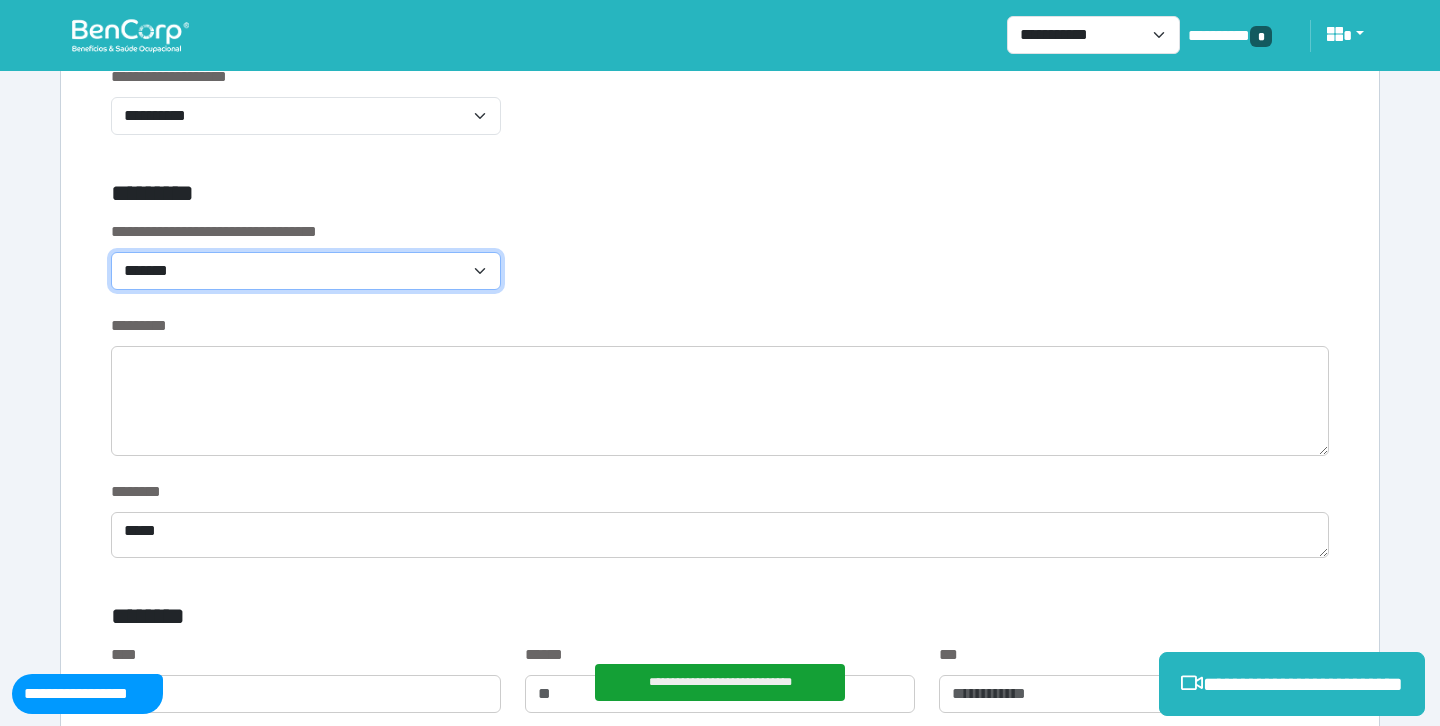 scroll, scrollTop: 816, scrollLeft: 0, axis: vertical 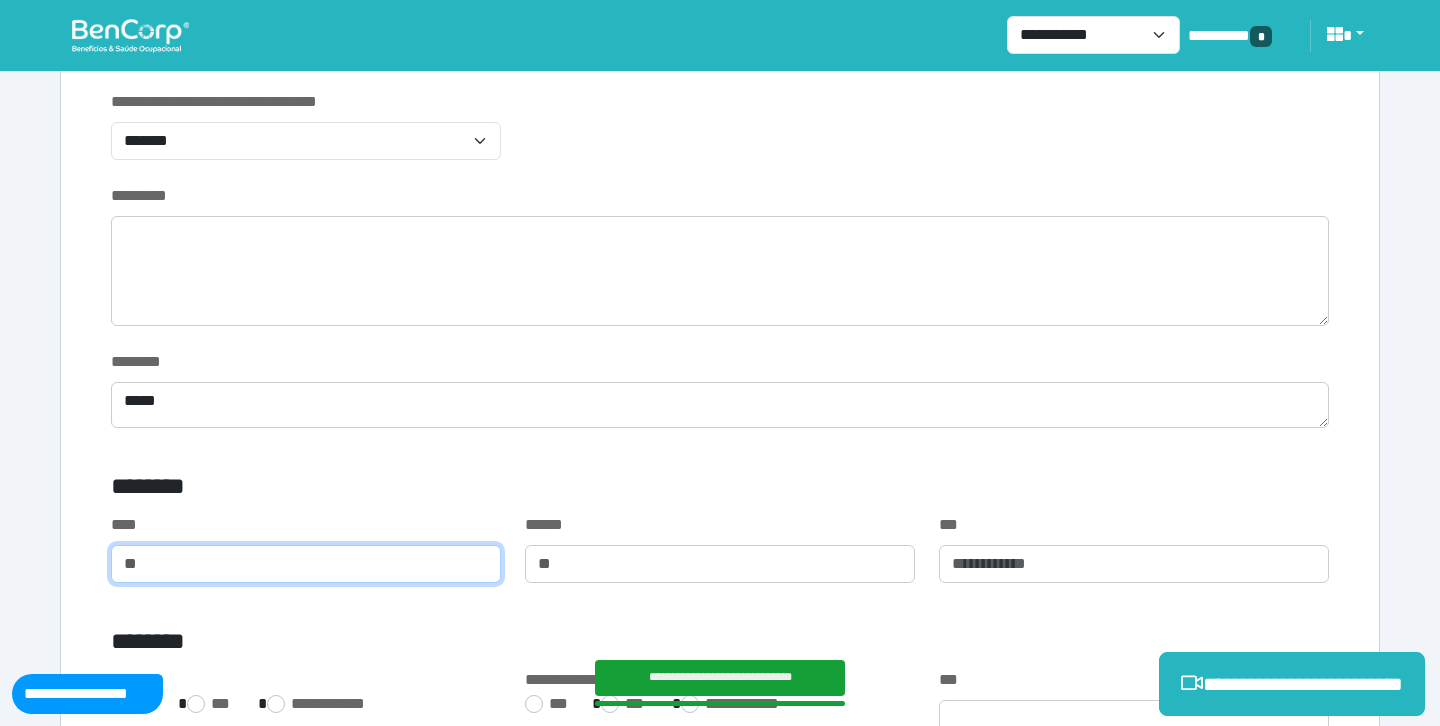 click at bounding box center (306, 564) 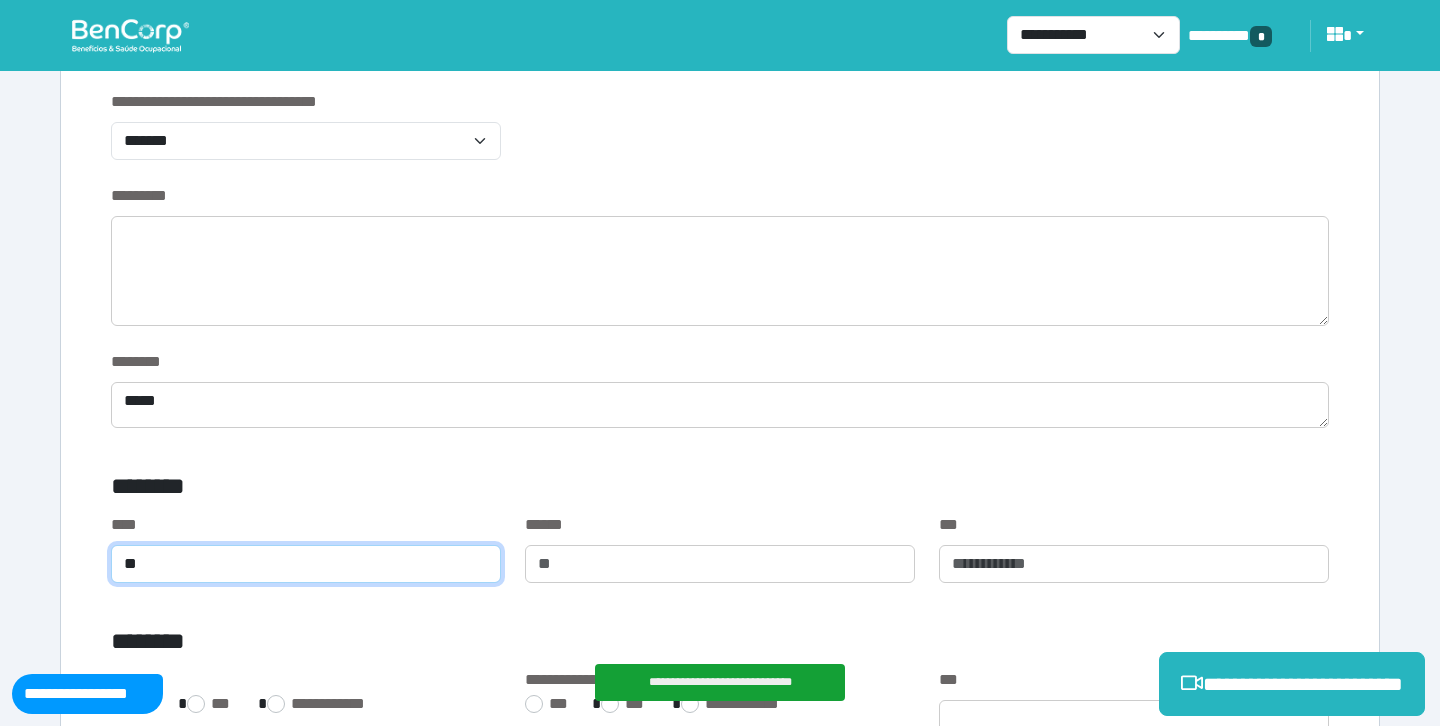 type on "**" 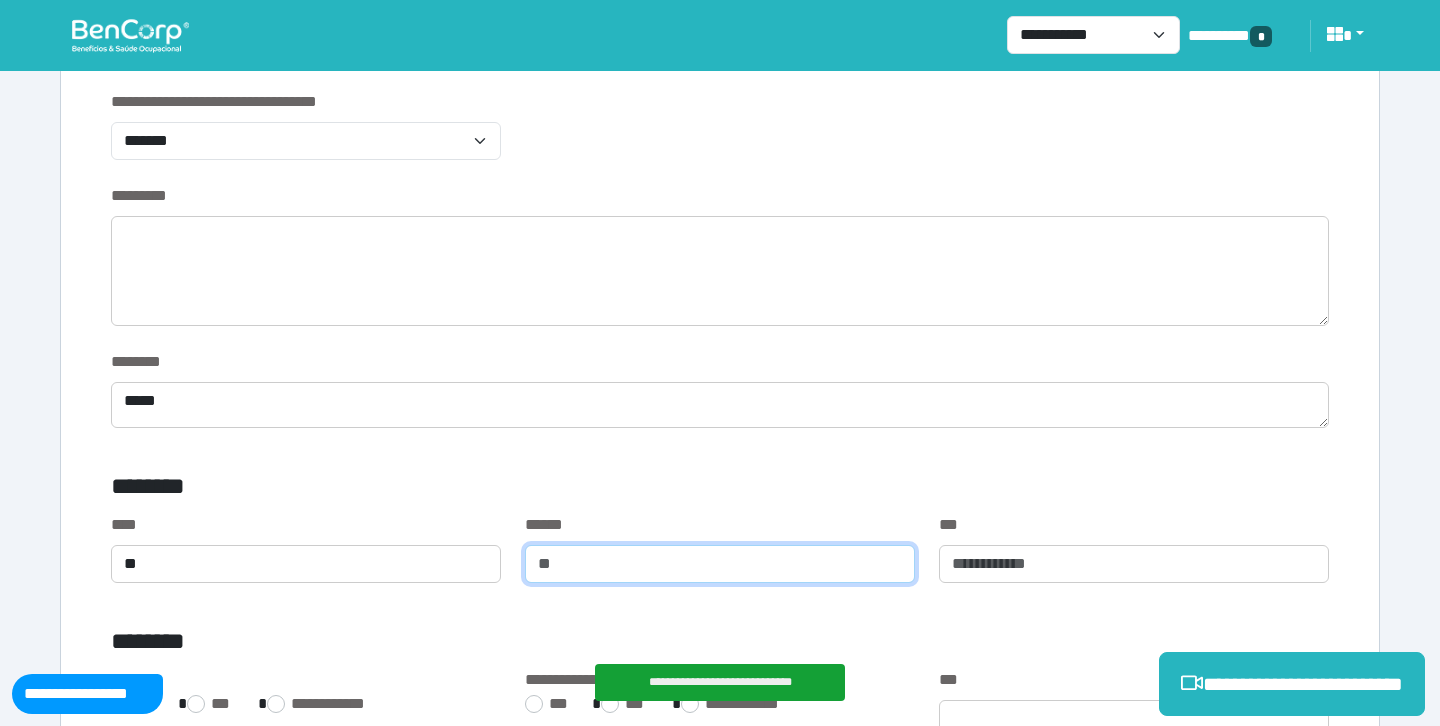 click at bounding box center (720, 564) 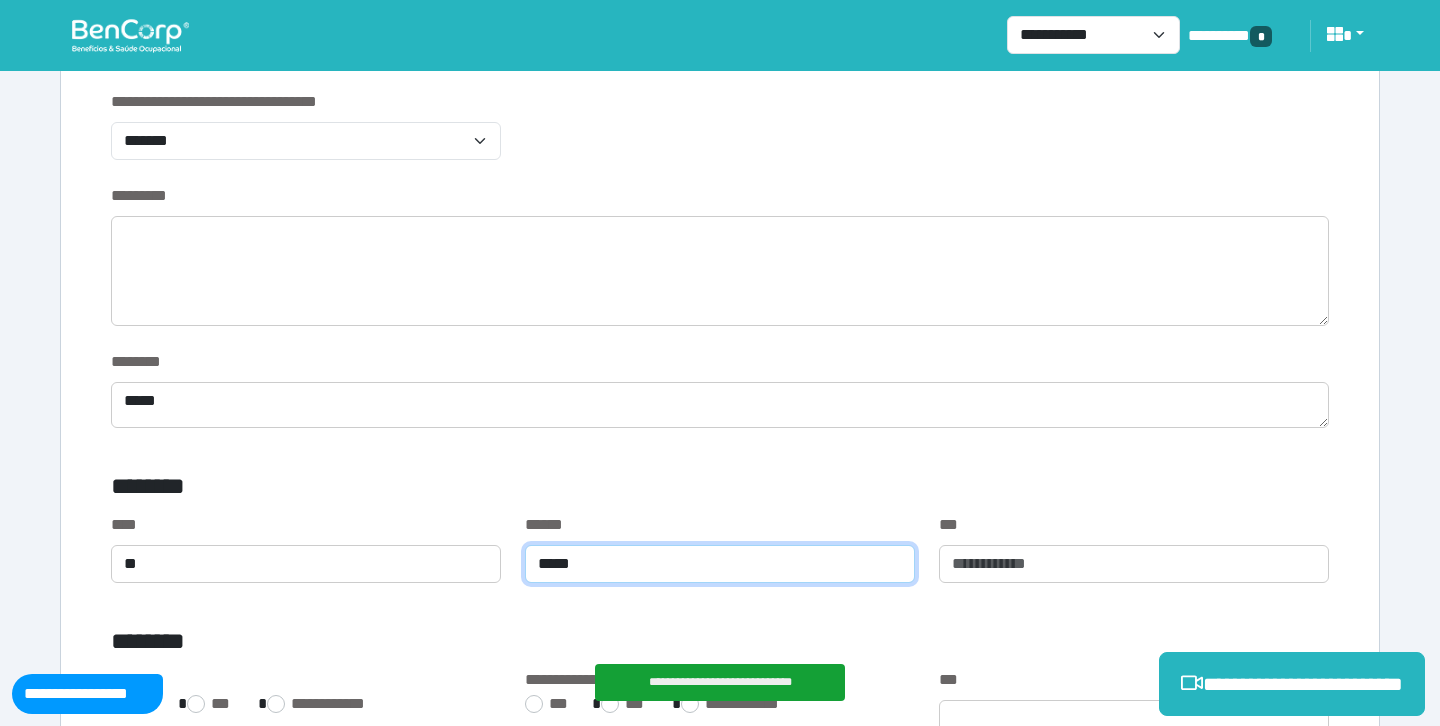 type on "*****" 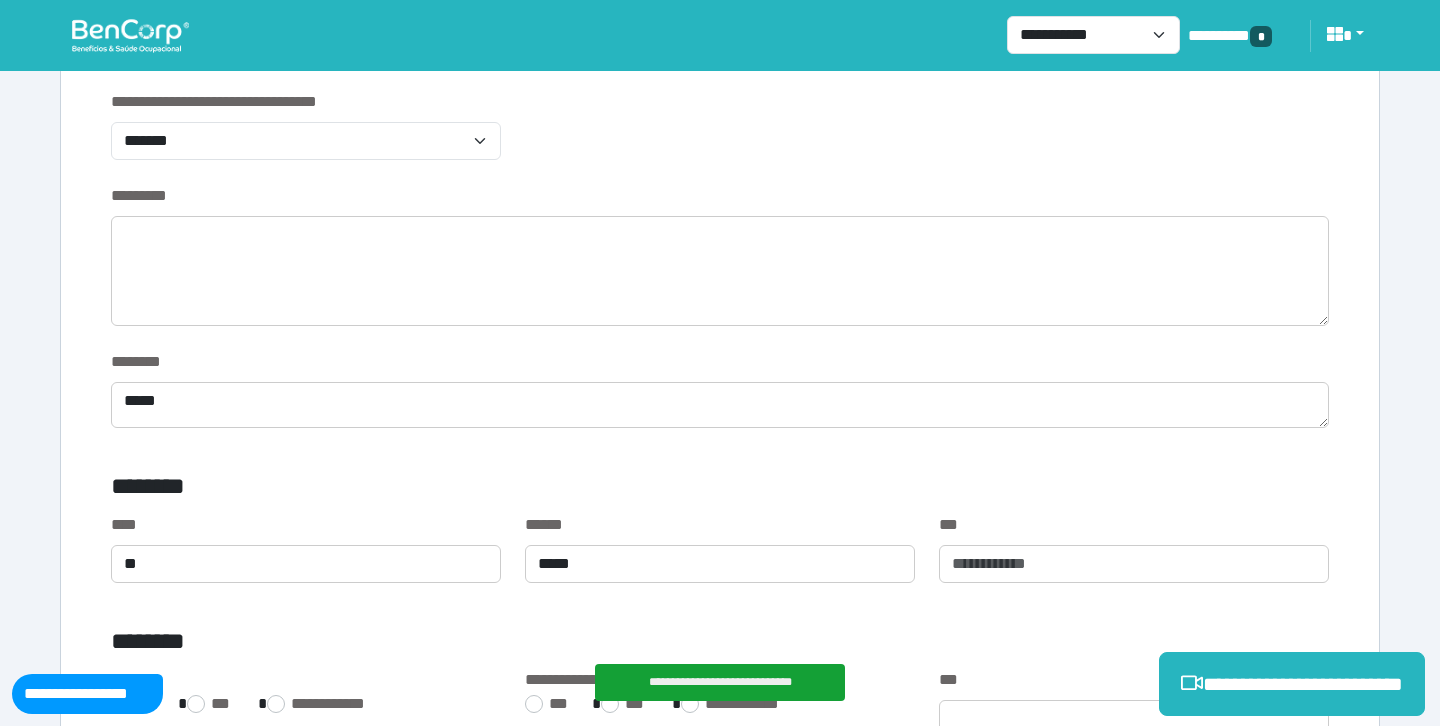 click on "********
****" at bounding box center (720, 401) 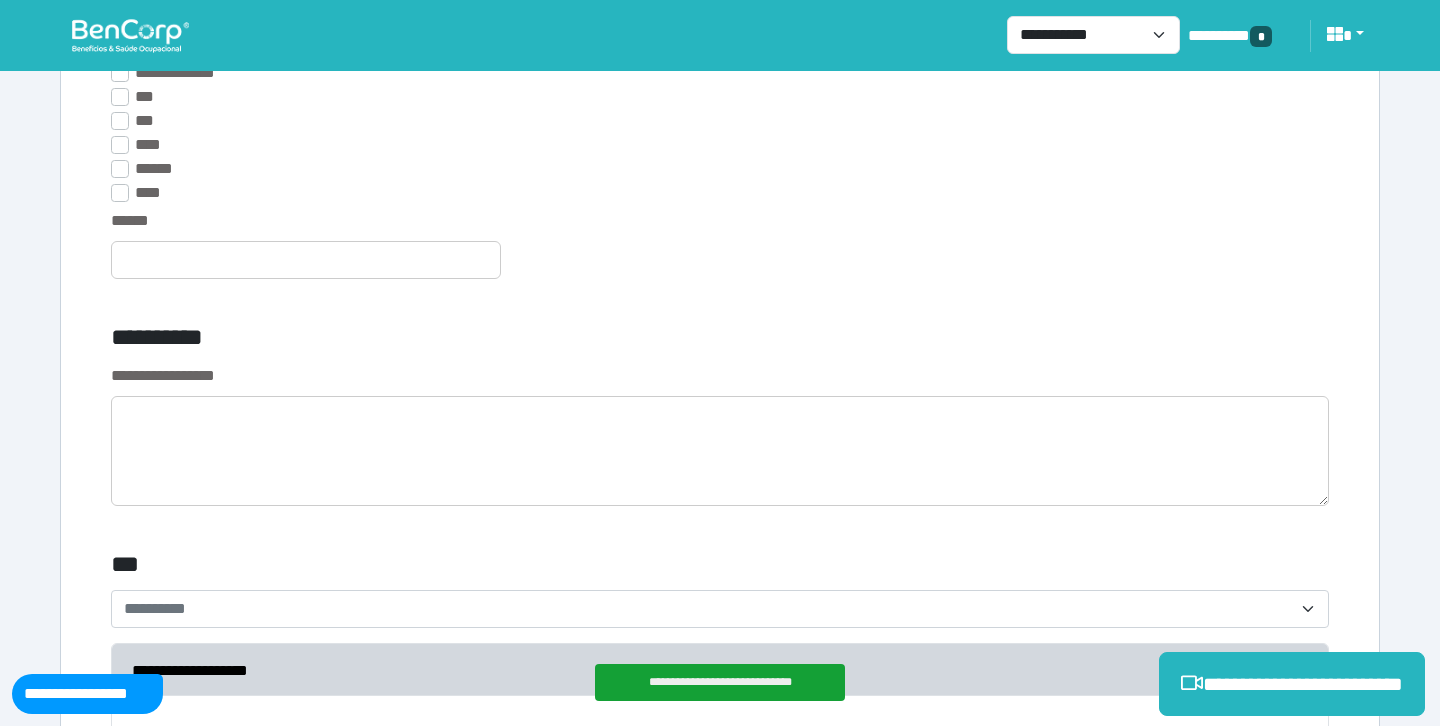 scroll, scrollTop: 5440, scrollLeft: 0, axis: vertical 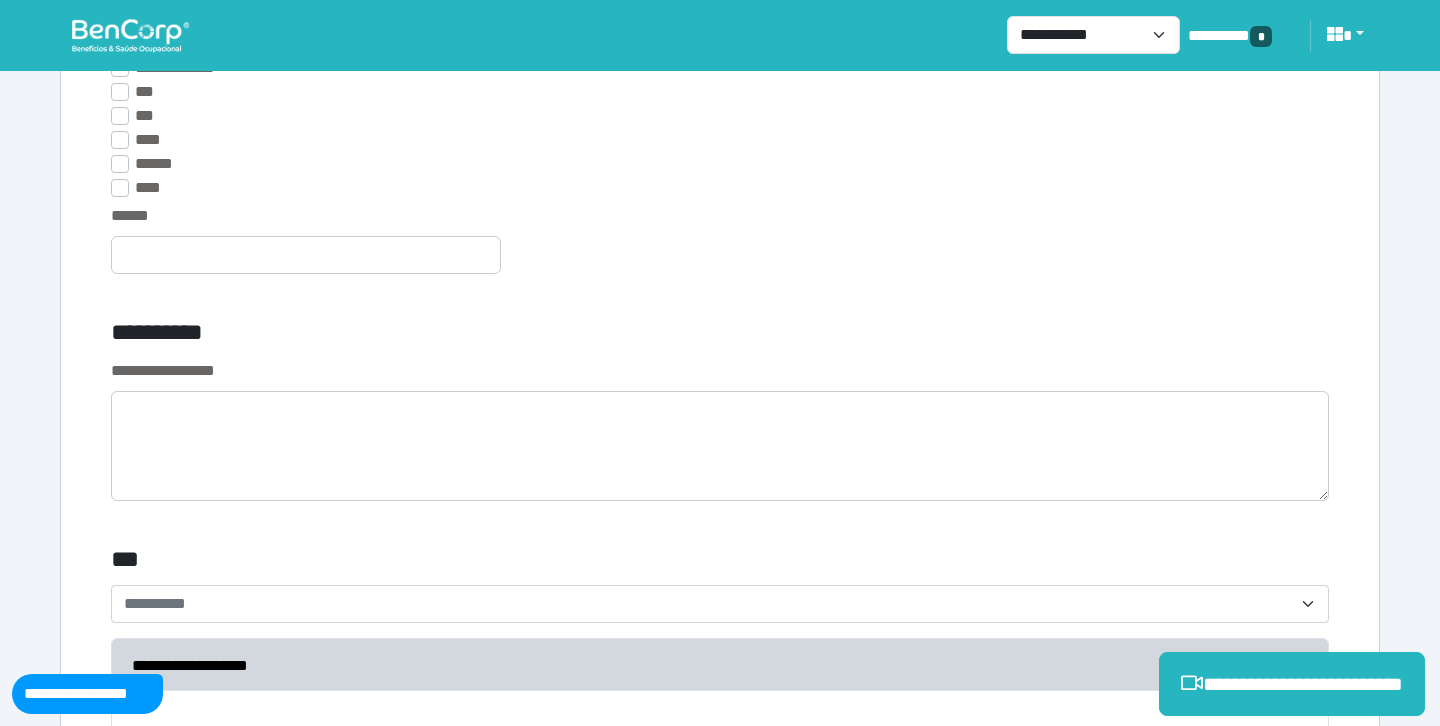 click on "**********" at bounding box center (513, 336) 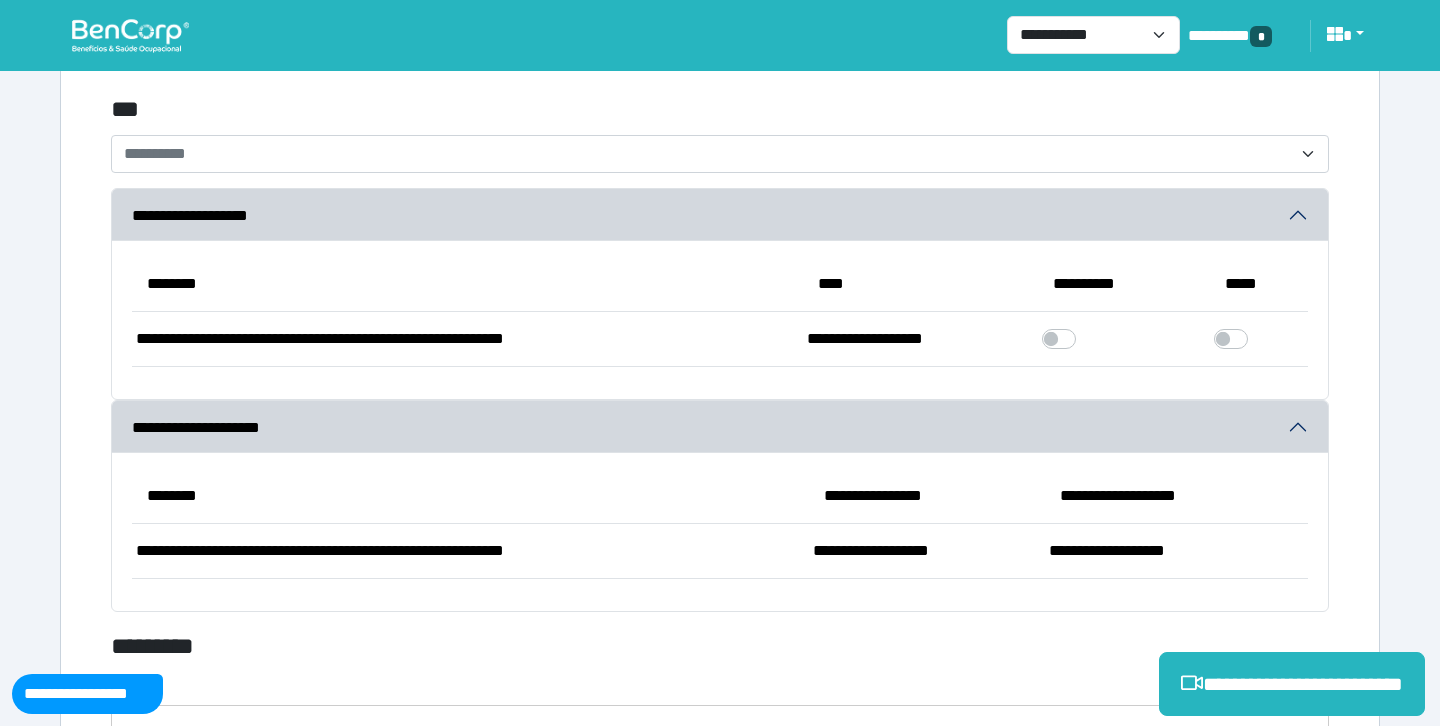 scroll, scrollTop: 5855, scrollLeft: 0, axis: vertical 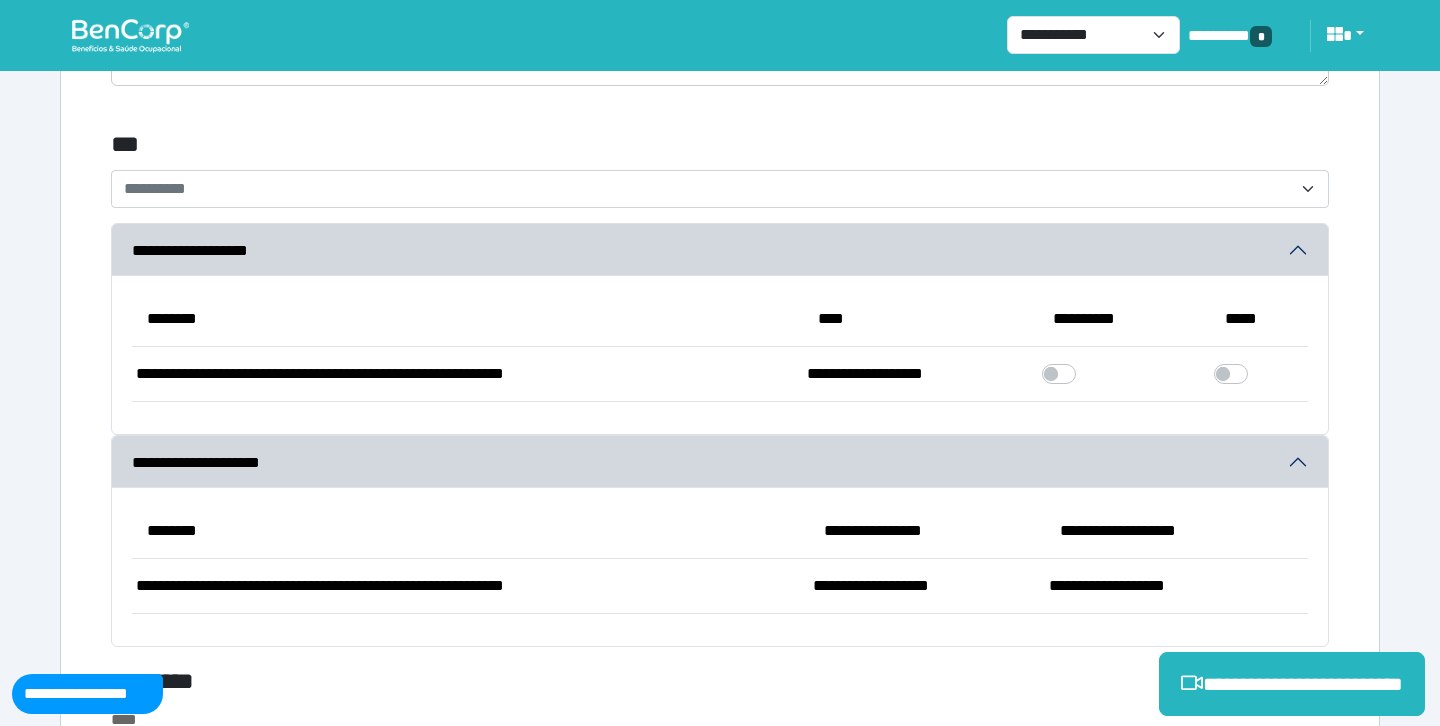 click on "**********" at bounding box center [720, 408] 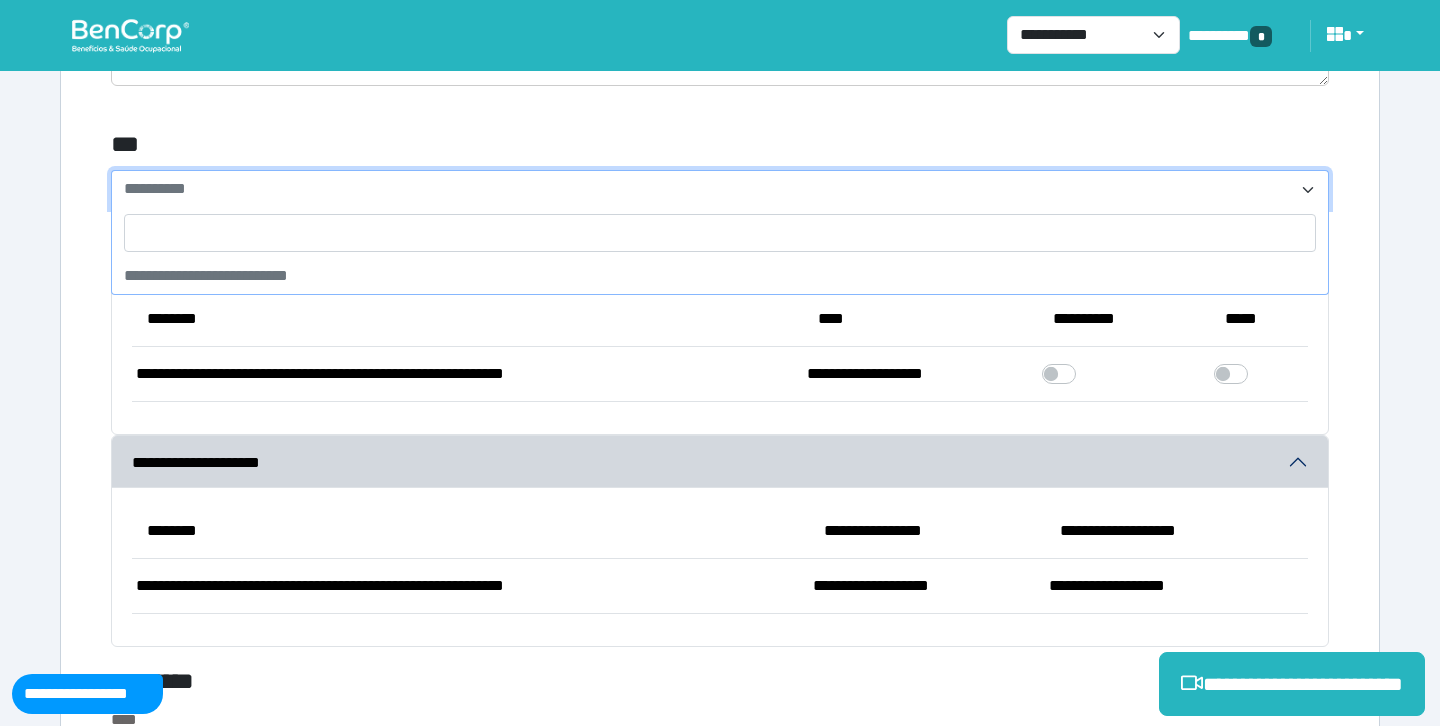 click on "**********" at bounding box center (708, 189) 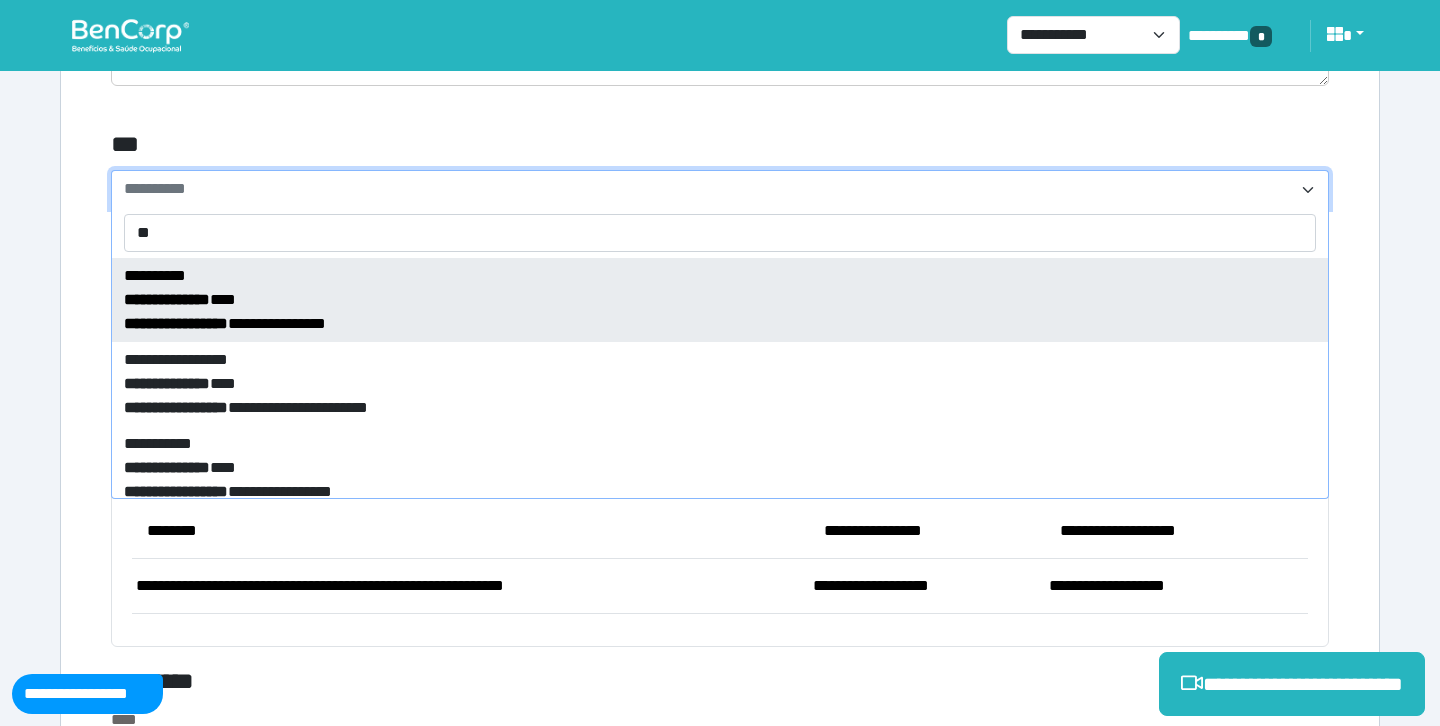 type on "*" 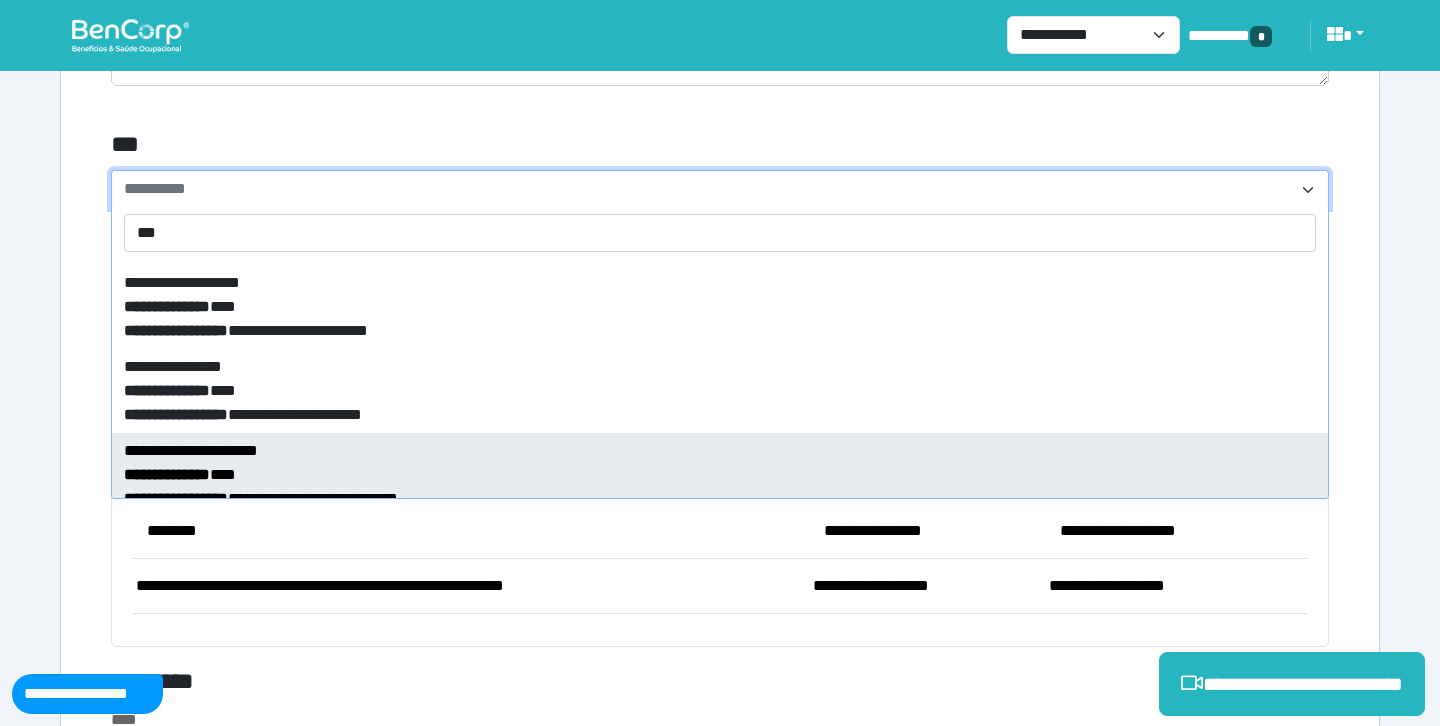 scroll, scrollTop: 333, scrollLeft: 0, axis: vertical 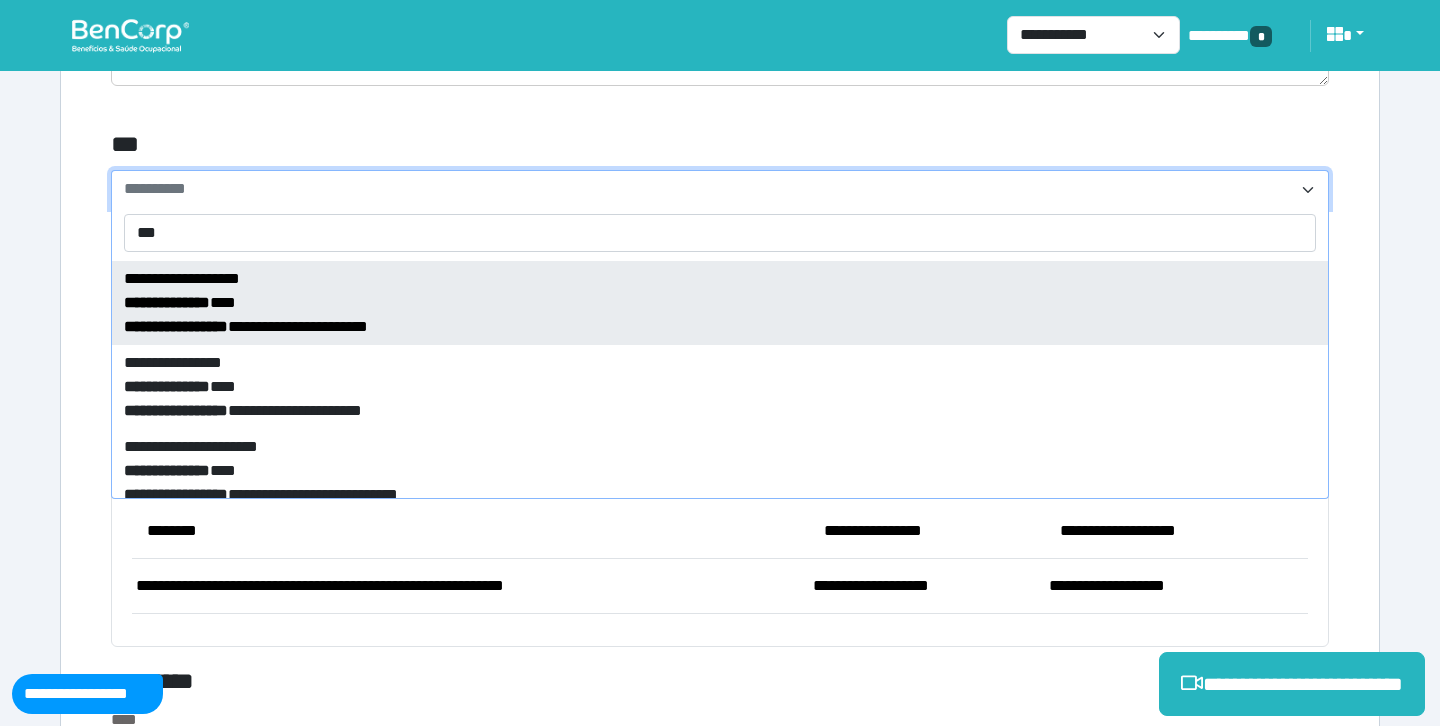 type on "***" 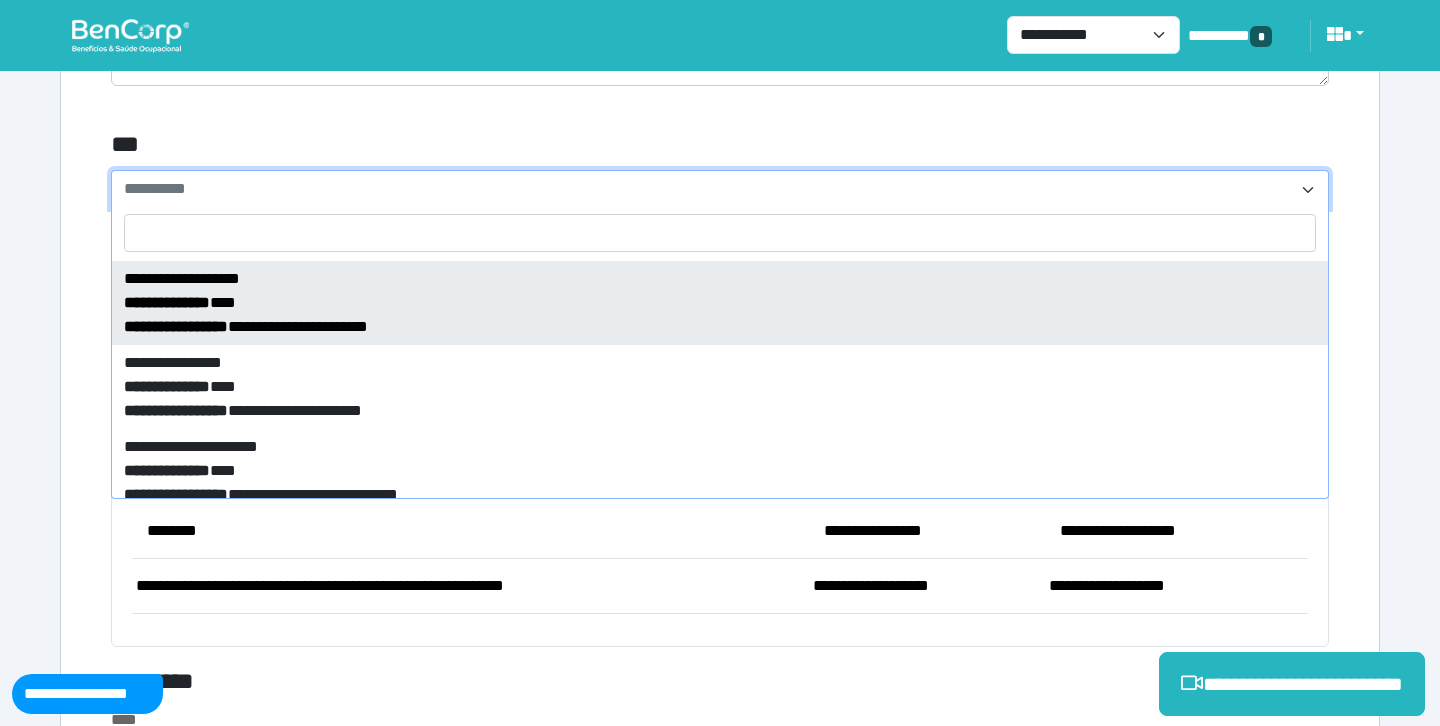 select on "****" 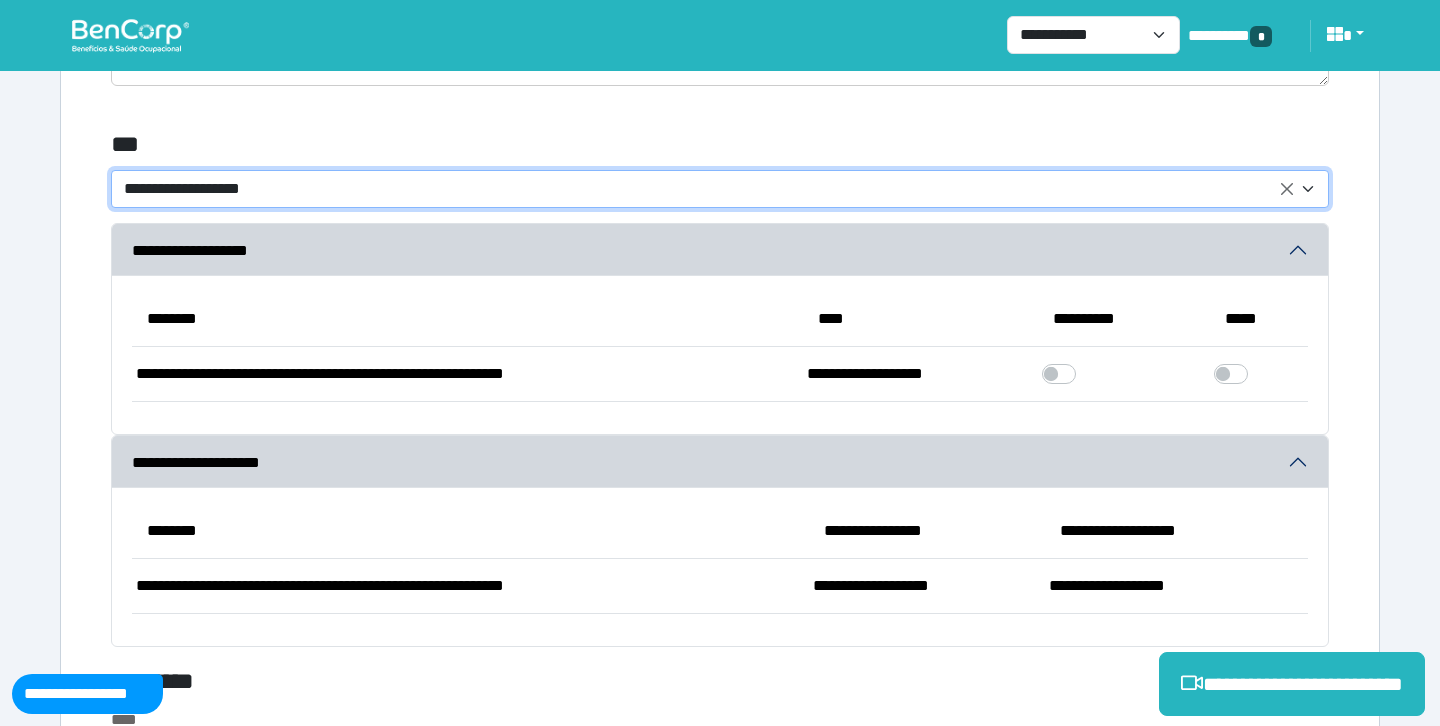 click on "***" at bounding box center (513, 148) 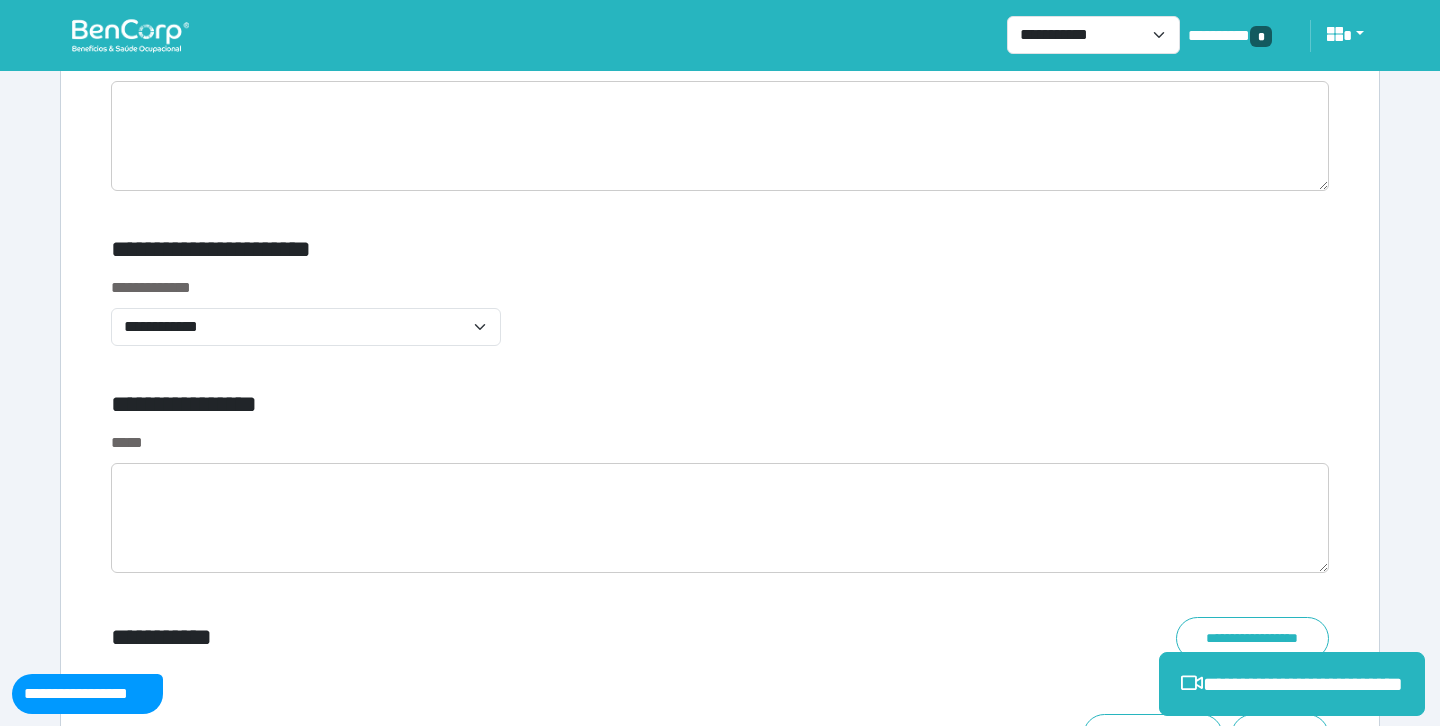 scroll, scrollTop: 6777, scrollLeft: 0, axis: vertical 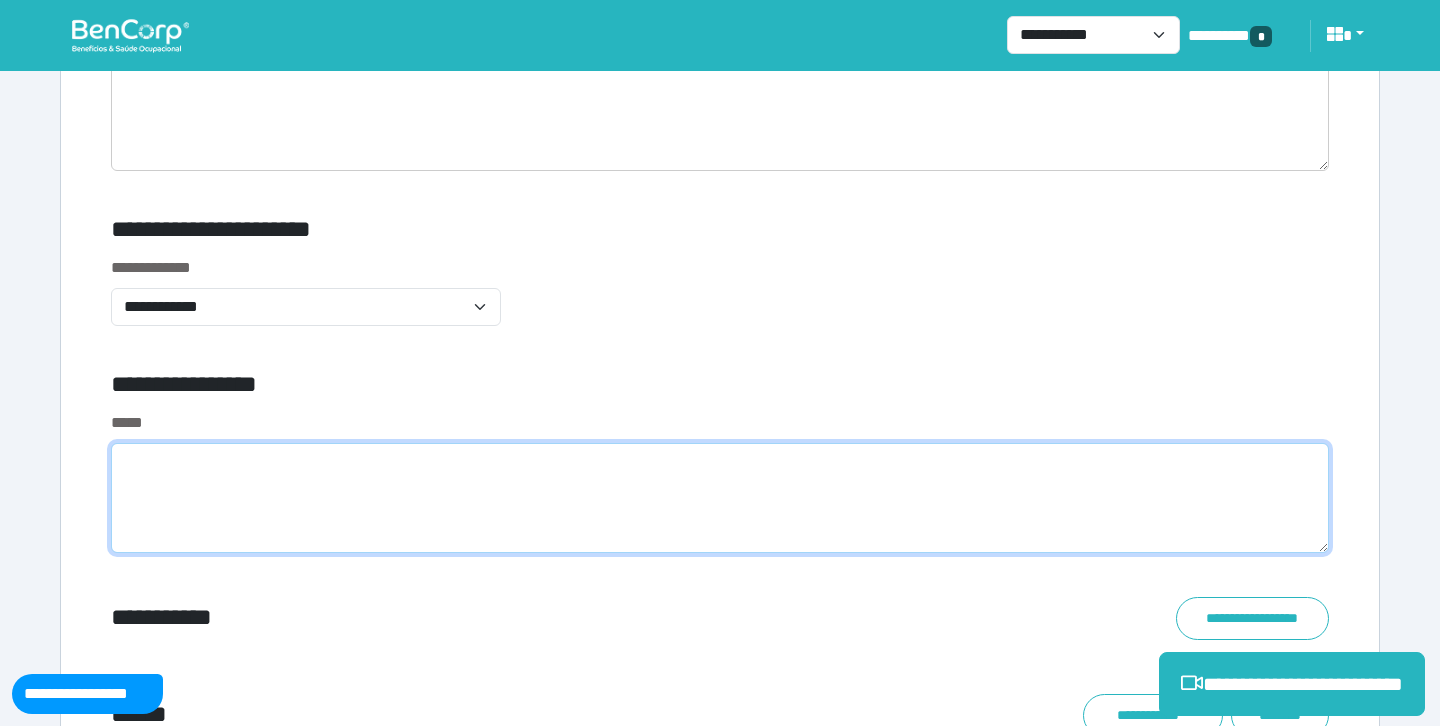 click at bounding box center (720, 498) 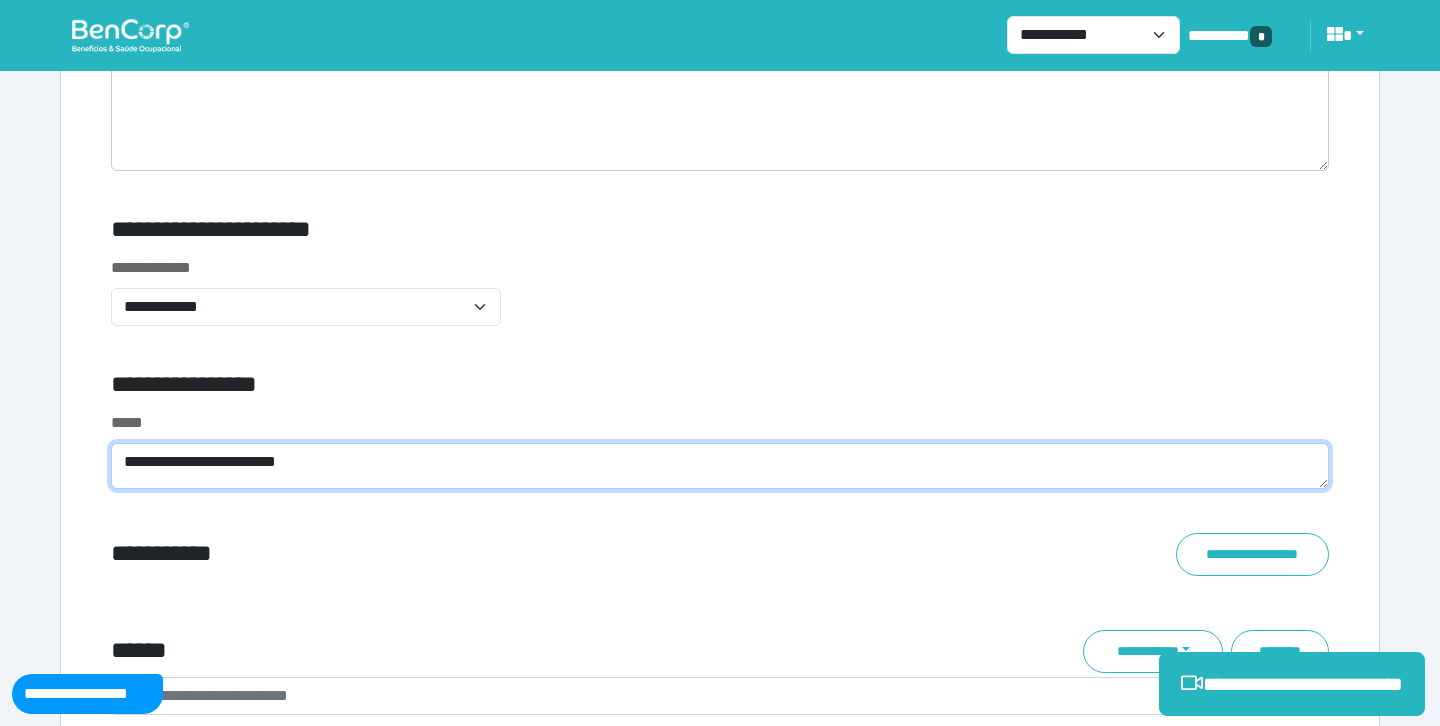 scroll, scrollTop: 0, scrollLeft: 0, axis: both 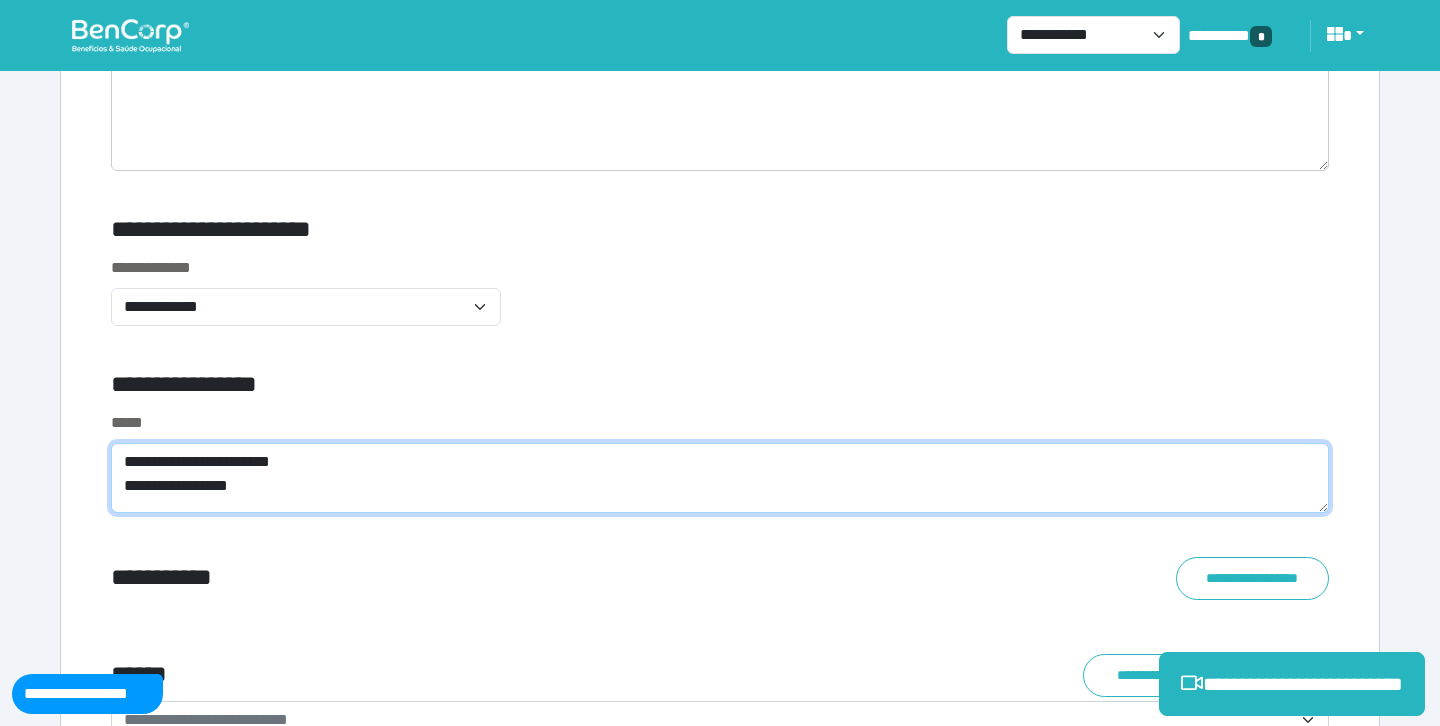 type on "**********" 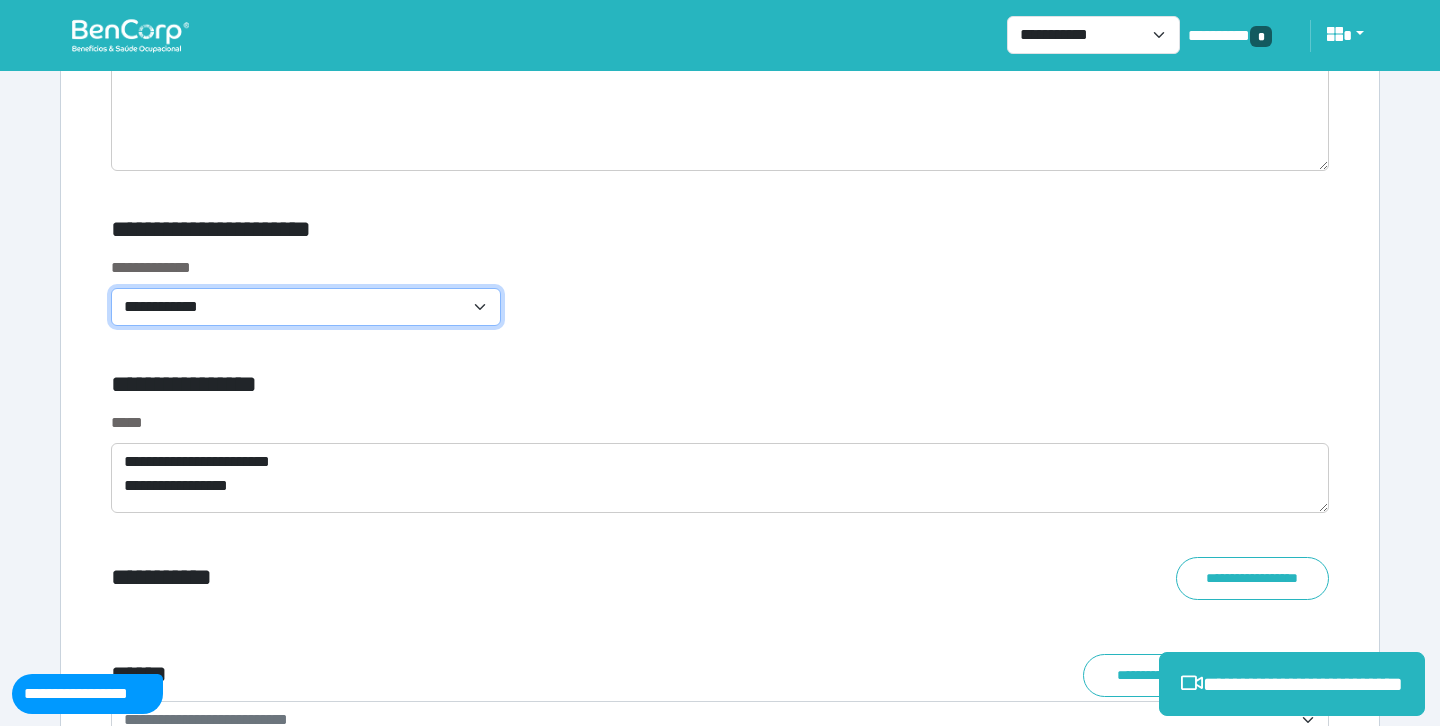 click on "**********" at bounding box center [306, 307] 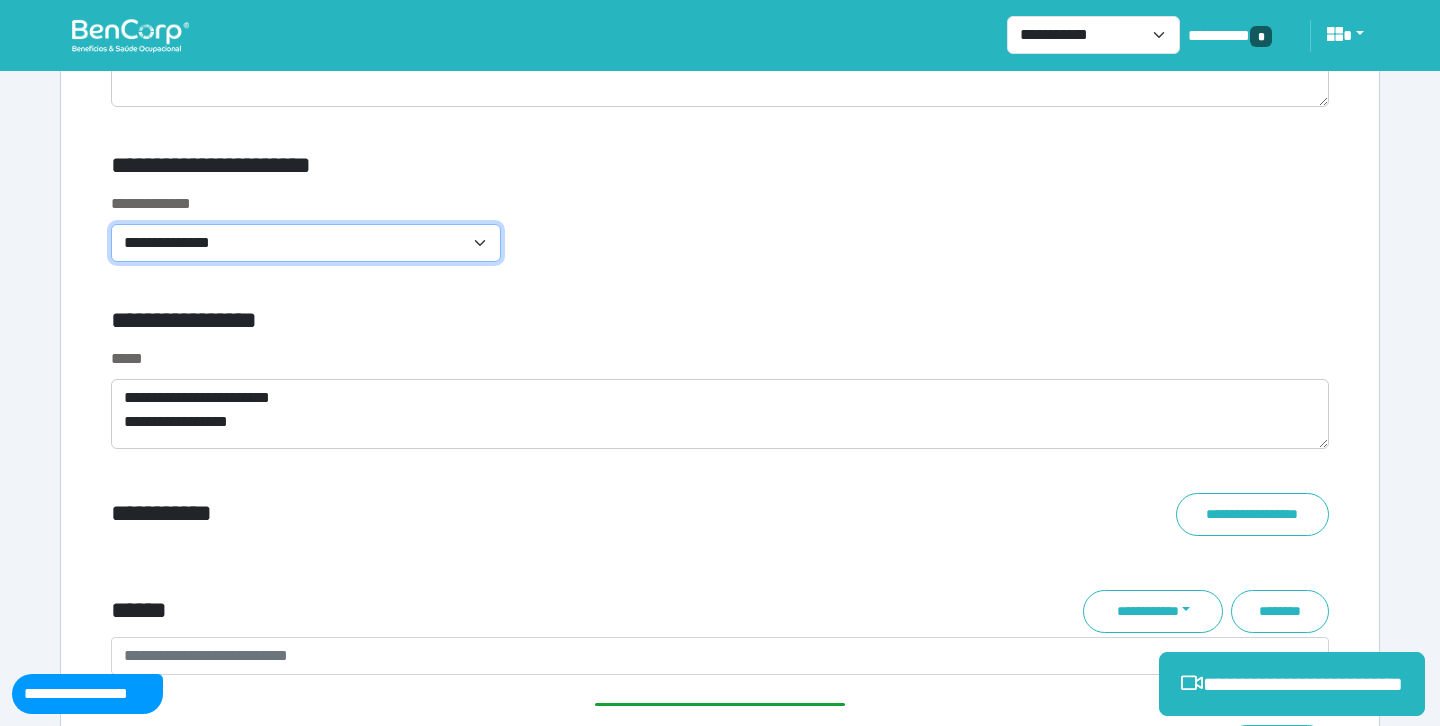 scroll, scrollTop: 6864, scrollLeft: 0, axis: vertical 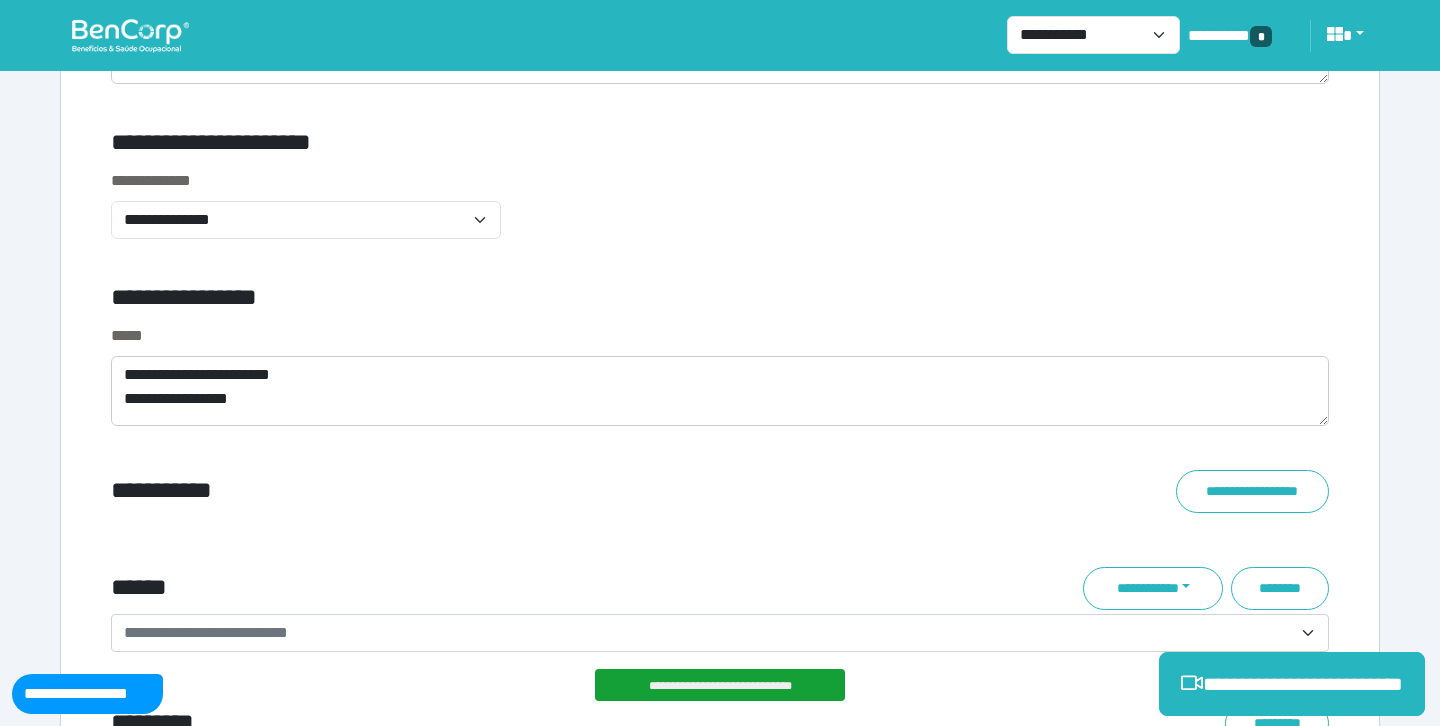 click on "**********" at bounding box center (720, 387) 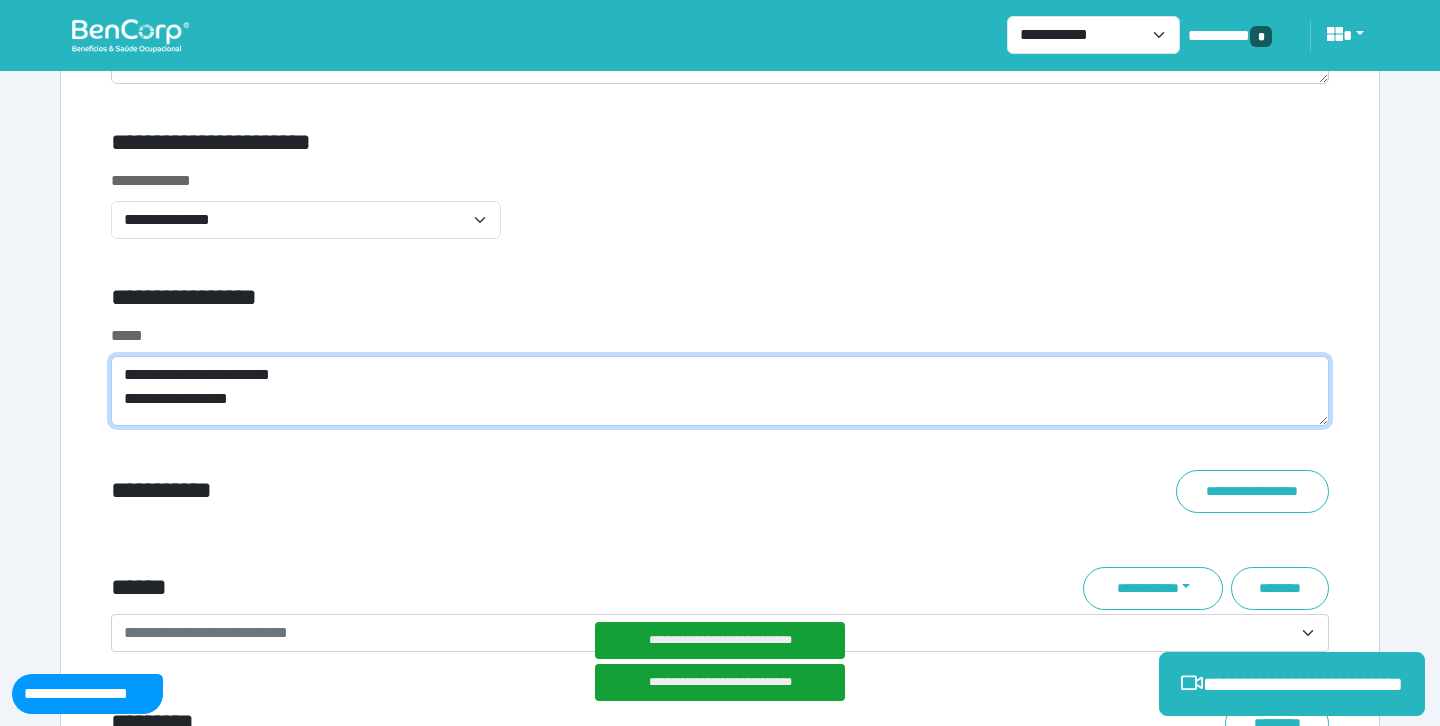 click on "**********" at bounding box center [720, 391] 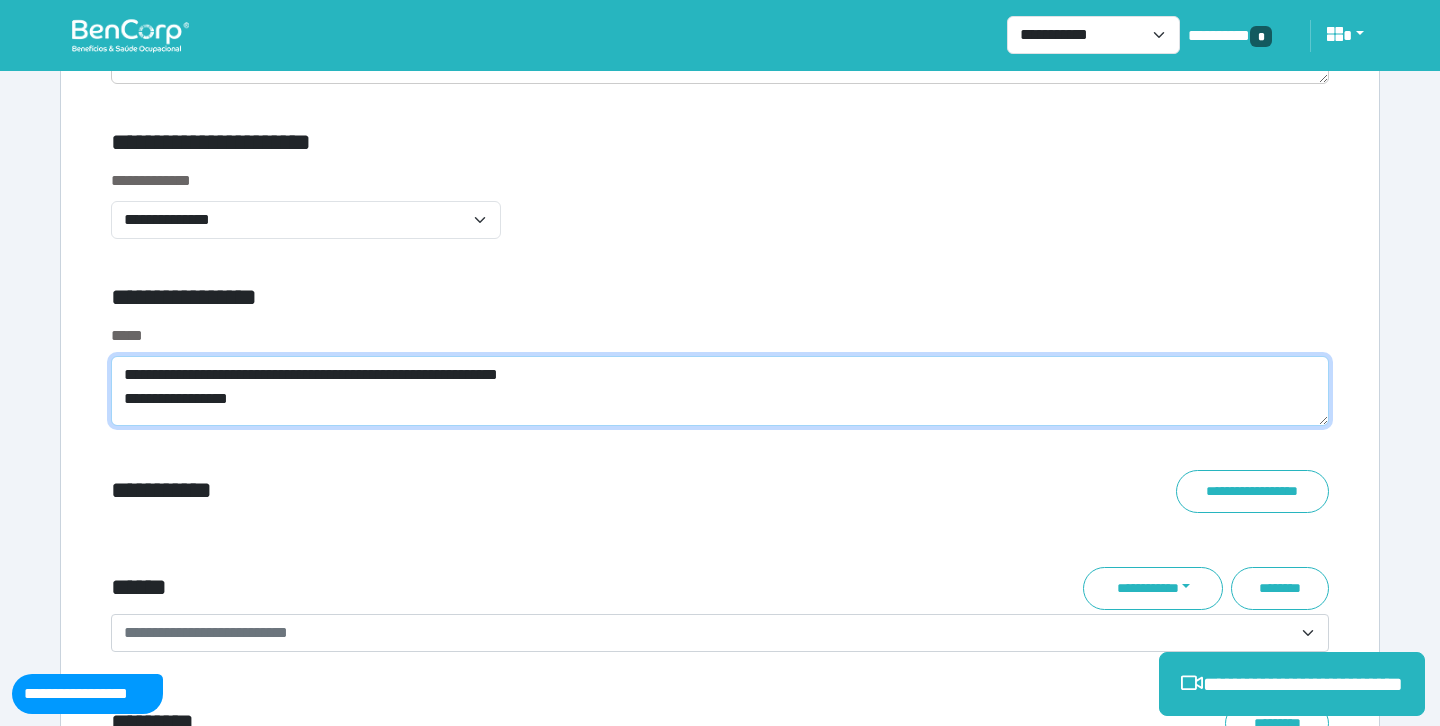type on "**********" 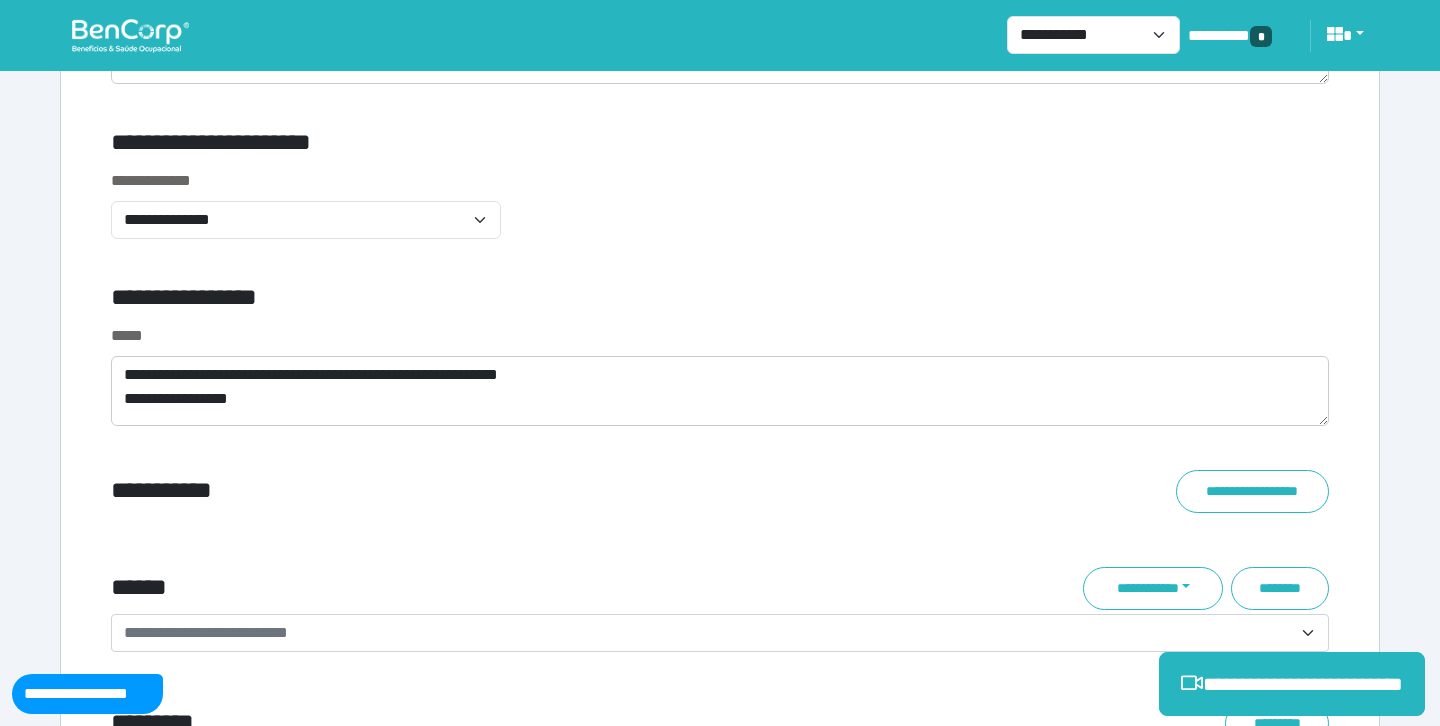 click on "**********" at bounding box center [720, 216] 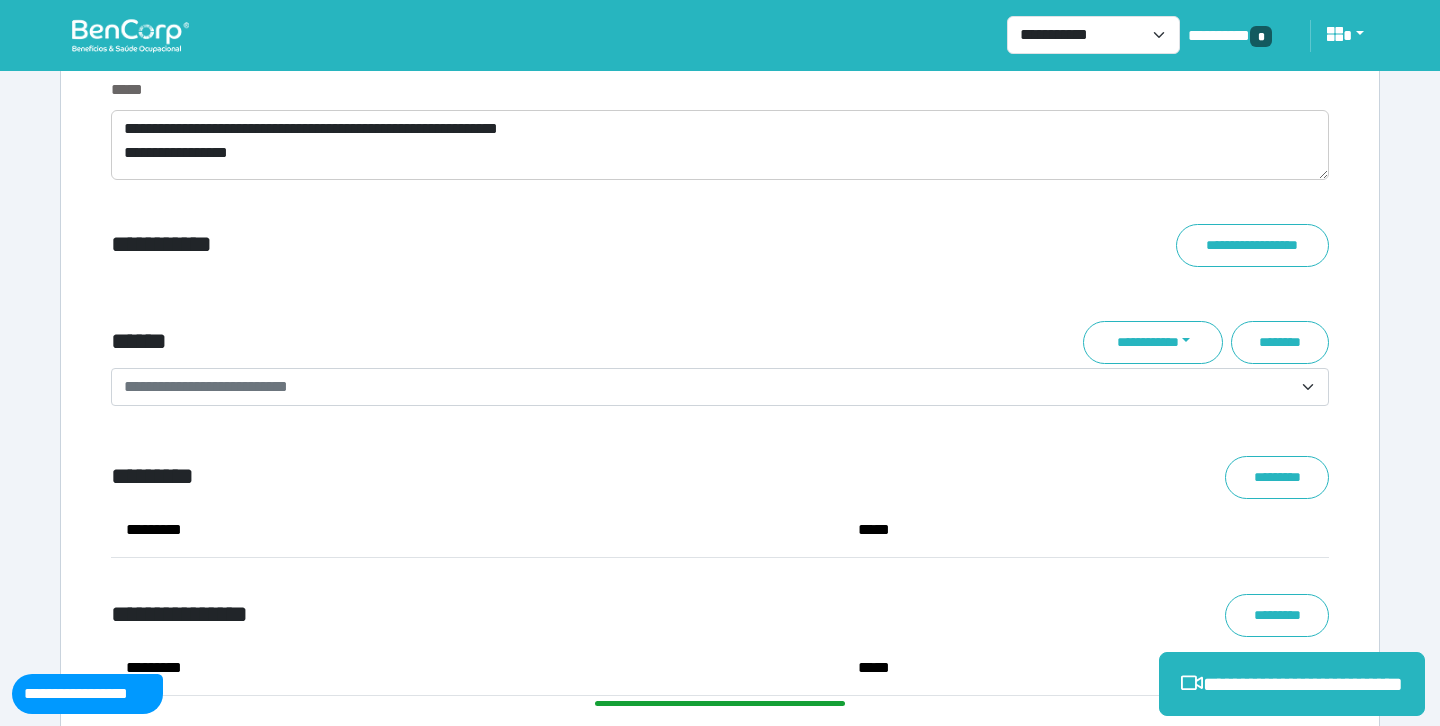 scroll, scrollTop: 7128, scrollLeft: 0, axis: vertical 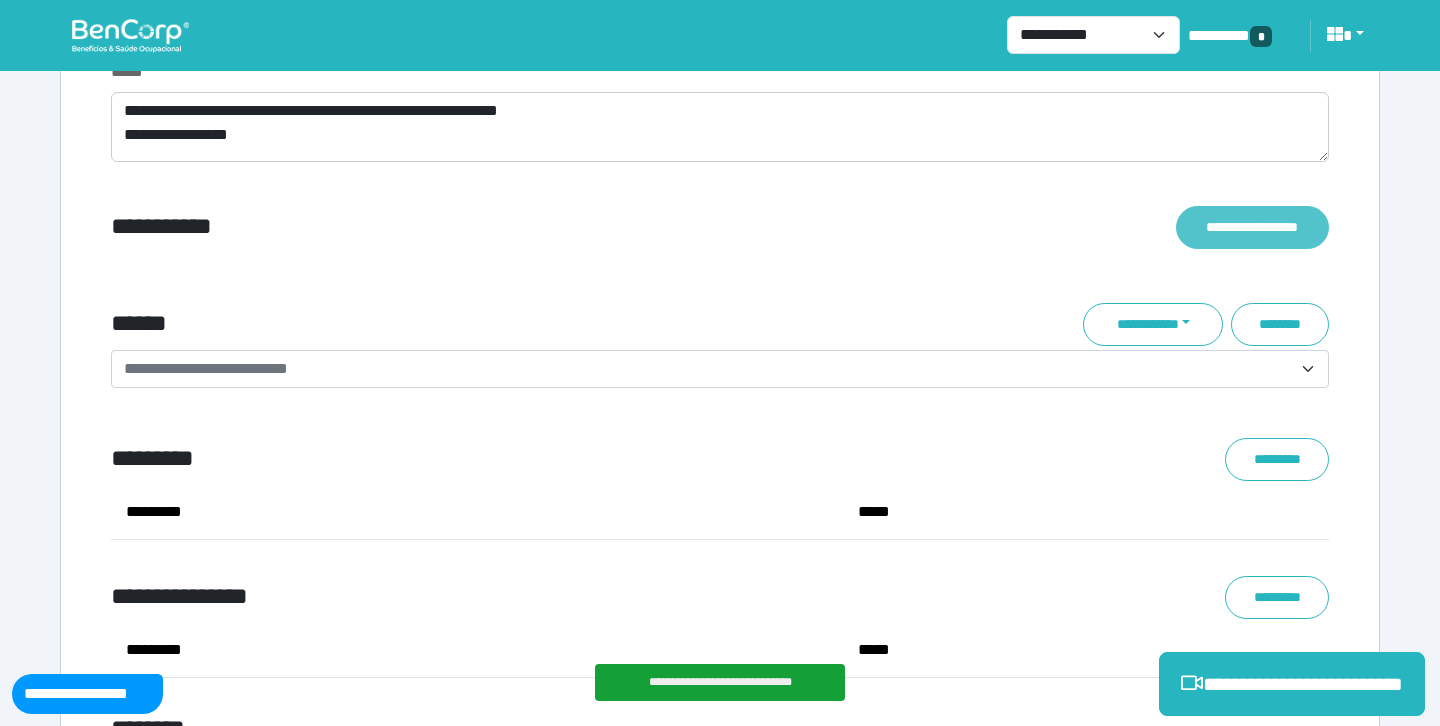 click on "**********" at bounding box center (1252, 227) 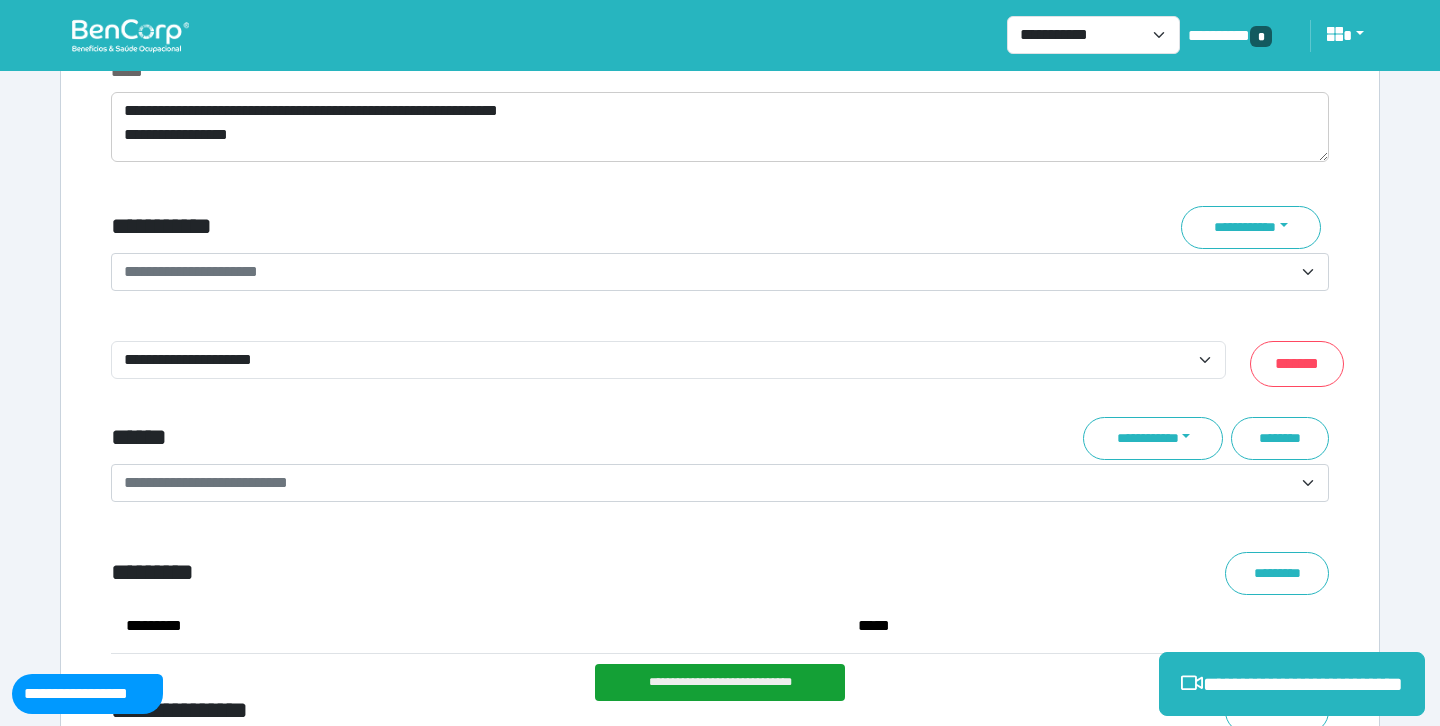 click on "**********" at bounding box center (708, 272) 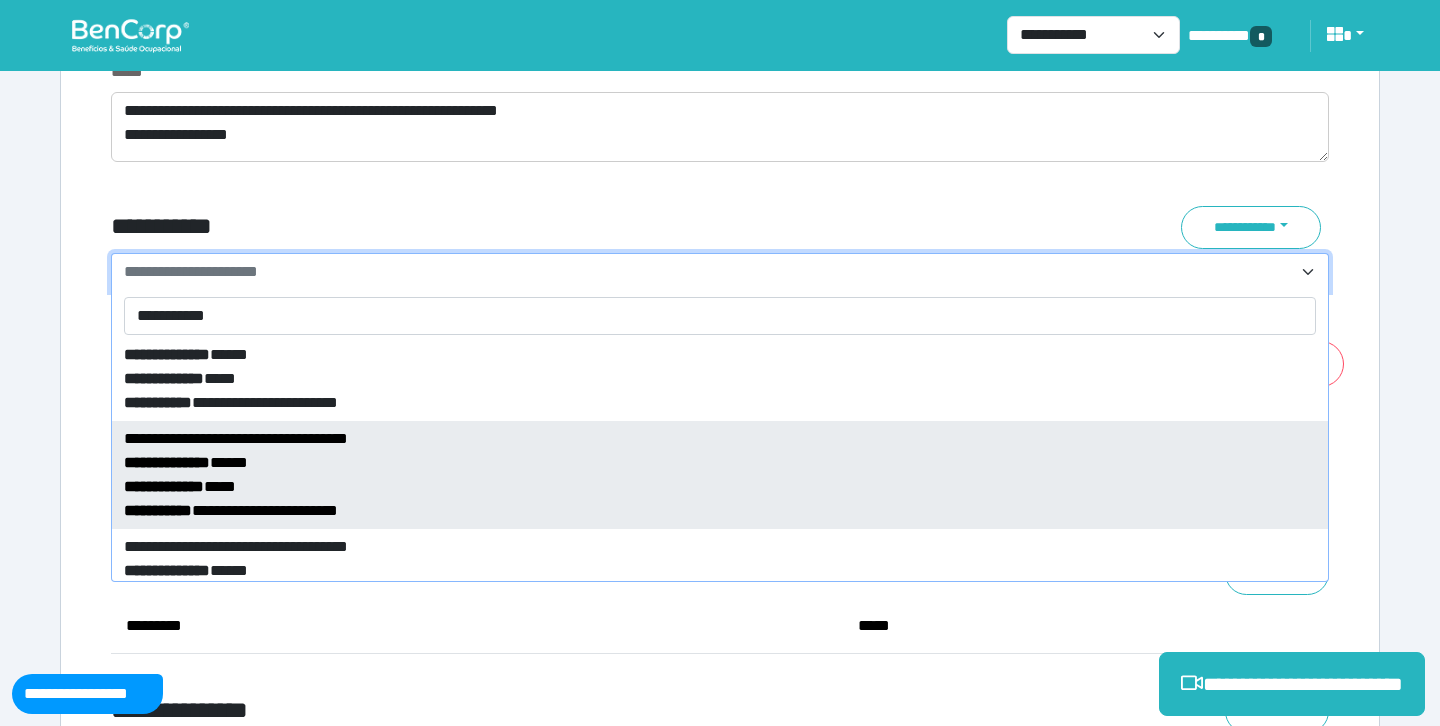 scroll, scrollTop: 9, scrollLeft: 0, axis: vertical 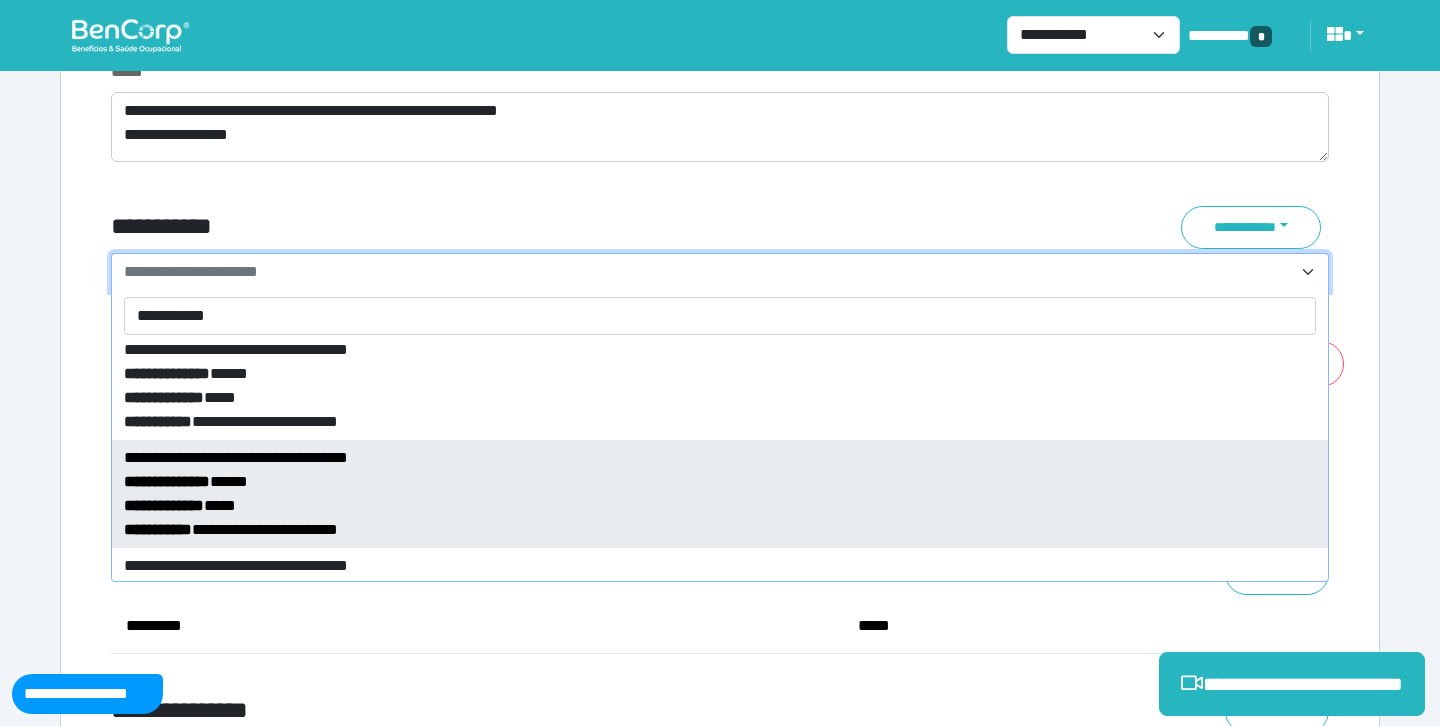 type on "**********" 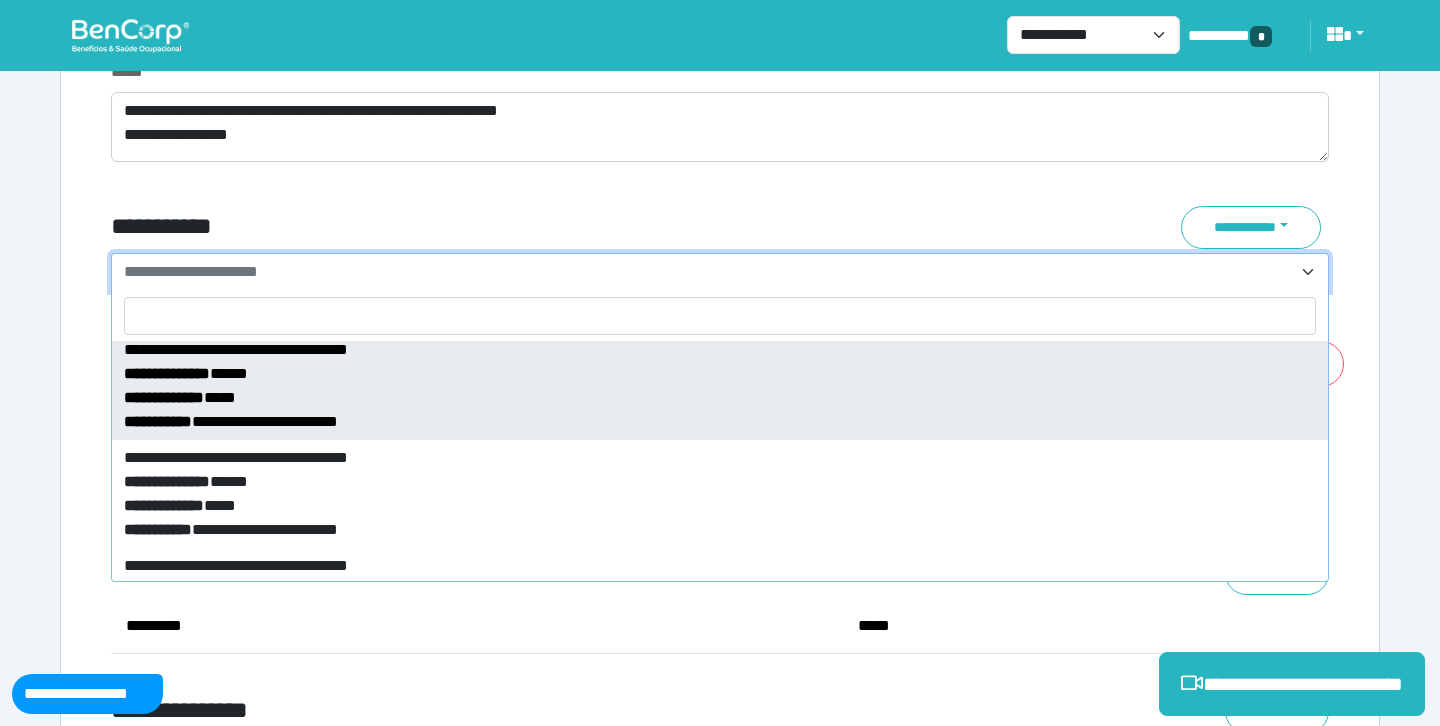 select on "*****" 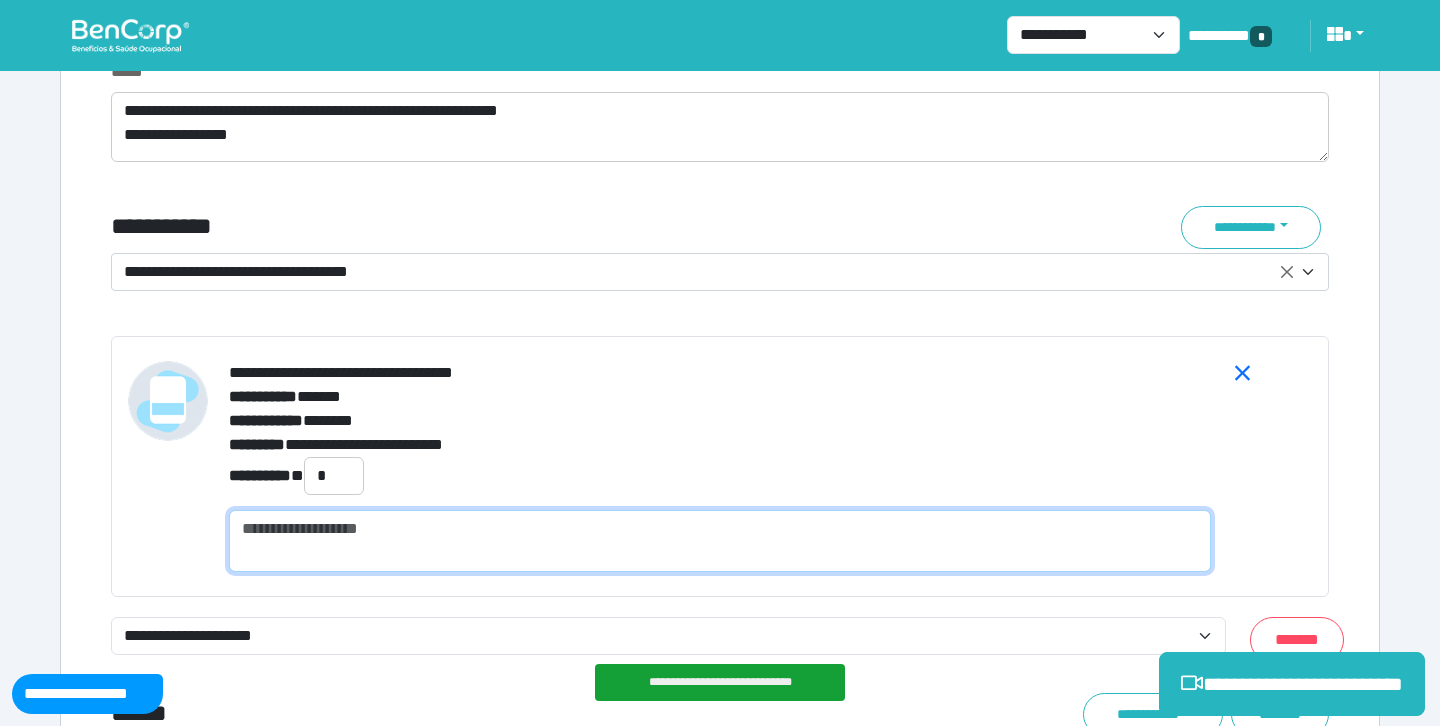click at bounding box center [720, 541] 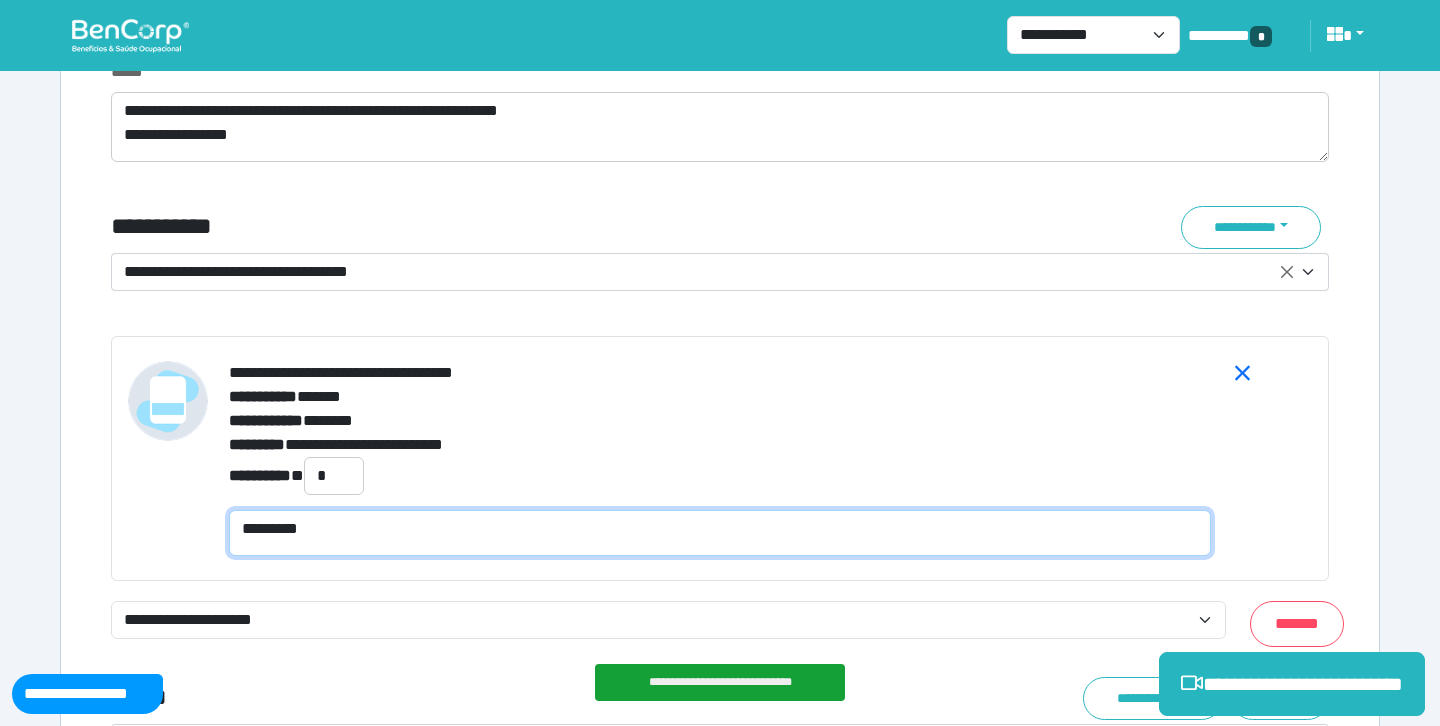 scroll, scrollTop: 0, scrollLeft: 0, axis: both 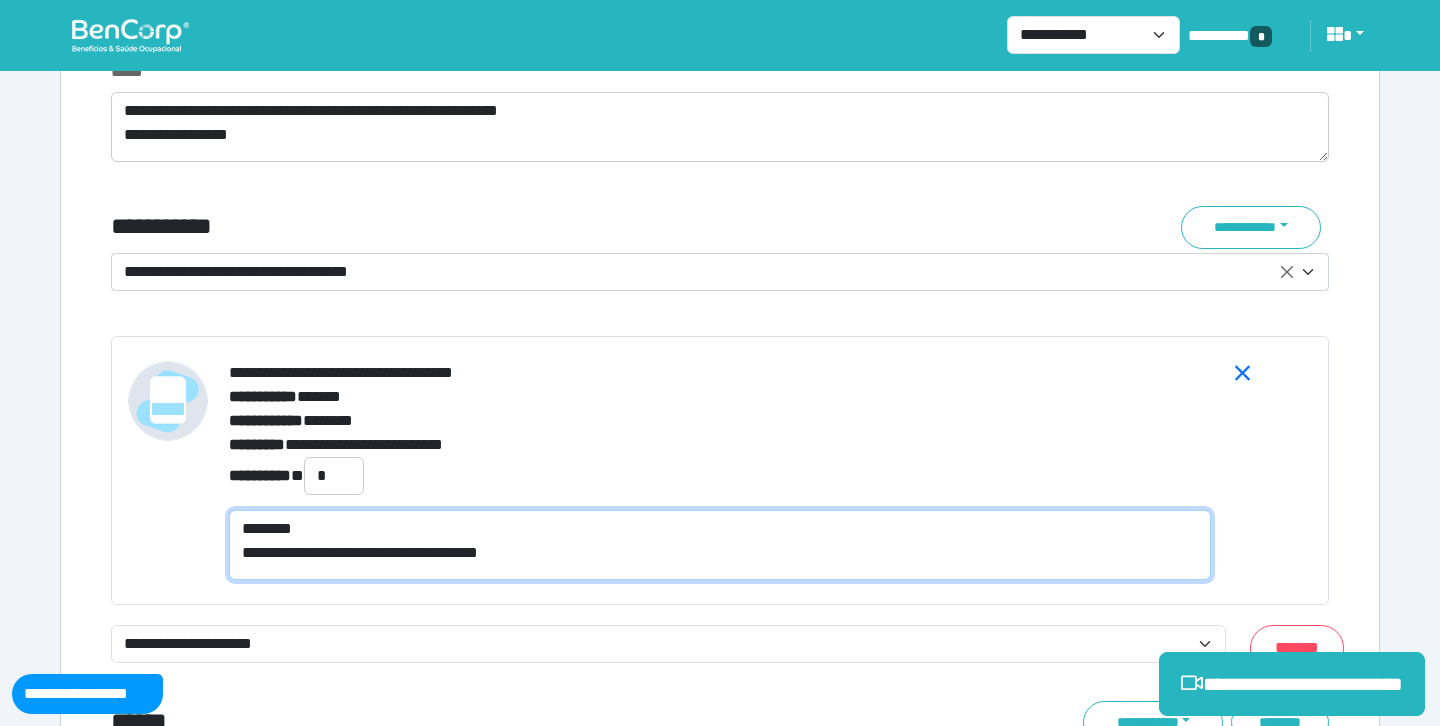 type on "**********" 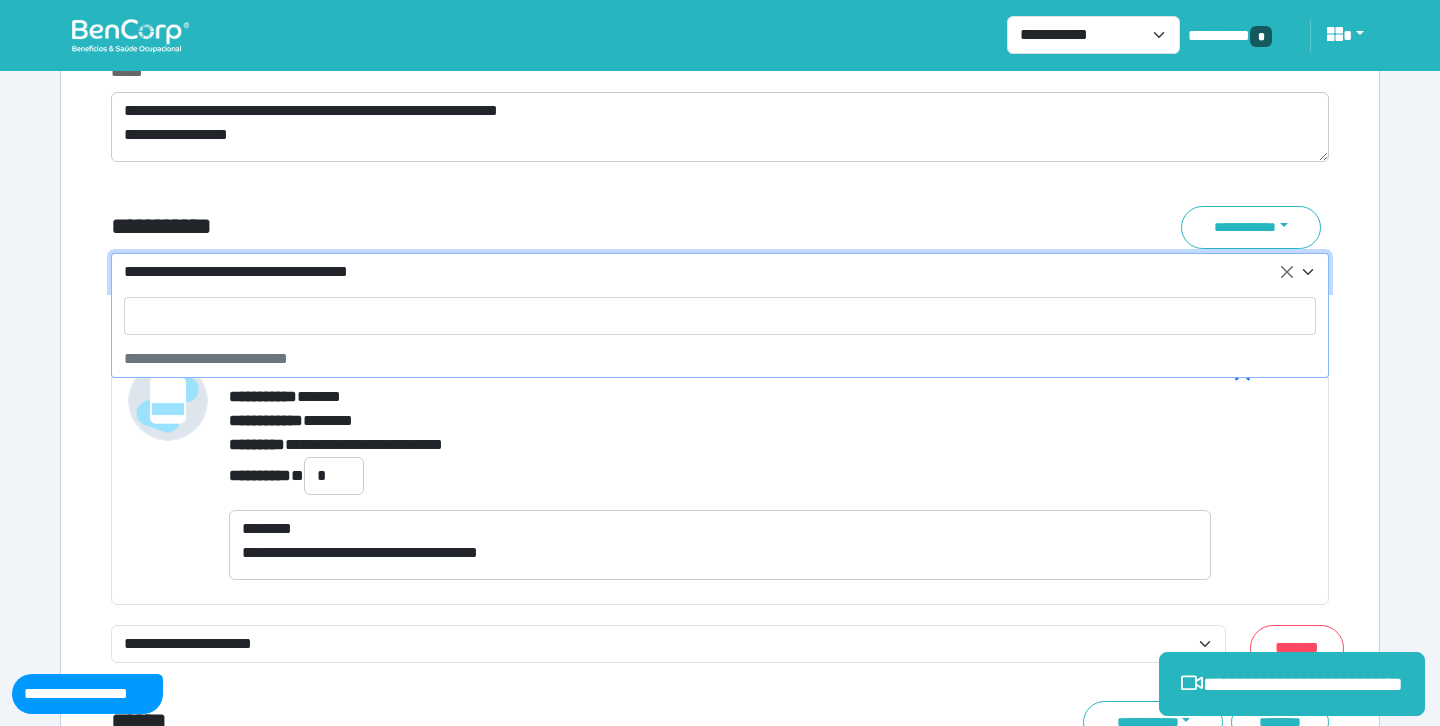 click on "**********" at bounding box center [708, 272] 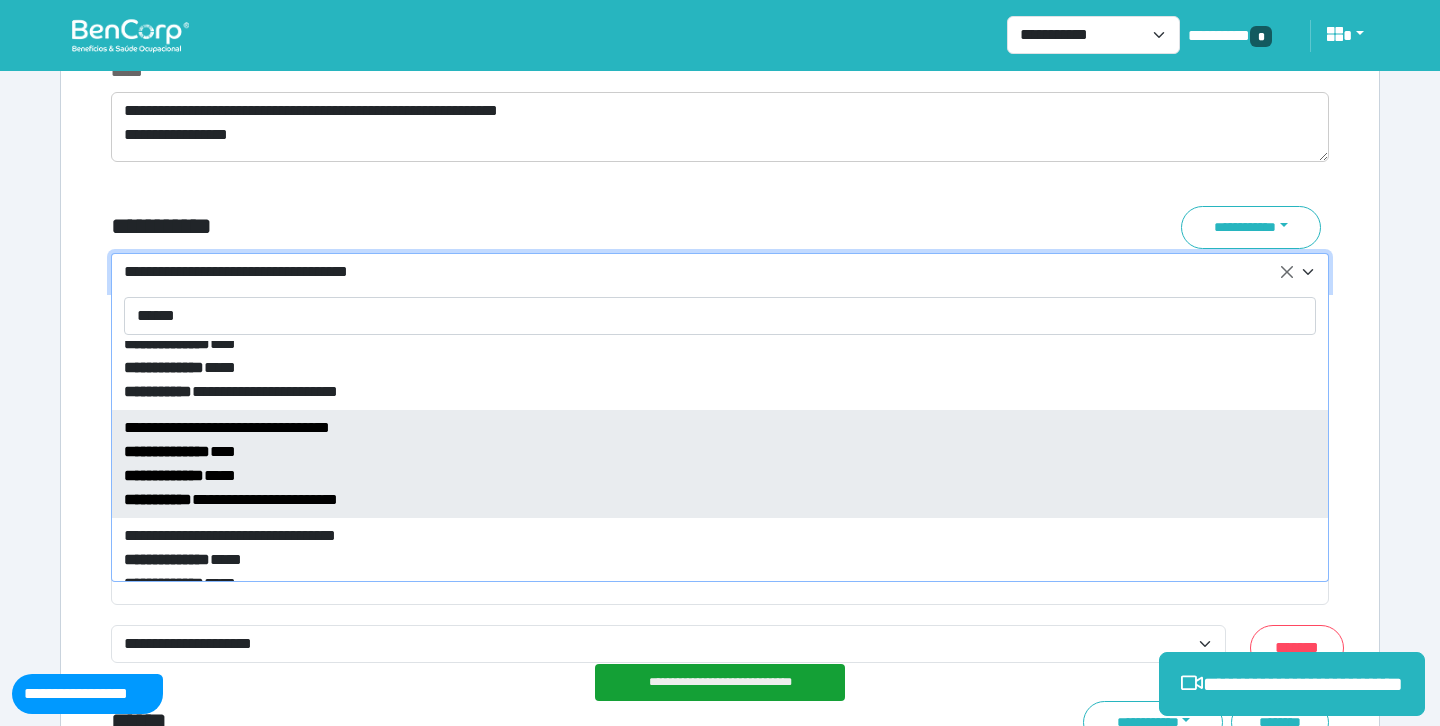 scroll, scrollTop: 74, scrollLeft: 0, axis: vertical 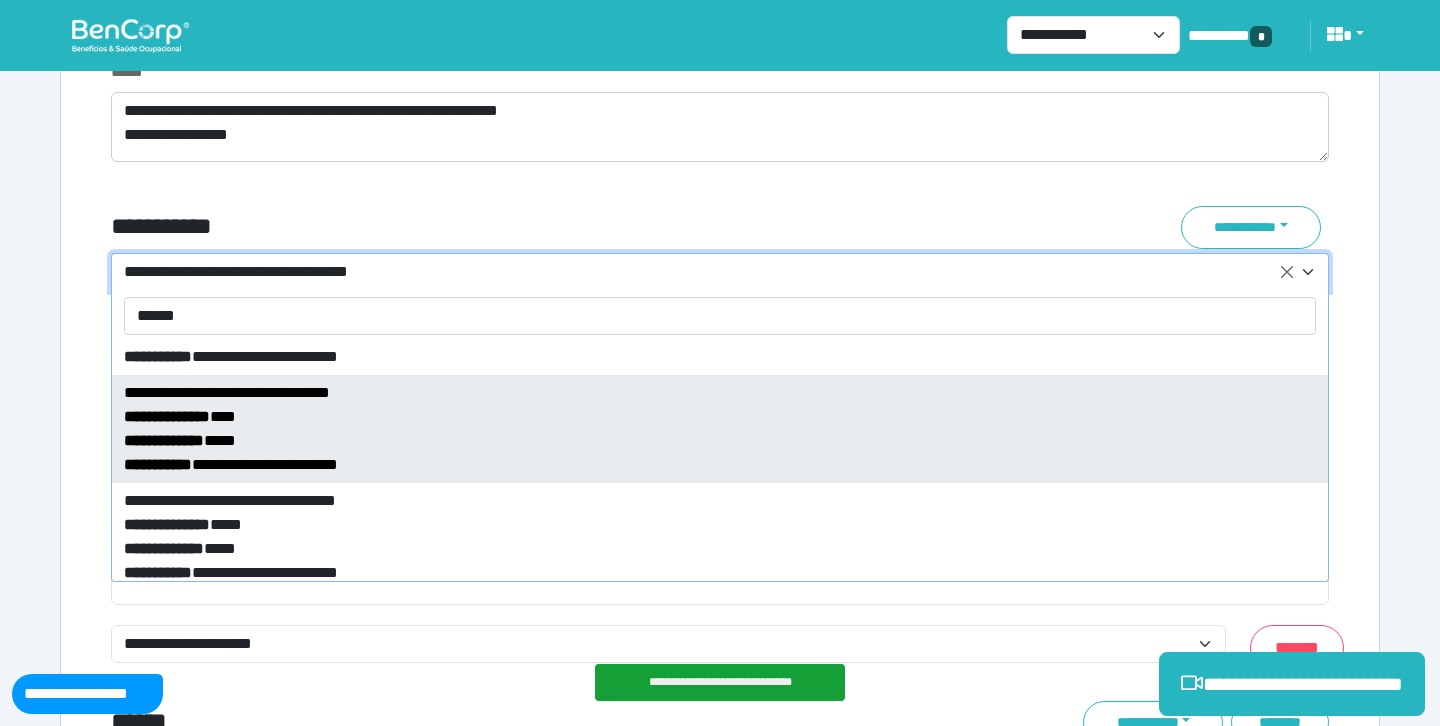 type on "******" 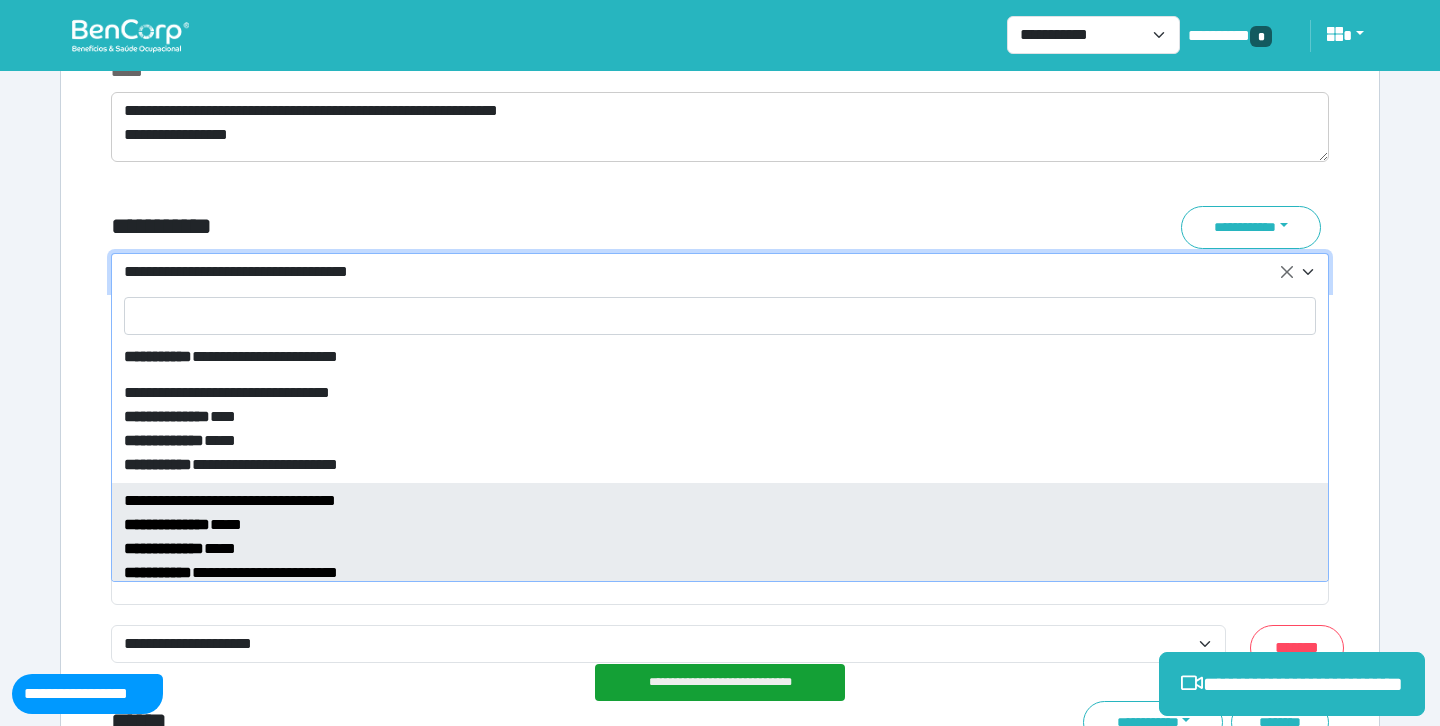 select on "*****" 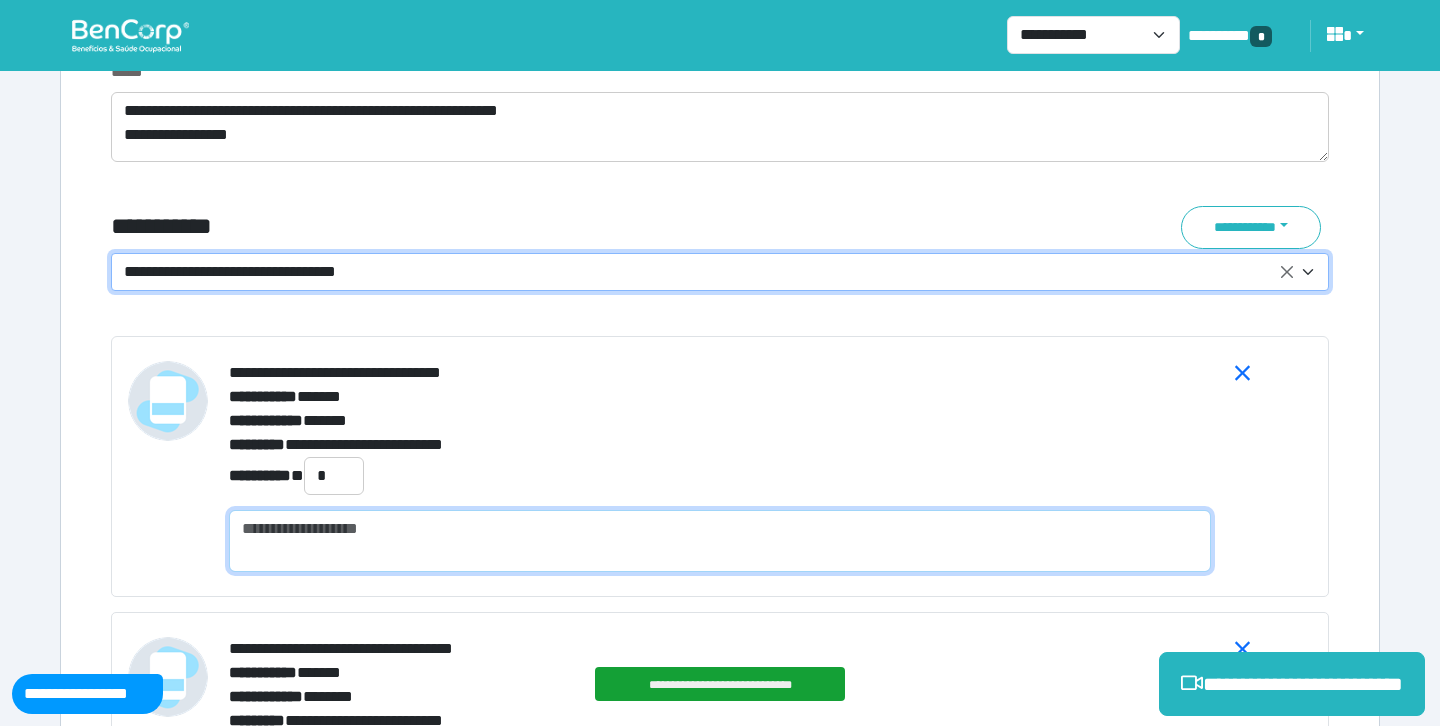 click at bounding box center (720, 541) 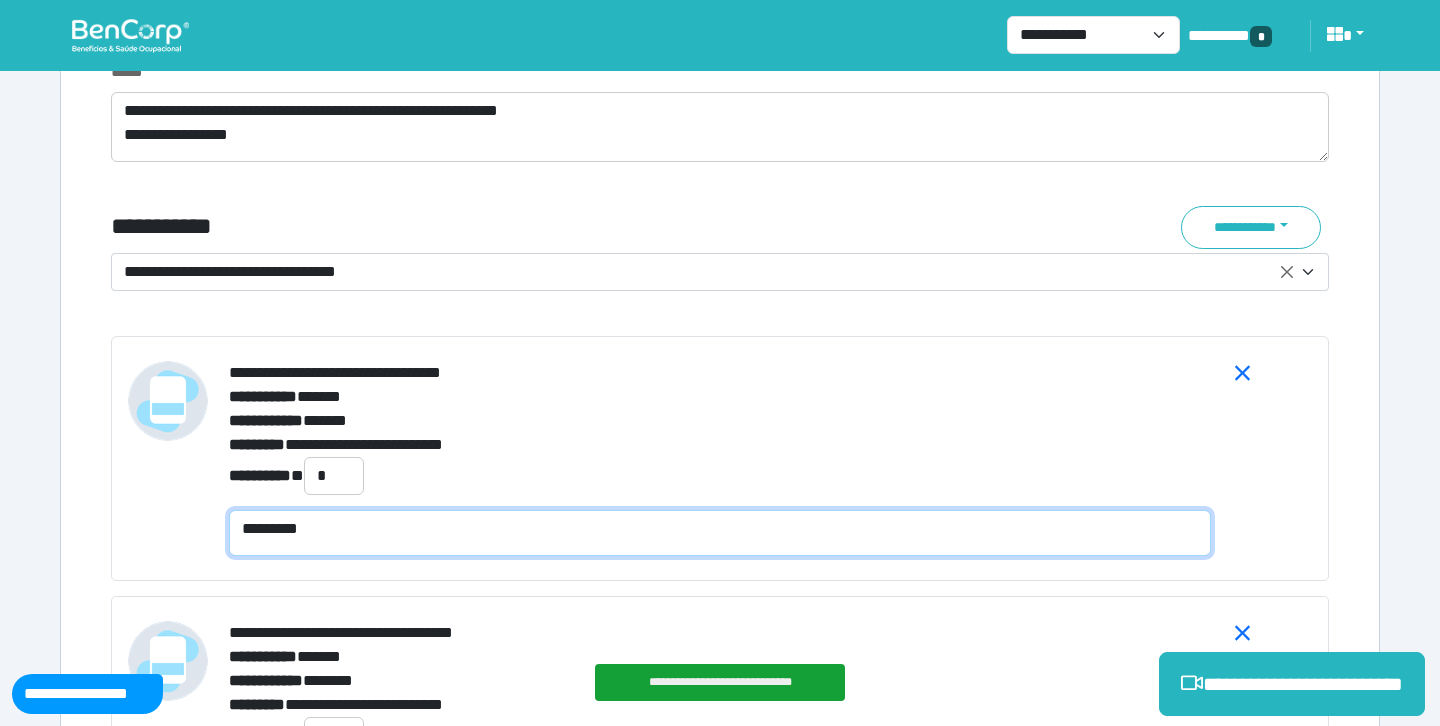 scroll, scrollTop: 0, scrollLeft: 0, axis: both 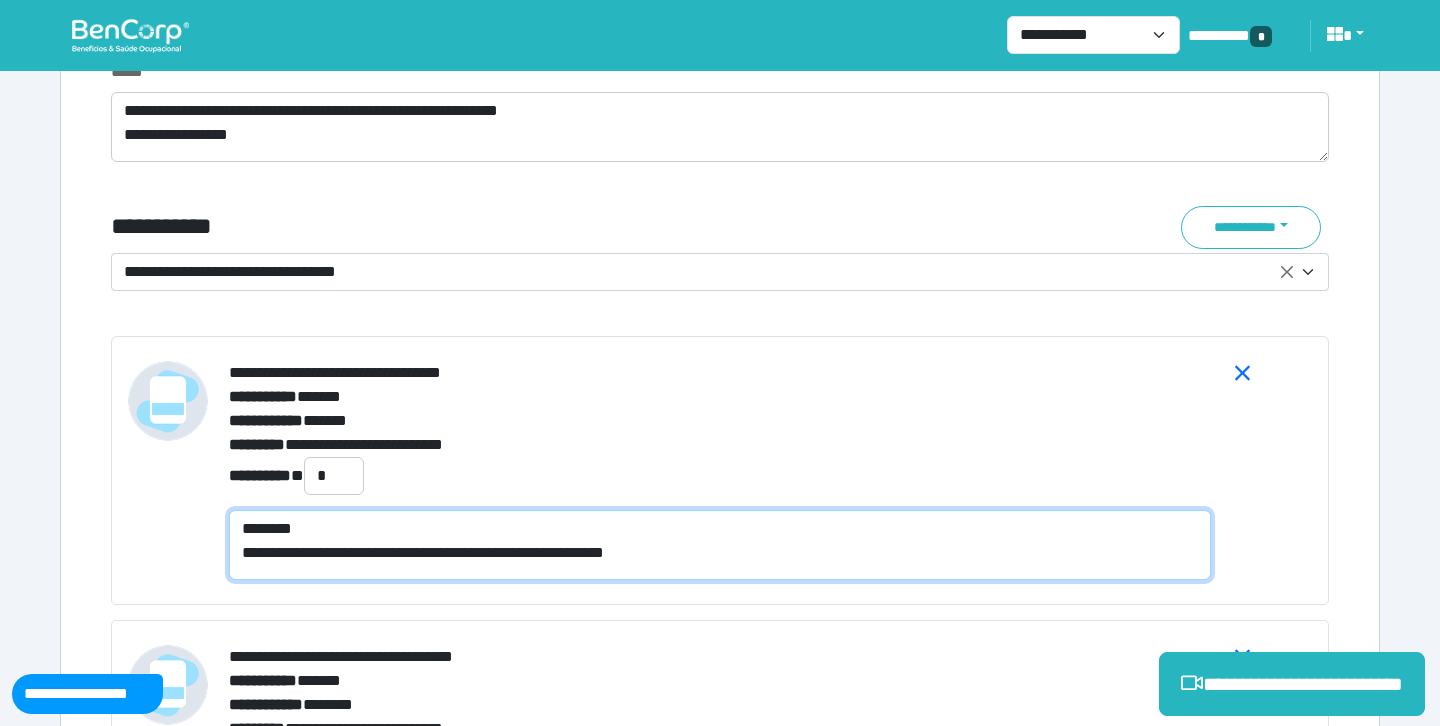 type on "**********" 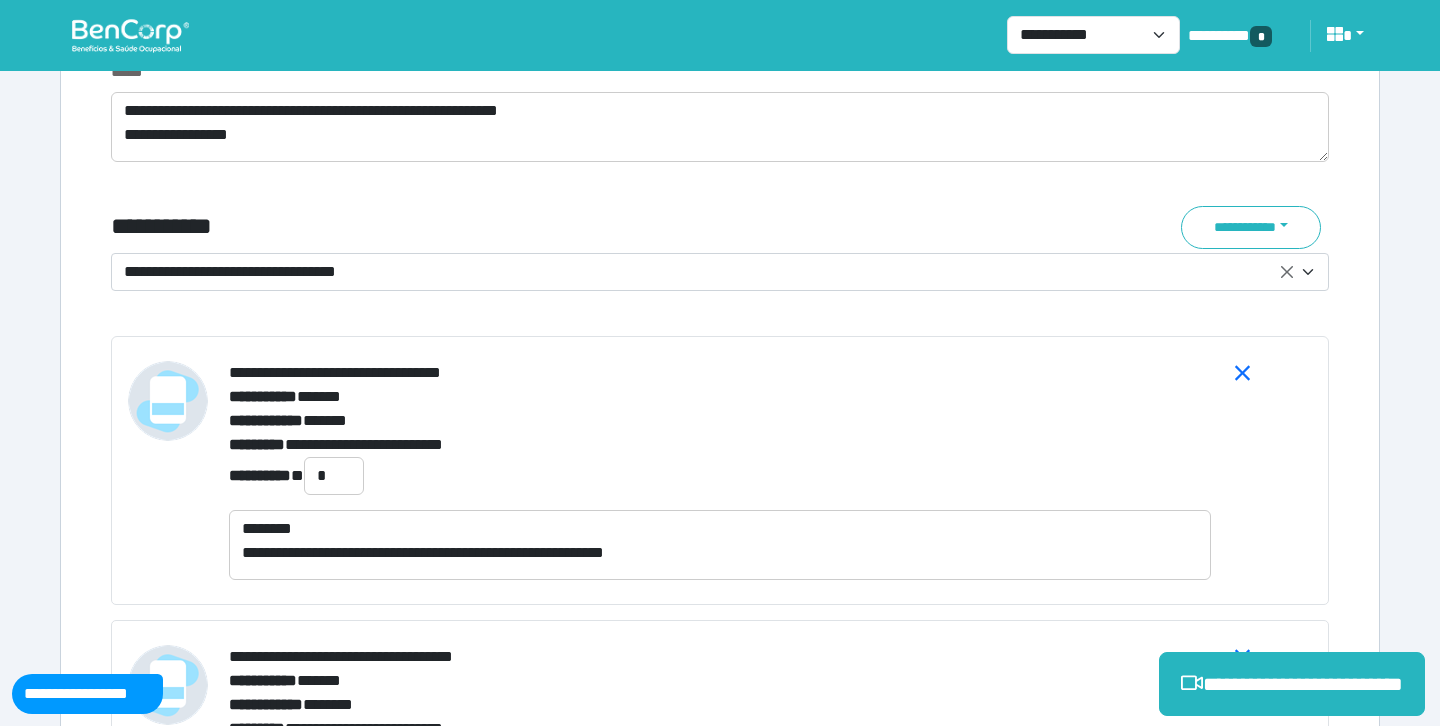 click on "**********" at bounding box center [720, -2282] 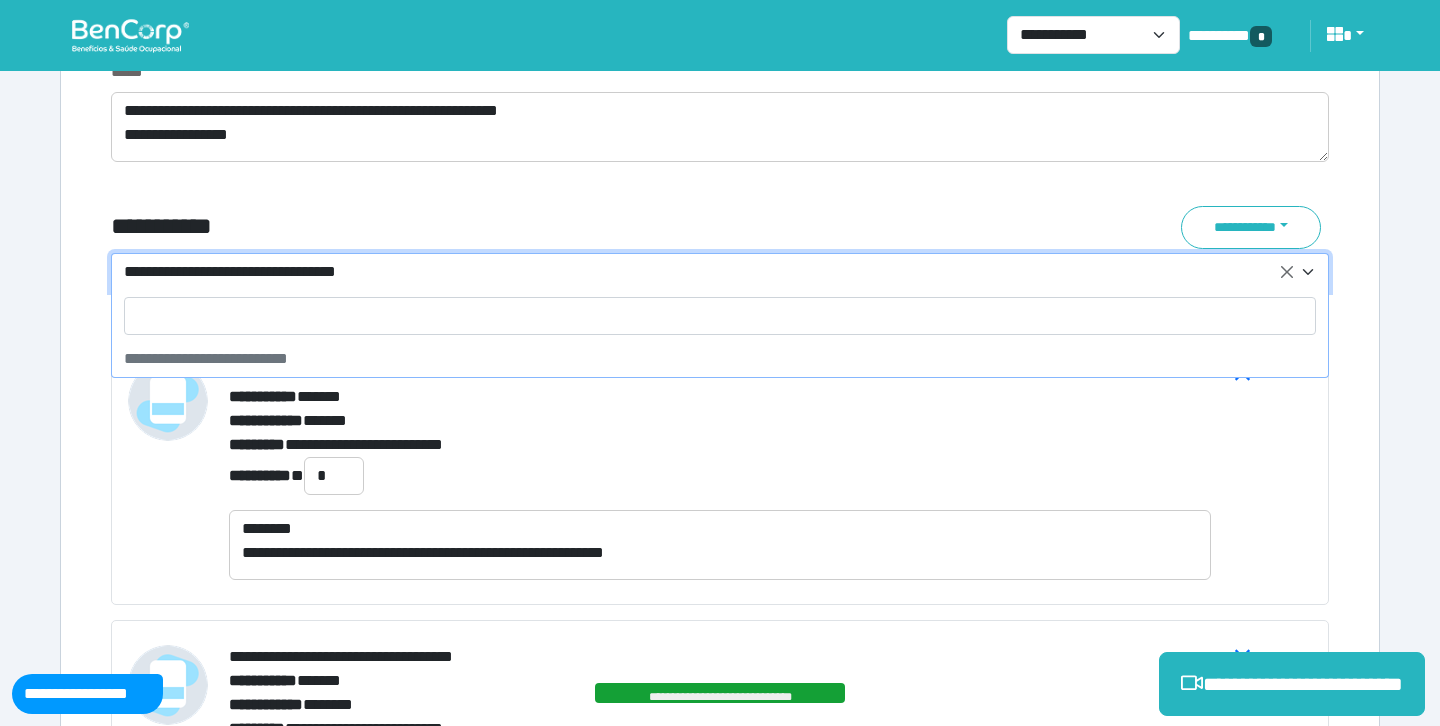 click on "**********" at bounding box center [708, 272] 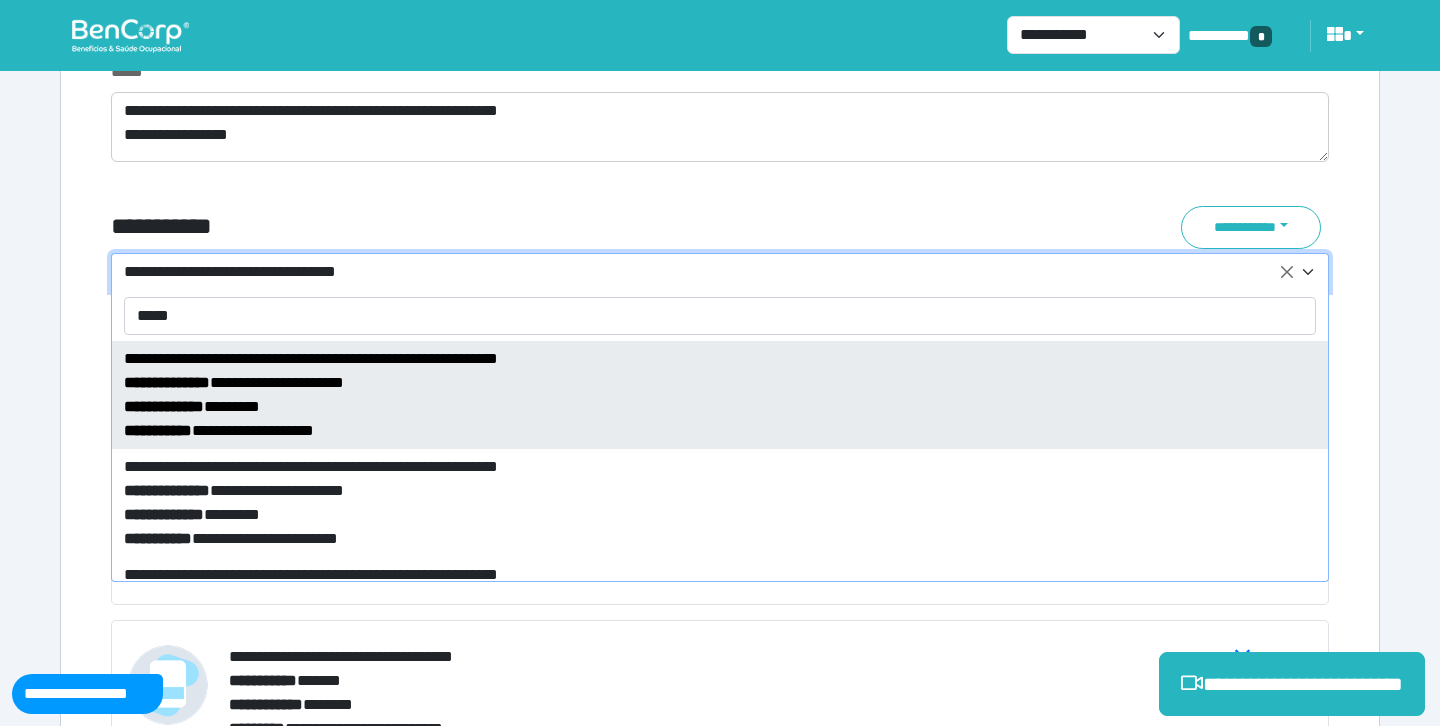 type on "*****" 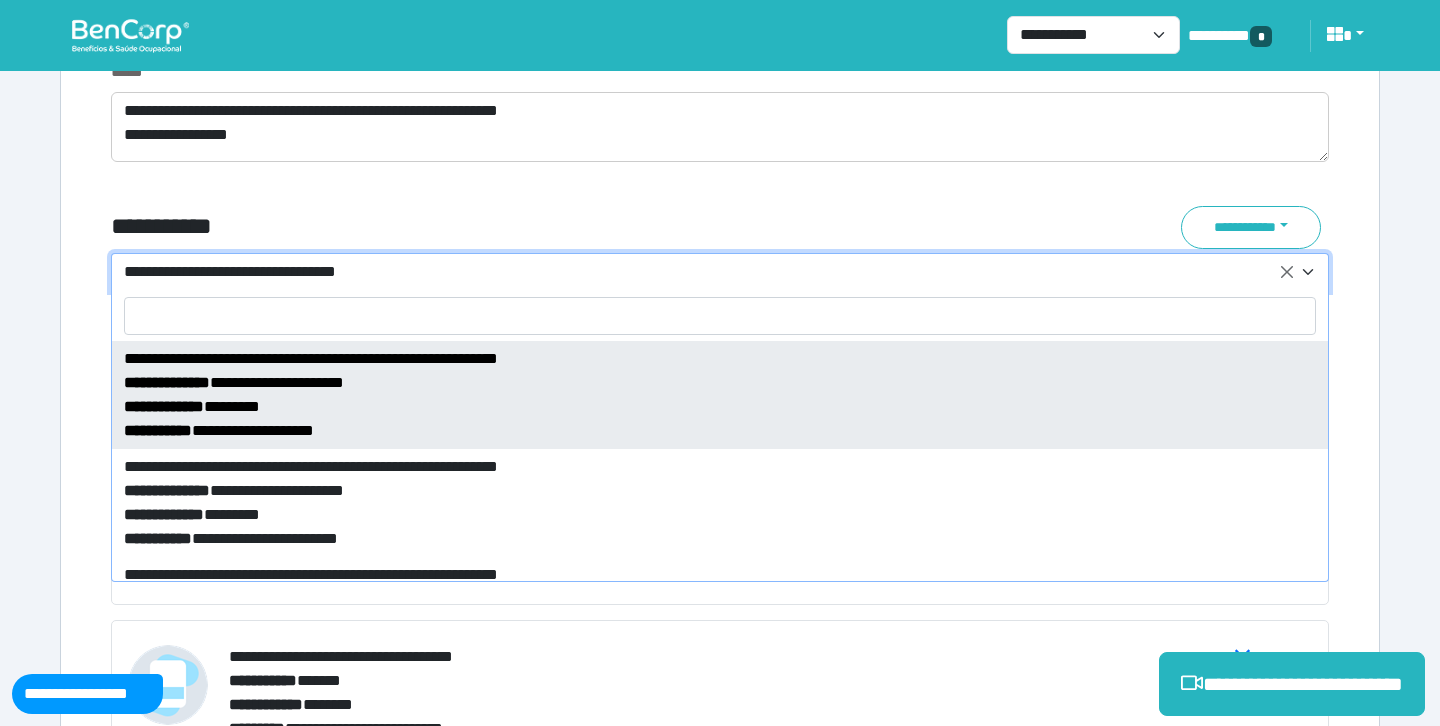 select on "*****" 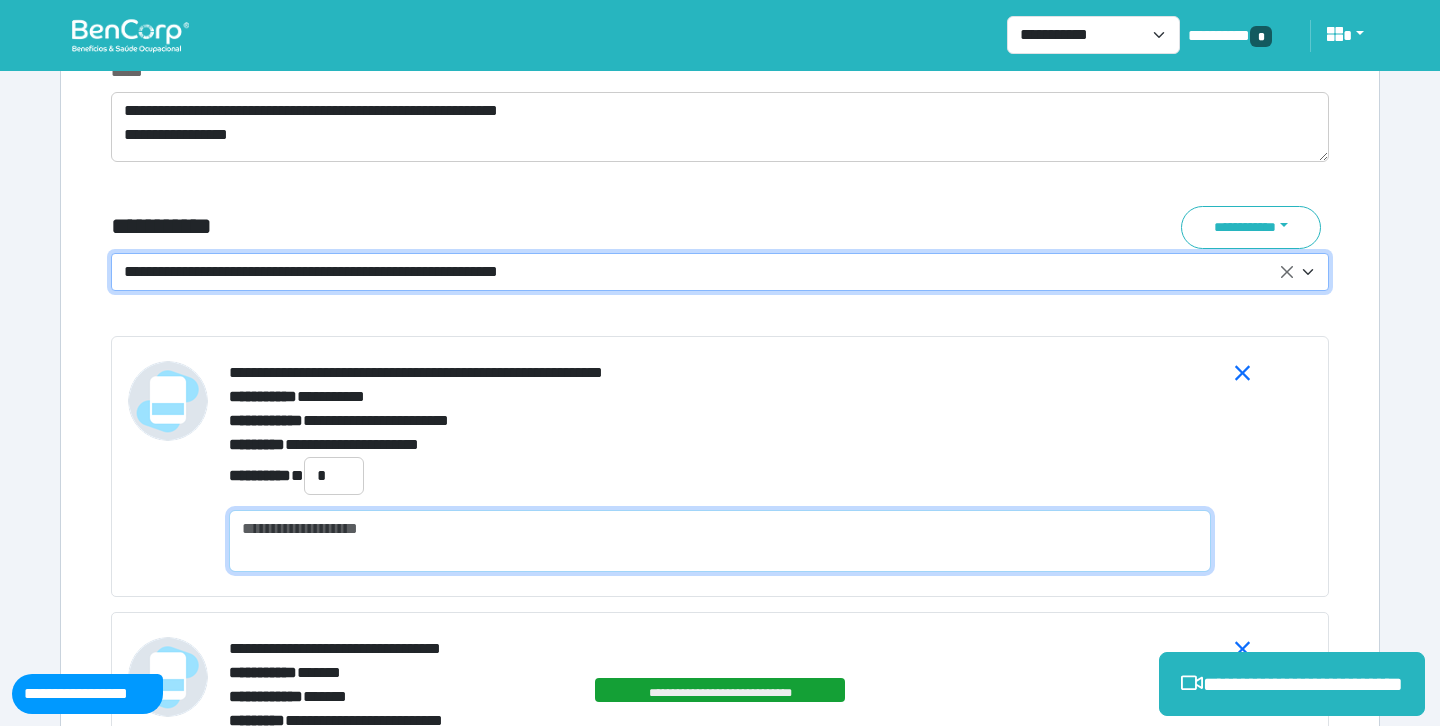 click at bounding box center [720, 541] 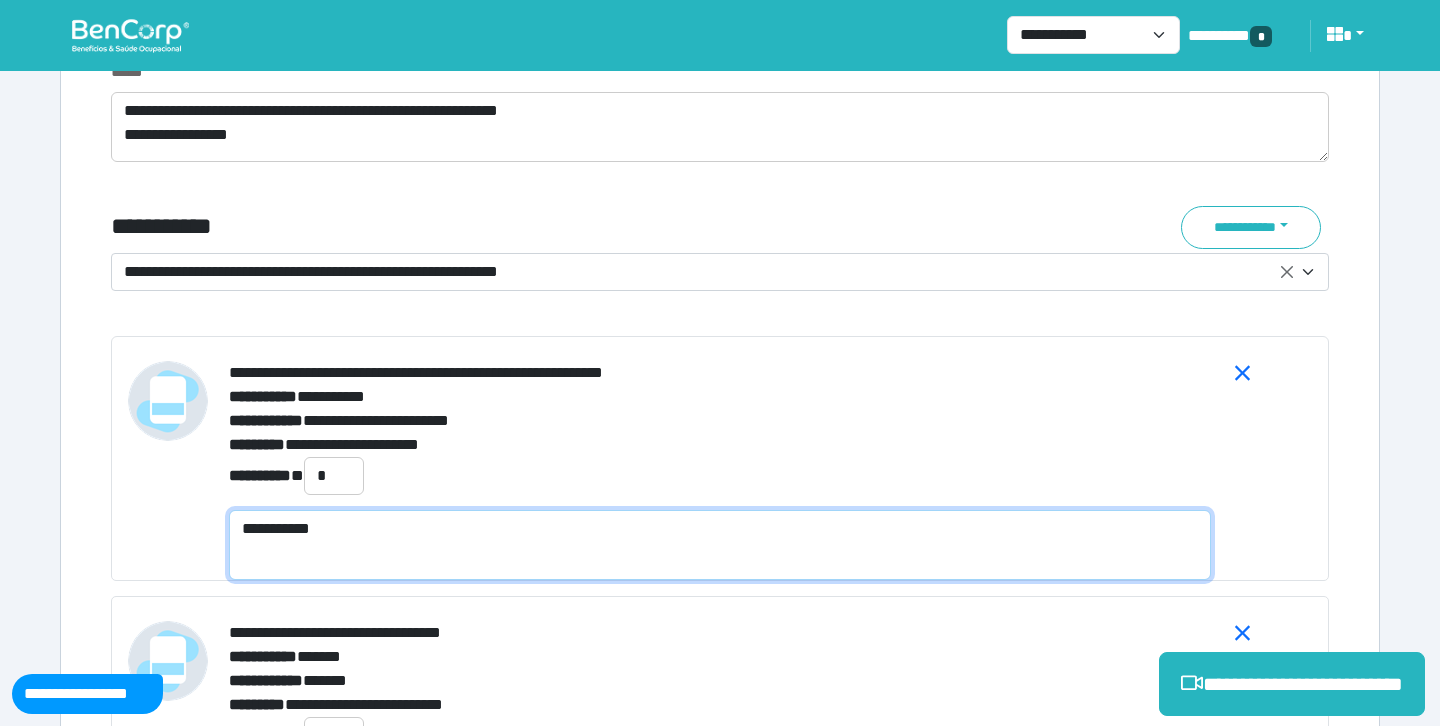 scroll, scrollTop: 0, scrollLeft: 0, axis: both 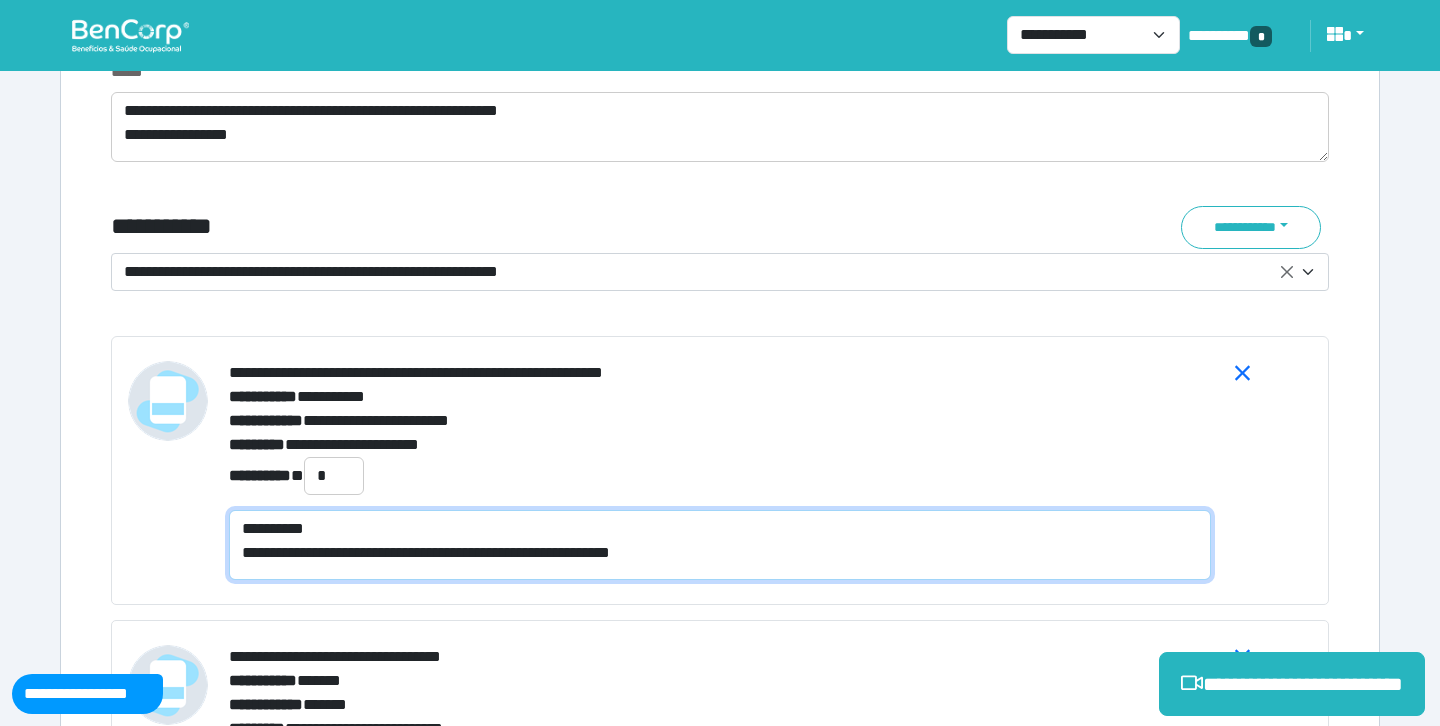 click on "**********" at bounding box center (720, 545) 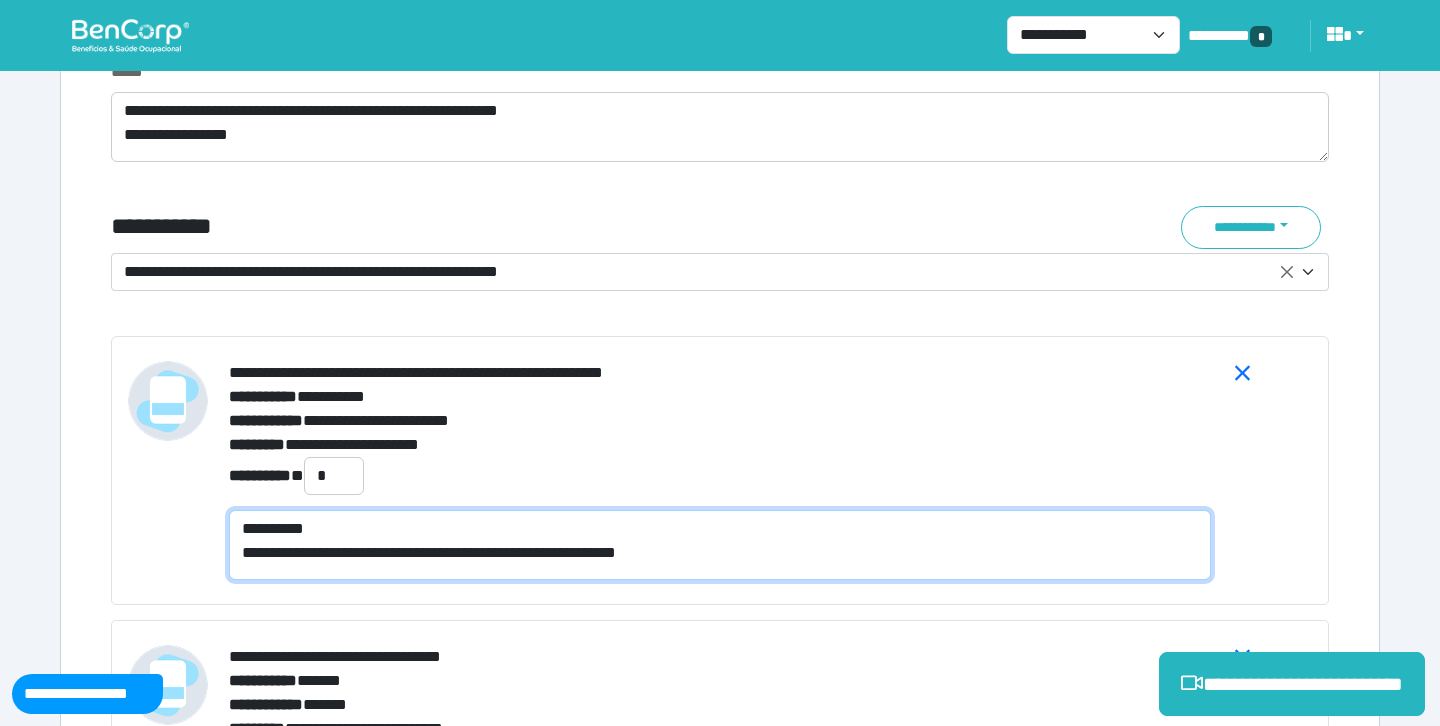 click on "**********" at bounding box center [720, 545] 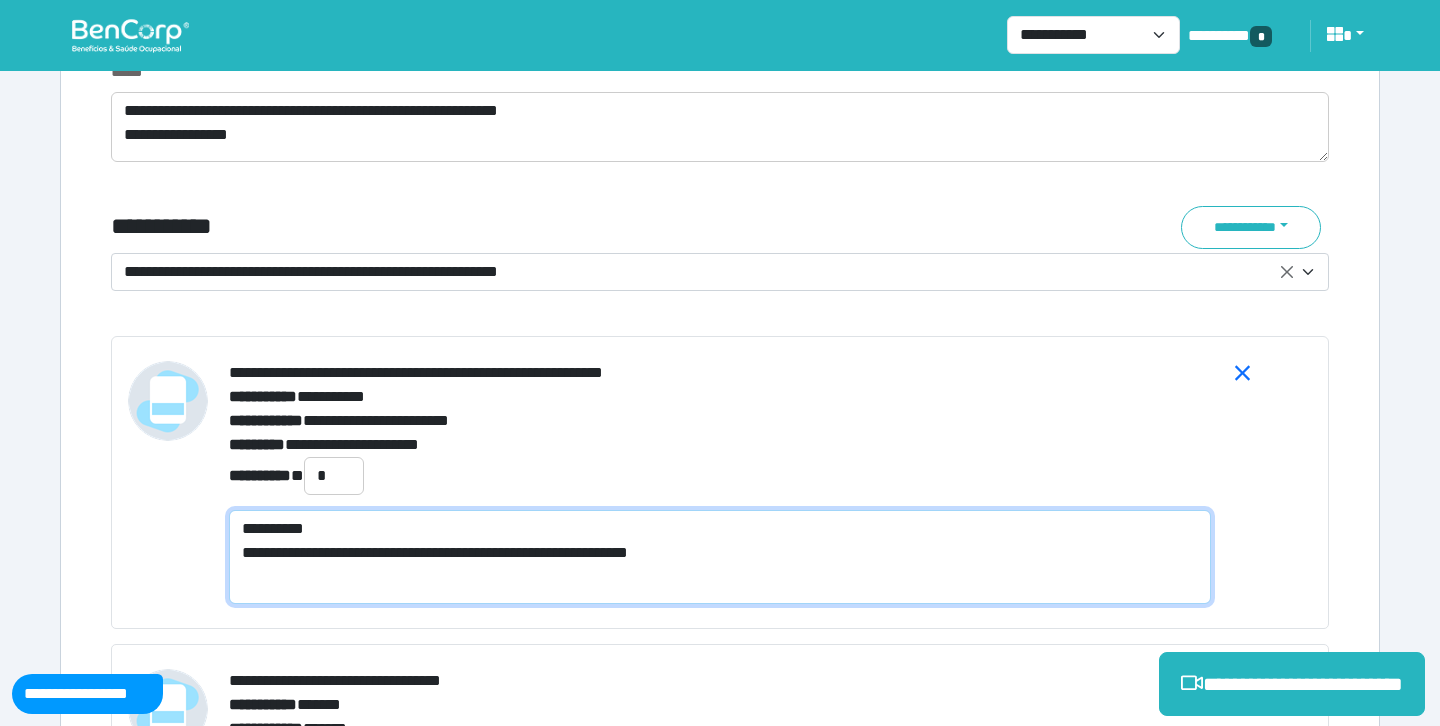 scroll, scrollTop: 0, scrollLeft: 0, axis: both 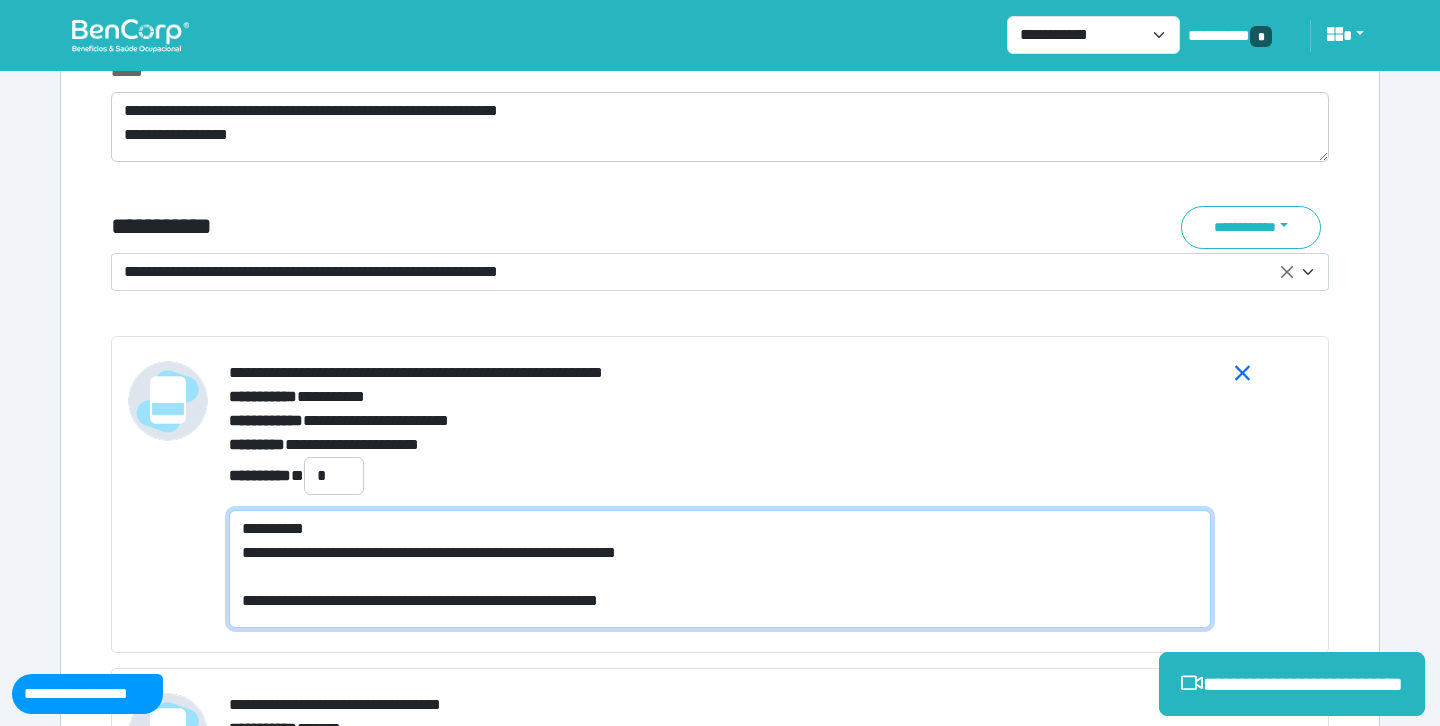 type on "**********" 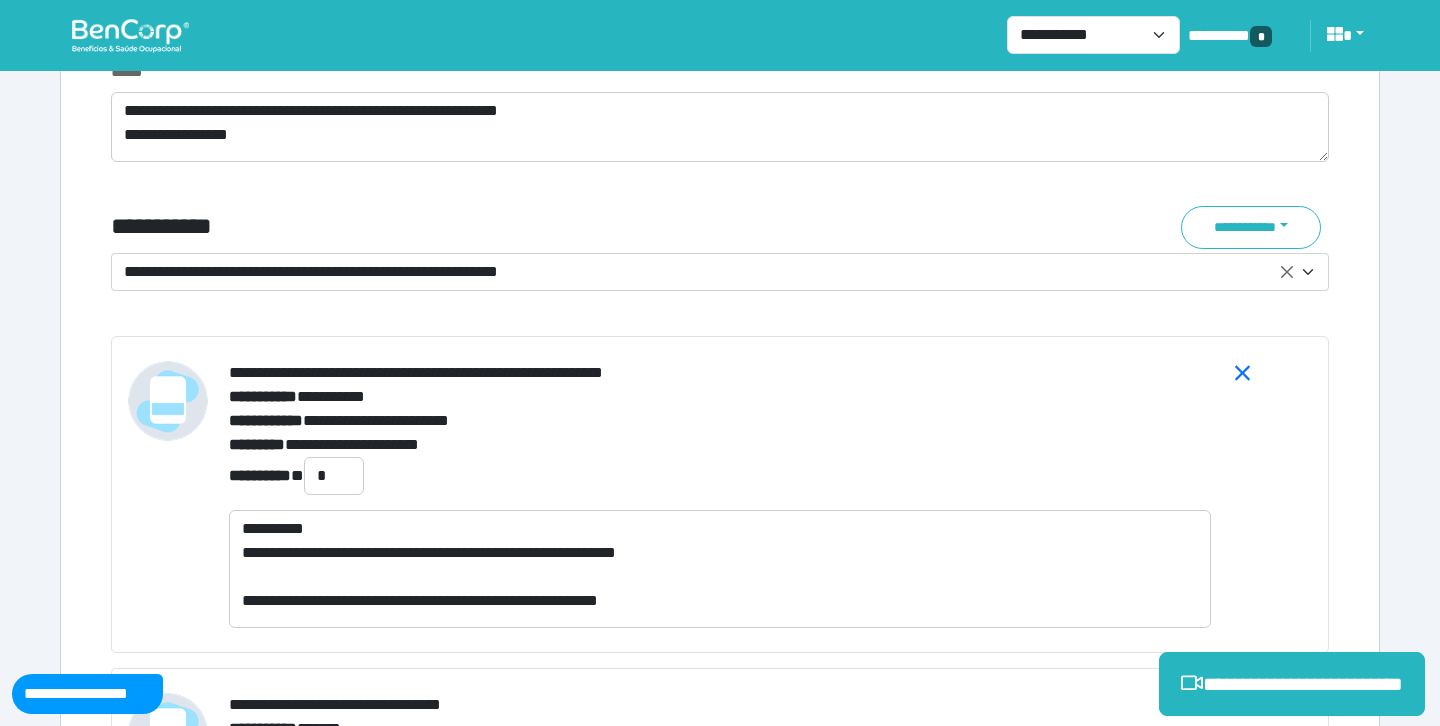 click on "**********" at bounding box center [720, -2116] 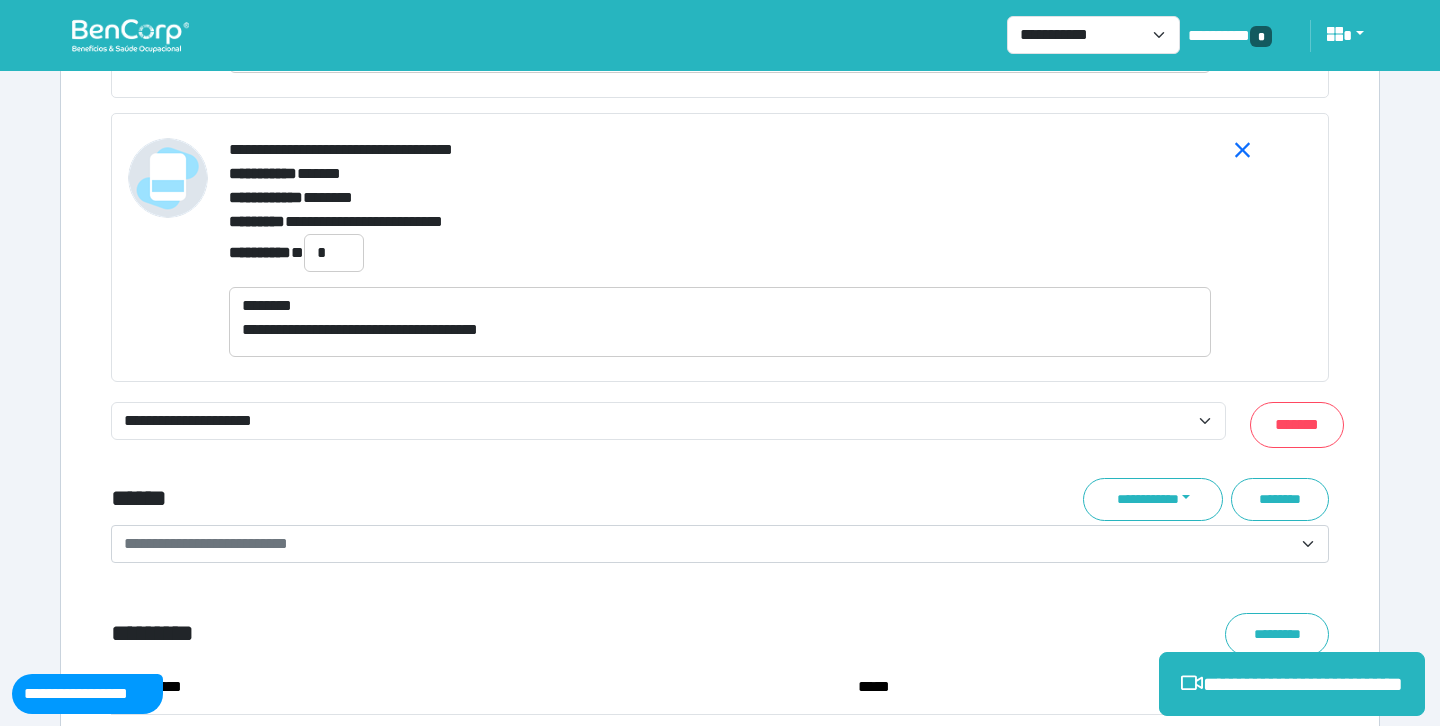 scroll, scrollTop: 8009, scrollLeft: 0, axis: vertical 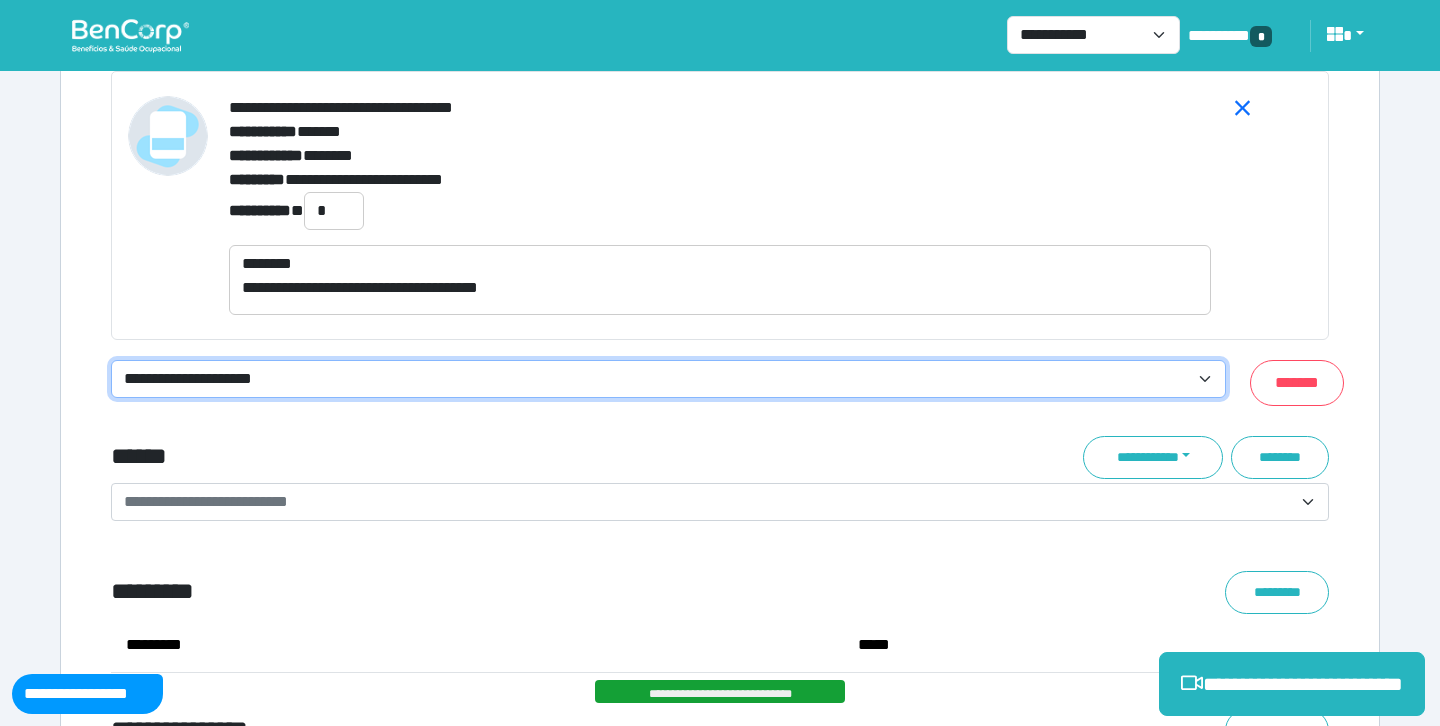click on "**********" at bounding box center (668, 379) 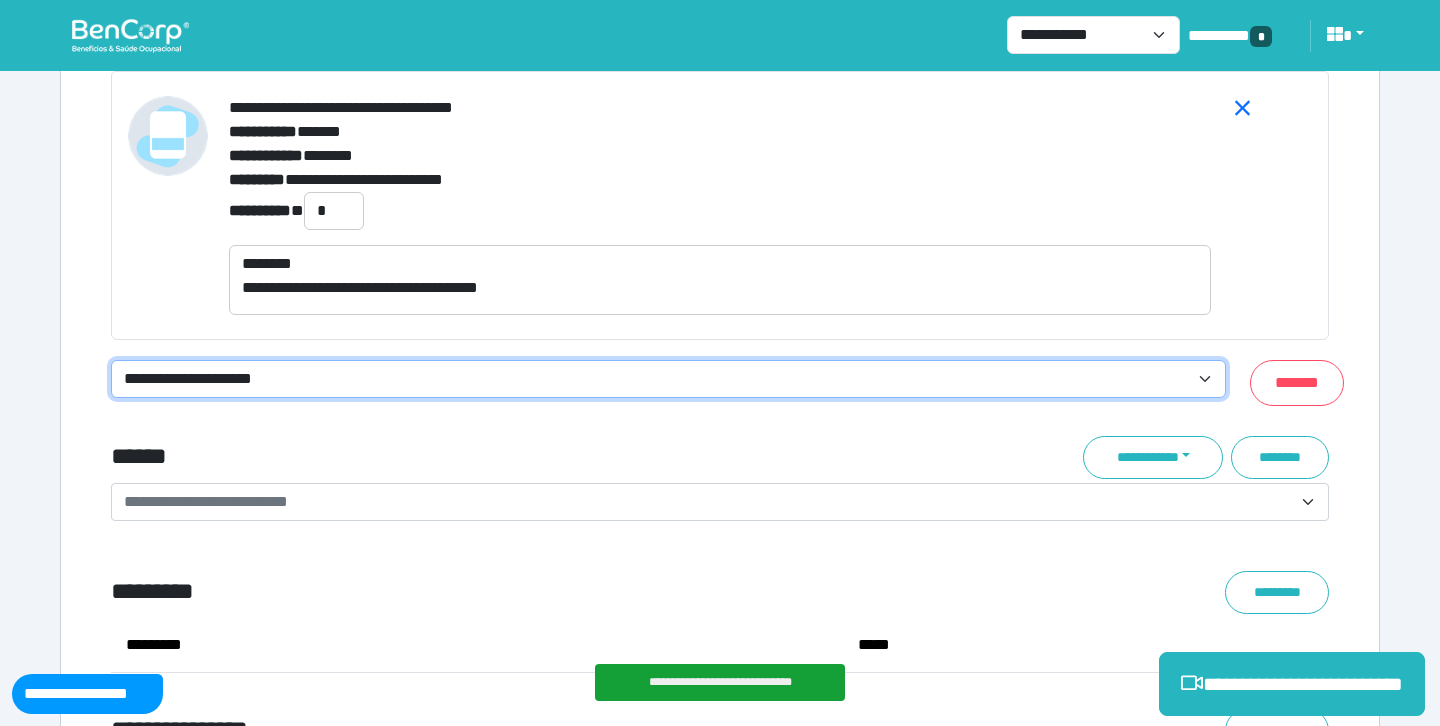 select on "**********" 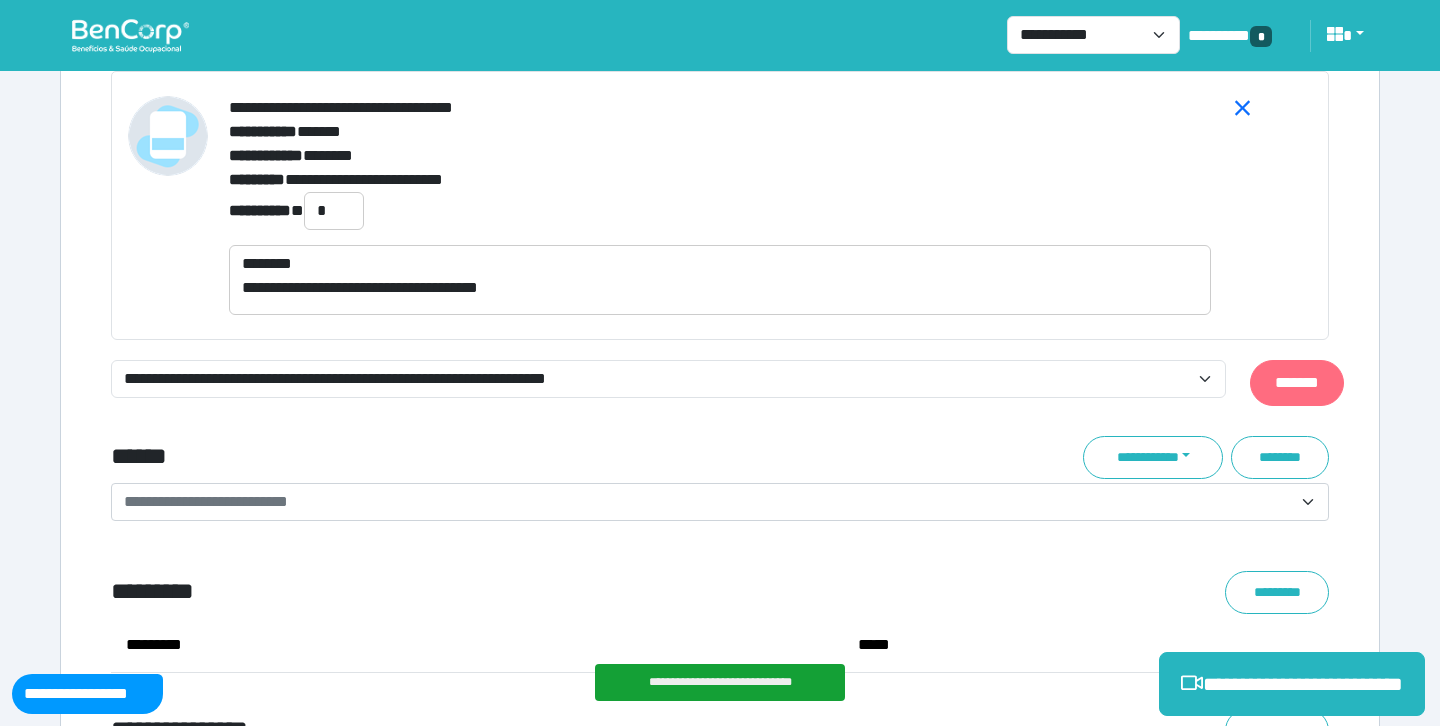 click on "*******" at bounding box center (1297, 383) 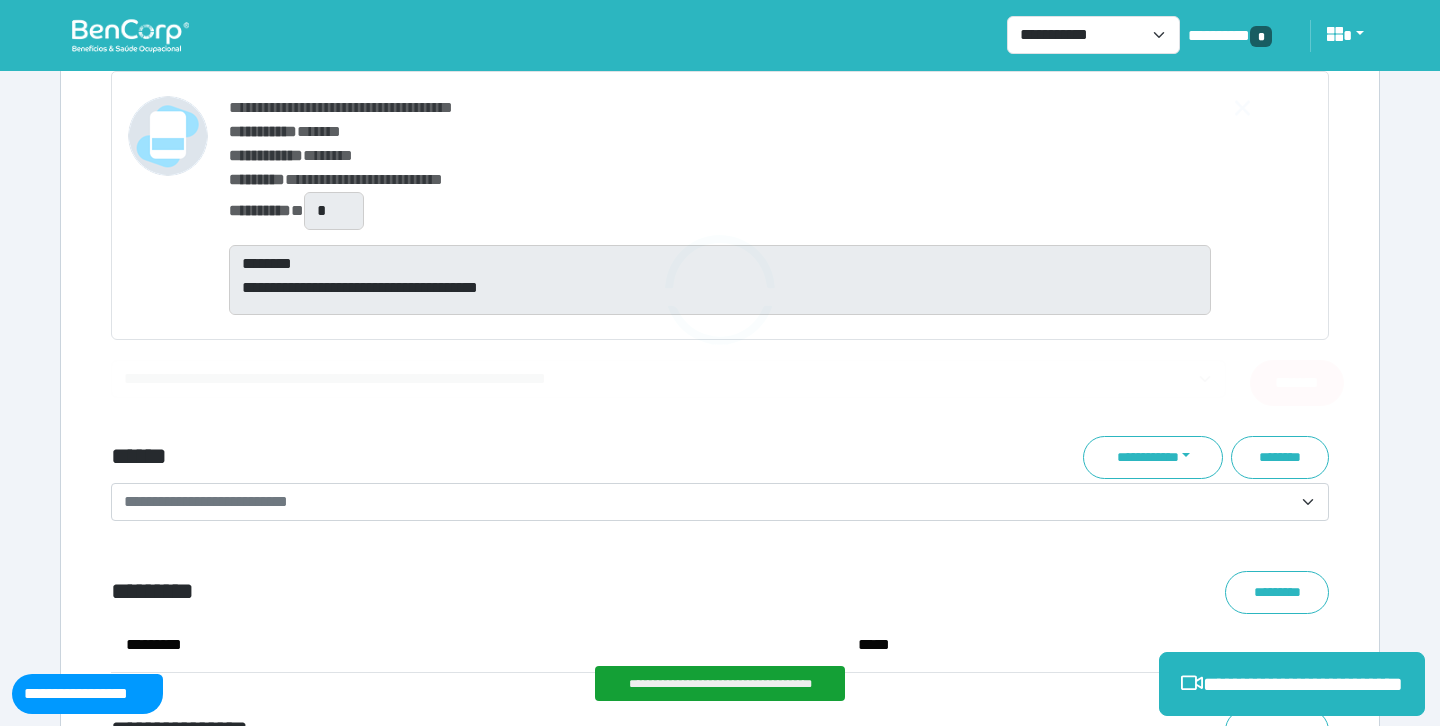 scroll, scrollTop: 7965, scrollLeft: 0, axis: vertical 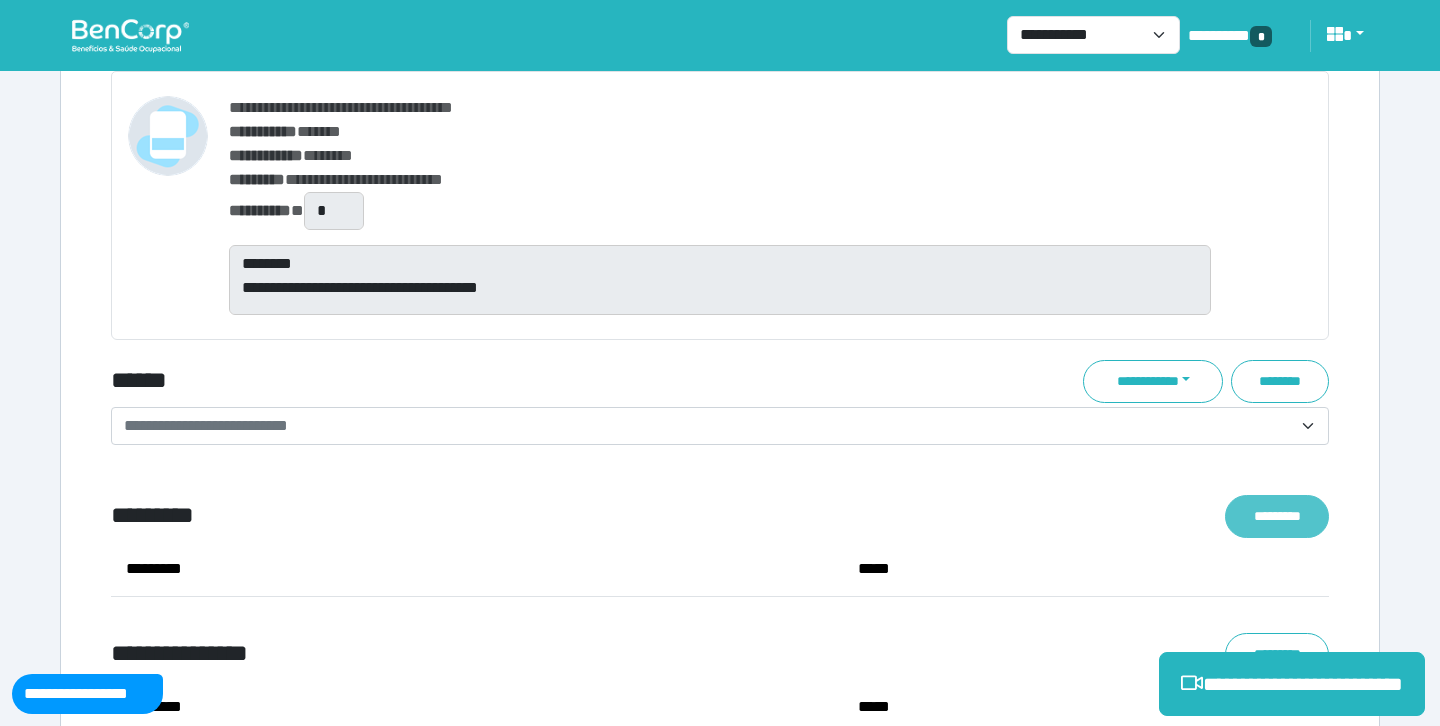click on "*********" at bounding box center (1277, 516) 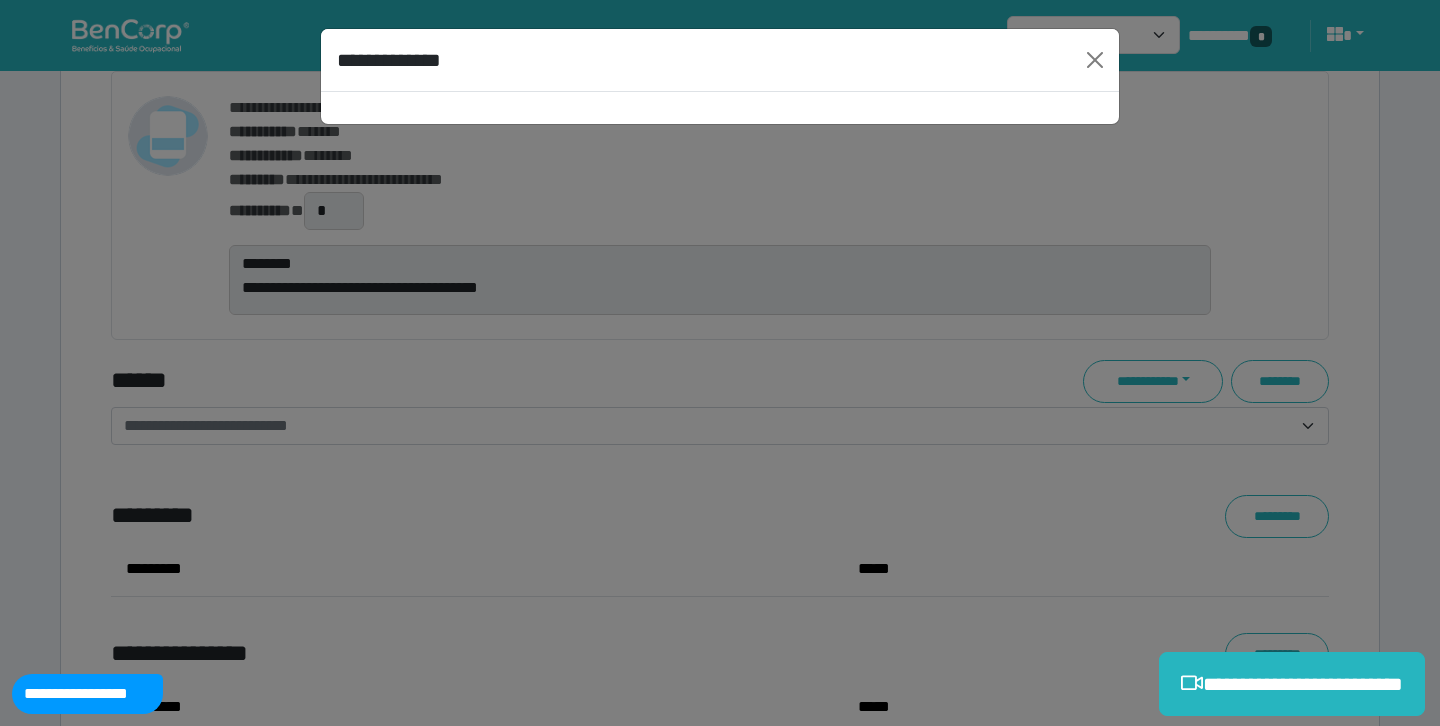 select on "****" 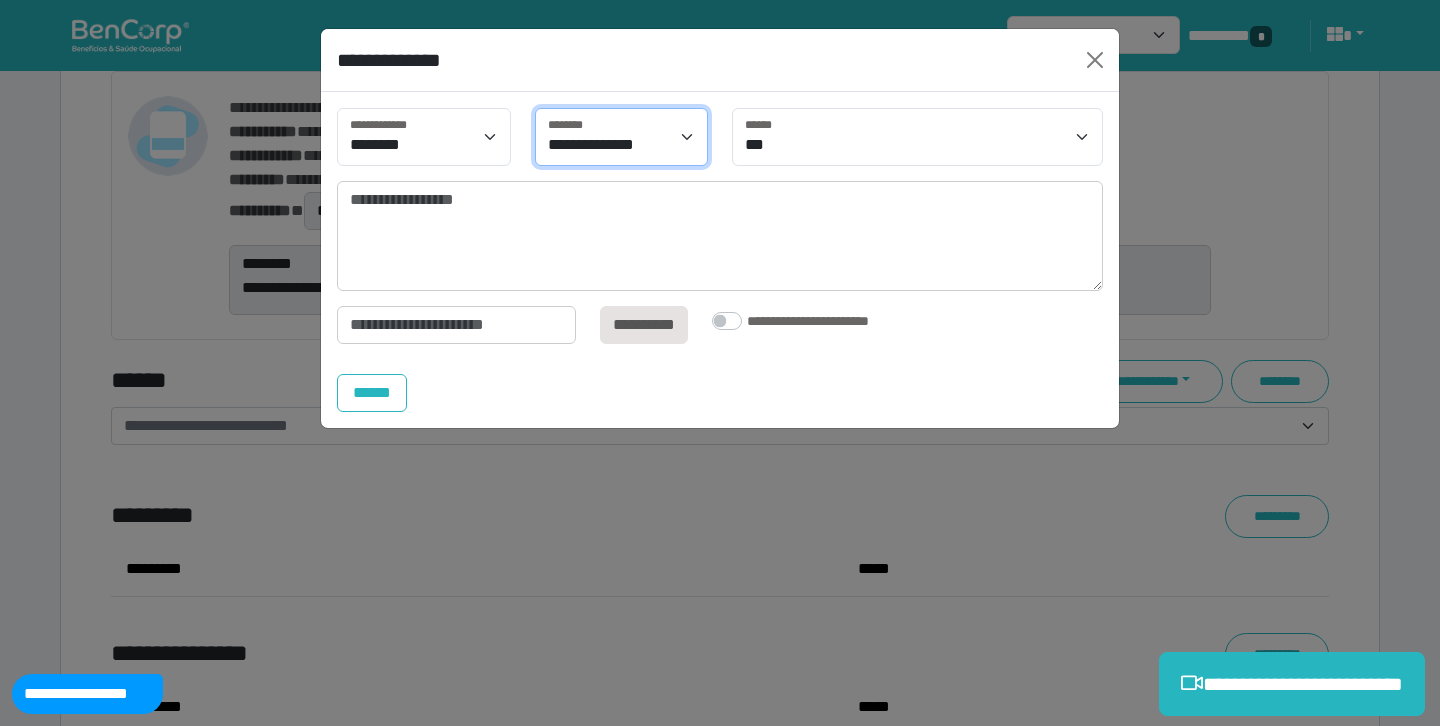 click on "**********" at bounding box center [622, 137] 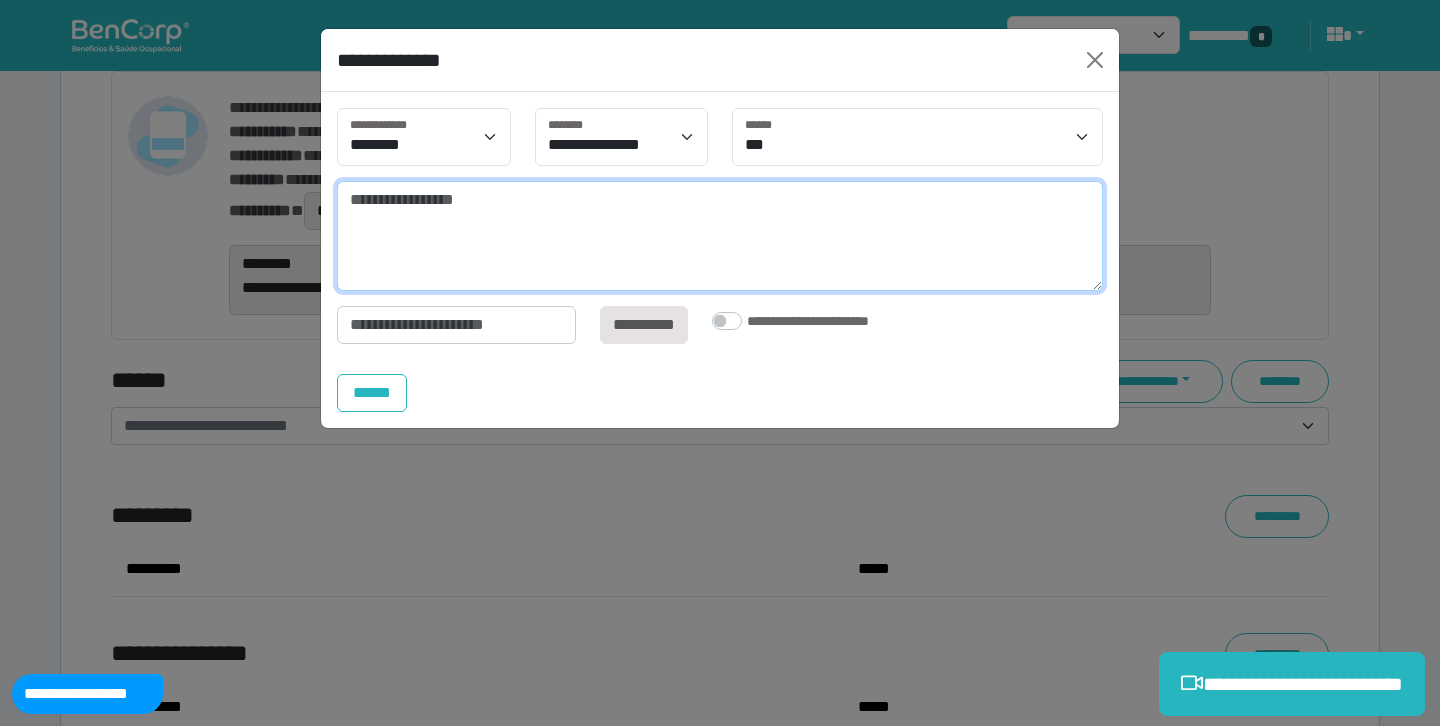 click at bounding box center [720, 236] 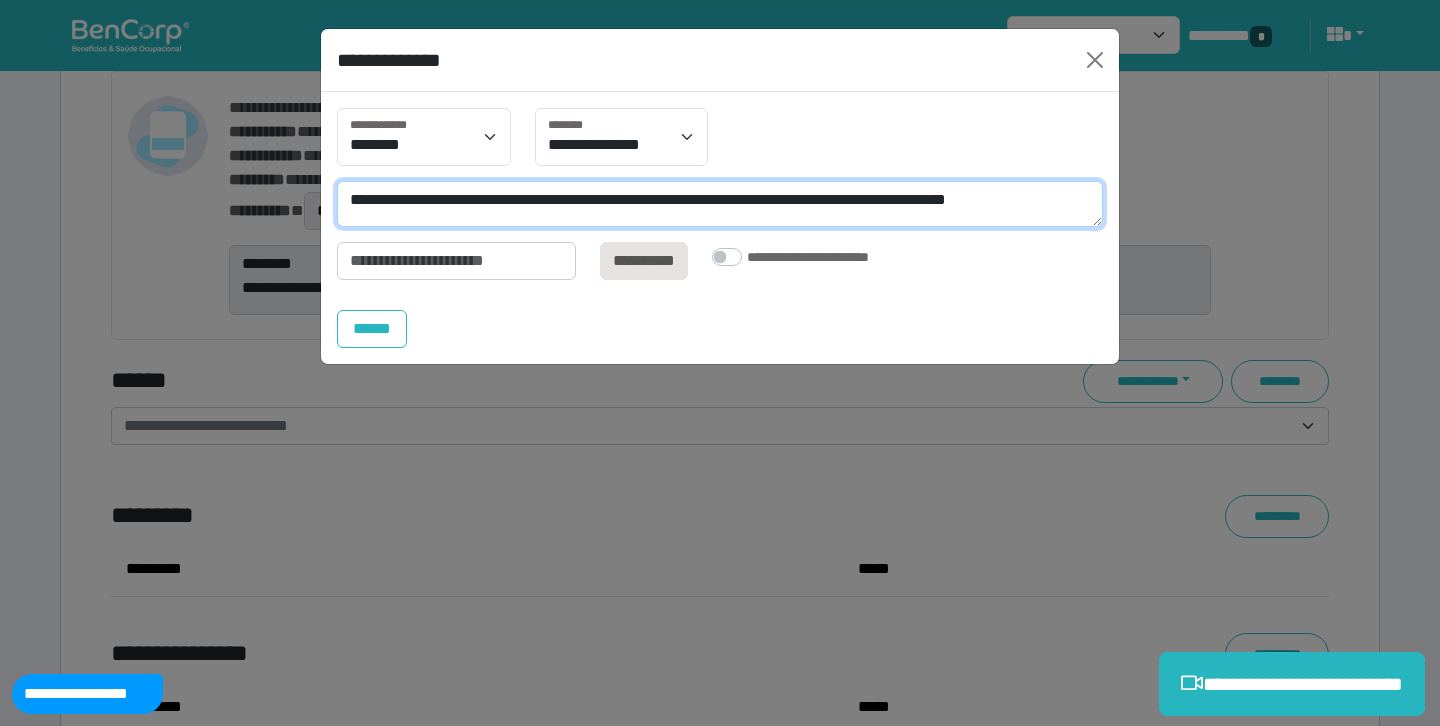 scroll, scrollTop: 0, scrollLeft: 0, axis: both 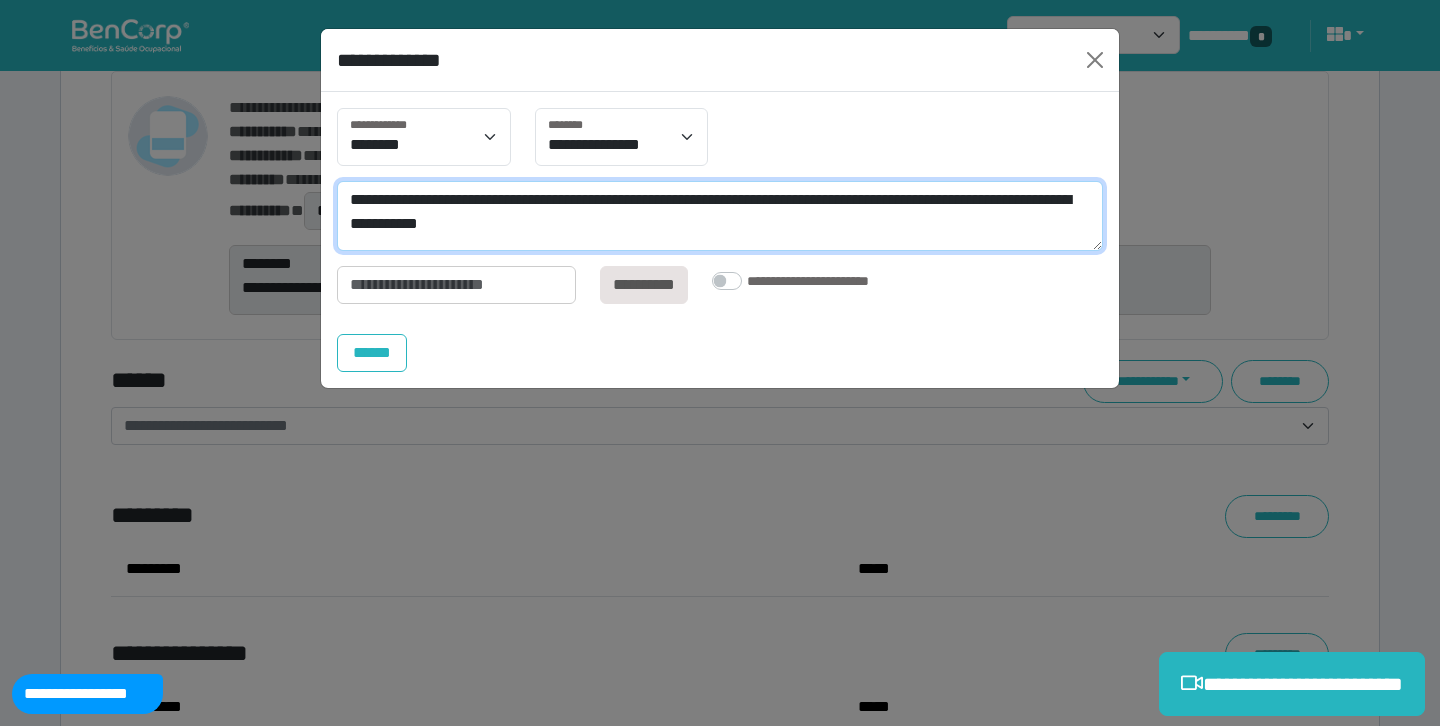 type on "**********" 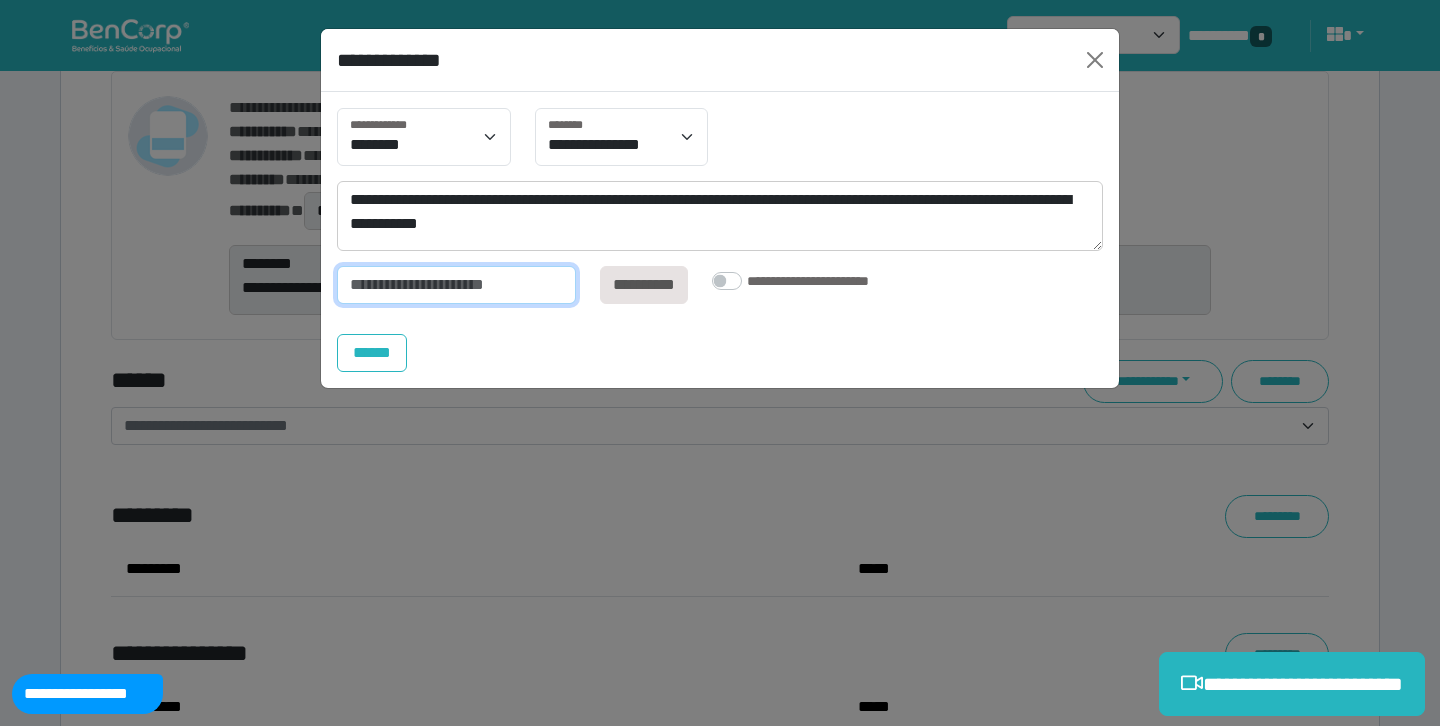 click at bounding box center [456, 285] 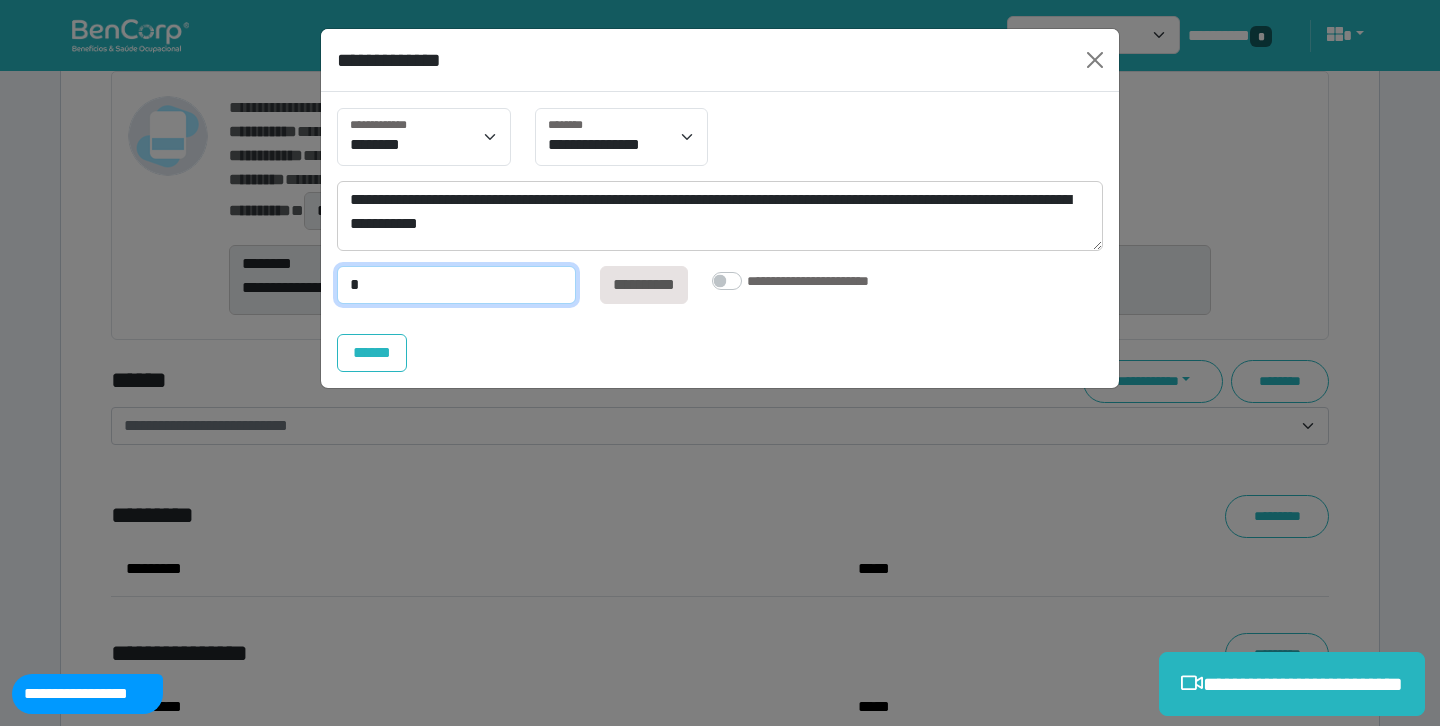 type on "*" 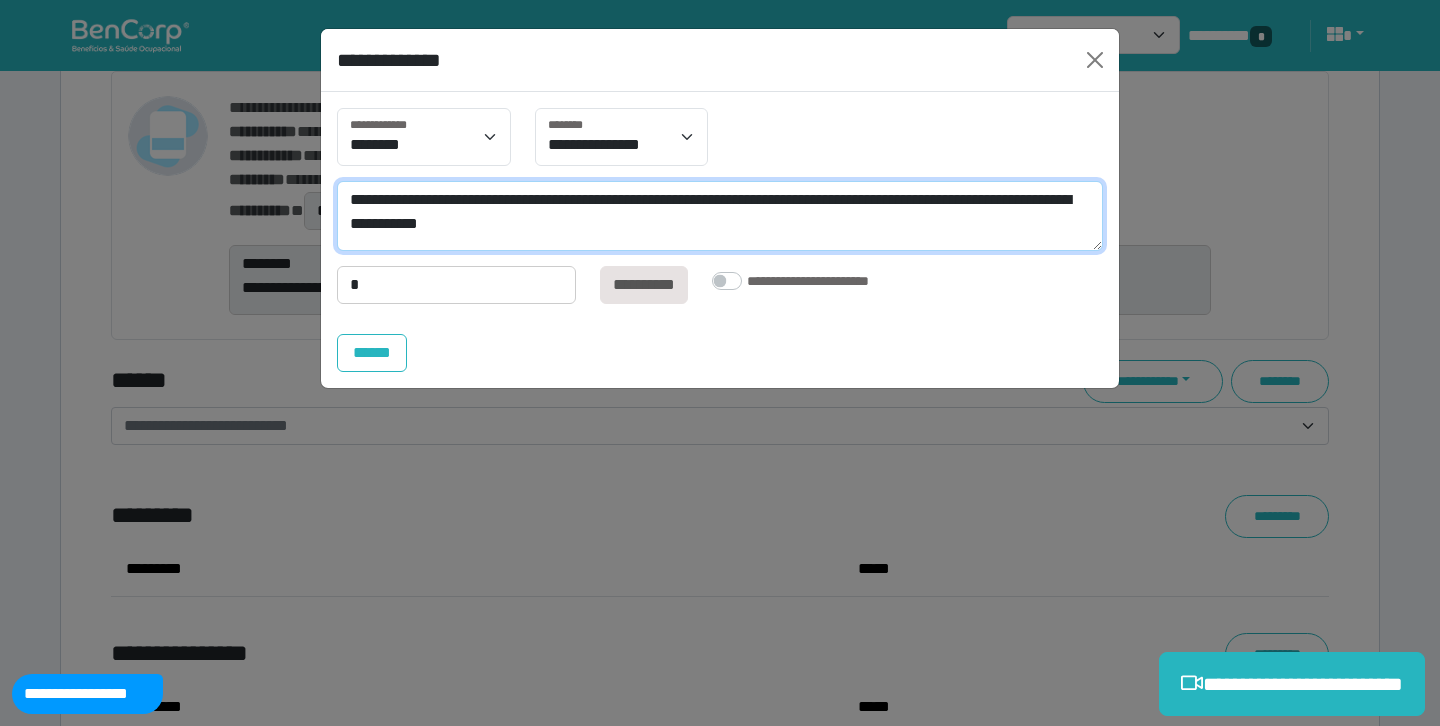 click on "**********" at bounding box center [720, 216] 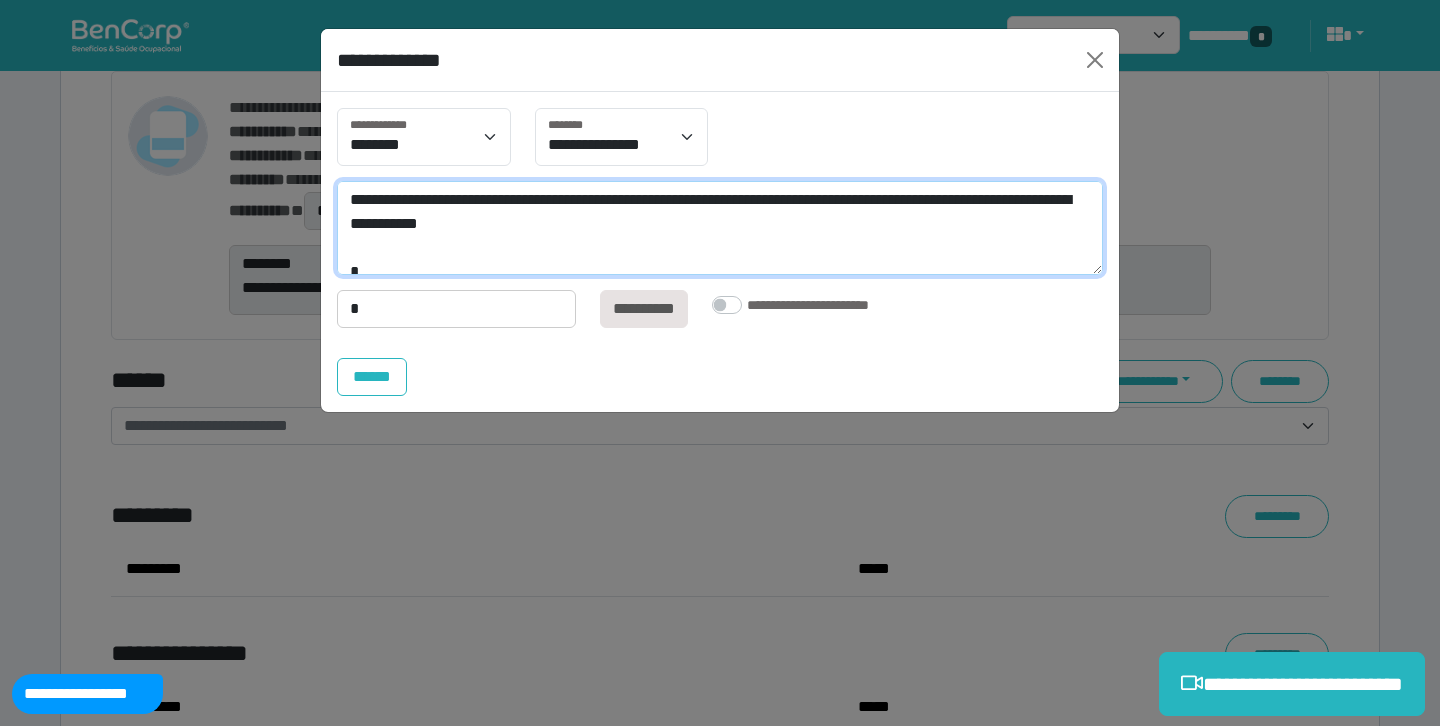scroll, scrollTop: 0, scrollLeft: 0, axis: both 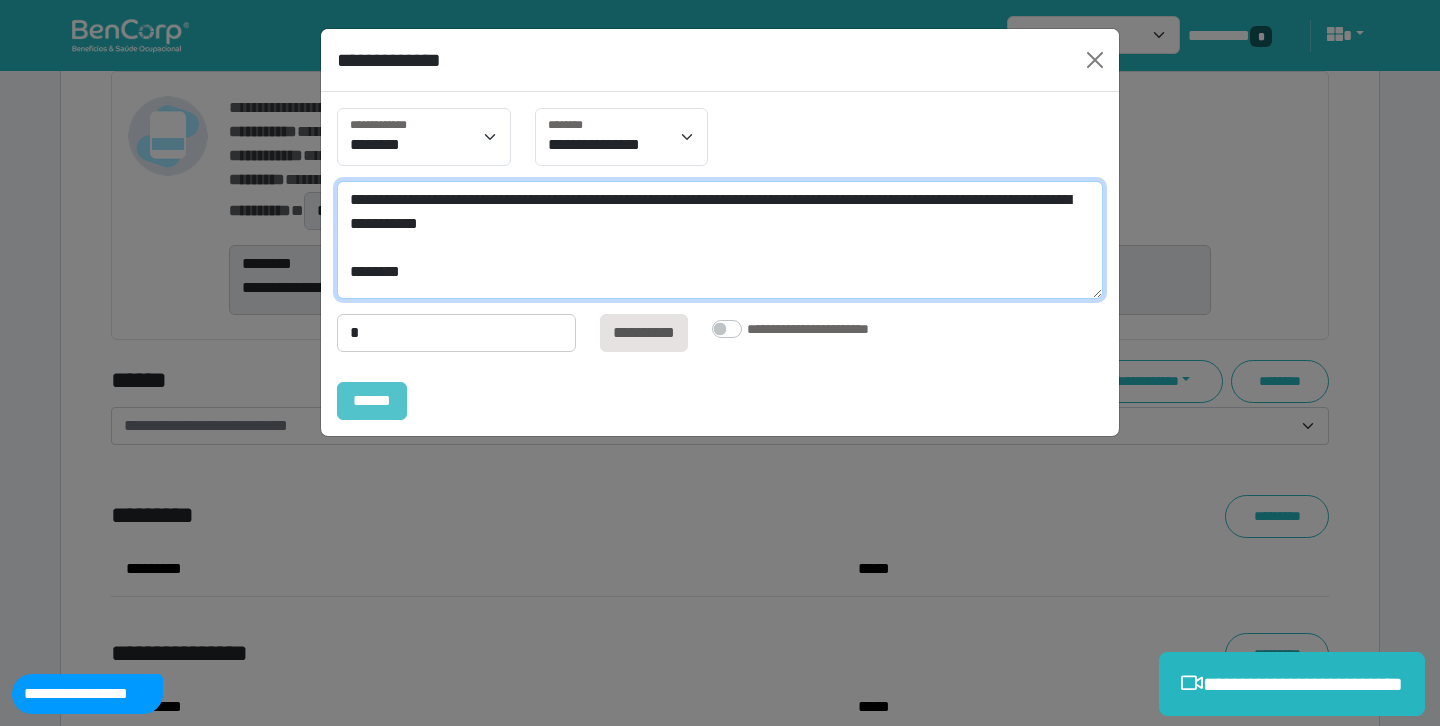 type on "**********" 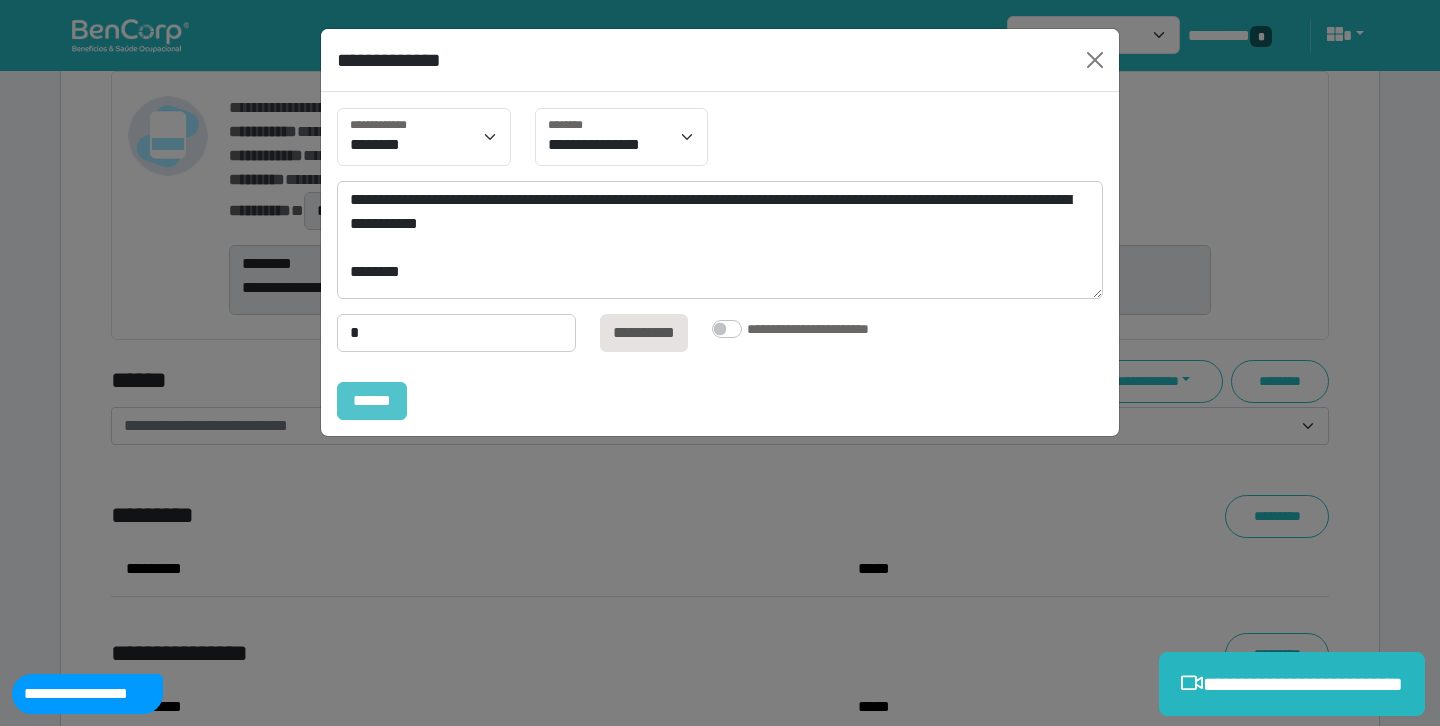 click on "******" at bounding box center (372, 401) 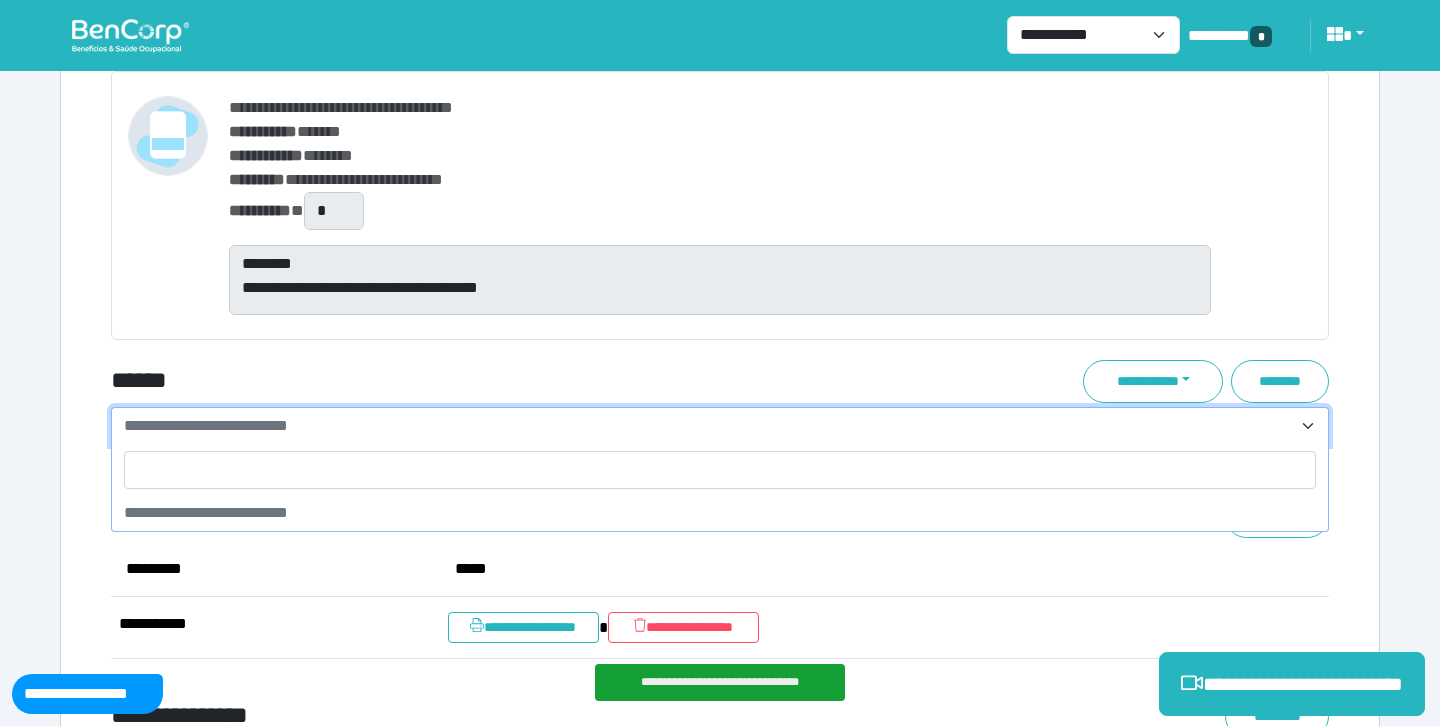 click on "**********" at bounding box center [708, 426] 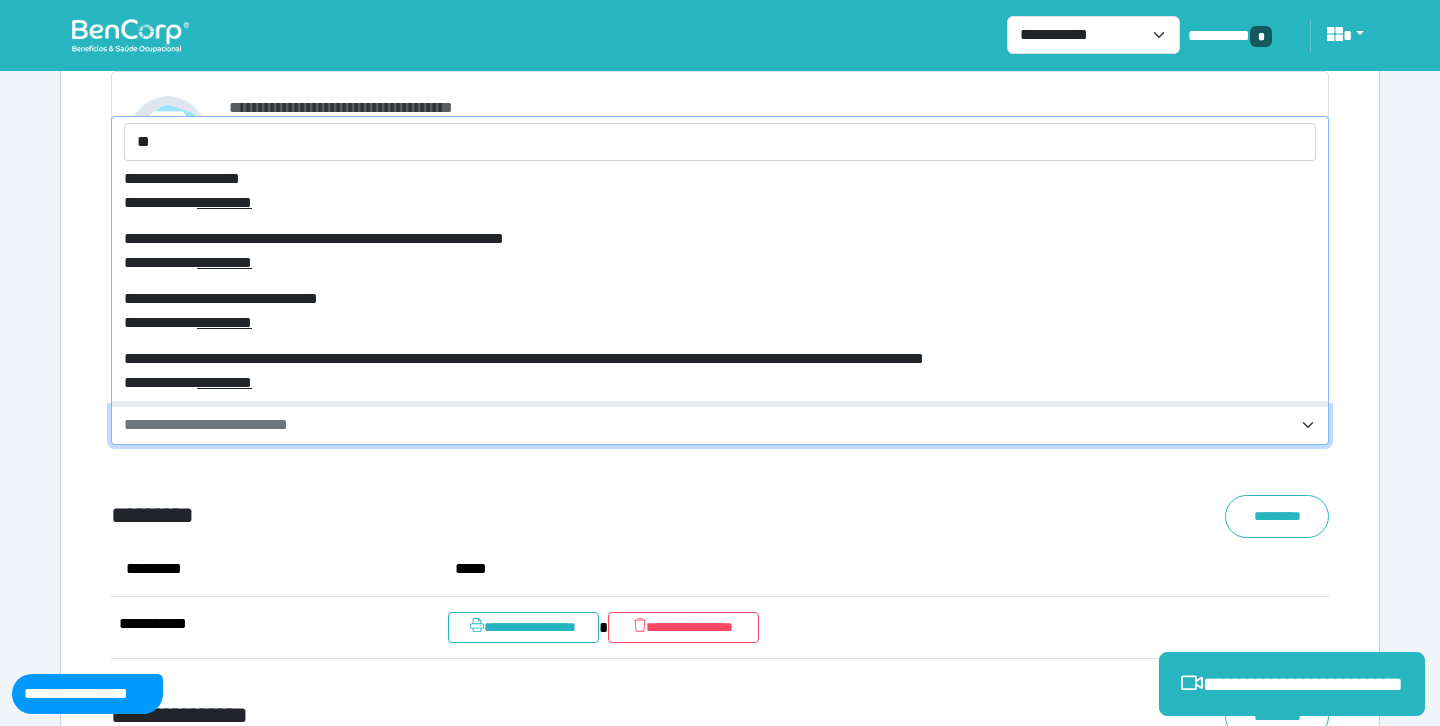 scroll, scrollTop: 3592, scrollLeft: 0, axis: vertical 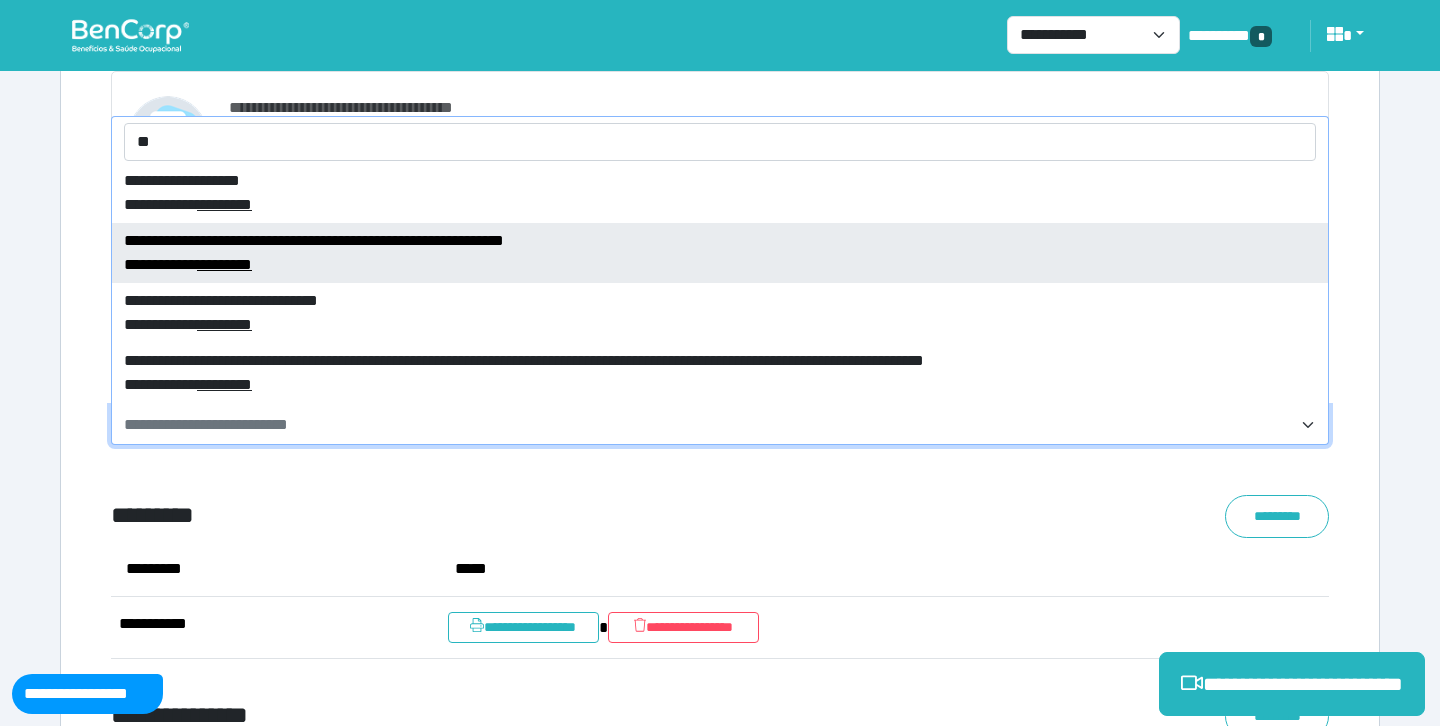 type on "**" 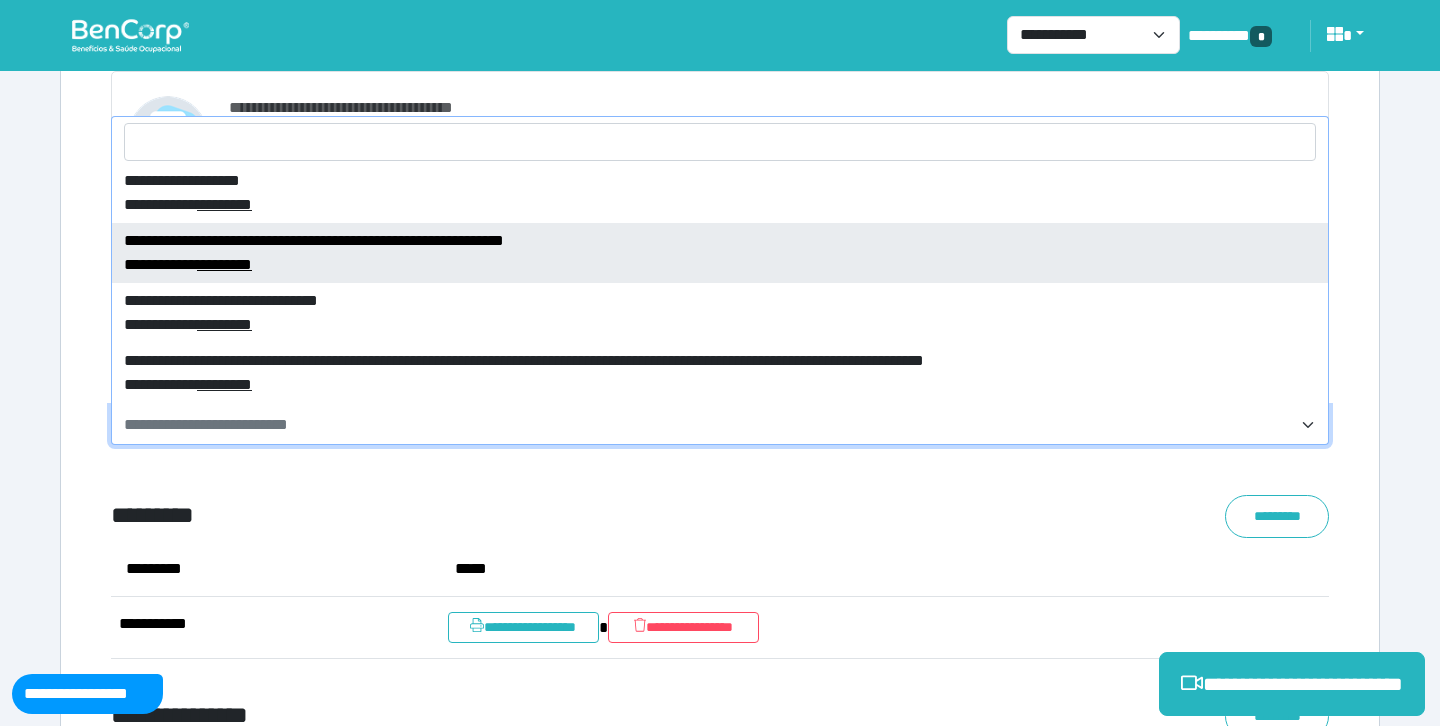 select on "****" 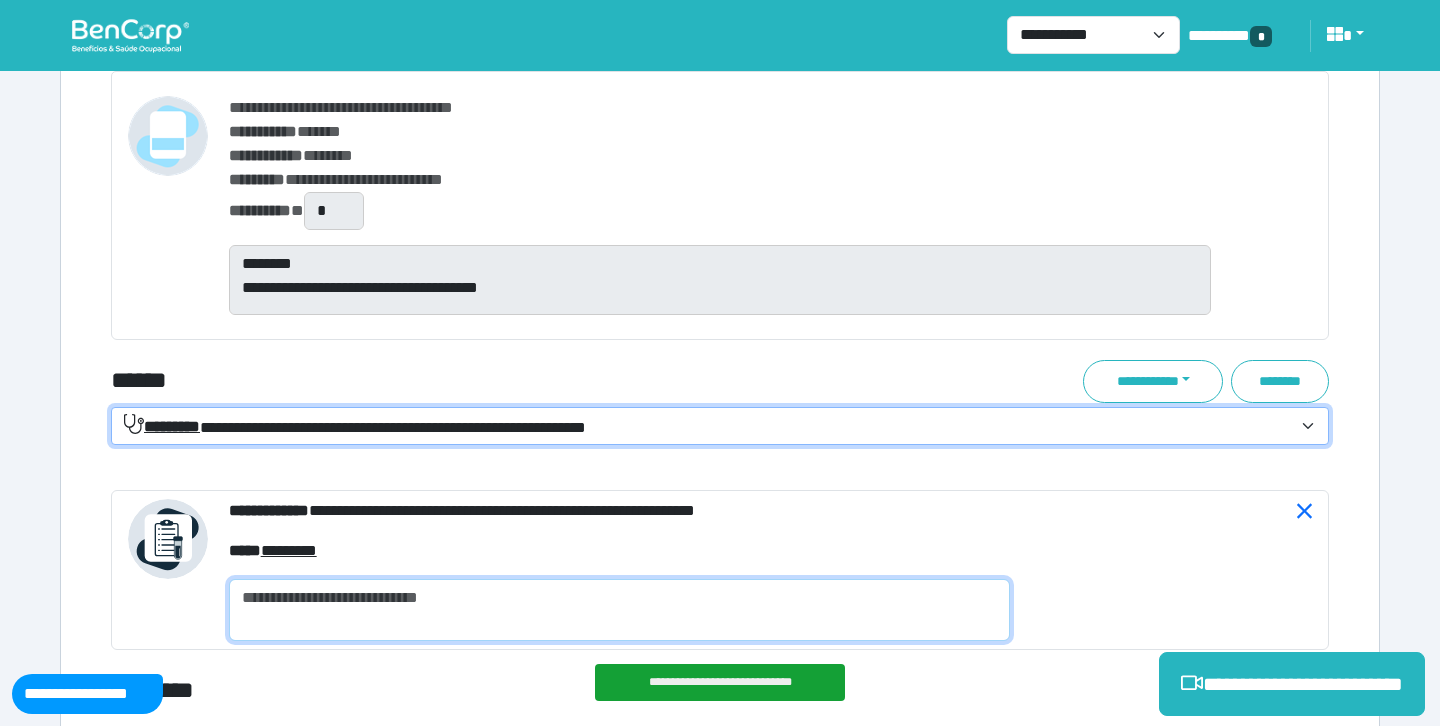 click at bounding box center [619, 610] 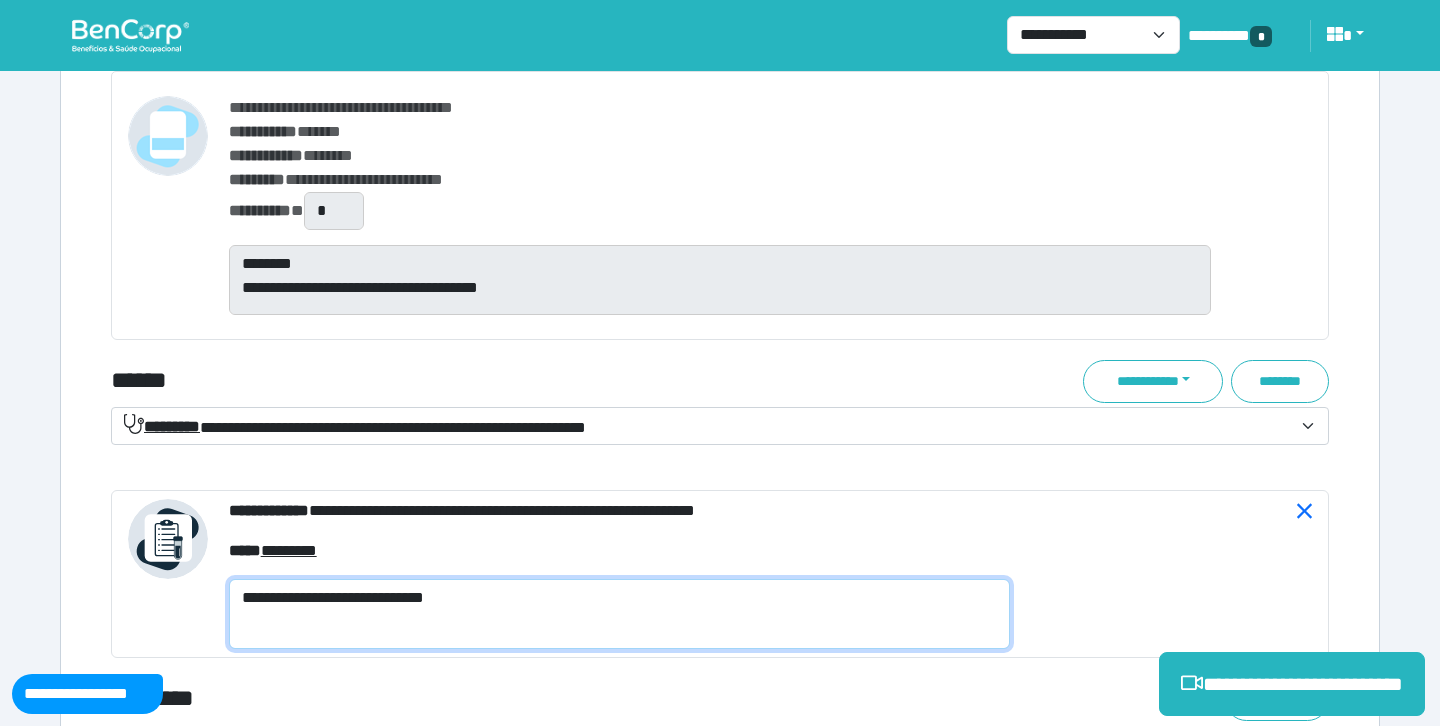 scroll, scrollTop: 0, scrollLeft: 0, axis: both 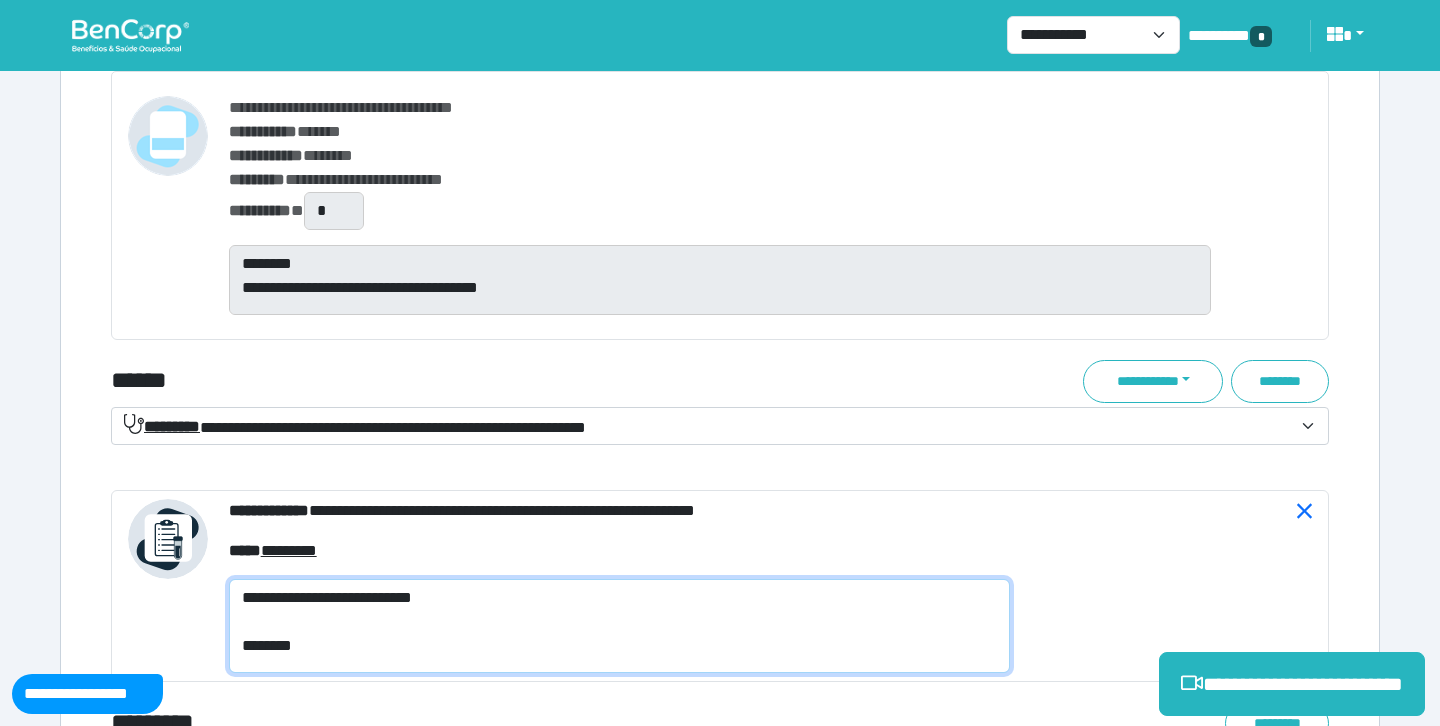 type on "**********" 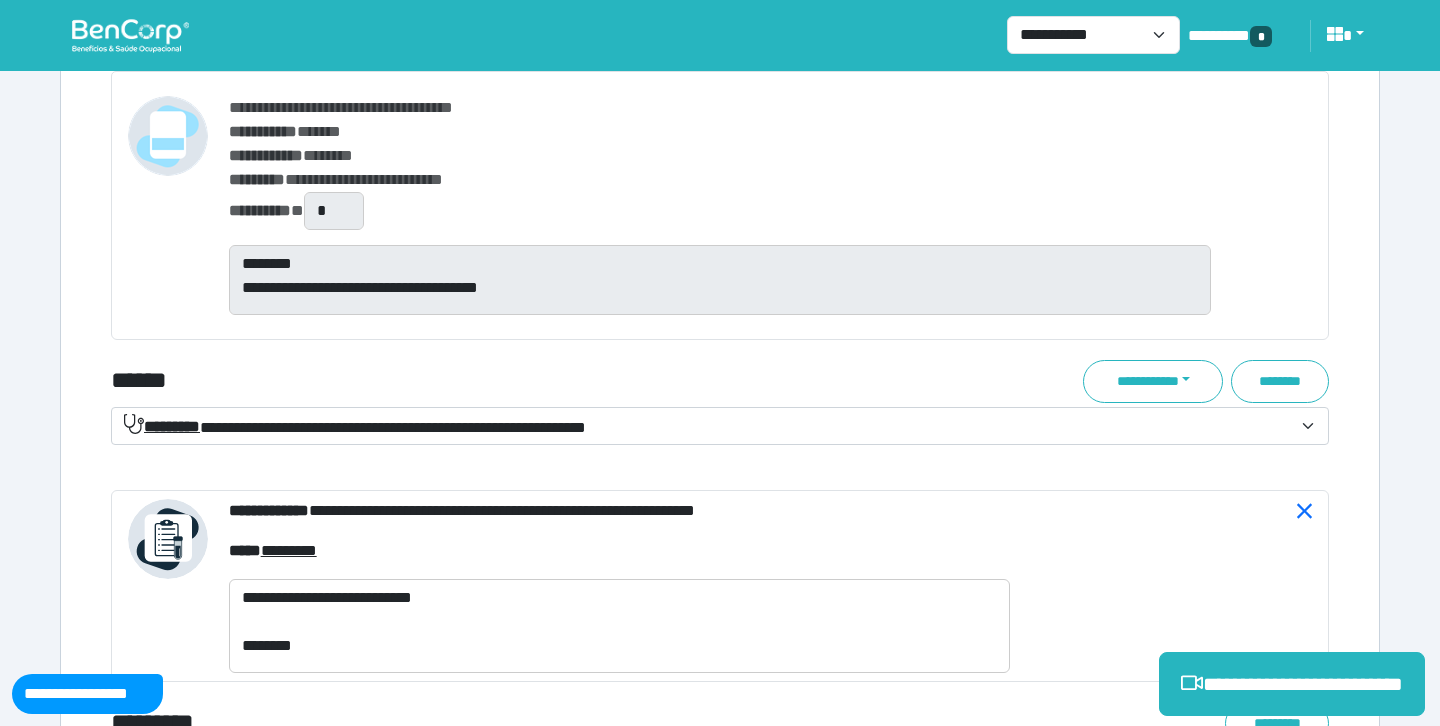 click on "**********" at bounding box center [720, -3084] 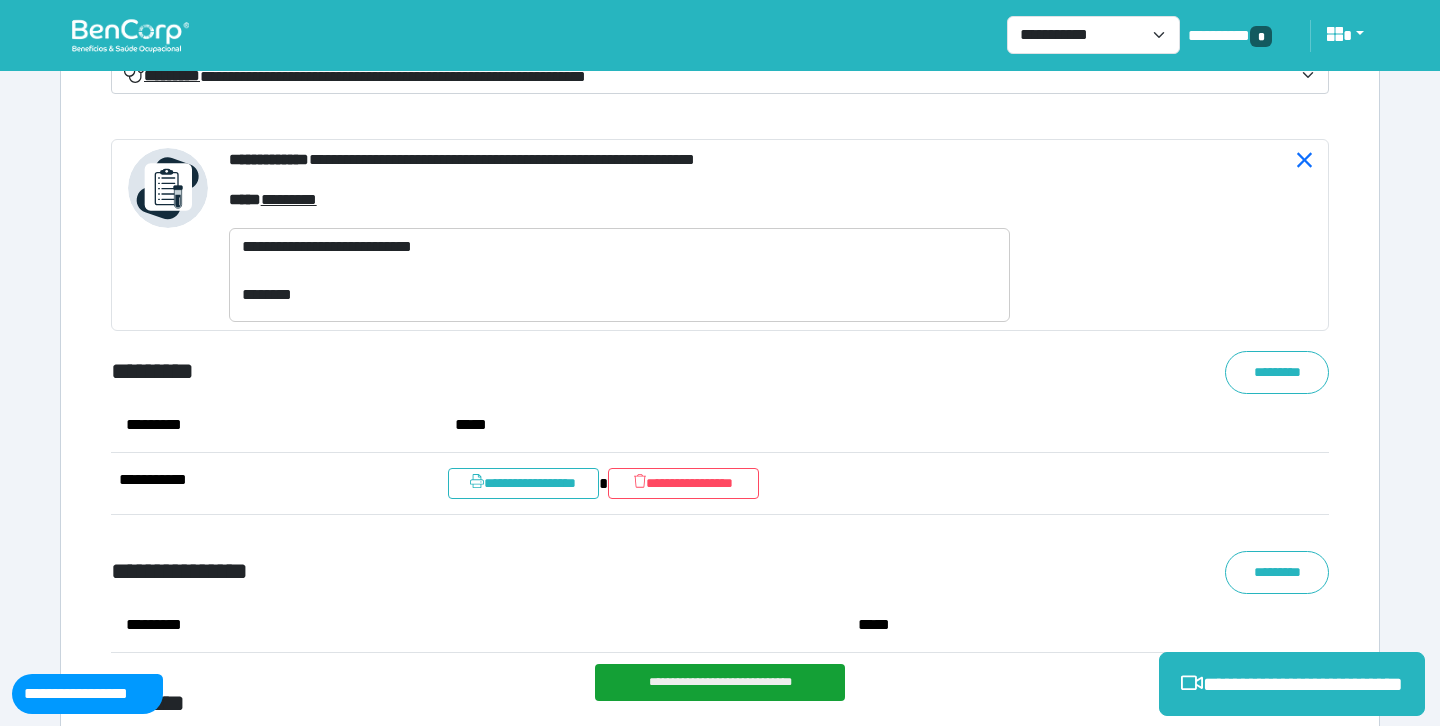 scroll, scrollTop: 8957, scrollLeft: 0, axis: vertical 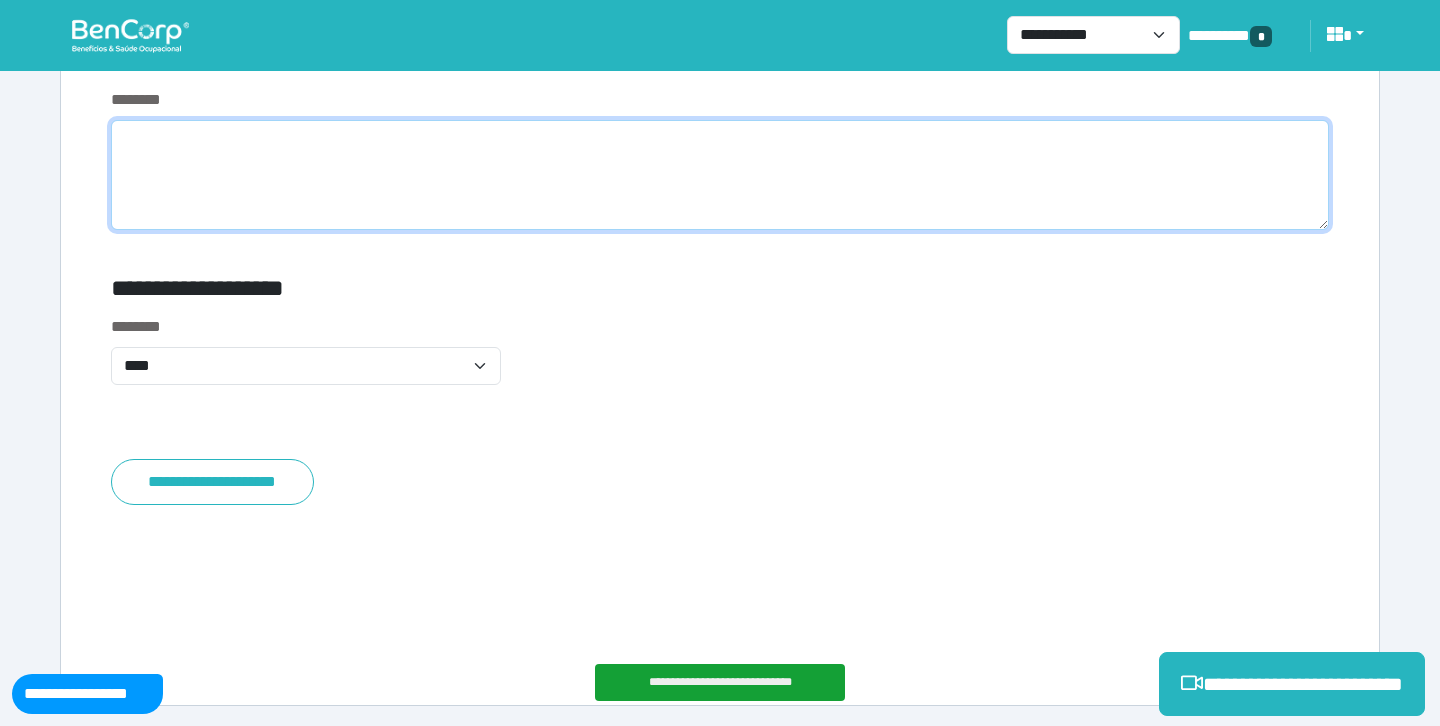 click at bounding box center (720, 175) 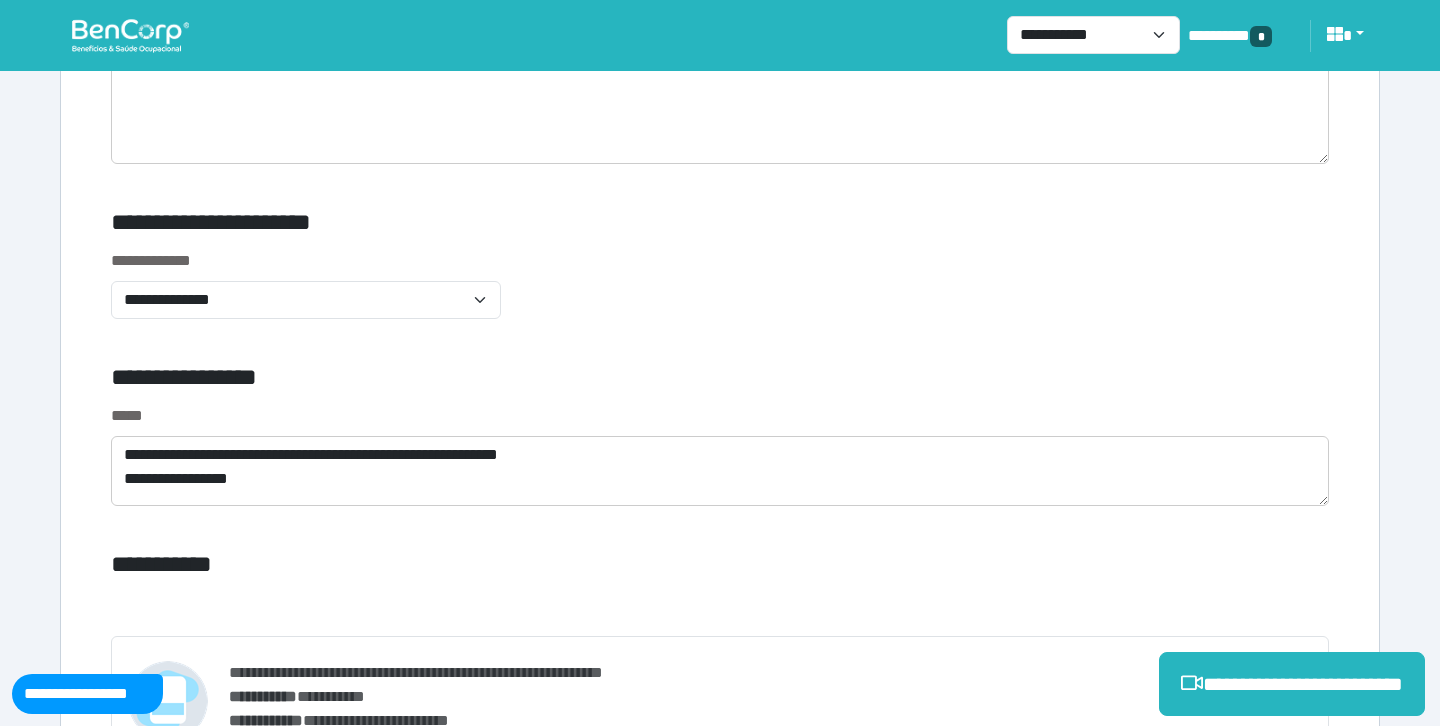 scroll, scrollTop: 6785, scrollLeft: 0, axis: vertical 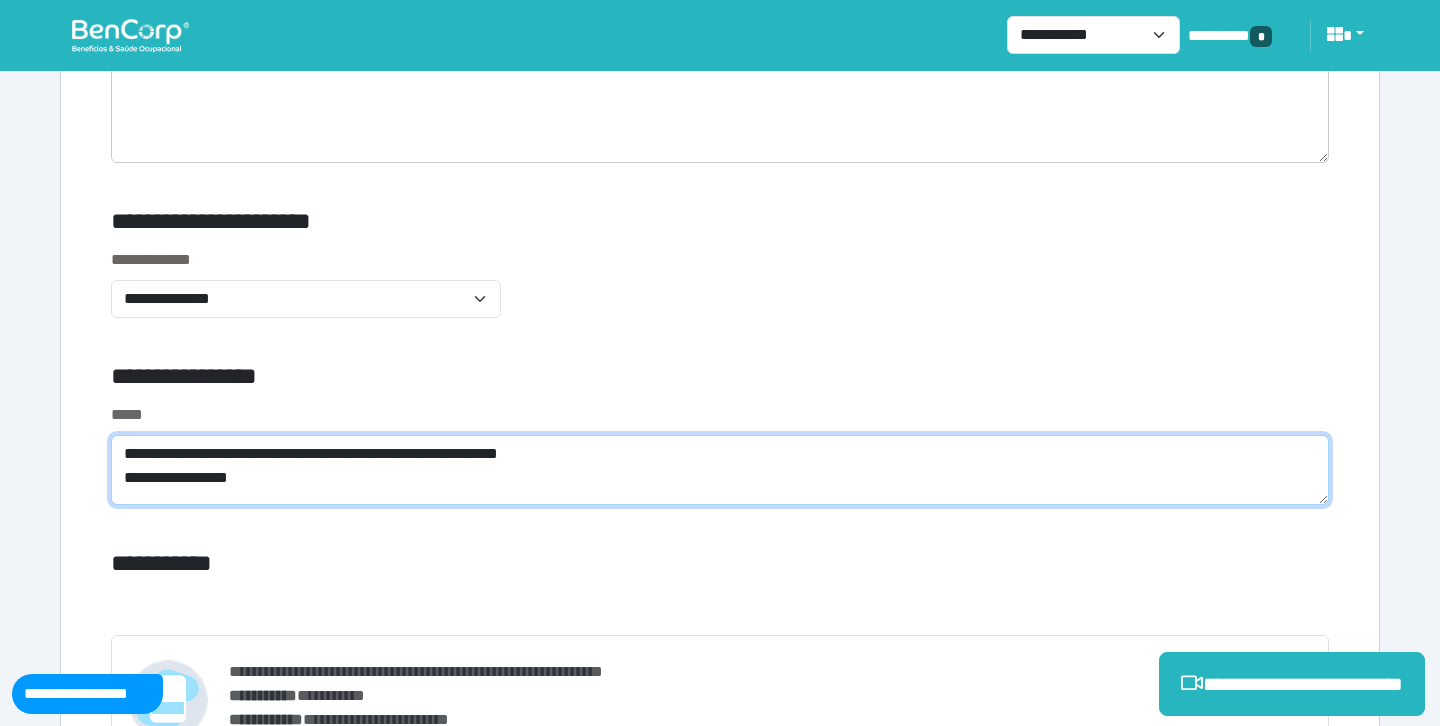 drag, startPoint x: 310, startPoint y: 481, endPoint x: 85, endPoint y: 414, distance: 234.76372 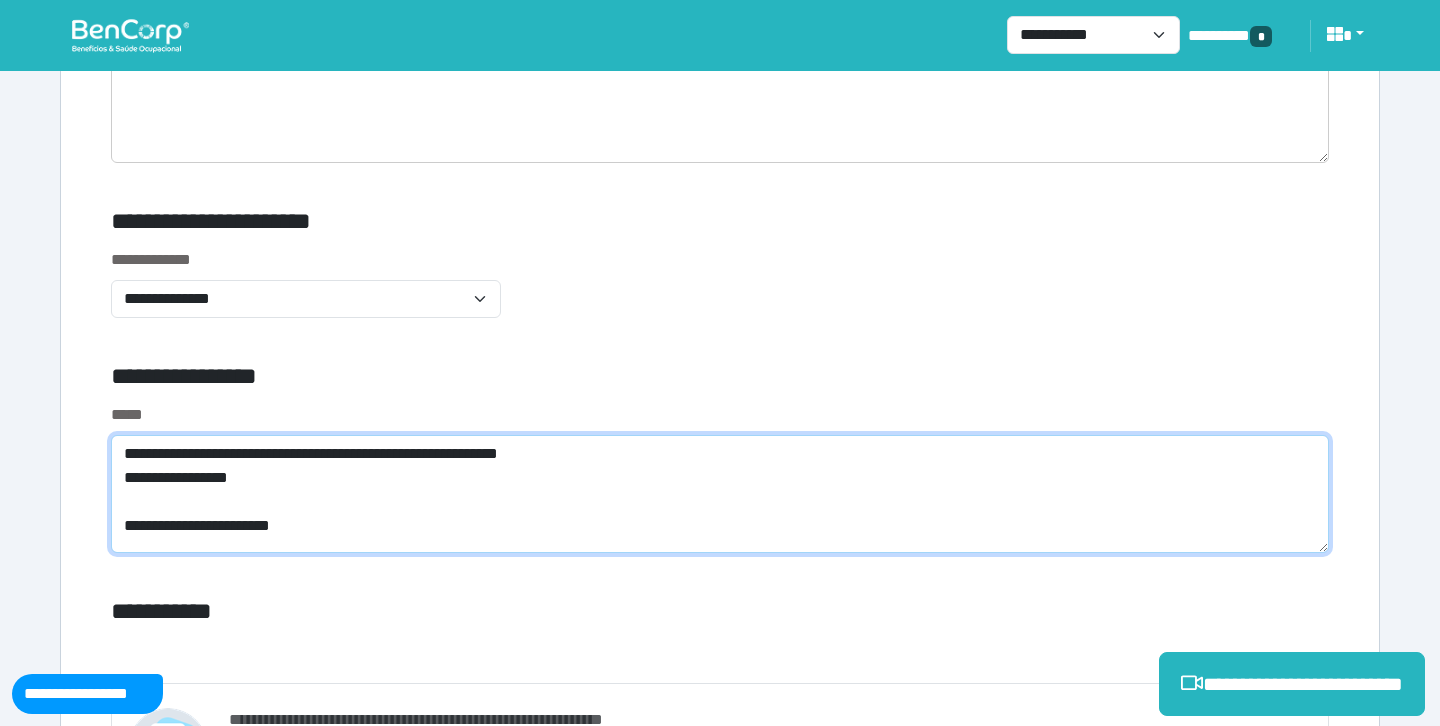 scroll, scrollTop: 0, scrollLeft: 0, axis: both 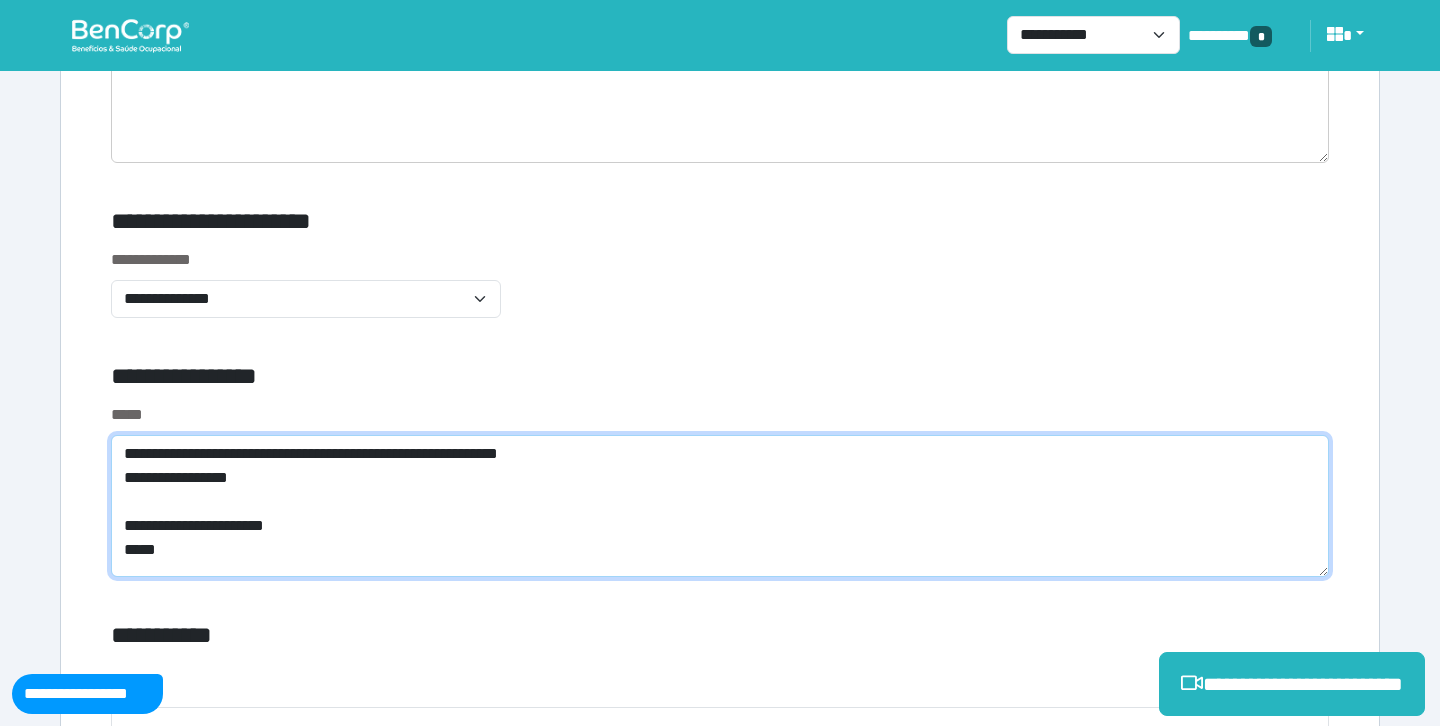 type on "**********" 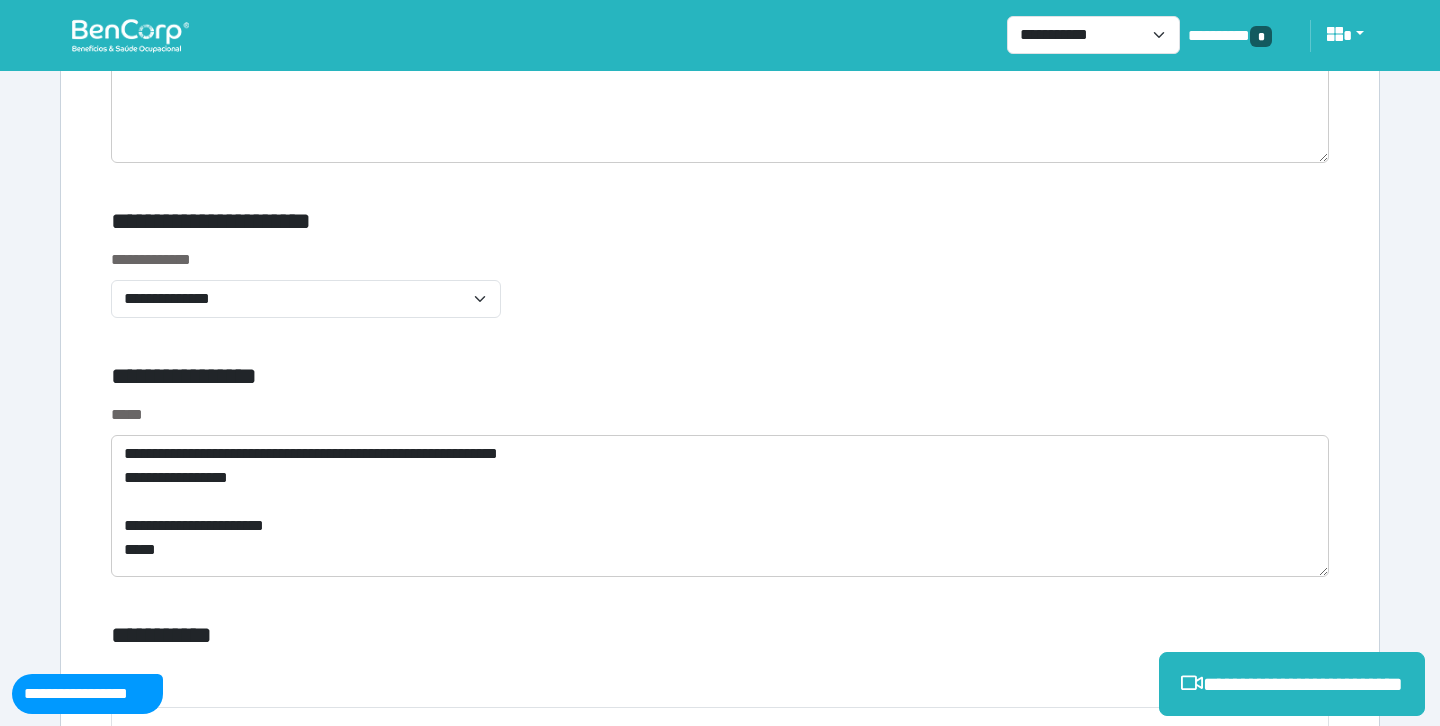 click on "**********" at bounding box center (720, -1662) 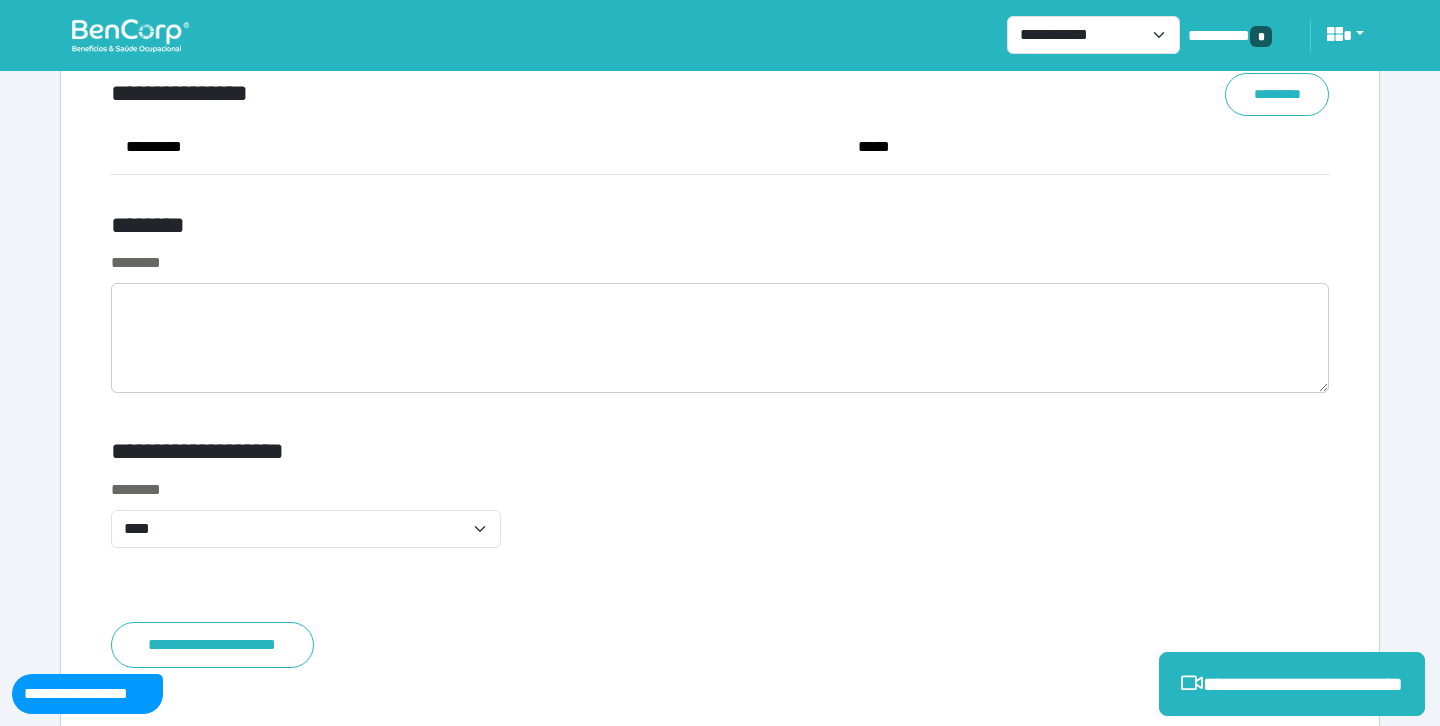 scroll, scrollTop: 9029, scrollLeft: 0, axis: vertical 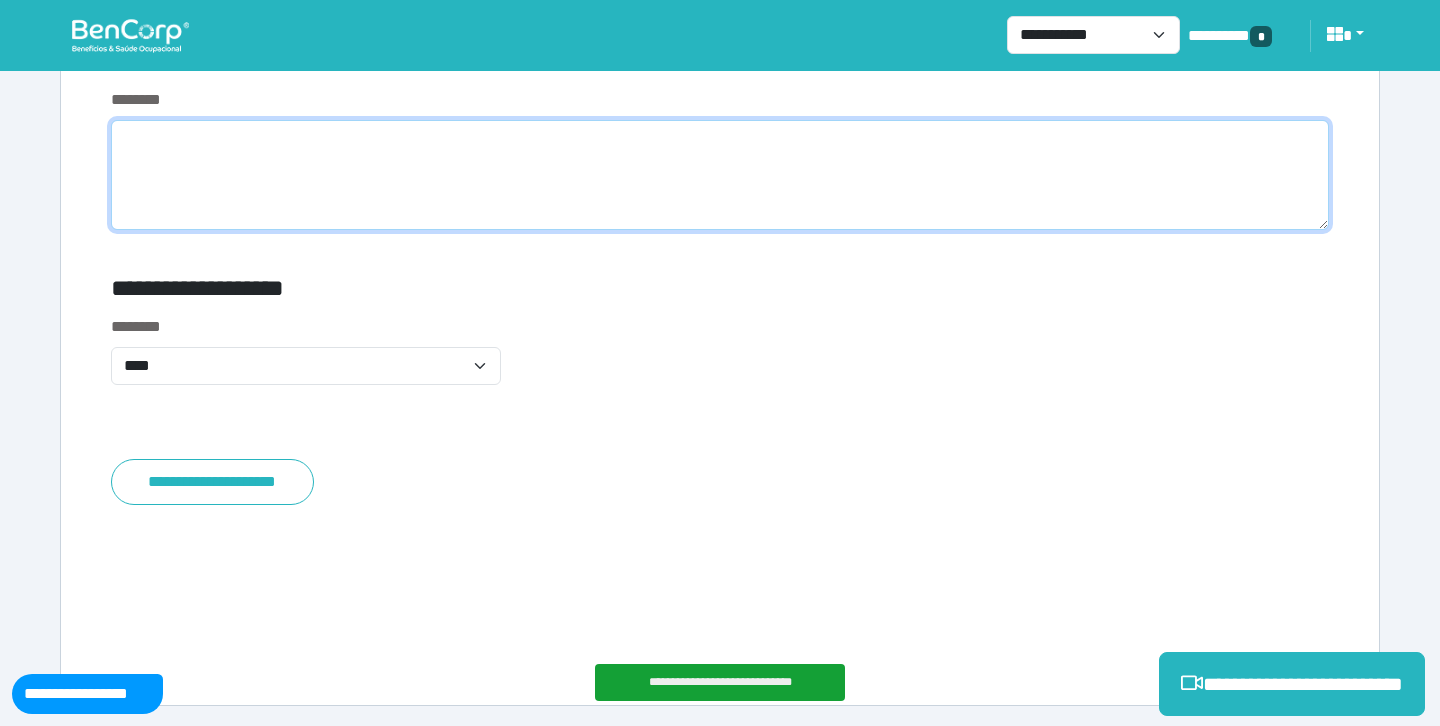 click at bounding box center (720, 175) 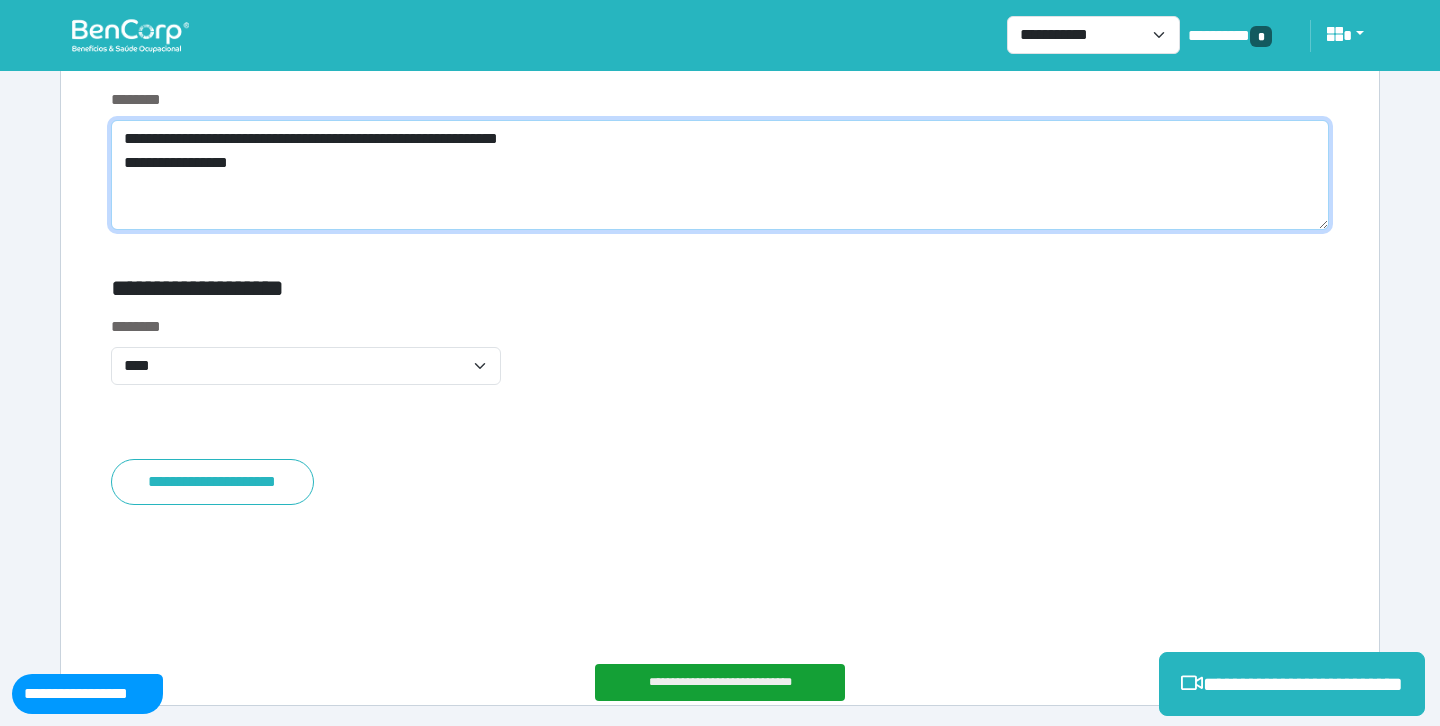 scroll, scrollTop: 8965, scrollLeft: 0, axis: vertical 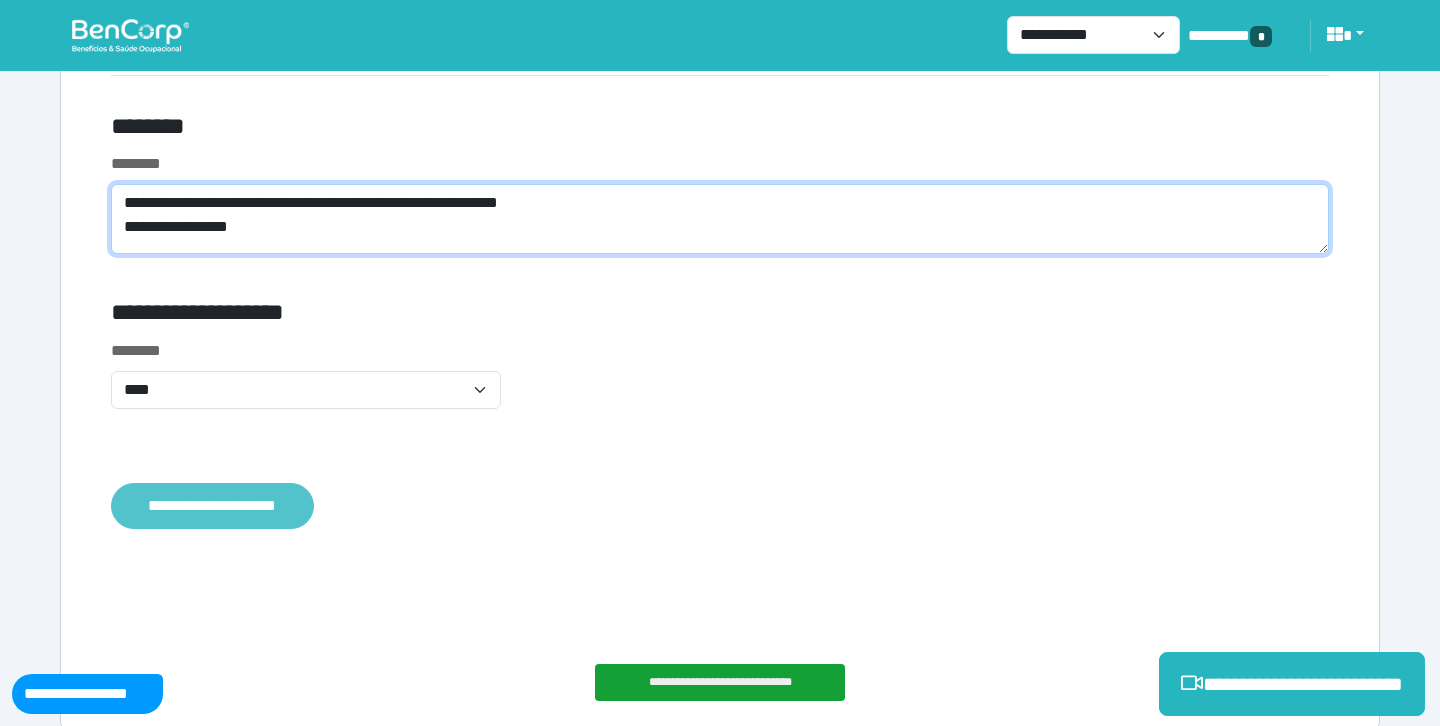 type on "**********" 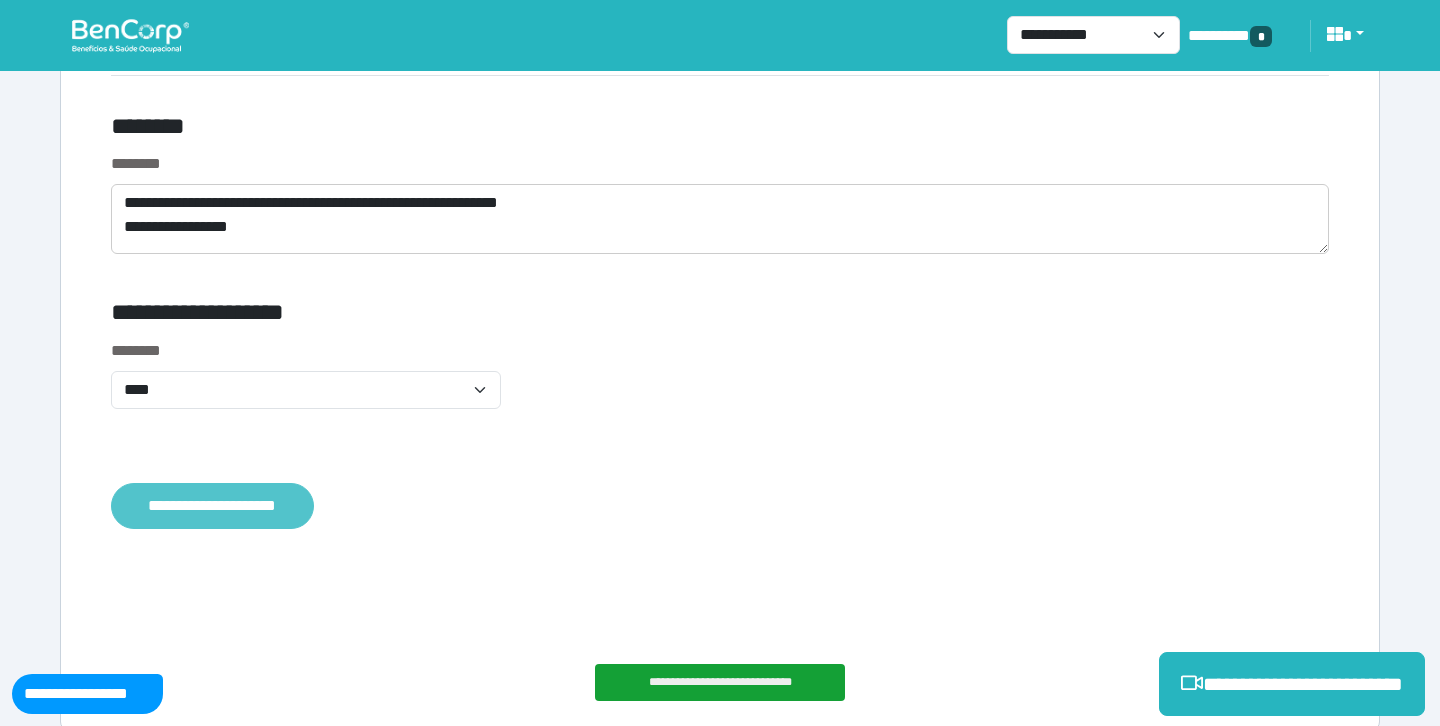 click on "**********" at bounding box center (212, 506) 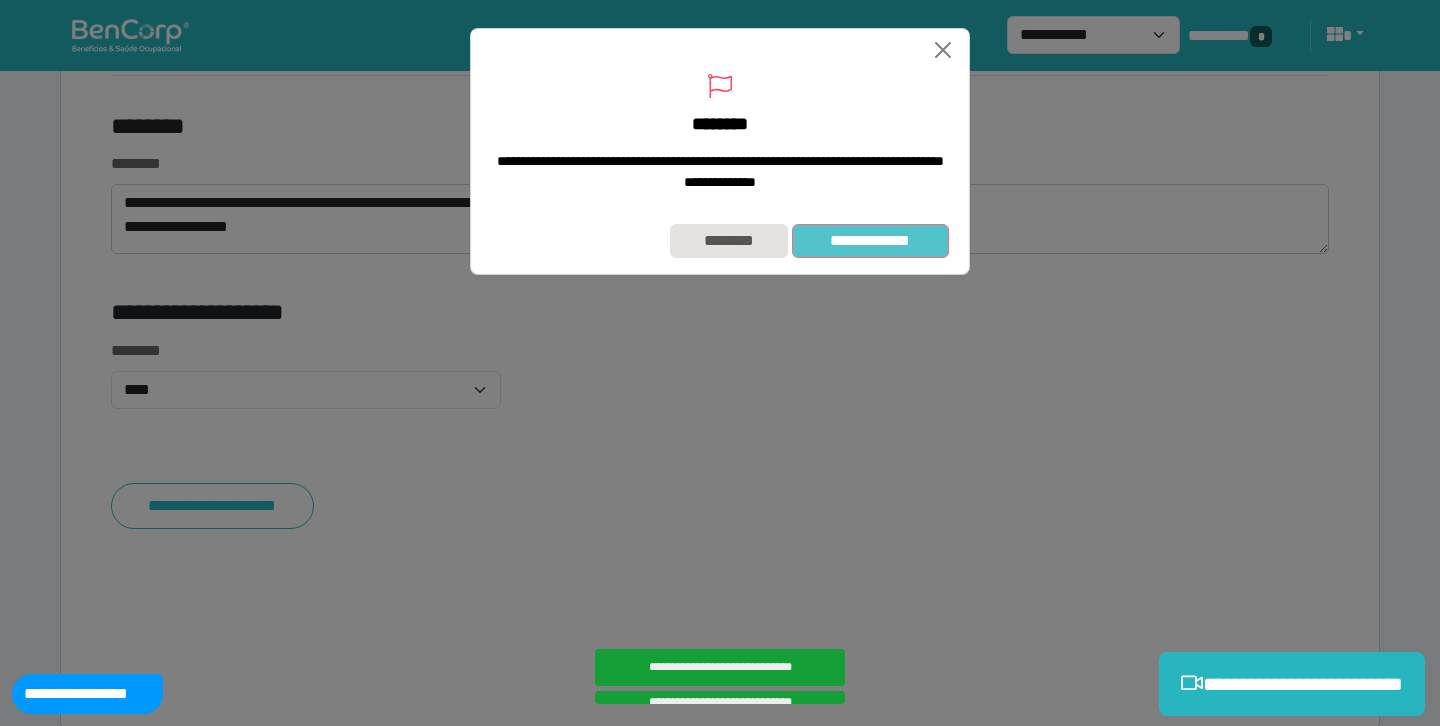 click on "**********" at bounding box center (870, 241) 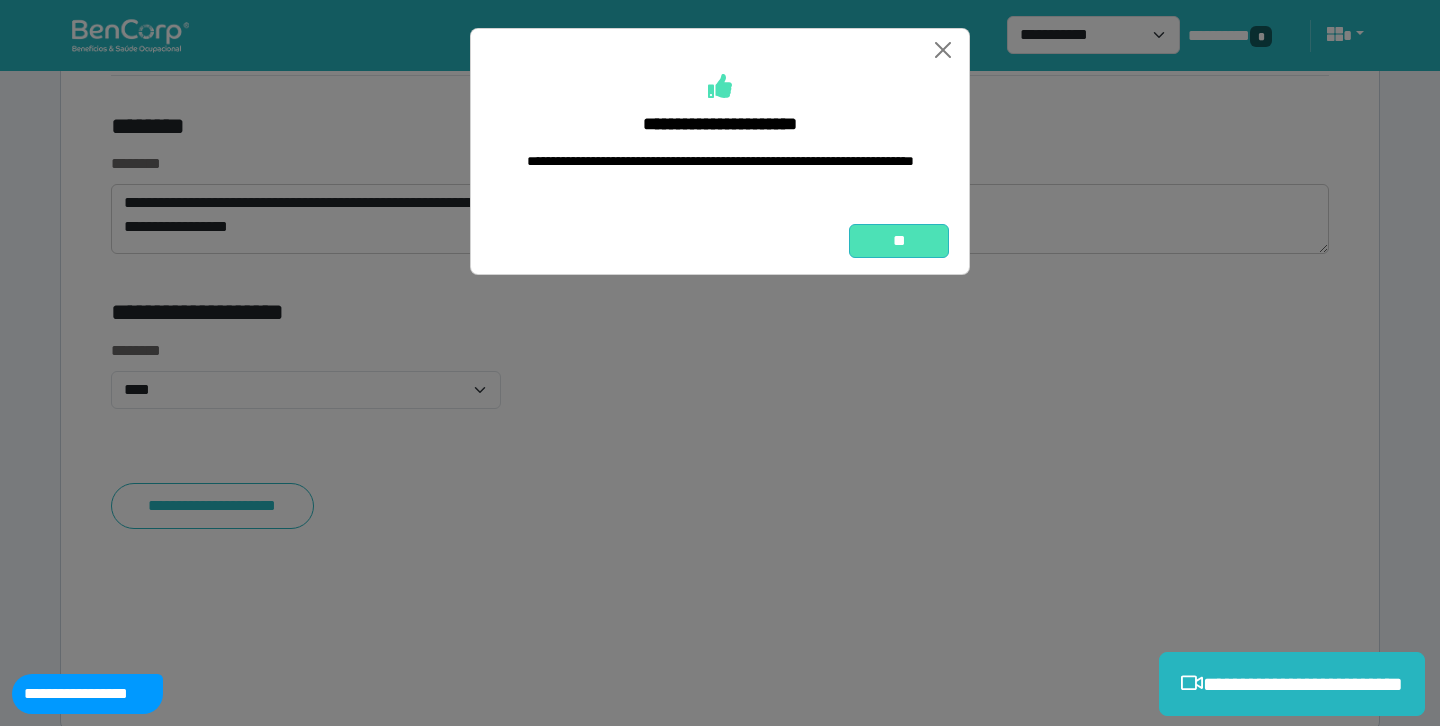 click on "**" at bounding box center (899, 241) 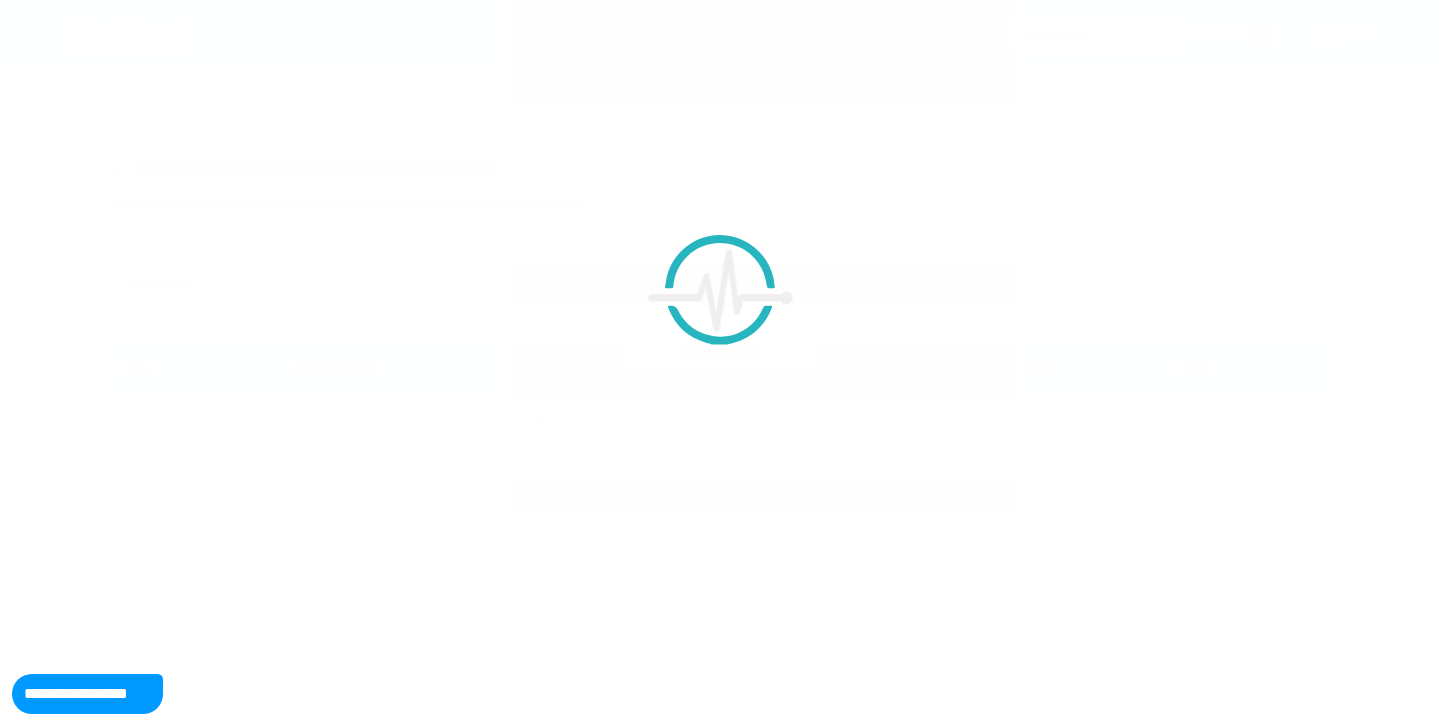 scroll, scrollTop: 0, scrollLeft: 0, axis: both 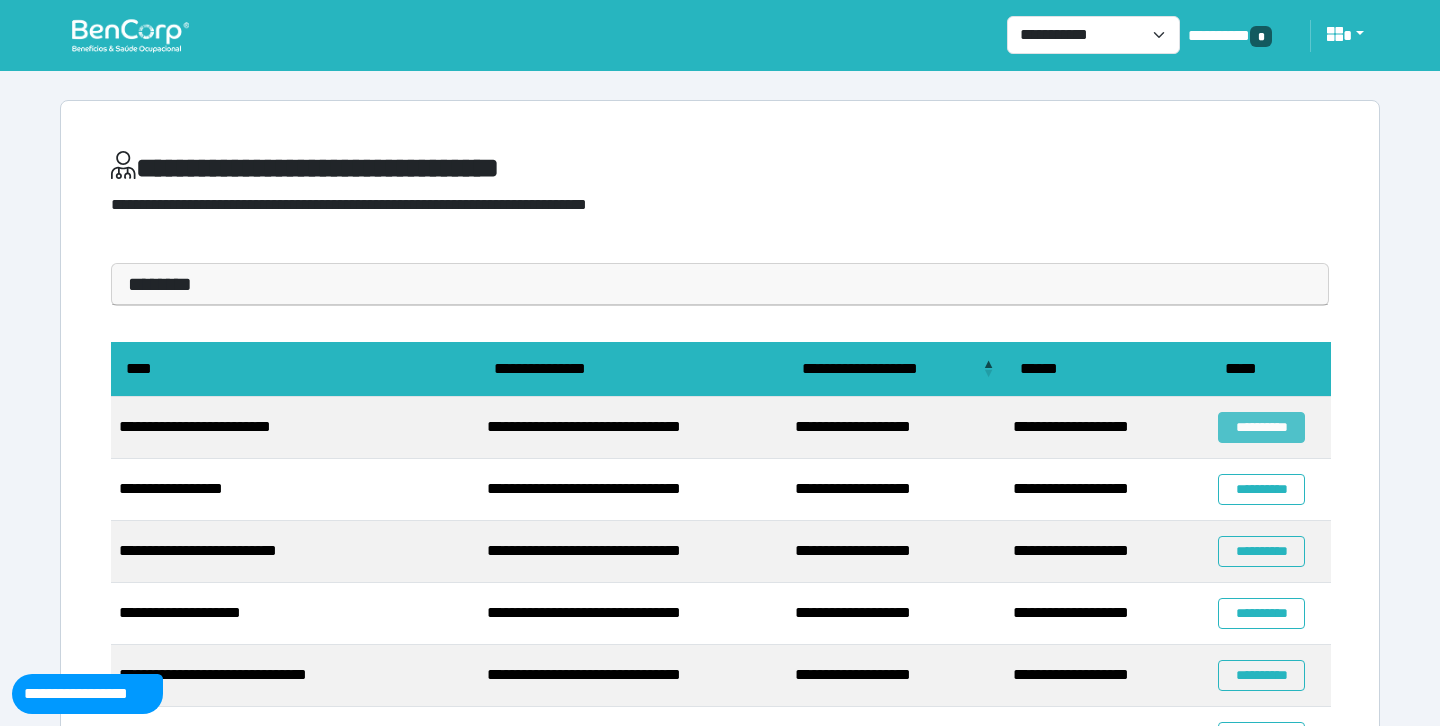 click on "**********" at bounding box center [1261, 427] 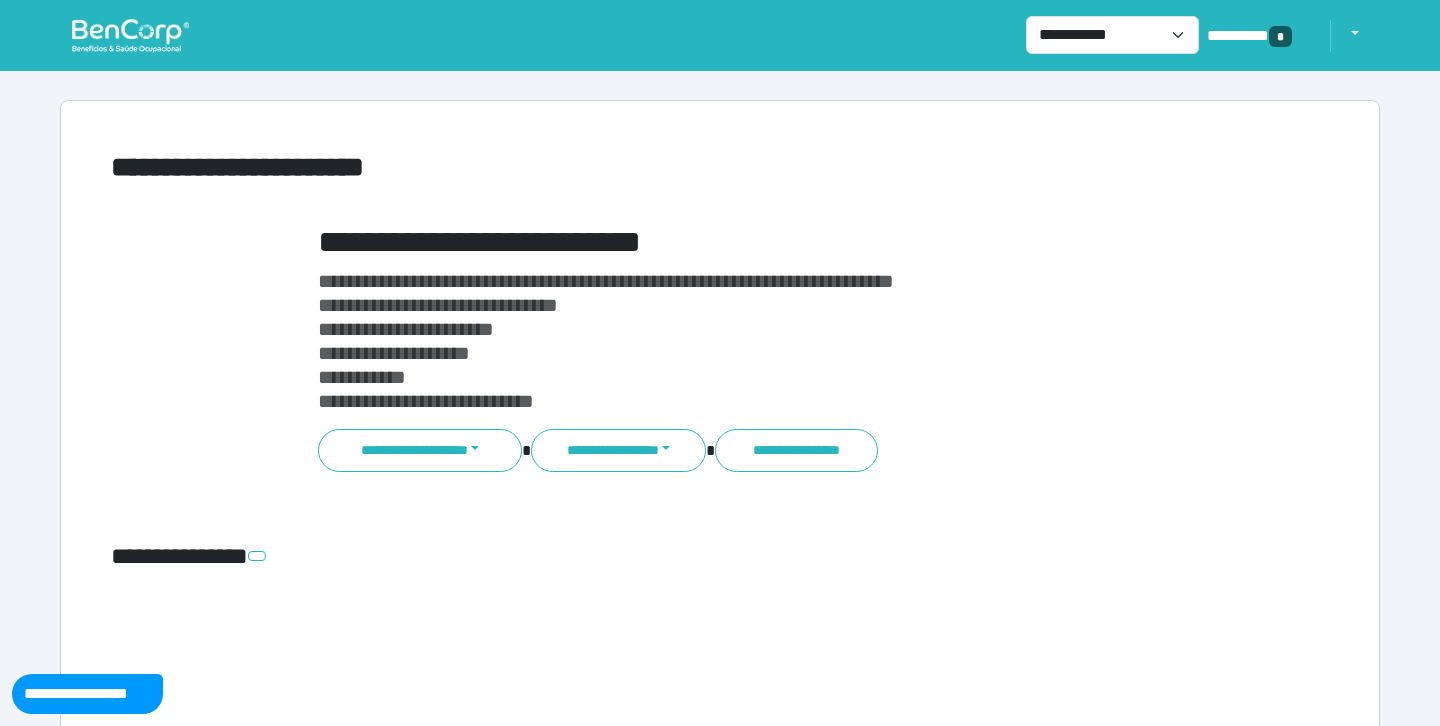 scroll, scrollTop: 0, scrollLeft: 0, axis: both 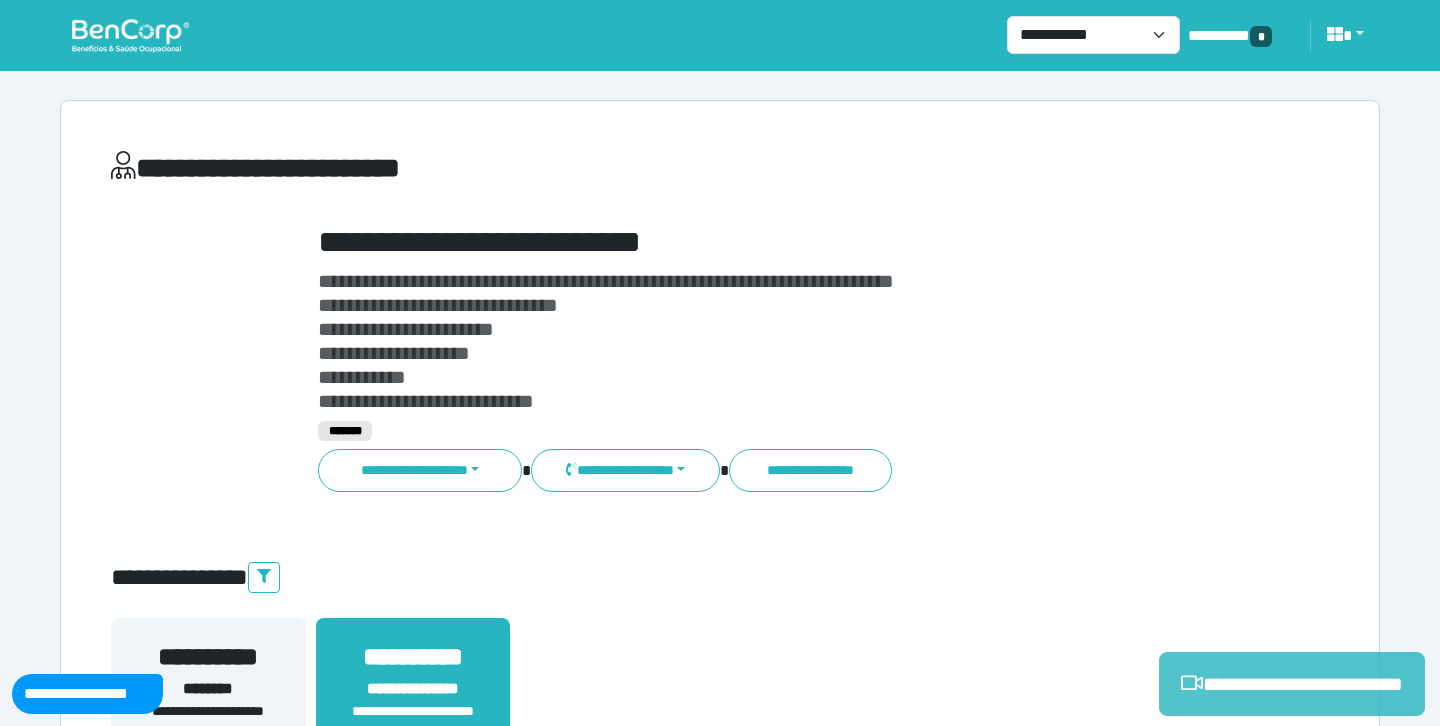 click on "**********" at bounding box center [1292, 684] 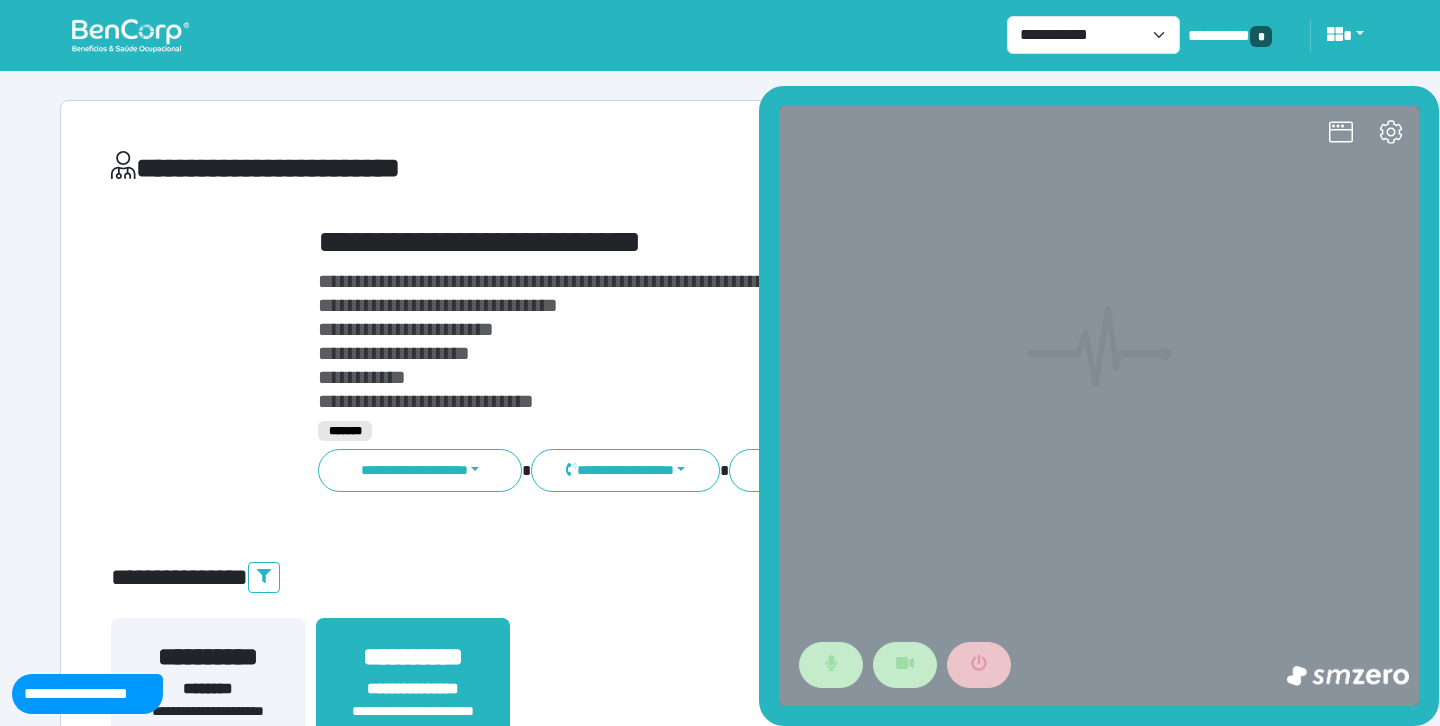 scroll, scrollTop: 0, scrollLeft: 0, axis: both 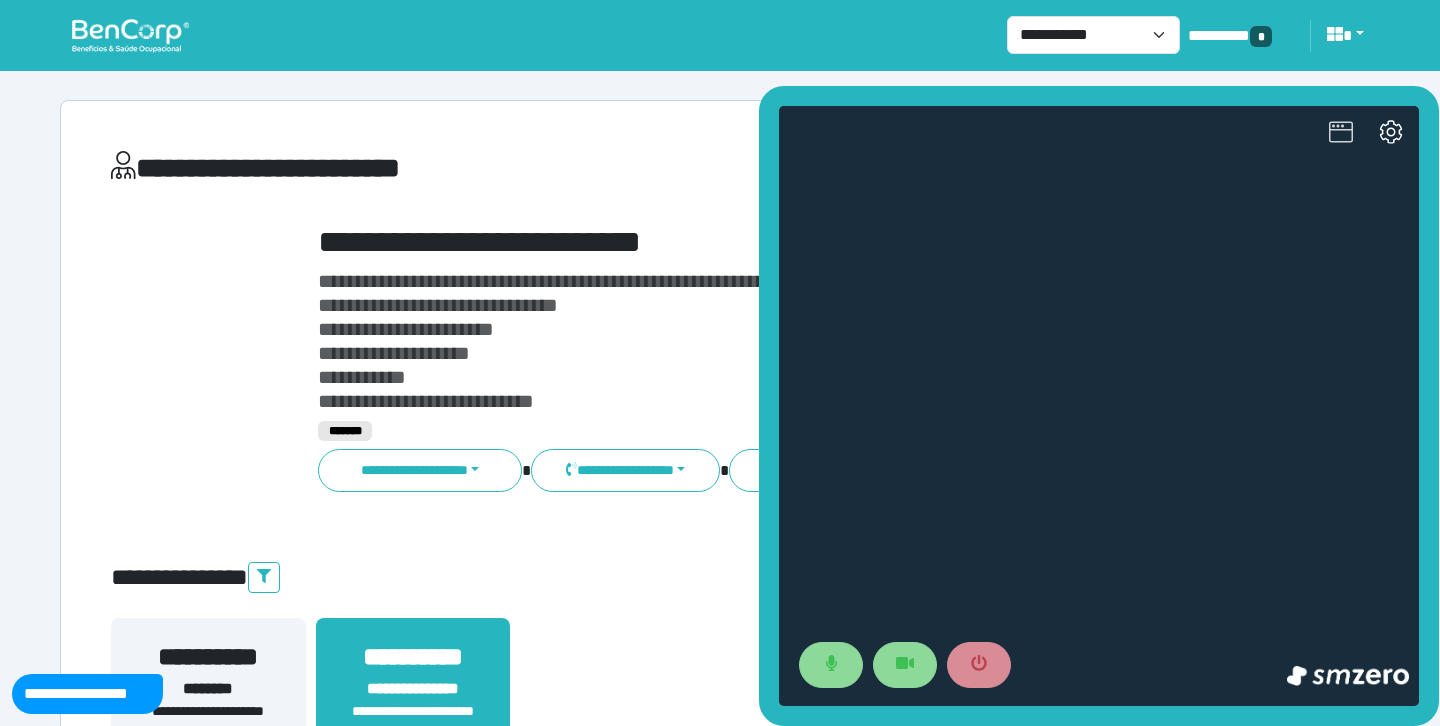 click 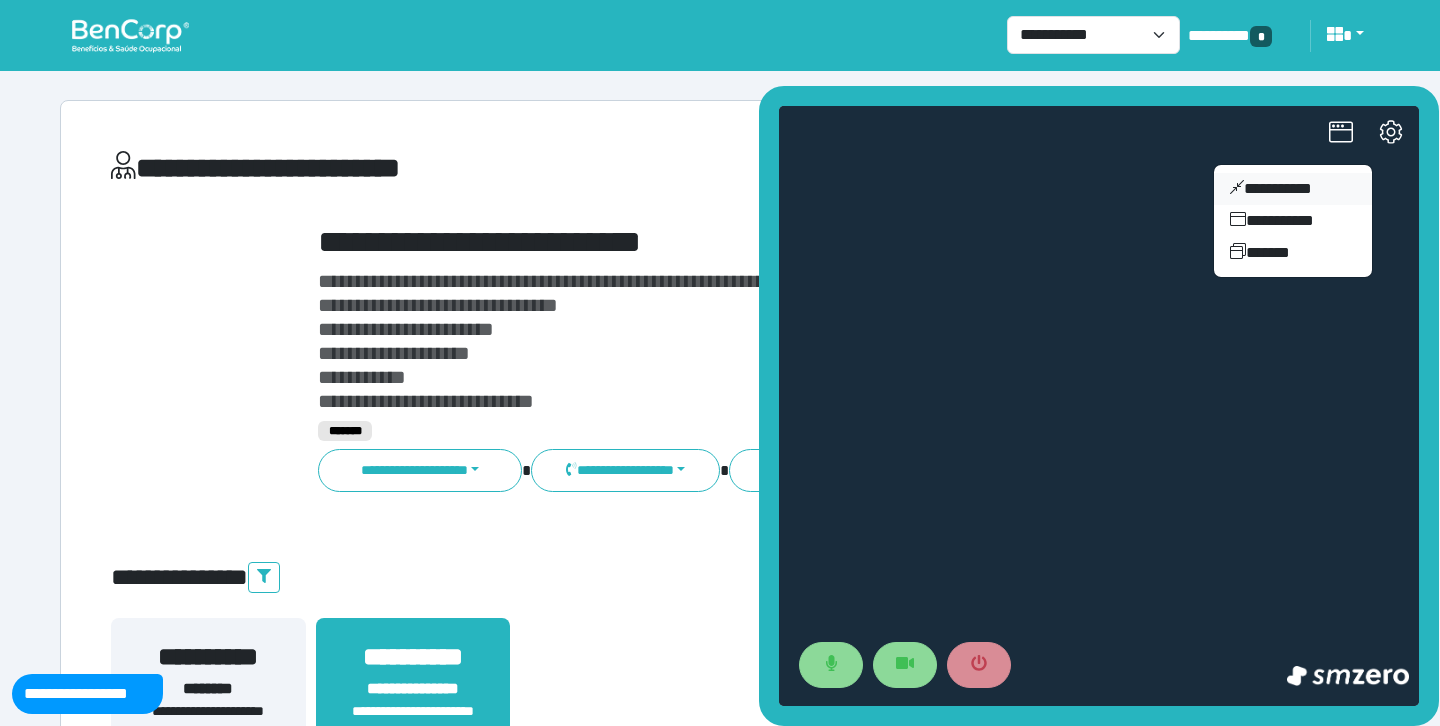 click on "**********" at bounding box center (1293, 189) 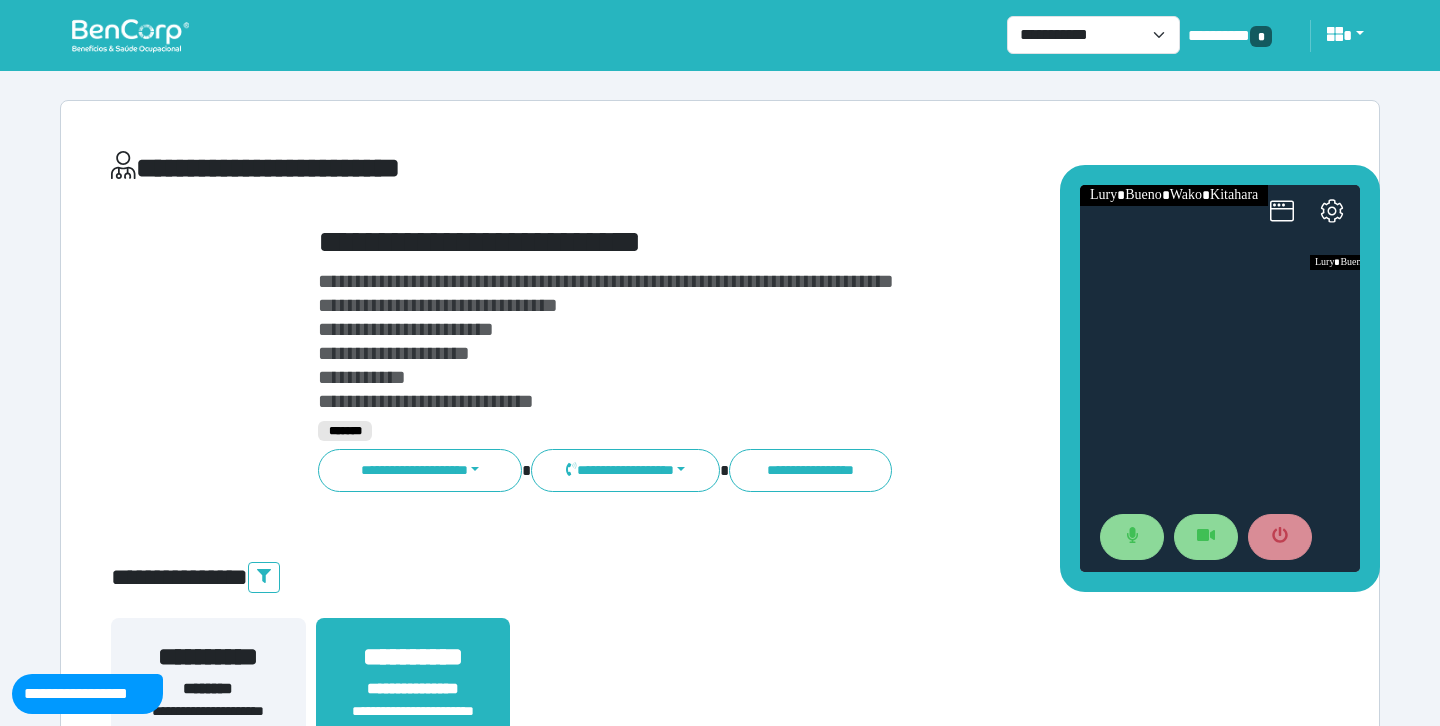 drag, startPoint x: 1257, startPoint y: 315, endPoint x: 1197, endPoint y: 178, distance: 149.5627 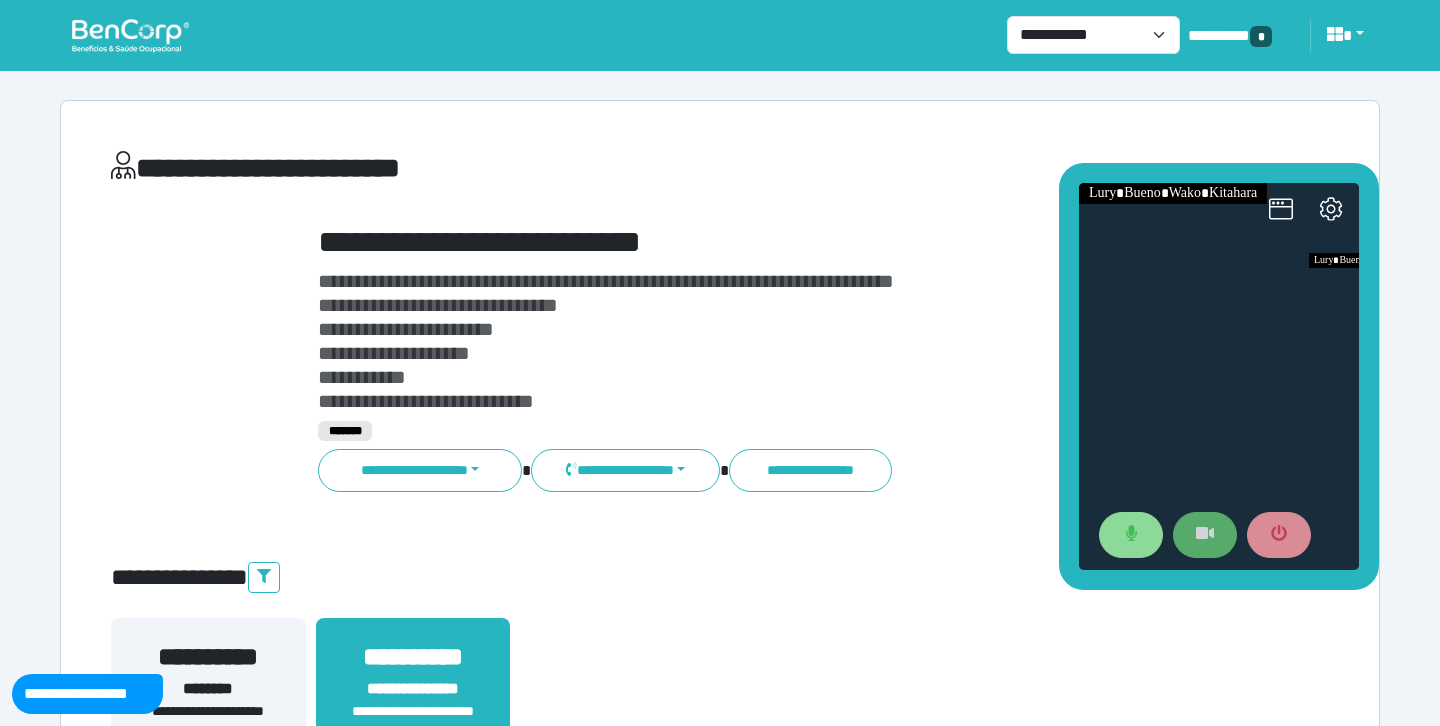 click 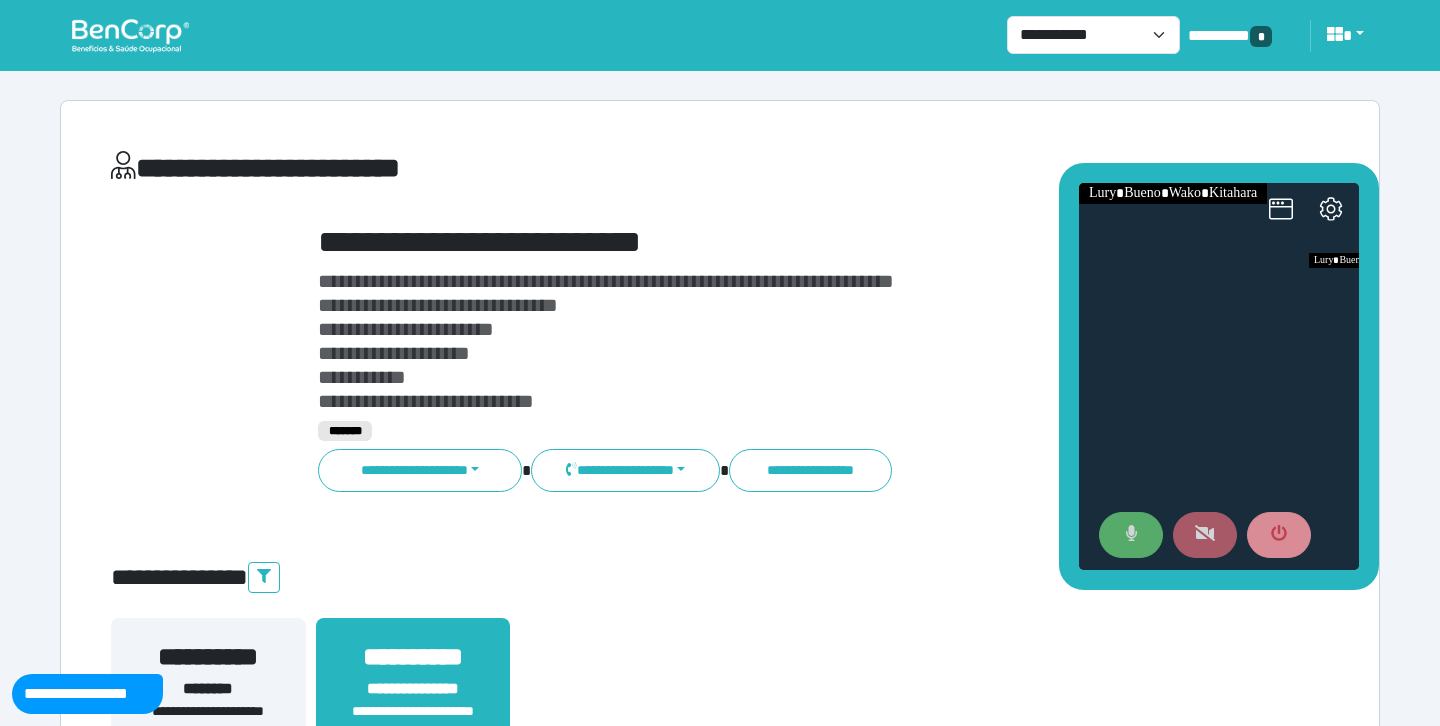 click at bounding box center (1131, 535) 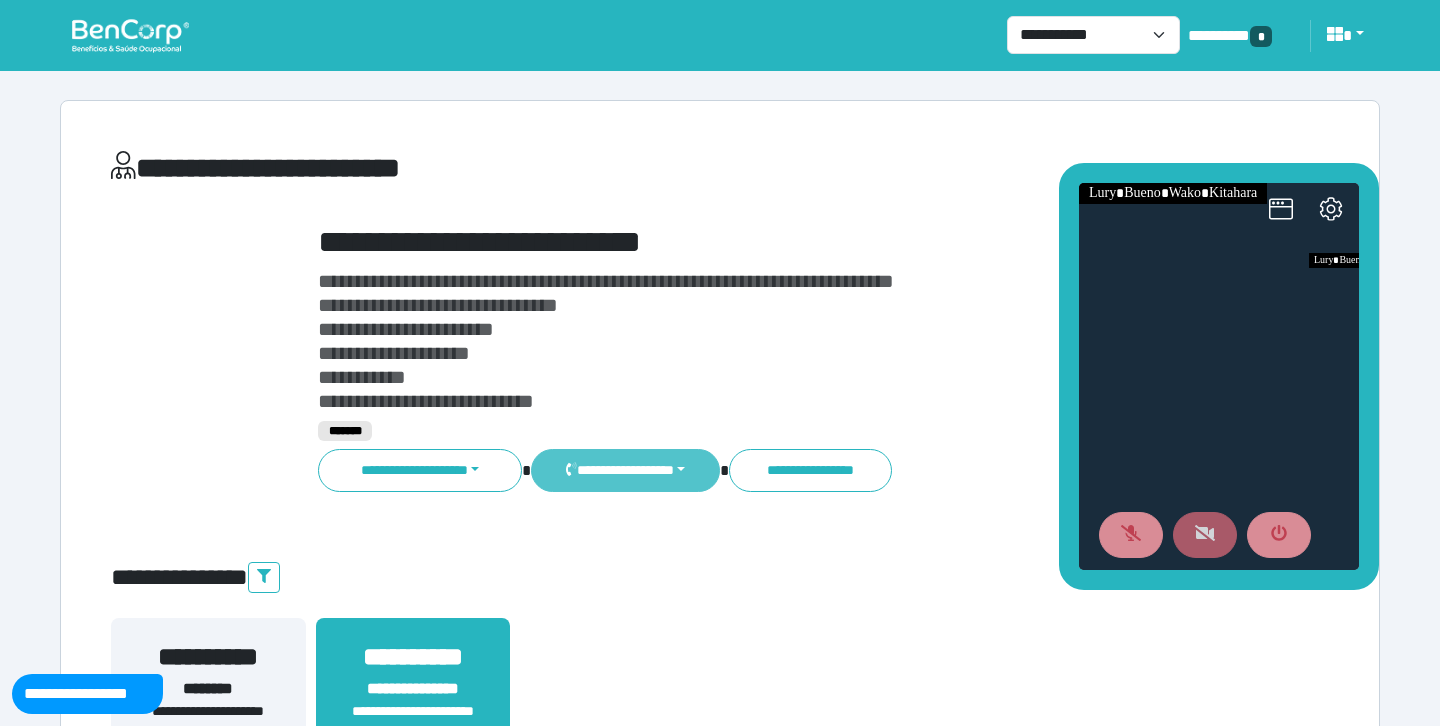 click on "**********" at bounding box center [625, 470] 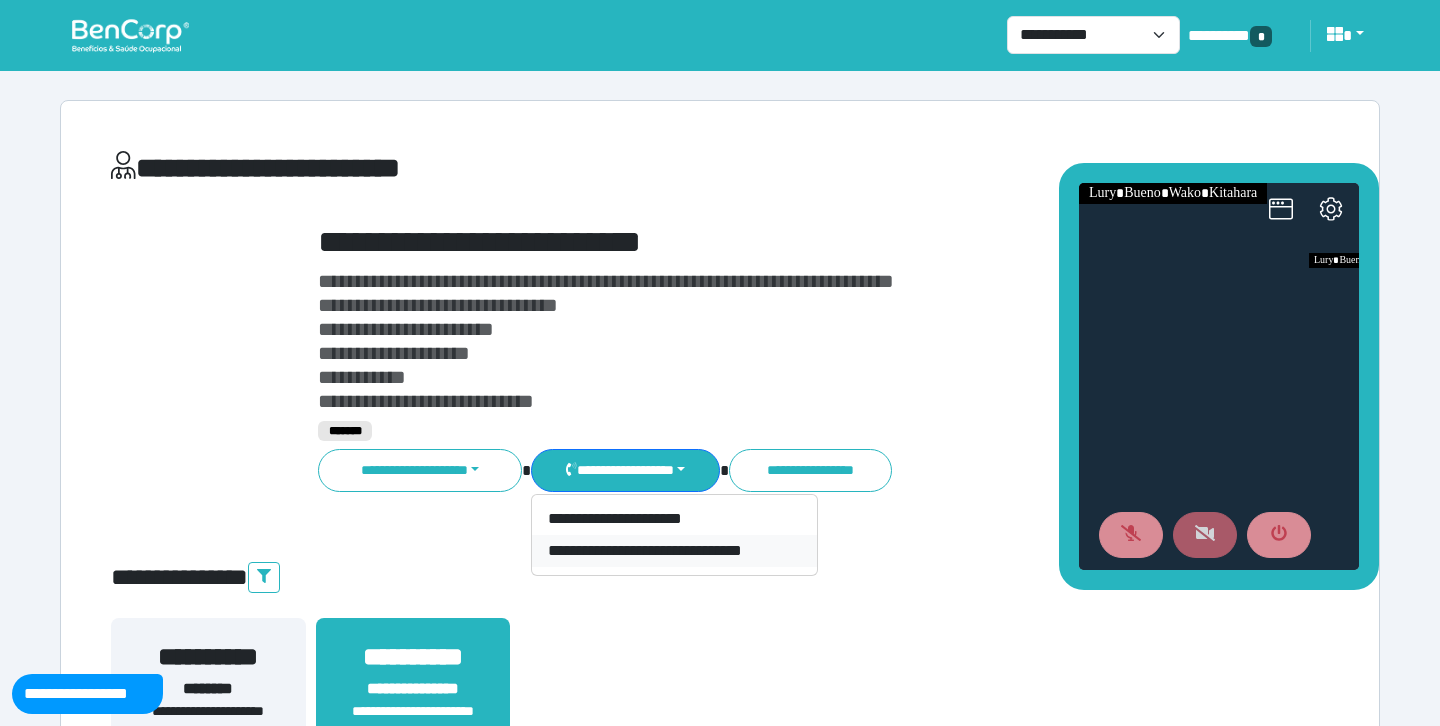 click on "**********" at bounding box center [674, 551] 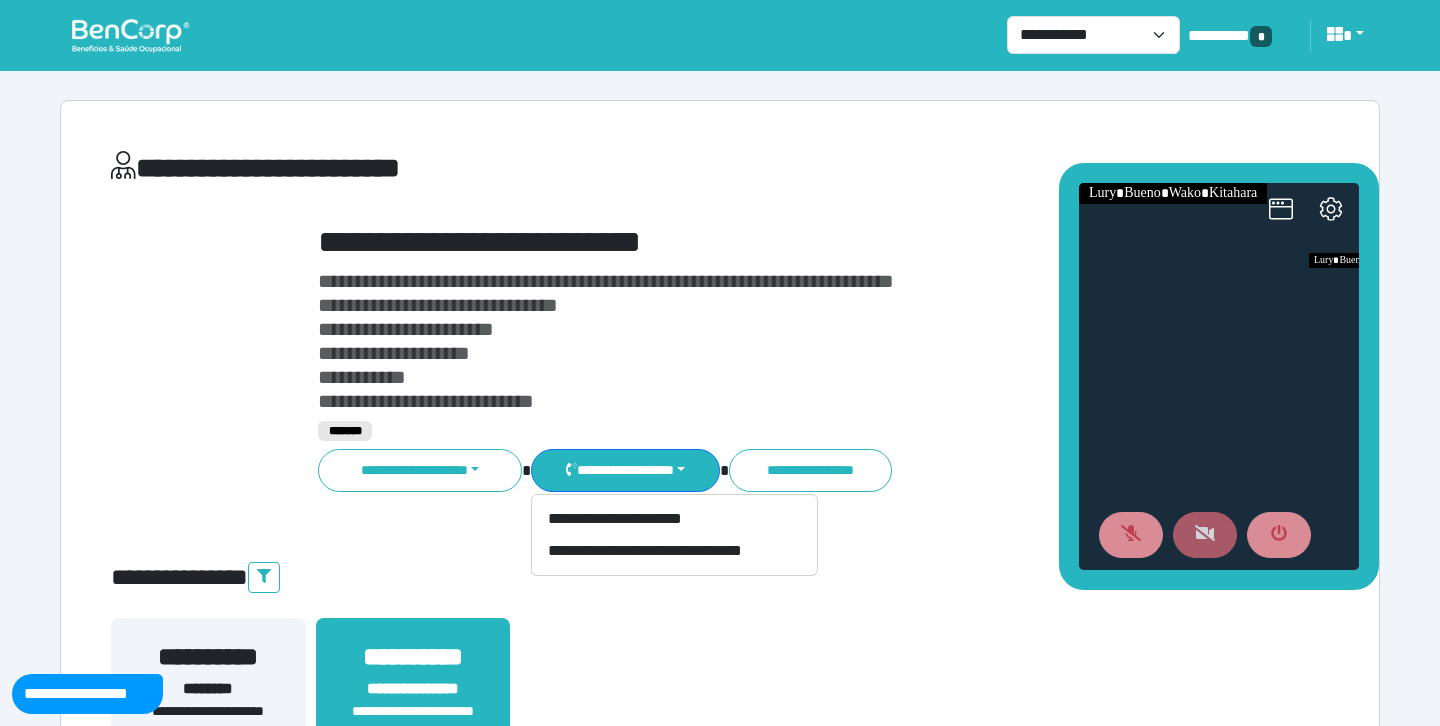 click on "**********" at bounding box center (772, 242) 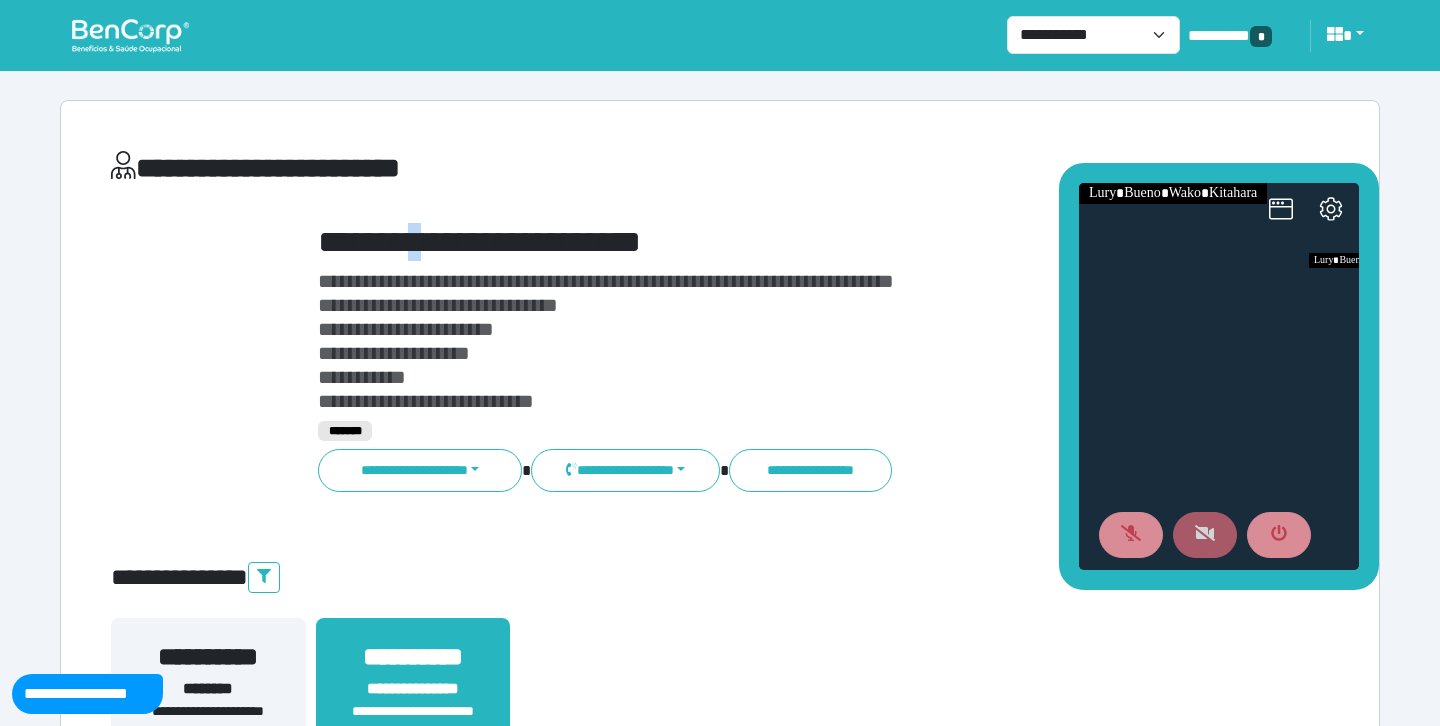 click on "**********" at bounding box center (772, 242) 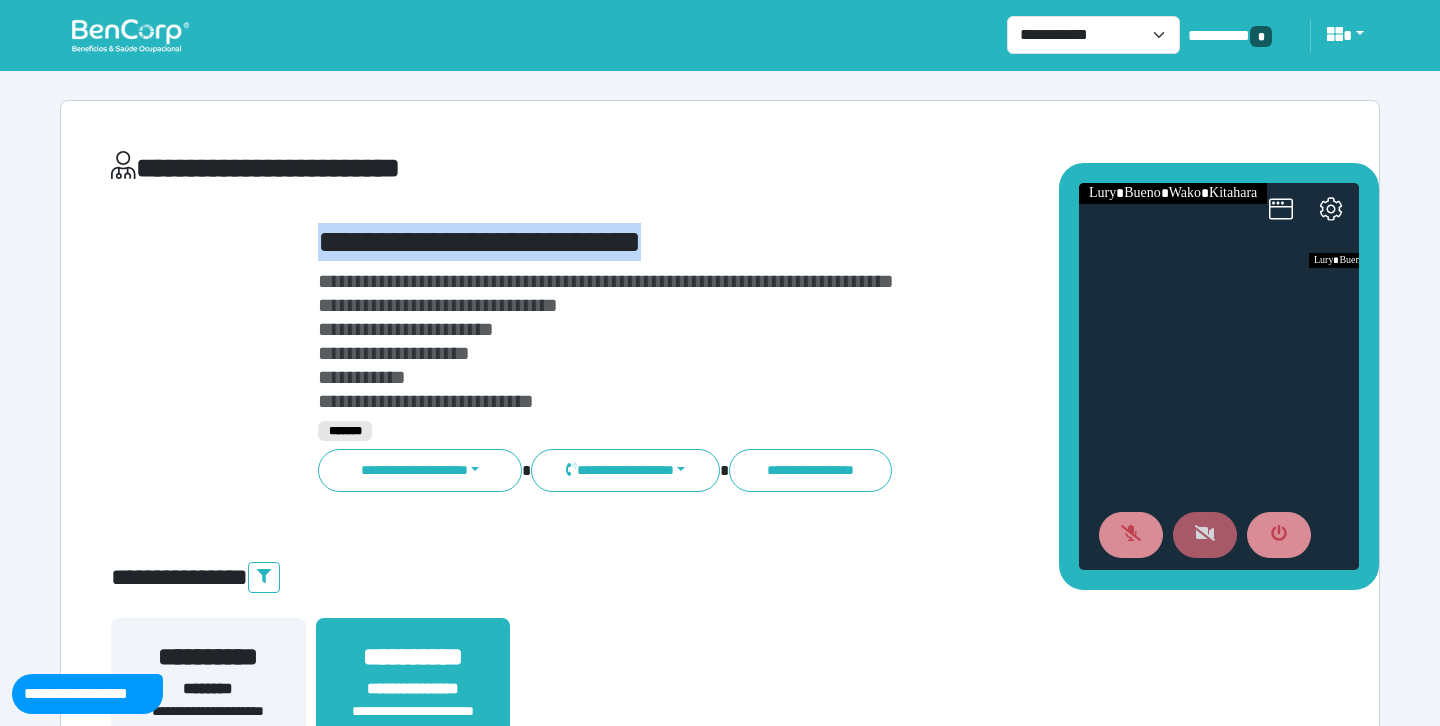 click on "**********" at bounding box center (772, 242) 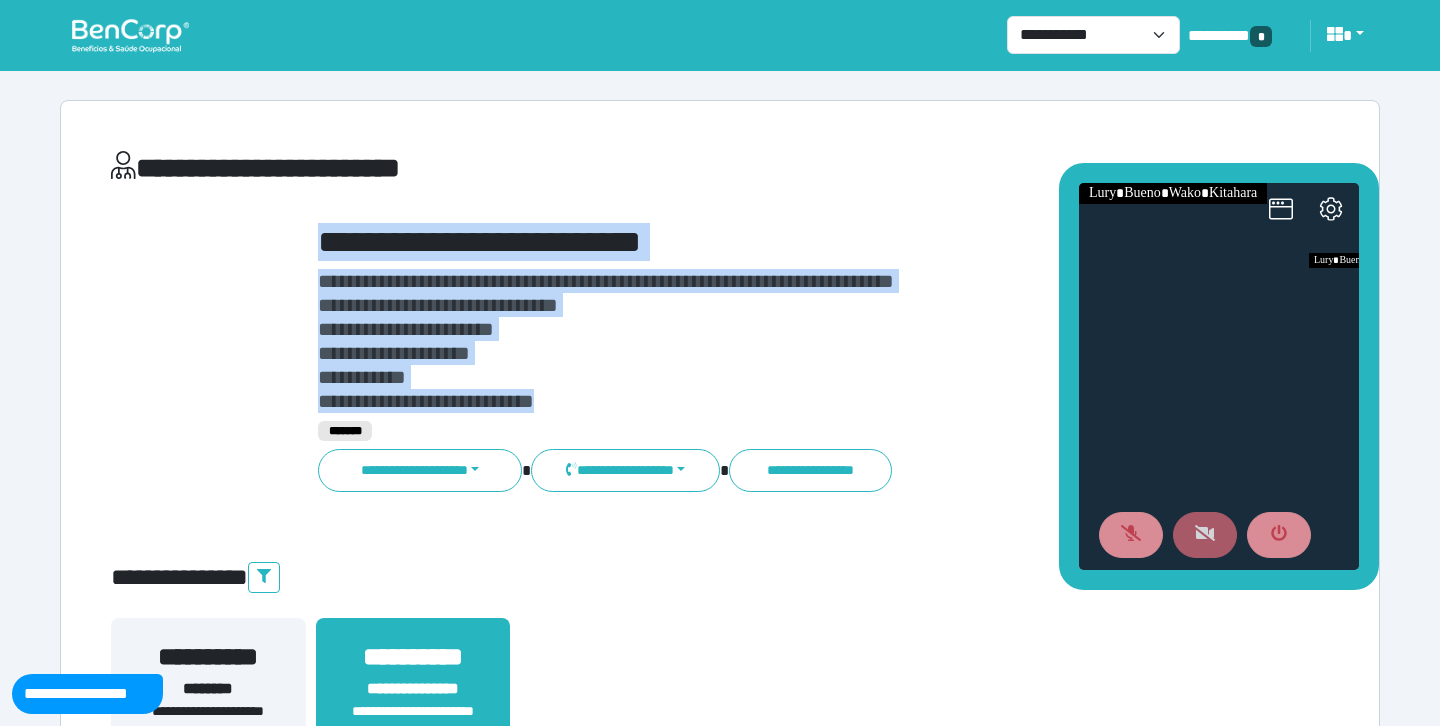 drag, startPoint x: 648, startPoint y: 406, endPoint x: 323, endPoint y: 231, distance: 369.12057 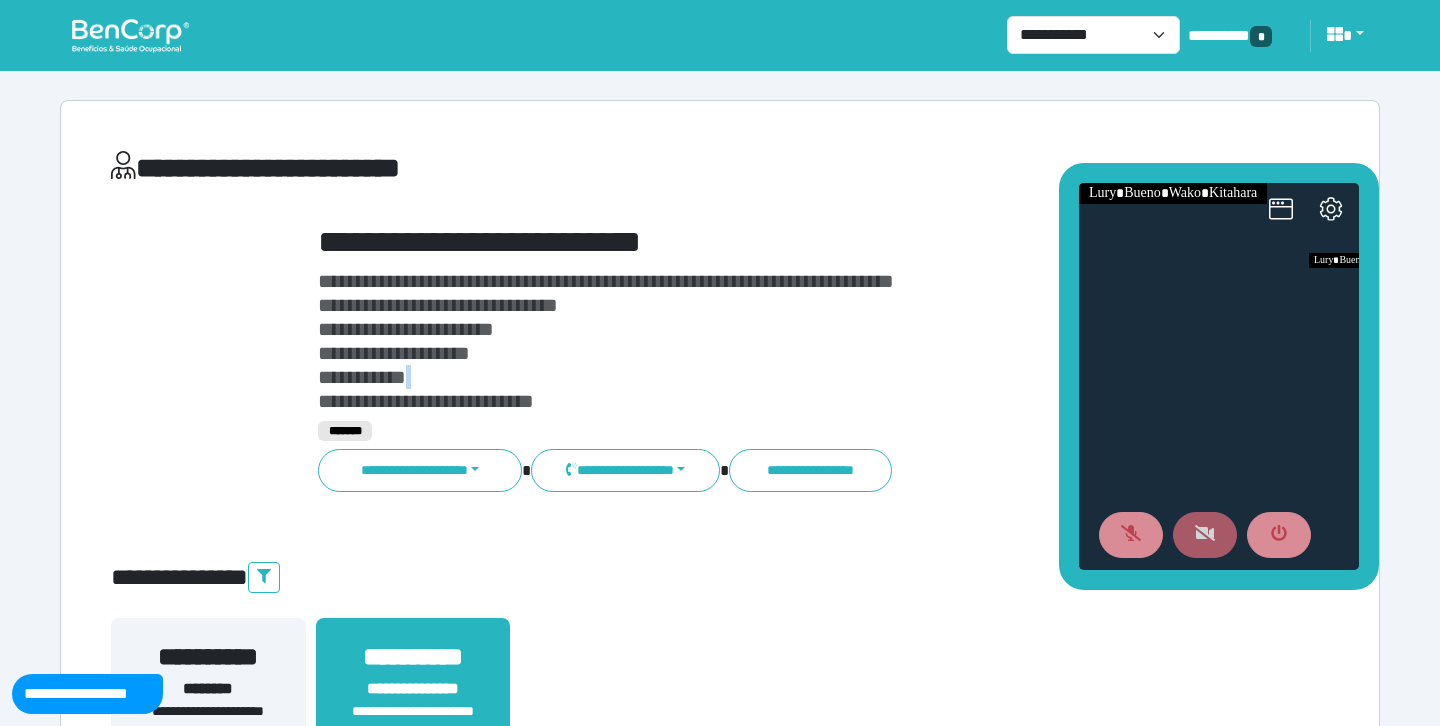 click on "**********" at bounding box center (772, 341) 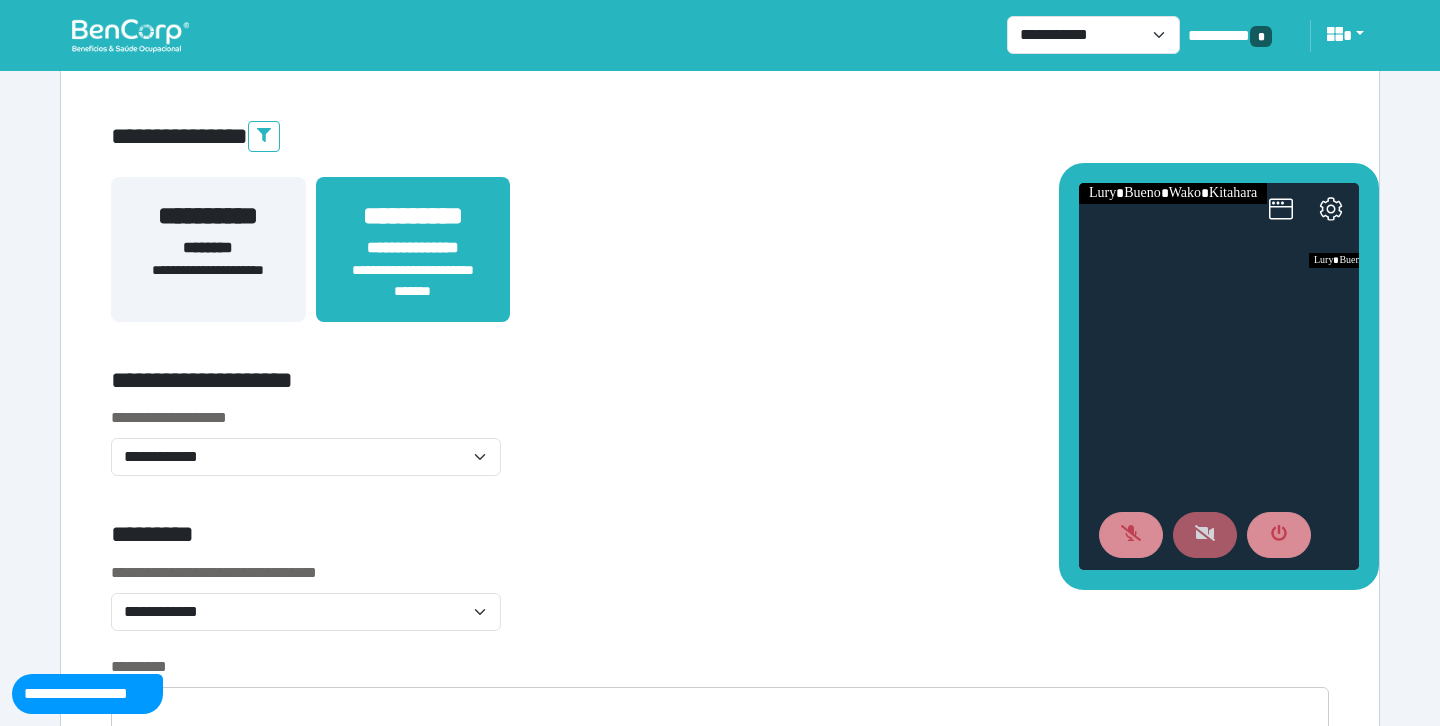scroll, scrollTop: 455, scrollLeft: 0, axis: vertical 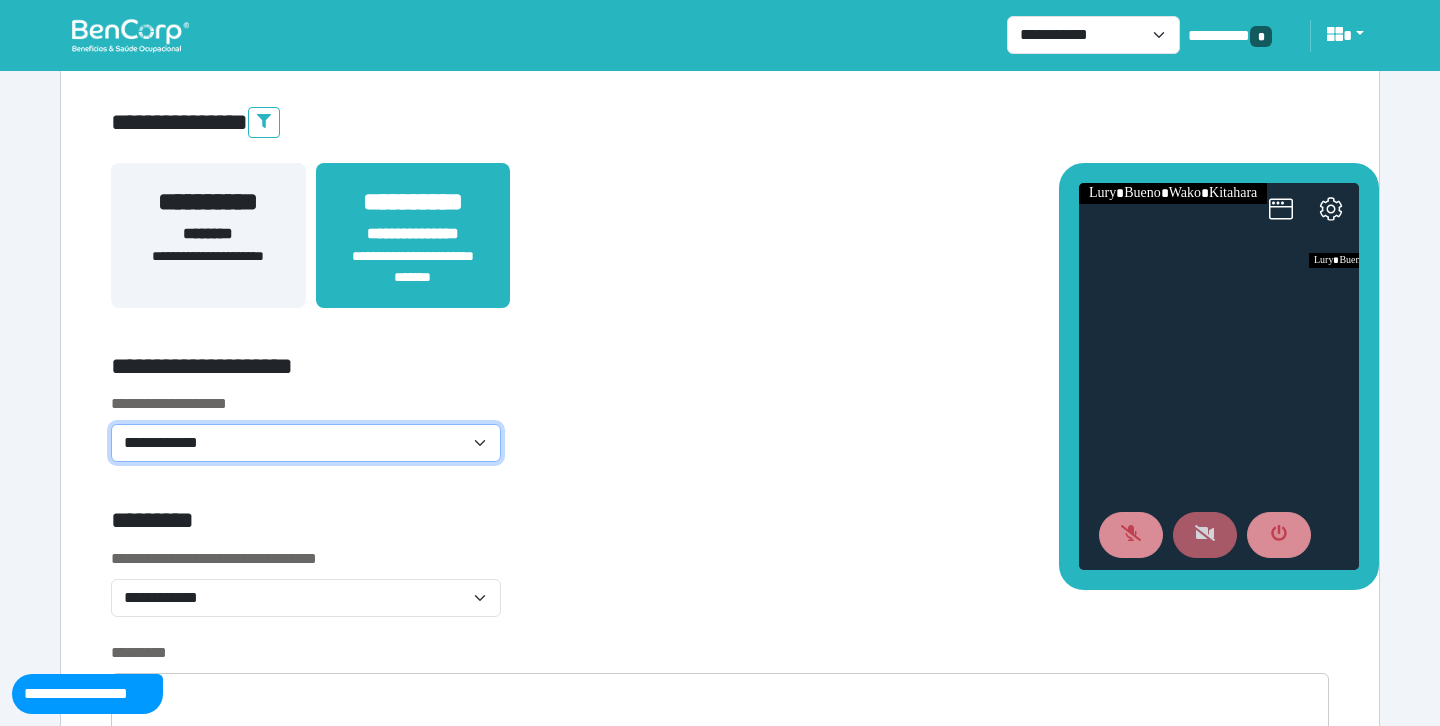 click on "**********" at bounding box center [306, 443] 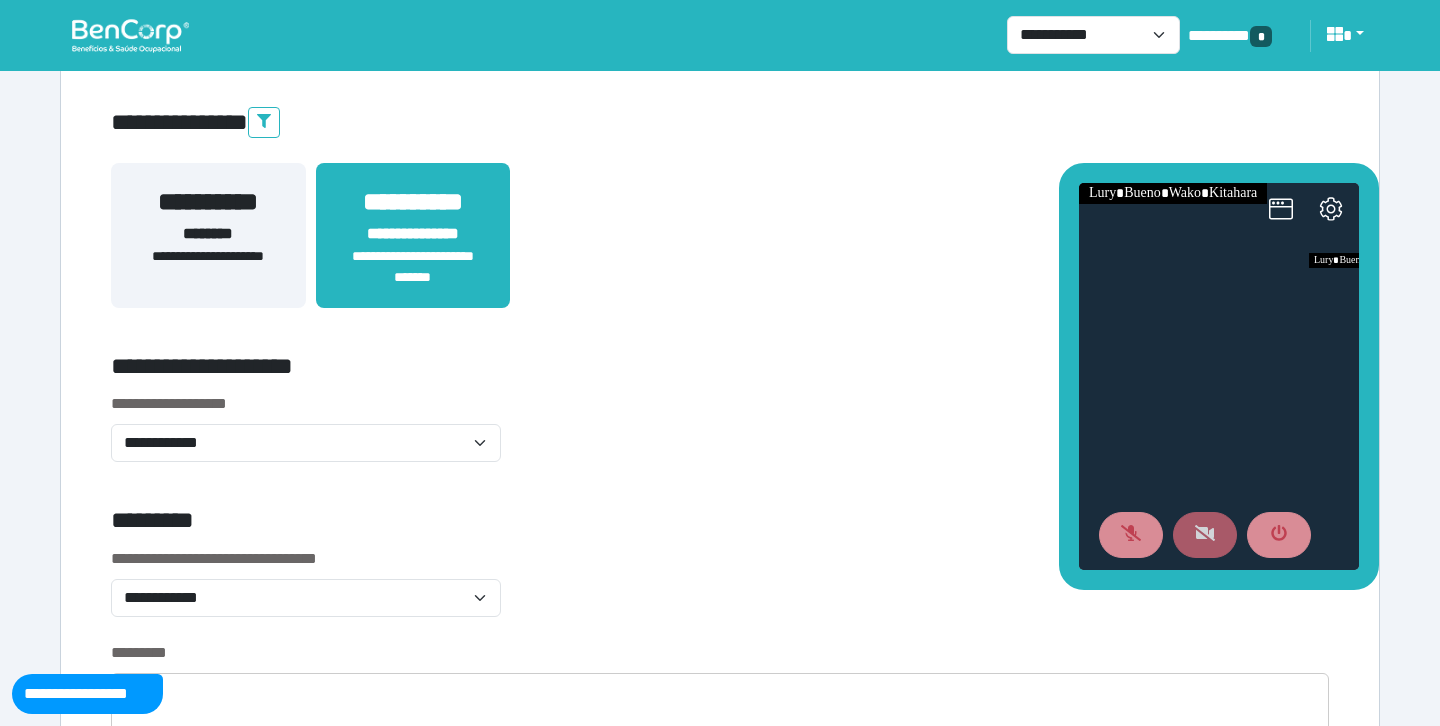 click on "**********" at bounding box center [720, 439] 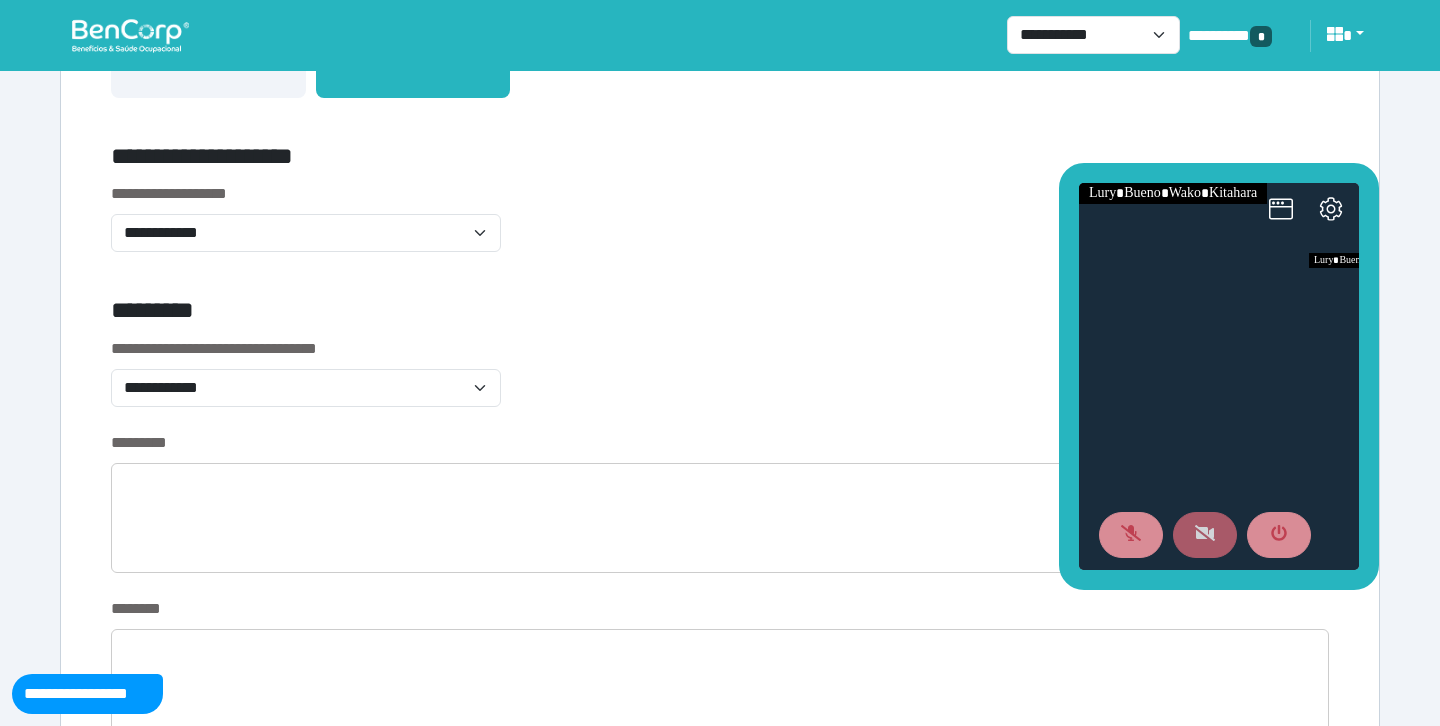 scroll, scrollTop: 672, scrollLeft: 0, axis: vertical 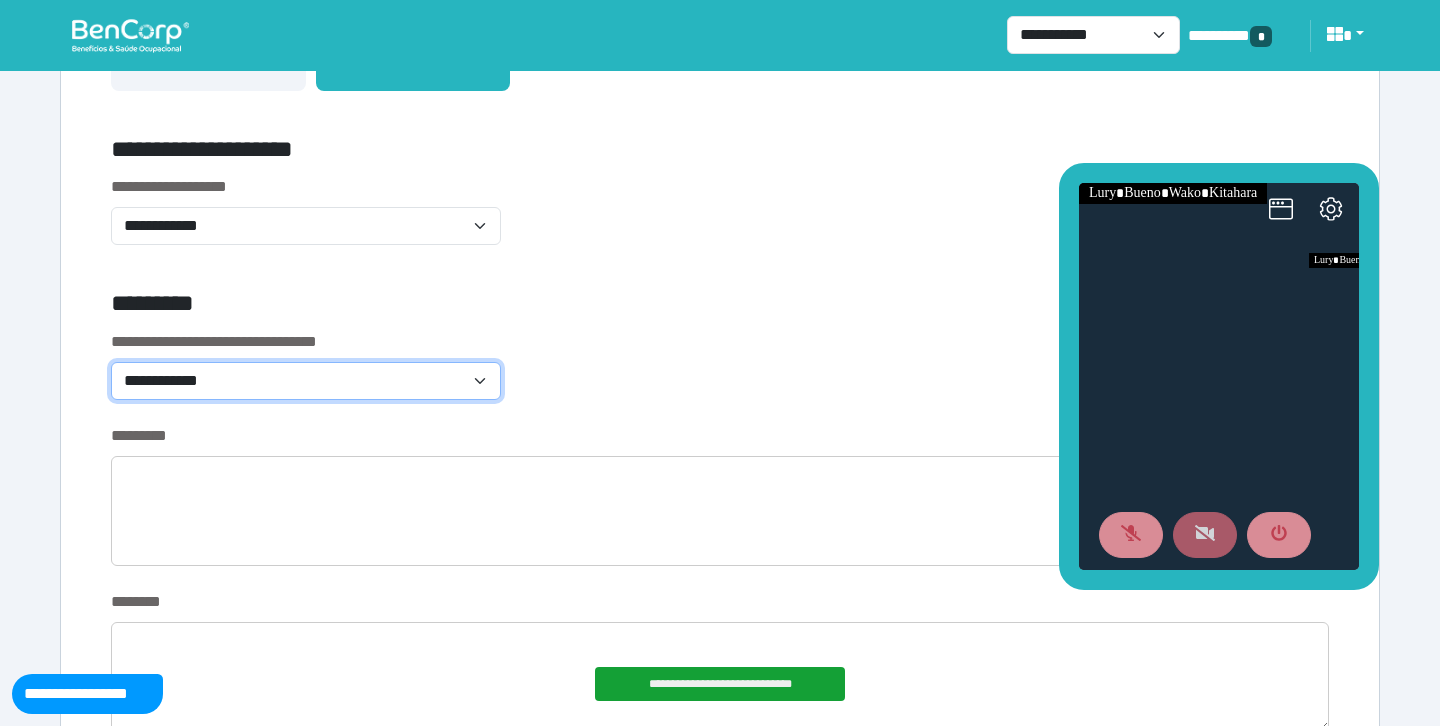 click on "**********" at bounding box center [306, 381] 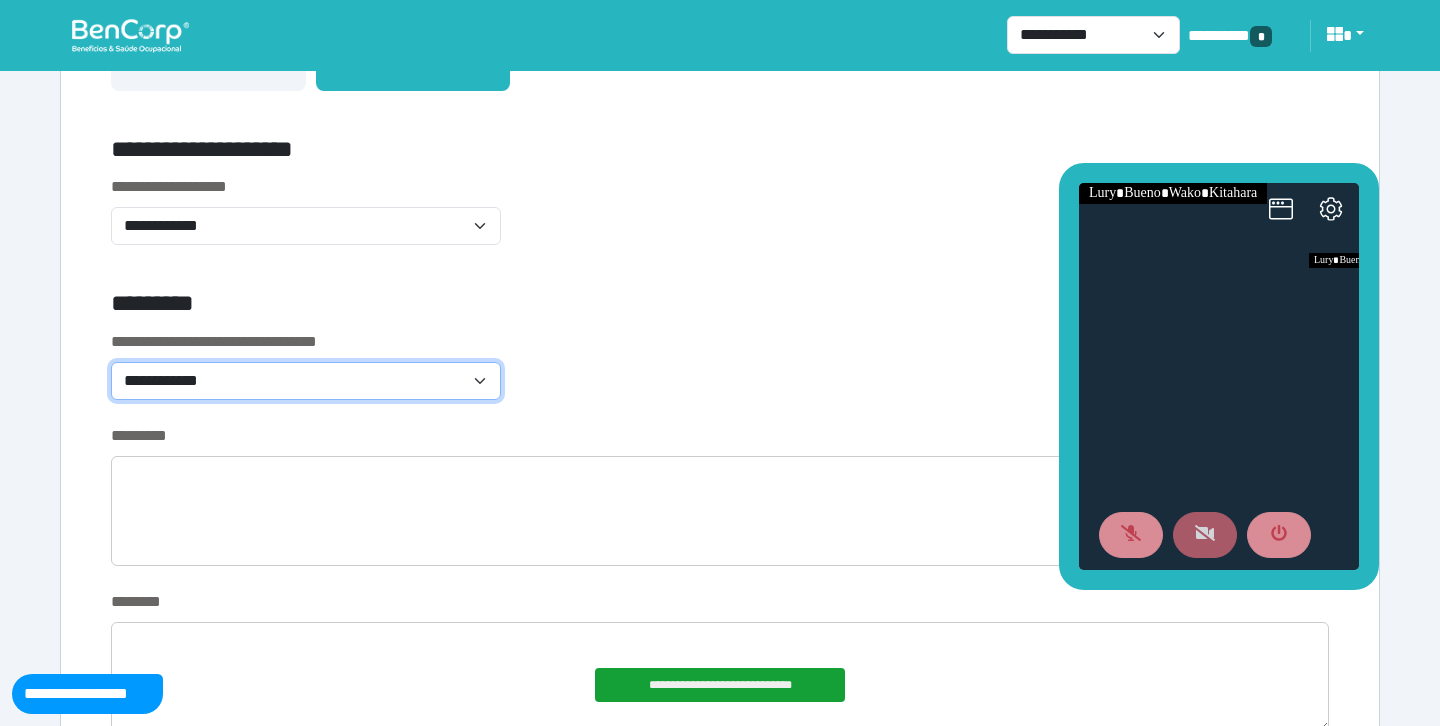 select on "*******" 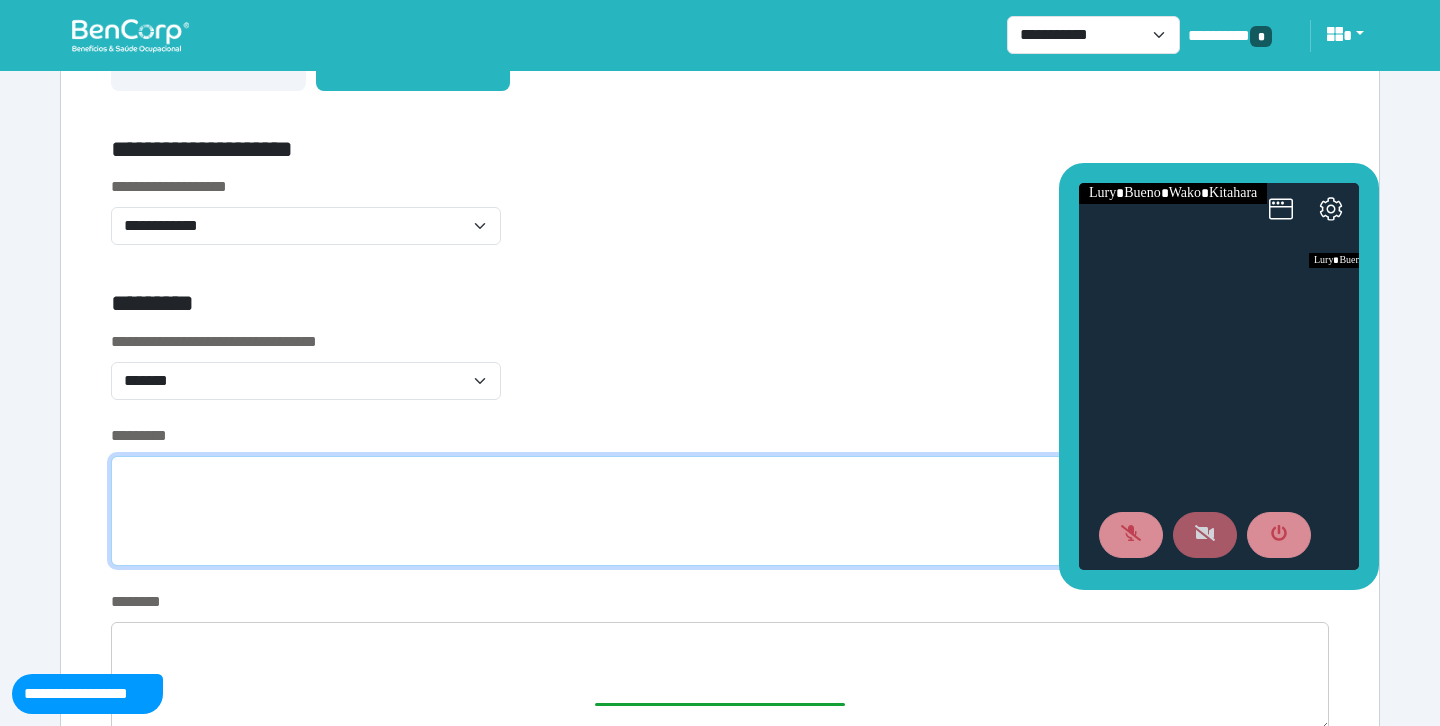 click at bounding box center (720, 511) 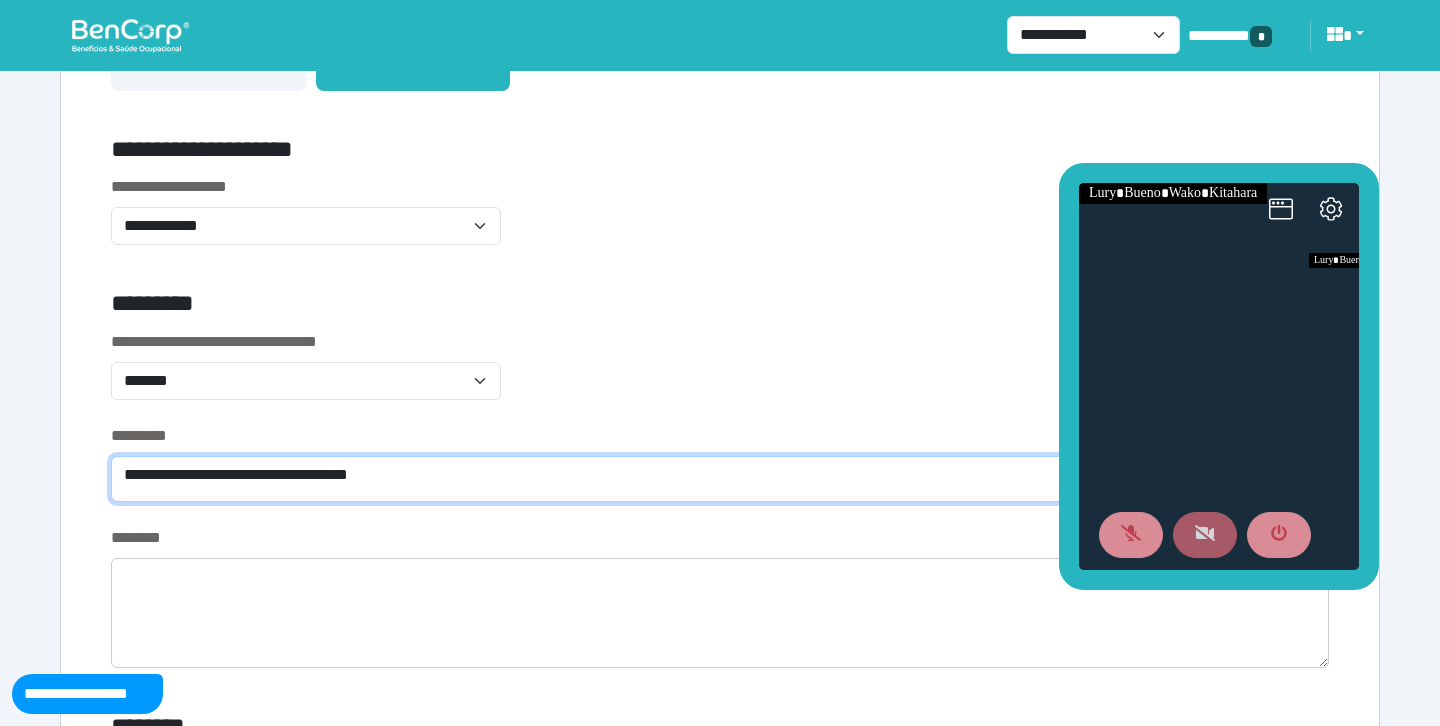 type on "**********" 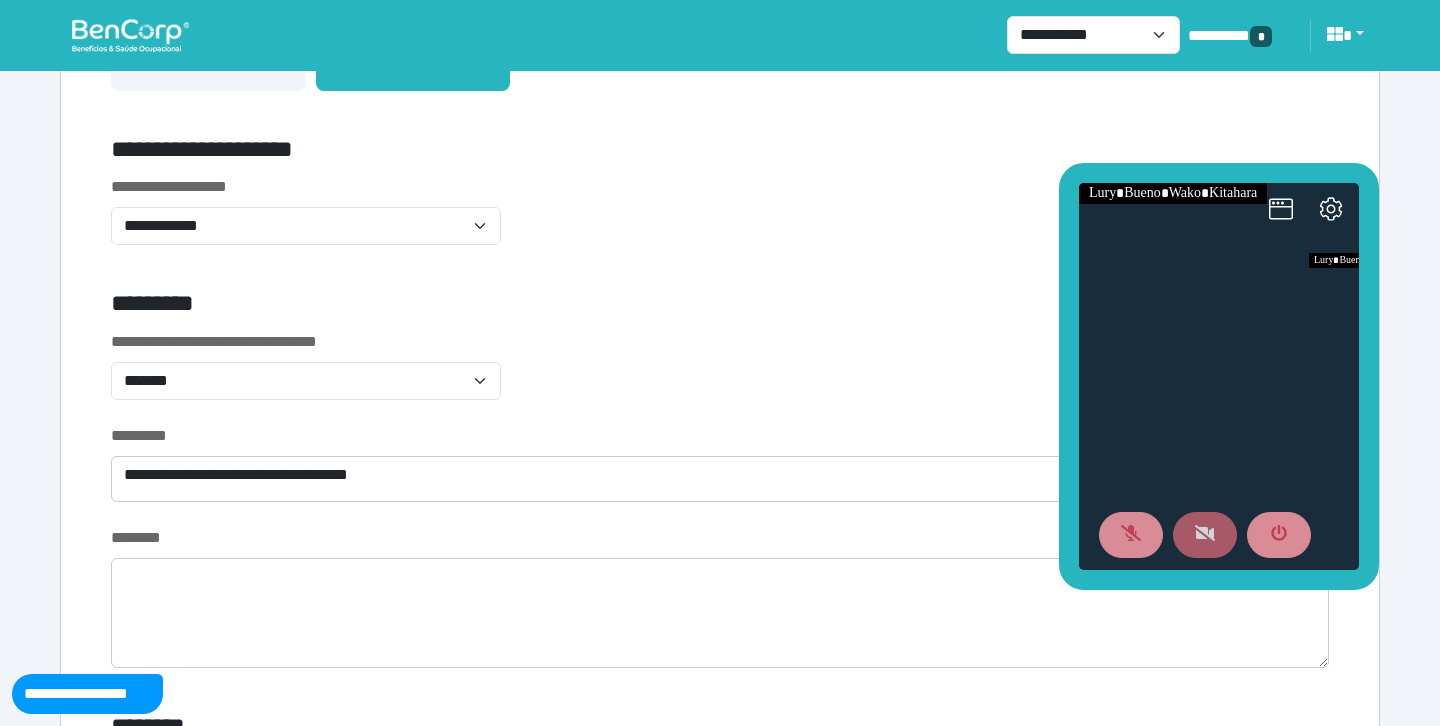 click on "**********" at bounding box center (720, 377) 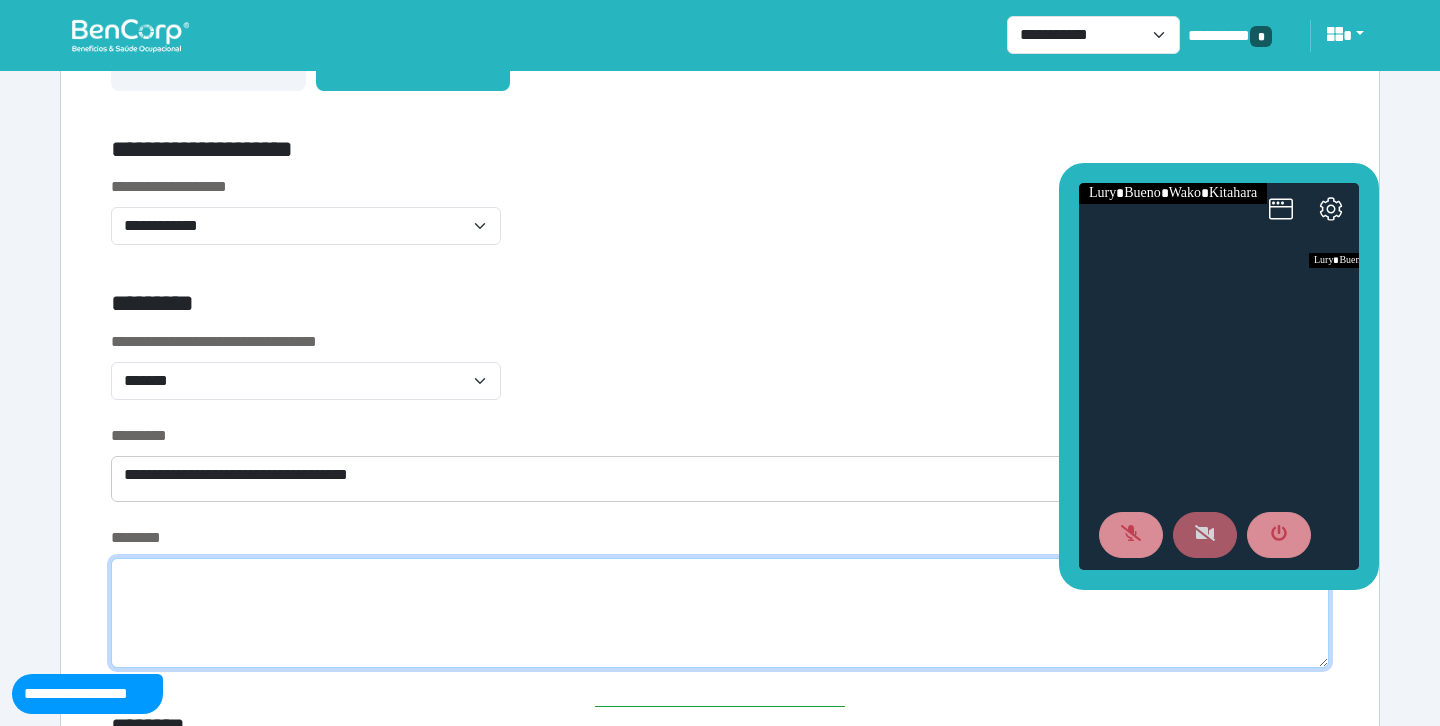 click at bounding box center [720, 613] 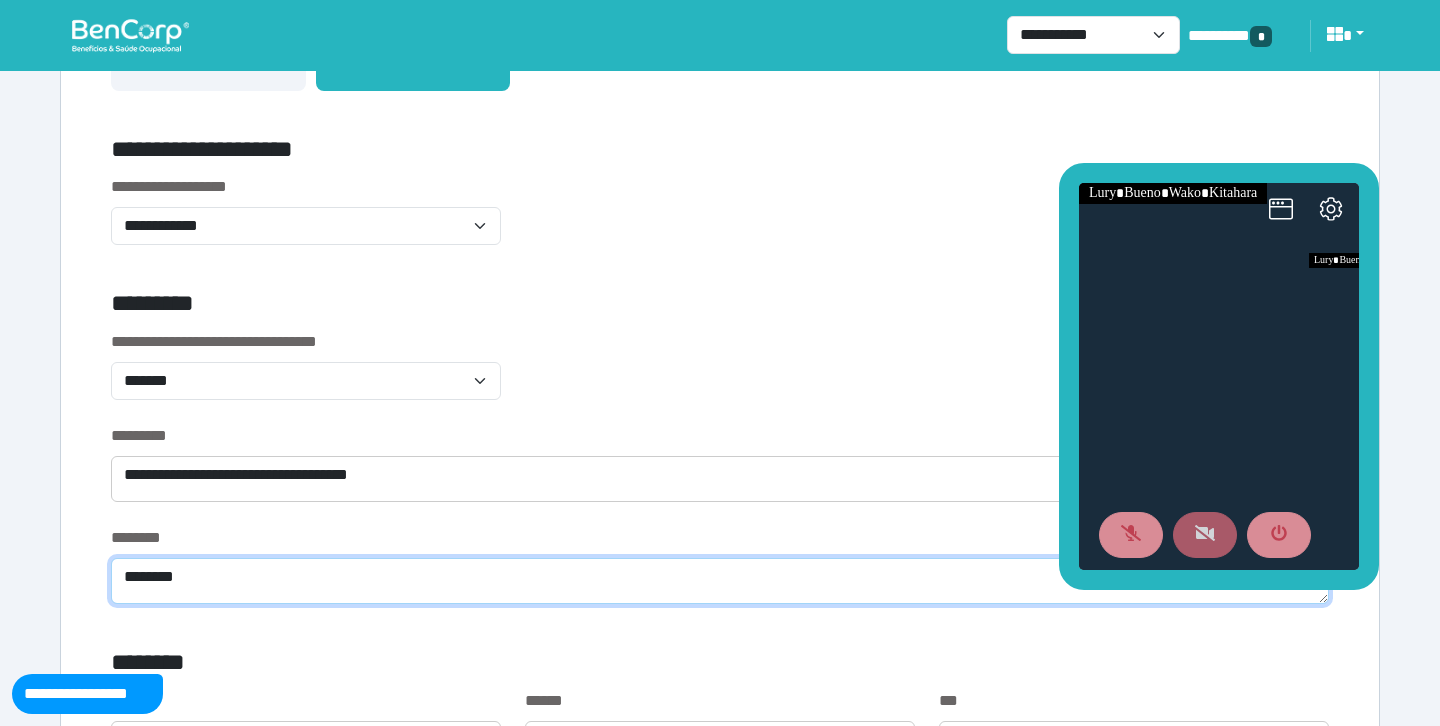 type on "********" 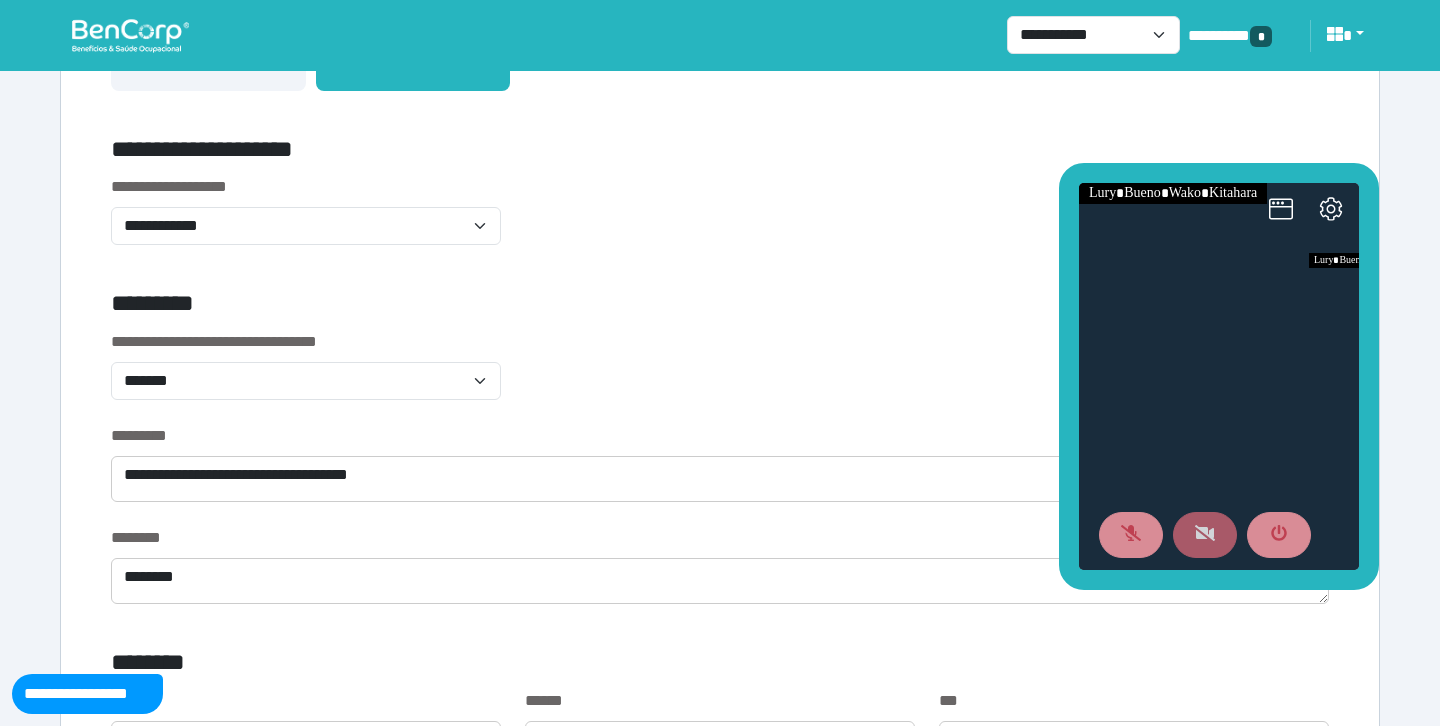 click on "**********" at bounding box center (720, 377) 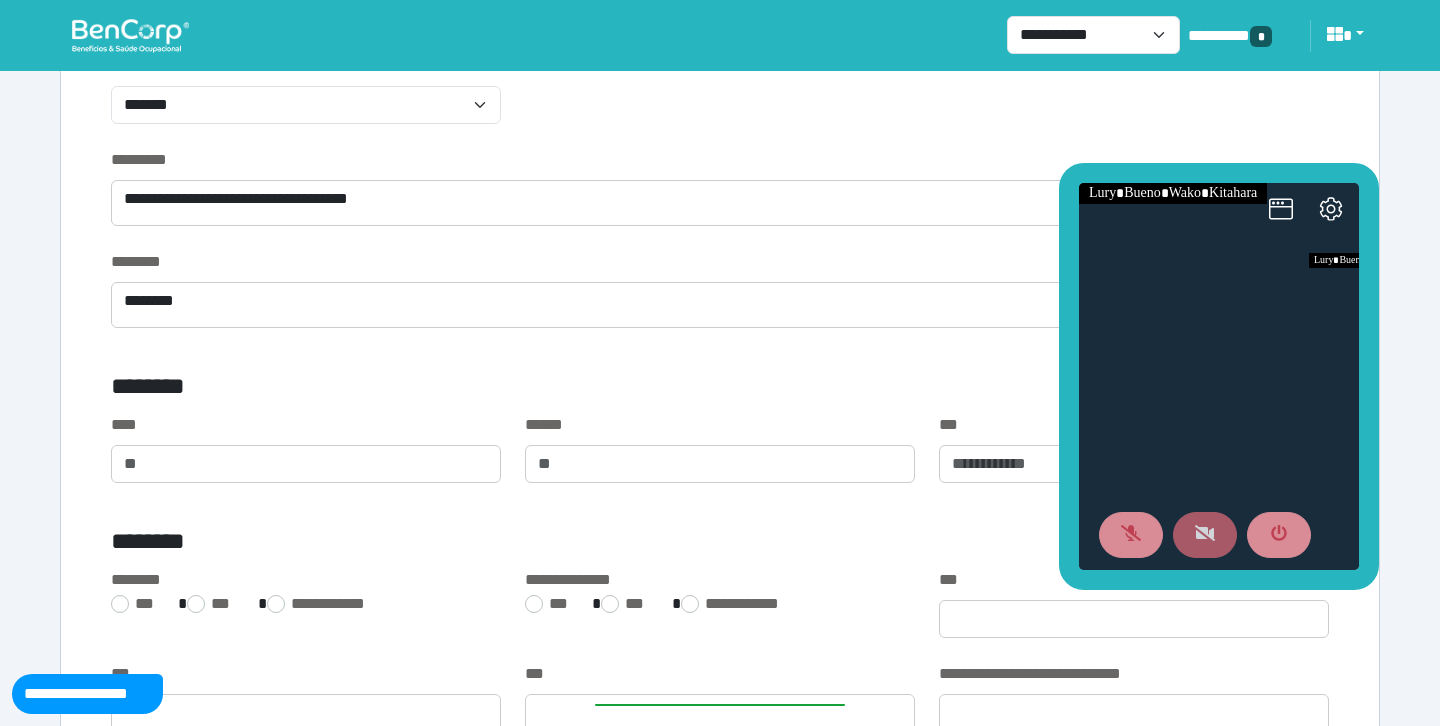 scroll, scrollTop: 956, scrollLeft: 0, axis: vertical 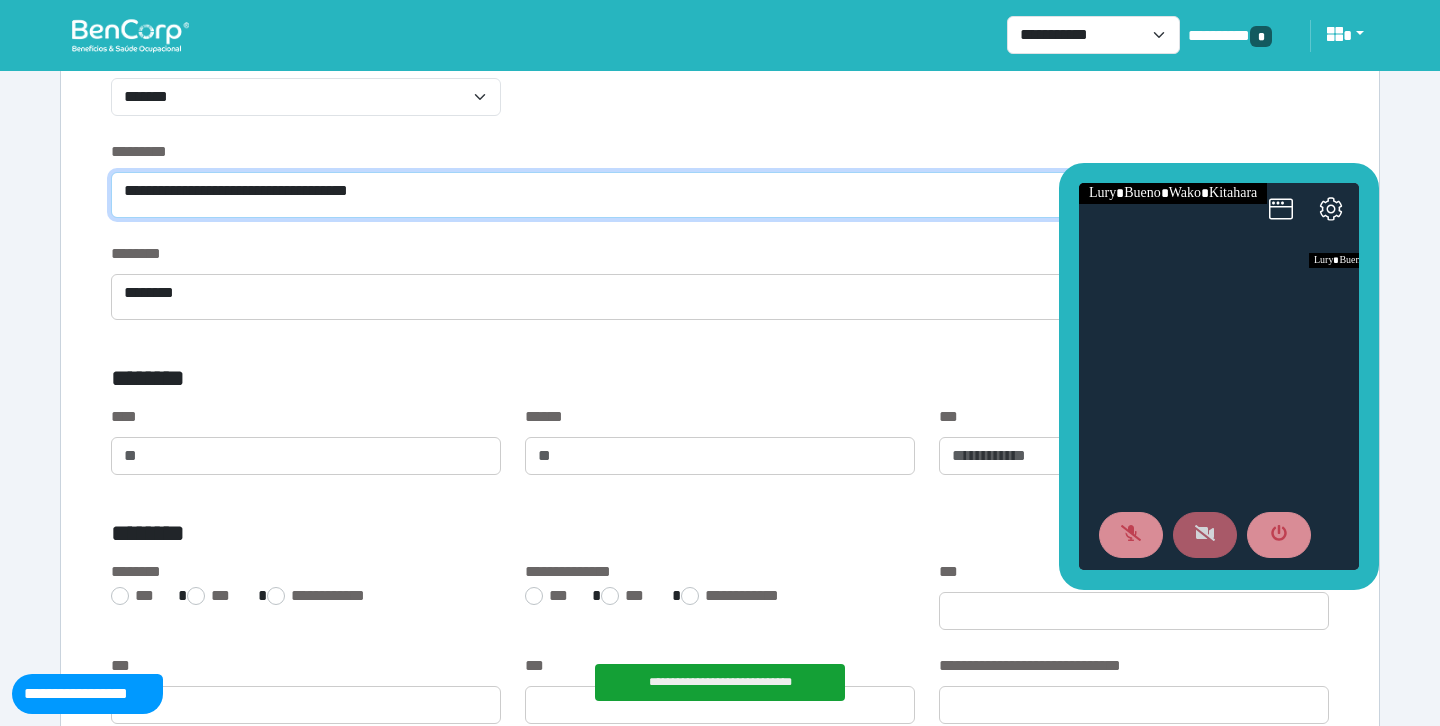 click on "**********" at bounding box center [720, 195] 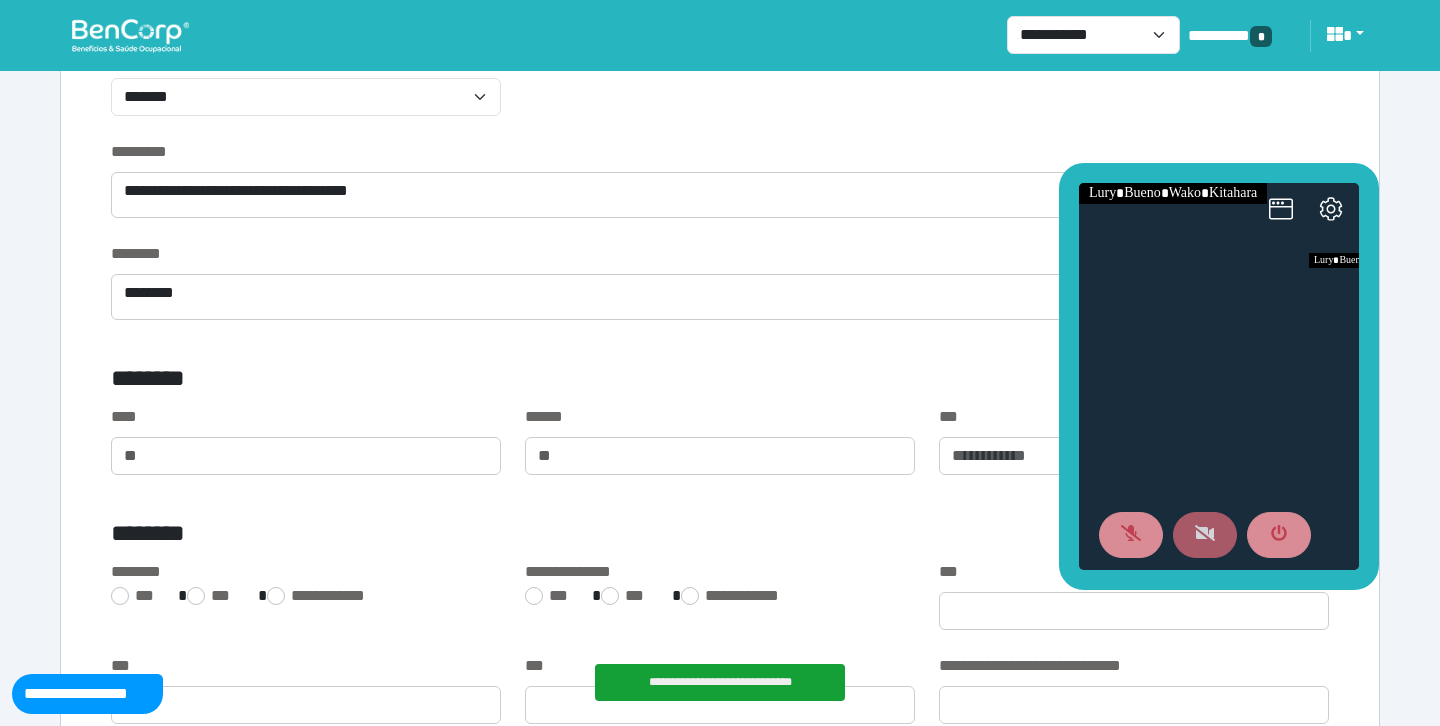 click on "********
********" at bounding box center [720, 293] 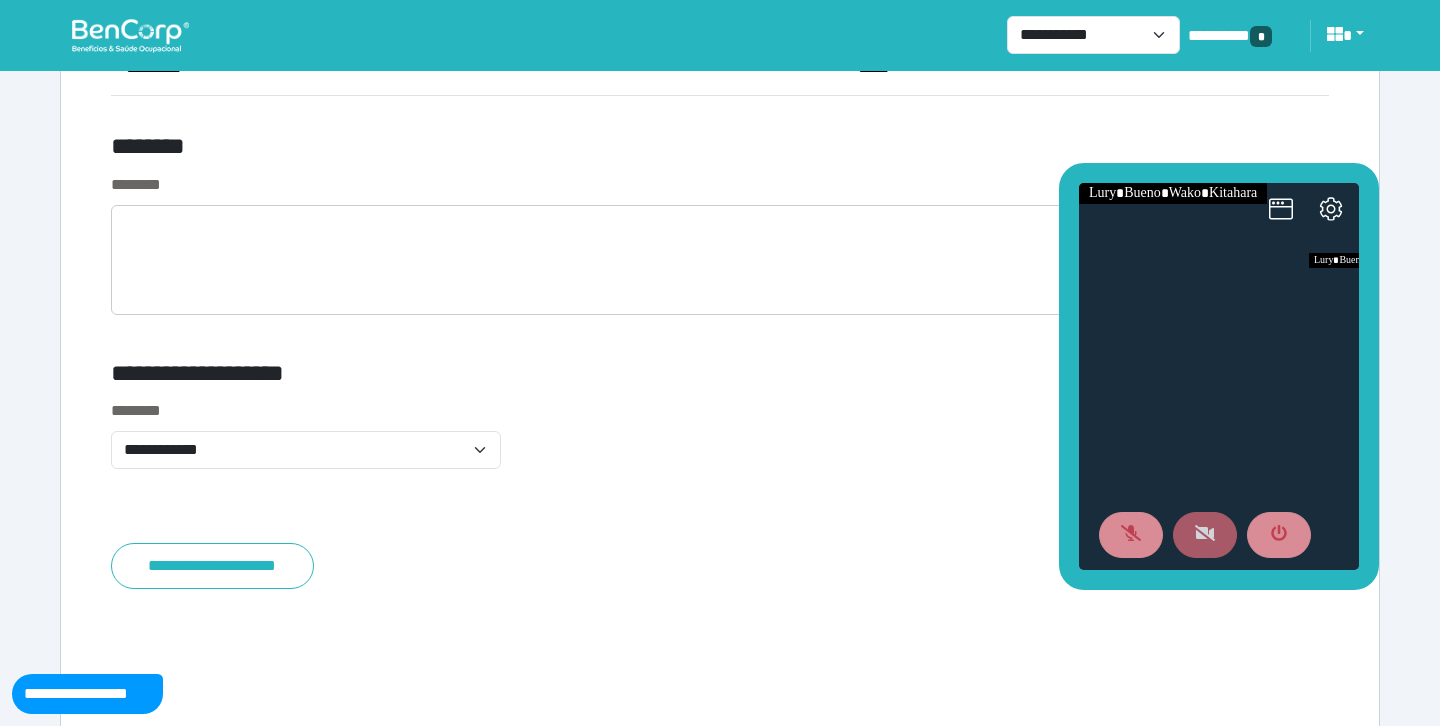 scroll, scrollTop: 7607, scrollLeft: 0, axis: vertical 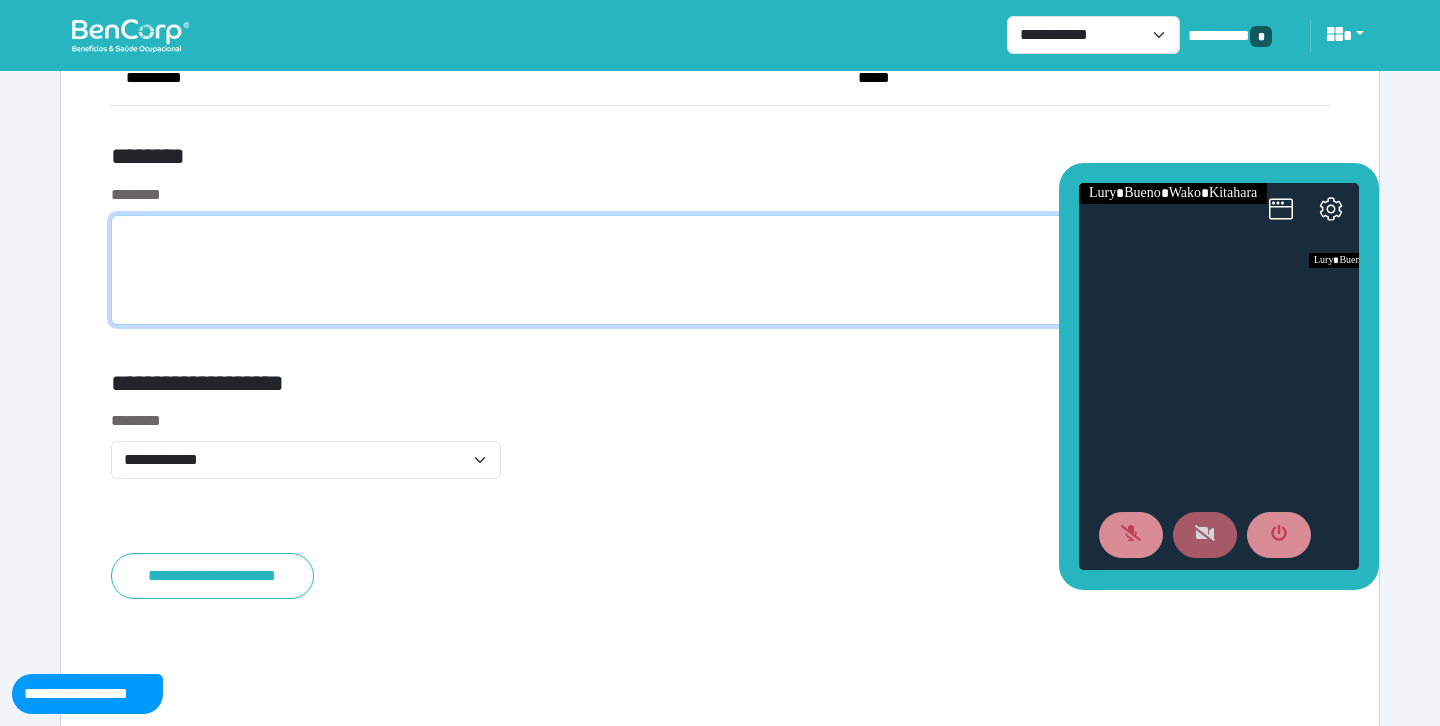 click at bounding box center [720, 270] 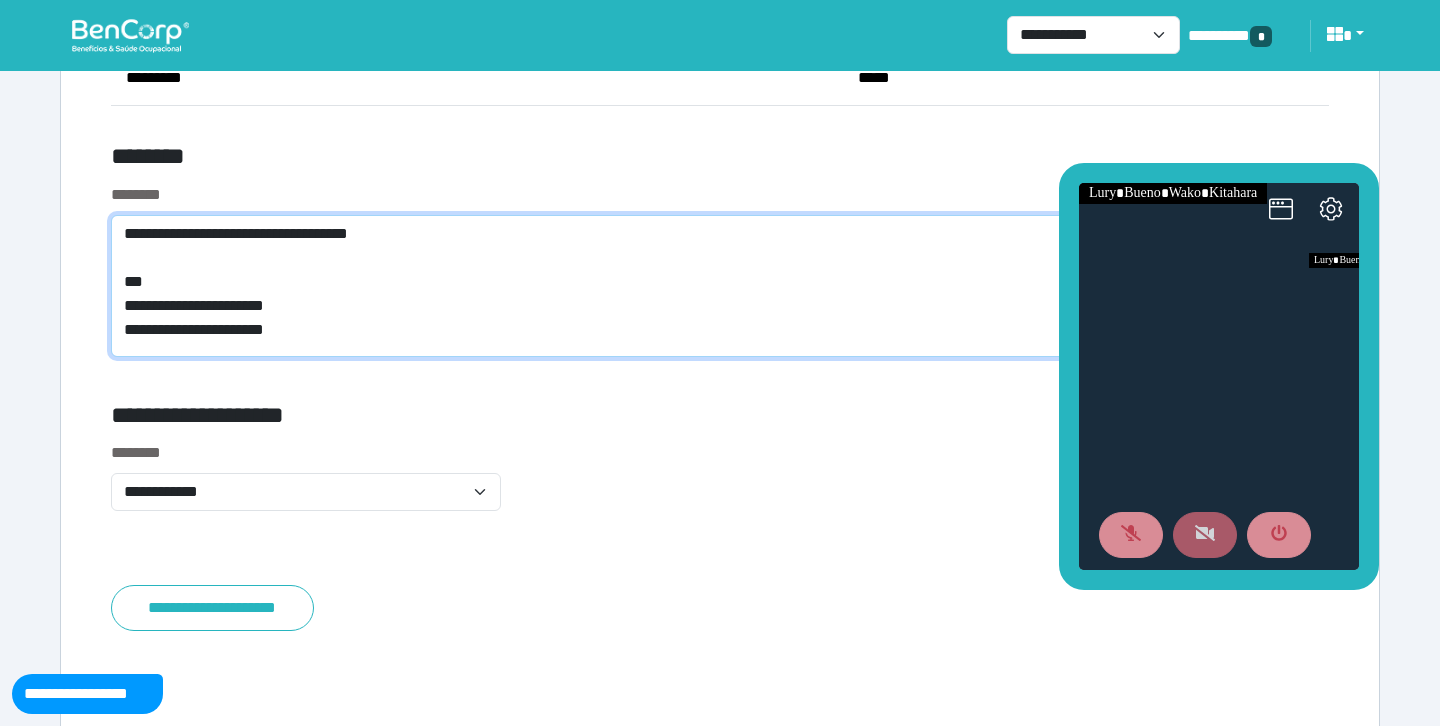 scroll, scrollTop: 0, scrollLeft: 0, axis: both 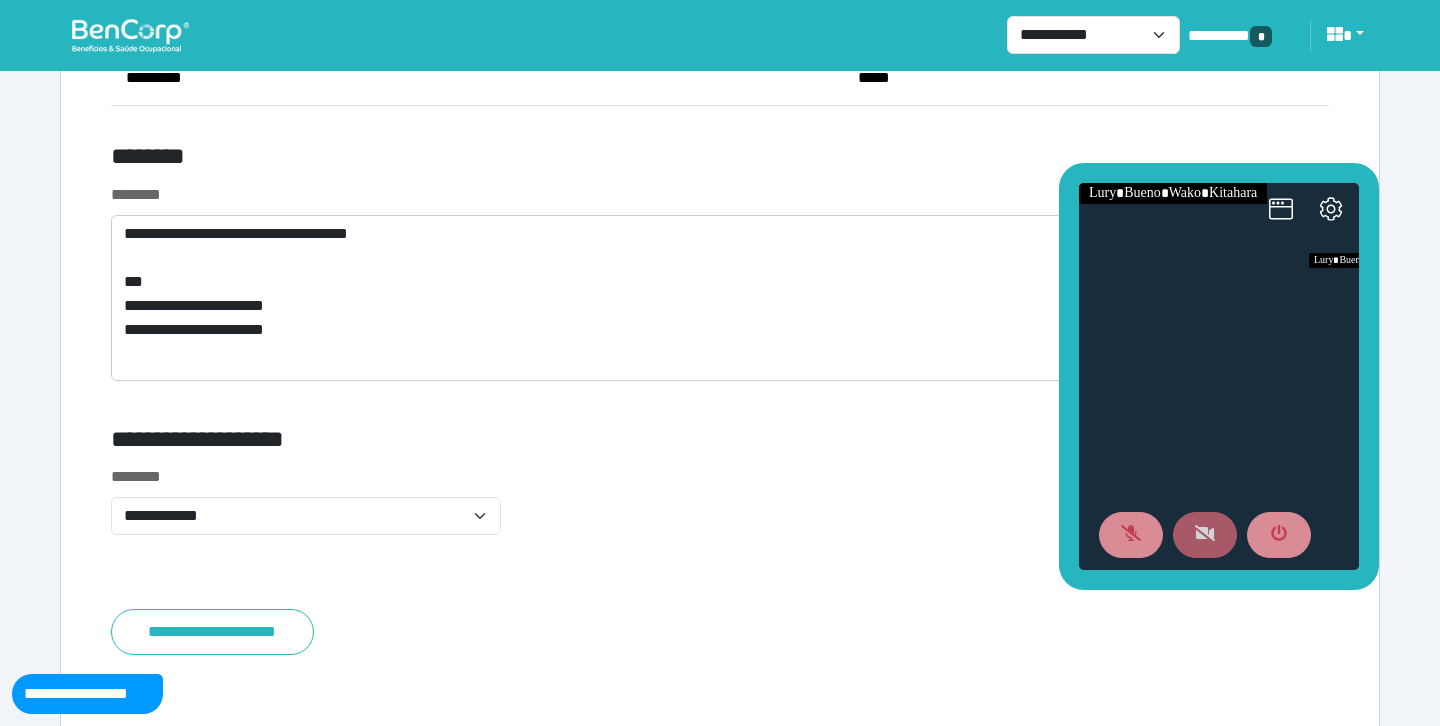 click on "********" at bounding box center [513, 160] 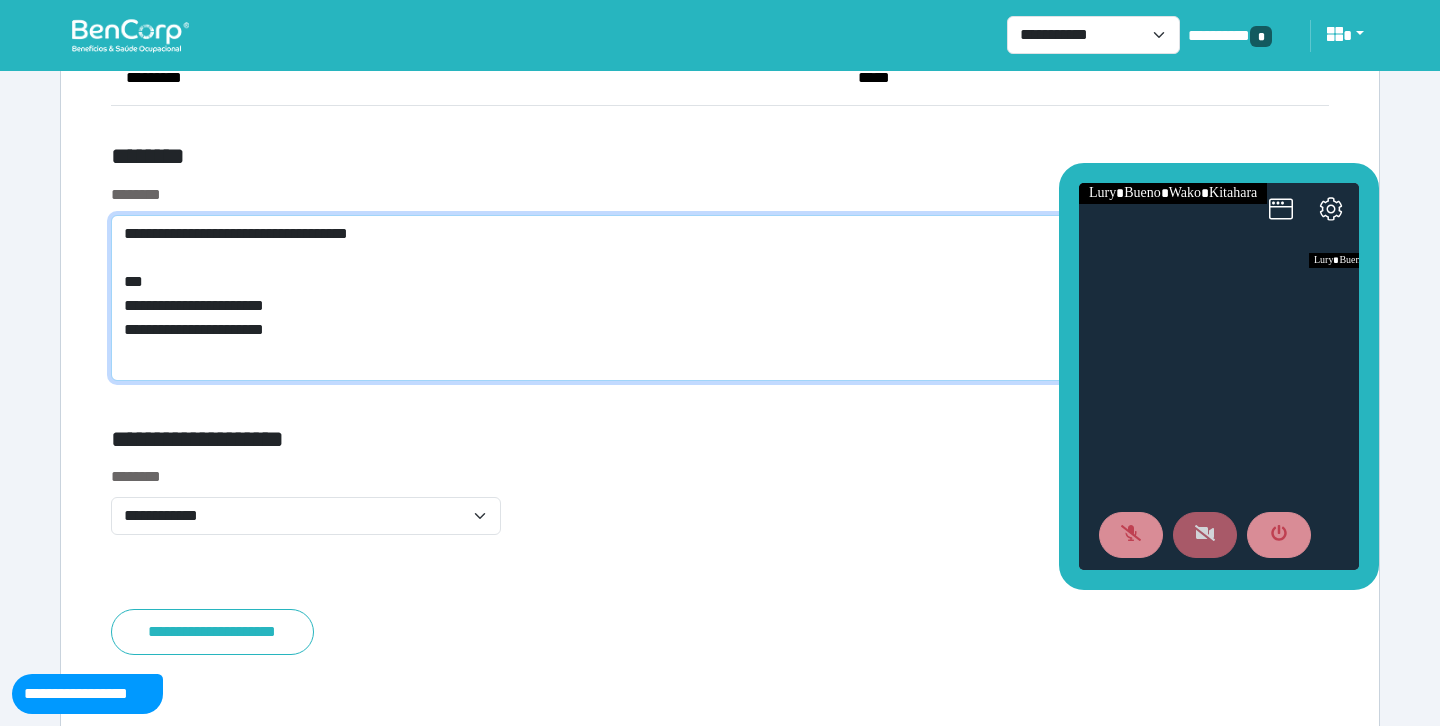 click on "**********" at bounding box center [720, 298] 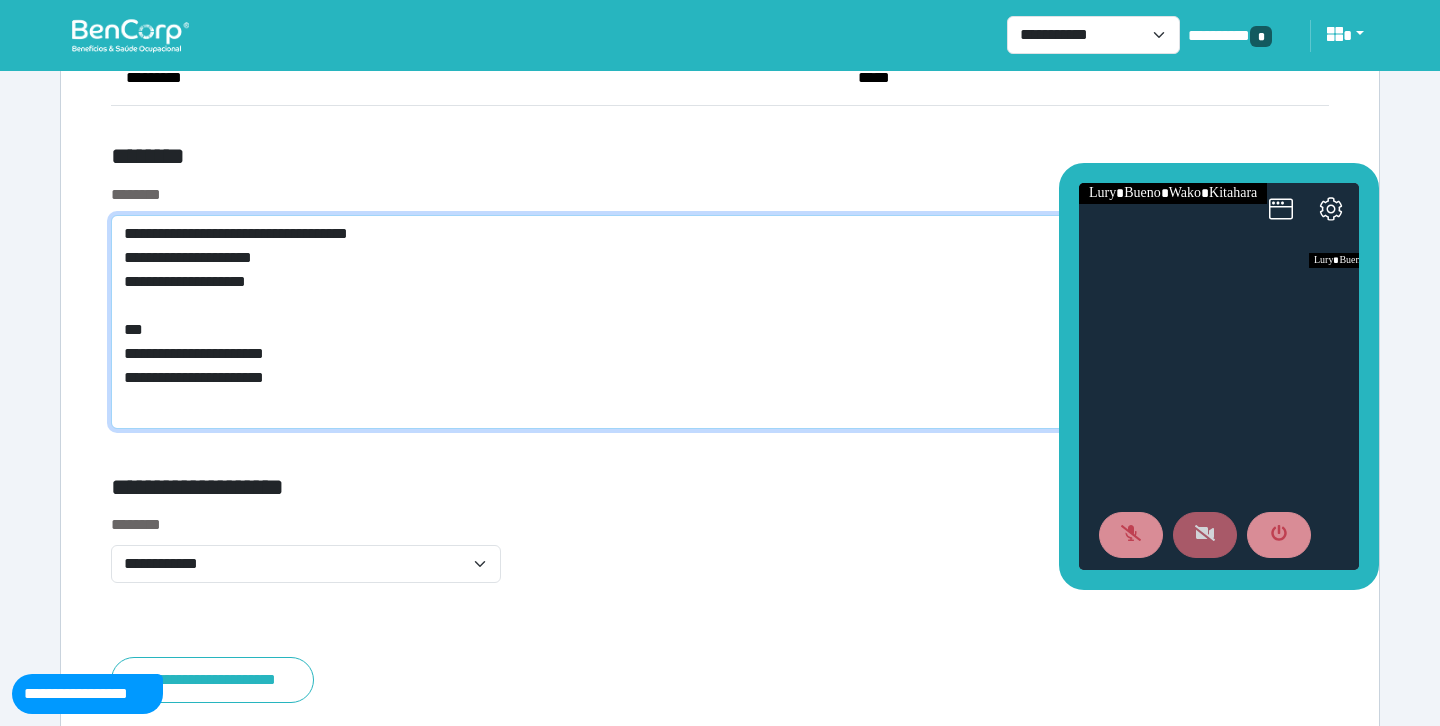 drag, startPoint x: 290, startPoint y: 255, endPoint x: 197, endPoint y: 251, distance: 93.08598 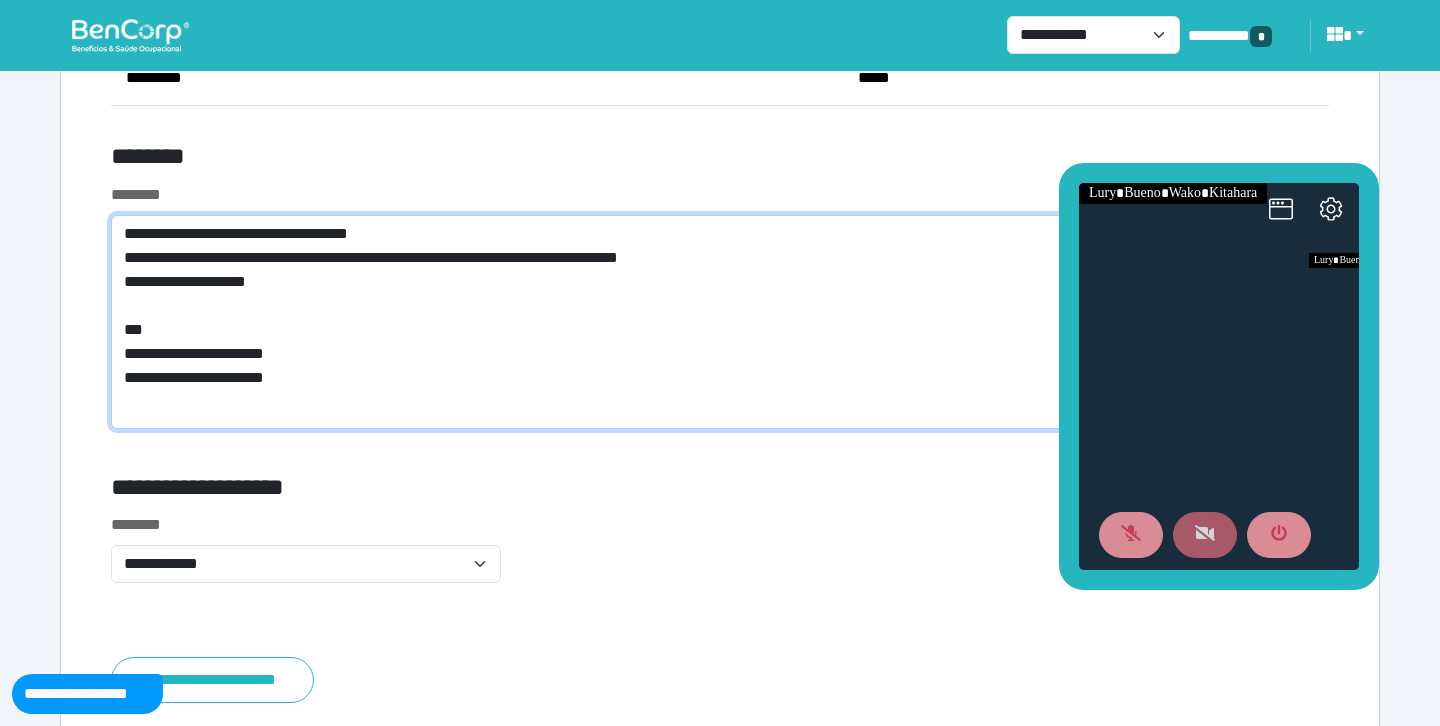 click on "**********" at bounding box center [720, 322] 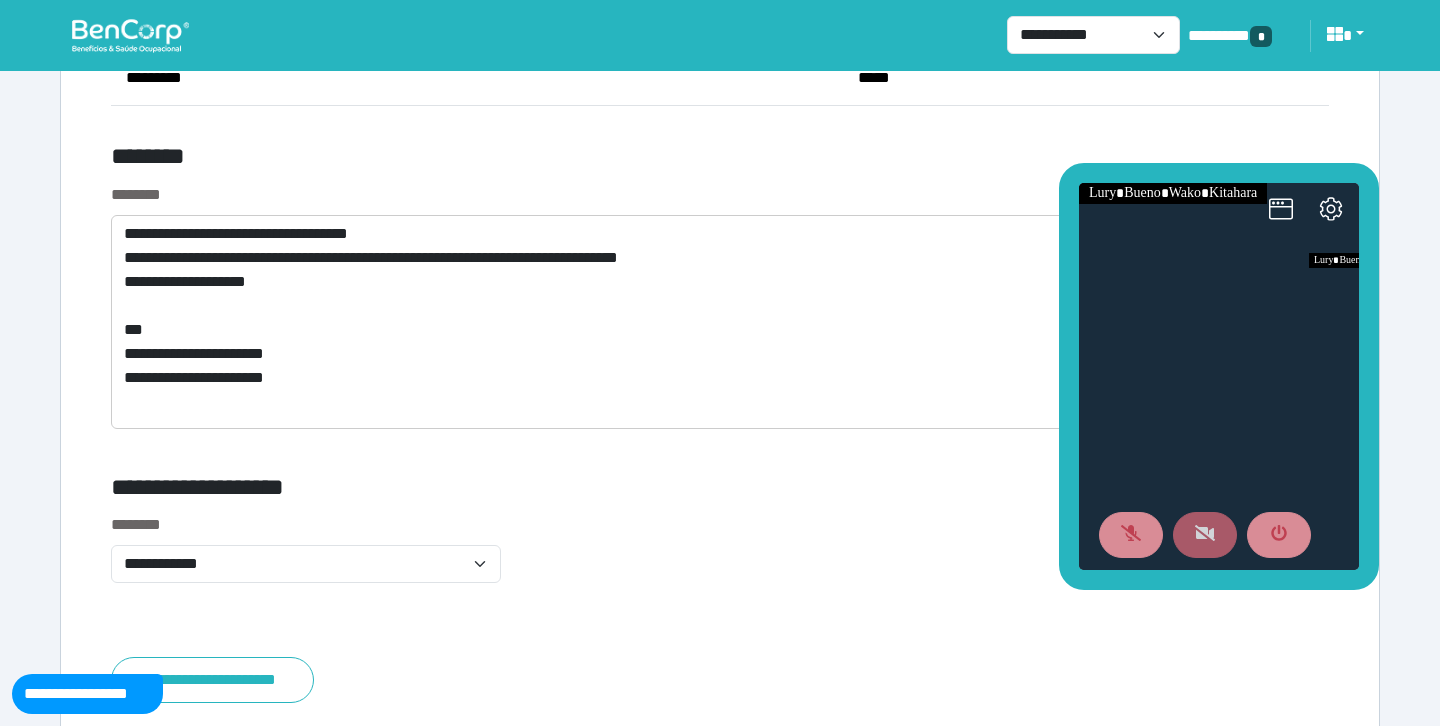 click on "********" at bounding box center [513, 160] 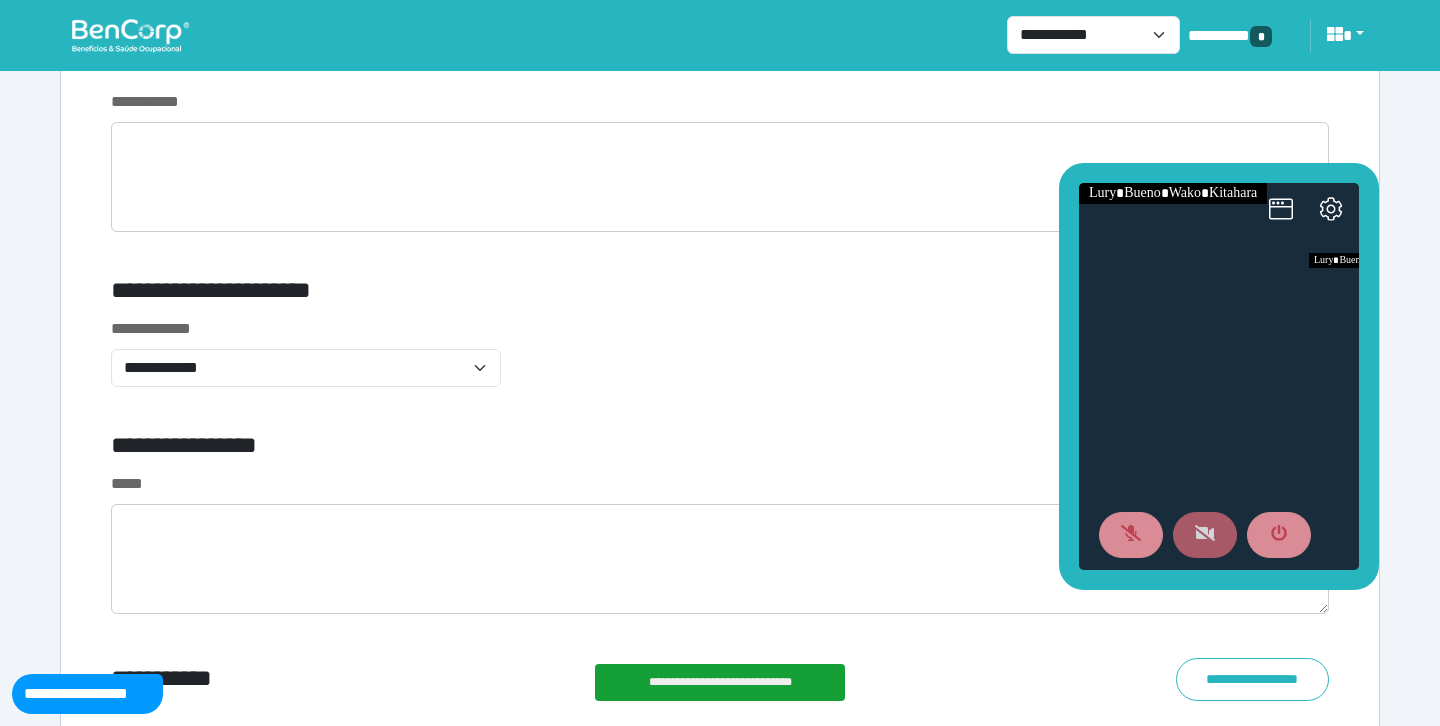 scroll, scrollTop: 6580, scrollLeft: 0, axis: vertical 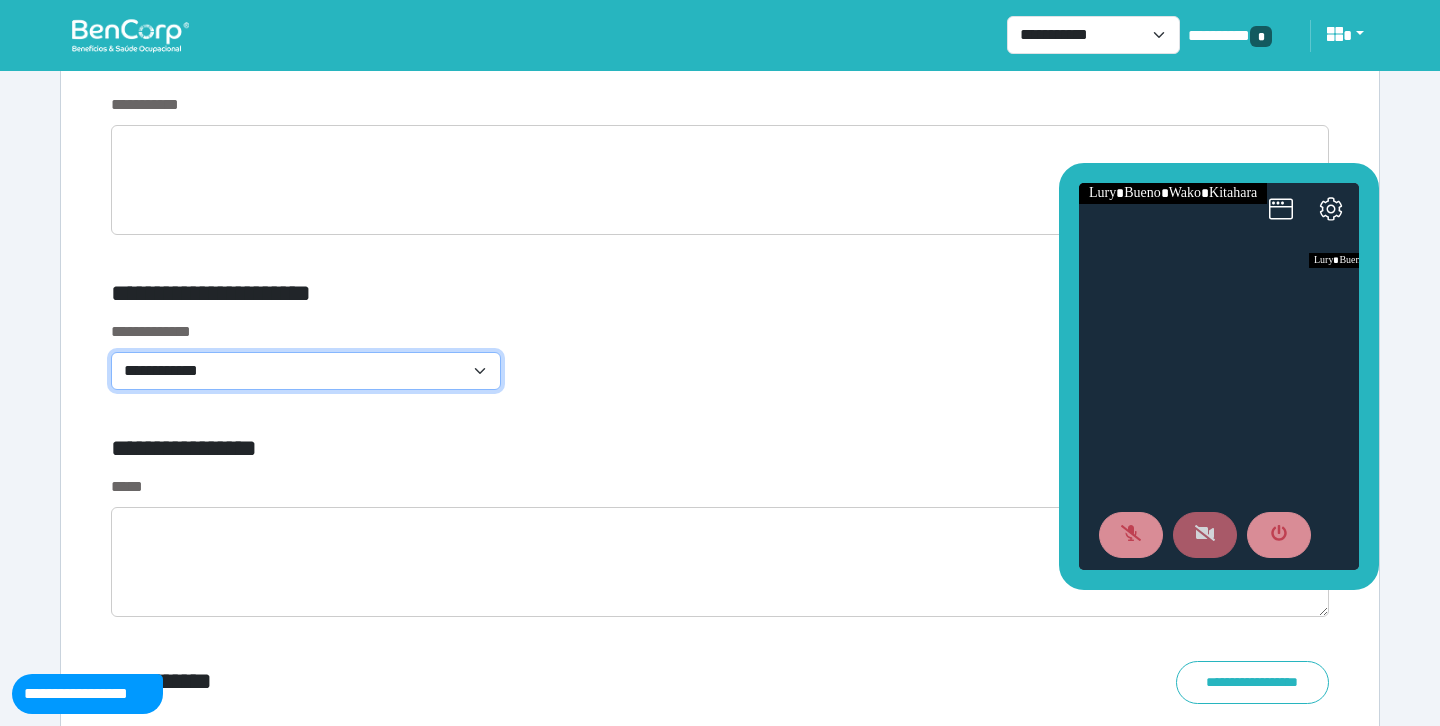 click on "**********" at bounding box center (306, 371) 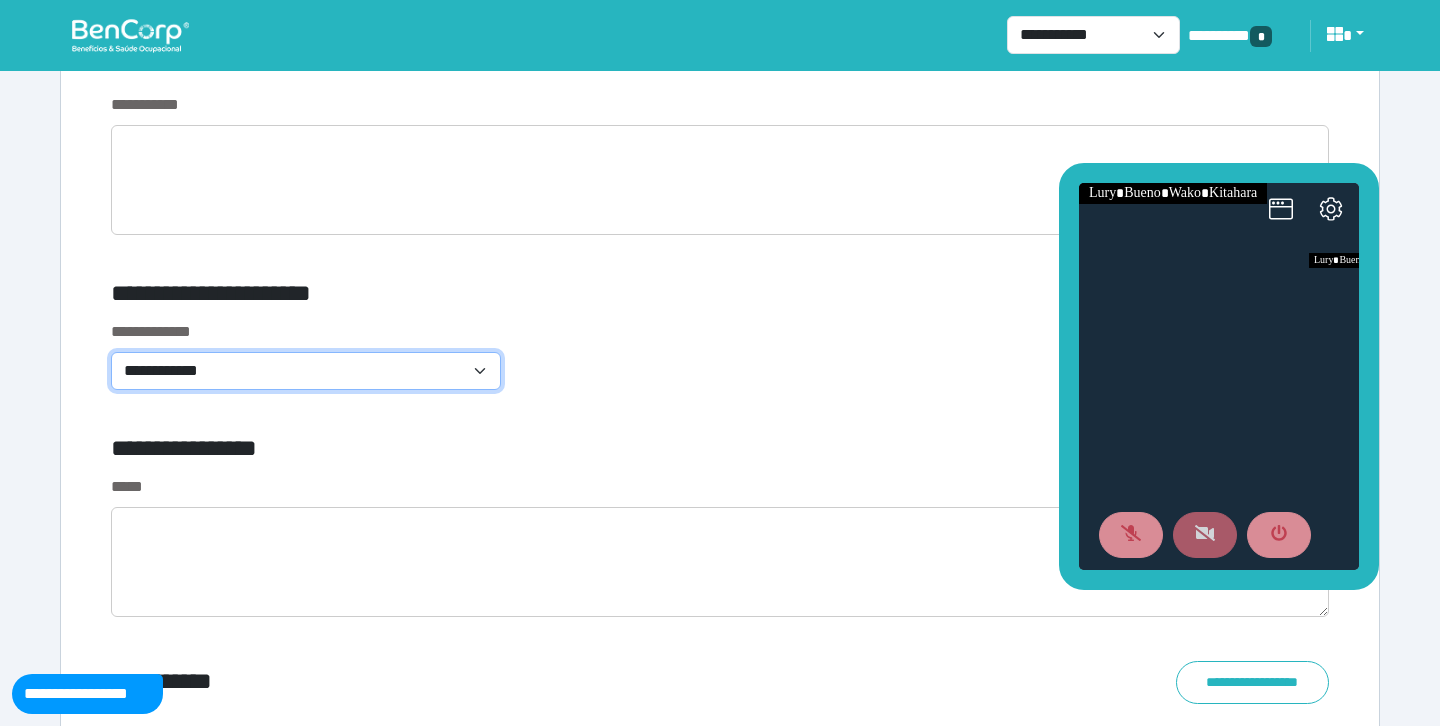 select on "**********" 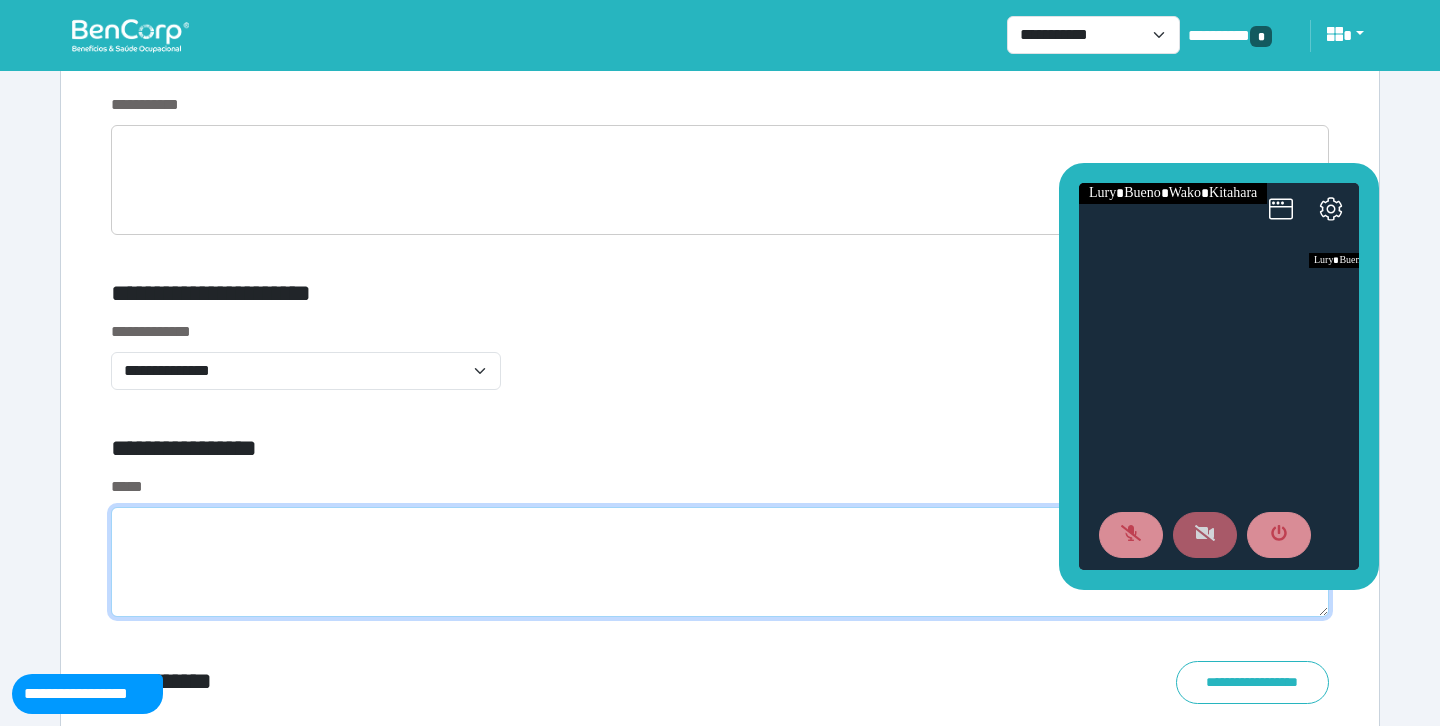 click at bounding box center (720, 562) 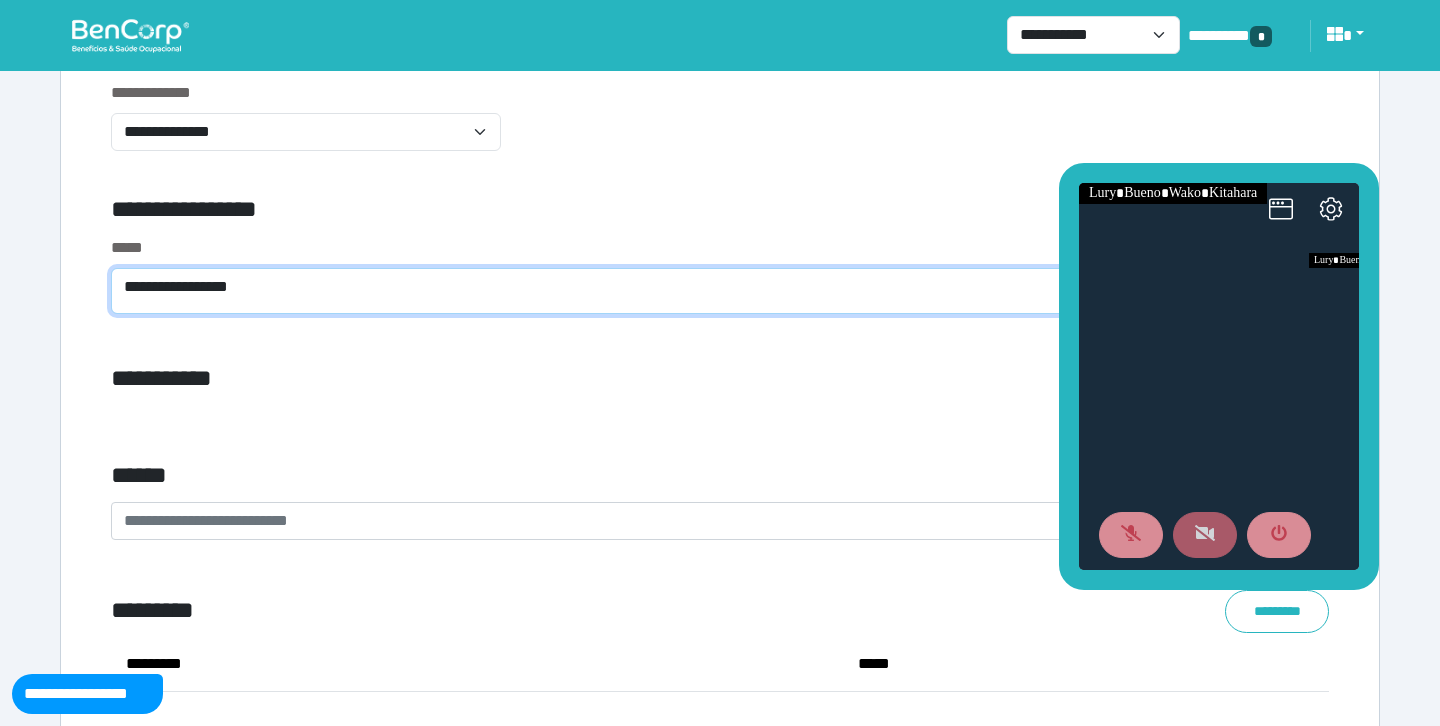 scroll, scrollTop: 6865, scrollLeft: 0, axis: vertical 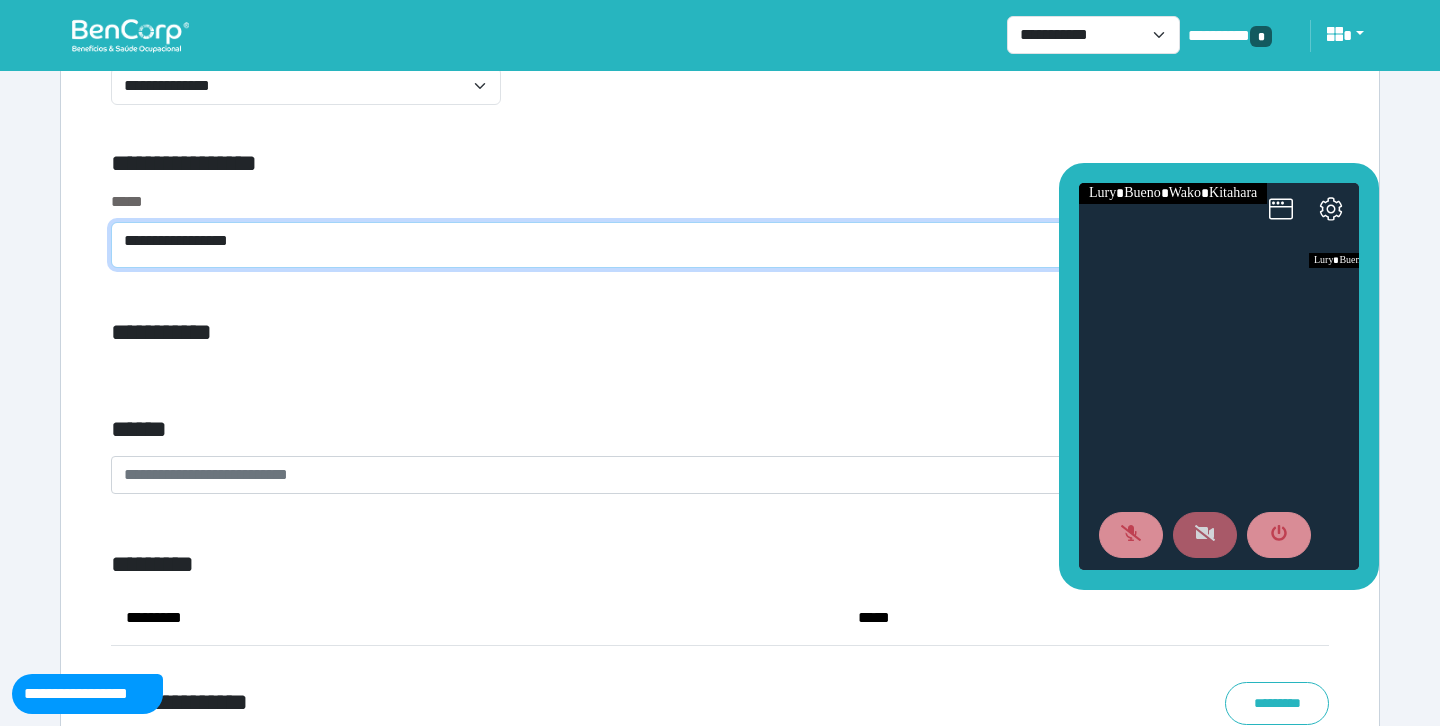 type on "**********" 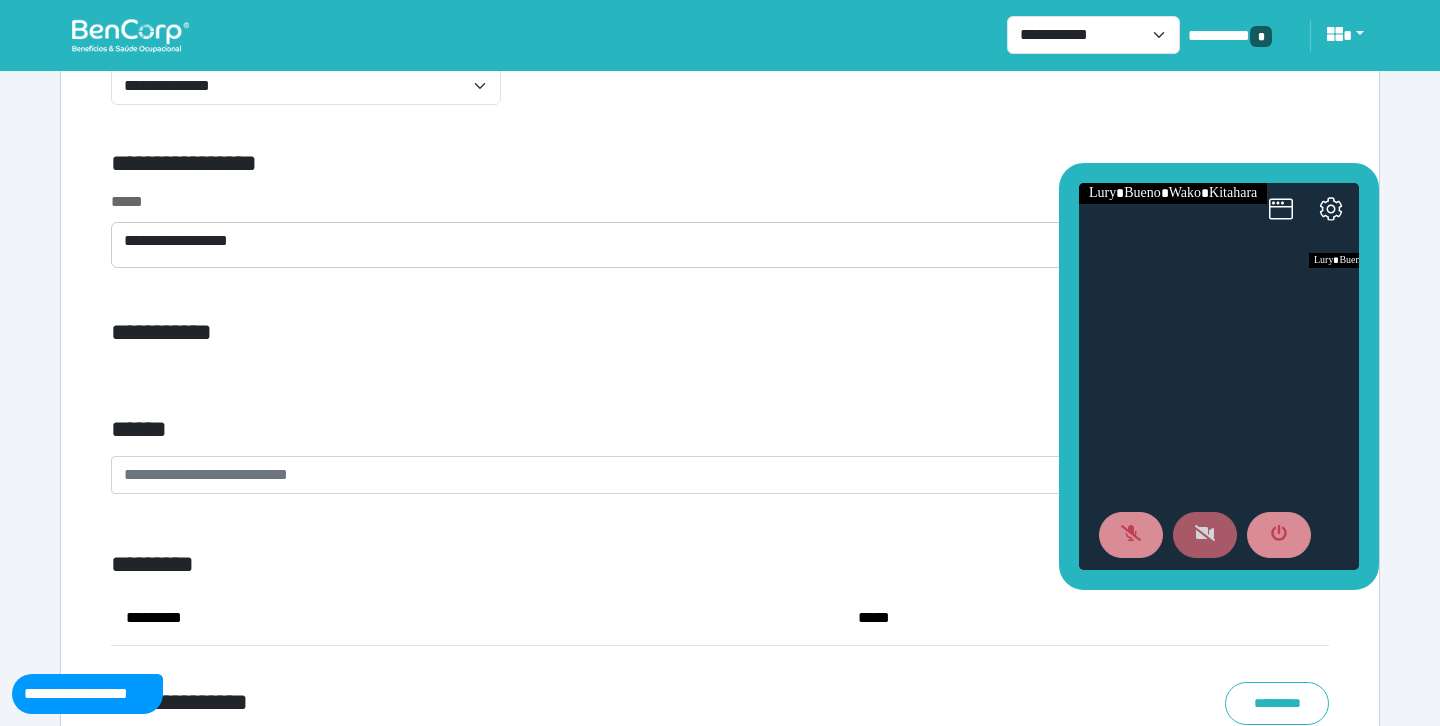 click on "**********" at bounding box center (720, 374) 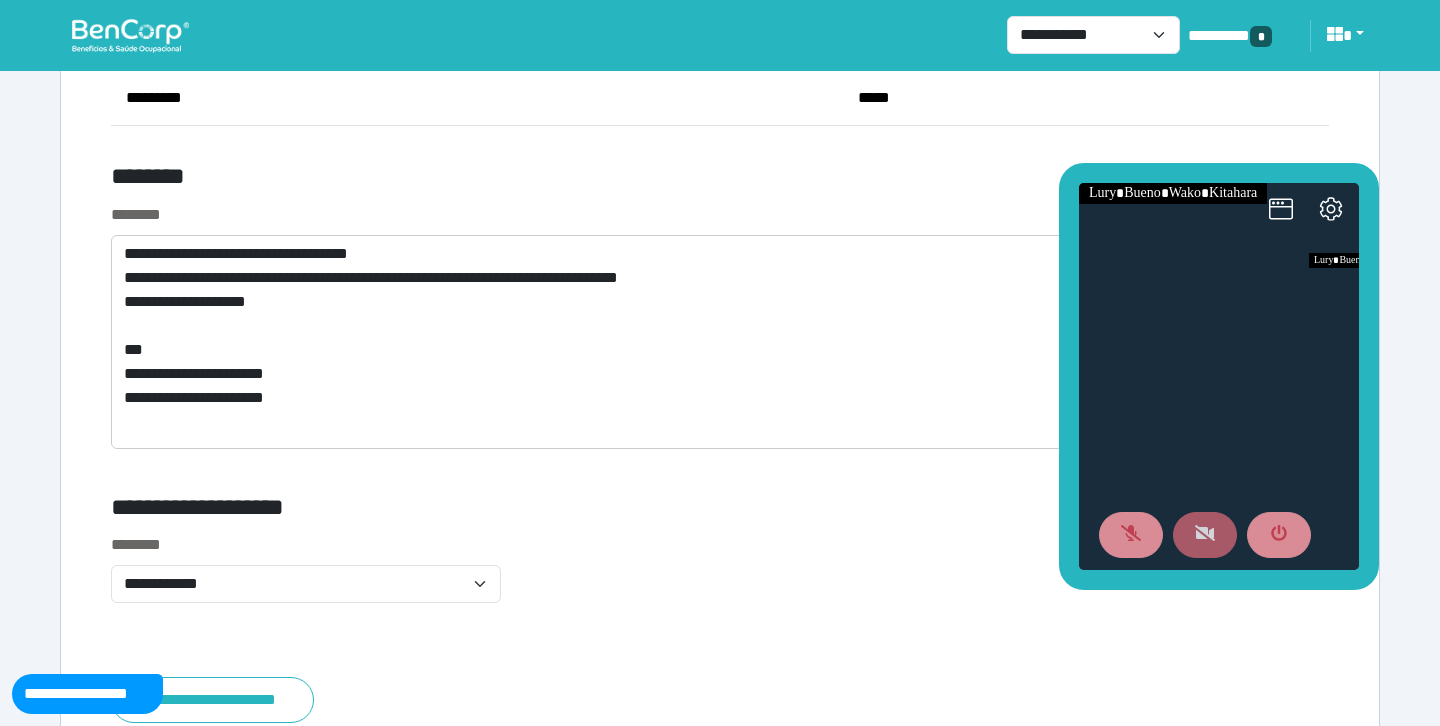 scroll, scrollTop: 7498, scrollLeft: 0, axis: vertical 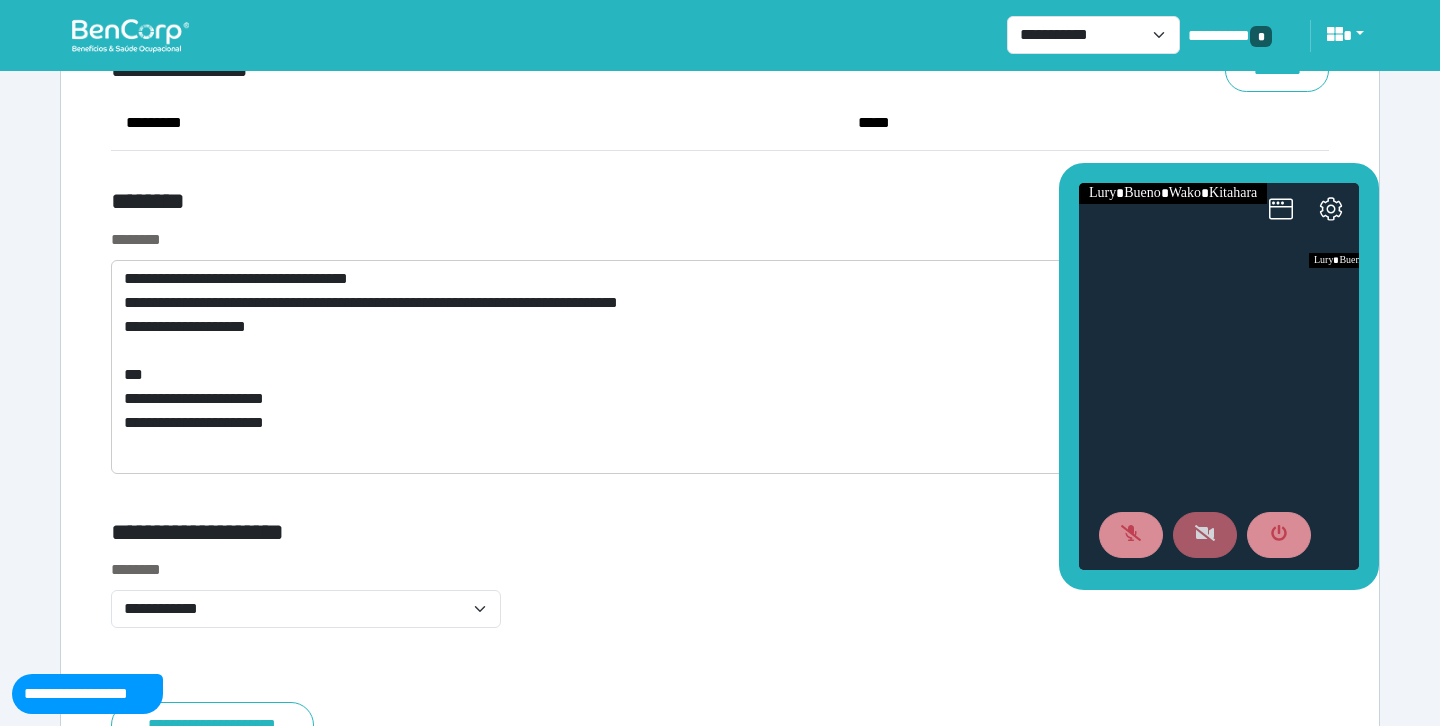 click on "**********" at bounding box center [720, -2971] 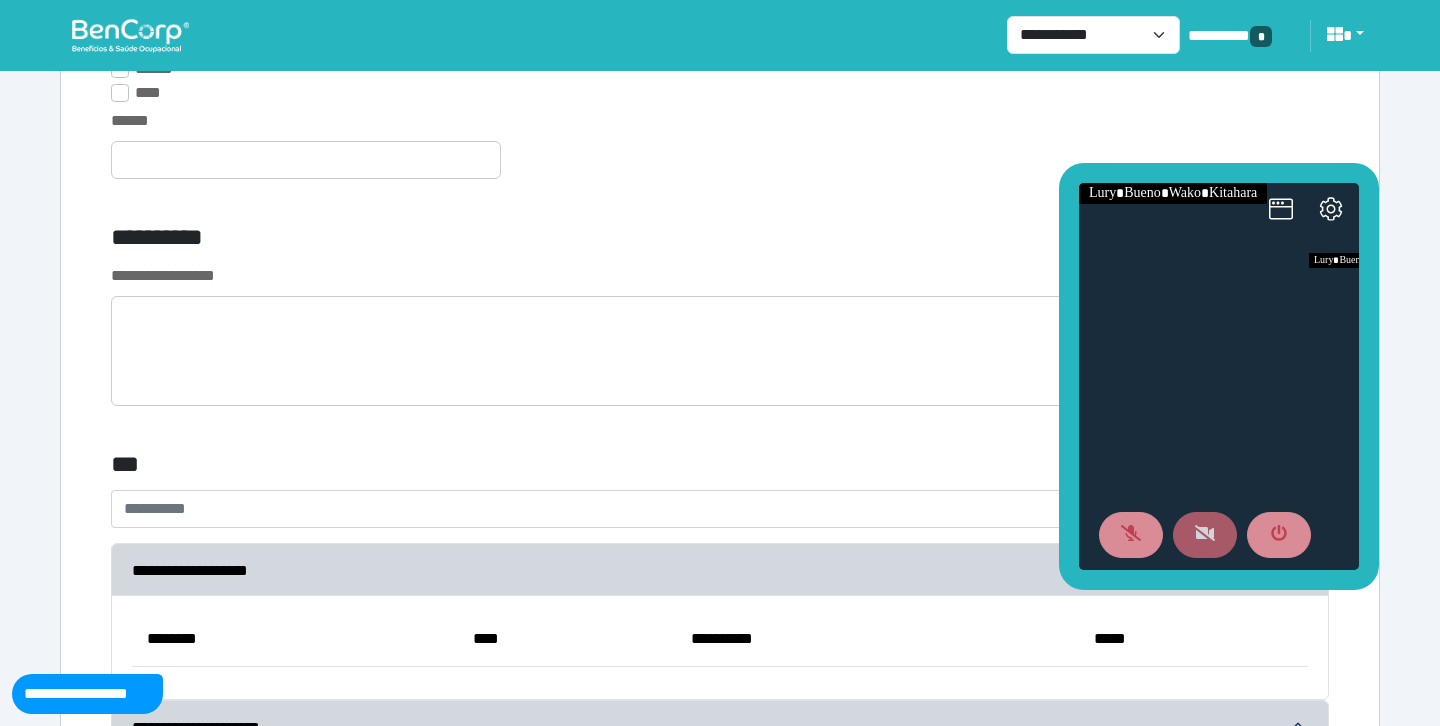 scroll, scrollTop: 5564, scrollLeft: 0, axis: vertical 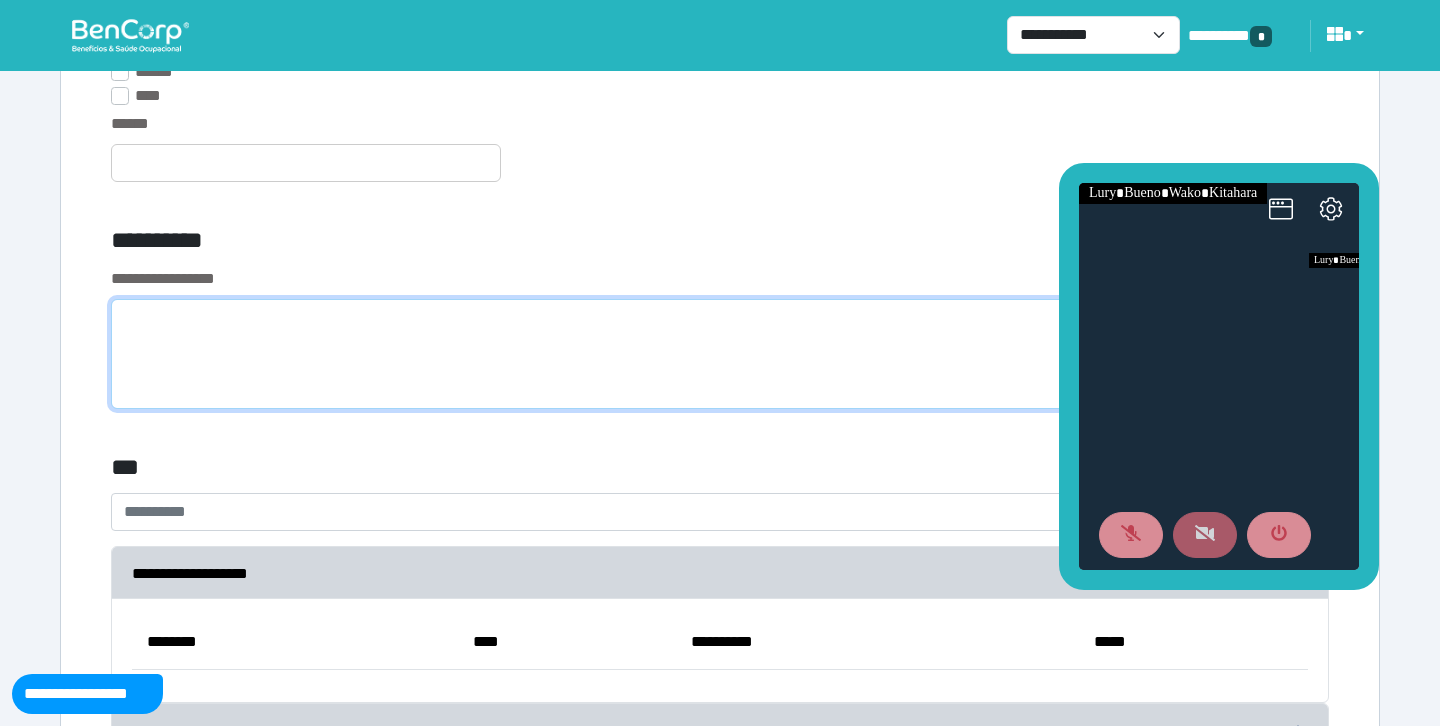 click at bounding box center (720, 354) 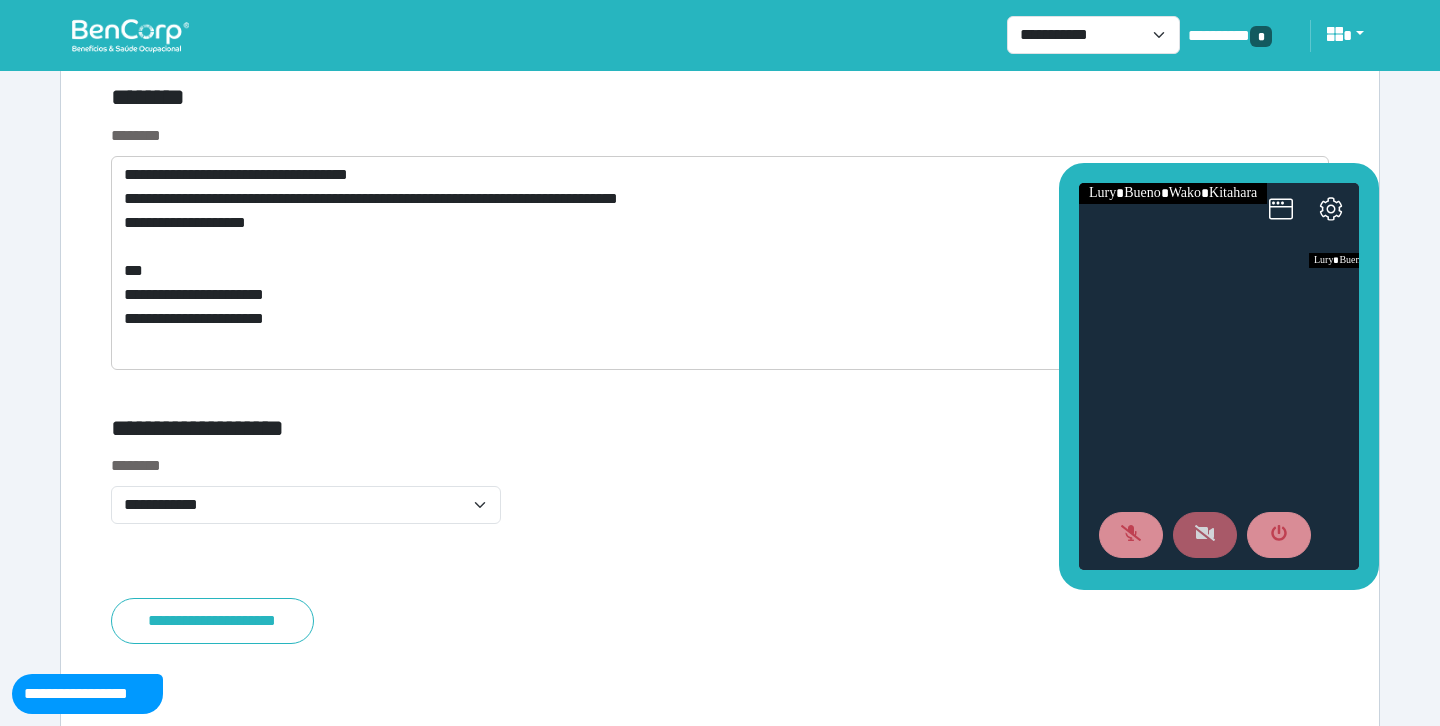 scroll, scrollTop: 7741, scrollLeft: 0, axis: vertical 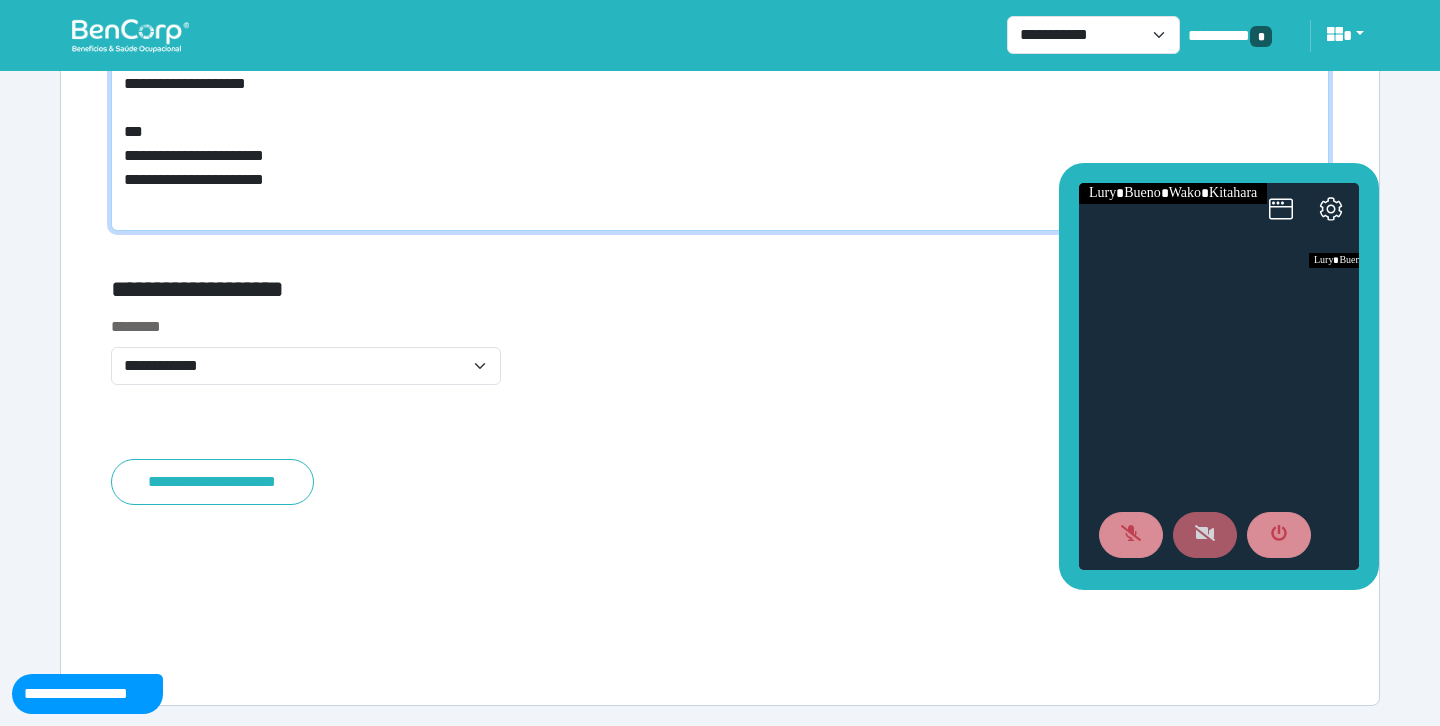 drag, startPoint x: 347, startPoint y: 194, endPoint x: 104, endPoint y: 184, distance: 243.20567 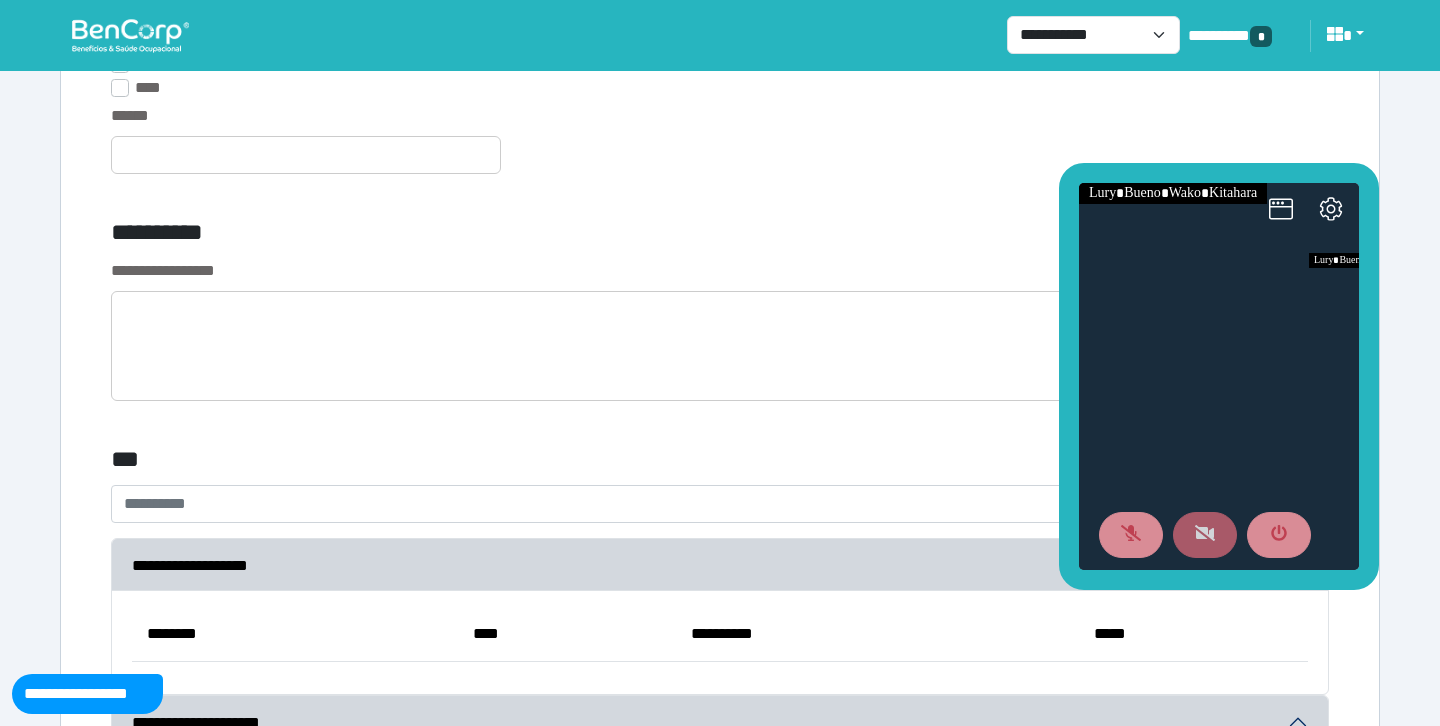 scroll, scrollTop: 5559, scrollLeft: 0, axis: vertical 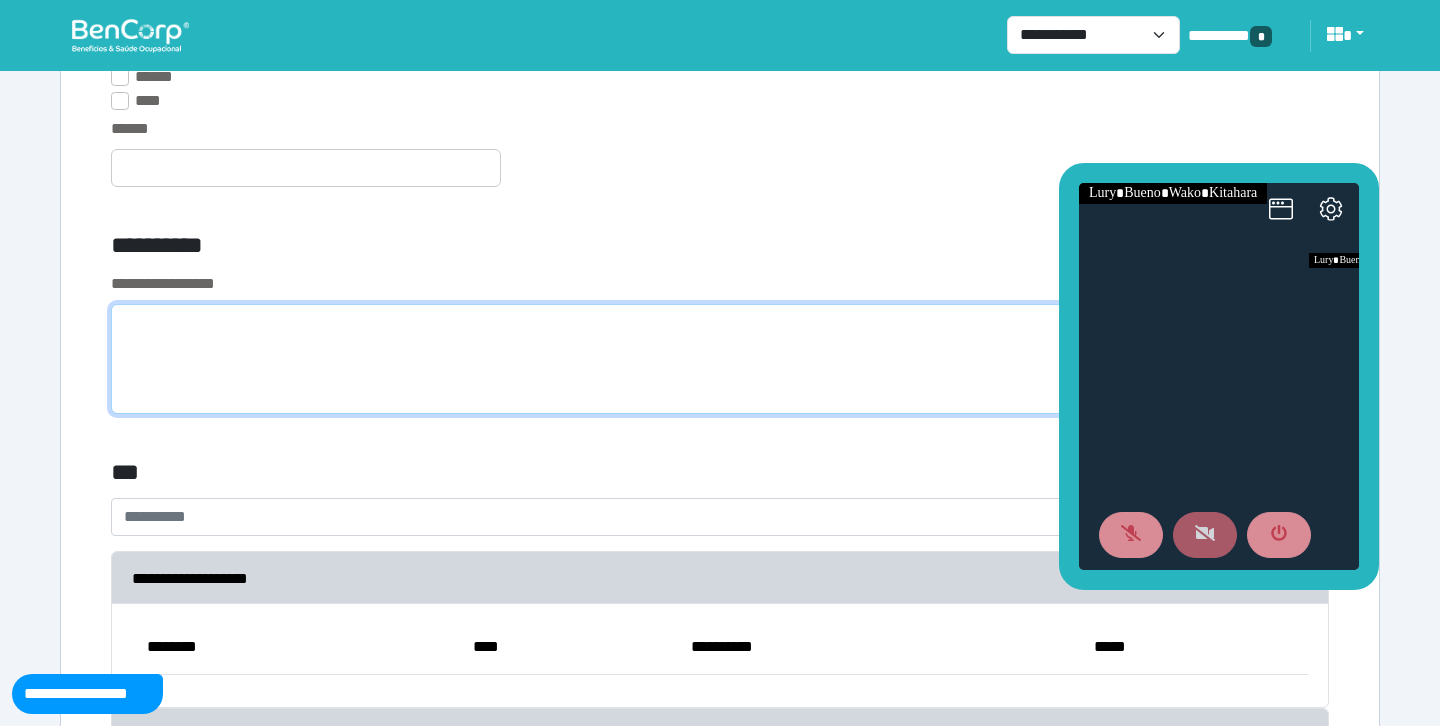click at bounding box center (720, 359) 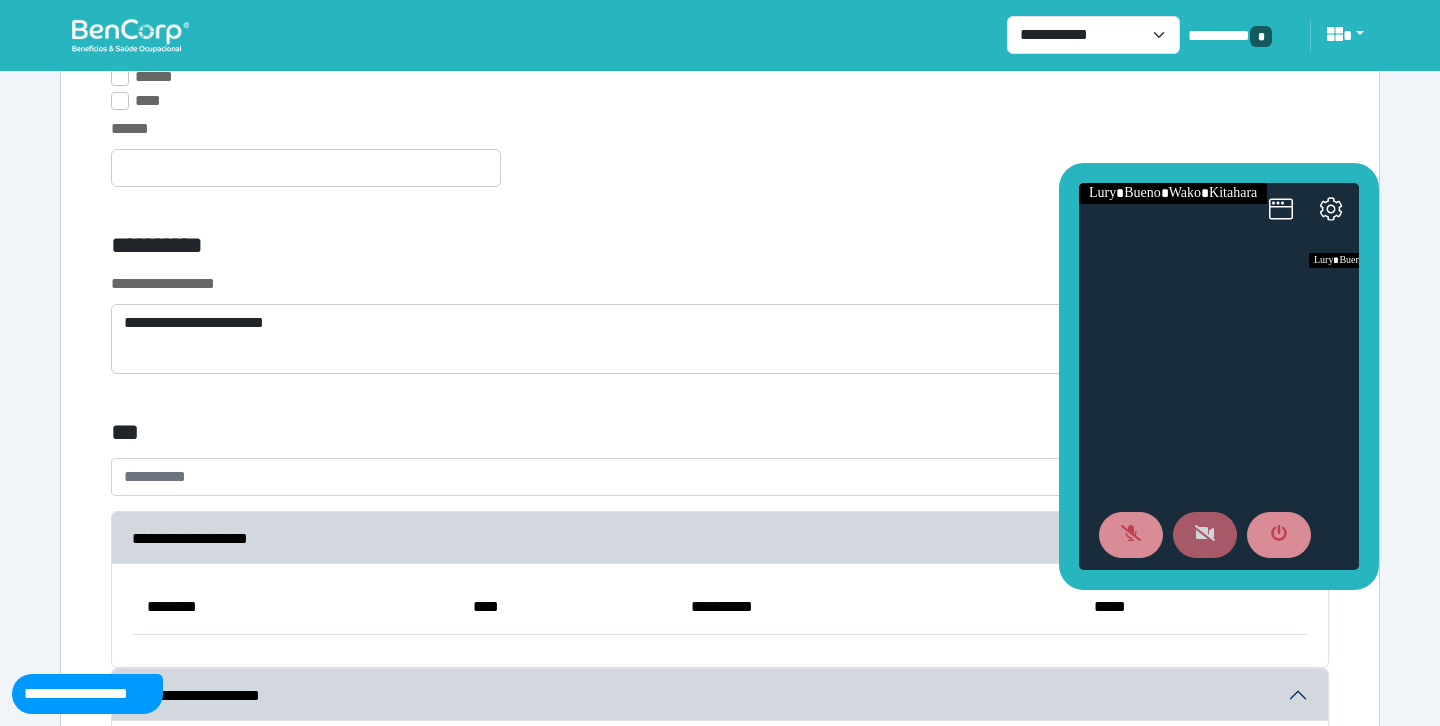click on "**********" at bounding box center [720, -1052] 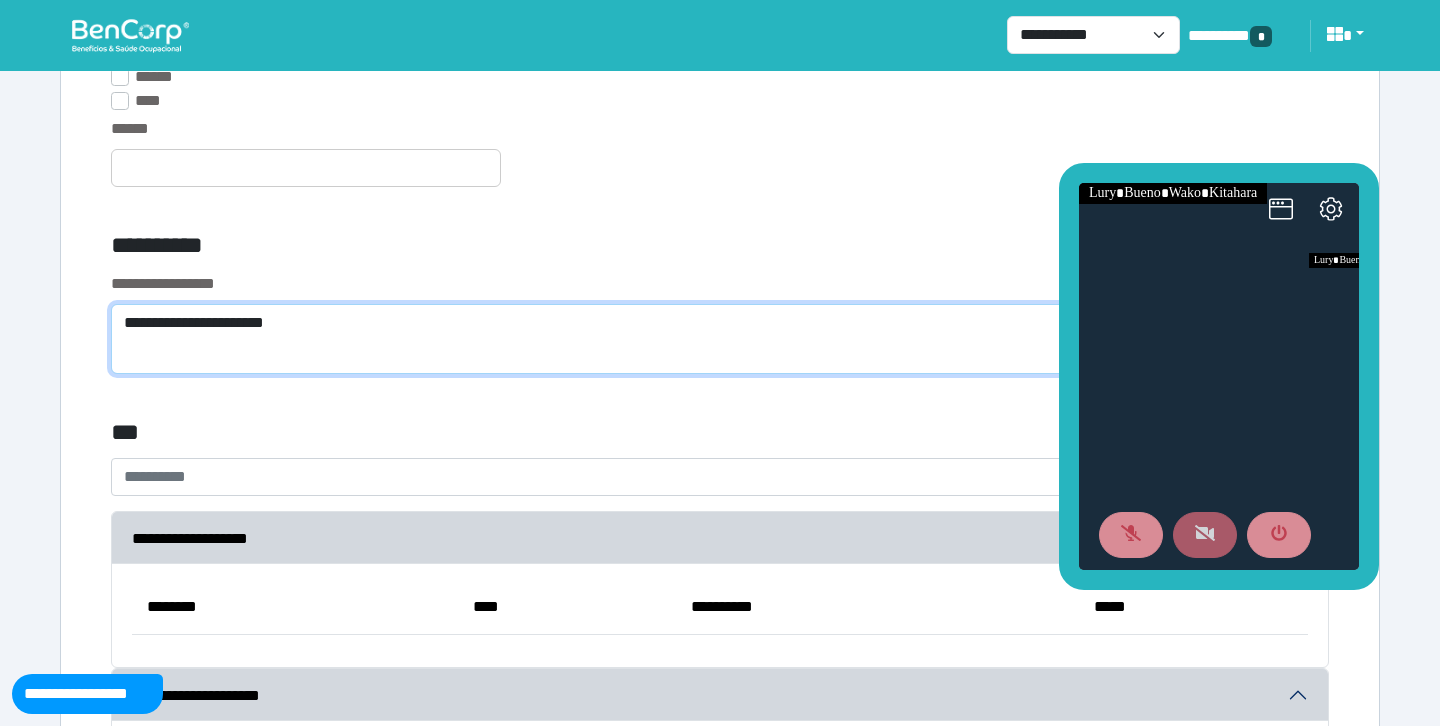 click on "**********" at bounding box center (720, 339) 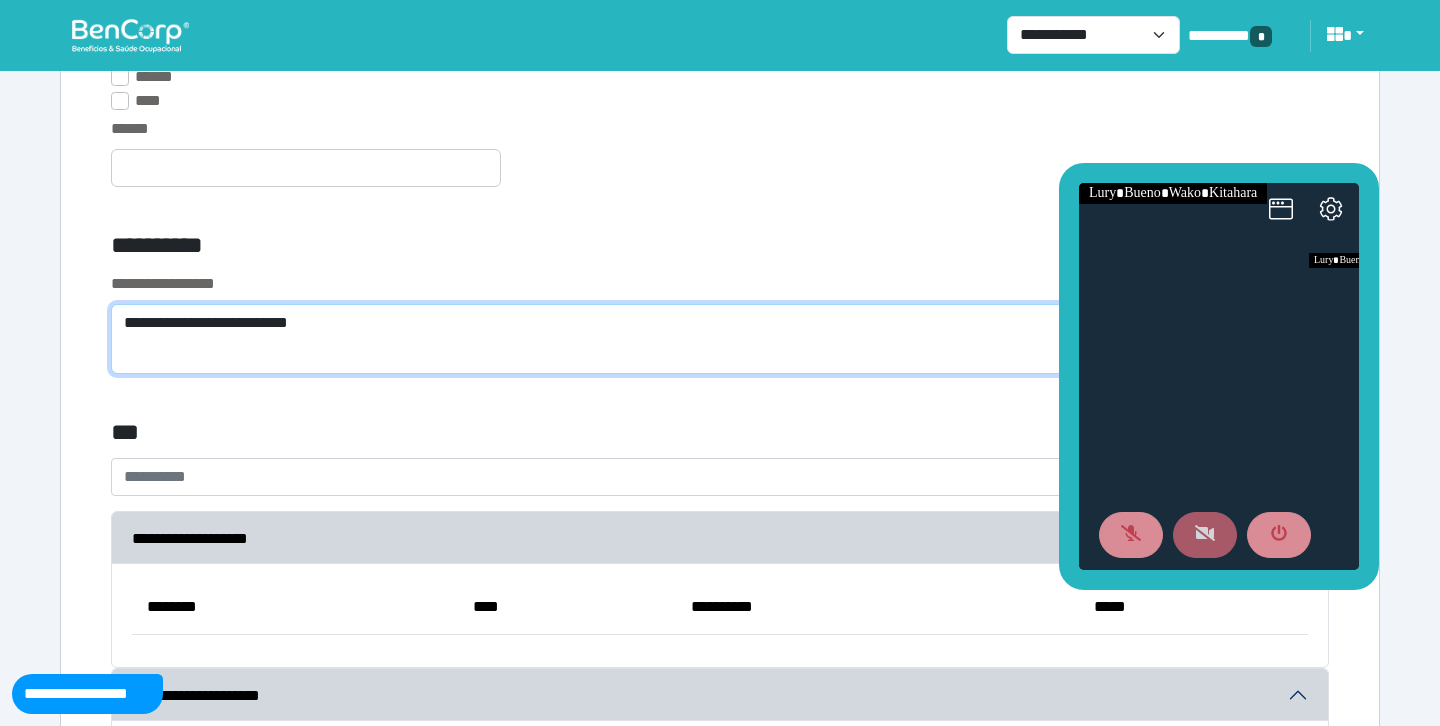 type on "**********" 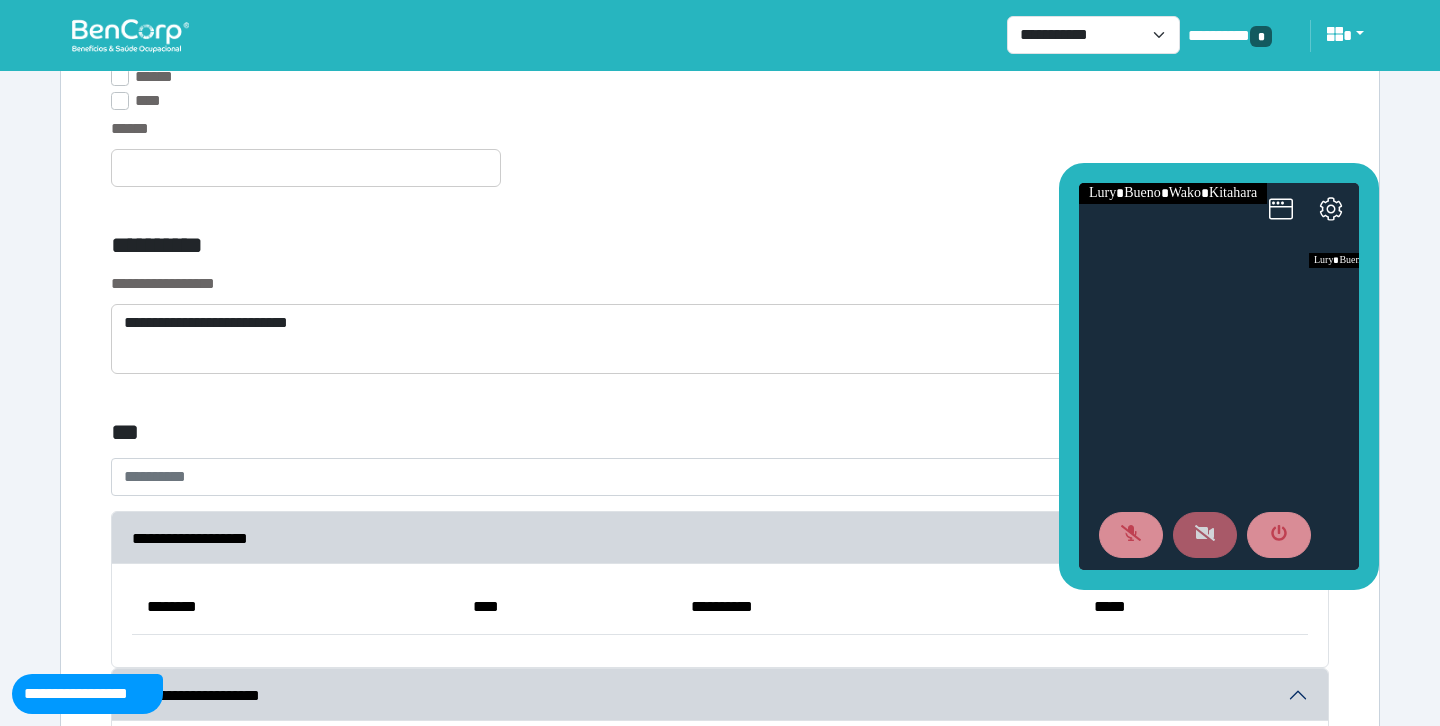 click on "**********" at bounding box center (720, 477) 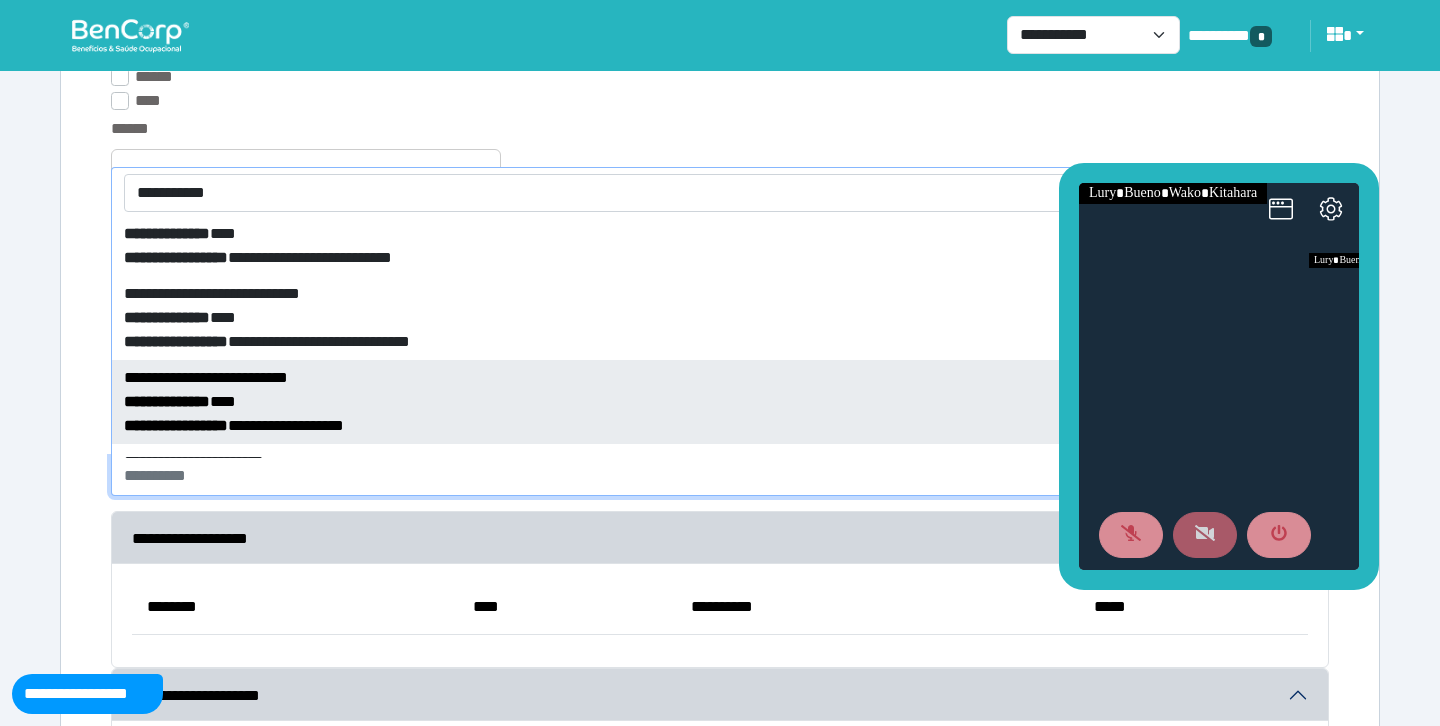 scroll, scrollTop: 335, scrollLeft: 0, axis: vertical 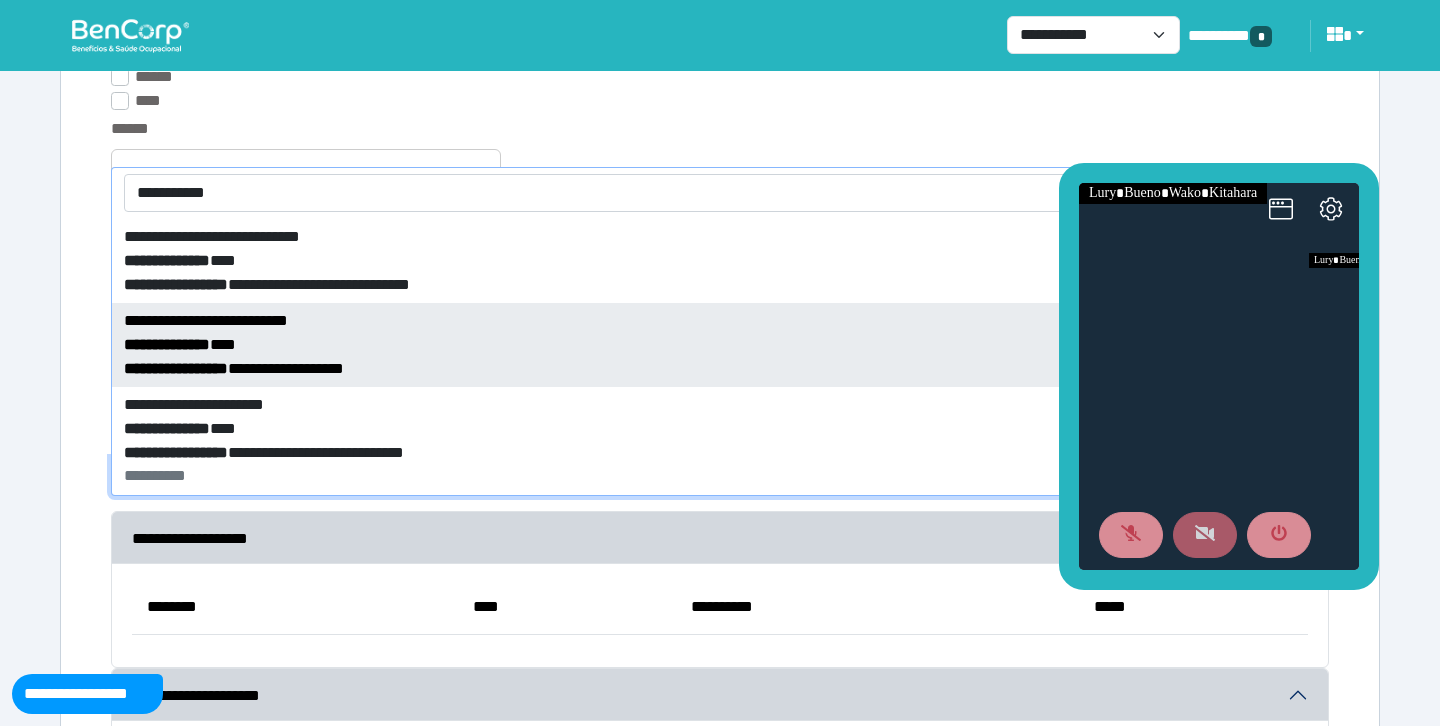 type on "**********" 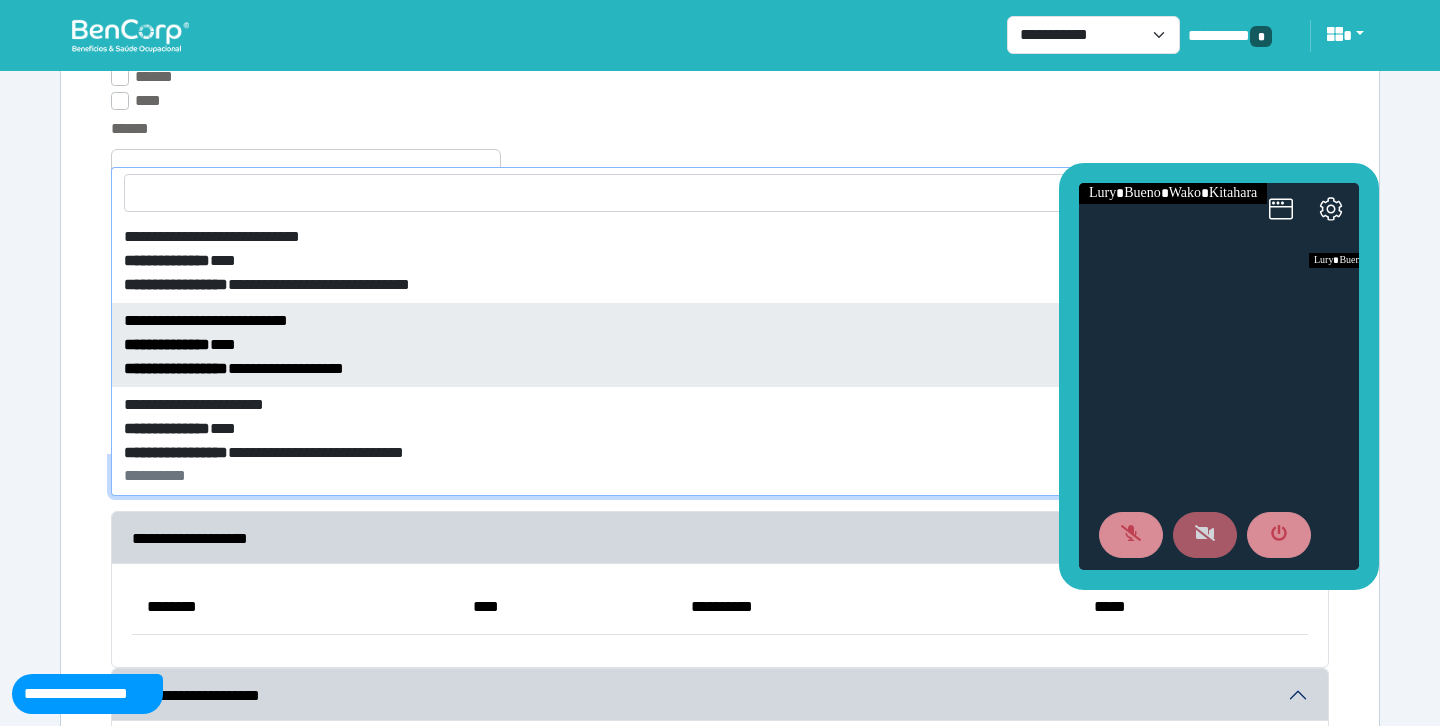 select on "***" 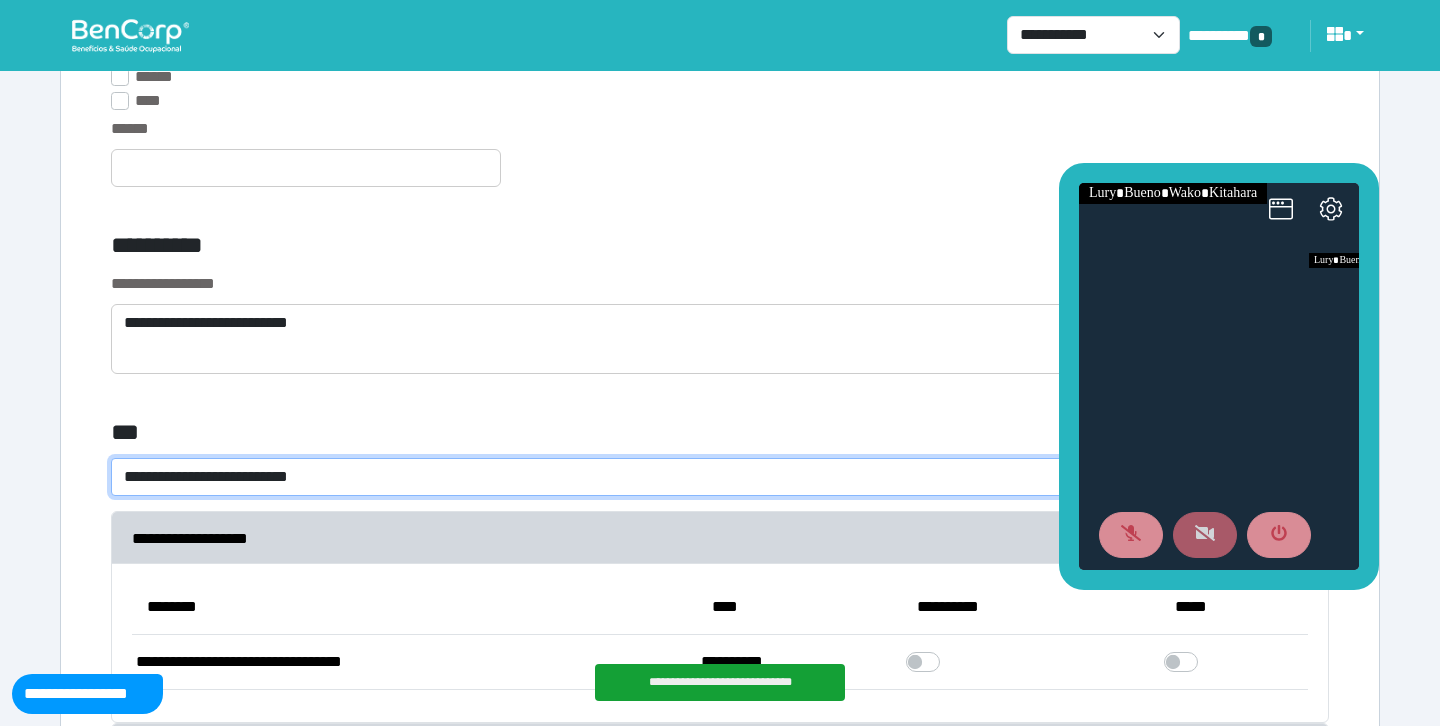 click on "**********" at bounding box center (720, 477) 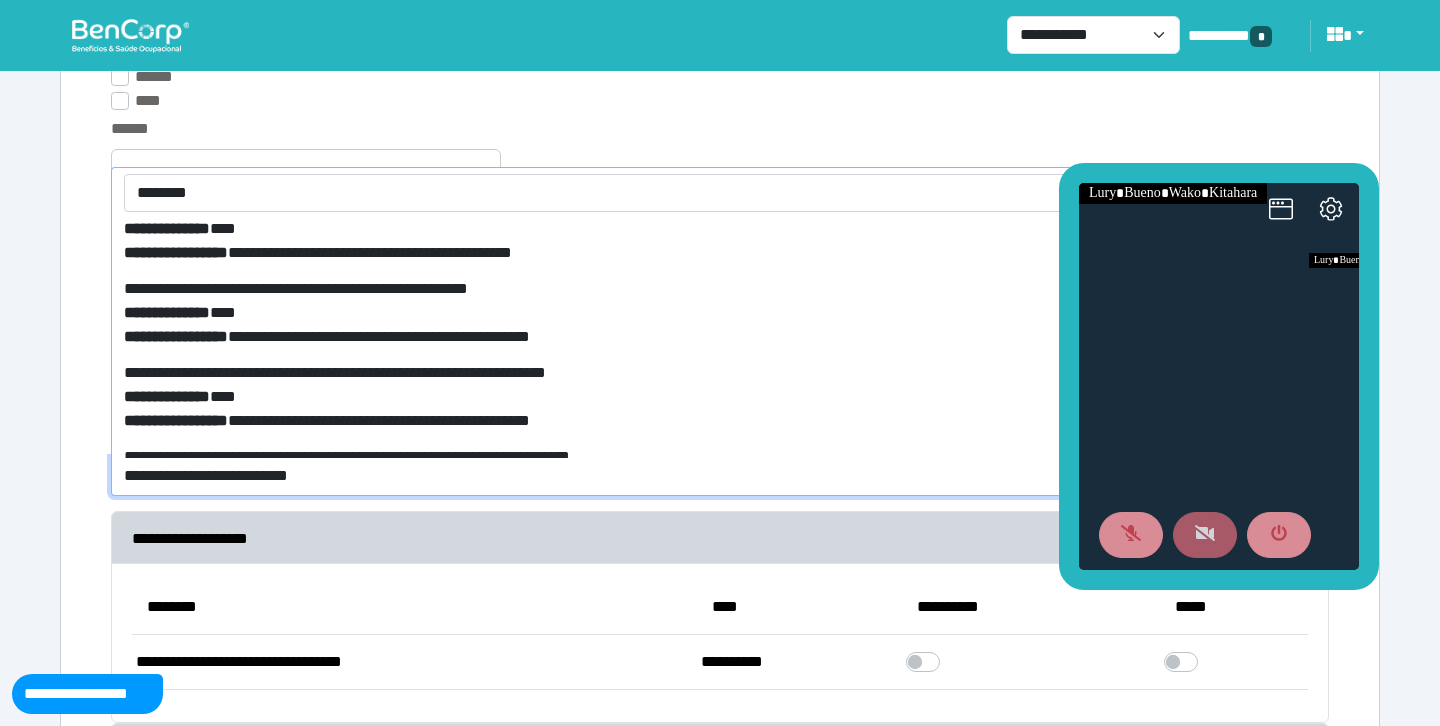 scroll, scrollTop: 0, scrollLeft: 0, axis: both 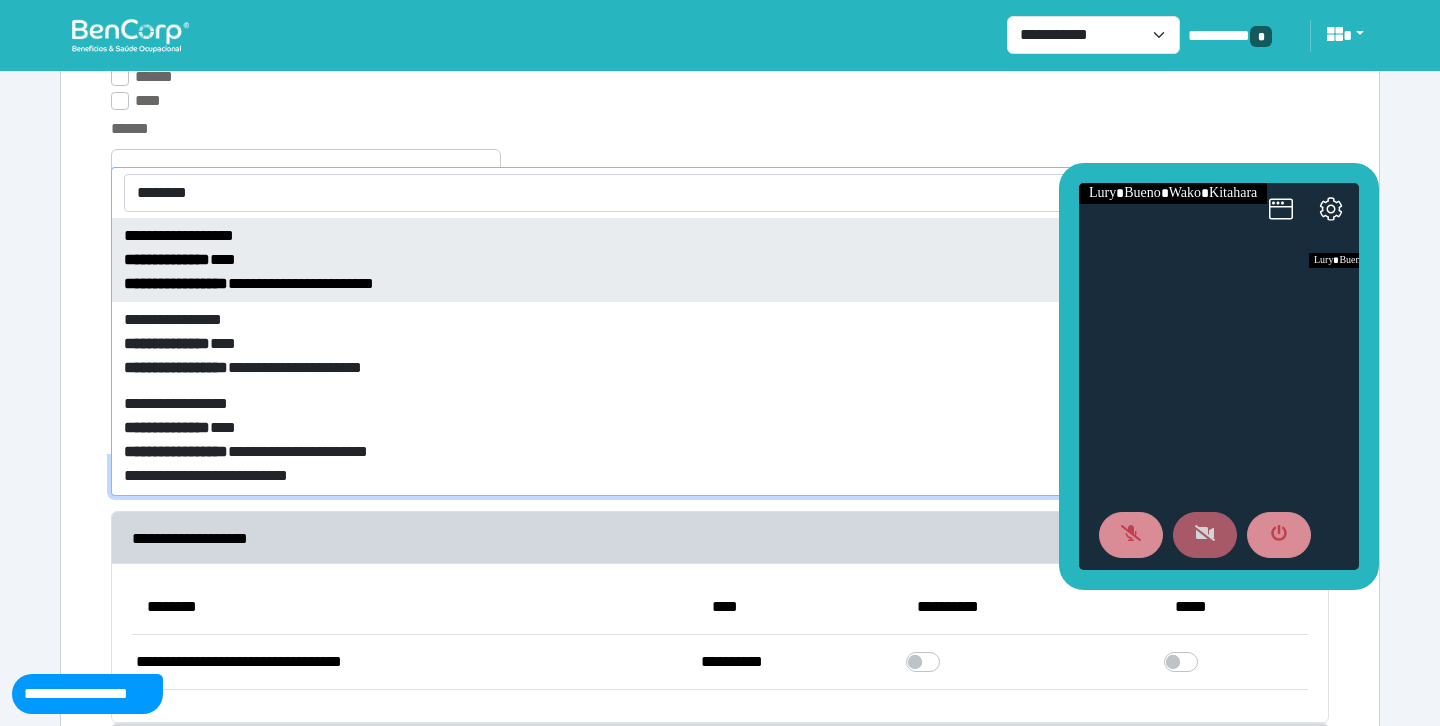 type on "********" 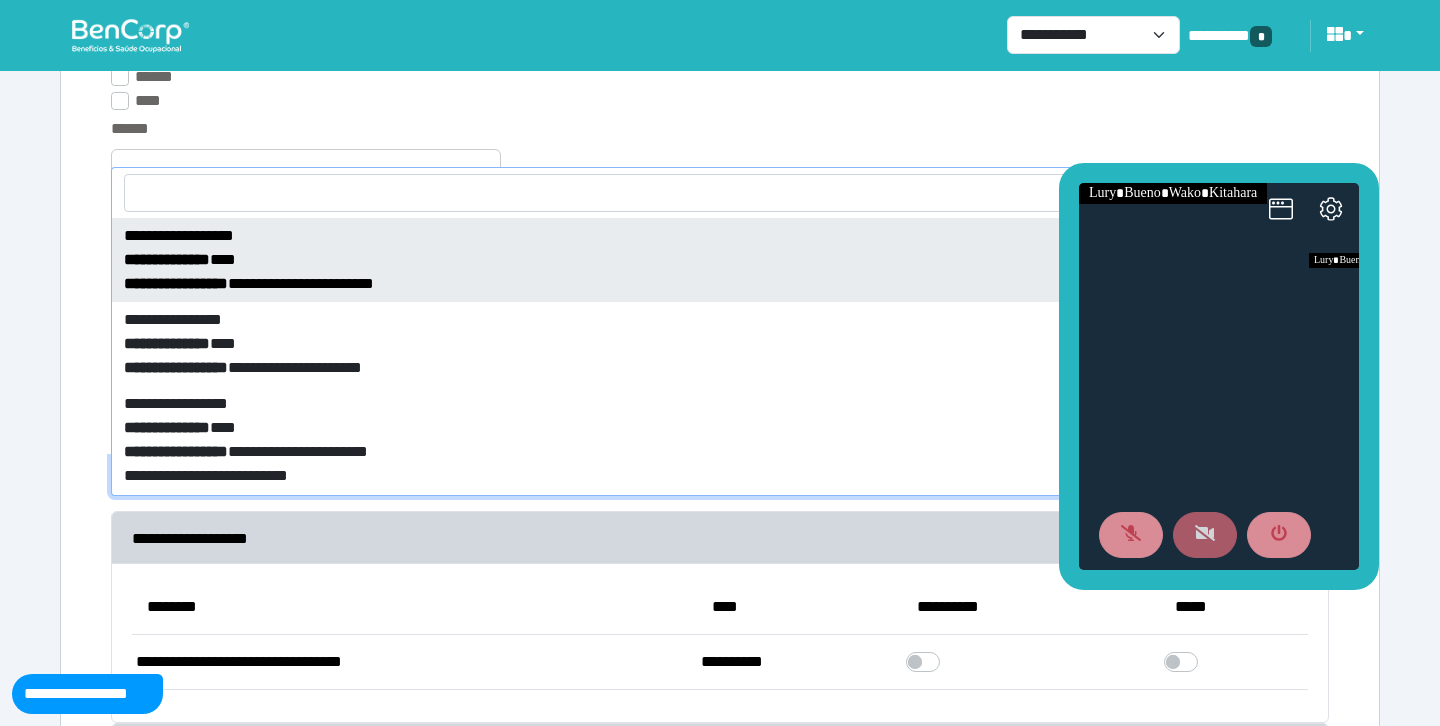 select on "****" 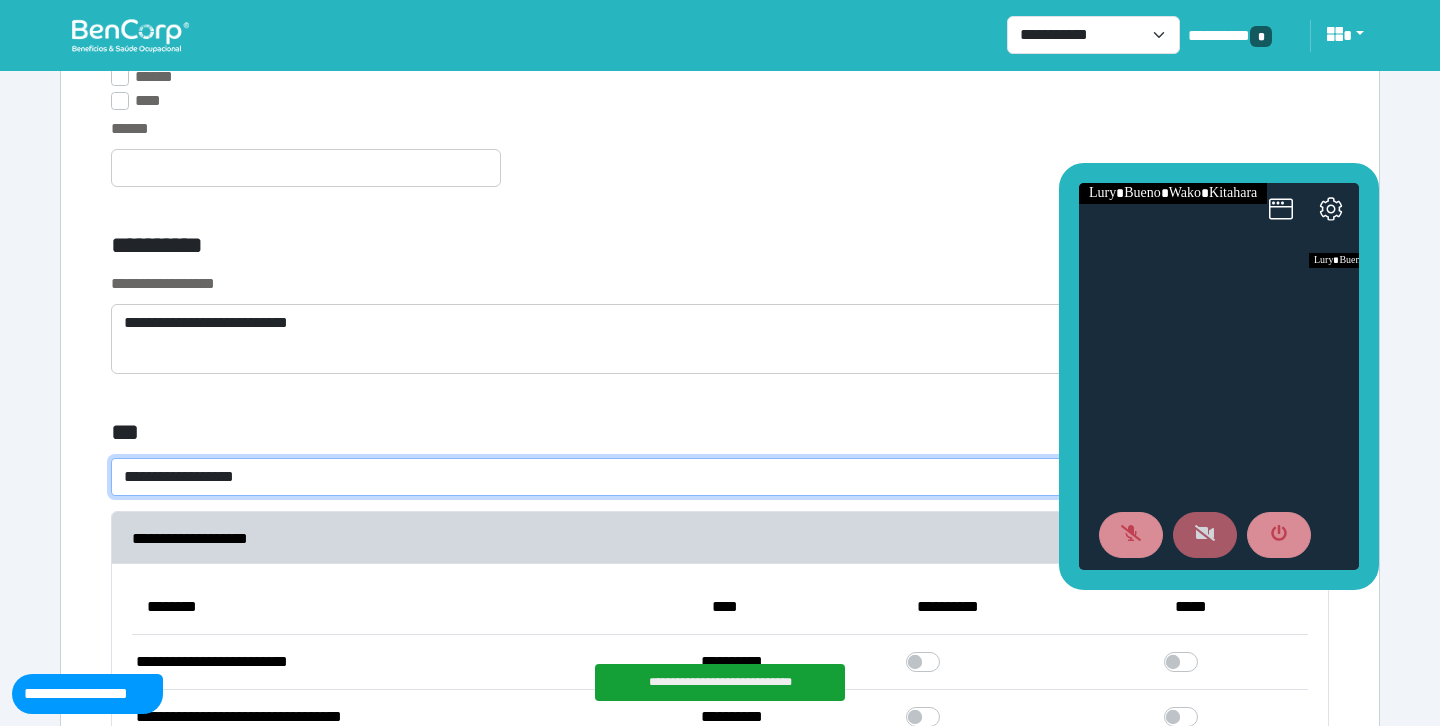 click on "******" at bounding box center (720, 164) 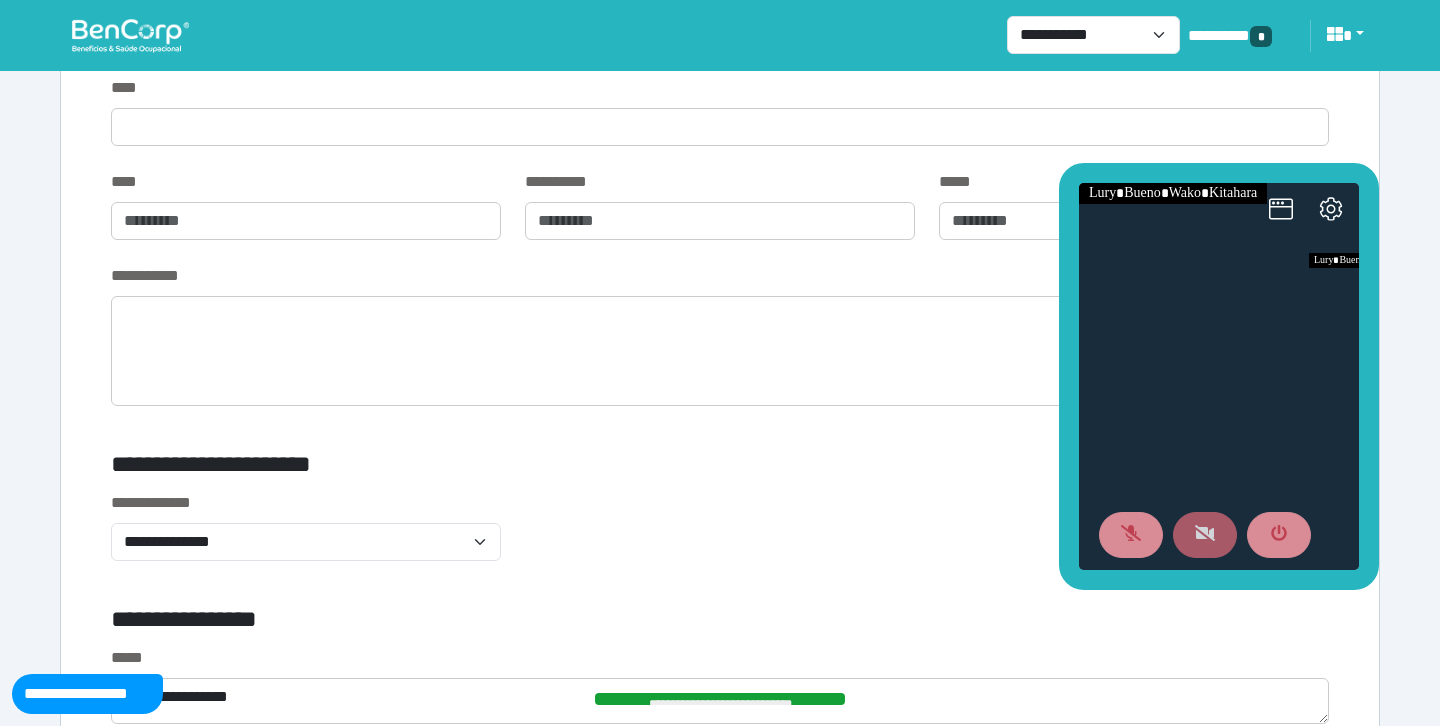 scroll, scrollTop: 6483, scrollLeft: 0, axis: vertical 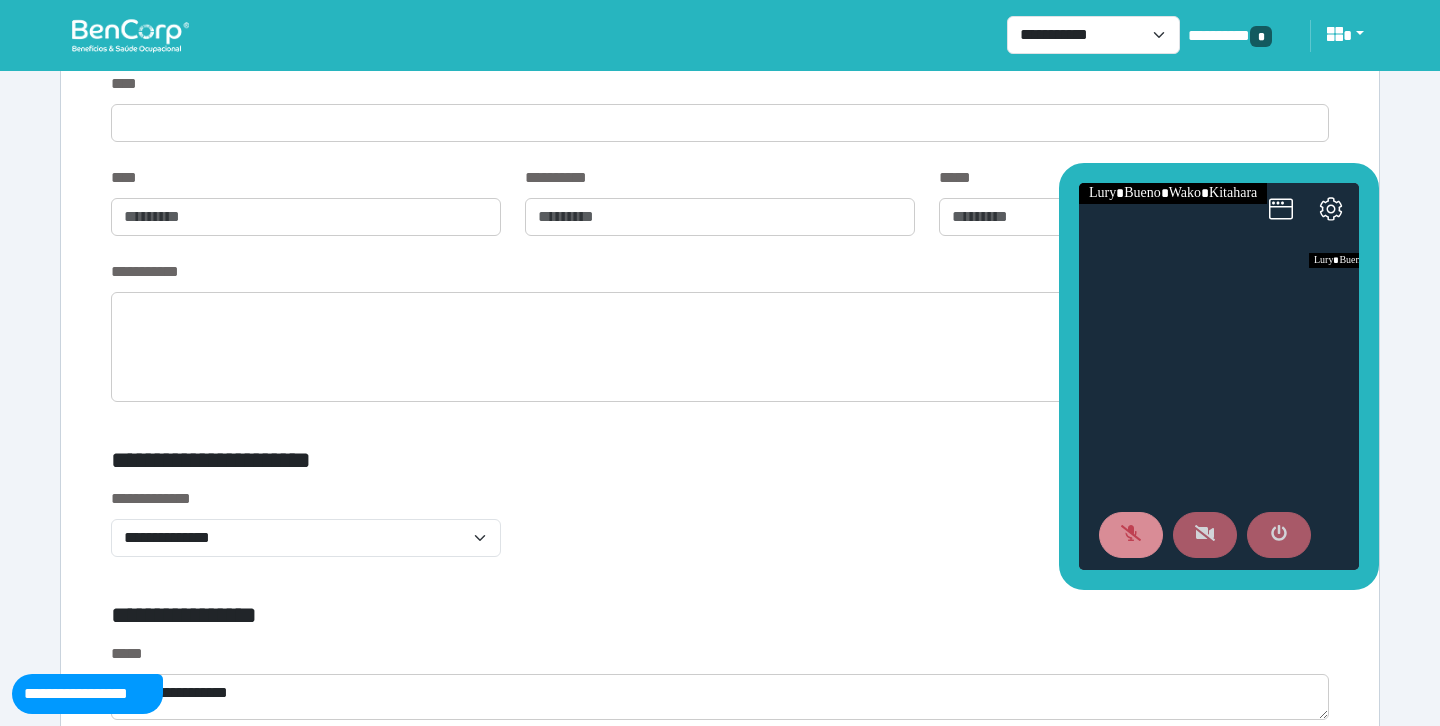 click at bounding box center (1279, 535) 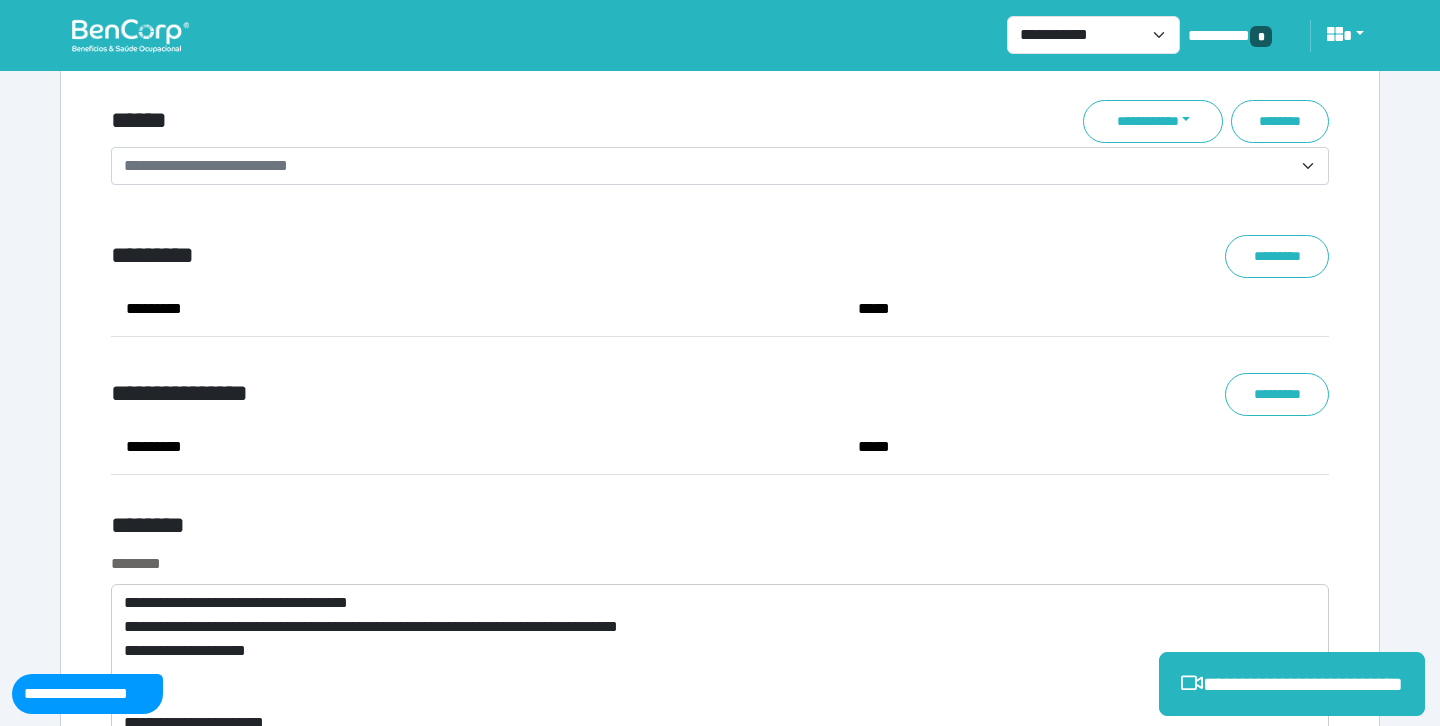scroll, scrollTop: 7227, scrollLeft: 0, axis: vertical 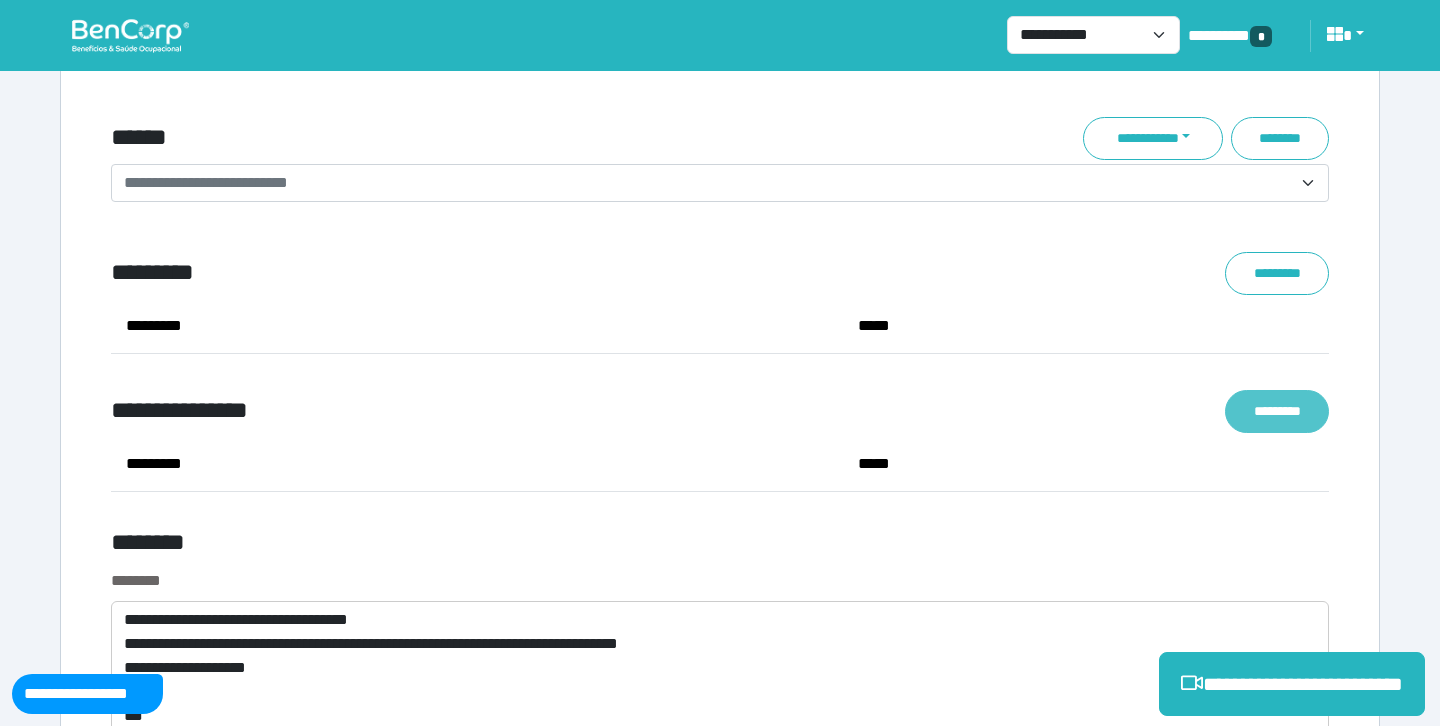 click on "*********" at bounding box center [1277, 411] 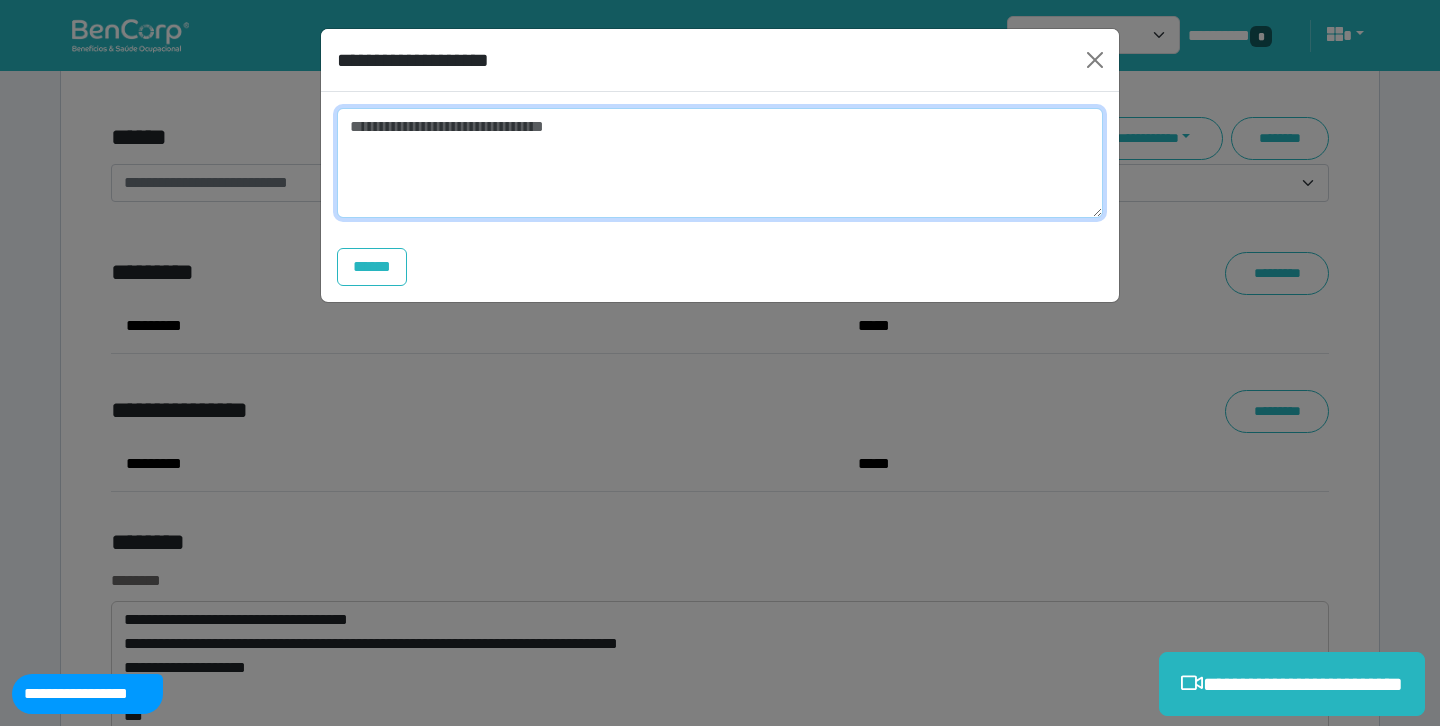 click at bounding box center [720, 163] 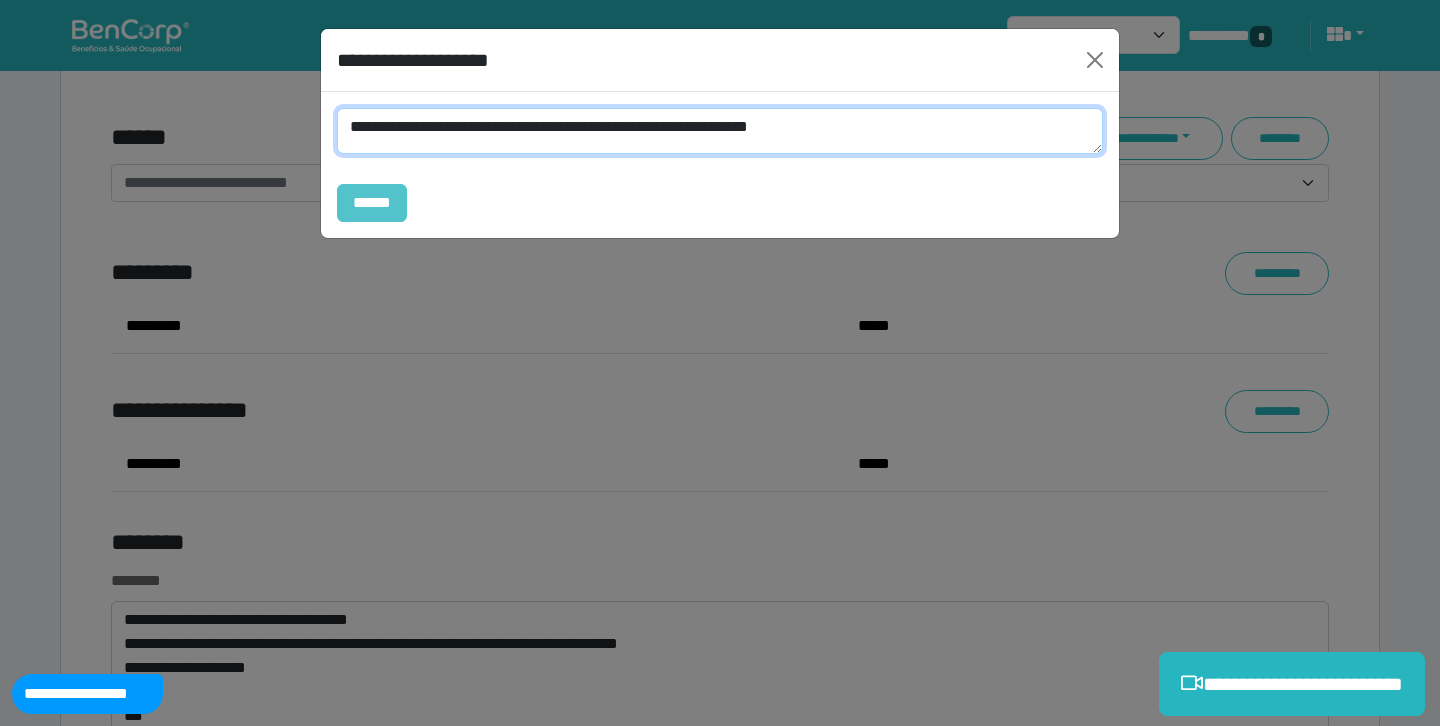 type on "**********" 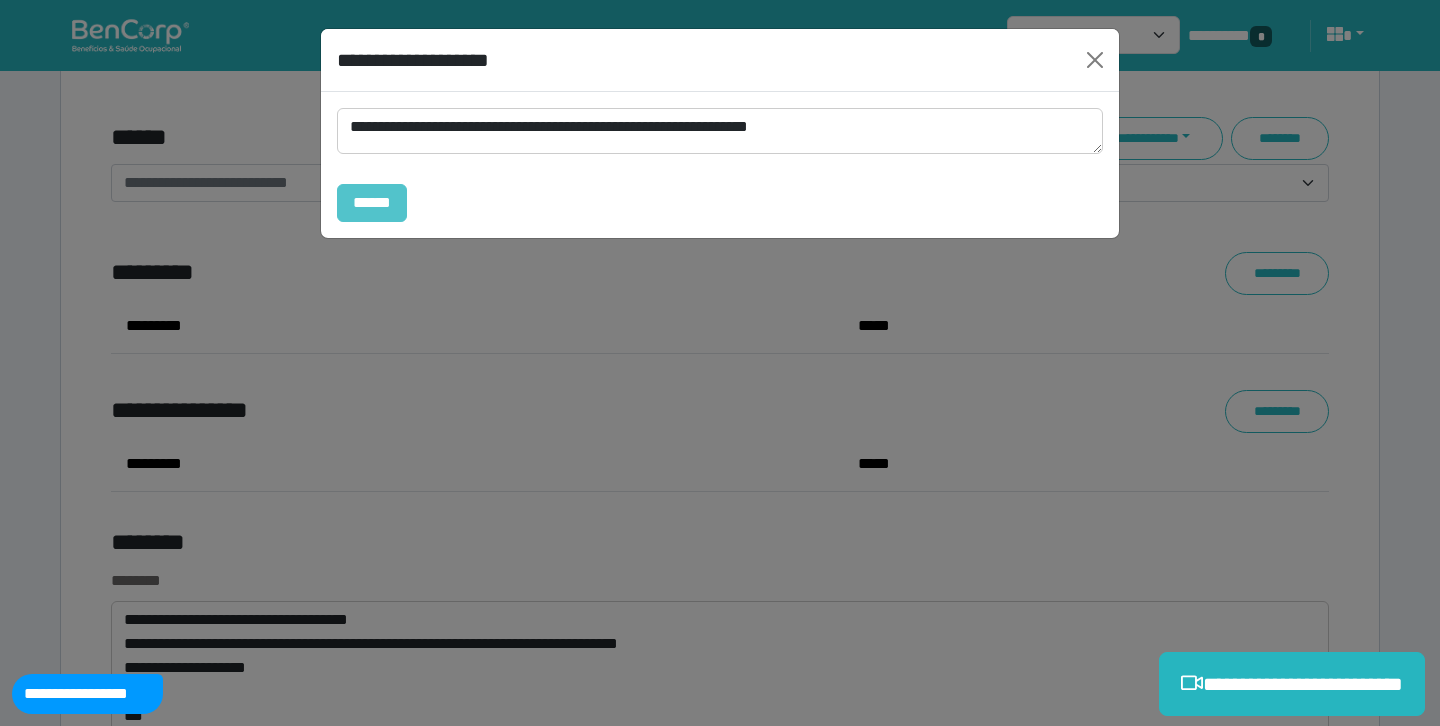 click on "******" at bounding box center (372, 203) 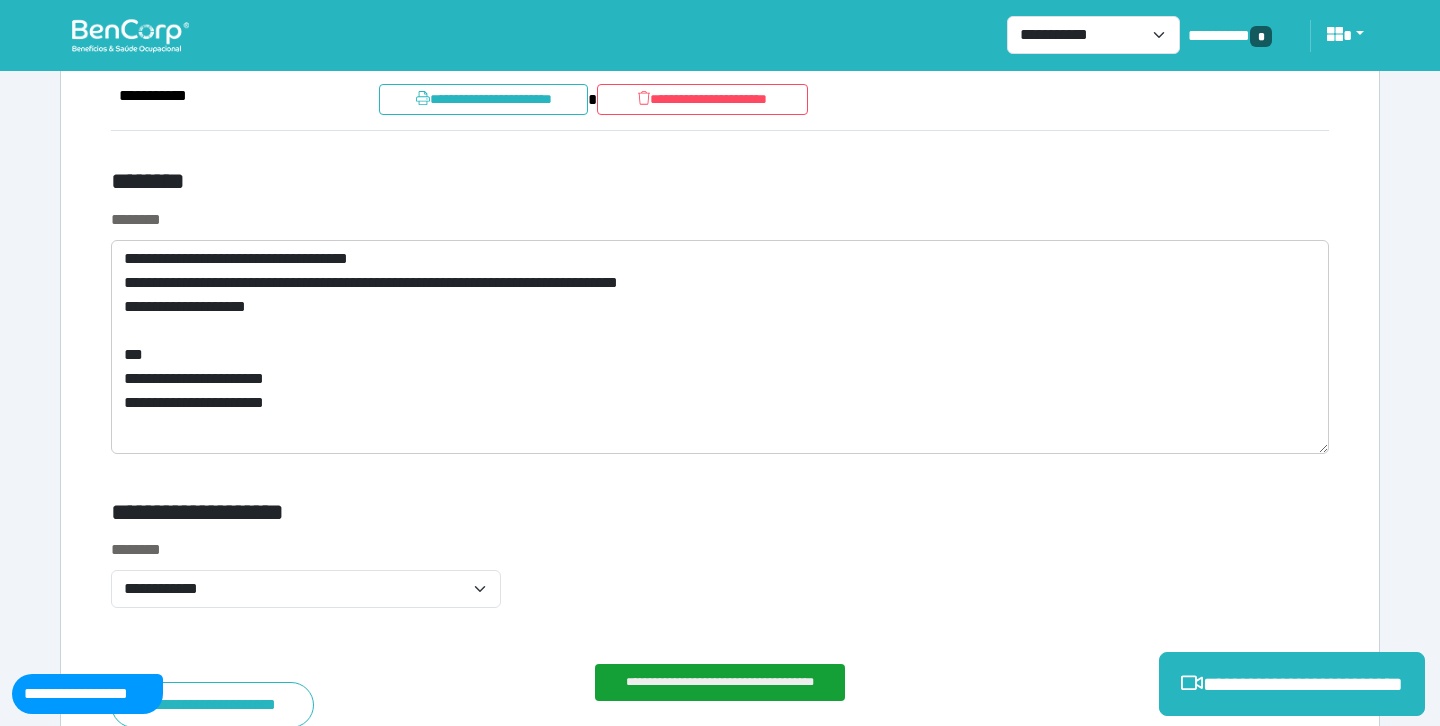 scroll, scrollTop: 7828, scrollLeft: 0, axis: vertical 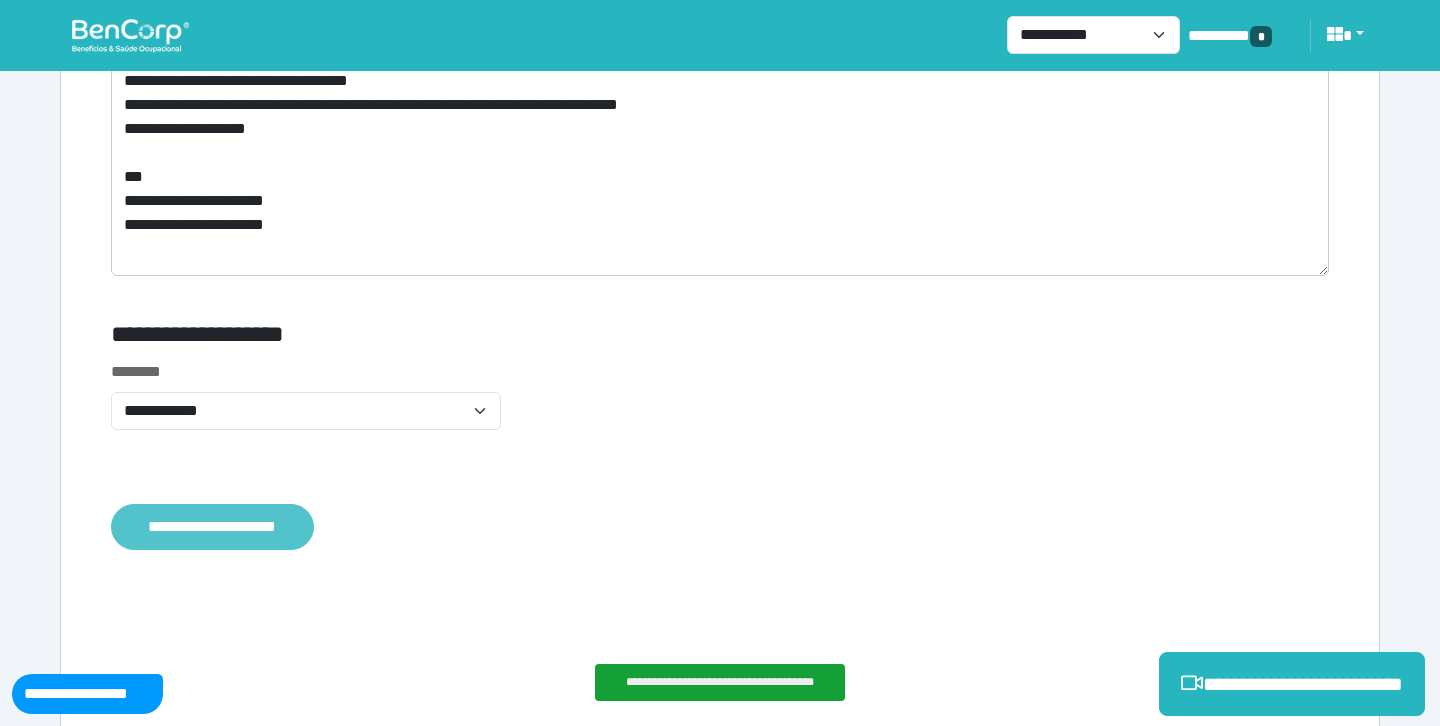 click on "**********" at bounding box center (212, 527) 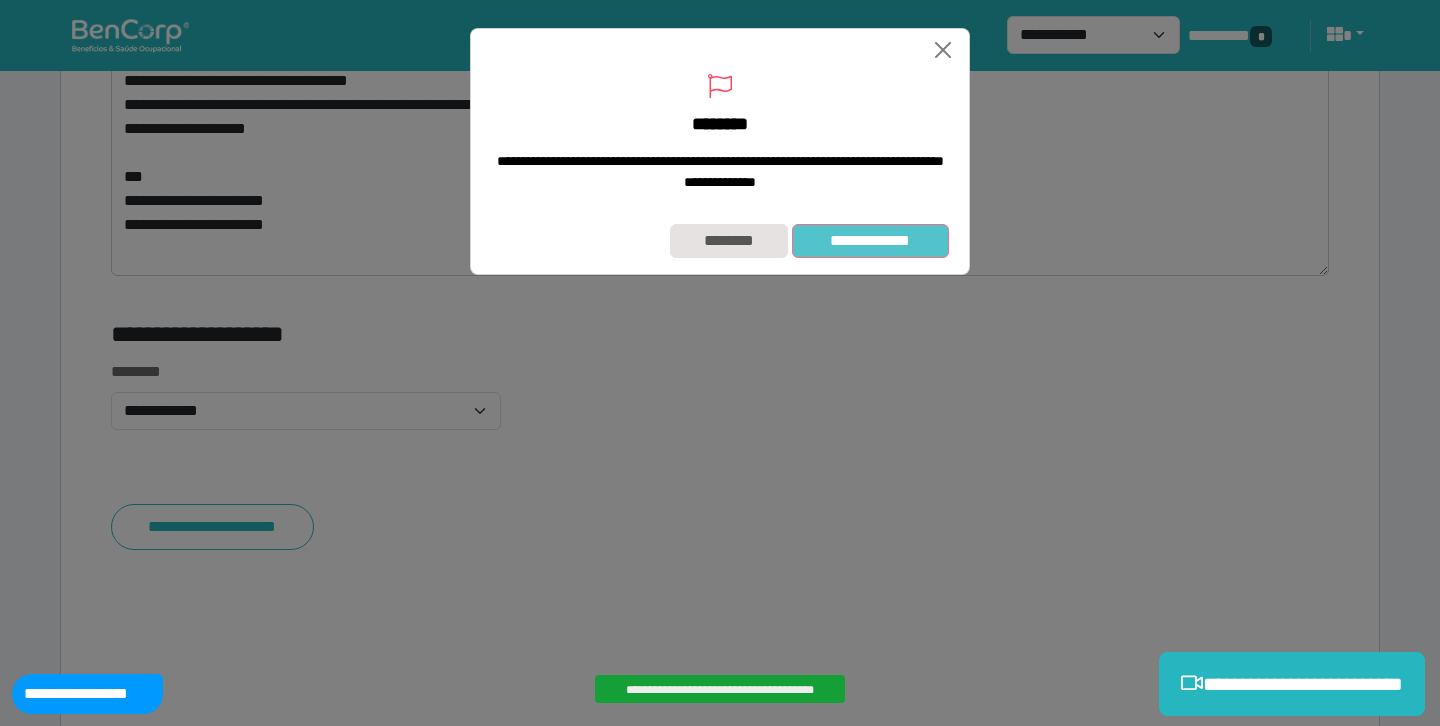 click on "**********" at bounding box center (870, 241) 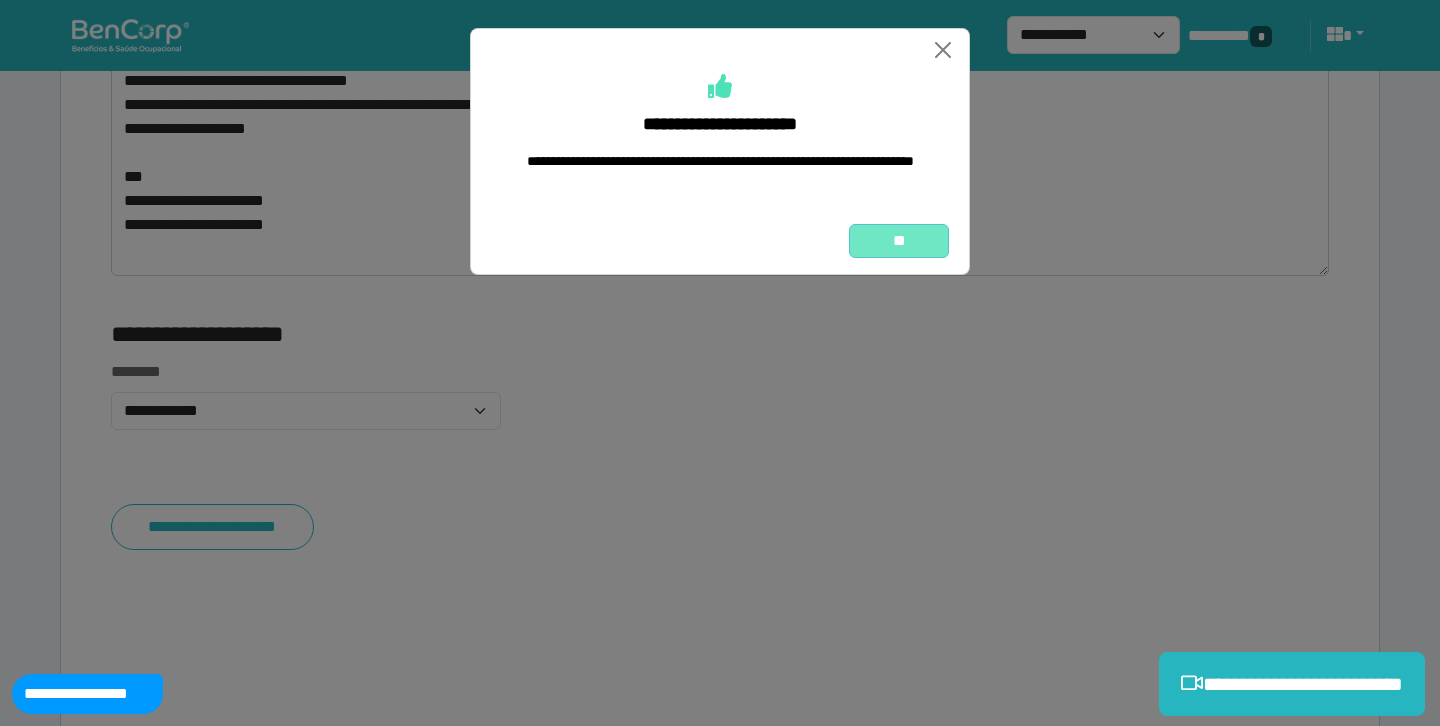 click on "**" at bounding box center [899, 241] 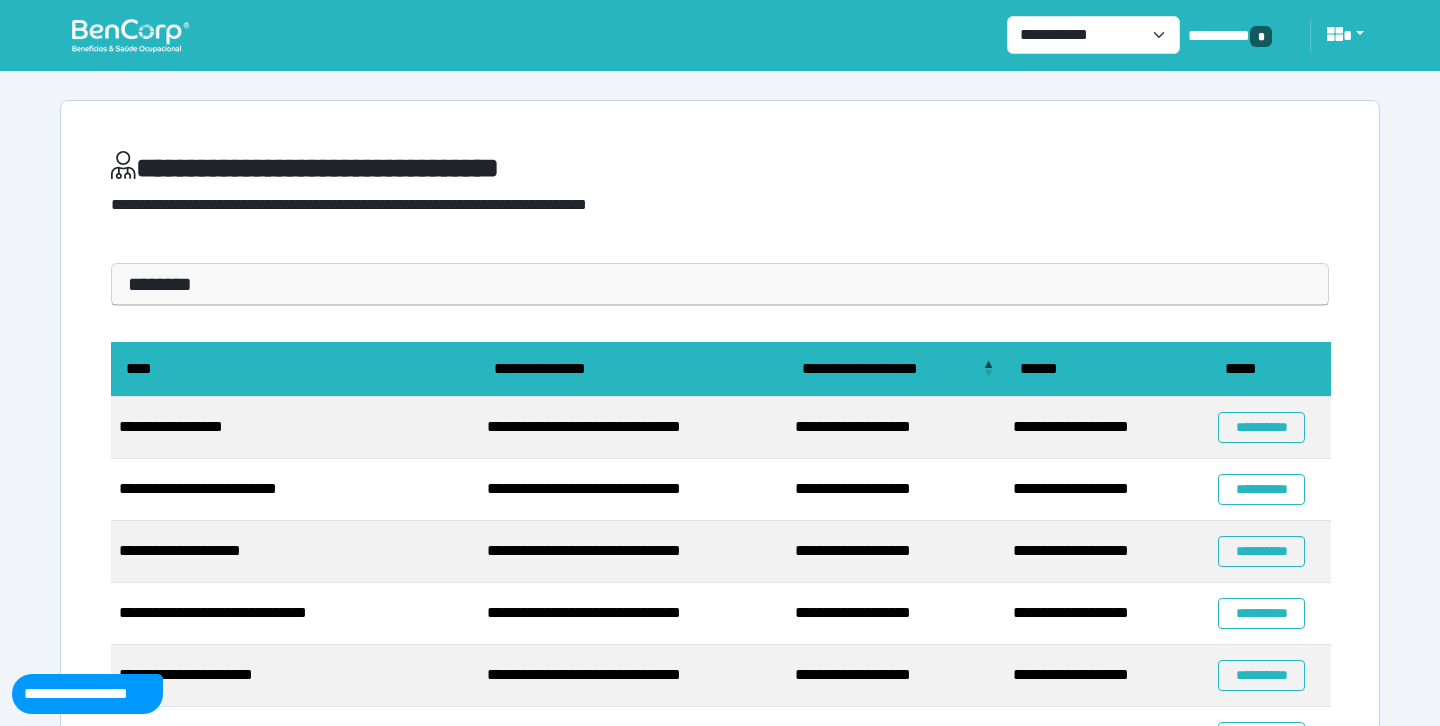 scroll, scrollTop: 0, scrollLeft: 0, axis: both 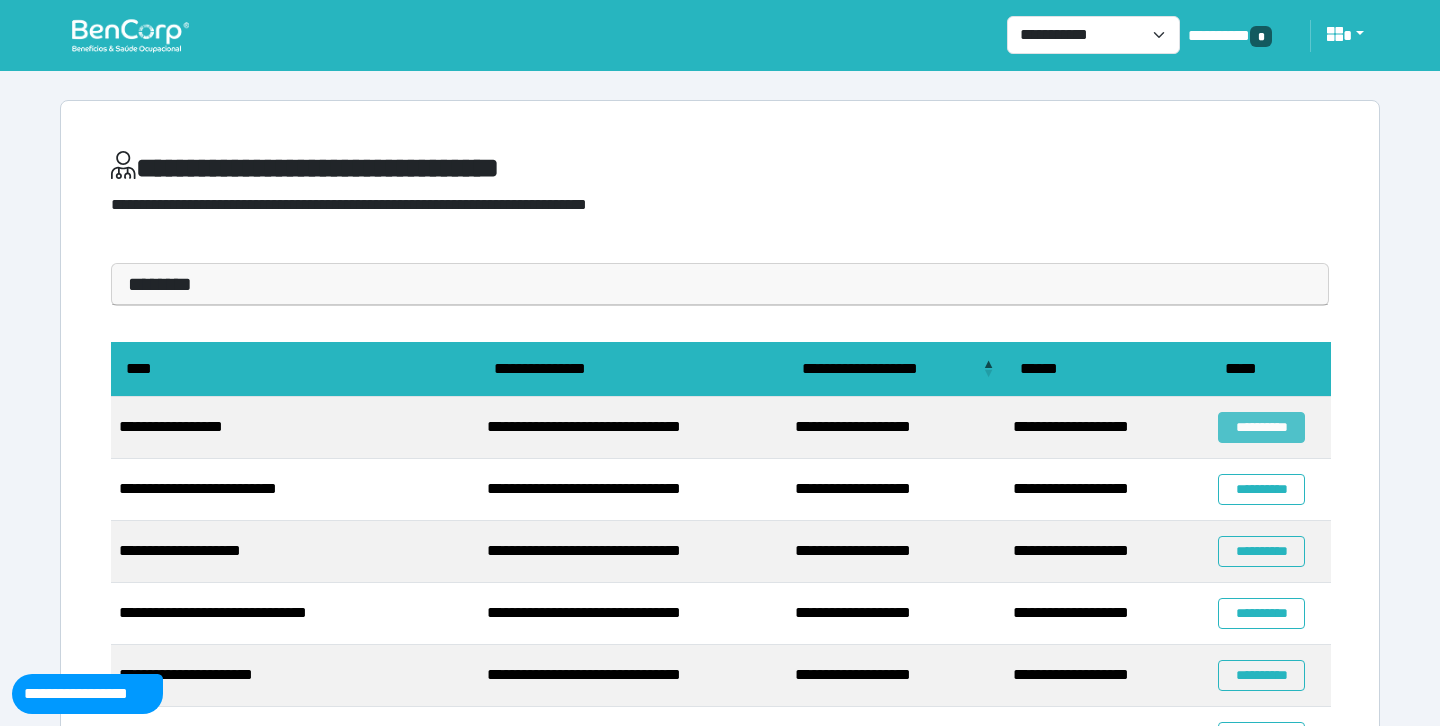 click on "**********" at bounding box center (1261, 427) 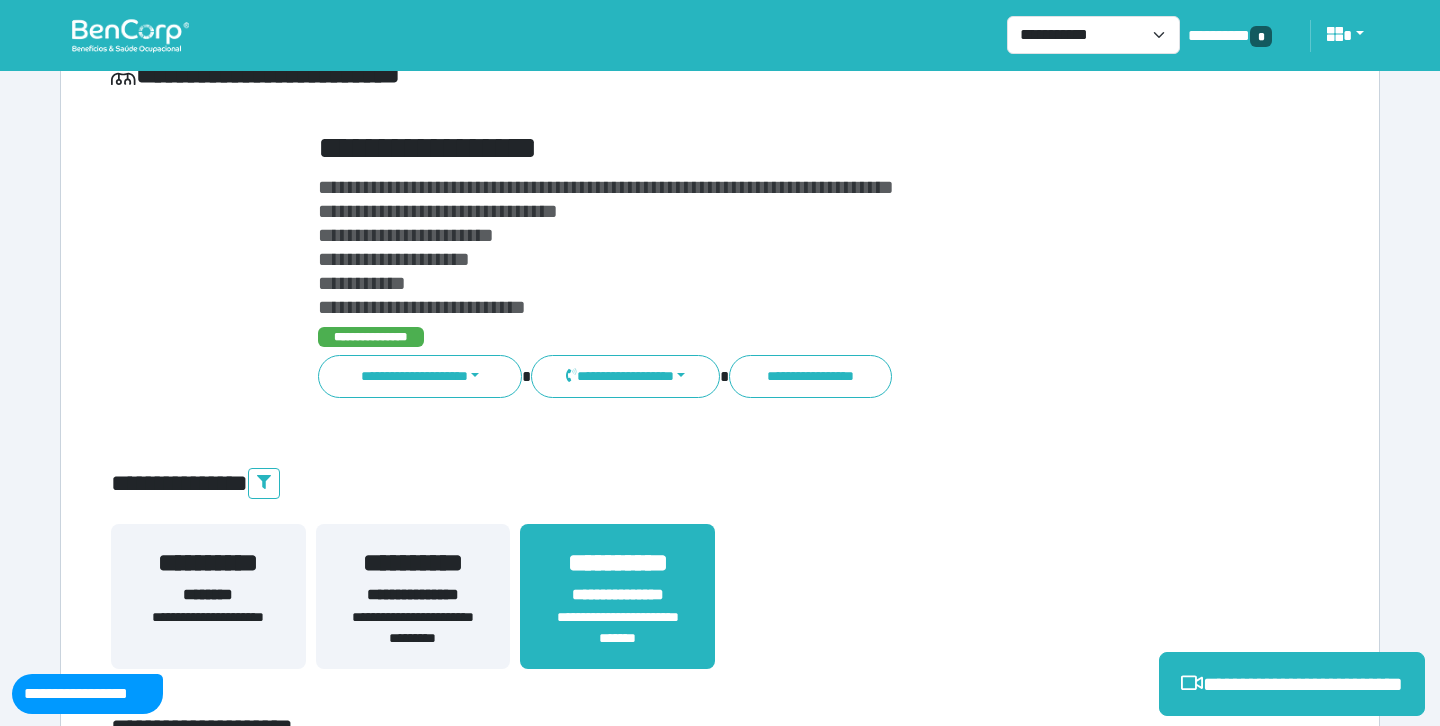 scroll, scrollTop: 155, scrollLeft: 0, axis: vertical 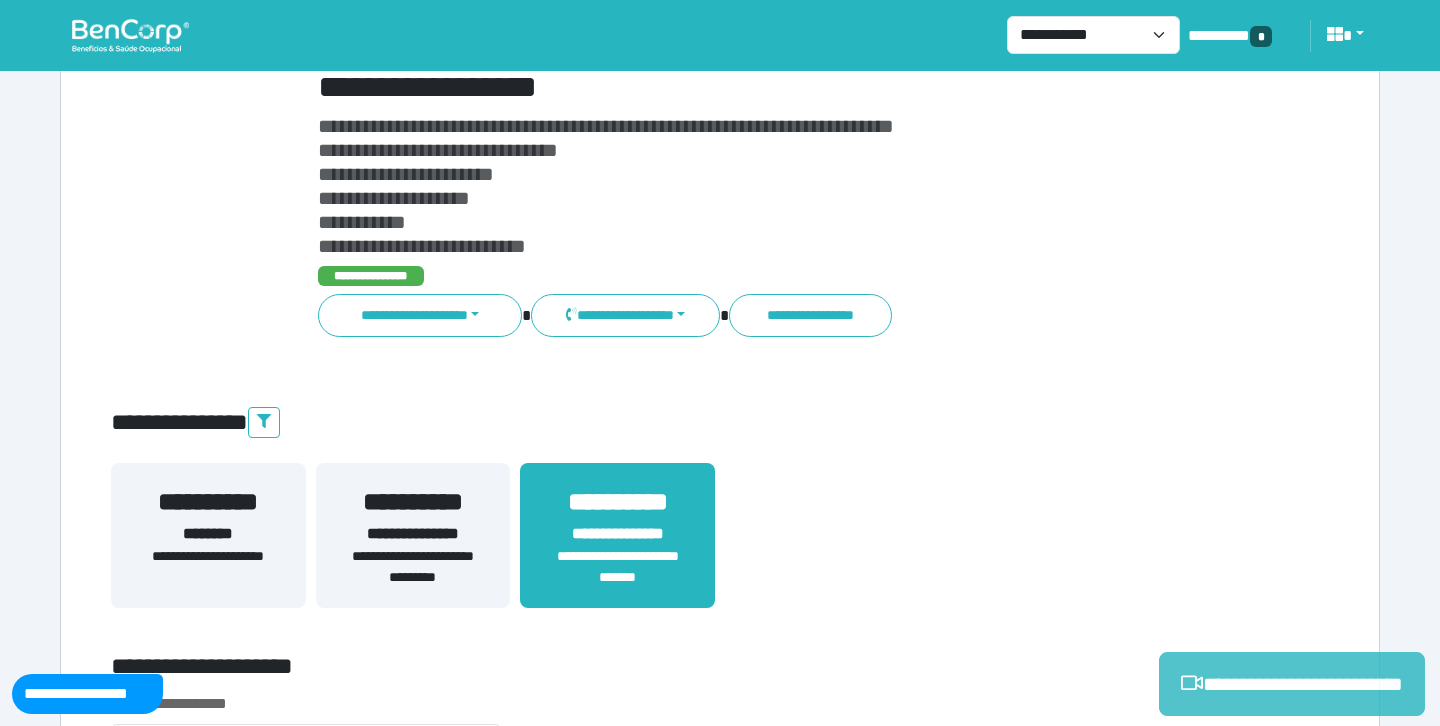 click on "**********" at bounding box center (1292, 684) 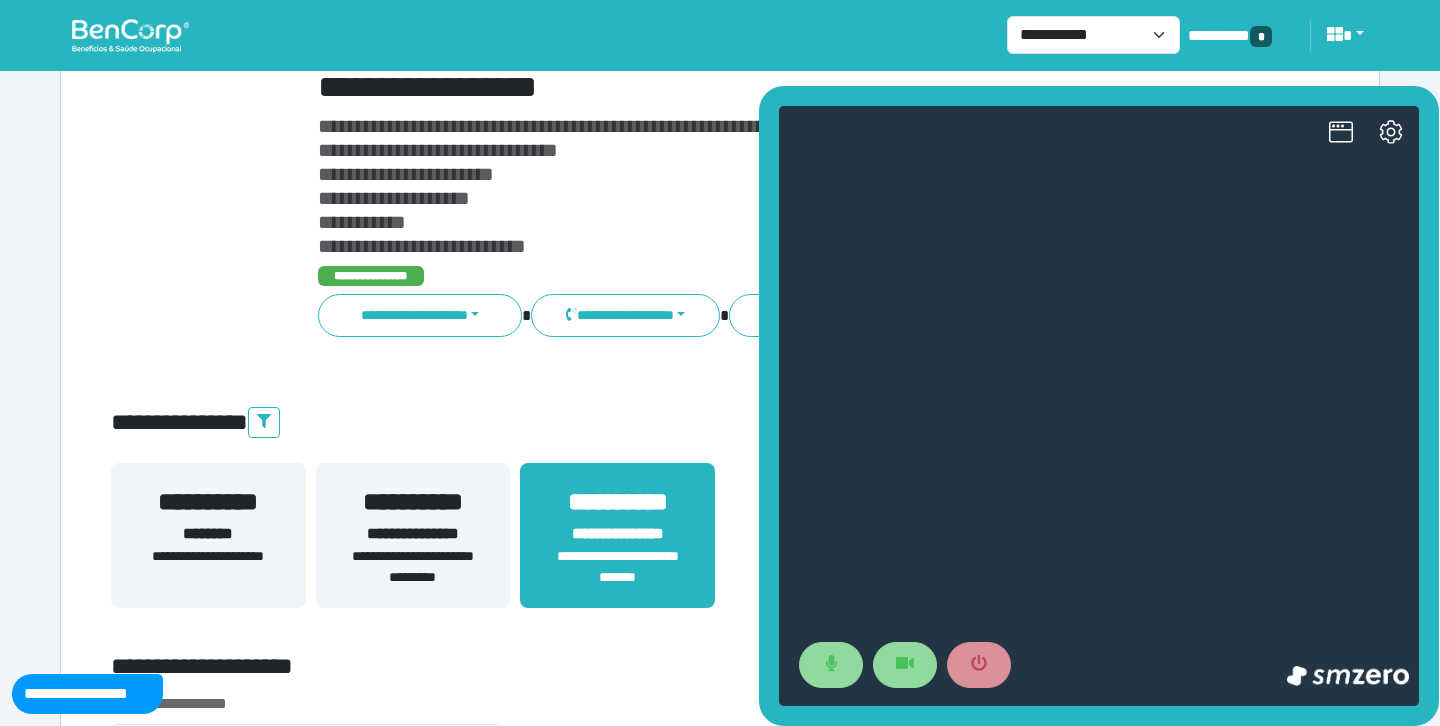 scroll, scrollTop: 0, scrollLeft: 0, axis: both 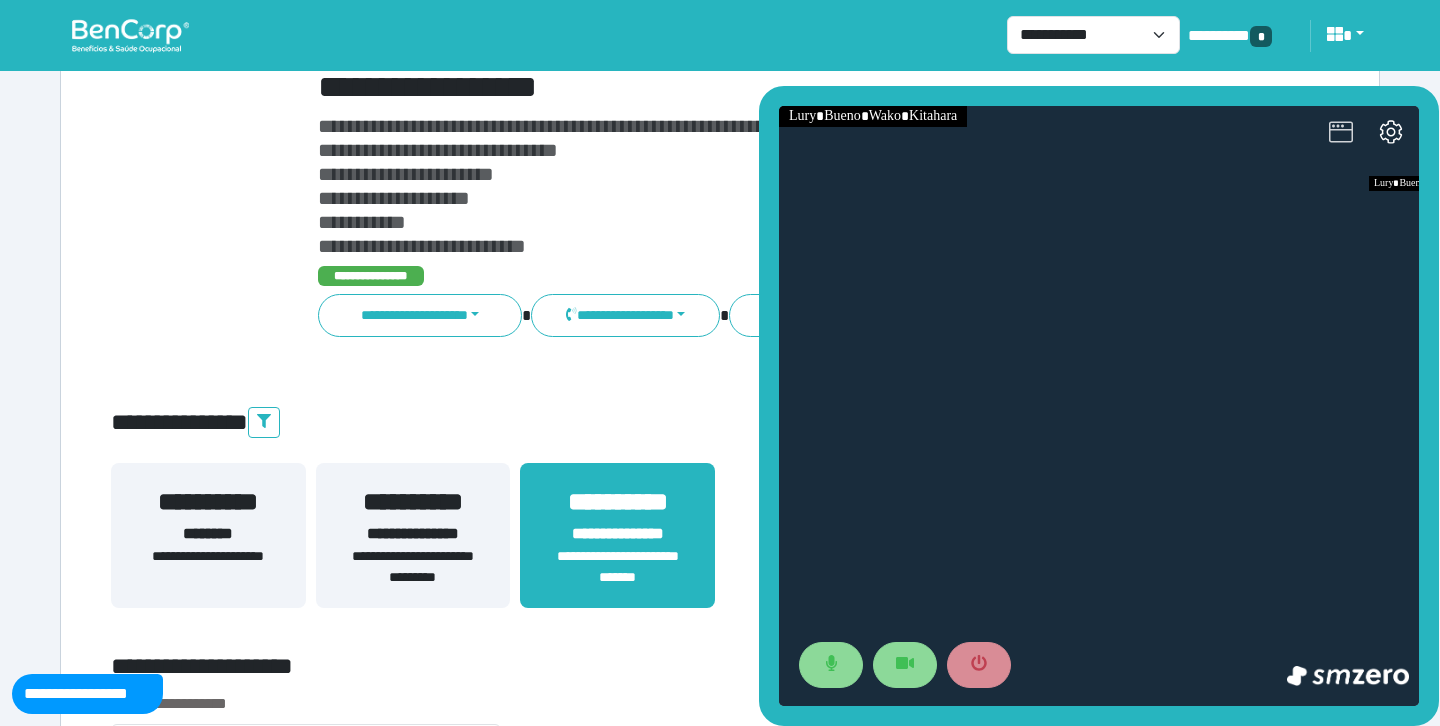 click 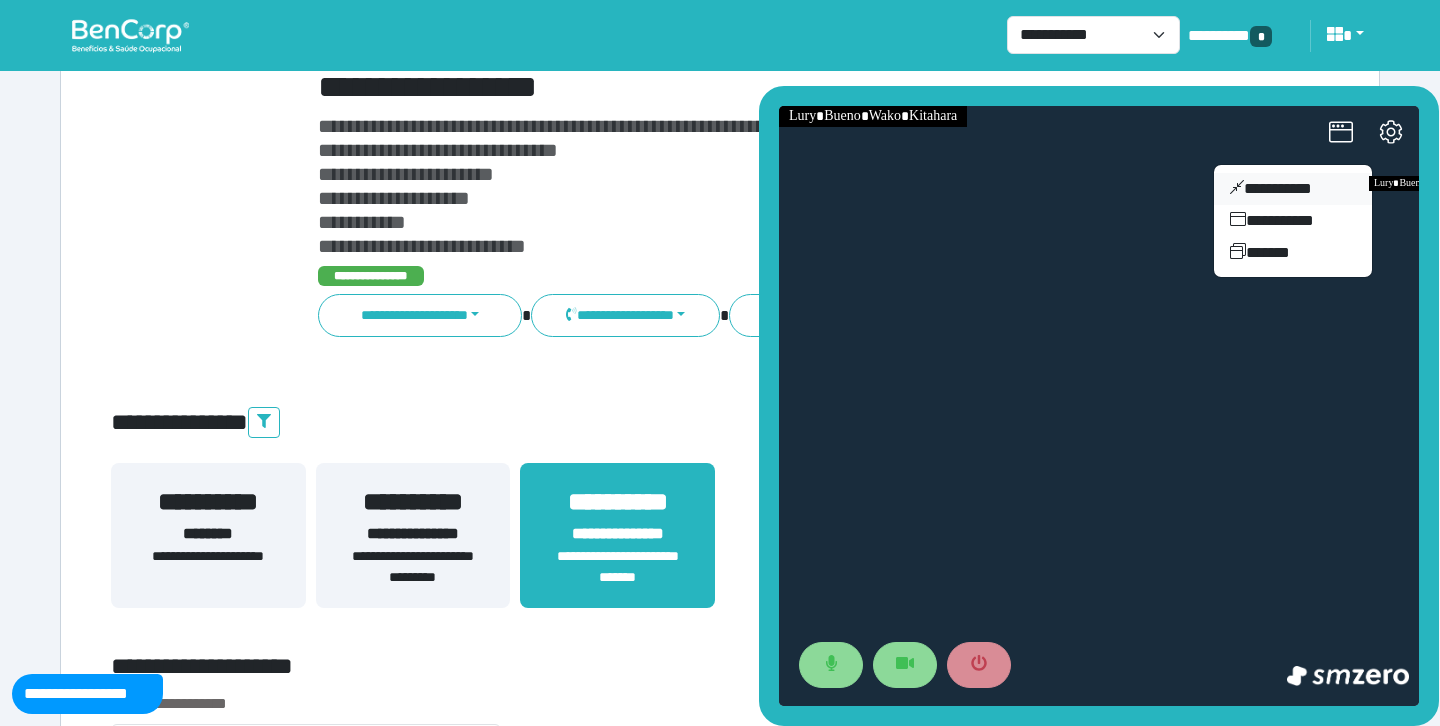 click on "**********" at bounding box center [1293, 189] 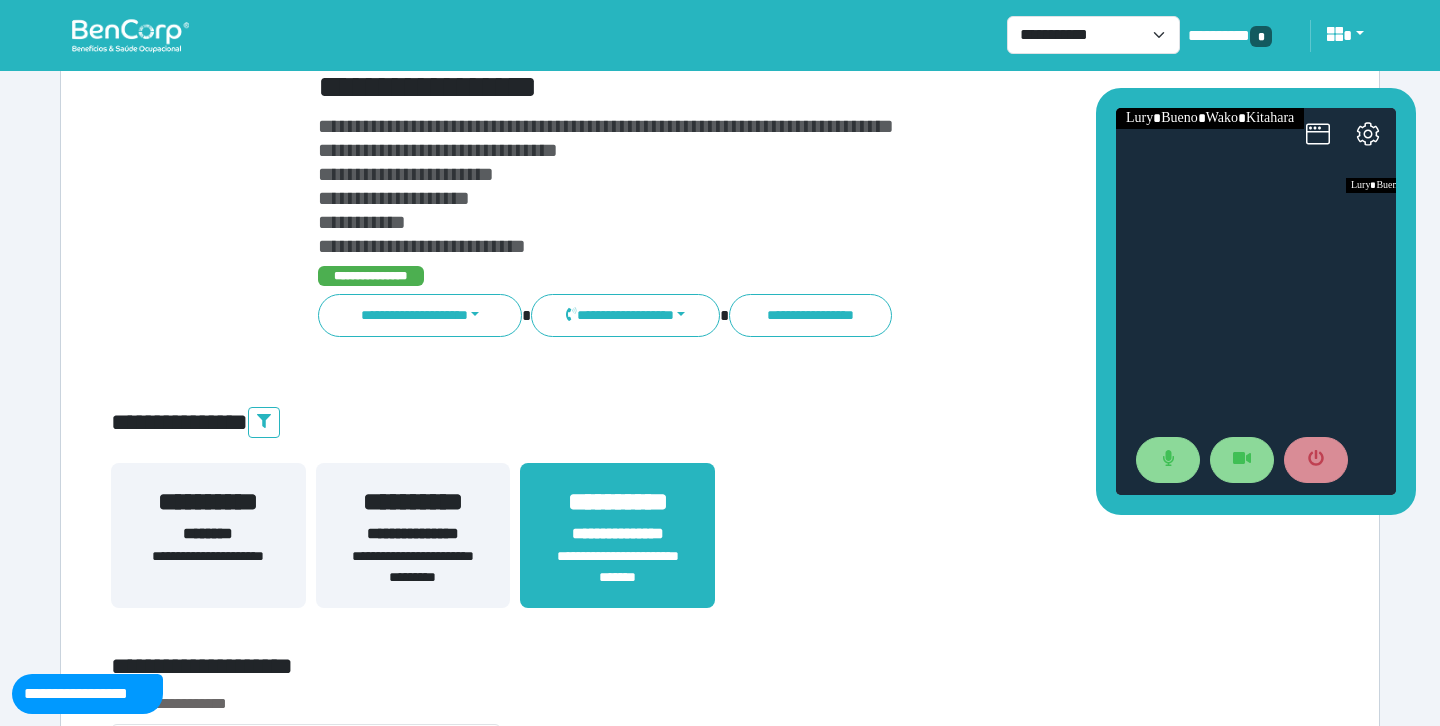 drag, startPoint x: 1260, startPoint y: 309, endPoint x: 1235, endPoint y: 93, distance: 217.44194 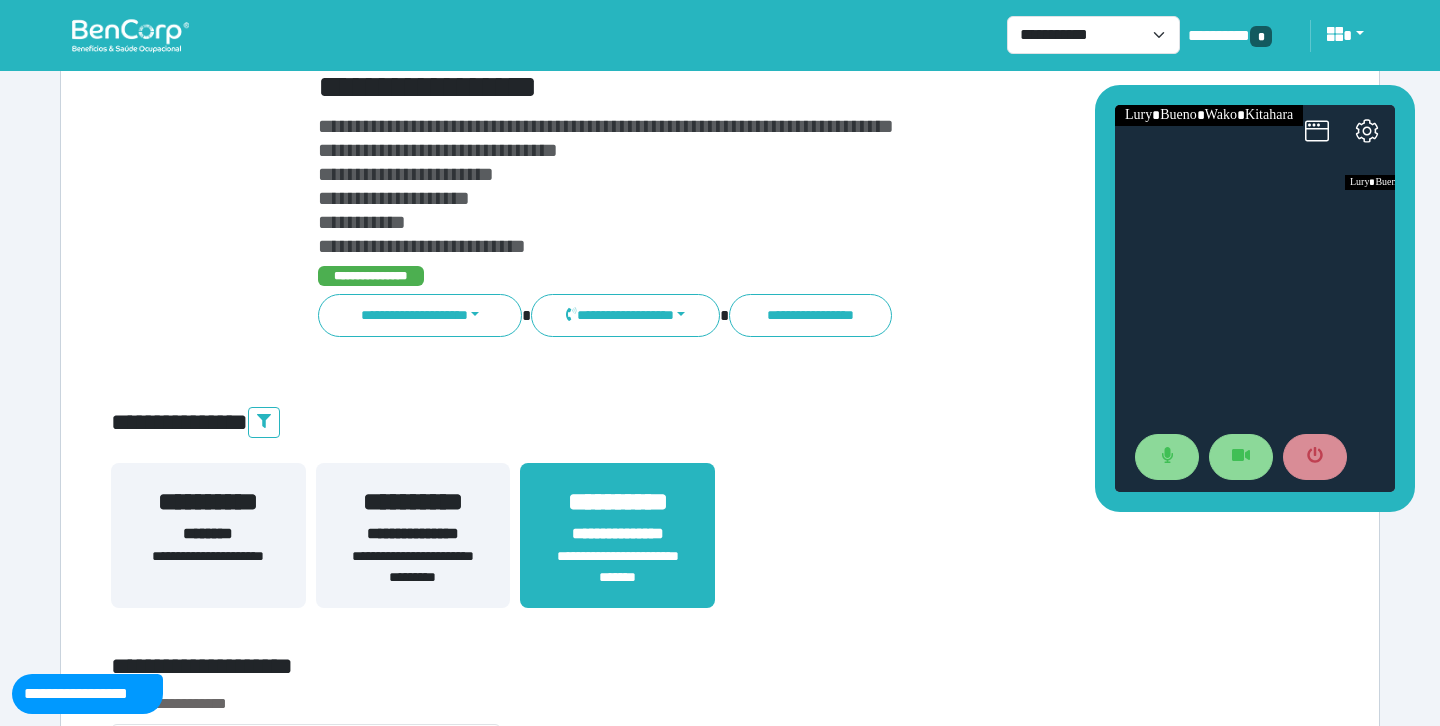 click on "**********" at bounding box center (772, 186) 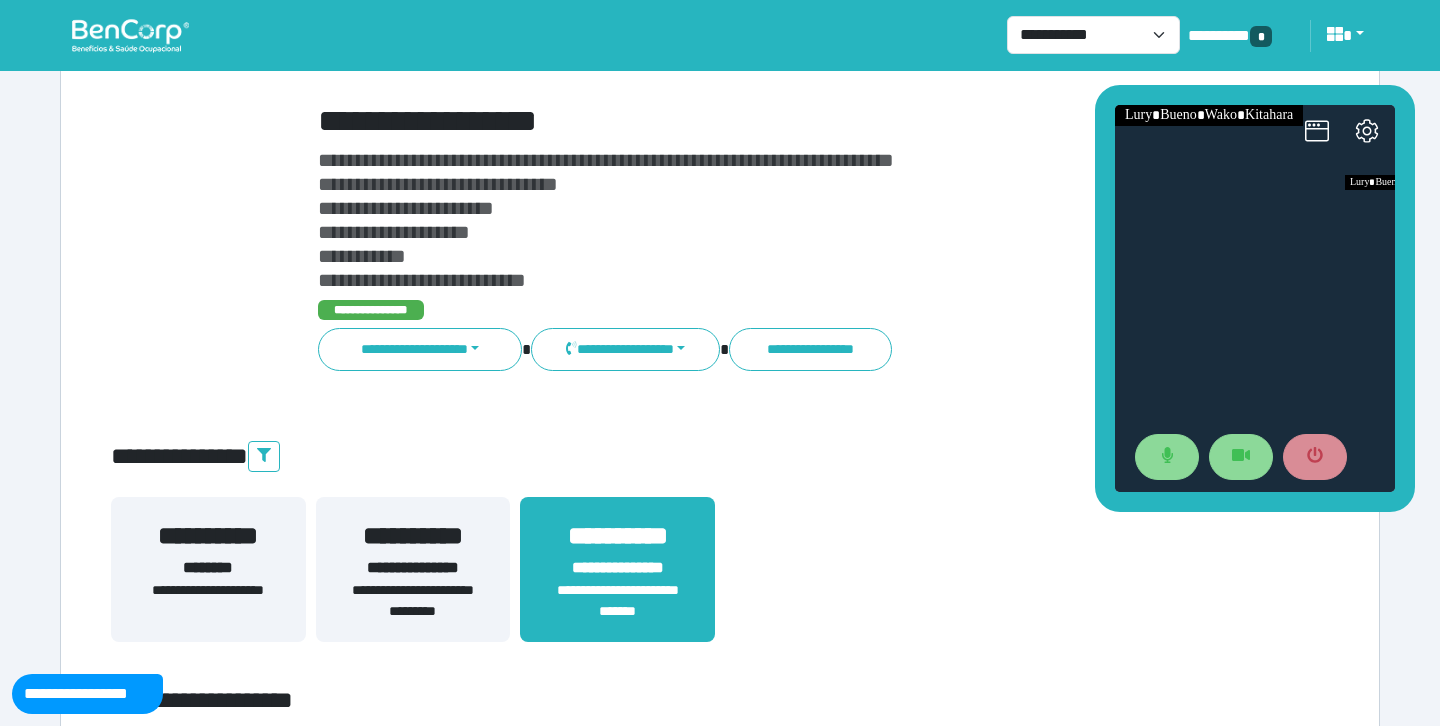 scroll, scrollTop: 112, scrollLeft: 0, axis: vertical 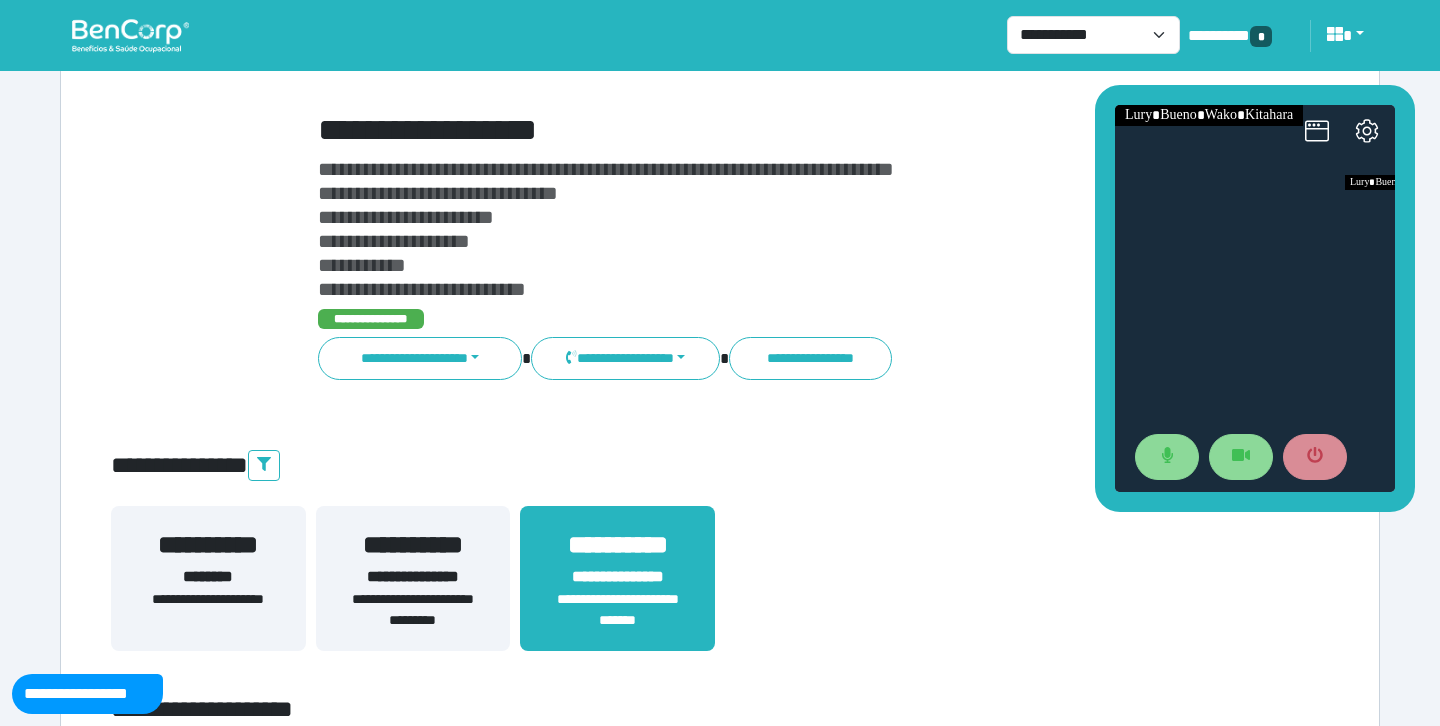 click on "**********" at bounding box center [772, 130] 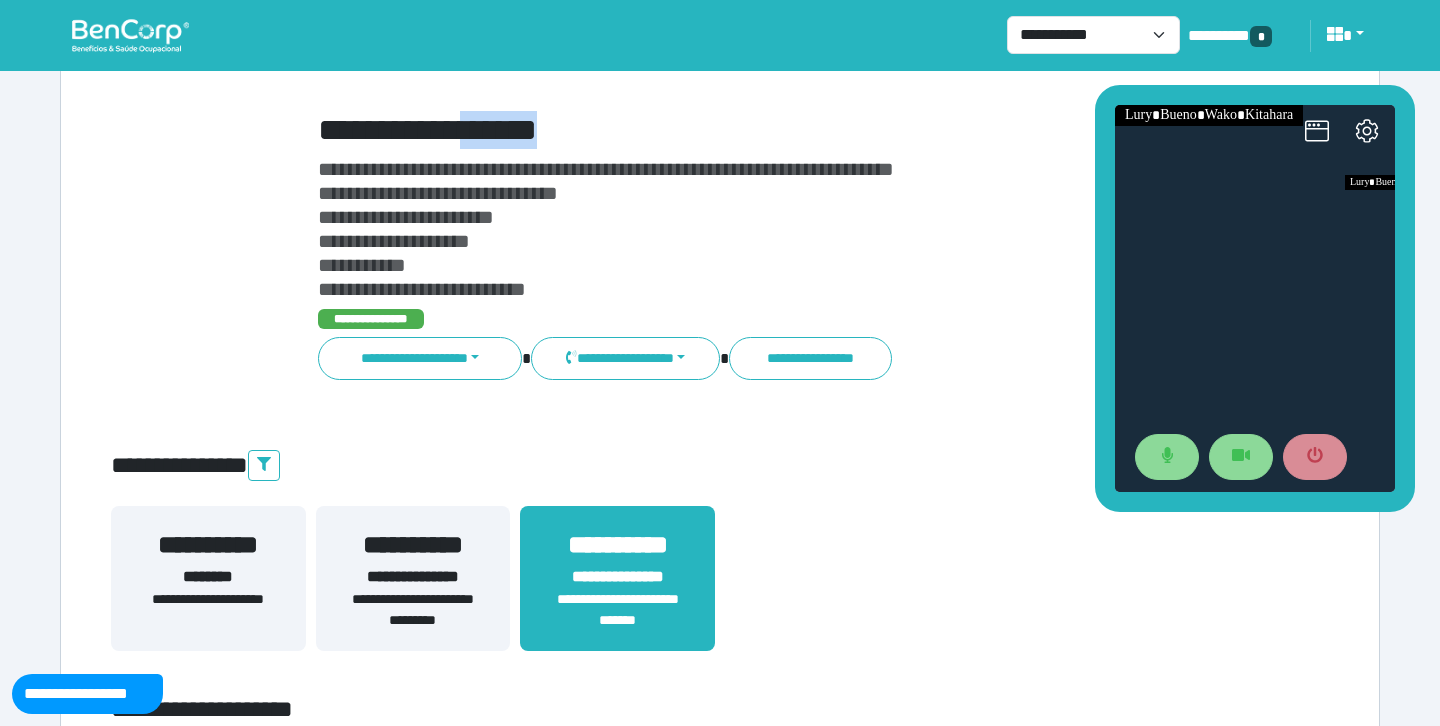 click on "**********" at bounding box center (772, 130) 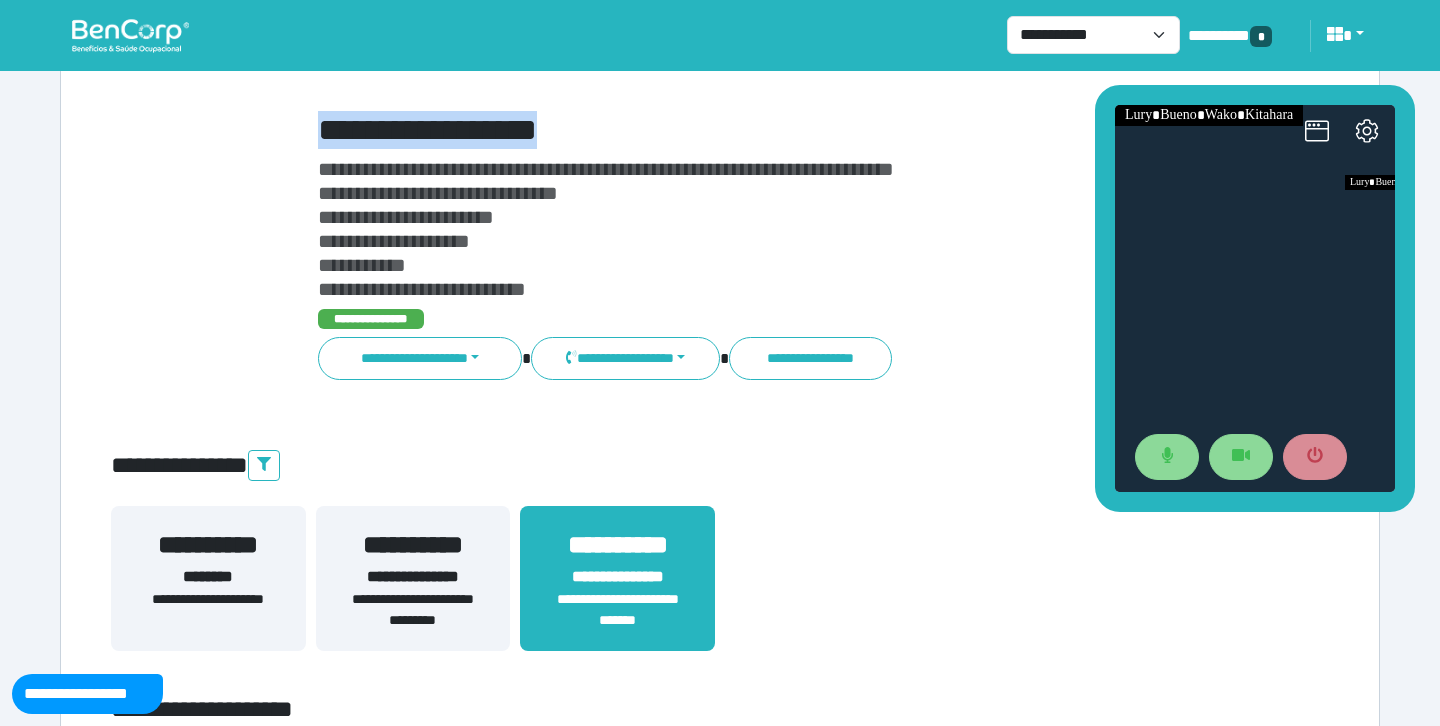 click on "**********" at bounding box center (772, 130) 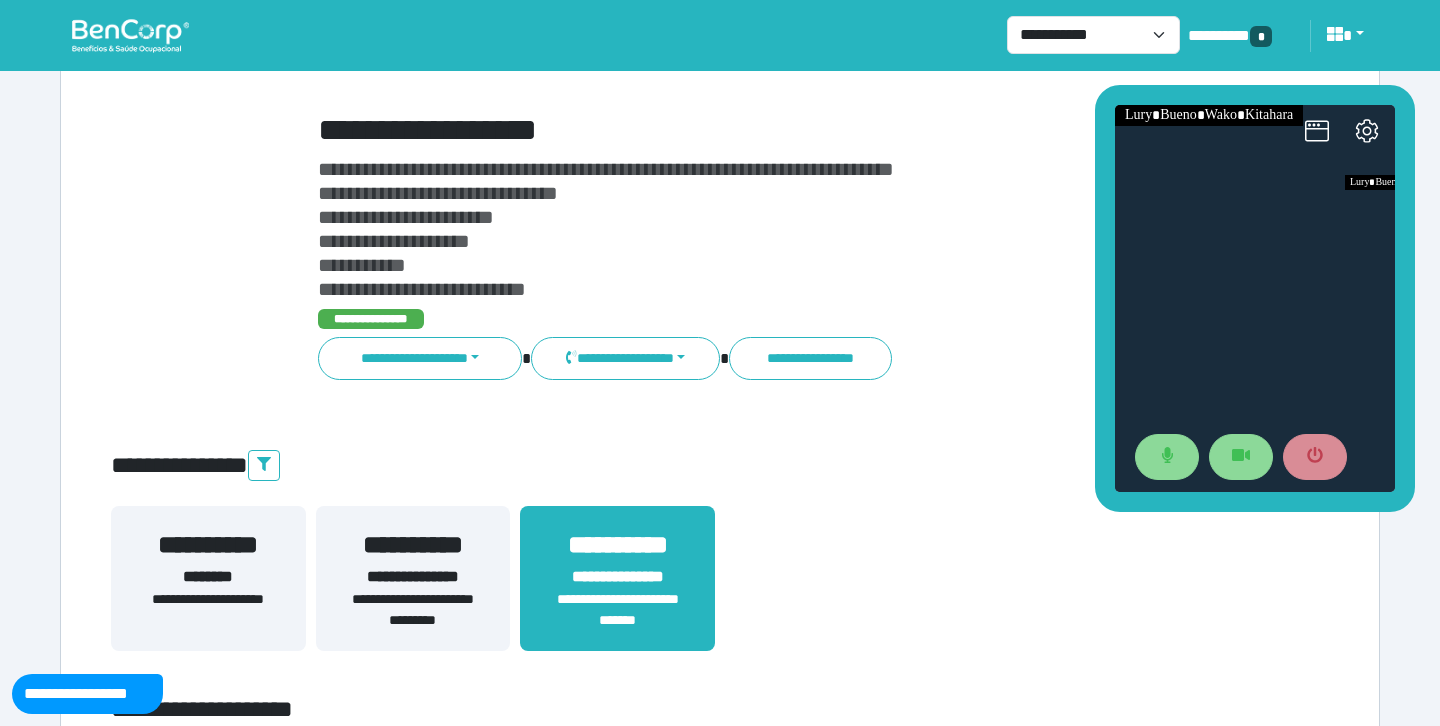 click on "**********" at bounding box center (772, 229) 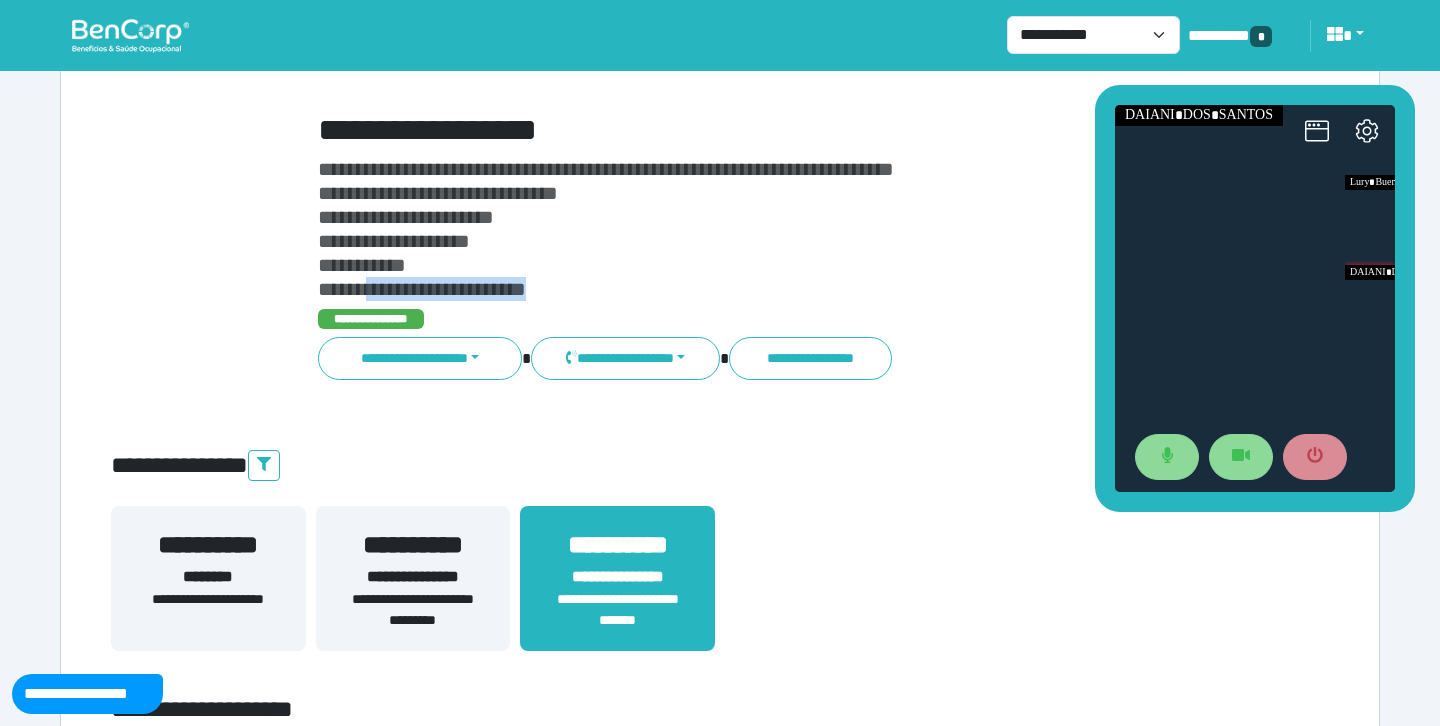 drag, startPoint x: 383, startPoint y: 292, endPoint x: 636, endPoint y: 286, distance: 253.07114 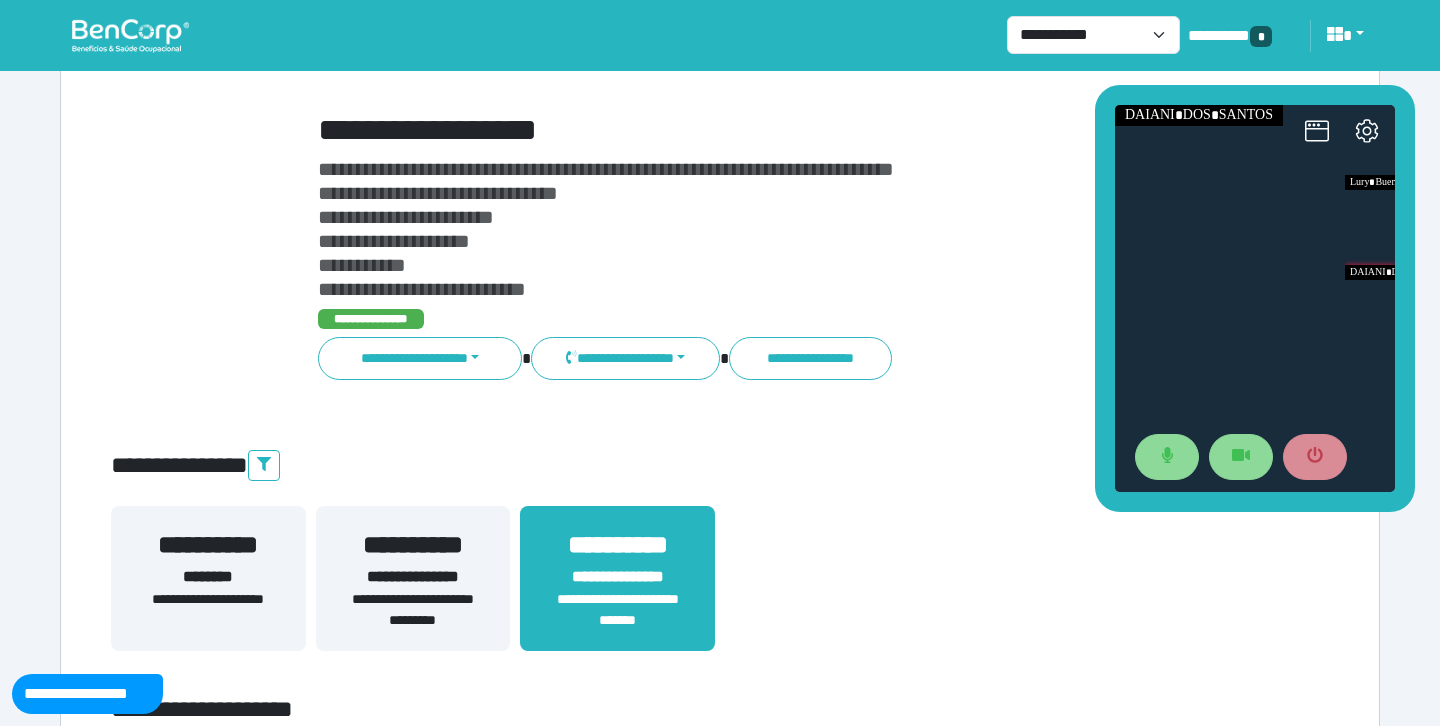 click on "**********" at bounding box center [772, 229] 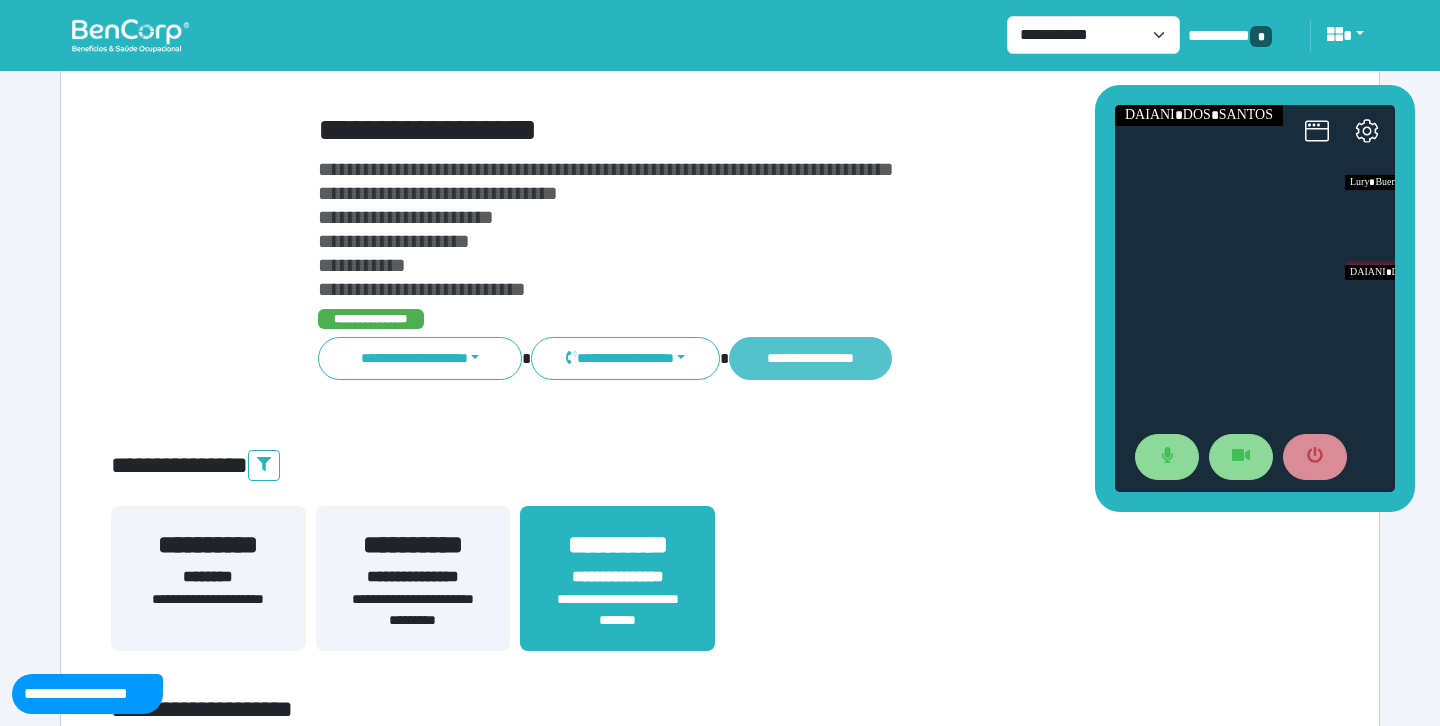 click on "**********" at bounding box center (810, 358) 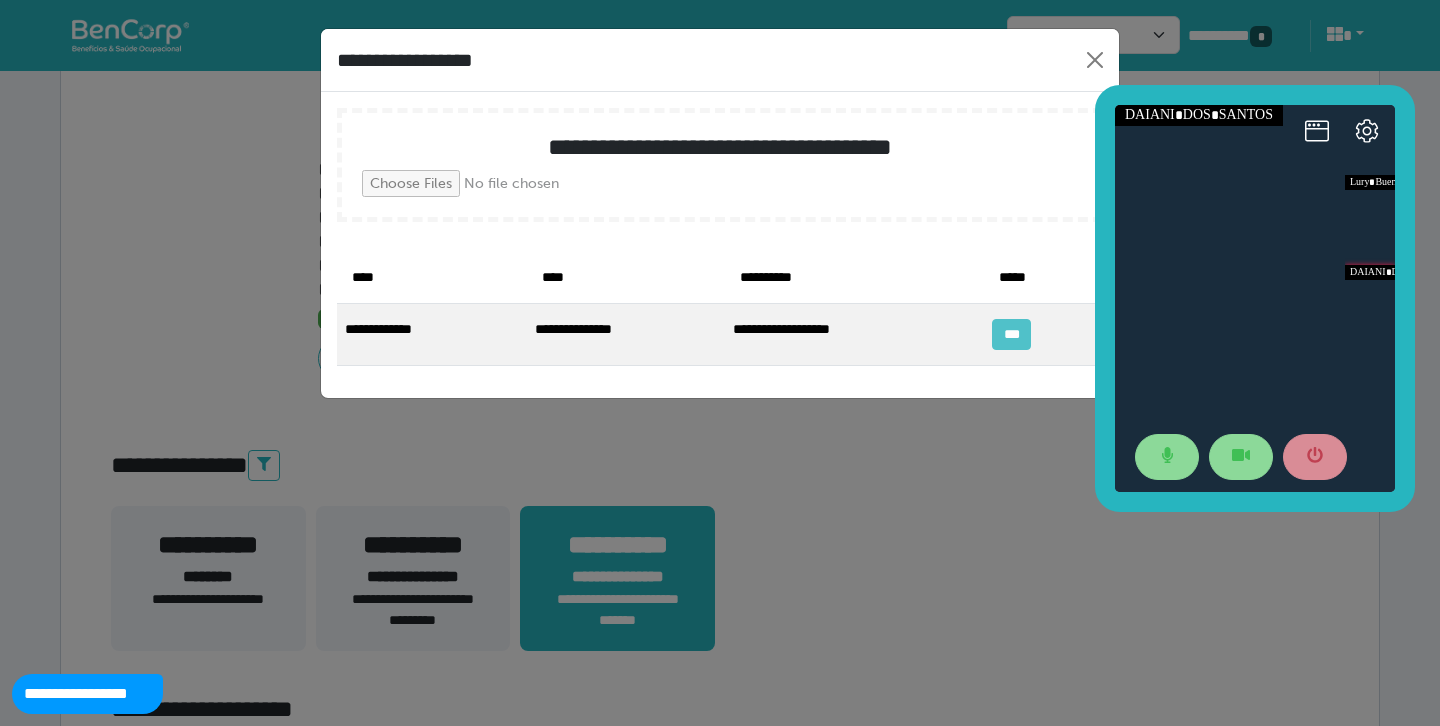 click on "***" at bounding box center [1011, 334] 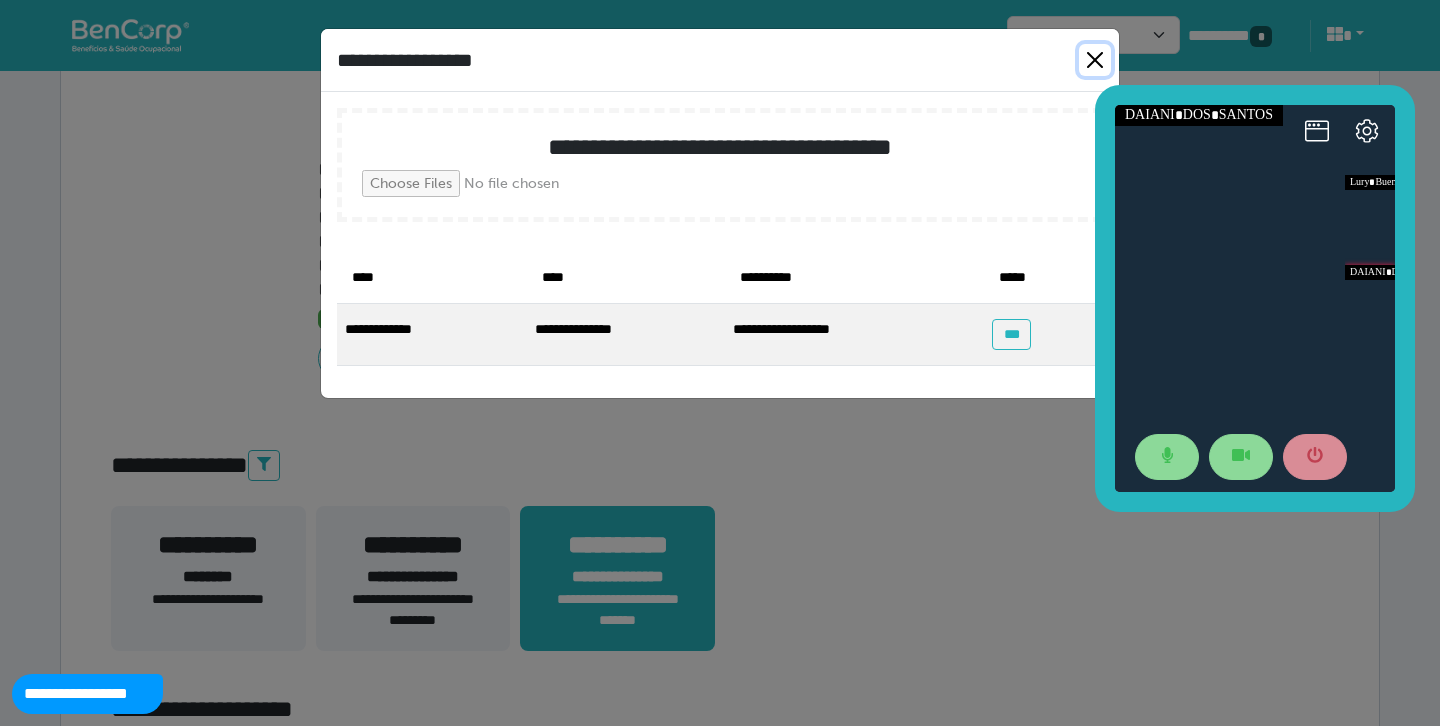 click at bounding box center (1095, 60) 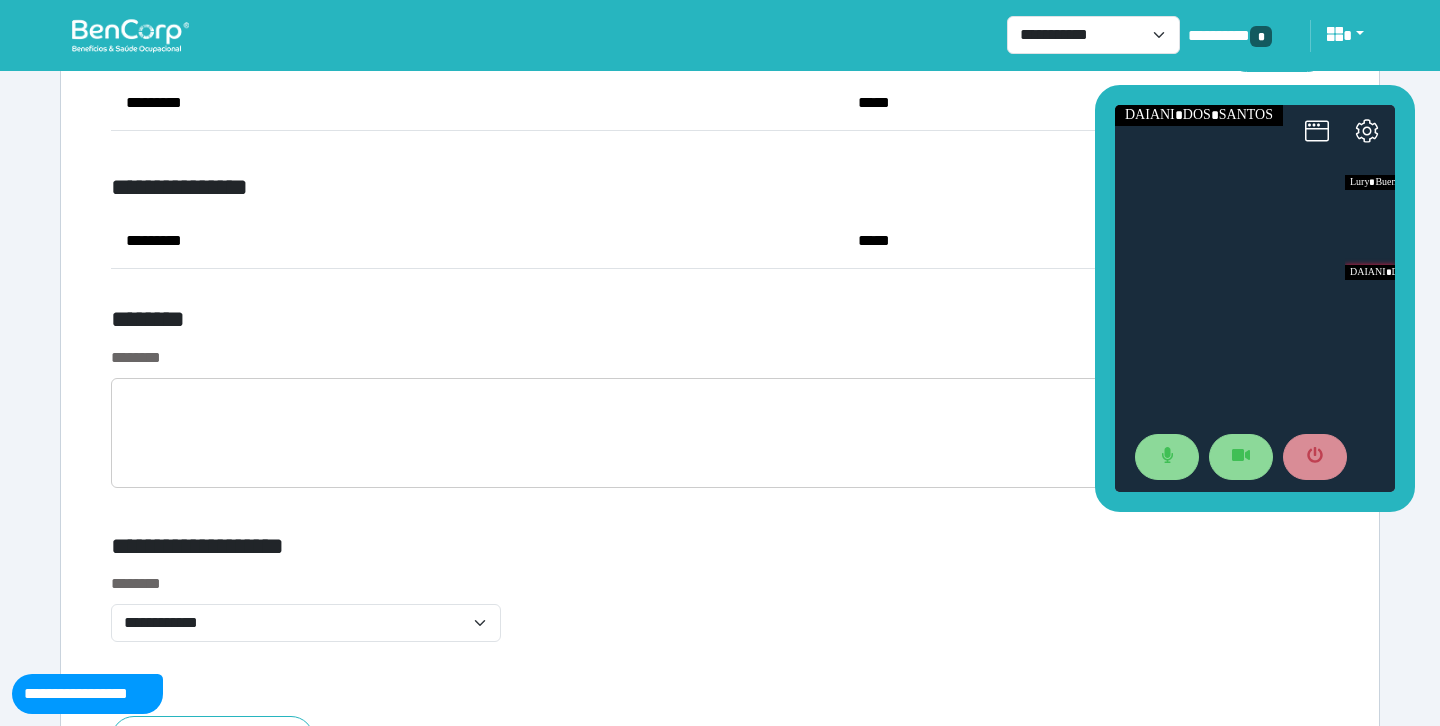 scroll, scrollTop: 7829, scrollLeft: 0, axis: vertical 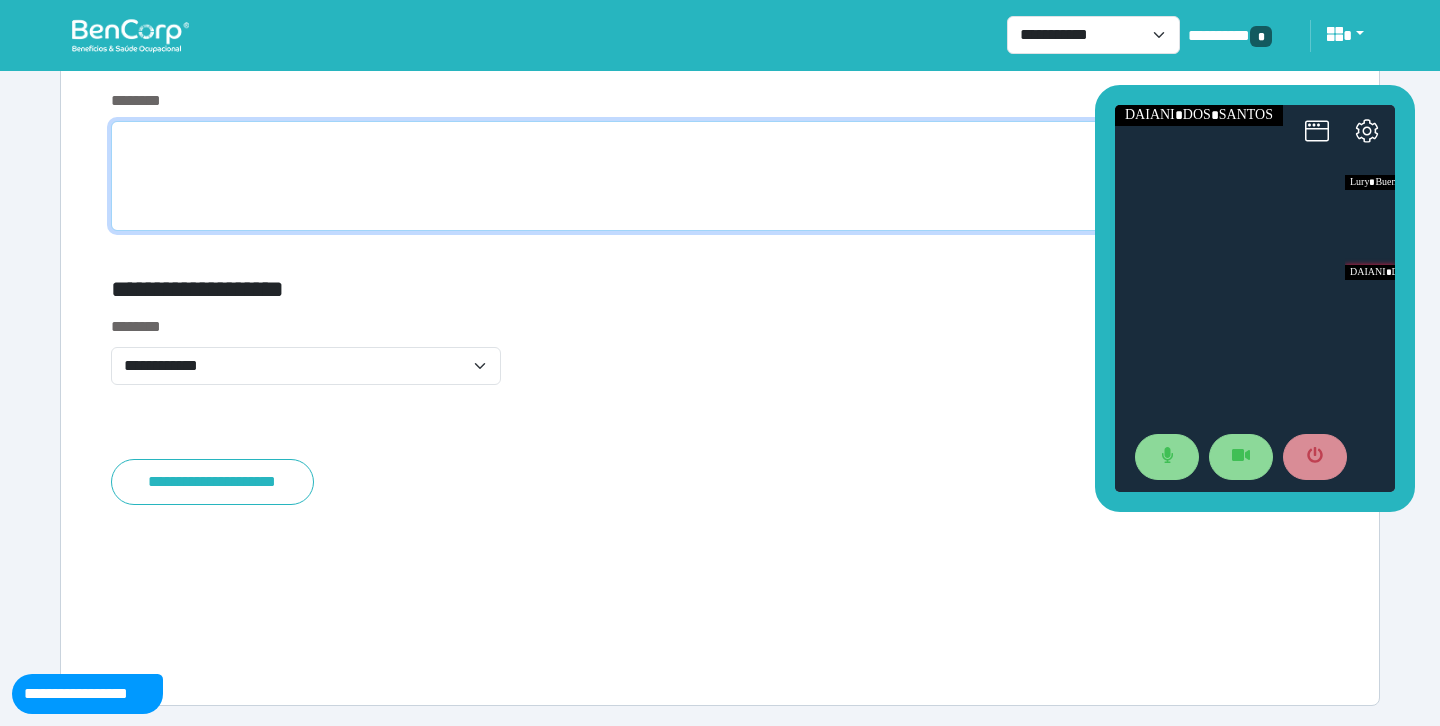 click at bounding box center (720, 176) 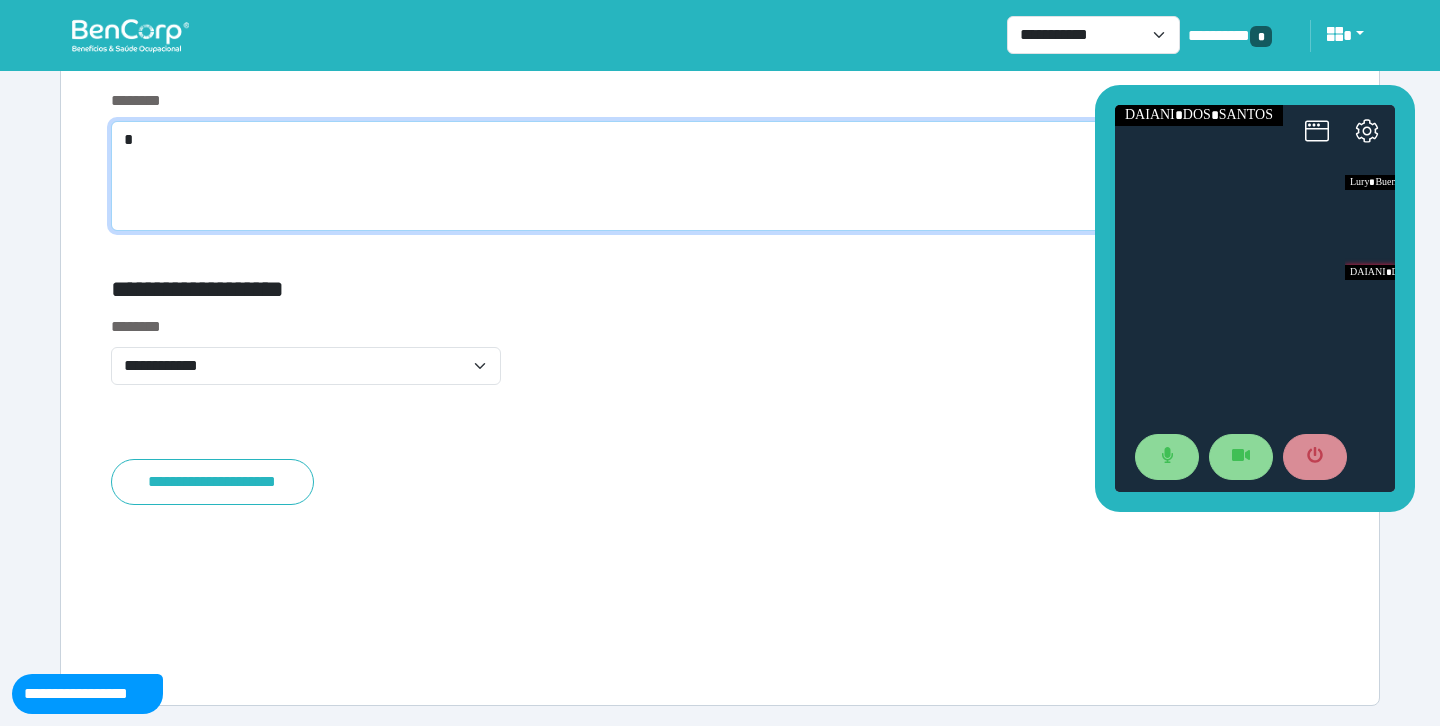 scroll, scrollTop: 7765, scrollLeft: 0, axis: vertical 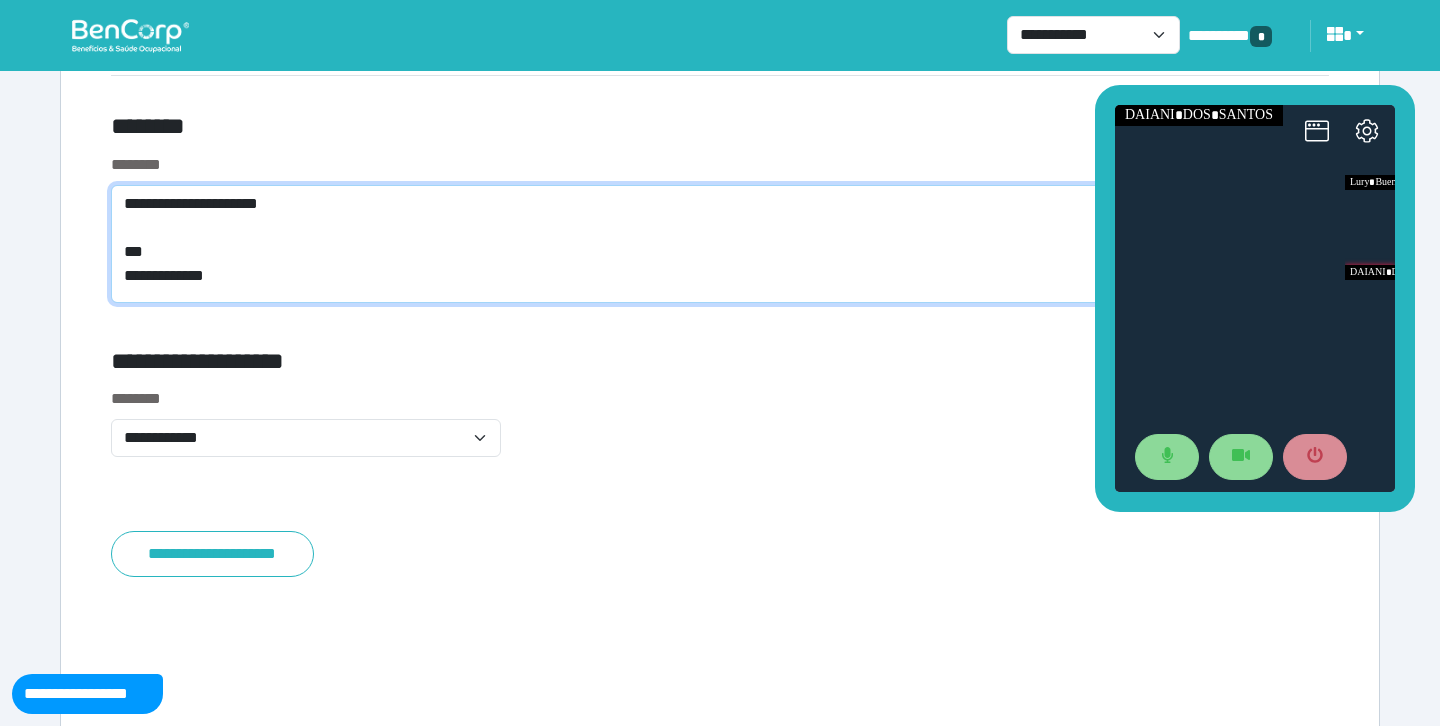click on "**********" at bounding box center (720, 244) 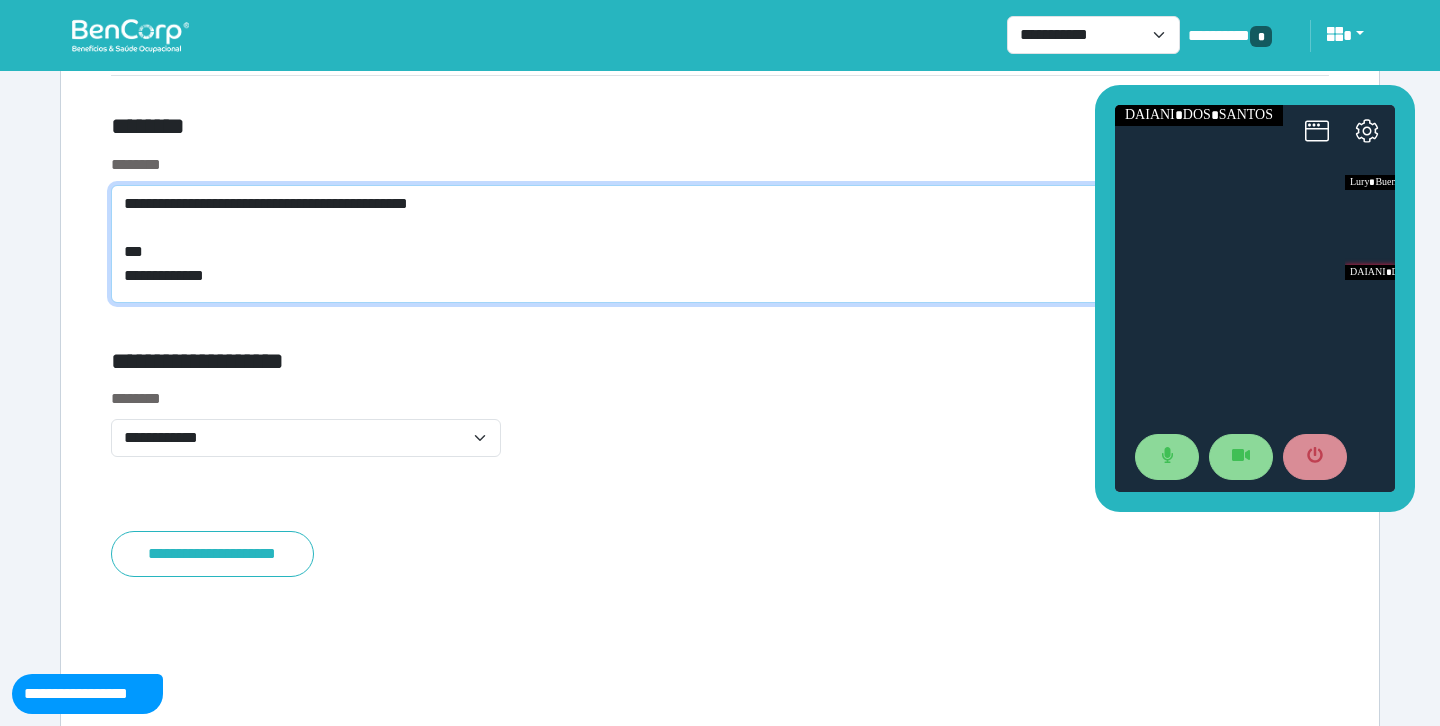 drag, startPoint x: 543, startPoint y: 207, endPoint x: 0, endPoint y: 210, distance: 543.0083 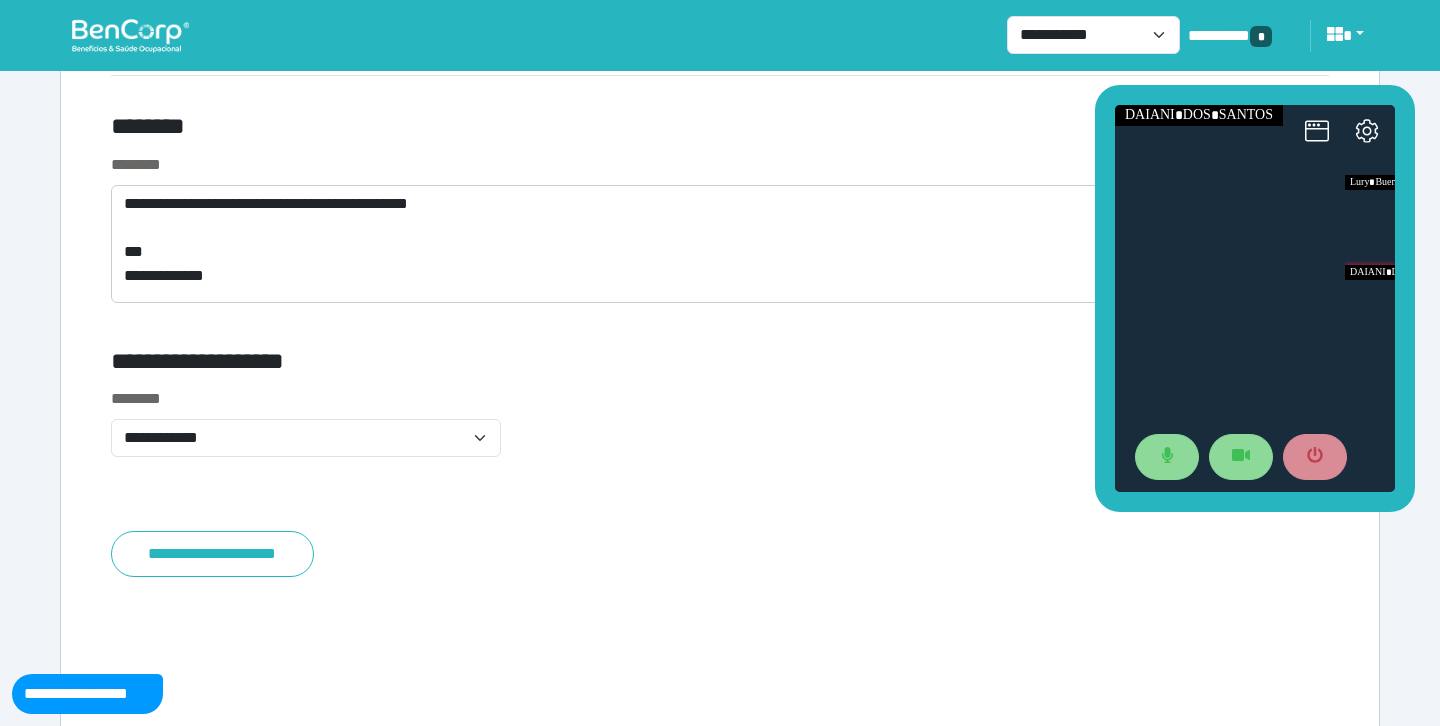 click on "********" at bounding box center (513, 130) 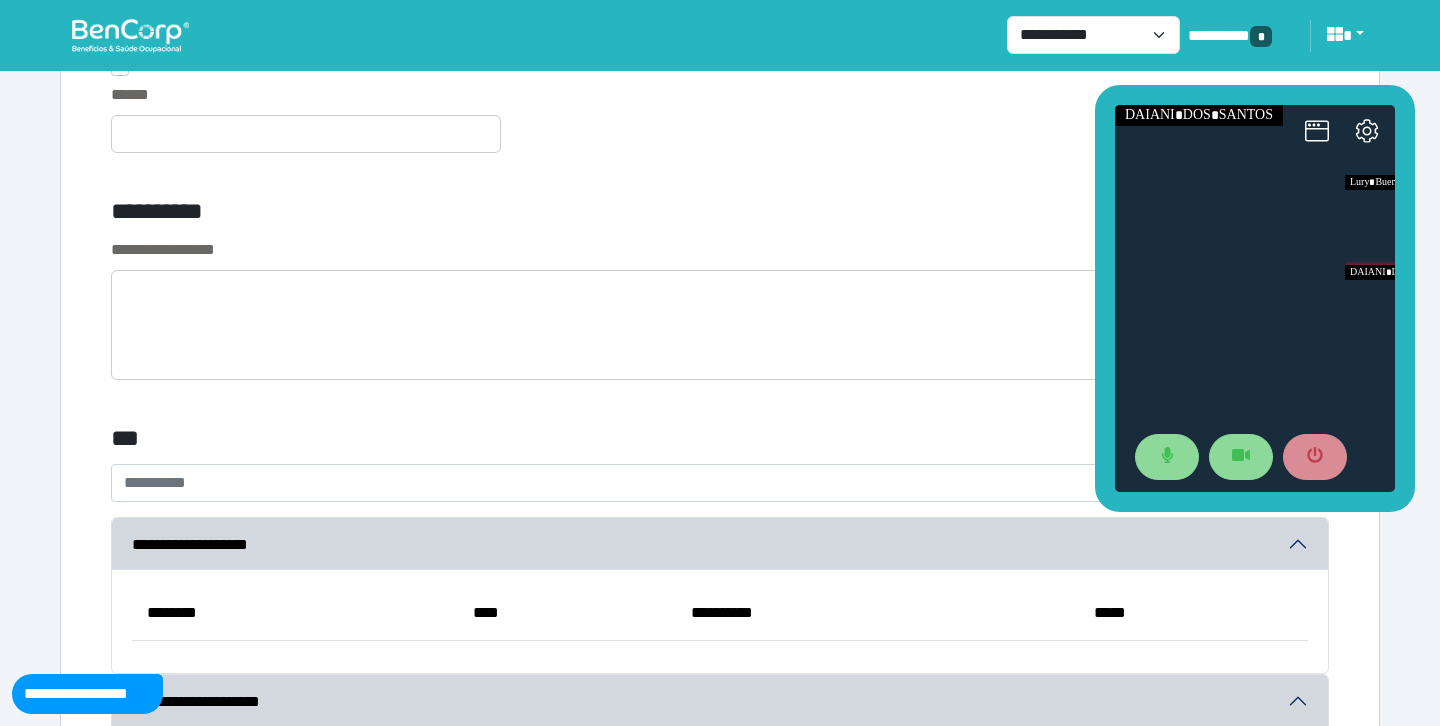 scroll, scrollTop: 5707, scrollLeft: 0, axis: vertical 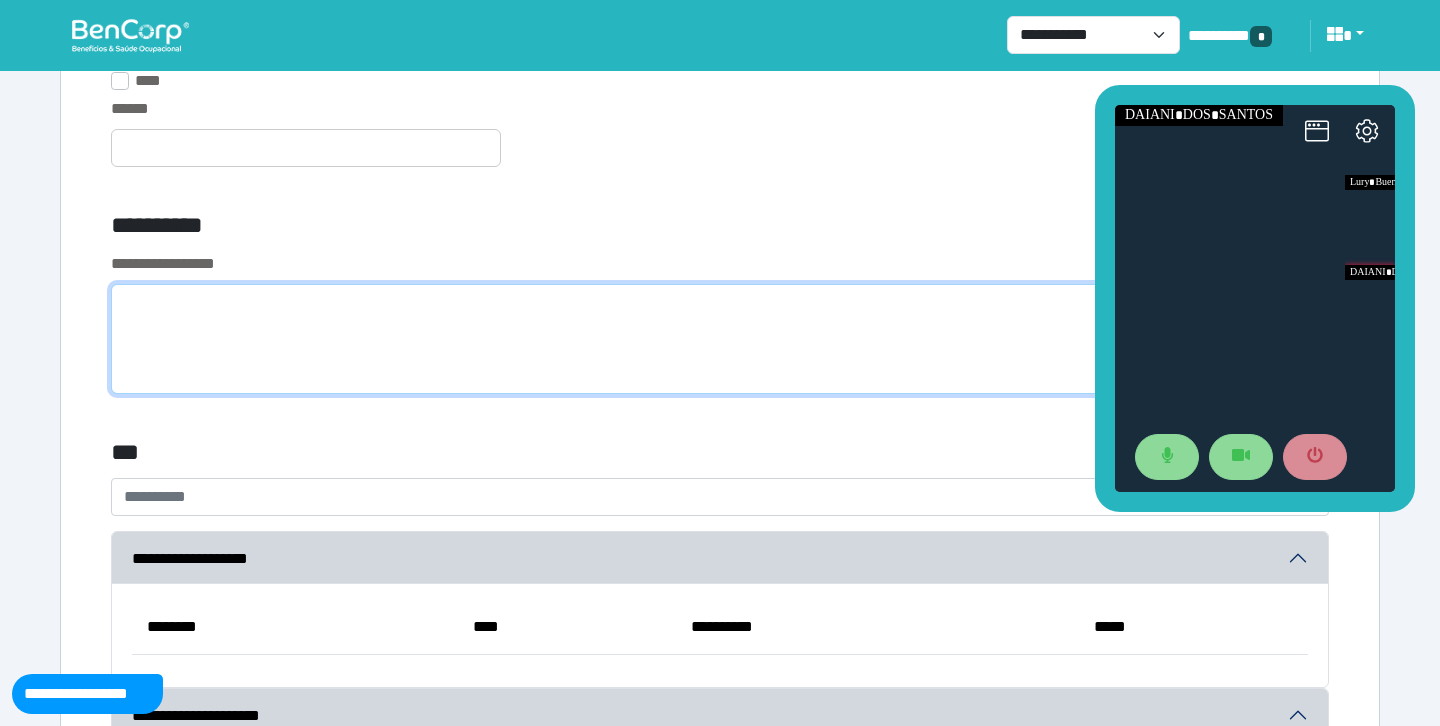 click at bounding box center [720, 339] 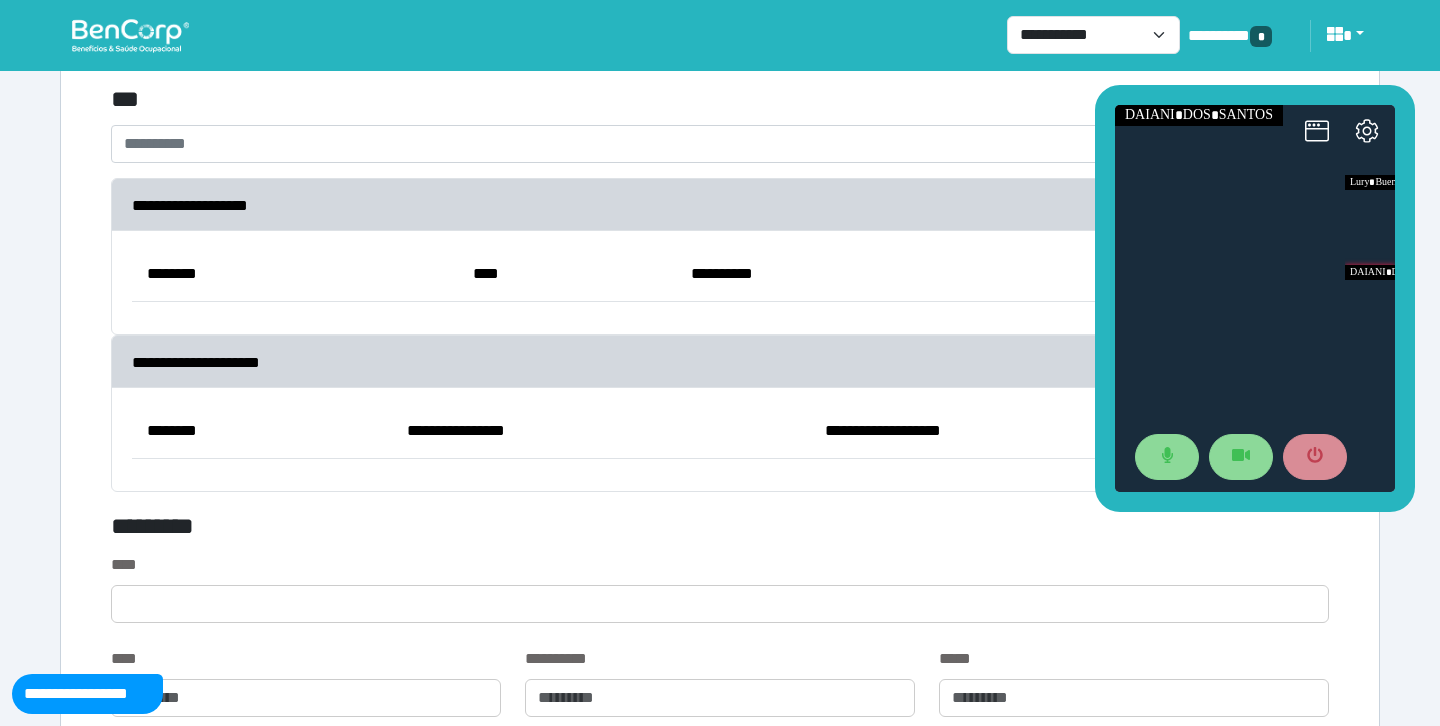 scroll, scrollTop: 5948, scrollLeft: 0, axis: vertical 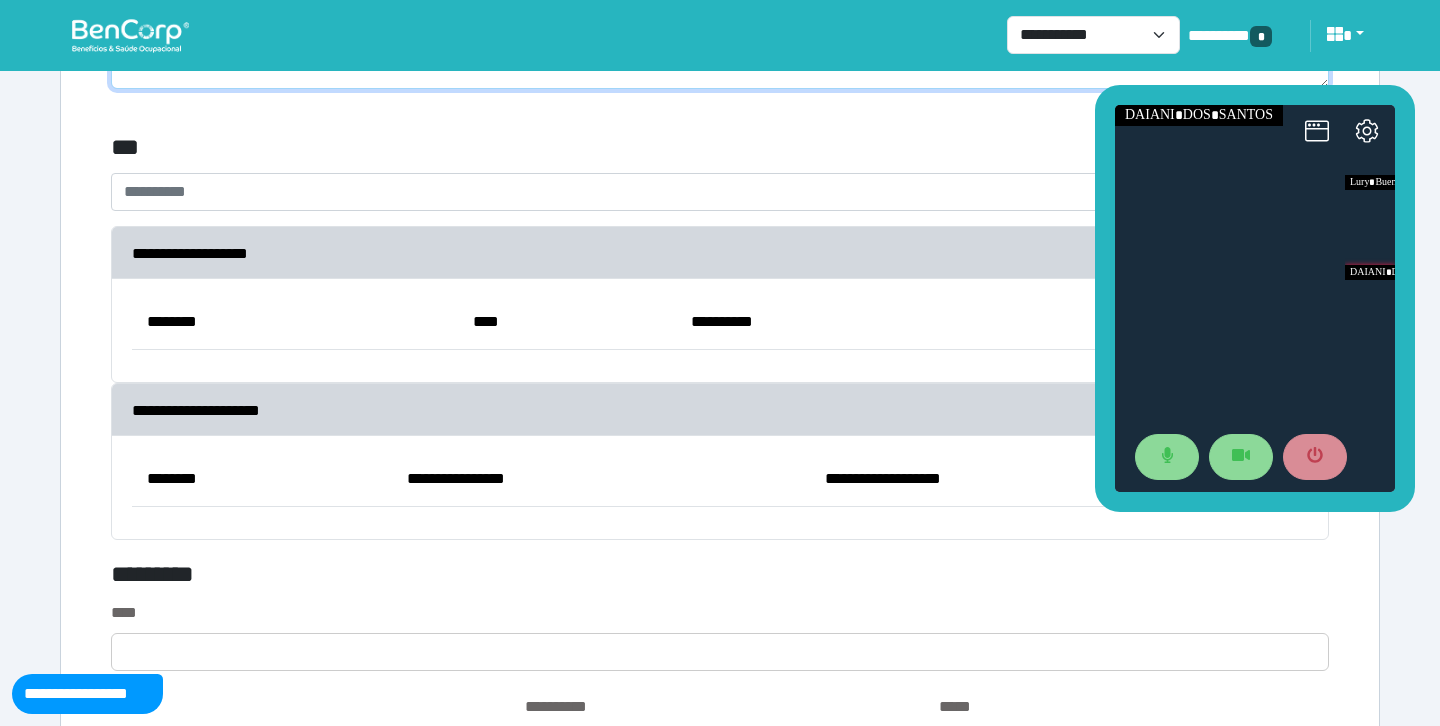 type on "**********" 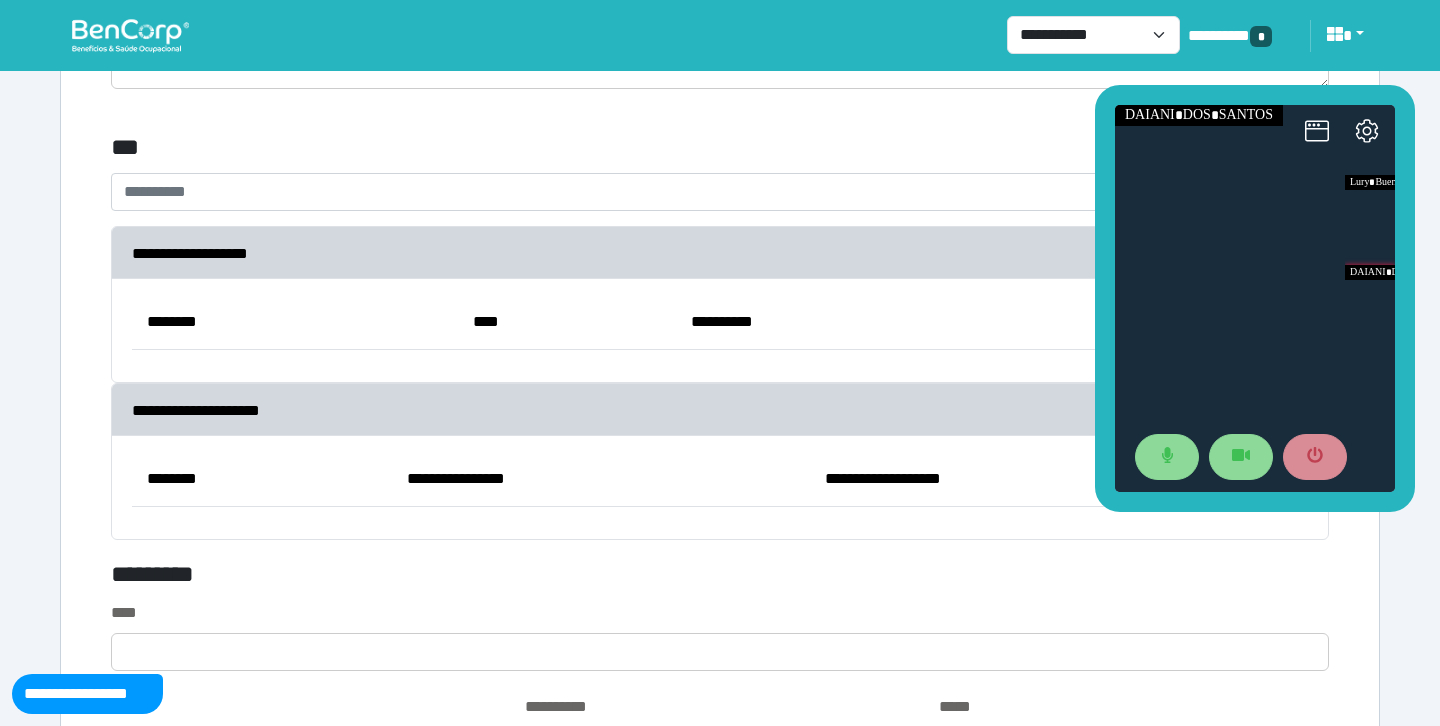 click on "**********" at bounding box center [708, 192] 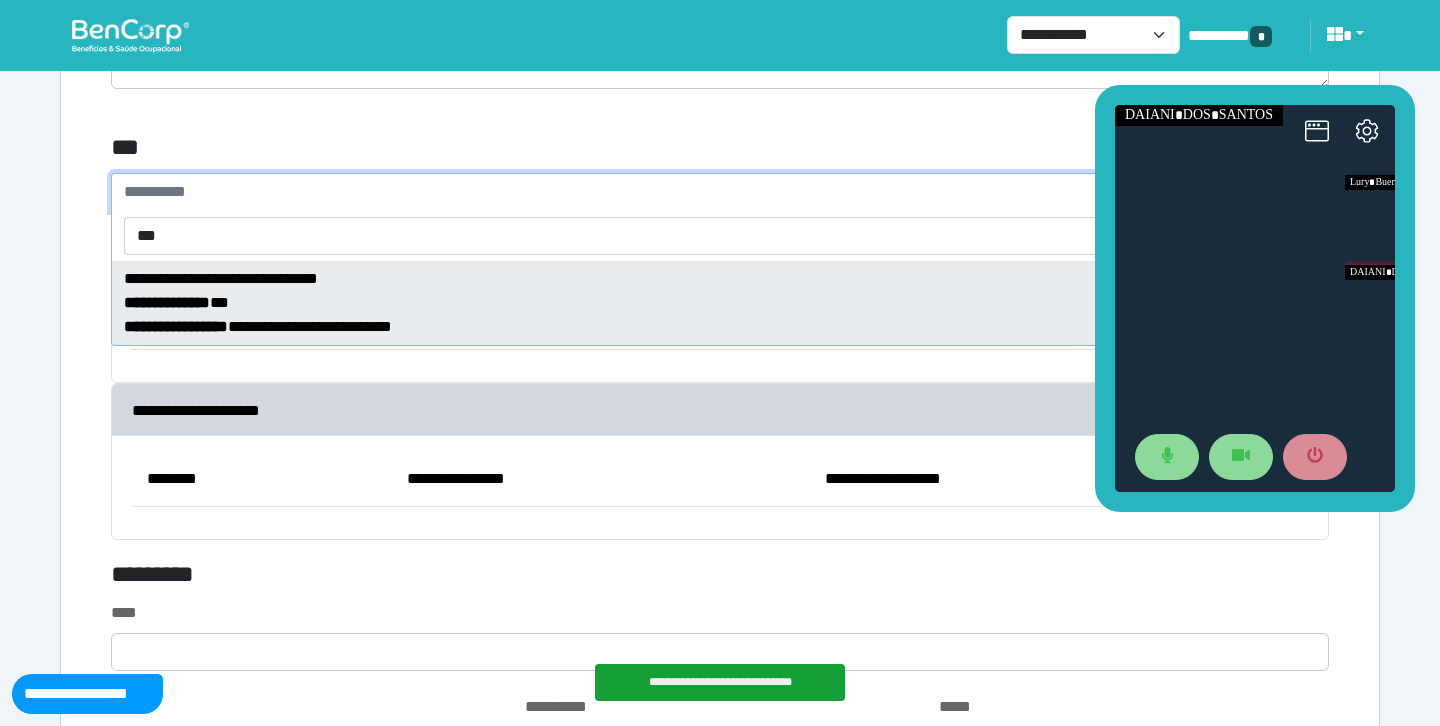 type on "***" 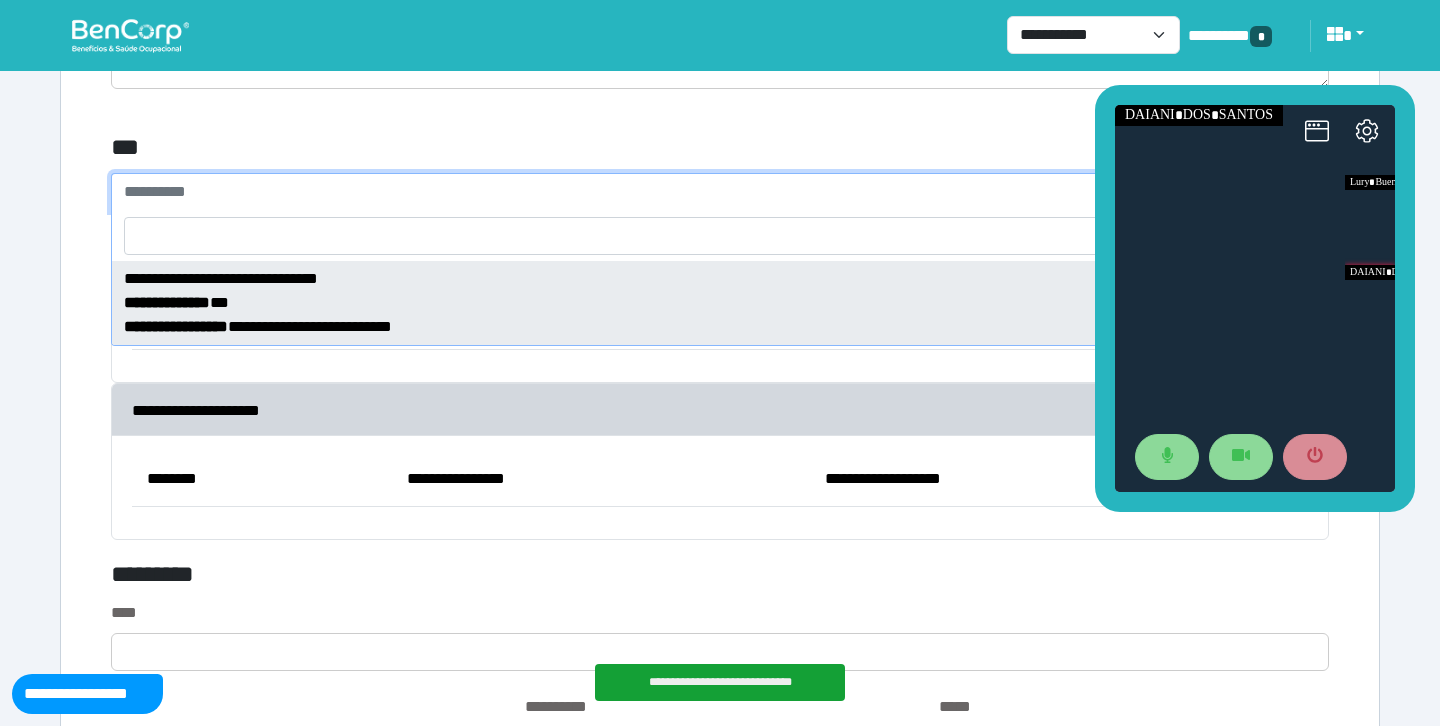 select on "****" 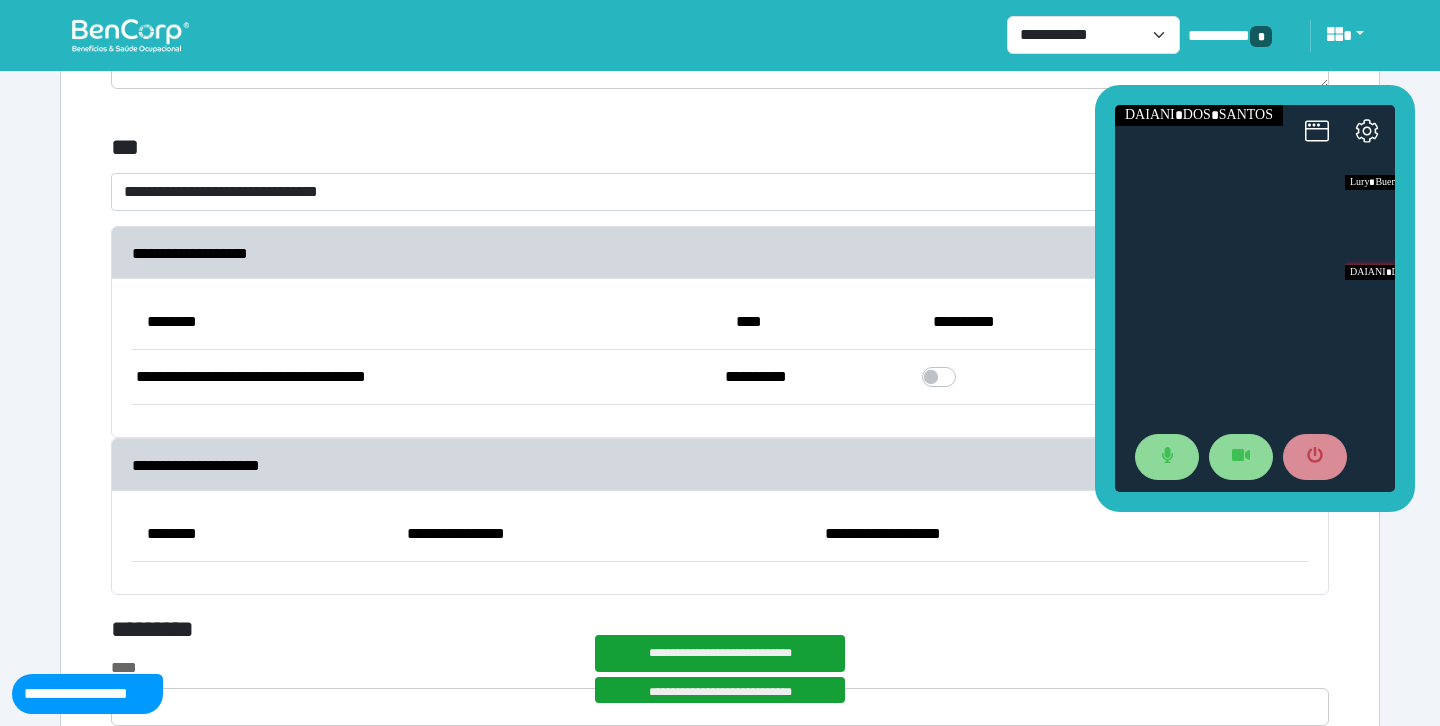 click on "***" at bounding box center [513, 151] 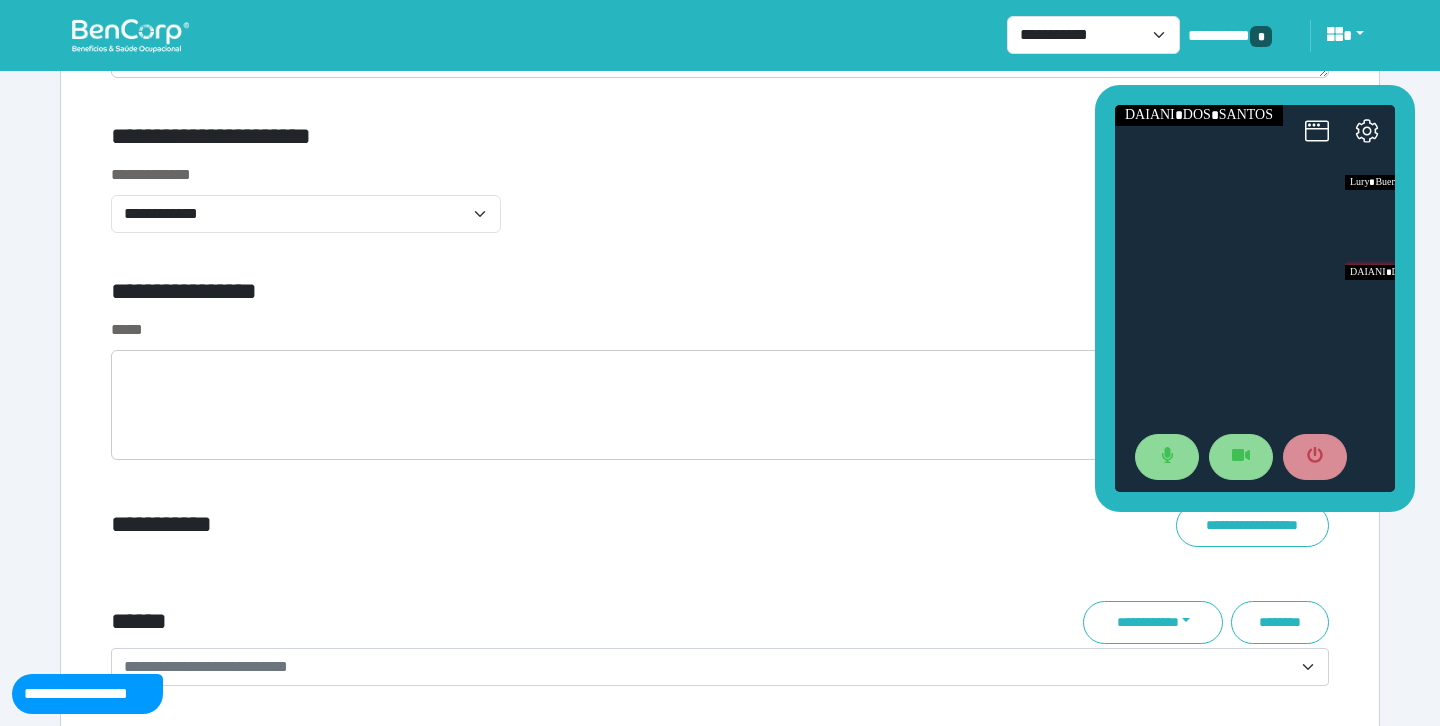 scroll, scrollTop: 6872, scrollLeft: 0, axis: vertical 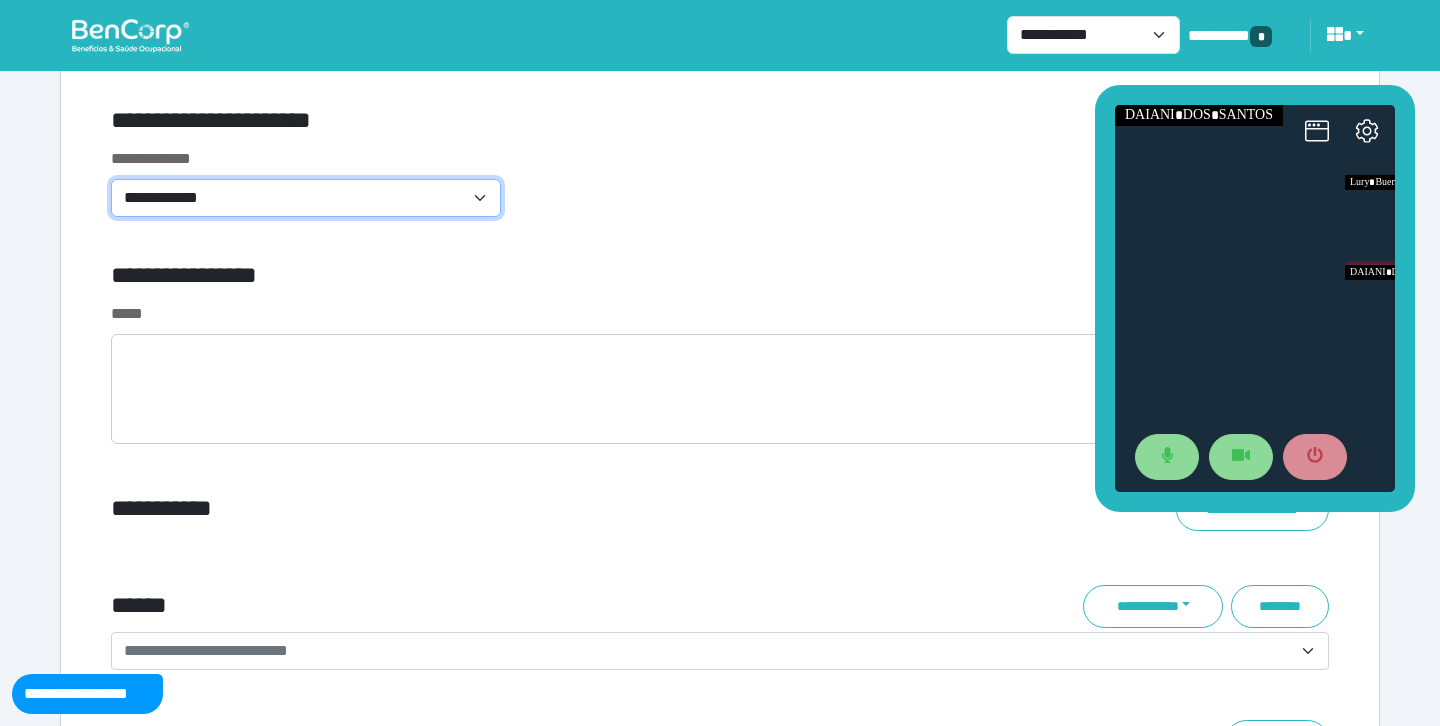 click on "**********" at bounding box center (306, 198) 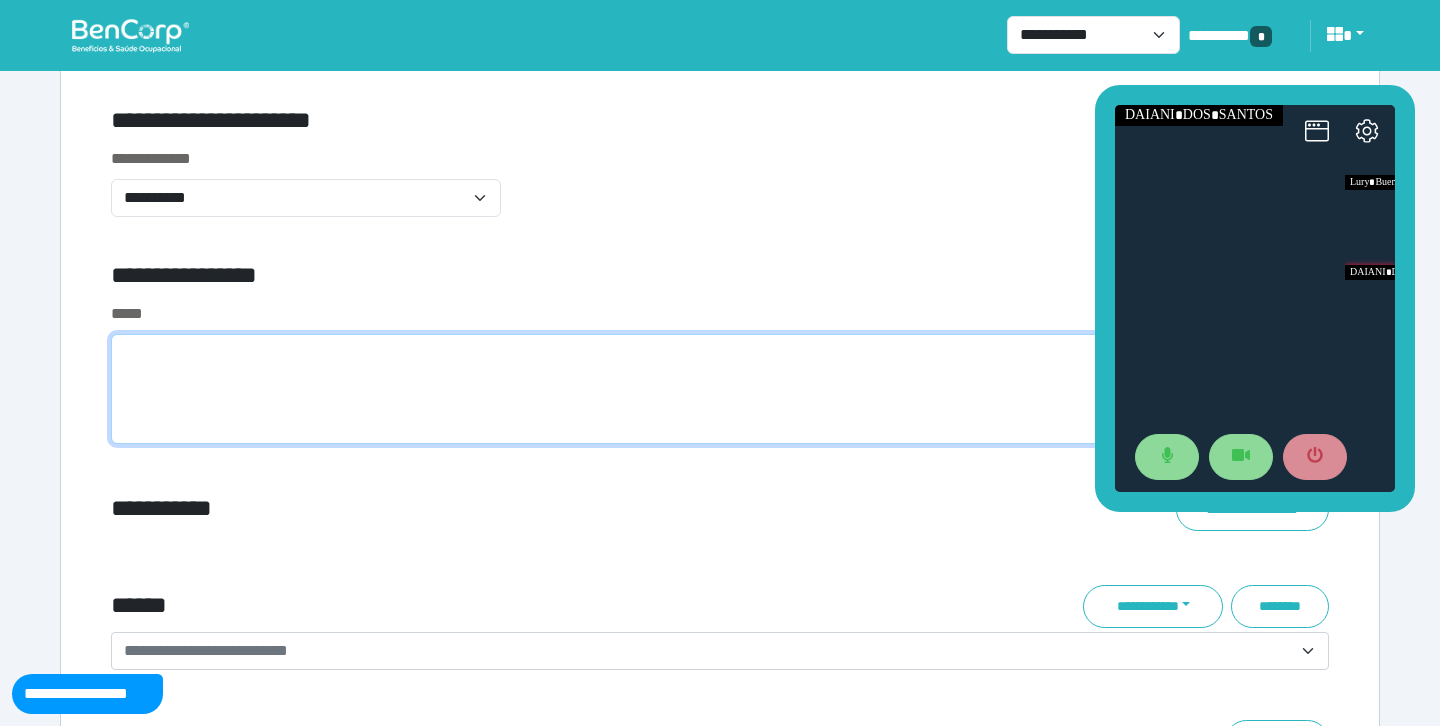 click at bounding box center (720, 389) 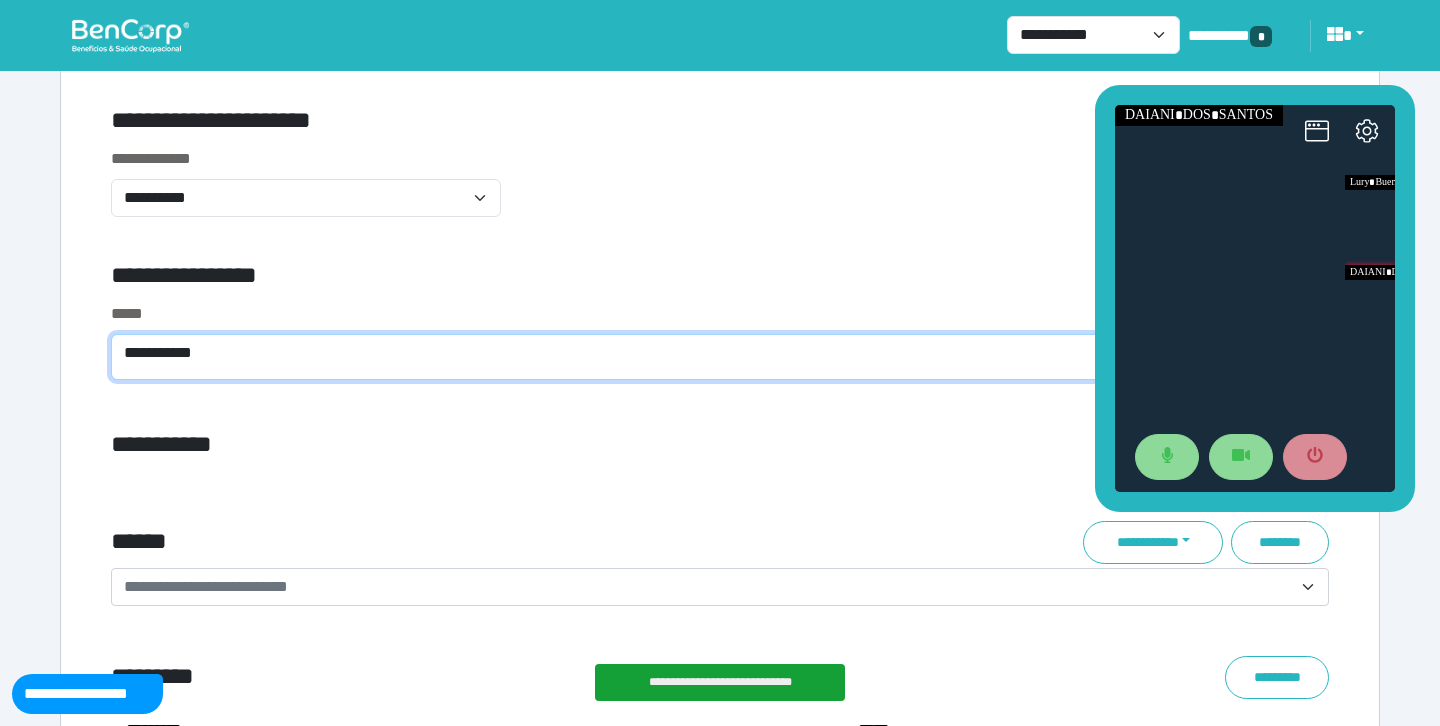 scroll, scrollTop: 0, scrollLeft: 0, axis: both 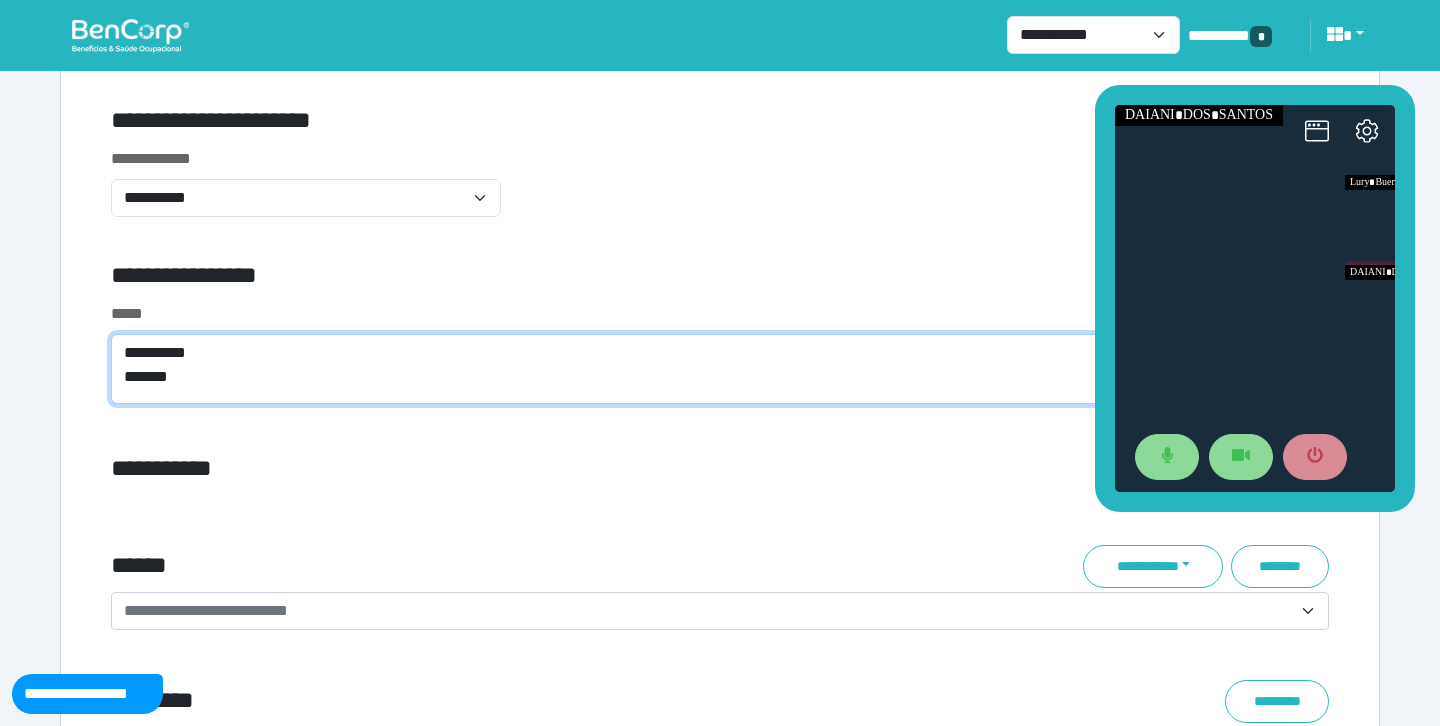 type on "**********" 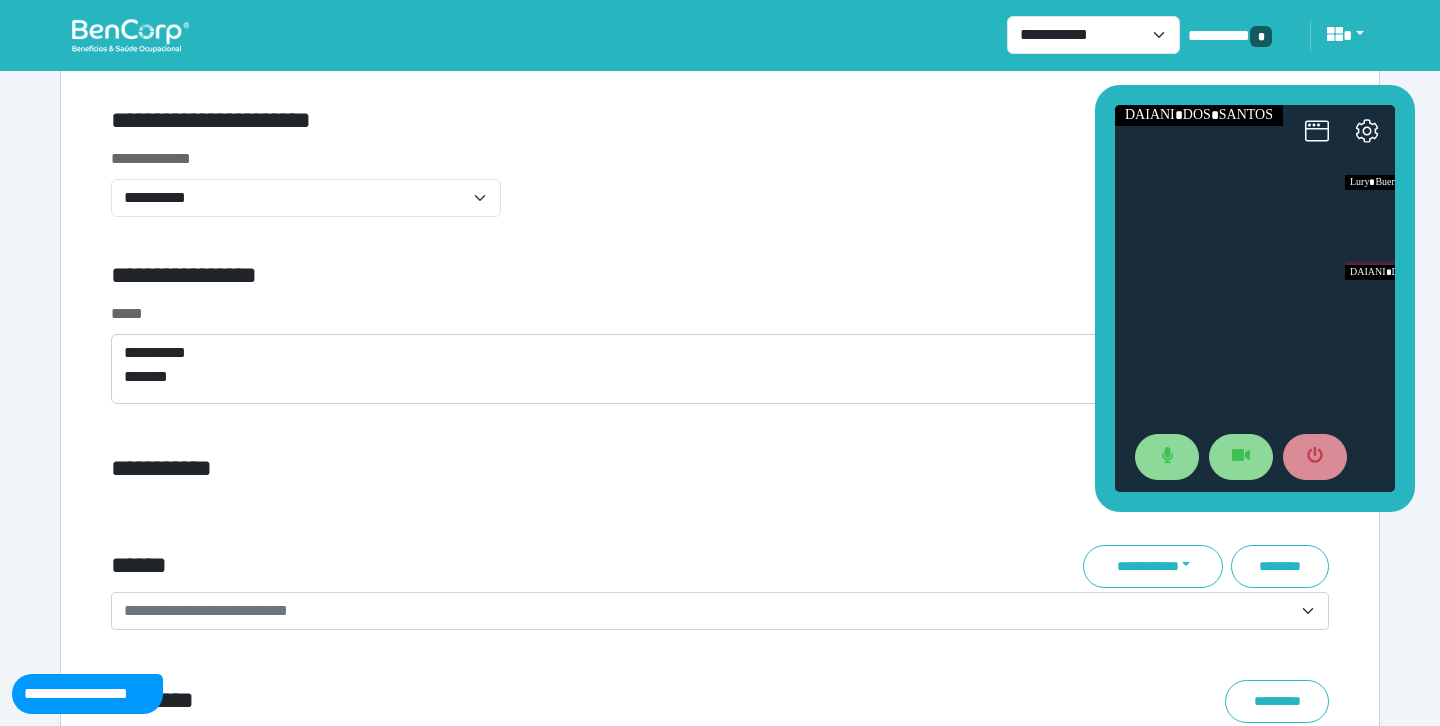 click on "**********" at bounding box center (720, -2322) 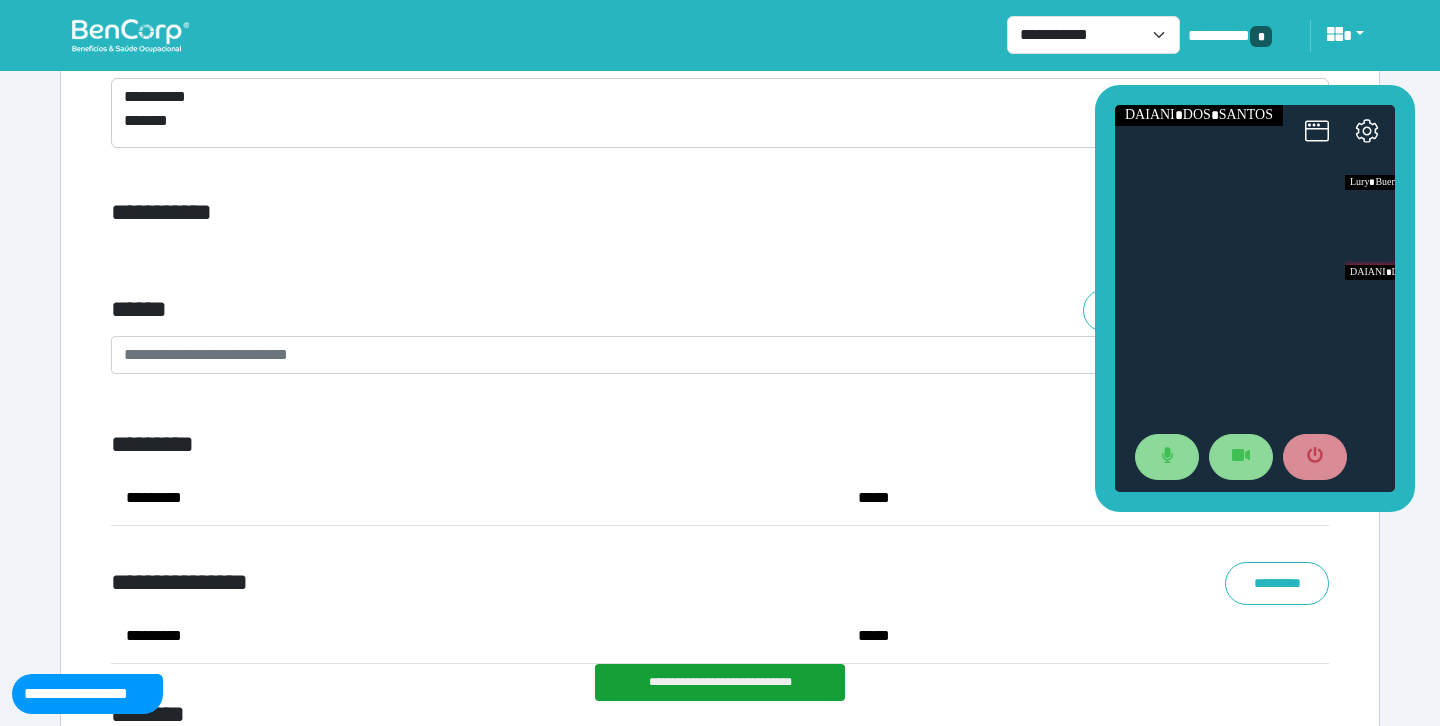 scroll, scrollTop: 7126, scrollLeft: 0, axis: vertical 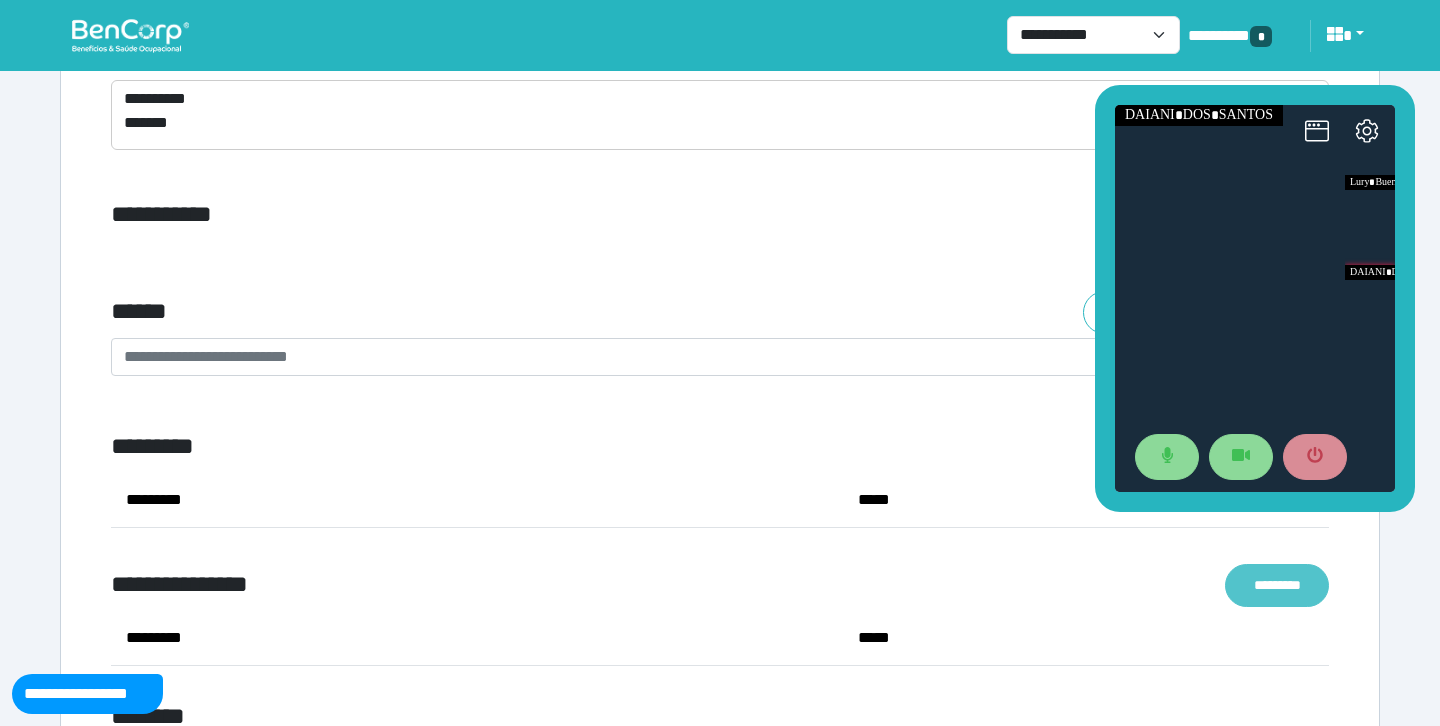 click on "*********" at bounding box center (1277, 585) 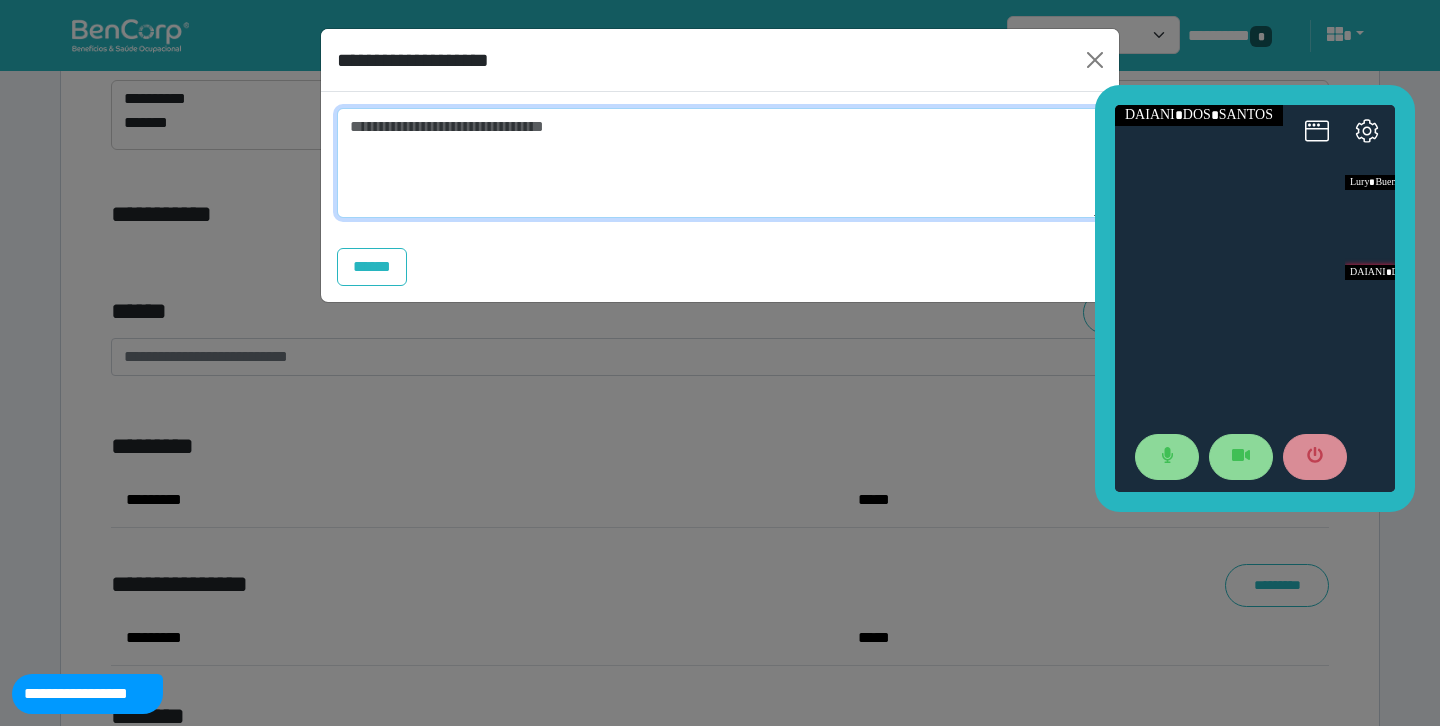 click at bounding box center (720, 163) 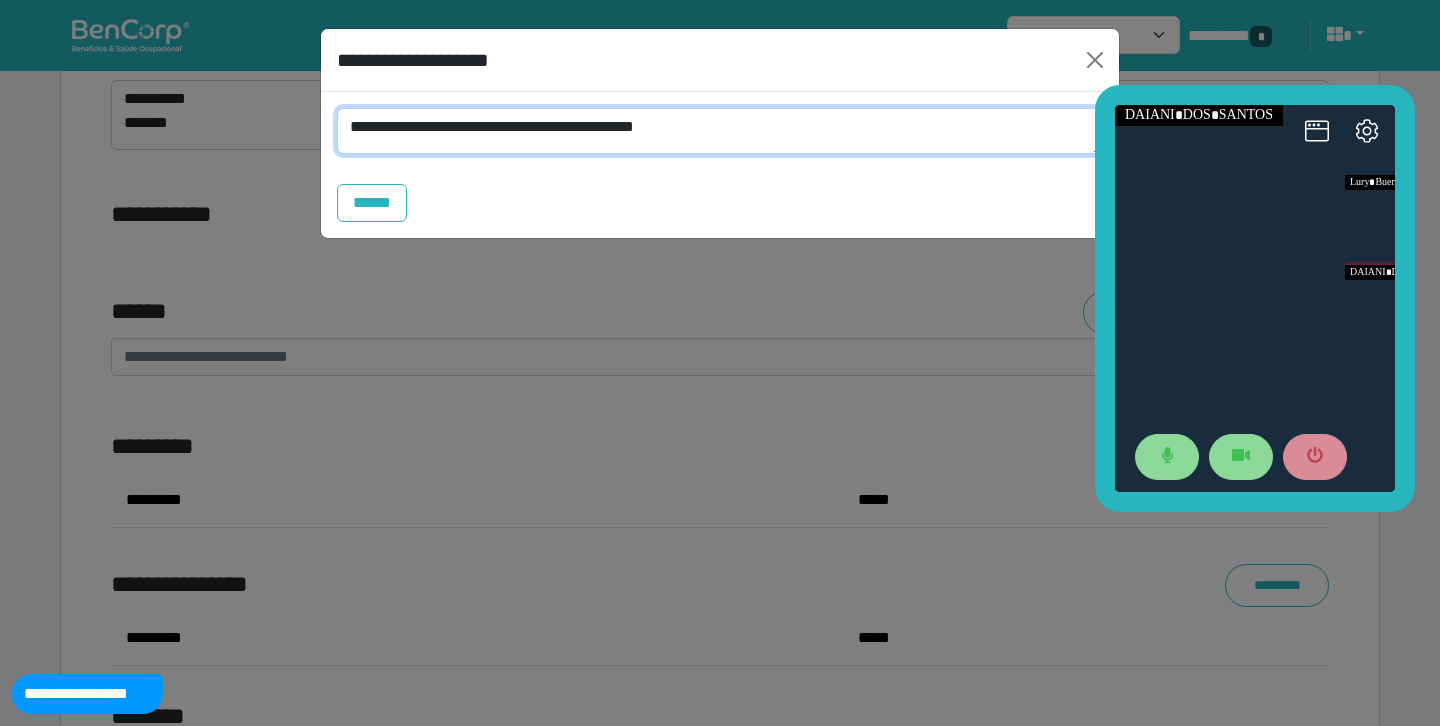drag, startPoint x: 738, startPoint y: 125, endPoint x: 341, endPoint y: 119, distance: 397.04535 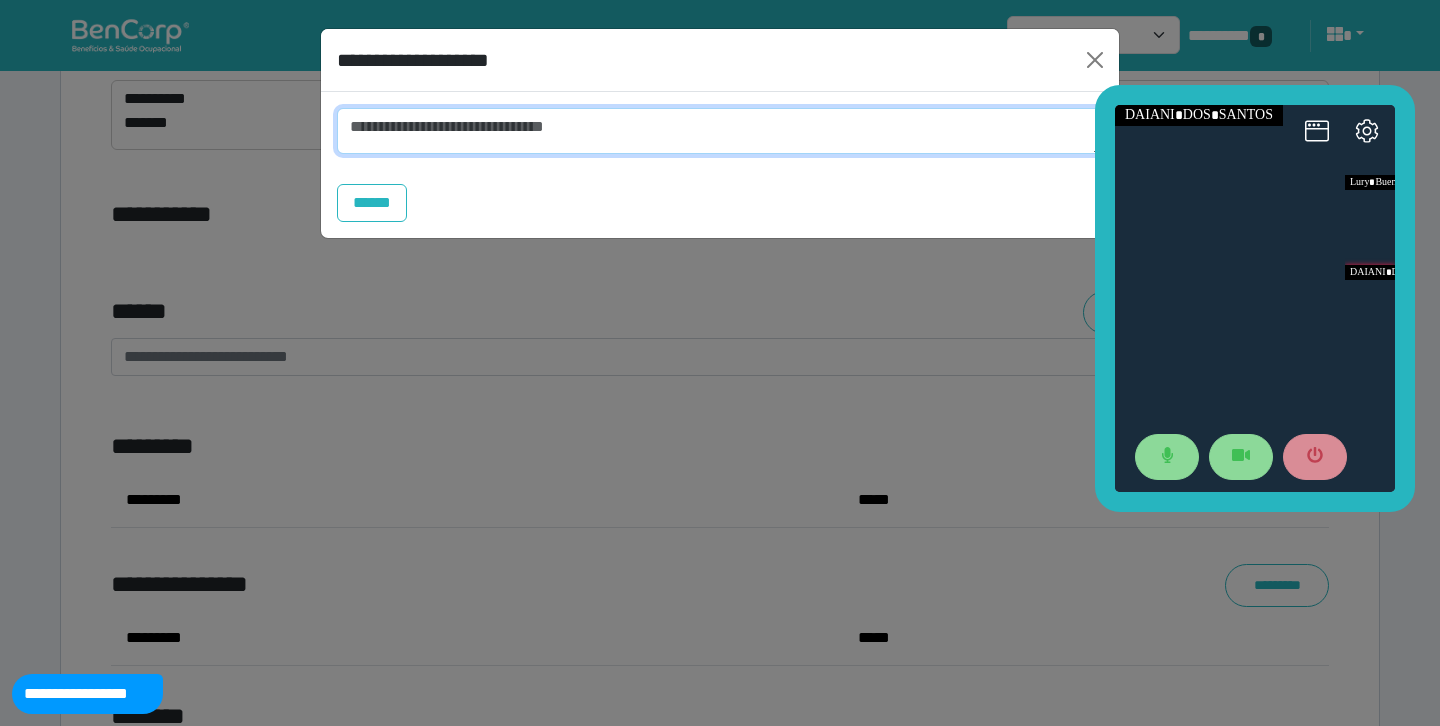 paste on "**********" 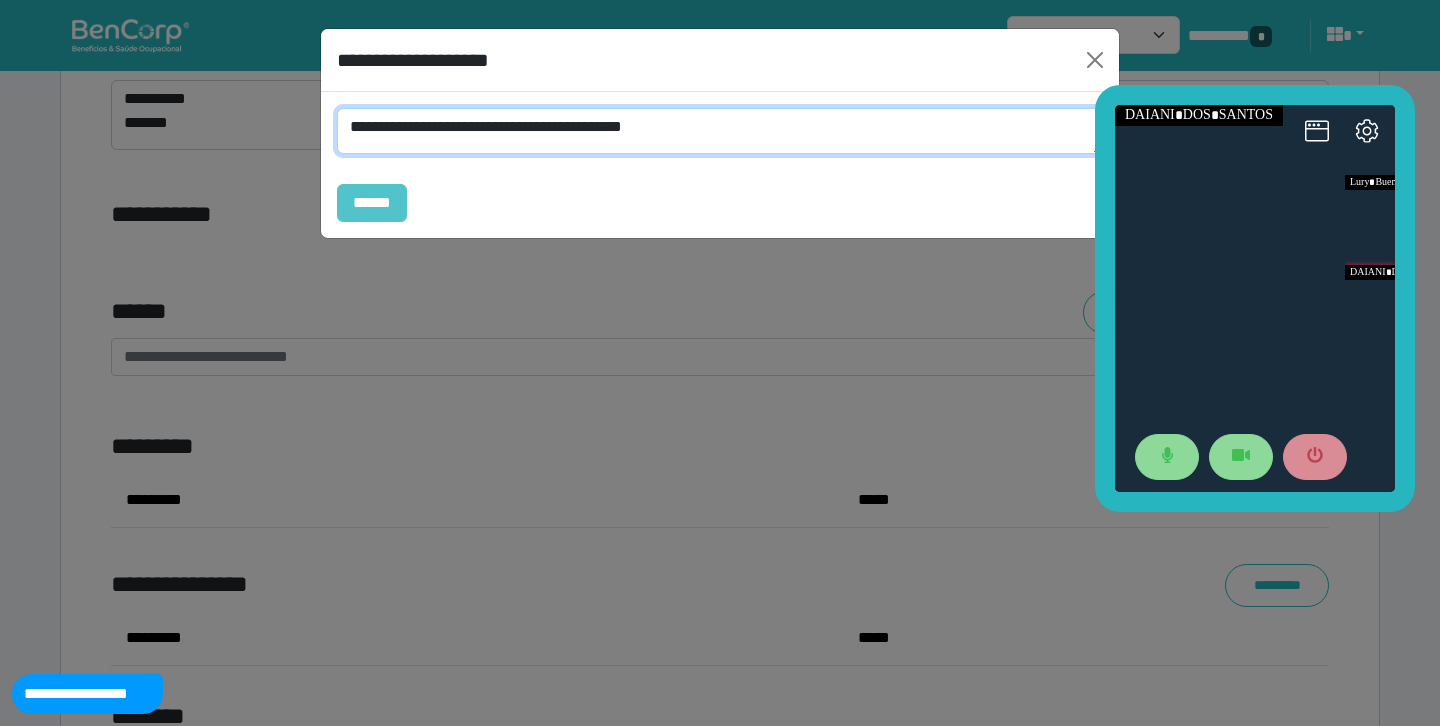 type on "**********" 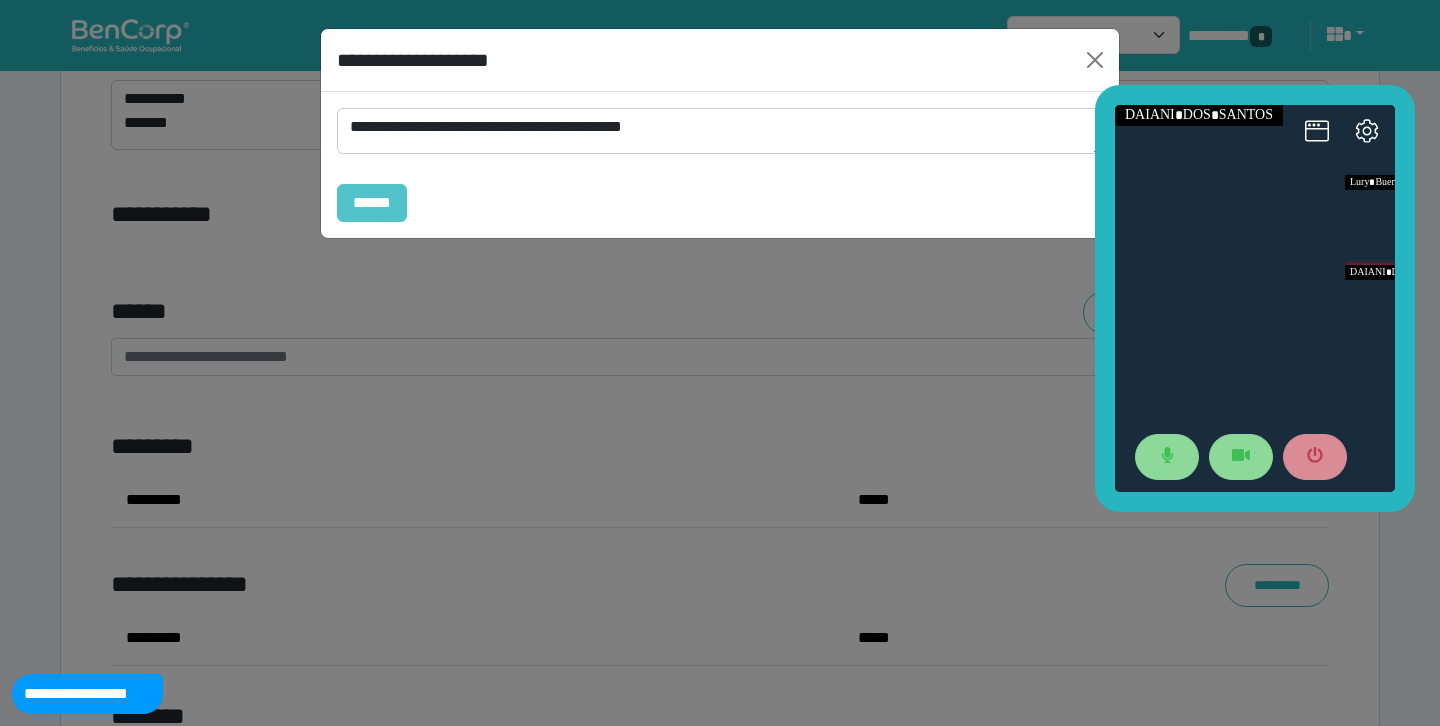 click on "******" at bounding box center (372, 203) 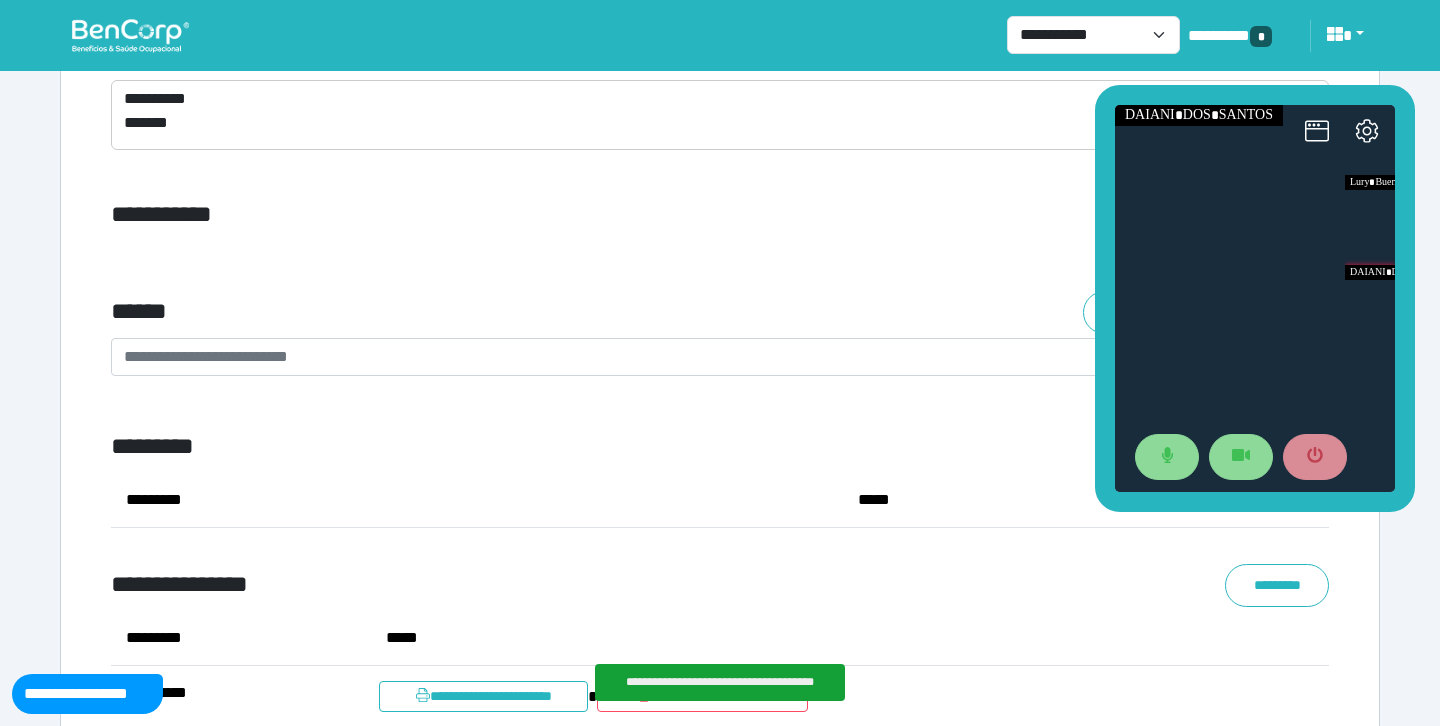 click on "**********" at bounding box center [720, 256] 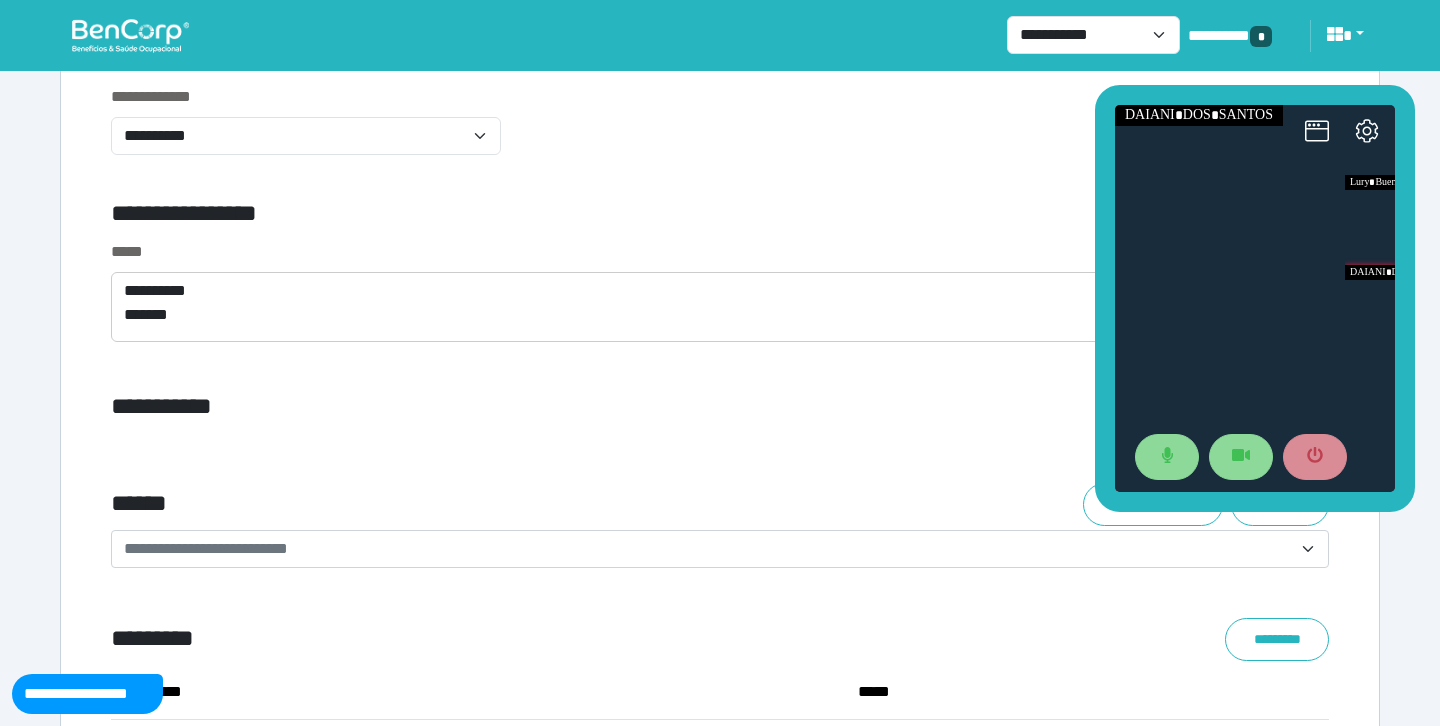 scroll, scrollTop: 6923, scrollLeft: 0, axis: vertical 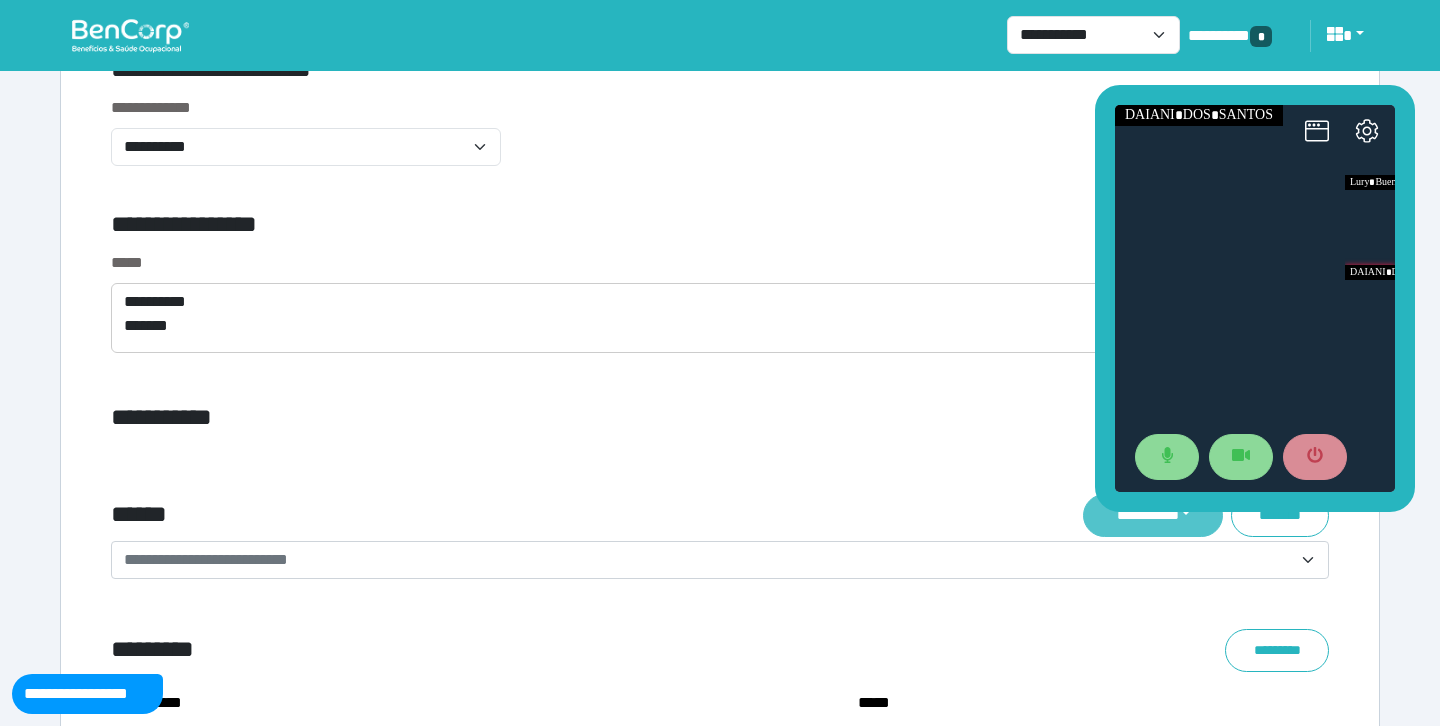click on "**********" at bounding box center [1153, 515] 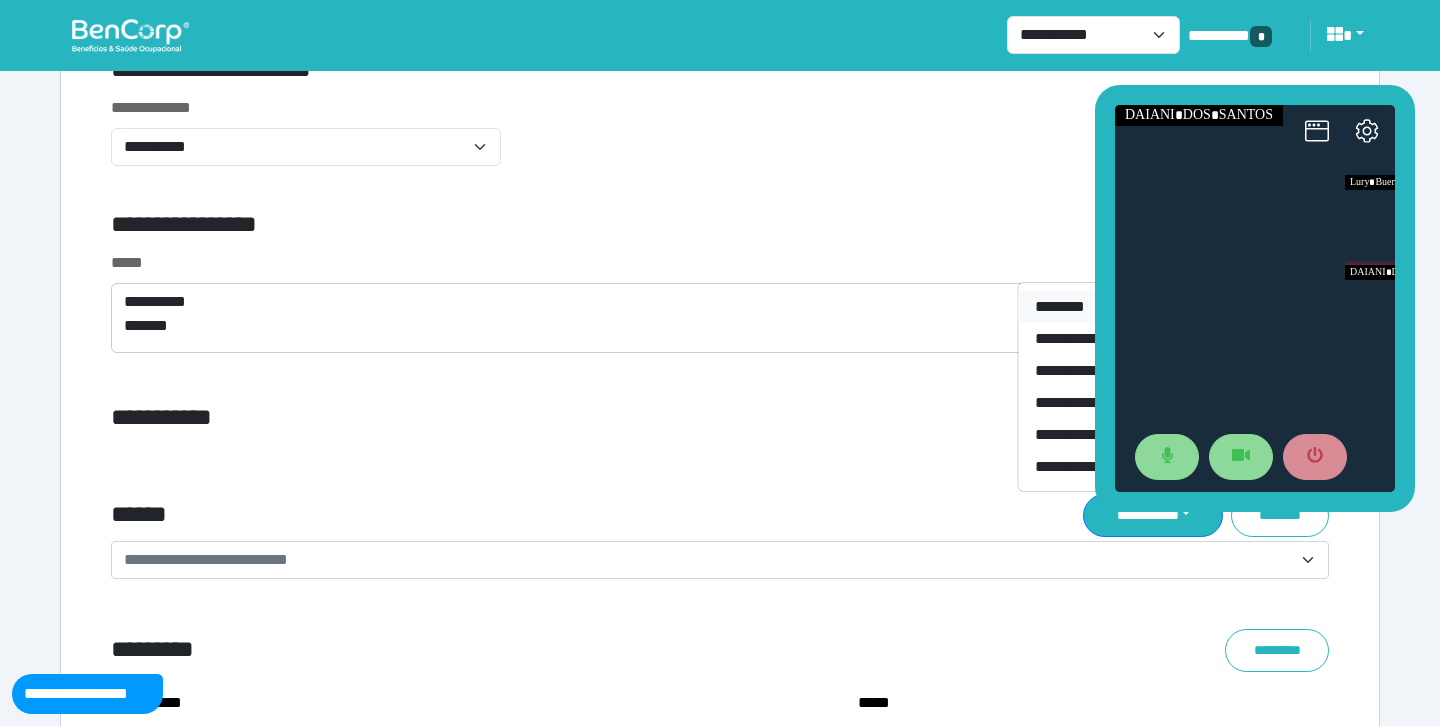 click on "********" at bounding box center (1153, 307) 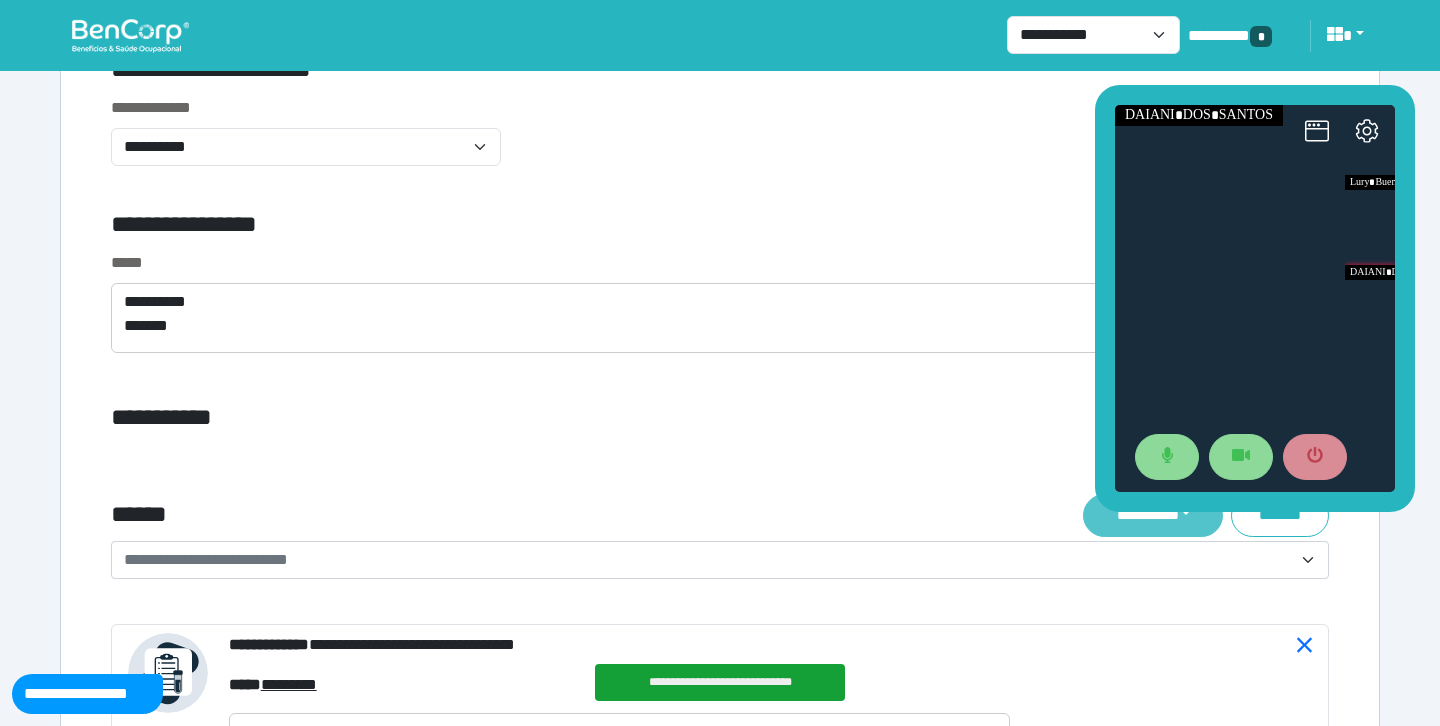 click on "**********" at bounding box center [1153, 515] 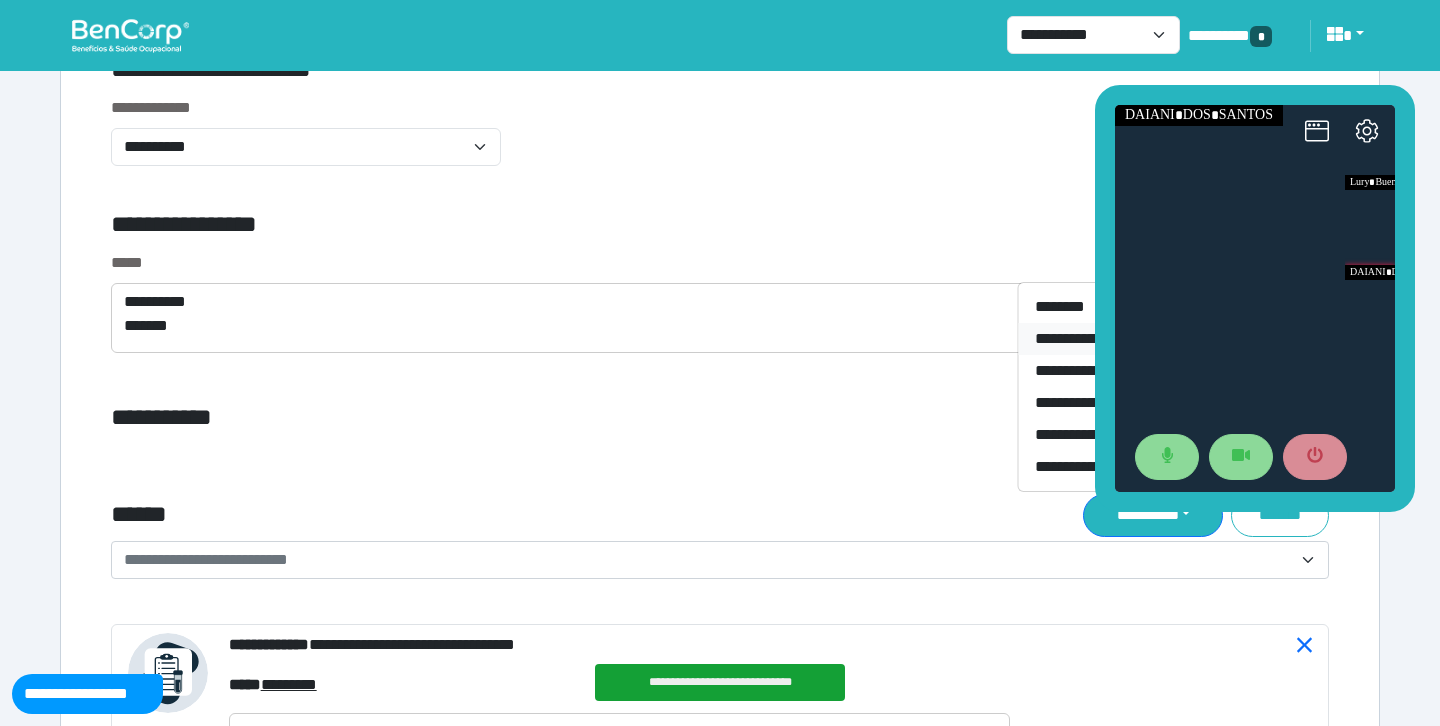 click on "**********" at bounding box center (1153, 339) 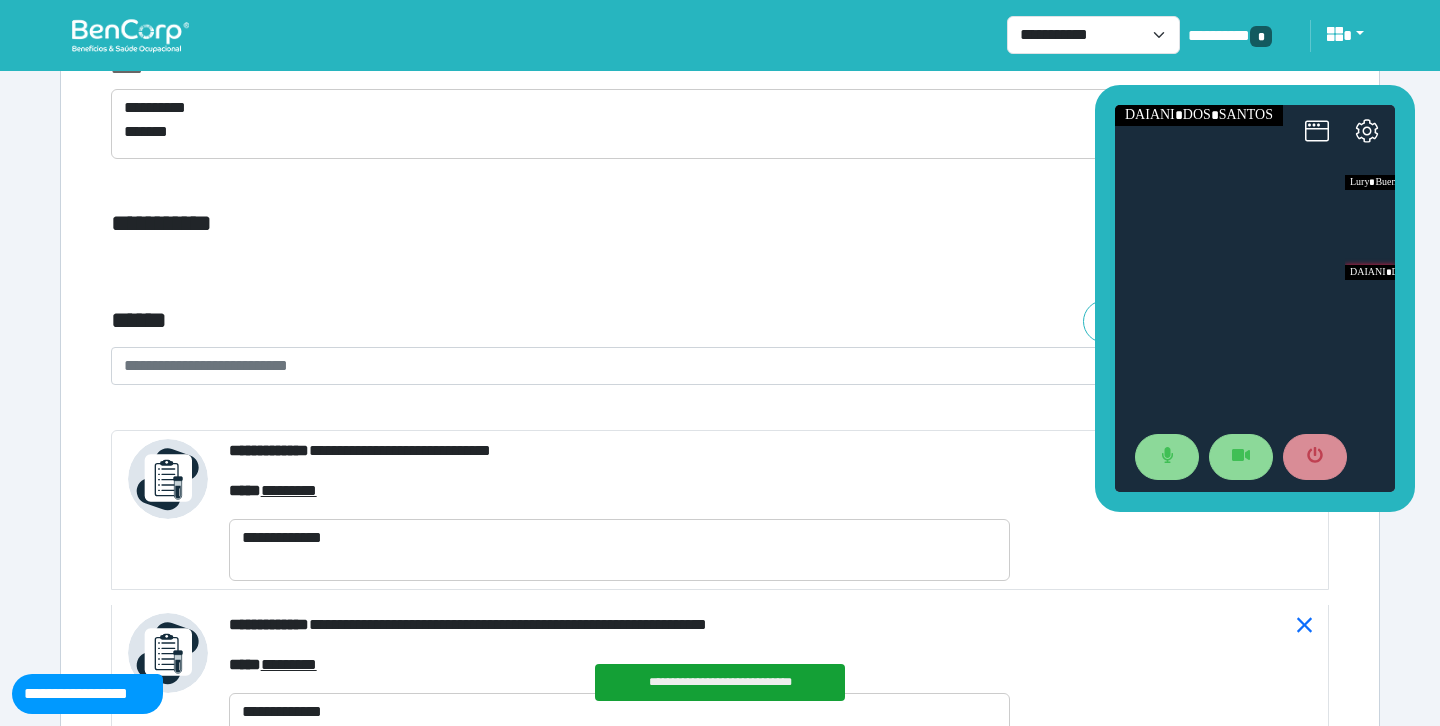 scroll, scrollTop: 7140, scrollLeft: 0, axis: vertical 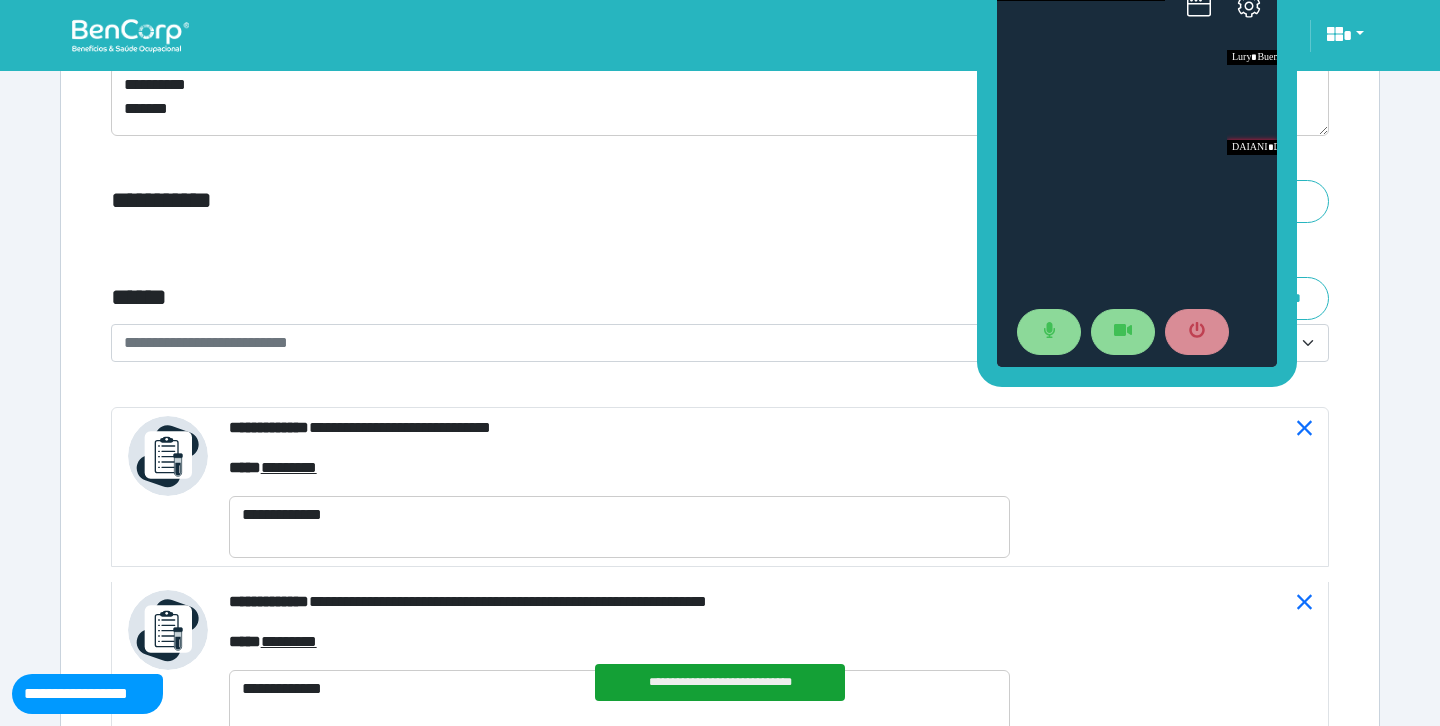 drag, startPoint x: 1106, startPoint y: 413, endPoint x: 977, endPoint y: 272, distance: 191.1073 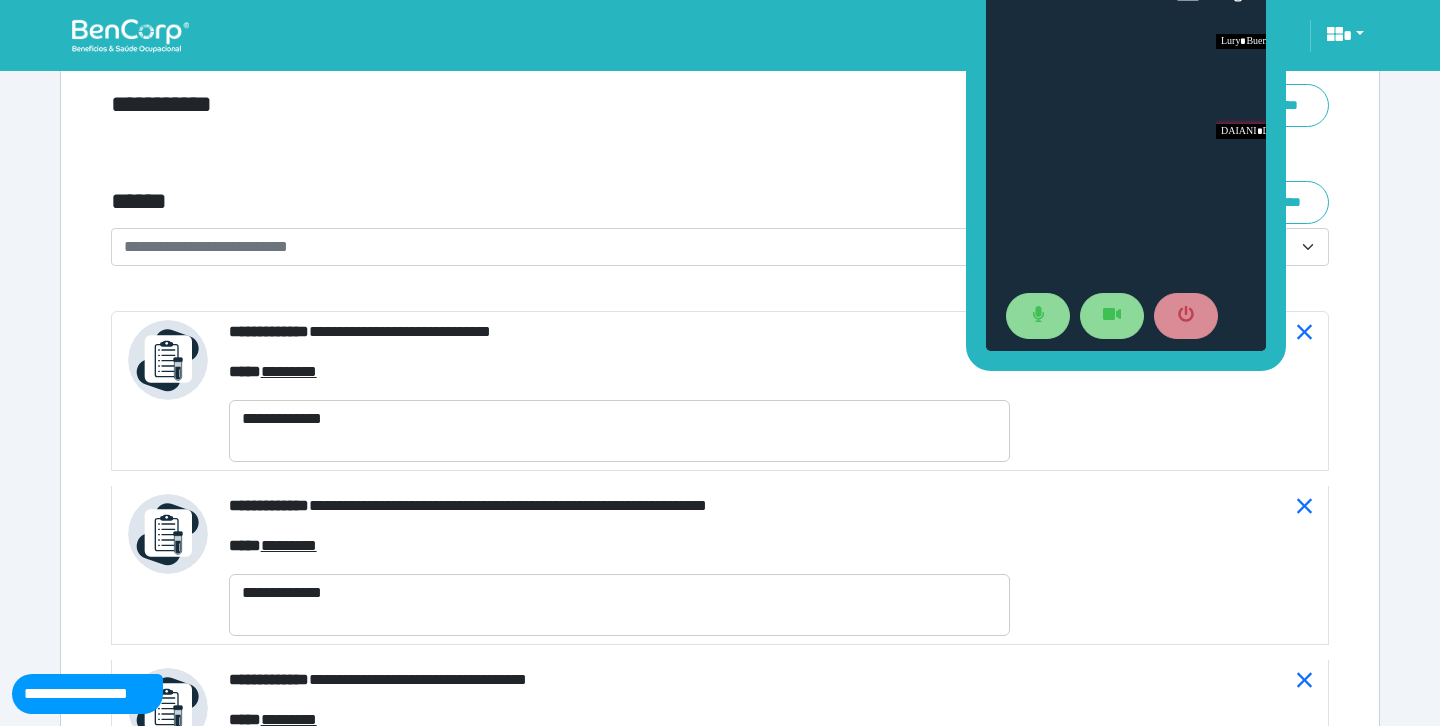 scroll, scrollTop: 7232, scrollLeft: 0, axis: vertical 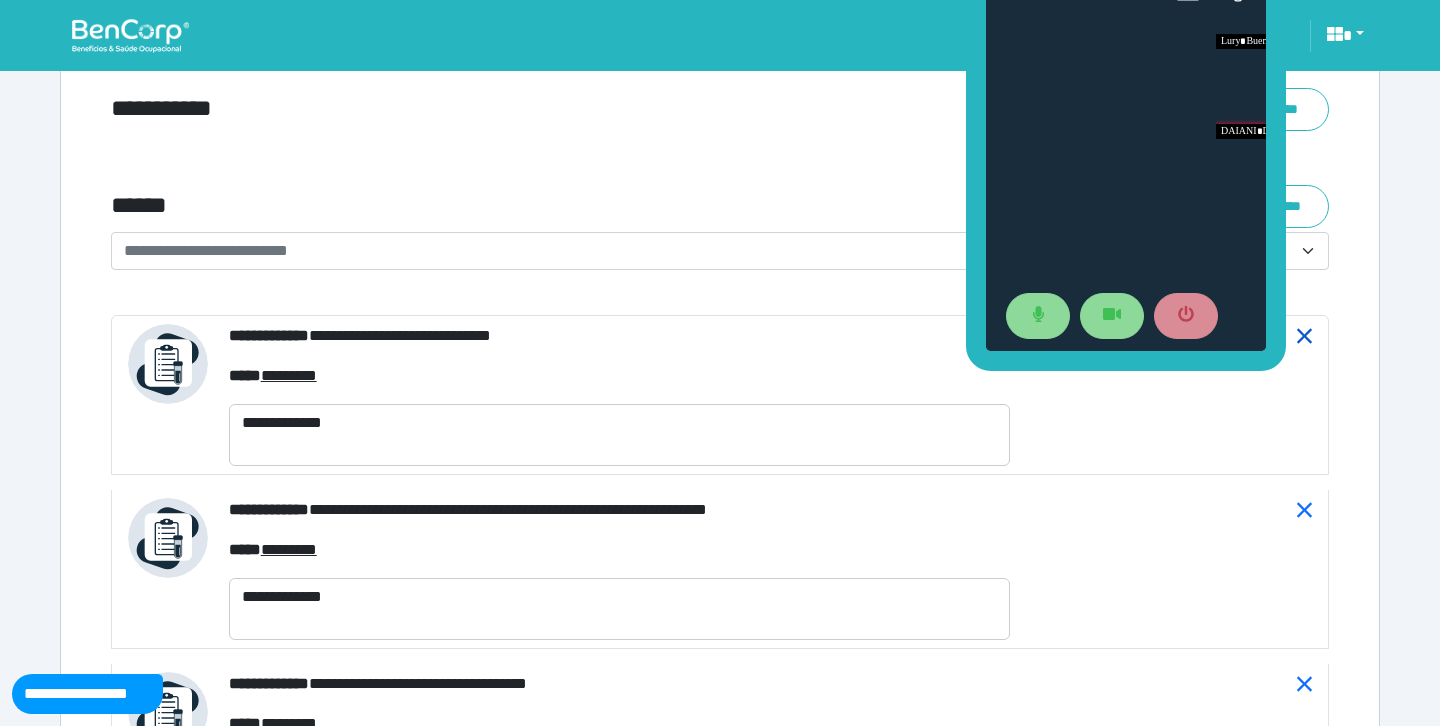 click 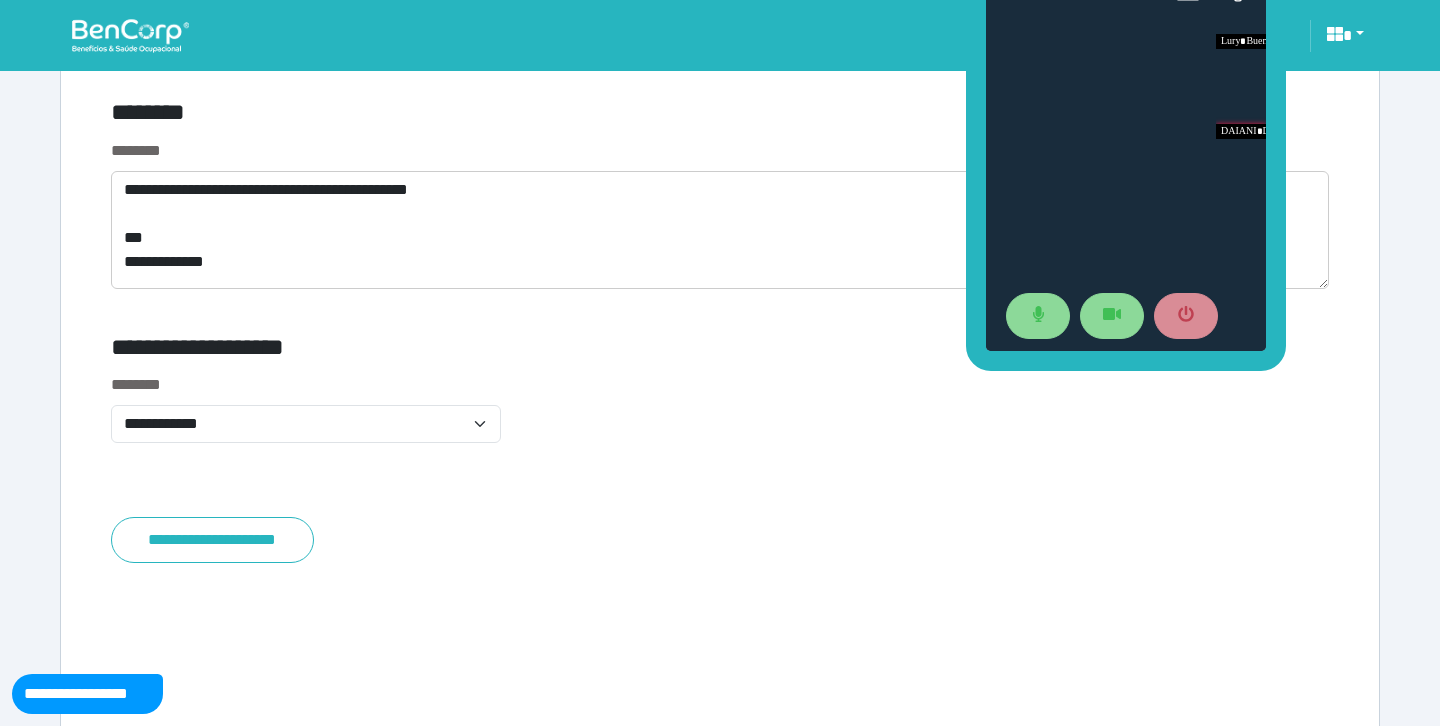 scroll, scrollTop: 10881, scrollLeft: 0, axis: vertical 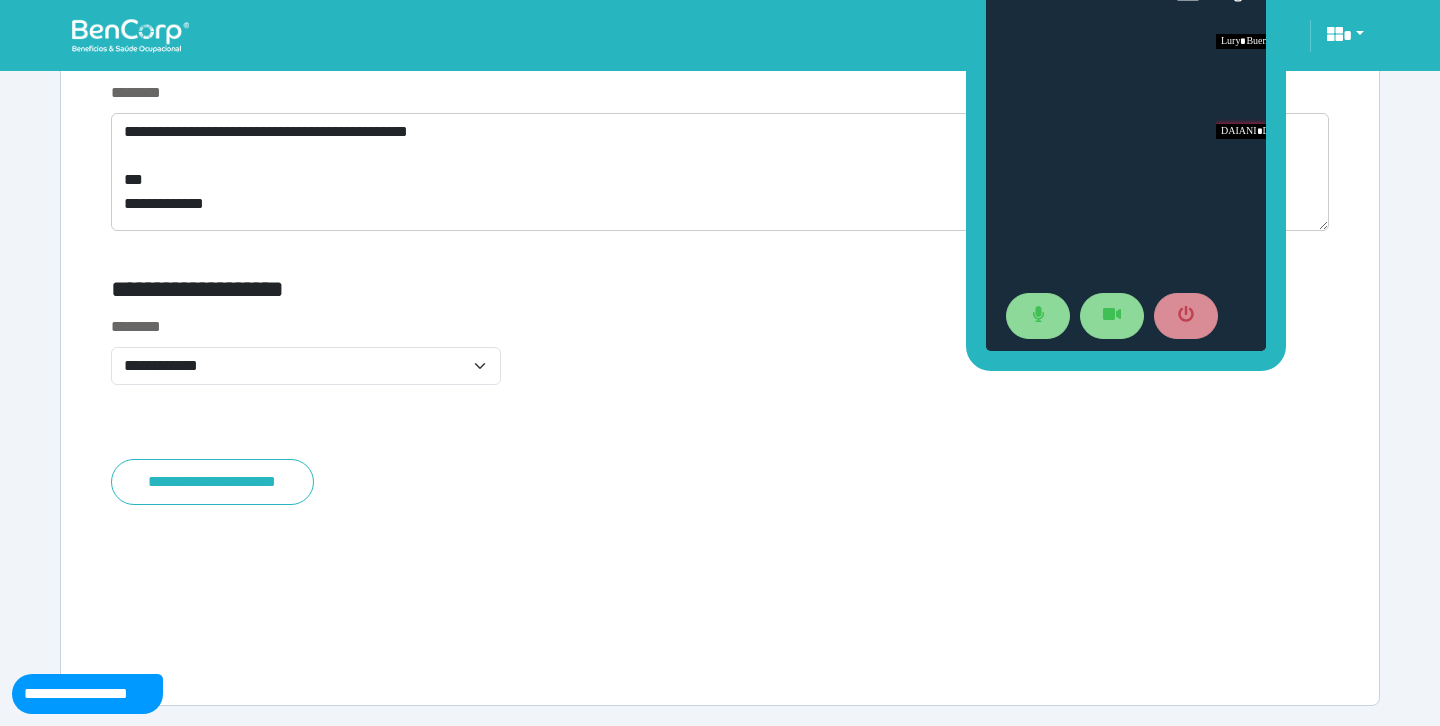 click on "**********" at bounding box center [720, 168] 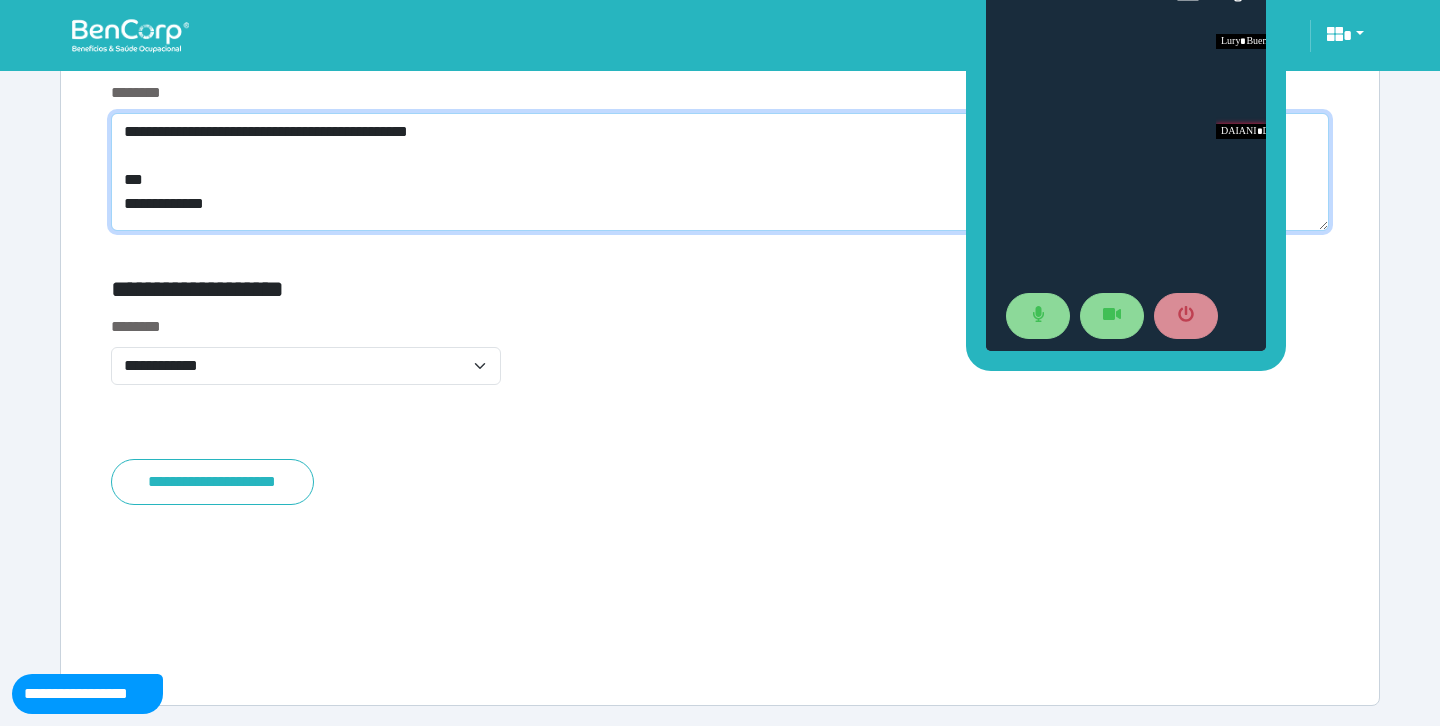 click on "**********" at bounding box center (720, 172) 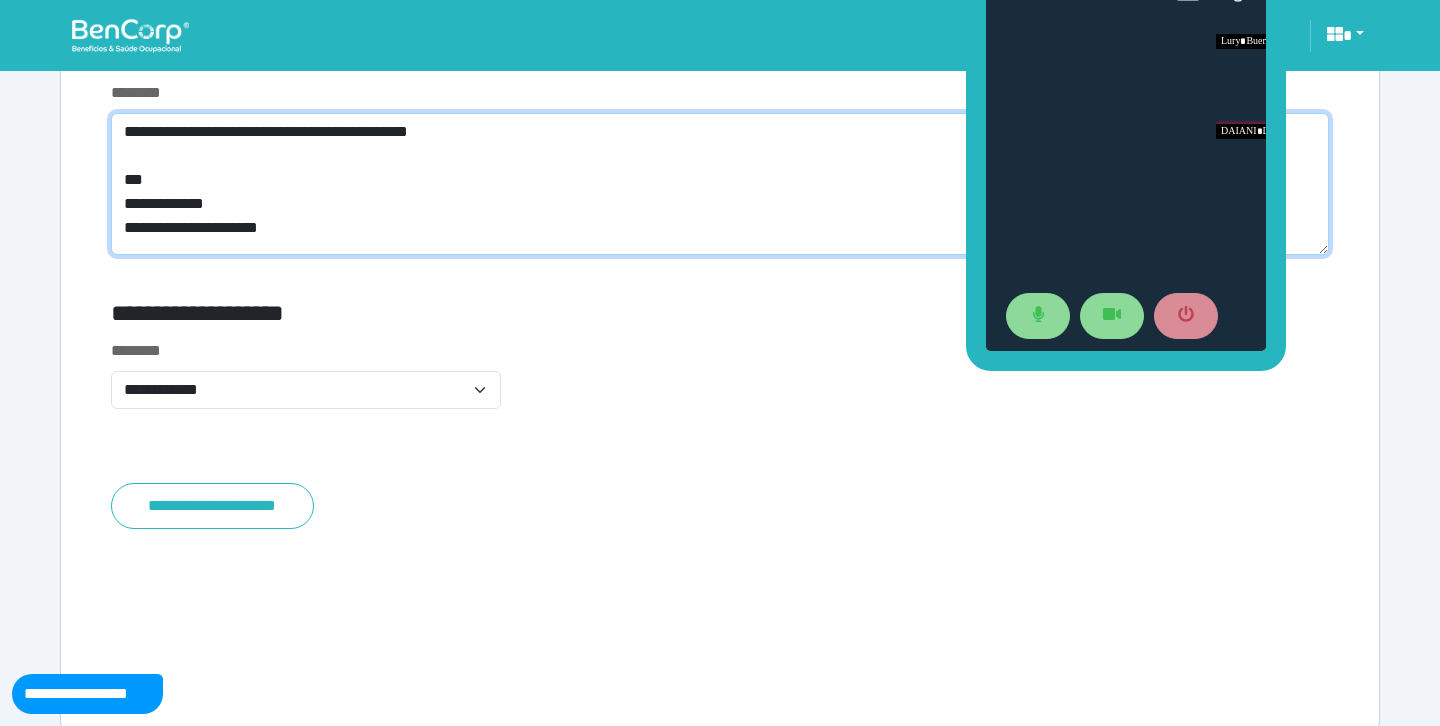 scroll, scrollTop: 0, scrollLeft: 0, axis: both 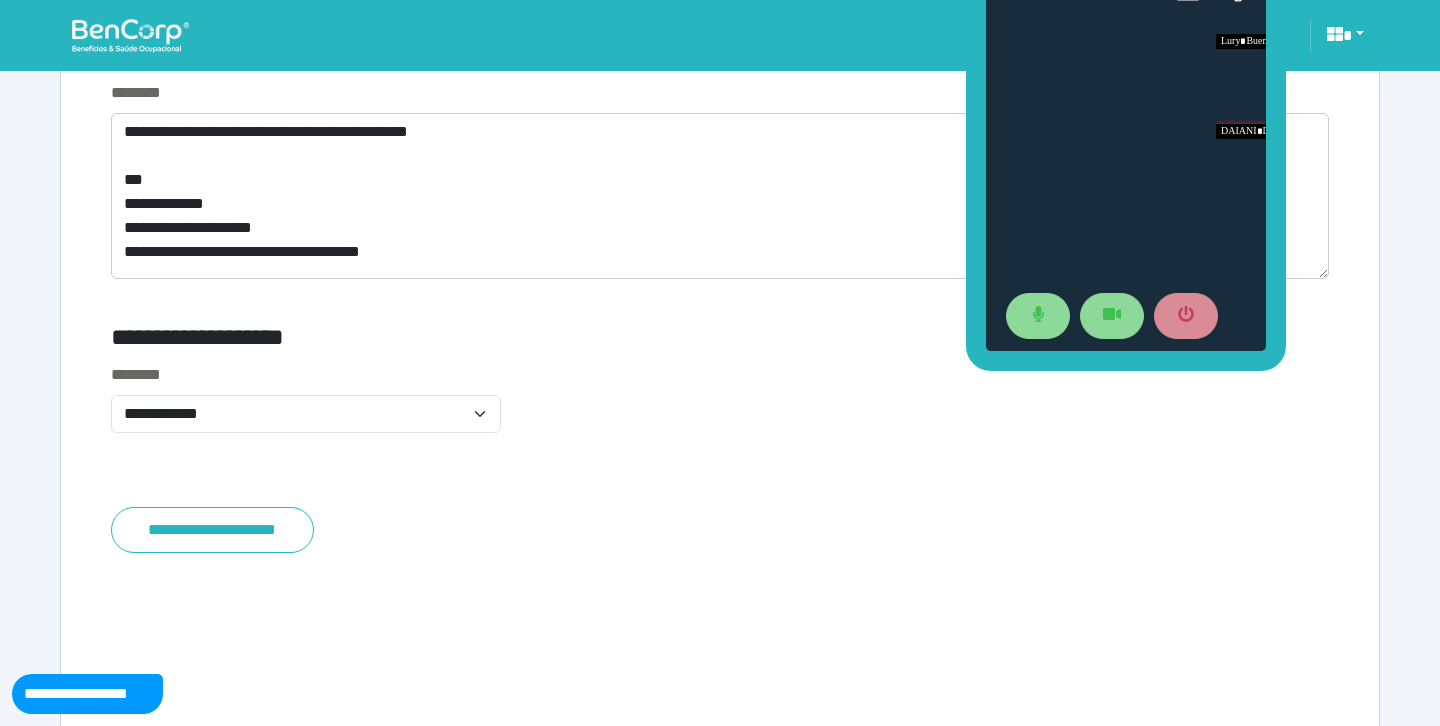 click on "**********" at bounding box center (720, 410) 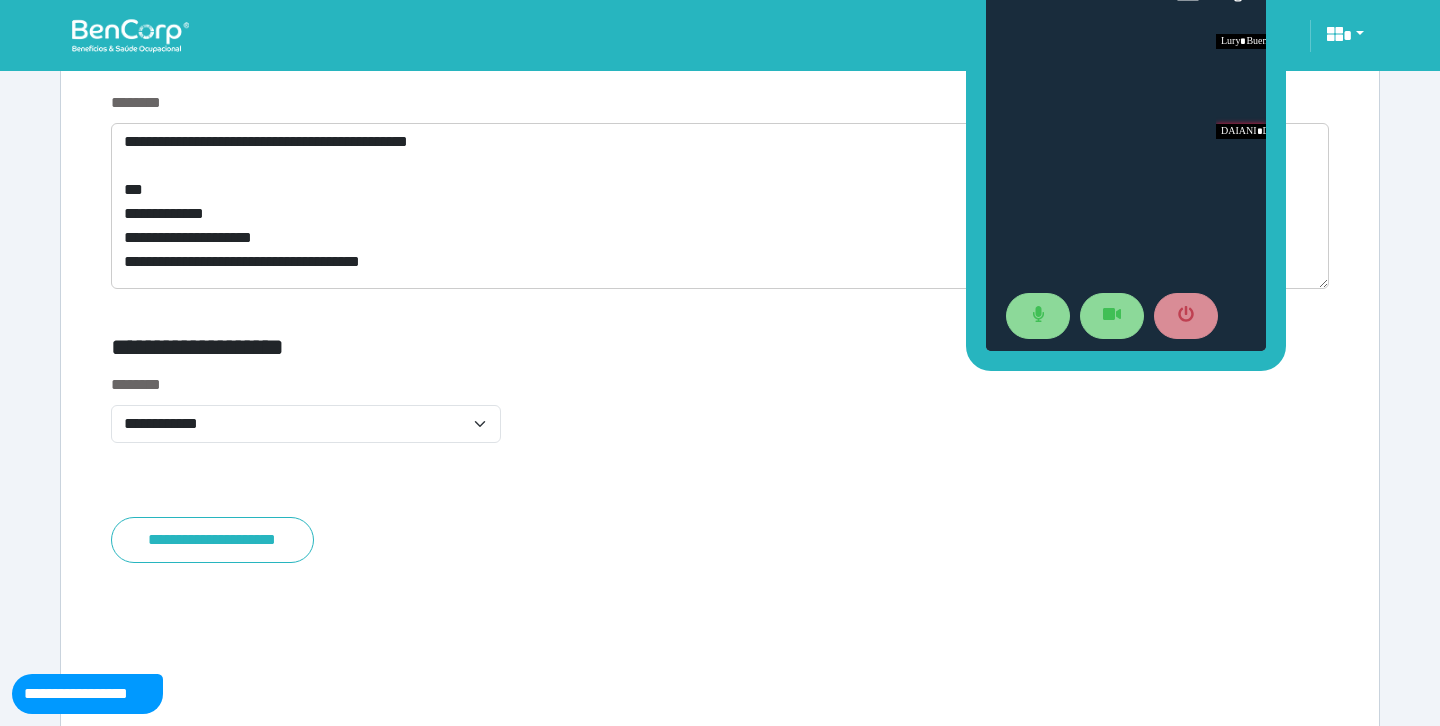 scroll, scrollTop: 10883, scrollLeft: 0, axis: vertical 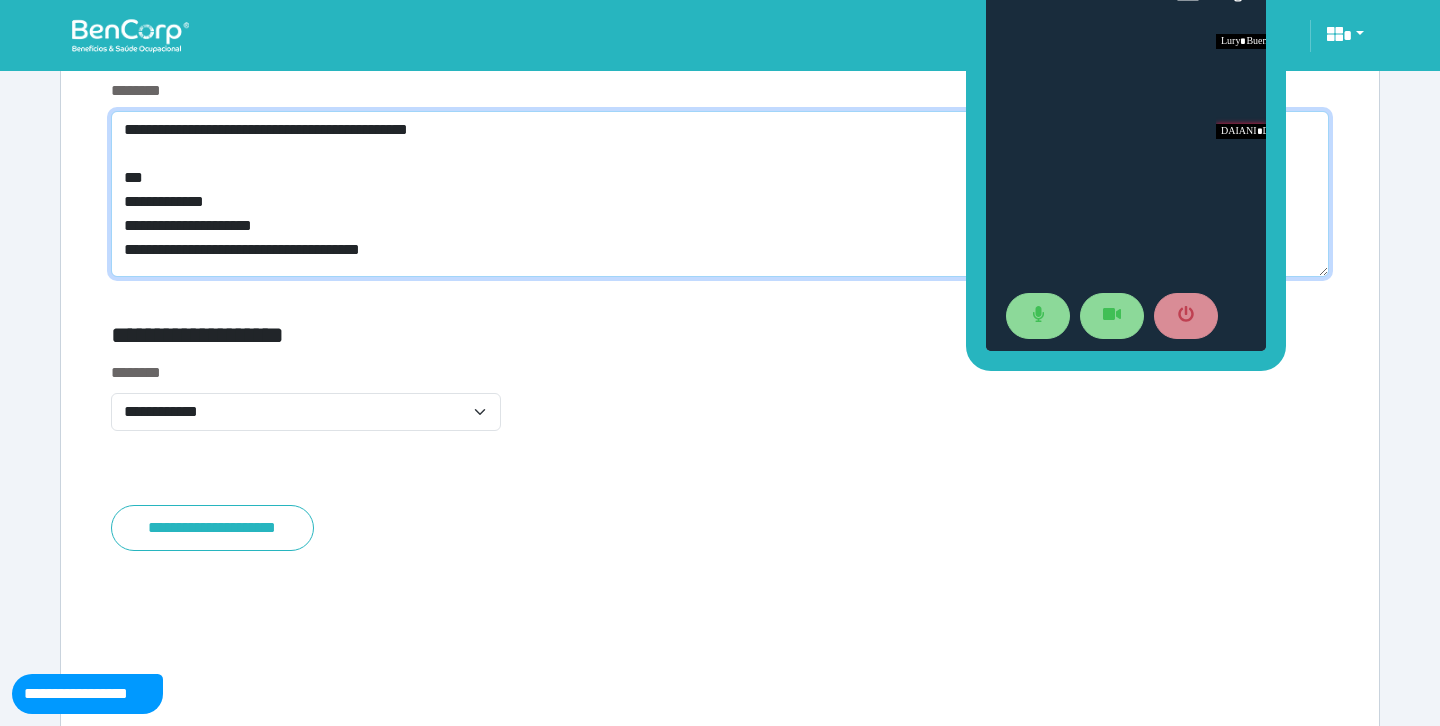 click on "**********" at bounding box center [720, 194] 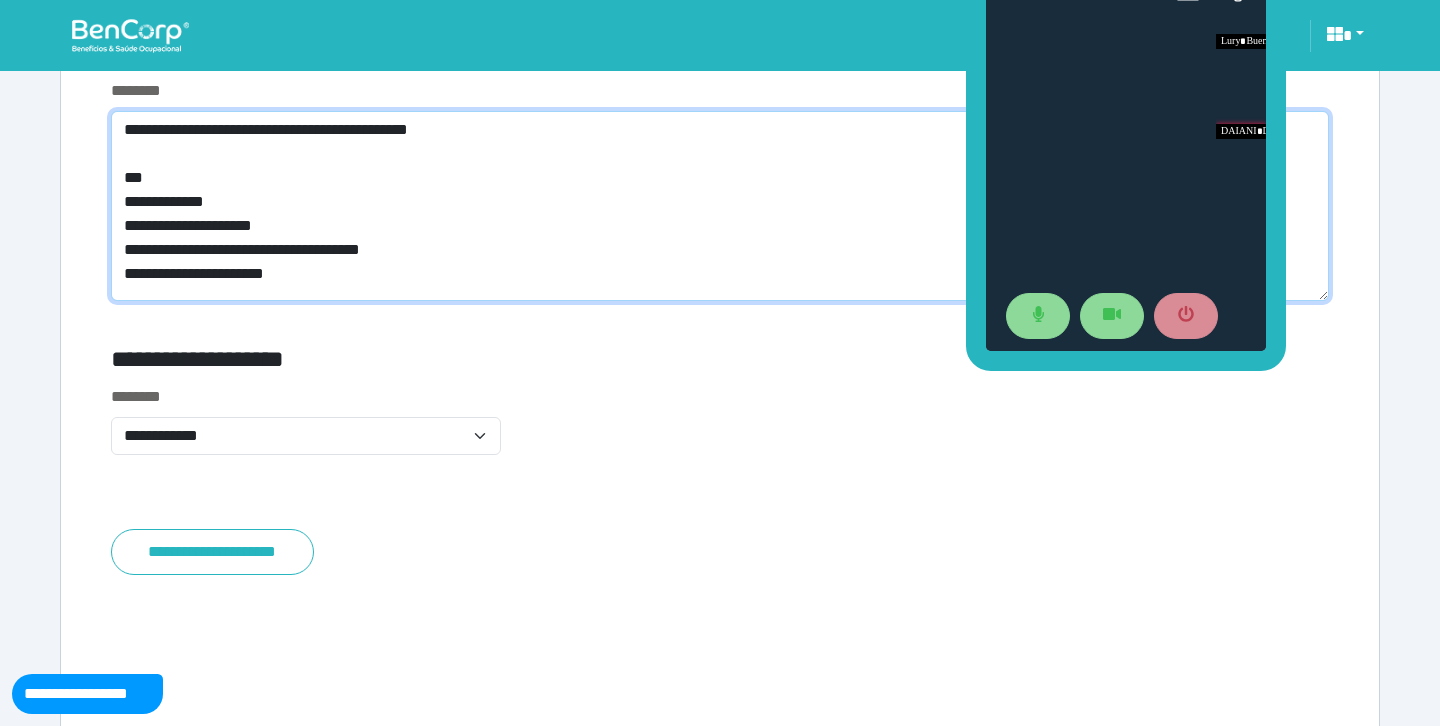 scroll, scrollTop: 0, scrollLeft: 0, axis: both 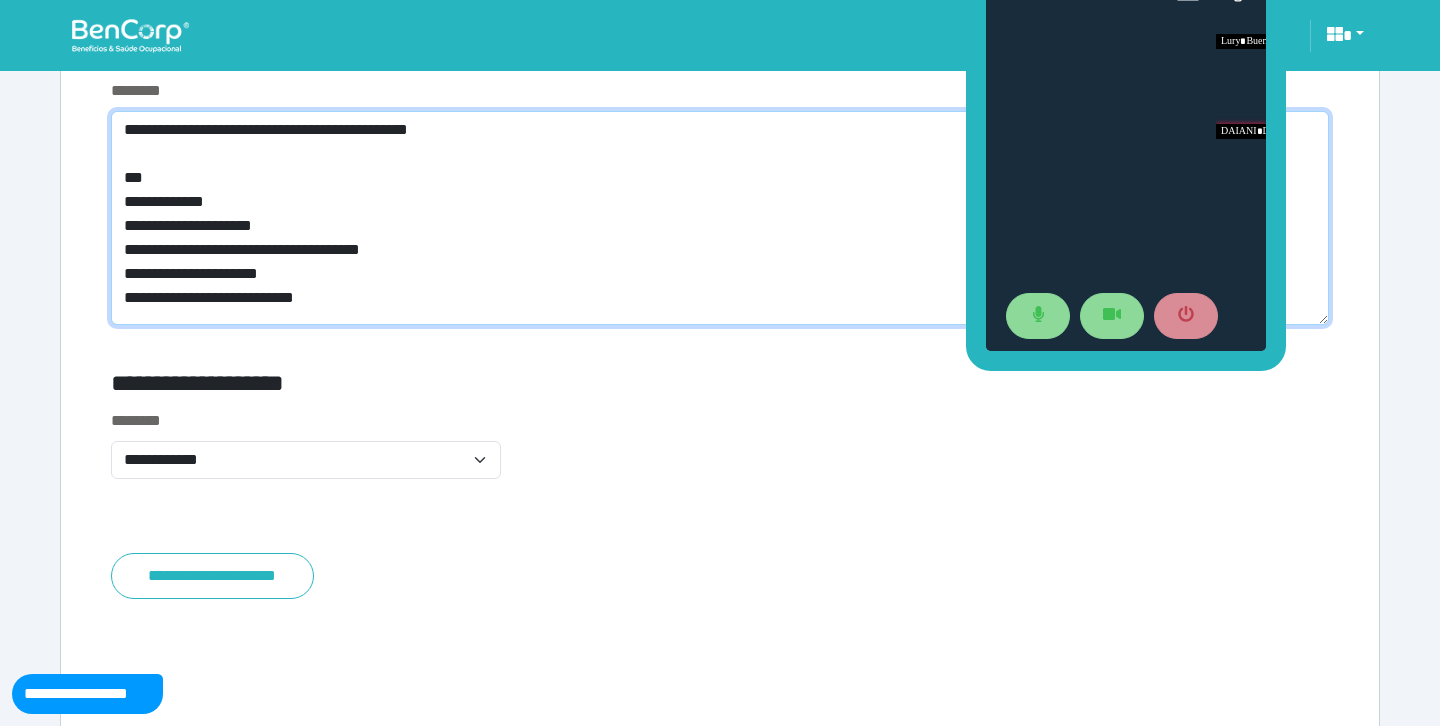 type on "**********" 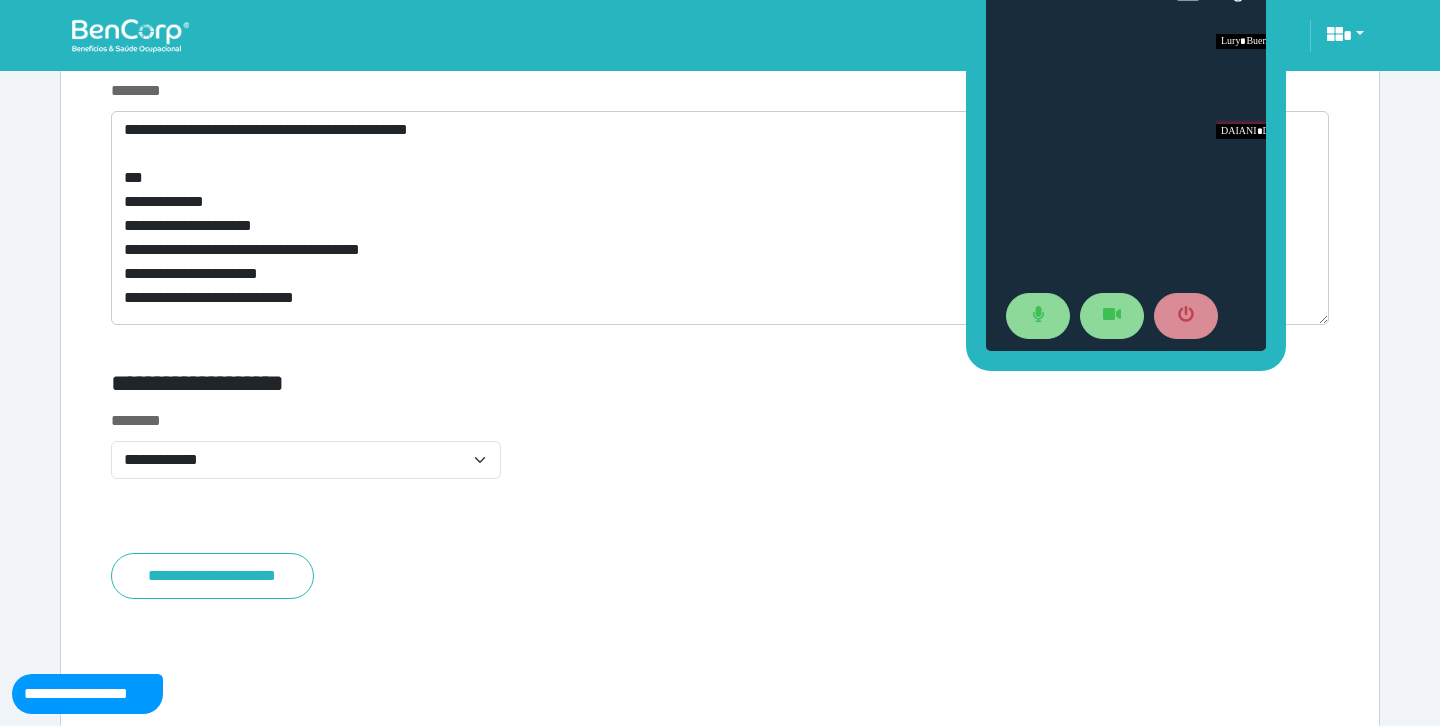 click on "**********" at bounding box center [513, 387] 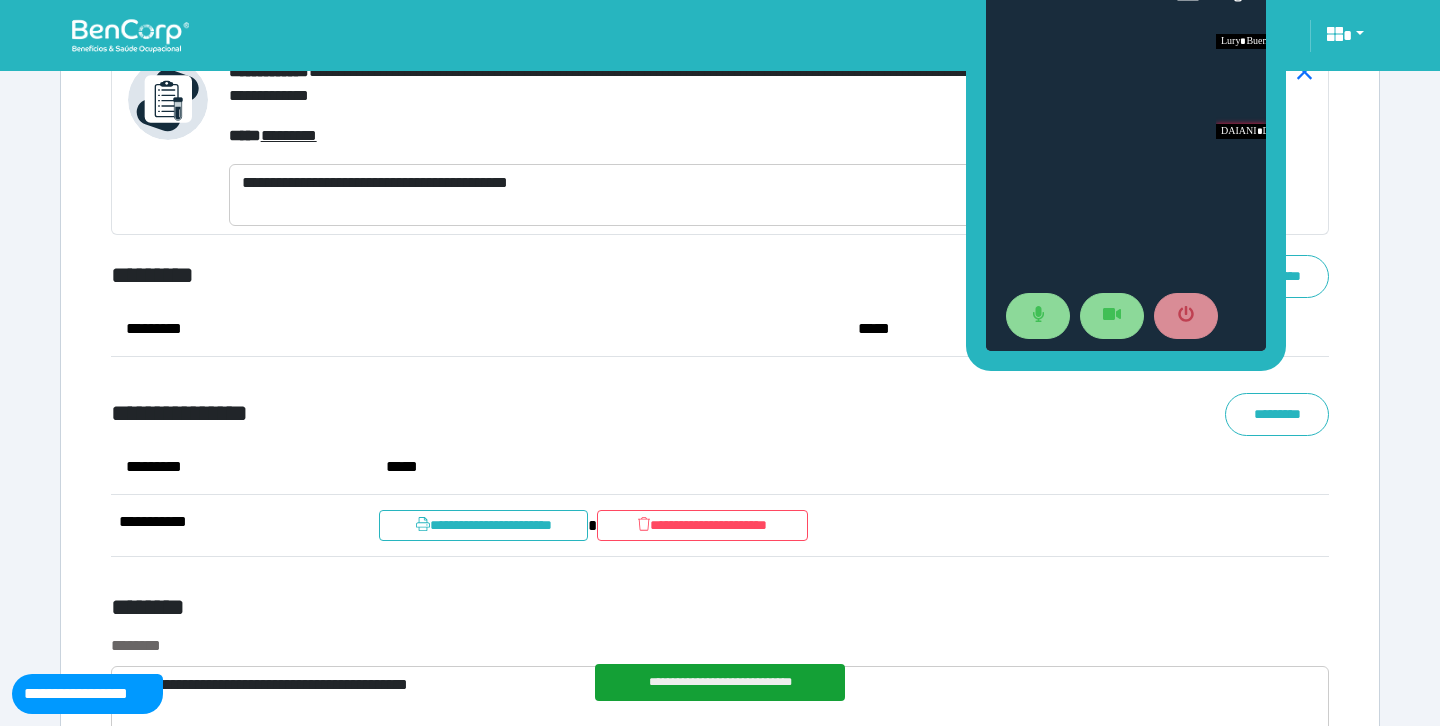 scroll, scrollTop: 10324, scrollLeft: 0, axis: vertical 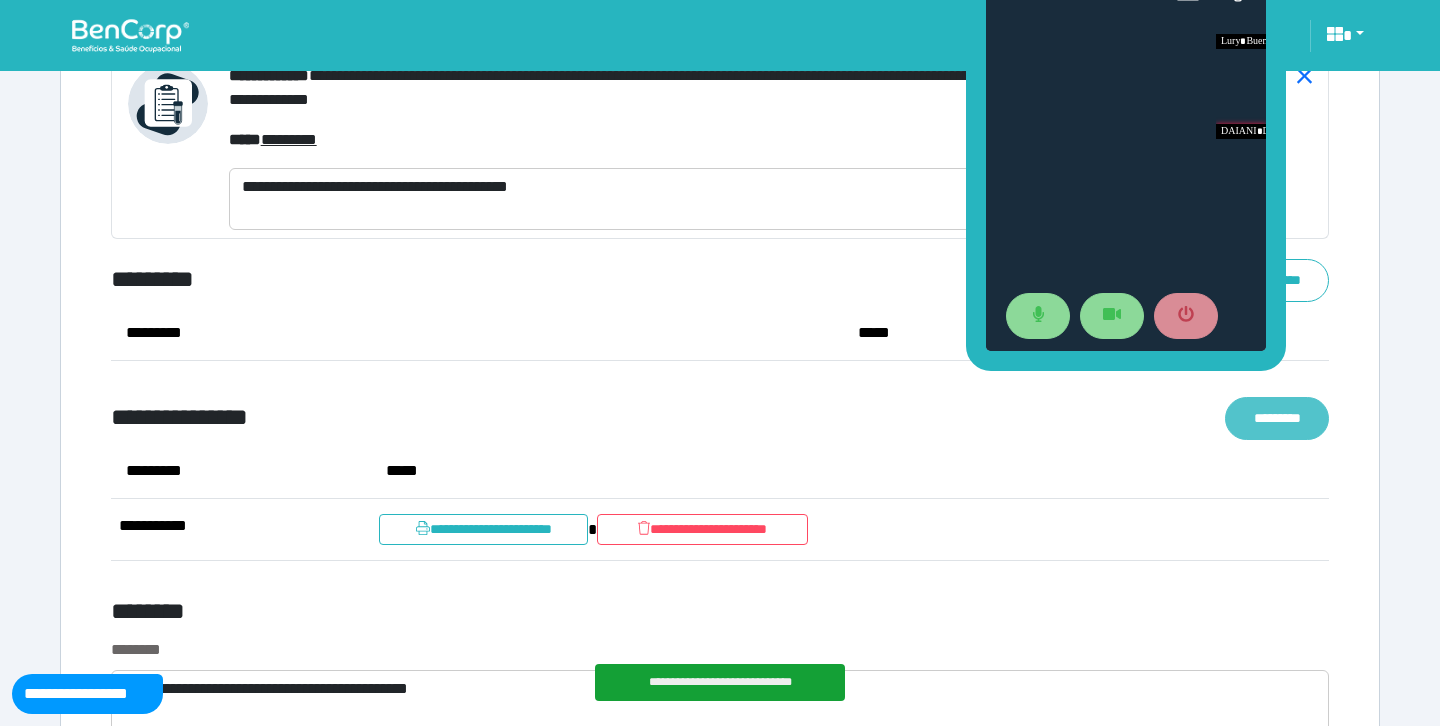 click on "*********" at bounding box center [1277, 418] 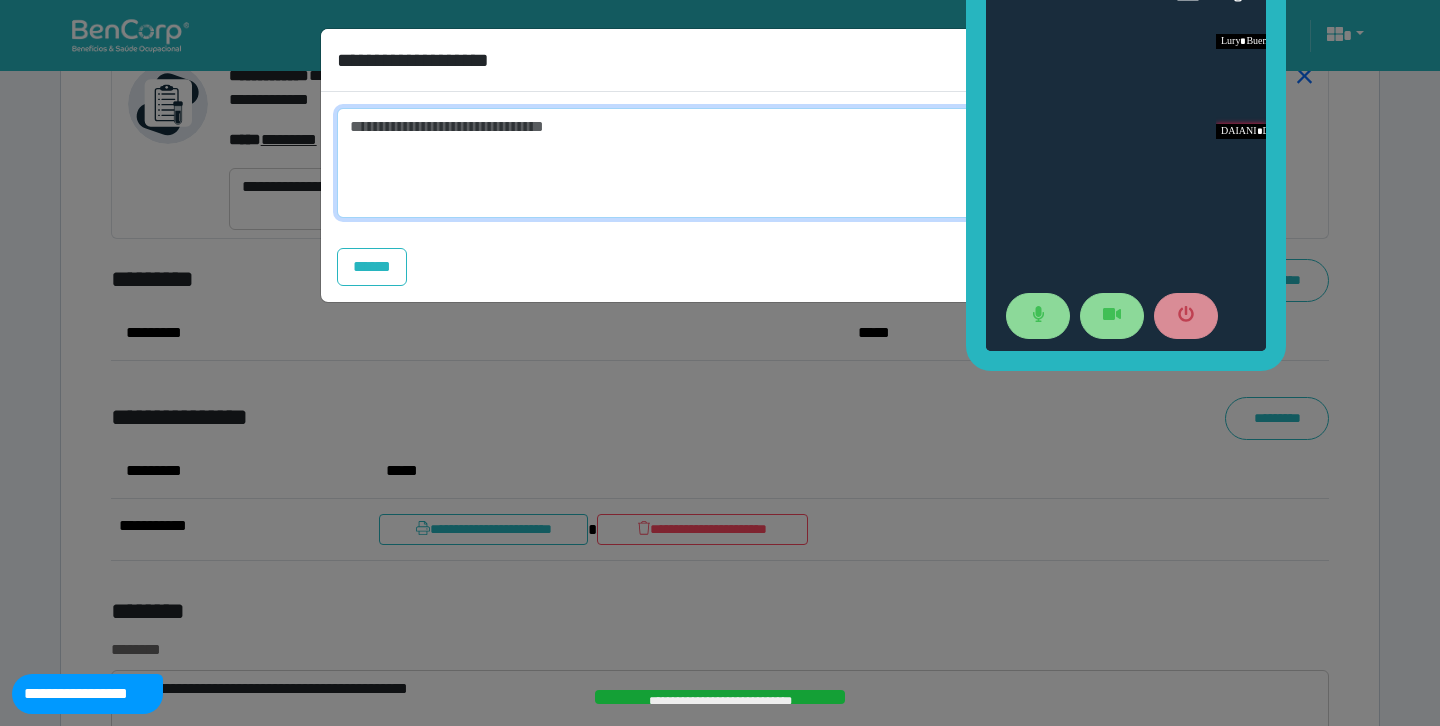 click at bounding box center (720, 163) 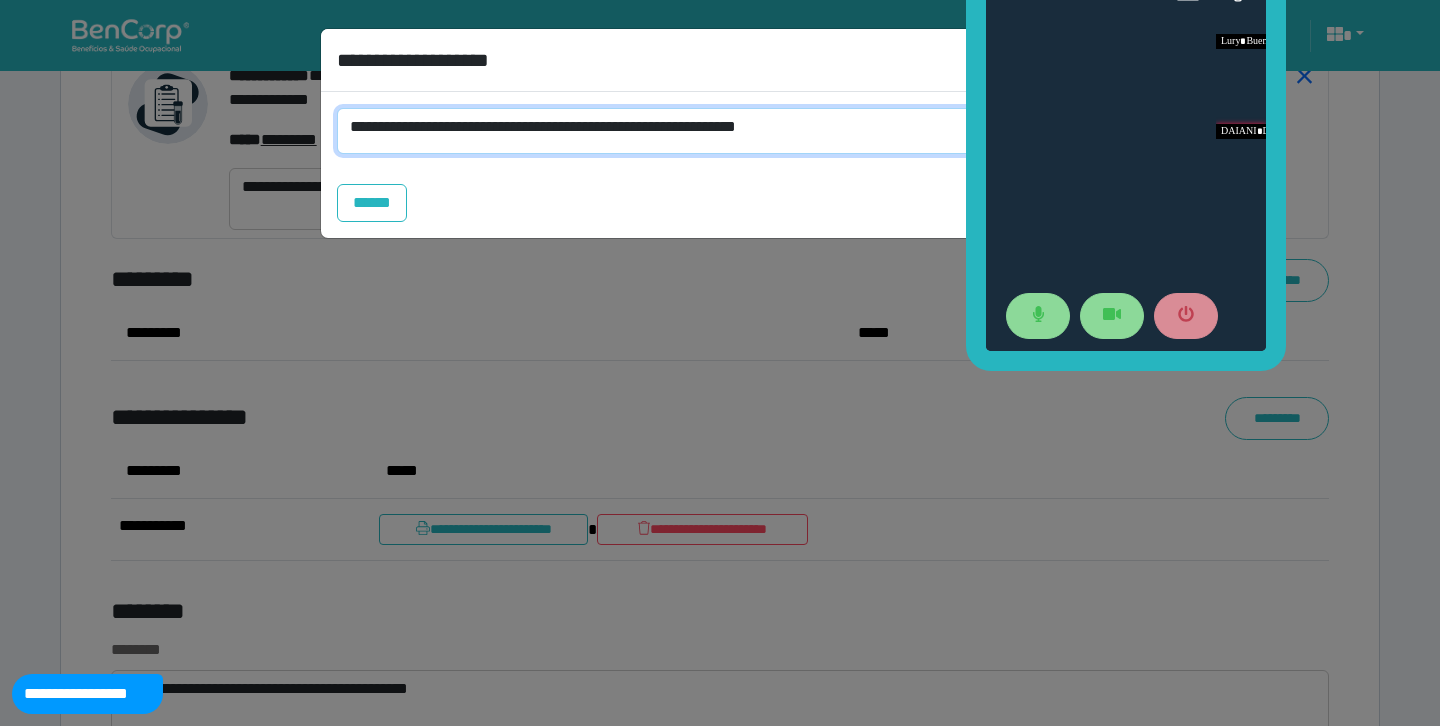 scroll, scrollTop: 0, scrollLeft: 0, axis: both 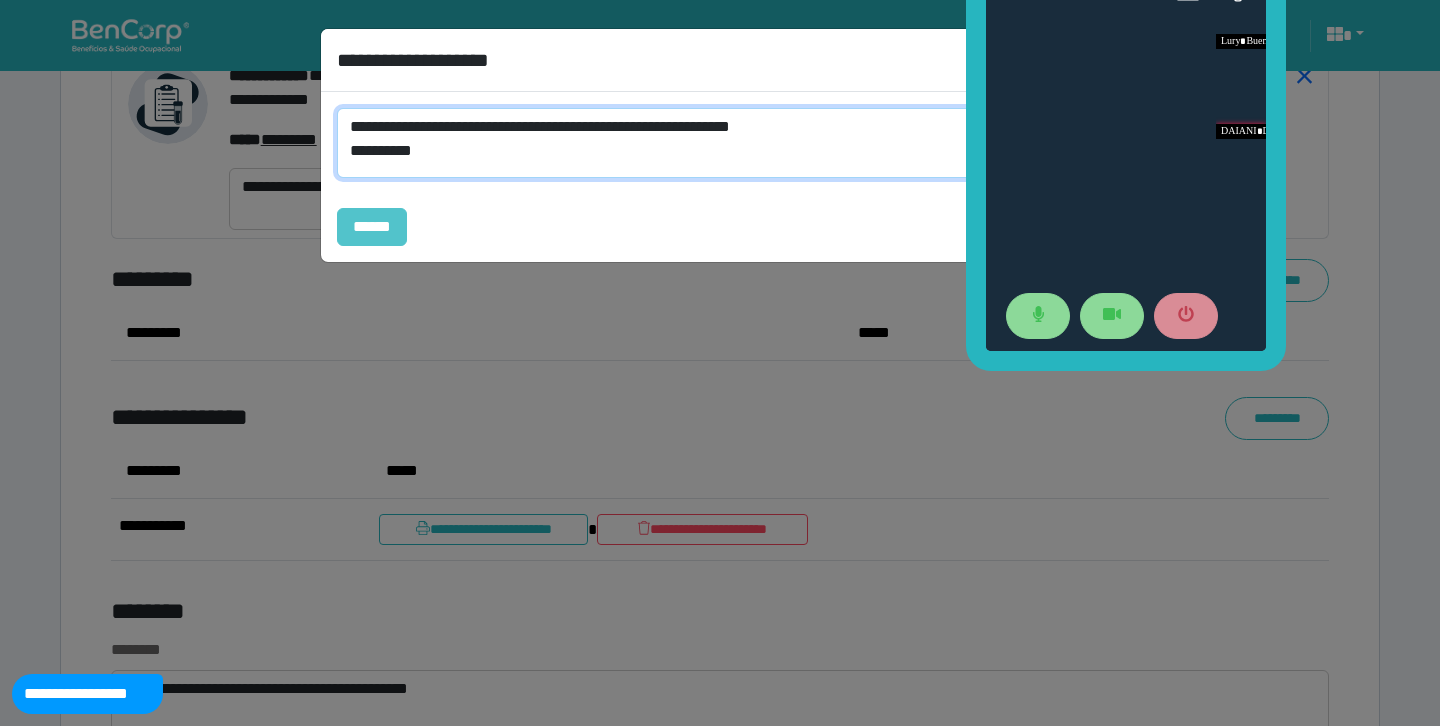 type on "**********" 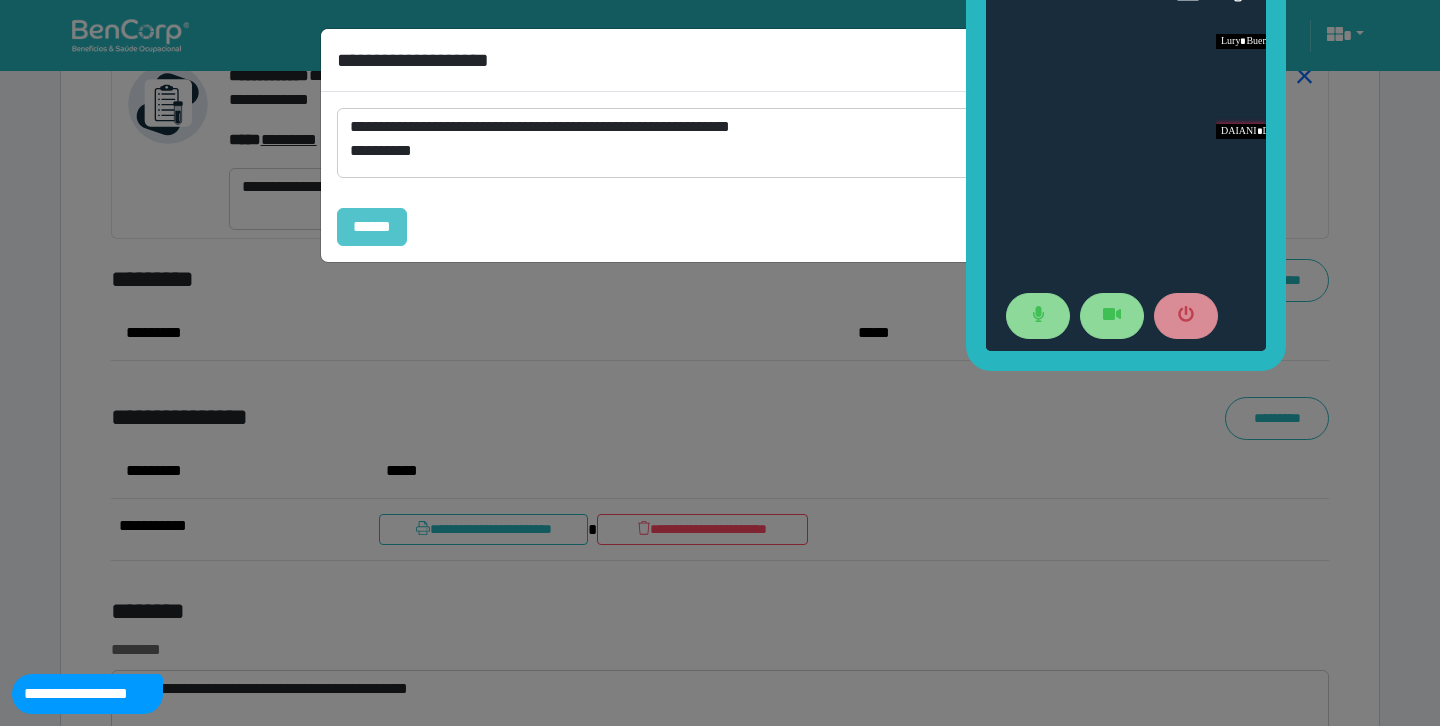 click on "******" at bounding box center [372, 227] 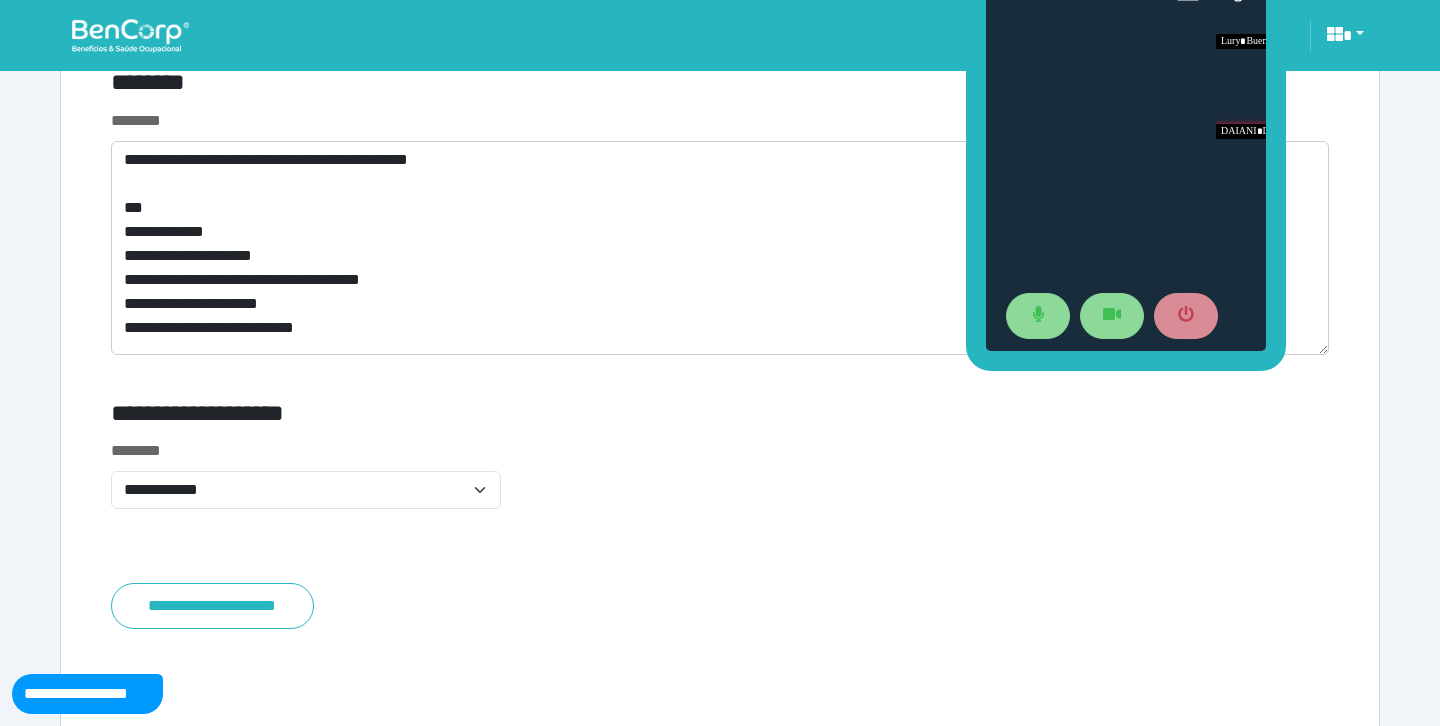 scroll, scrollTop: 11039, scrollLeft: 0, axis: vertical 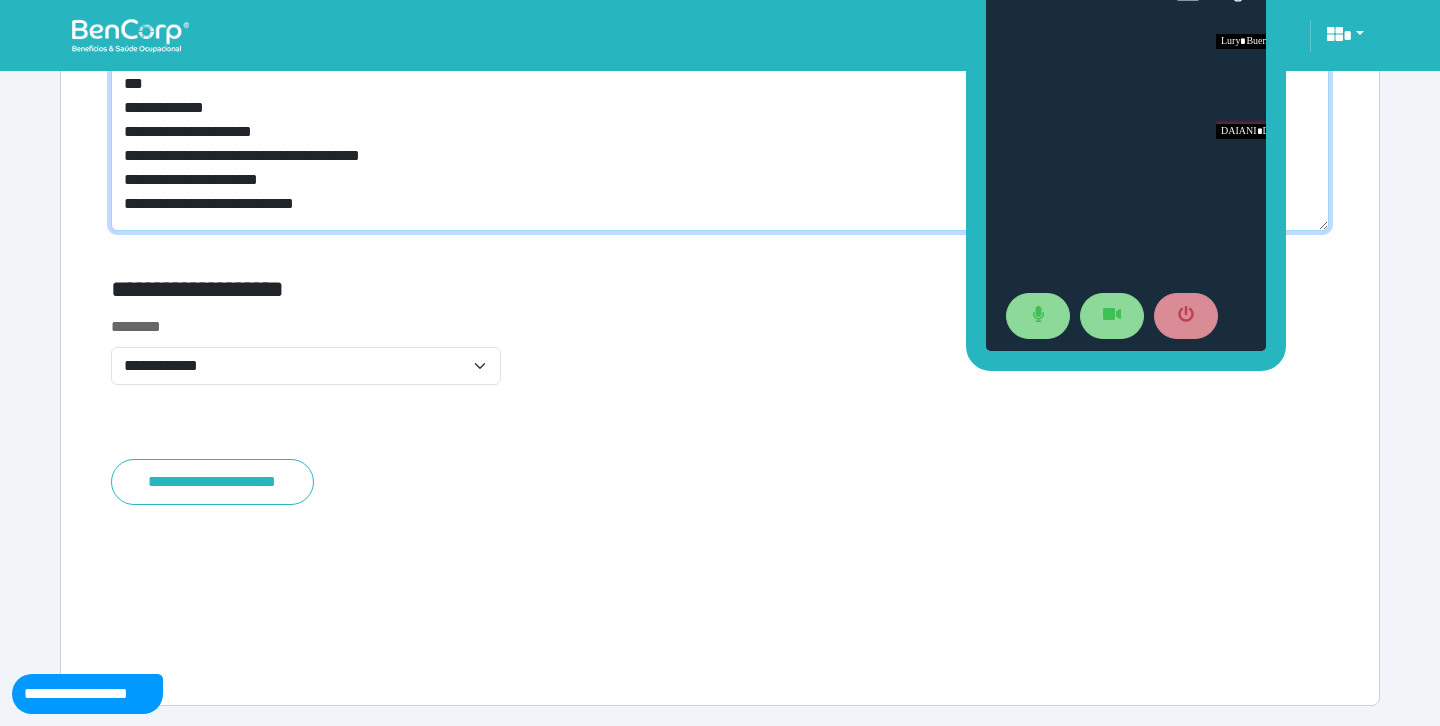 click on "**********" at bounding box center (720, 124) 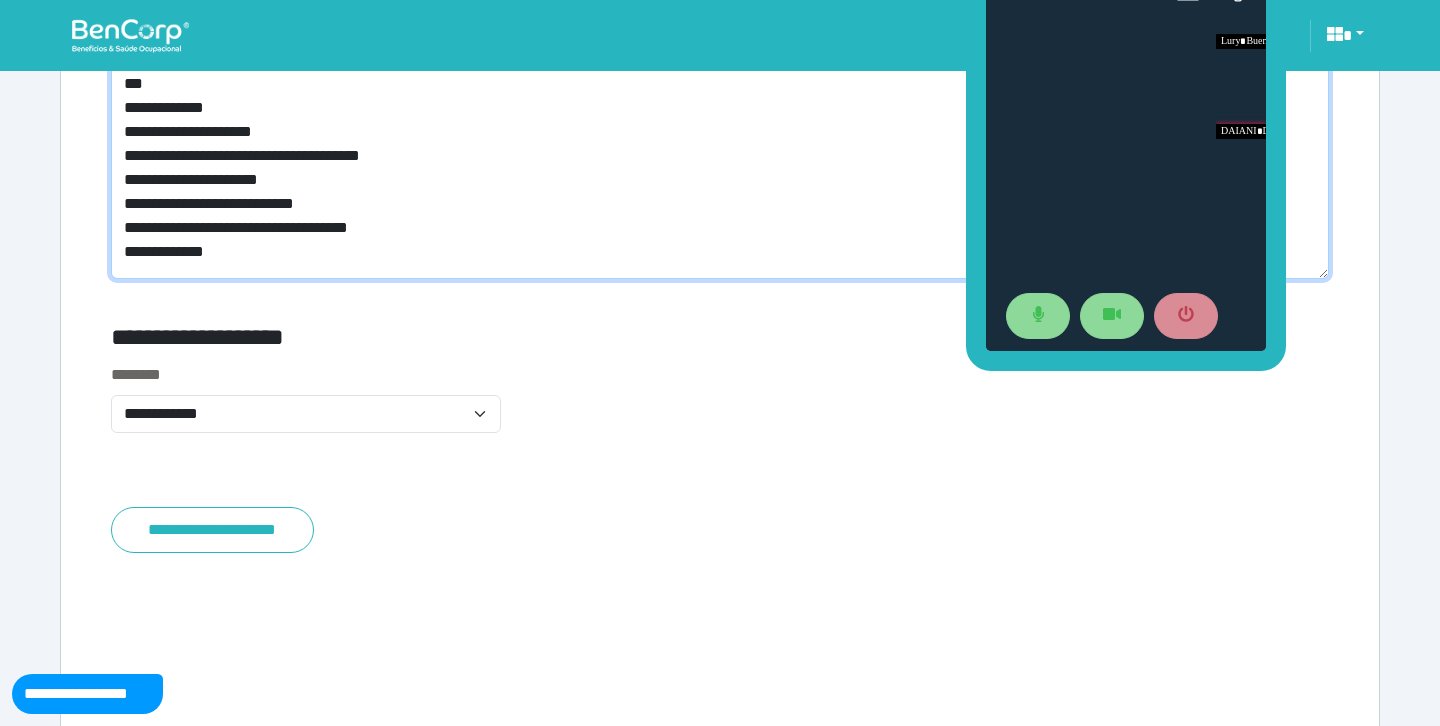 scroll, scrollTop: 0, scrollLeft: 0, axis: both 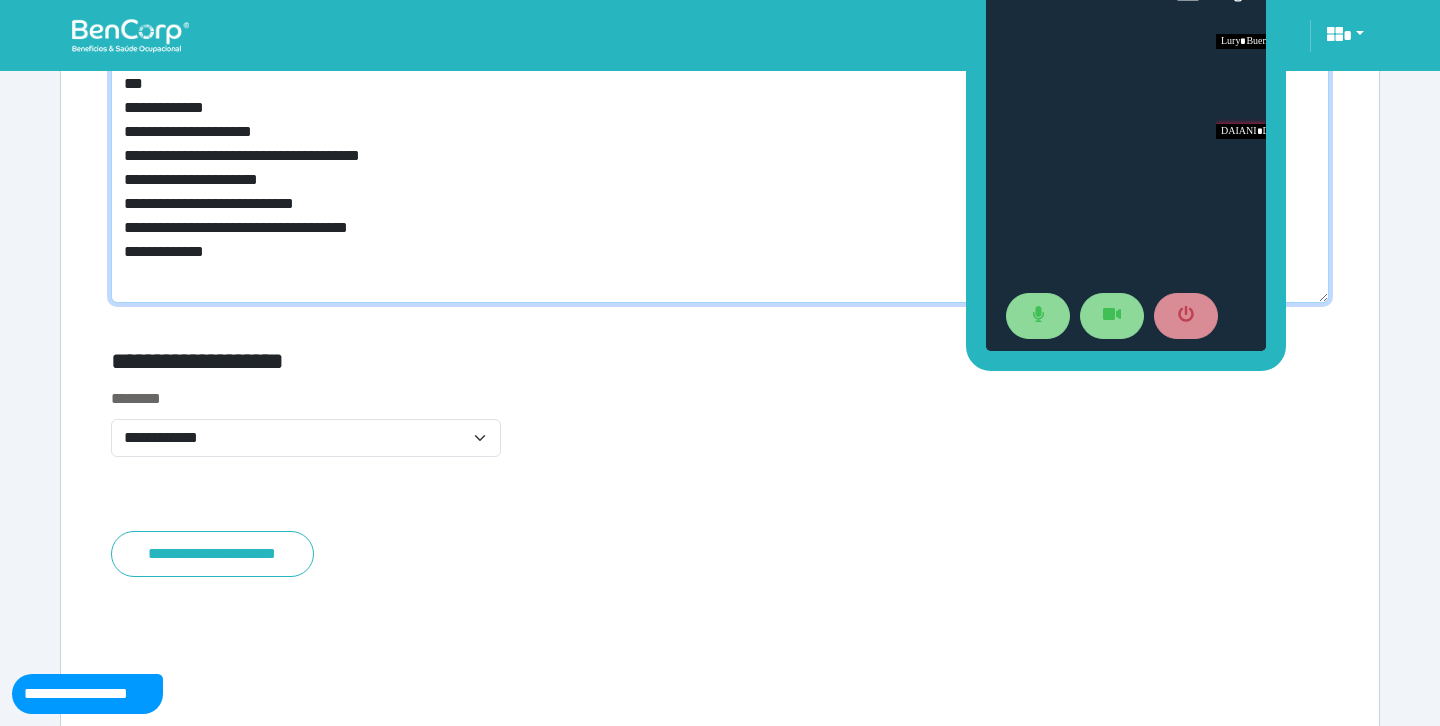 click on "**********" at bounding box center [720, 160] 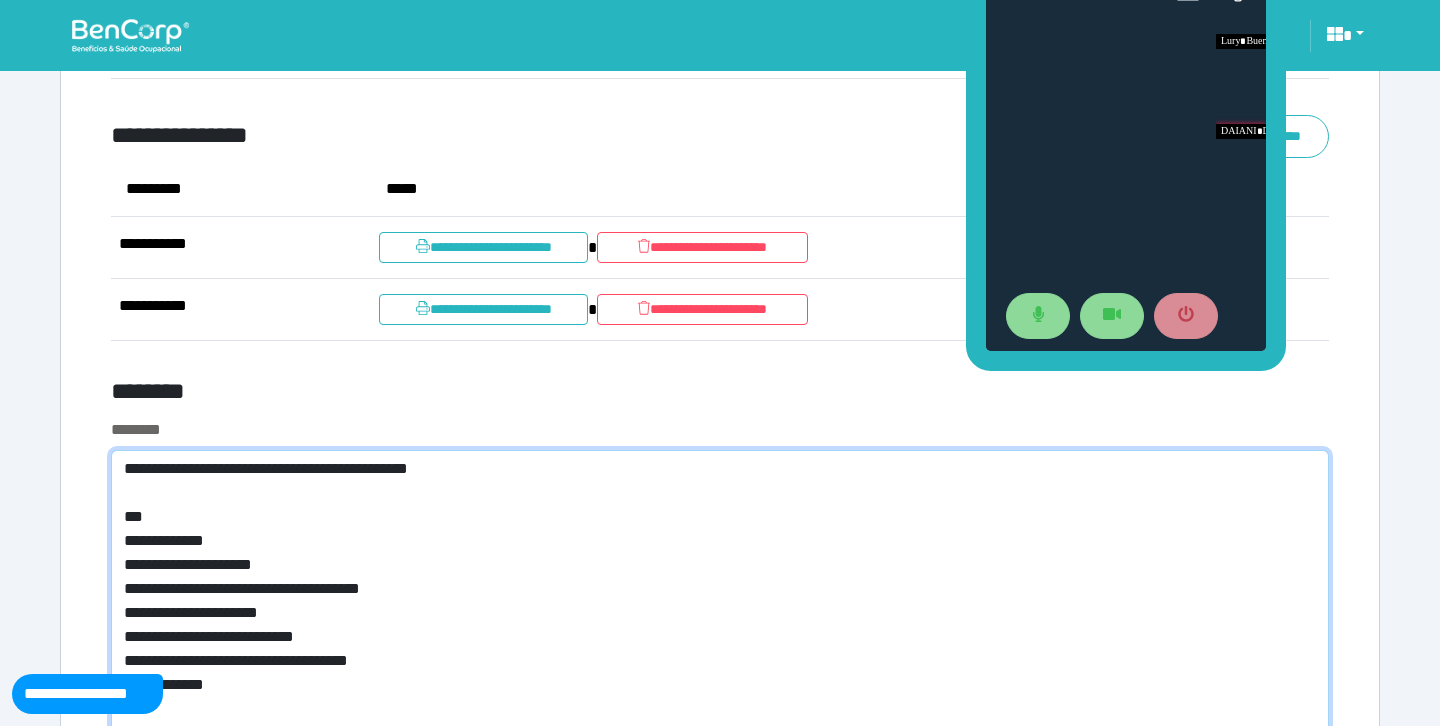 scroll, scrollTop: 10597, scrollLeft: 0, axis: vertical 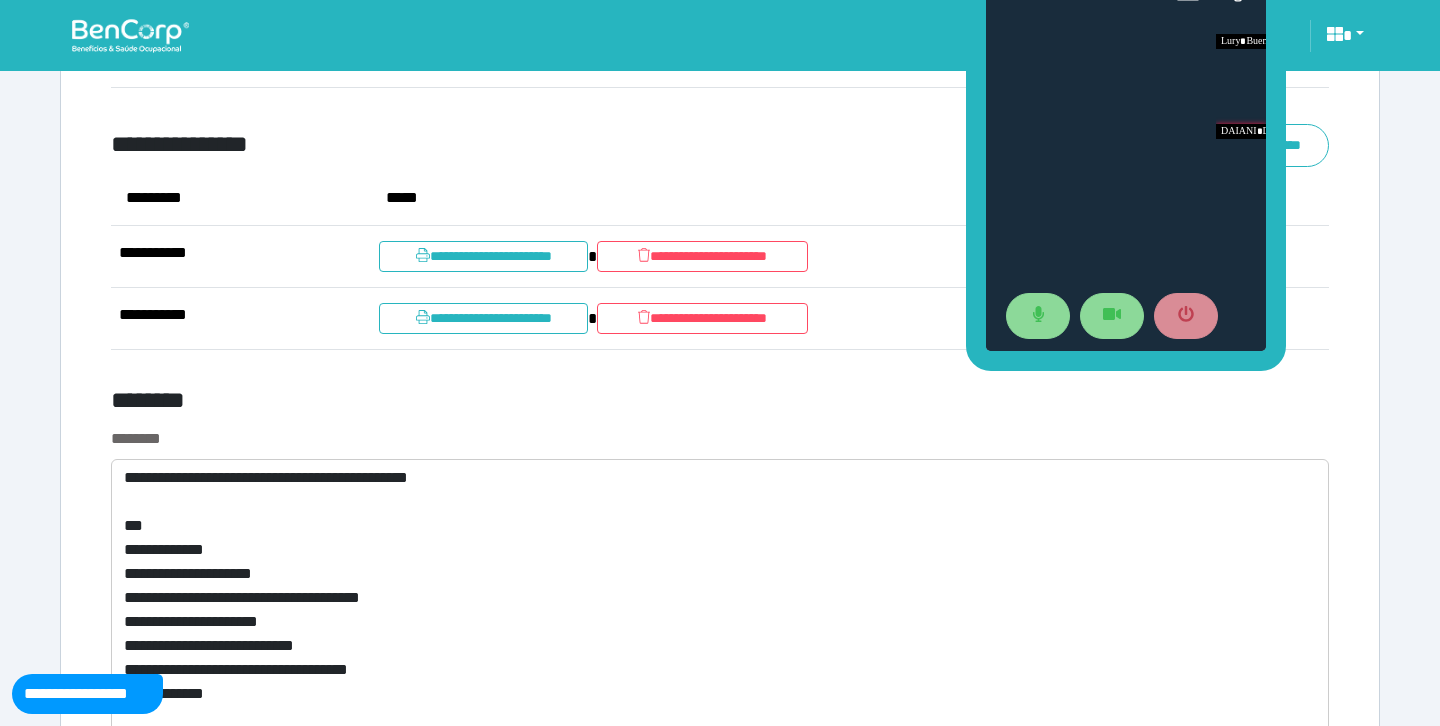 click on "**********" at bounding box center [513, 145] 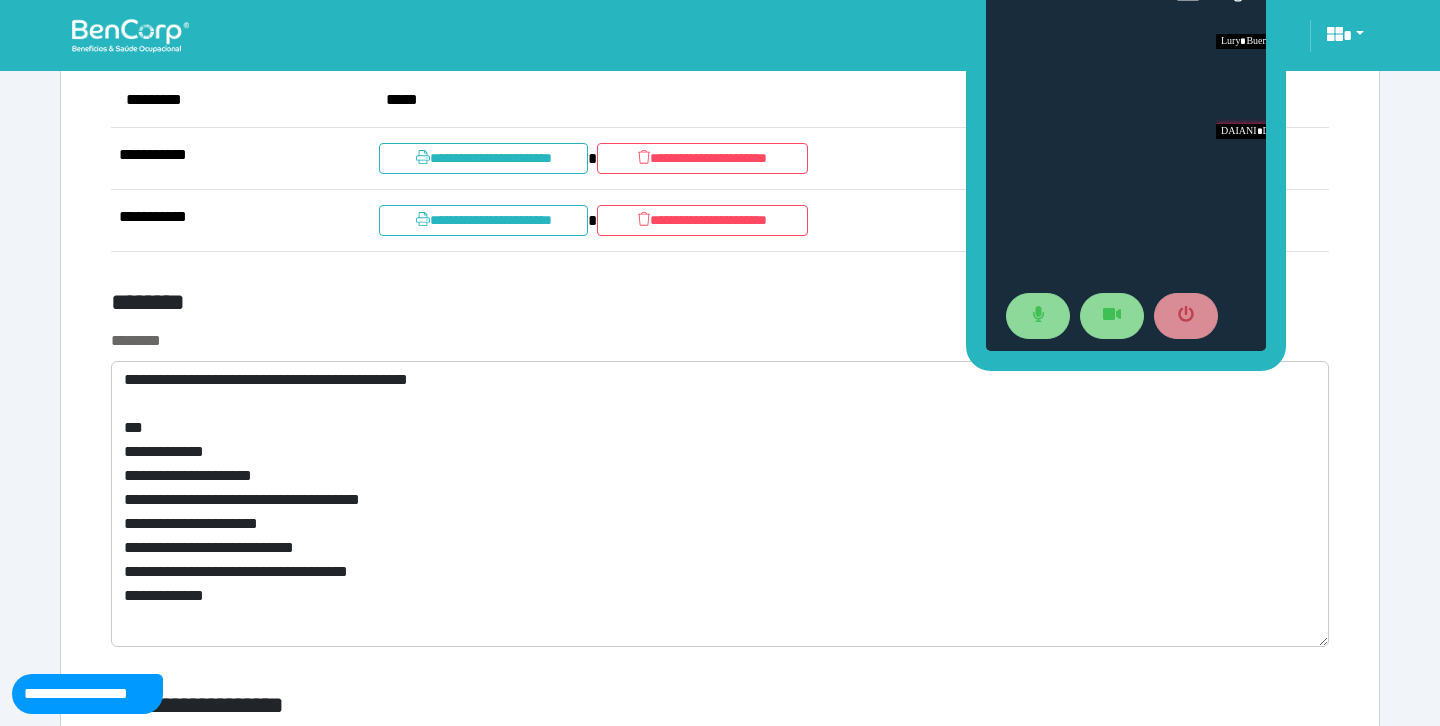 scroll, scrollTop: 10757, scrollLeft: 0, axis: vertical 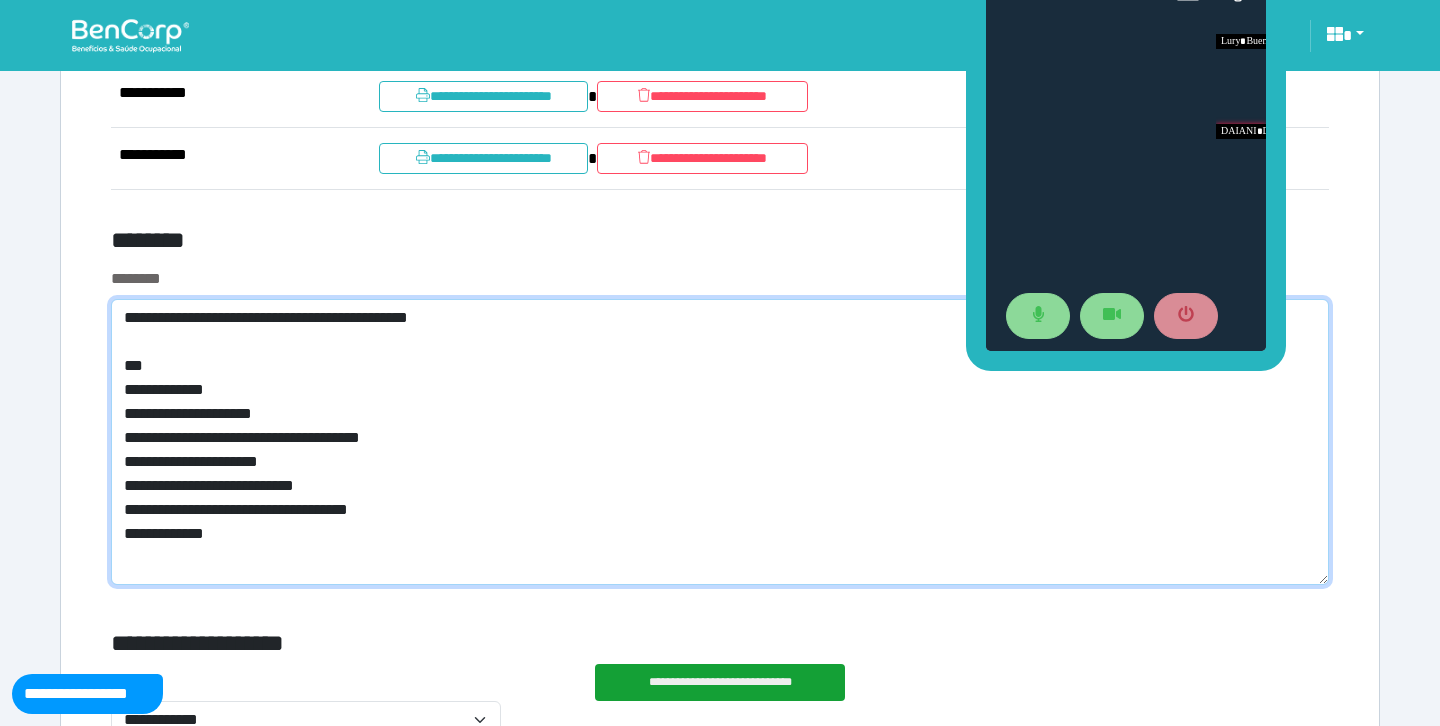 click on "**********" at bounding box center (720, 442) 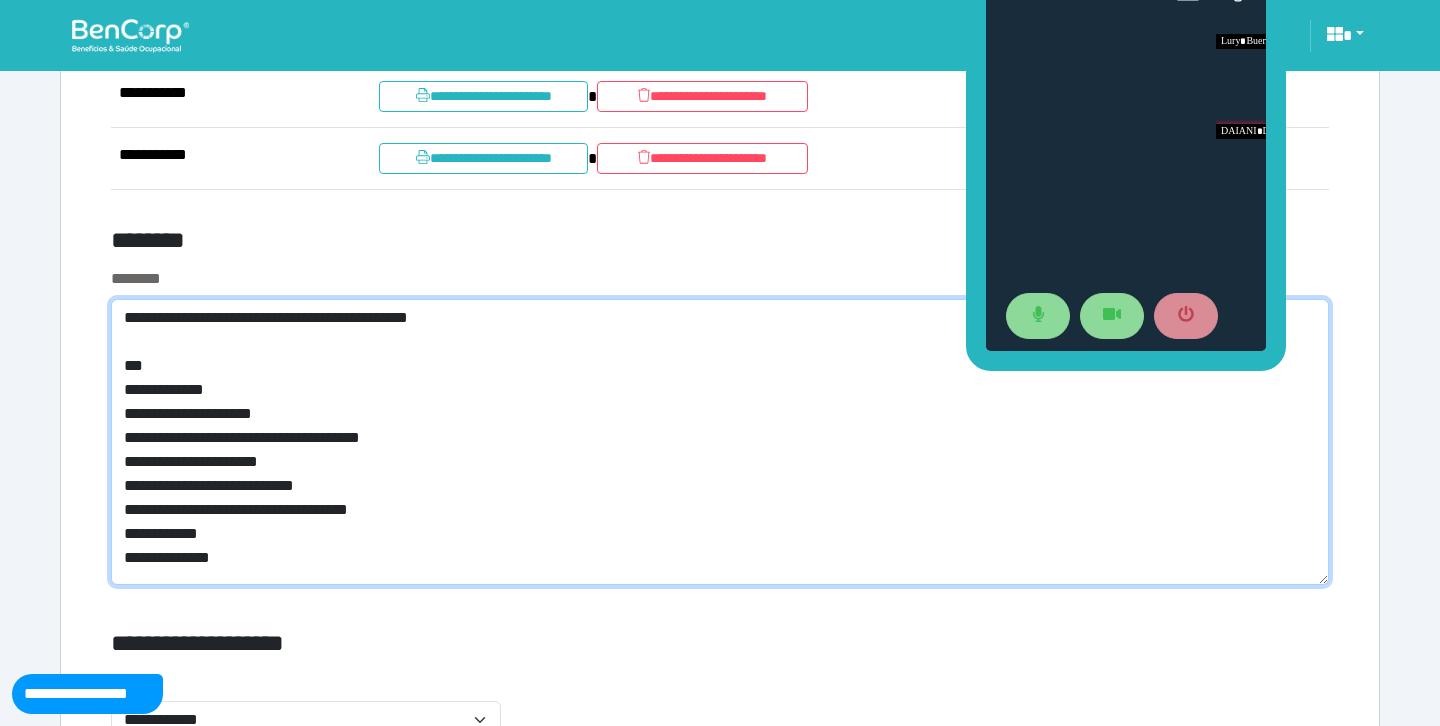 scroll, scrollTop: 0, scrollLeft: 0, axis: both 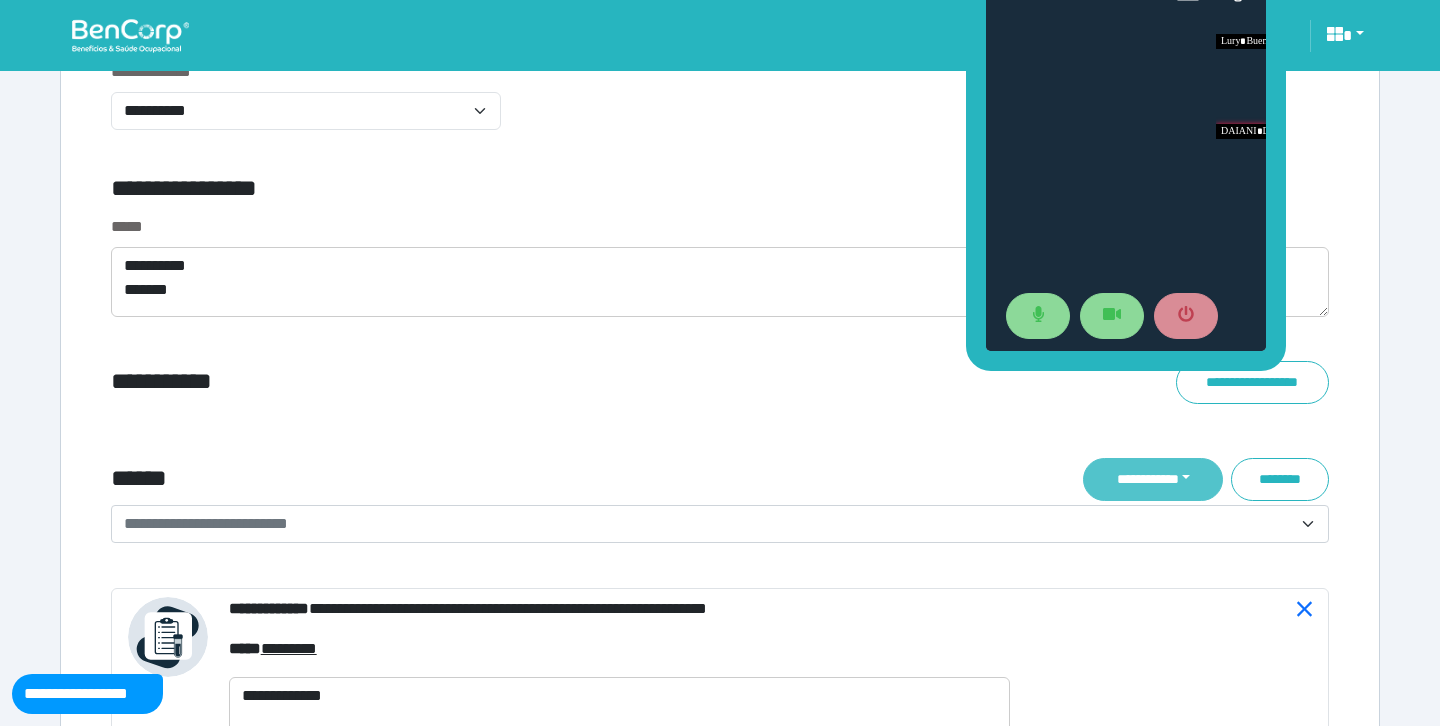 click on "**********" at bounding box center (1153, 479) 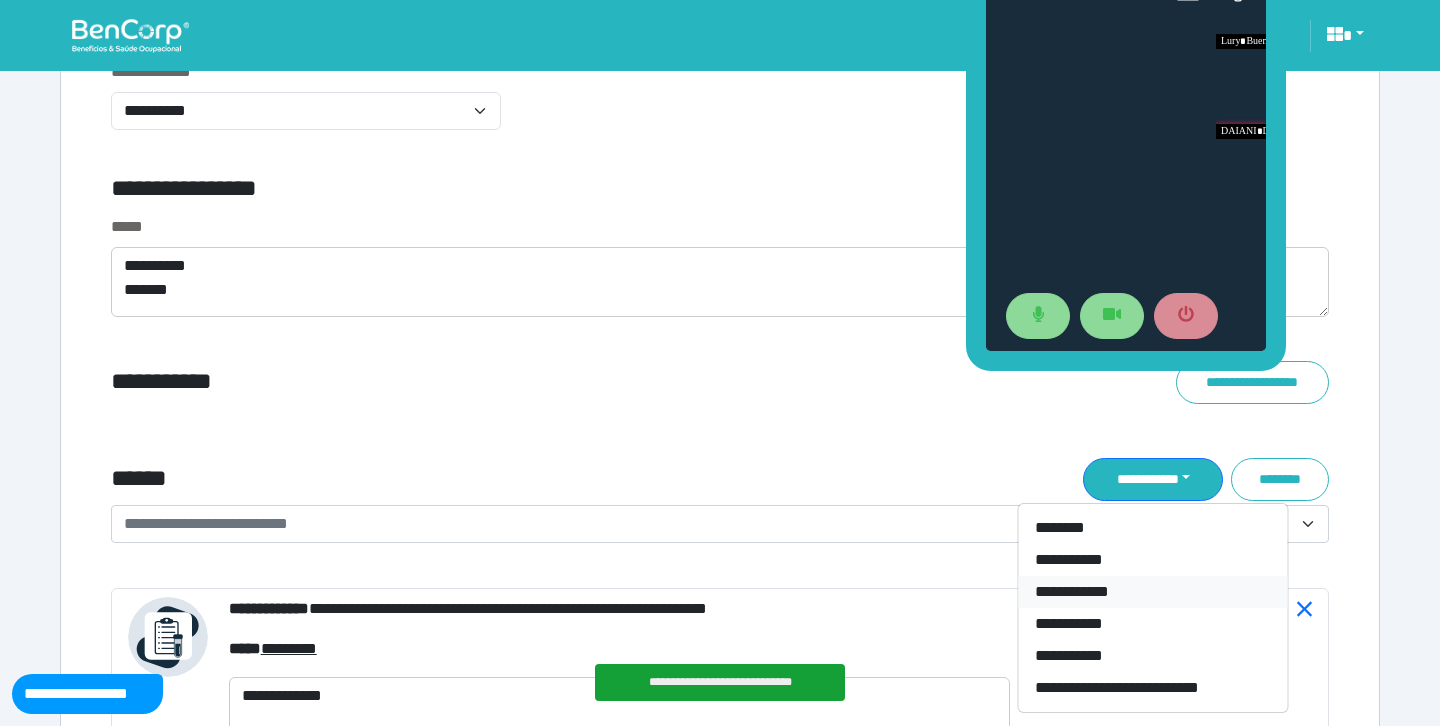 click on "**********" at bounding box center (1153, 592) 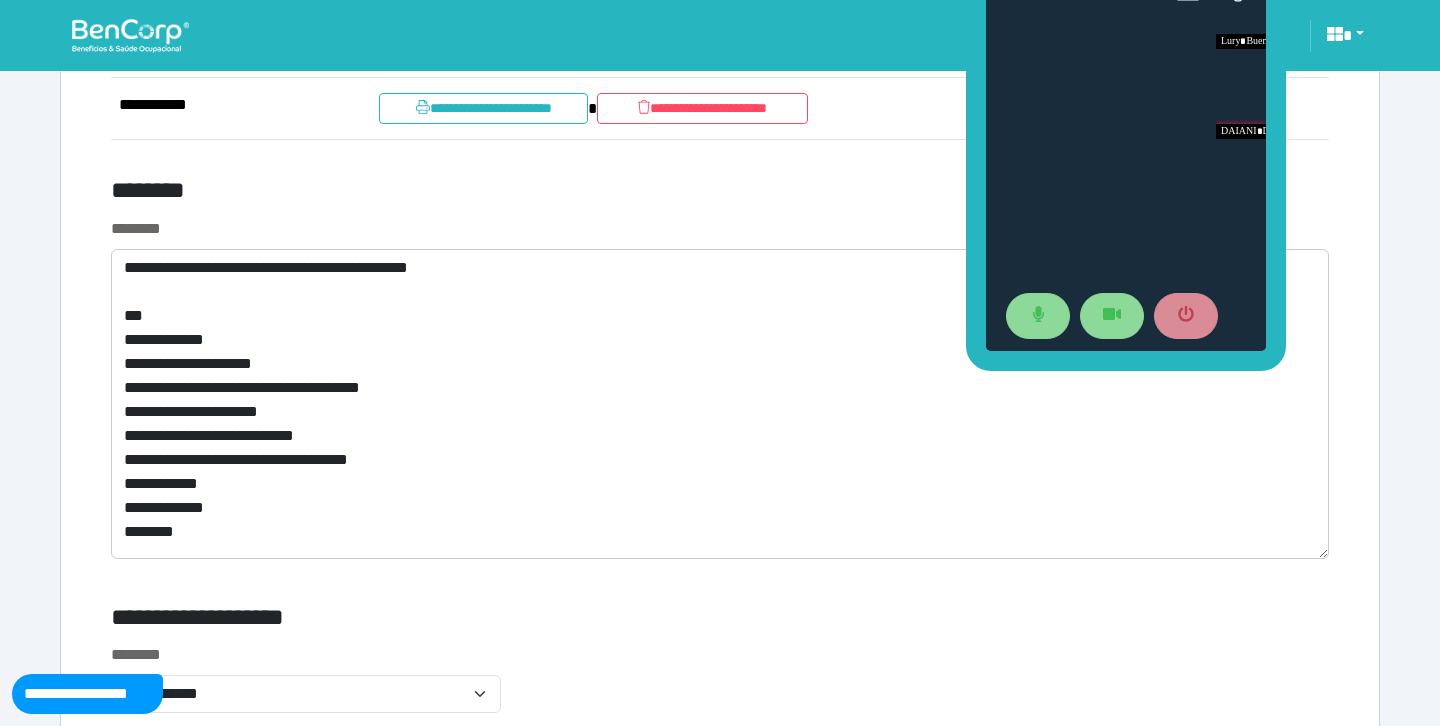 scroll, scrollTop: 12005, scrollLeft: 0, axis: vertical 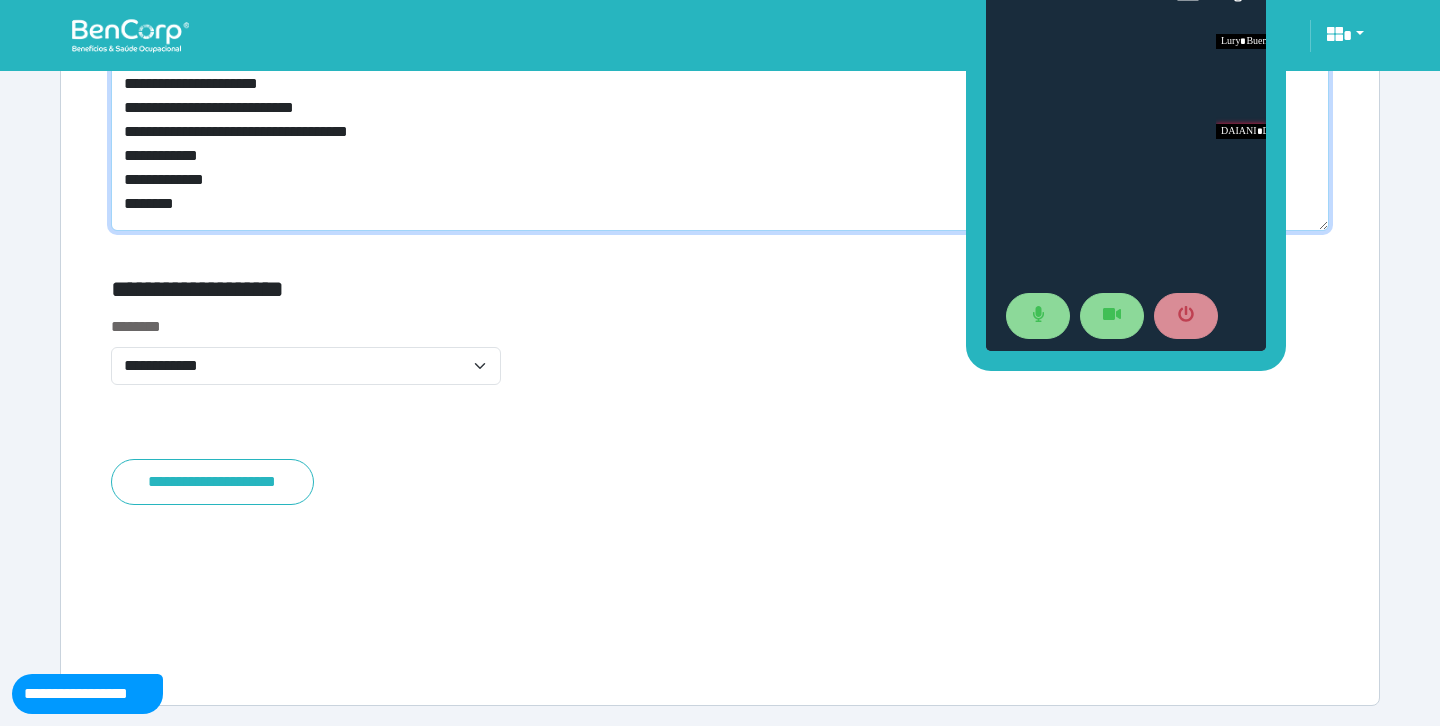 click on "**********" at bounding box center (720, 76) 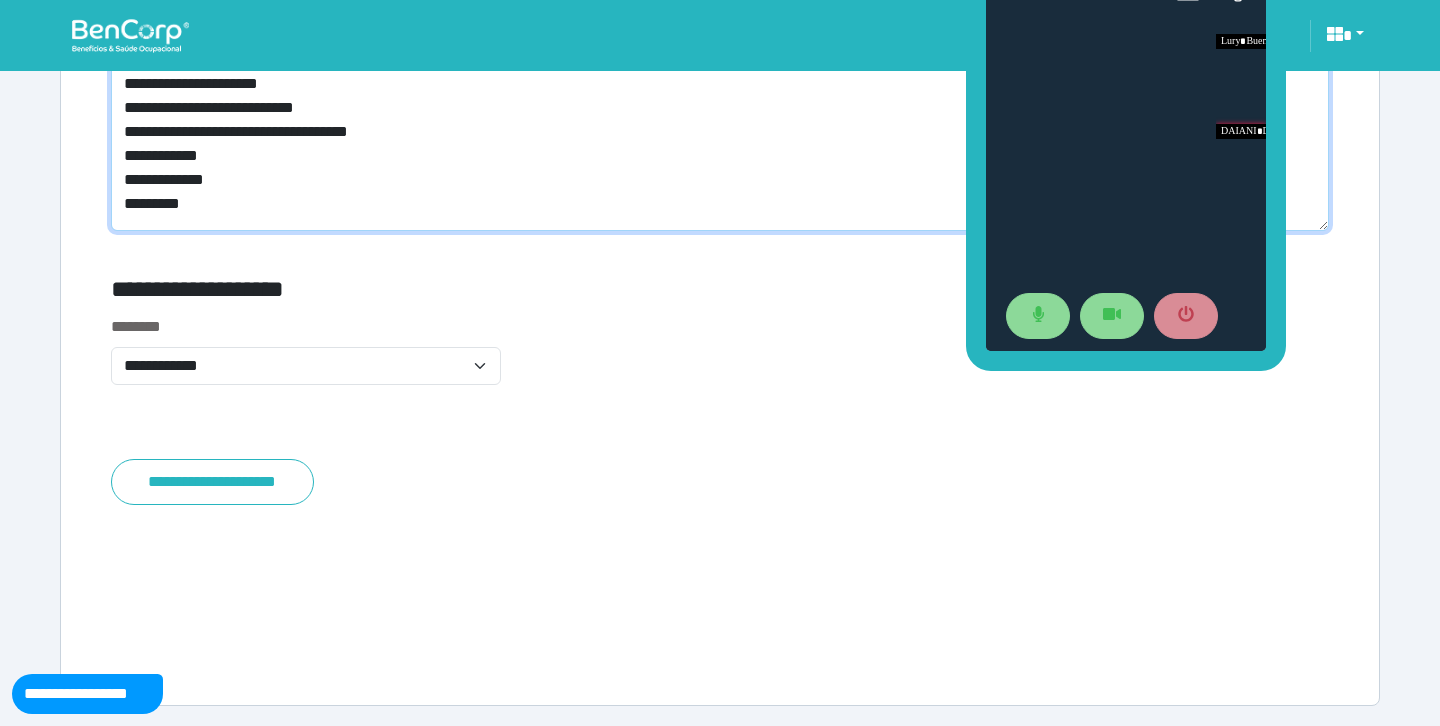 scroll, scrollTop: 11733, scrollLeft: 0, axis: vertical 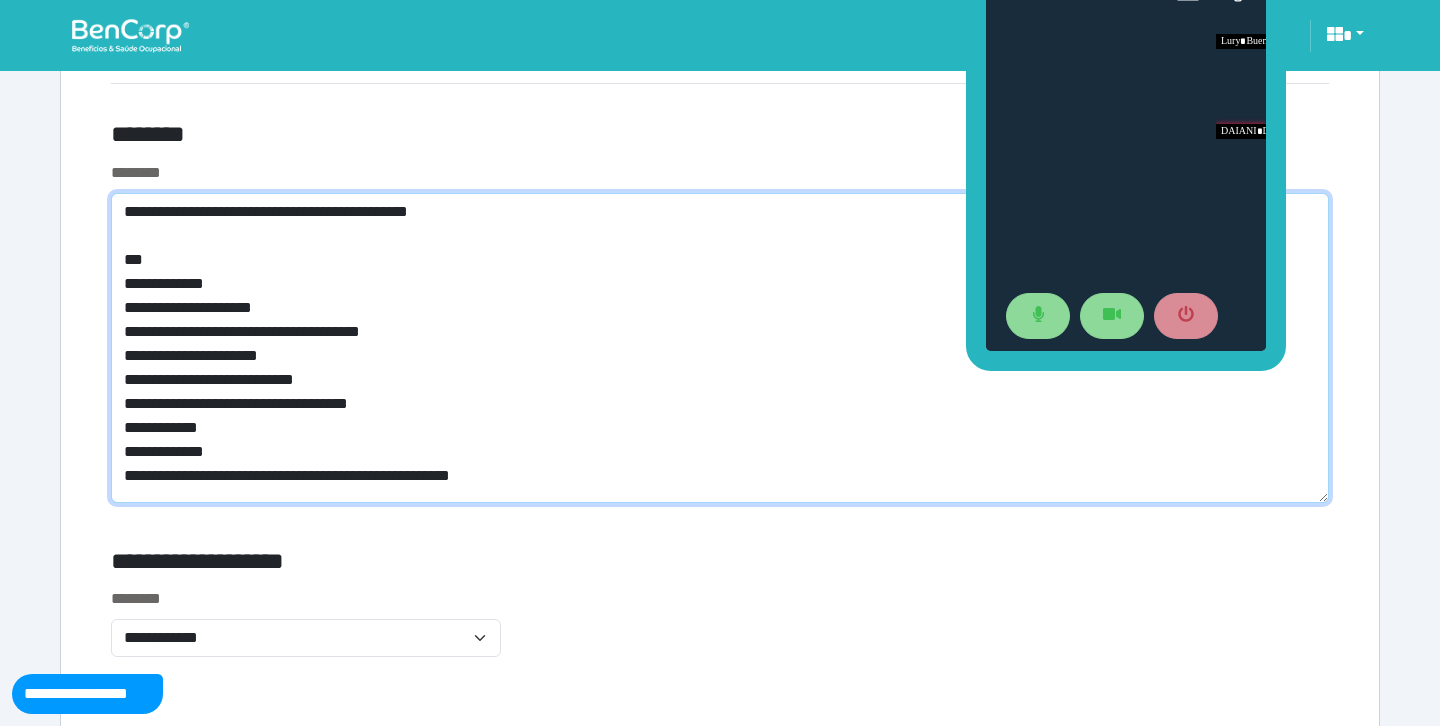 click on "**********" at bounding box center (720, 348) 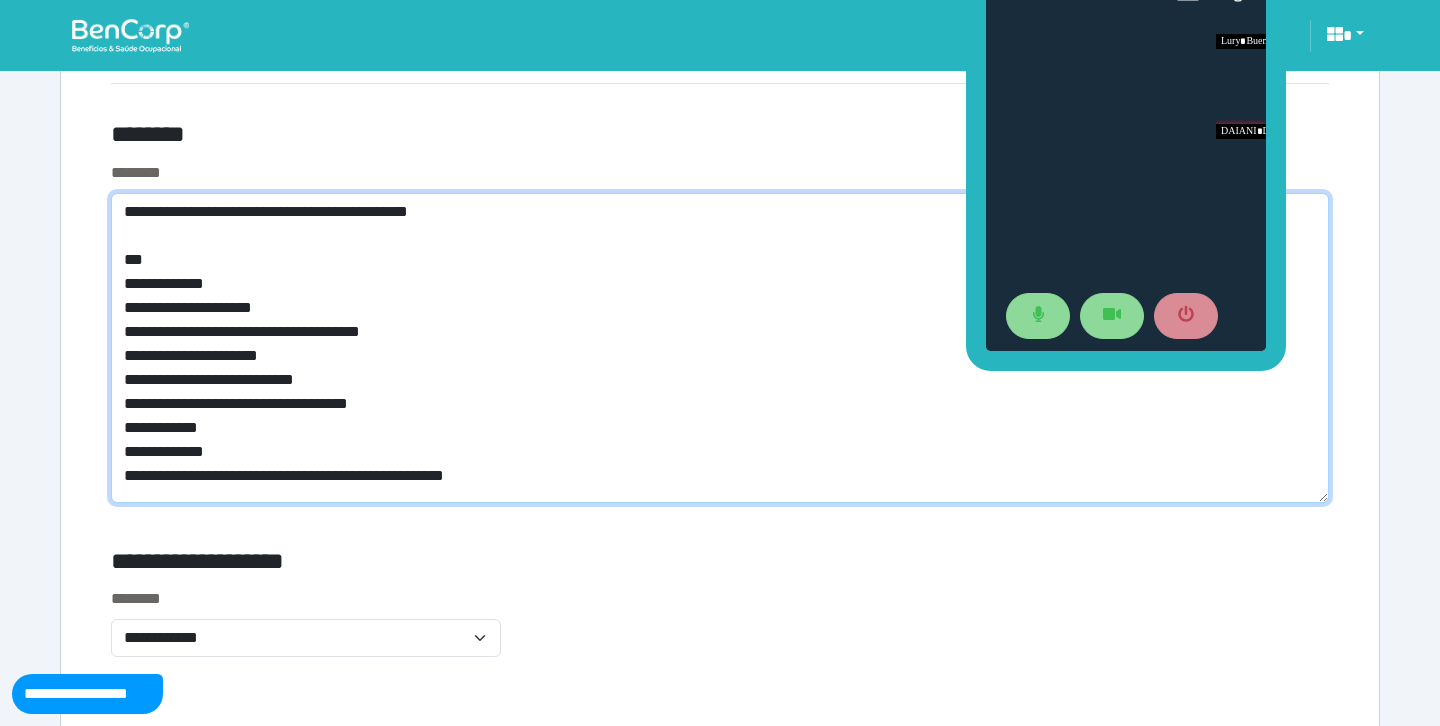 click on "**********" at bounding box center [720, 348] 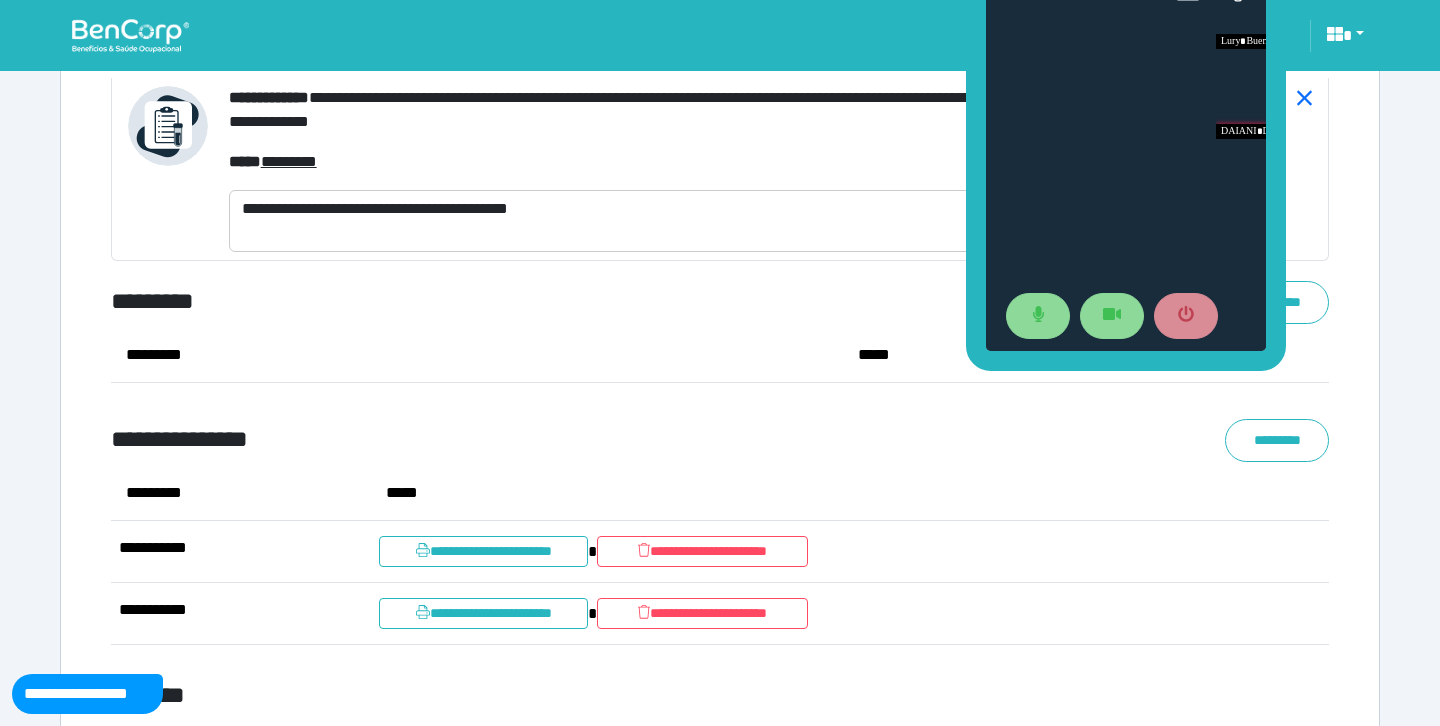 scroll, scrollTop: 11163, scrollLeft: 0, axis: vertical 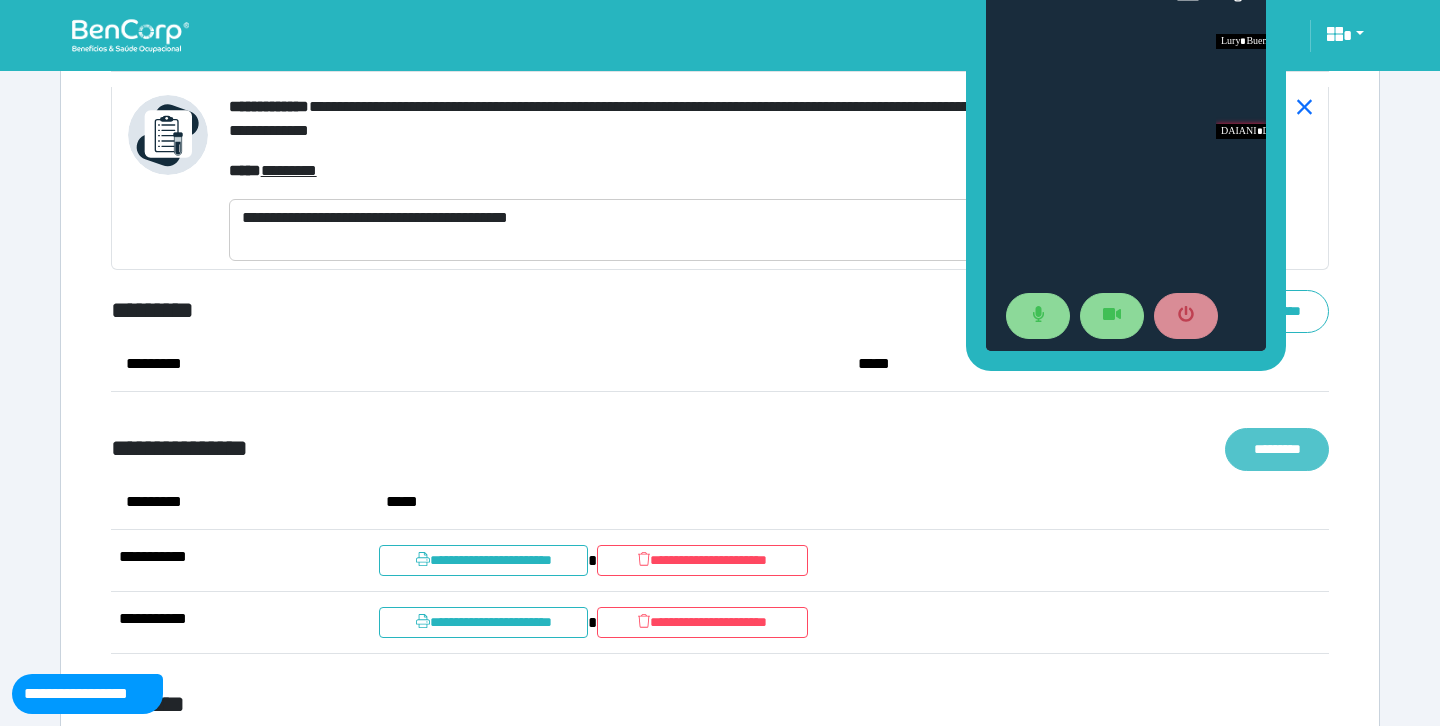 type on "**********" 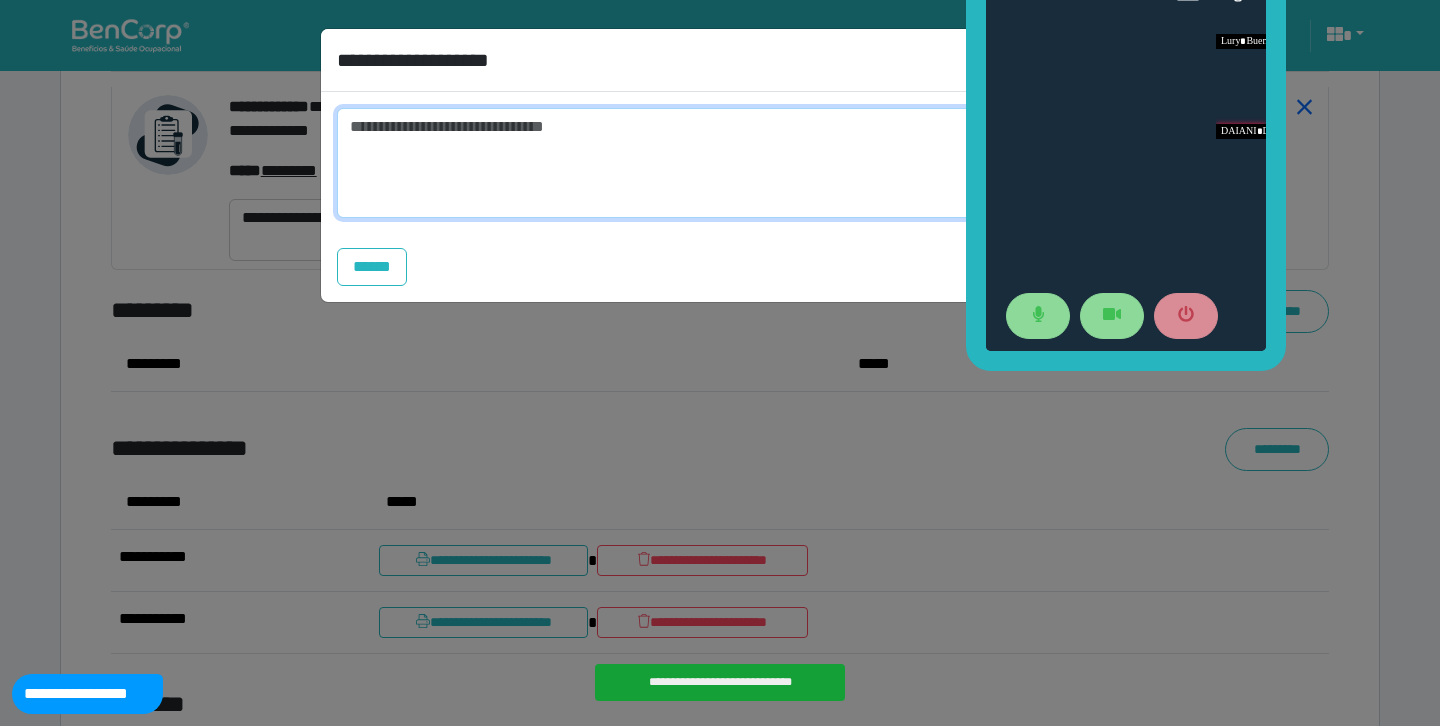 click at bounding box center [720, 163] 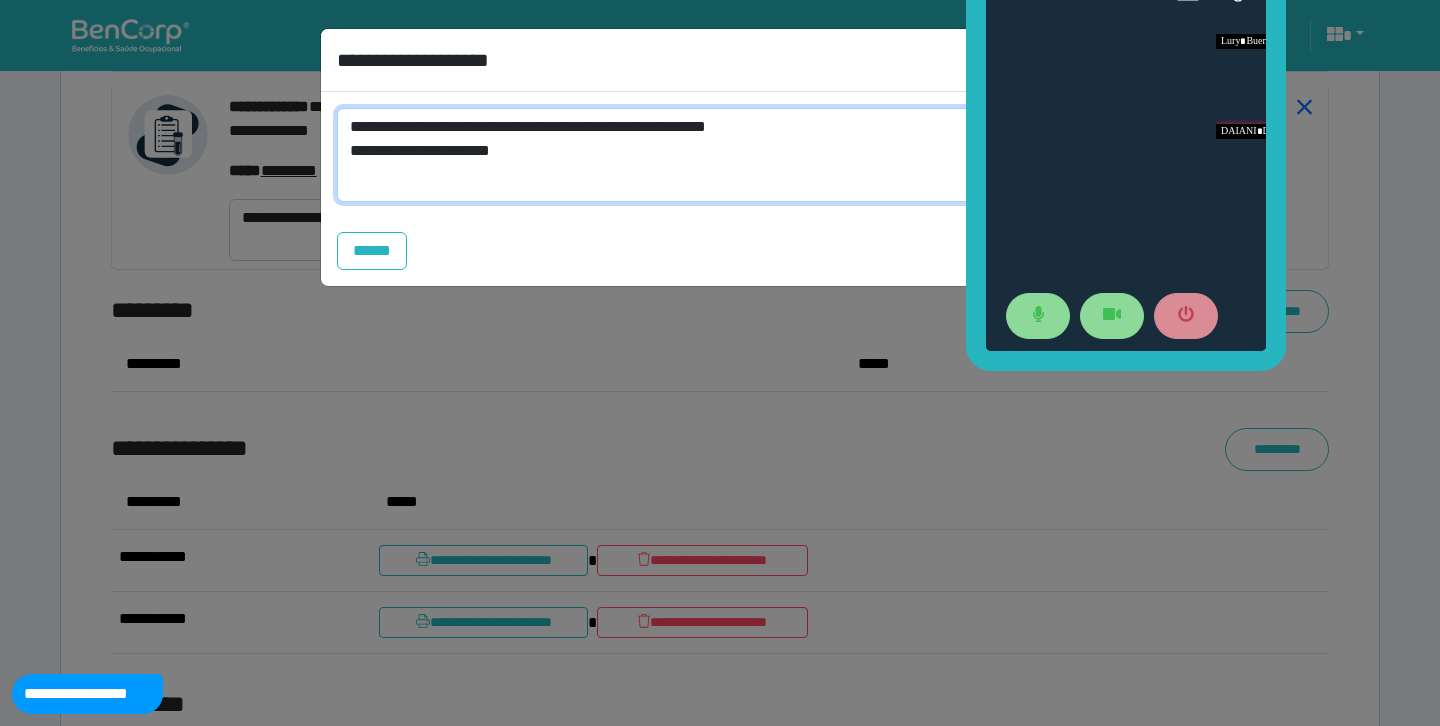 scroll, scrollTop: 0, scrollLeft: 0, axis: both 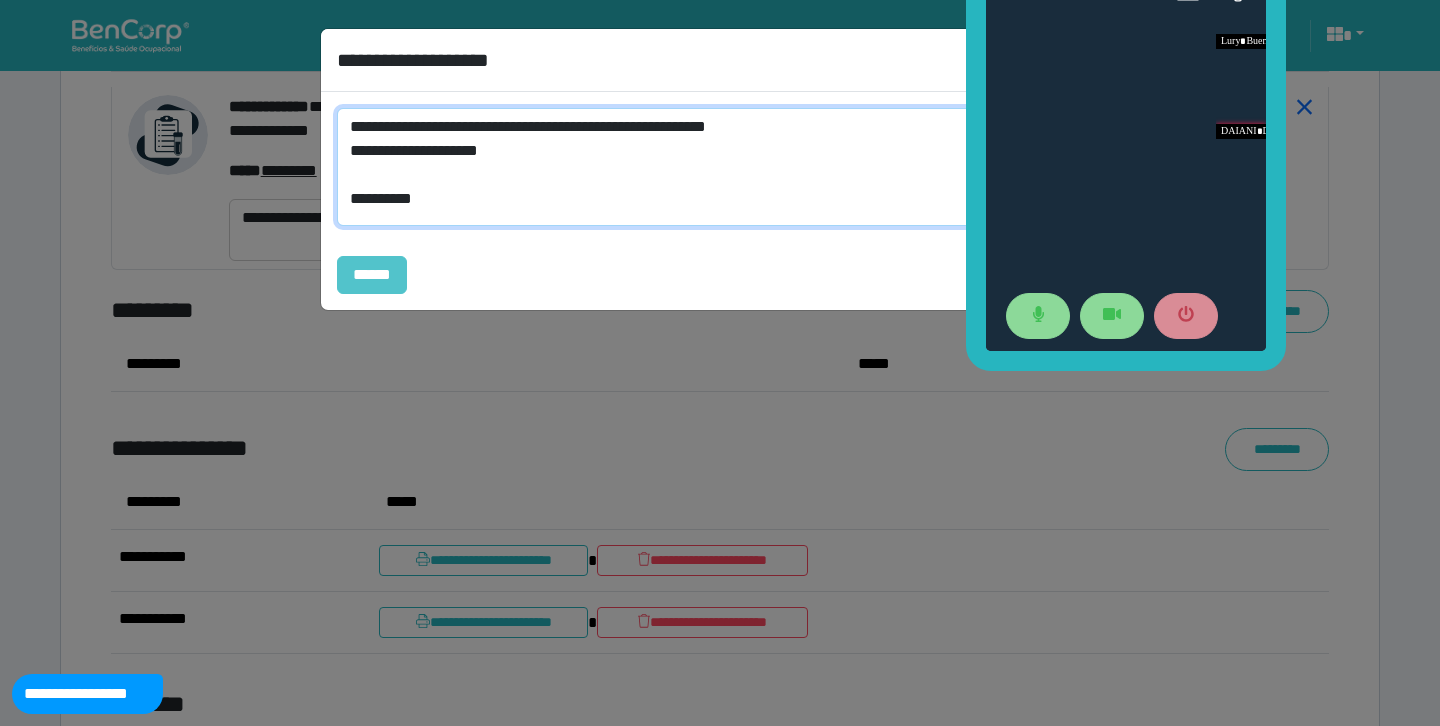 type on "**********" 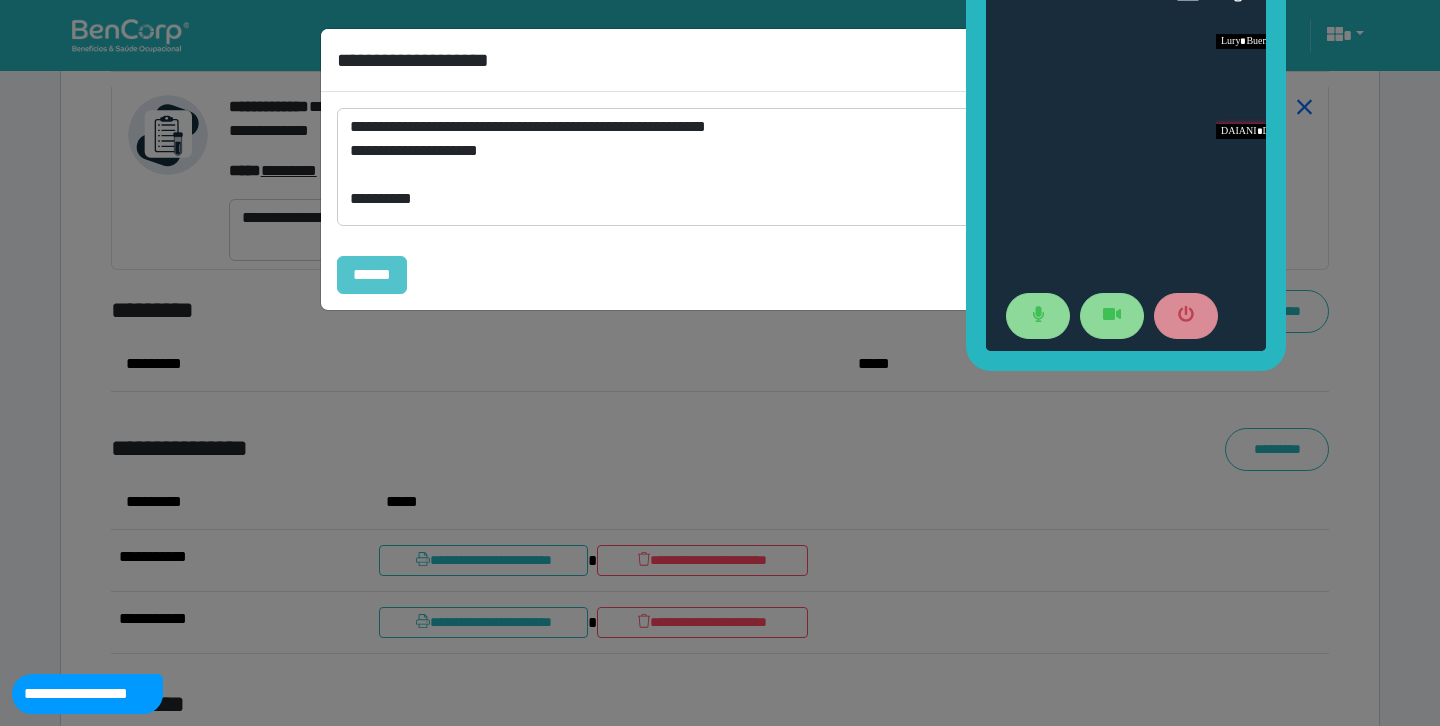 click on "******" at bounding box center [372, 275] 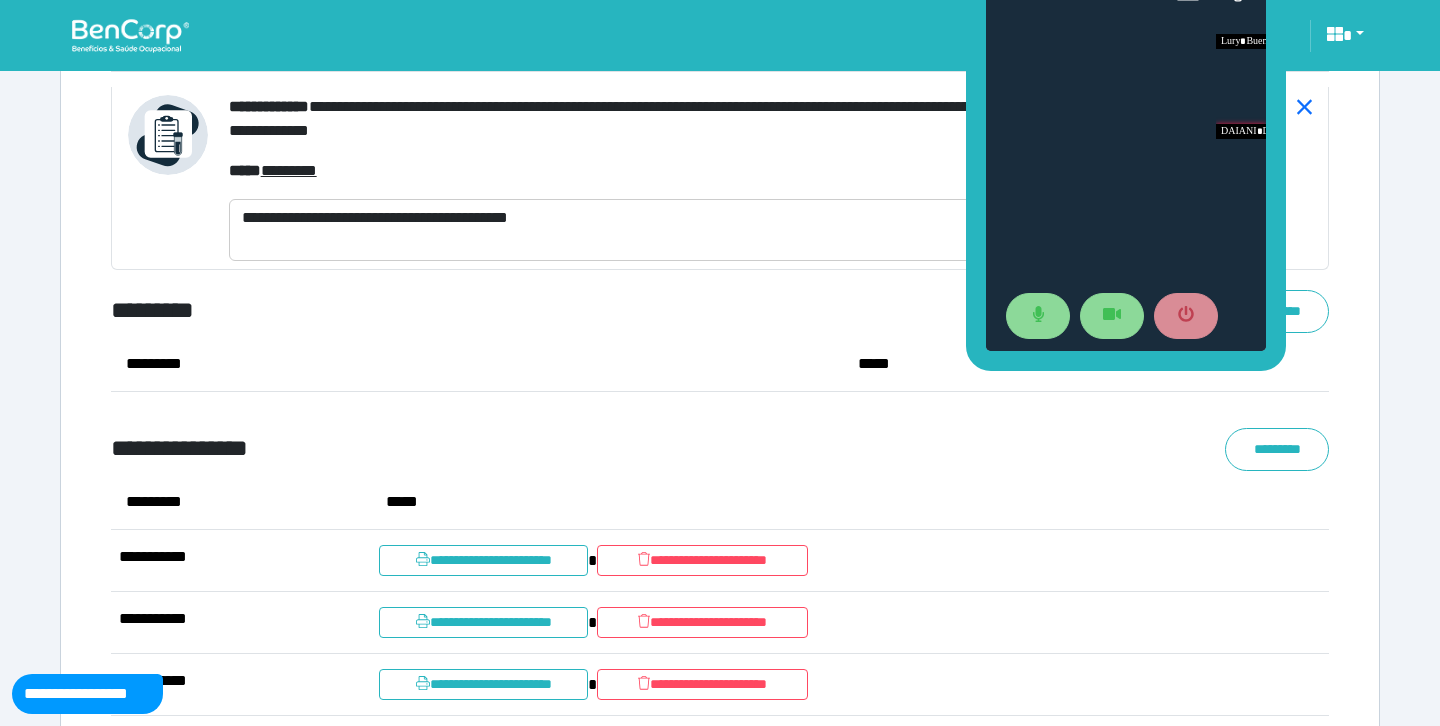 click on "*********" at bounding box center (477, 364) 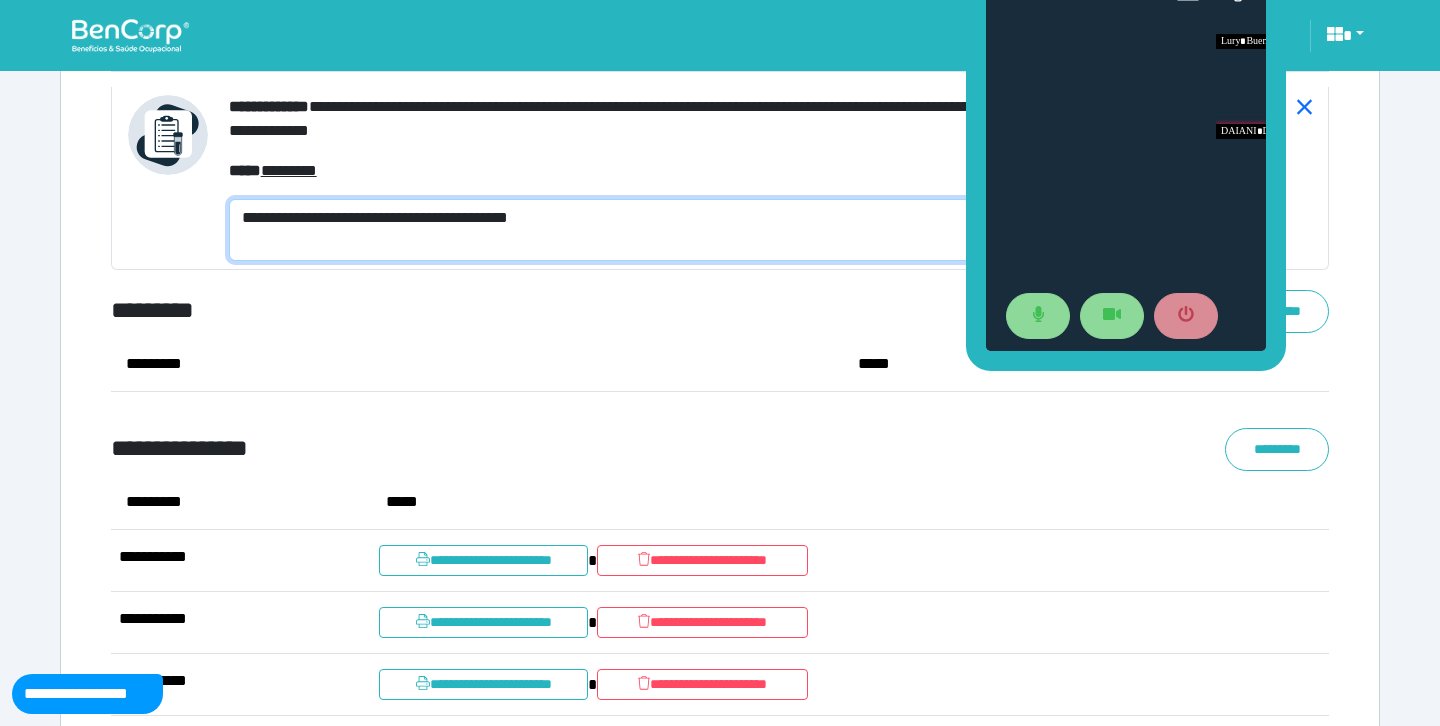 click on "**********" at bounding box center (619, 230) 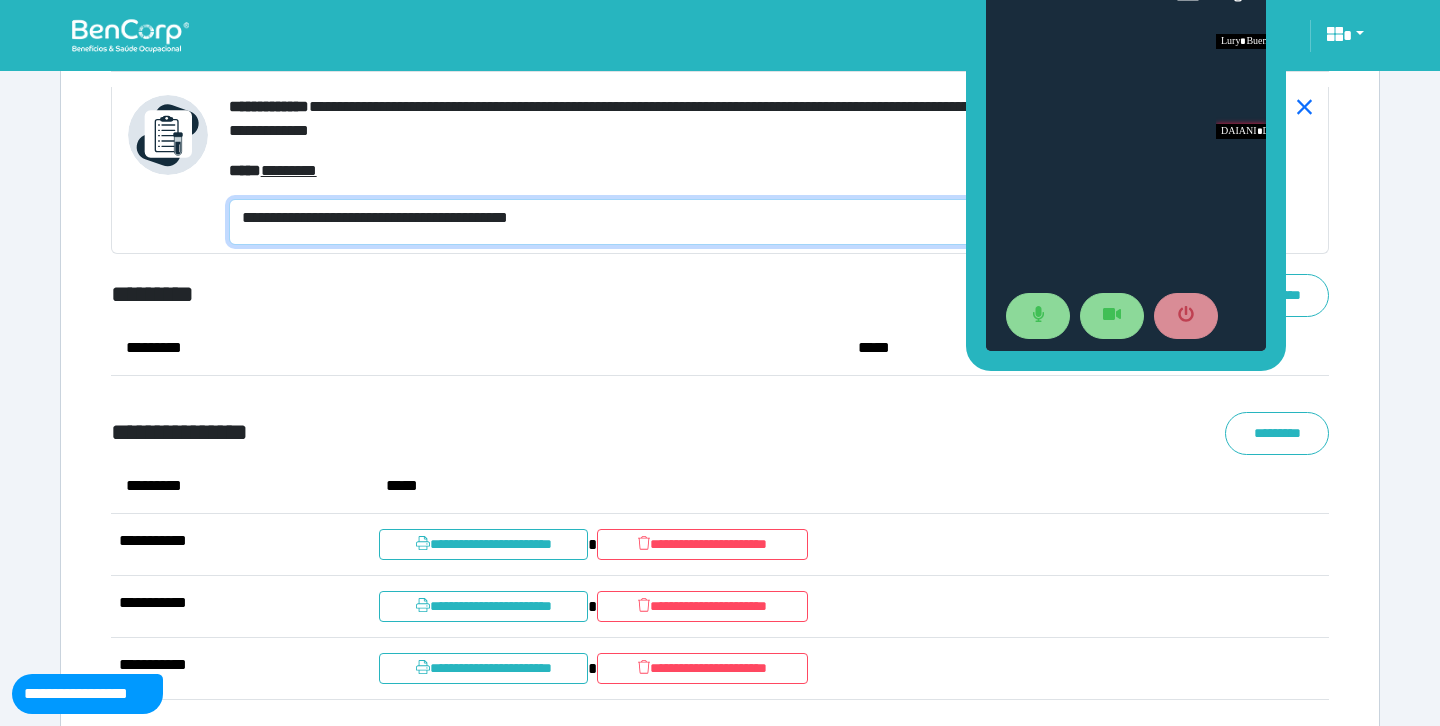 click on "**********" at bounding box center (619, 222) 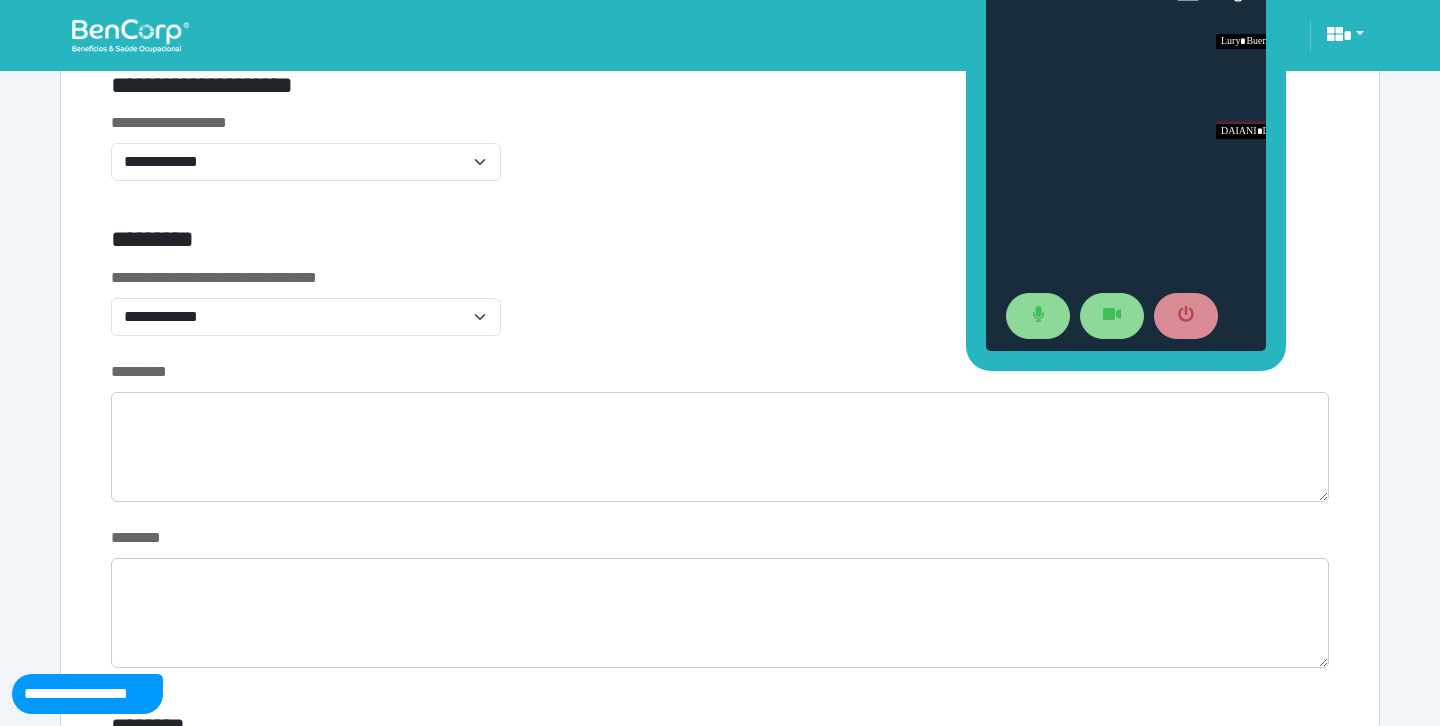 scroll, scrollTop: 0, scrollLeft: 0, axis: both 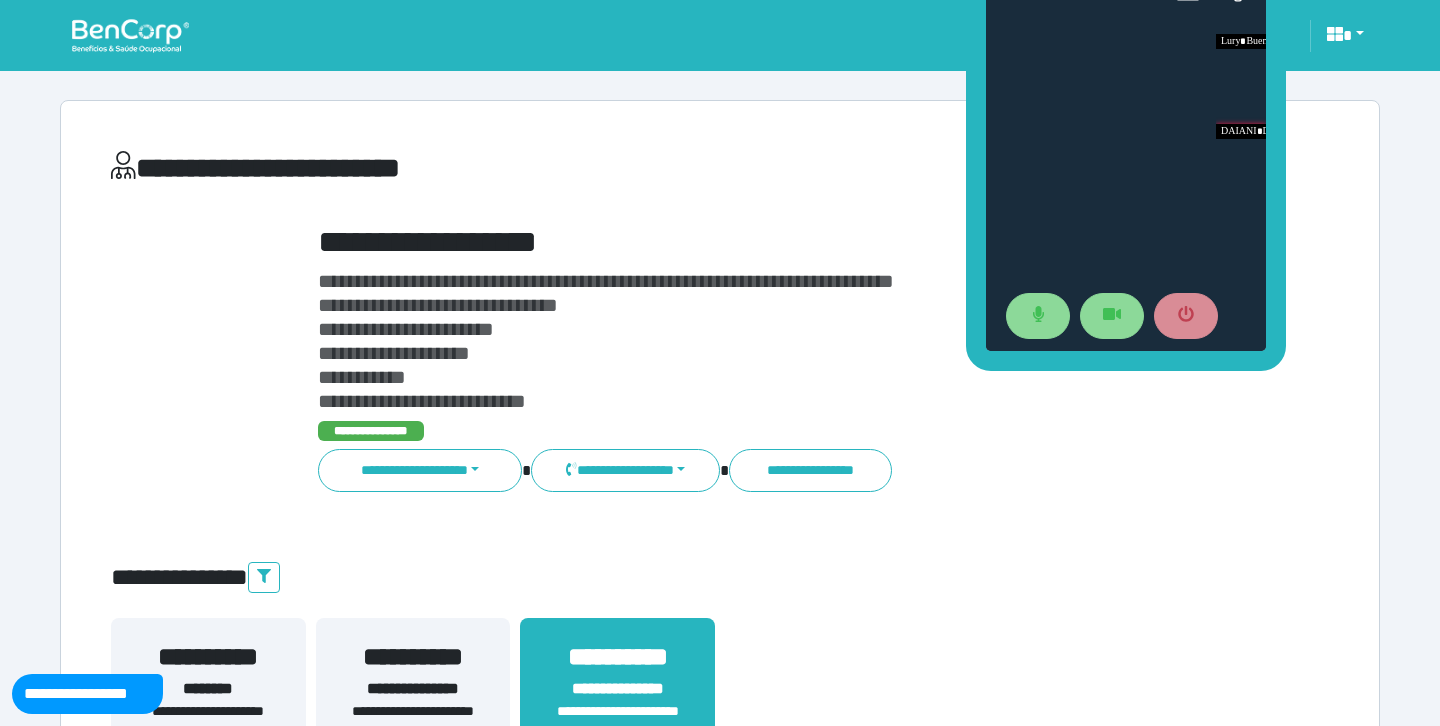 type on "**********" 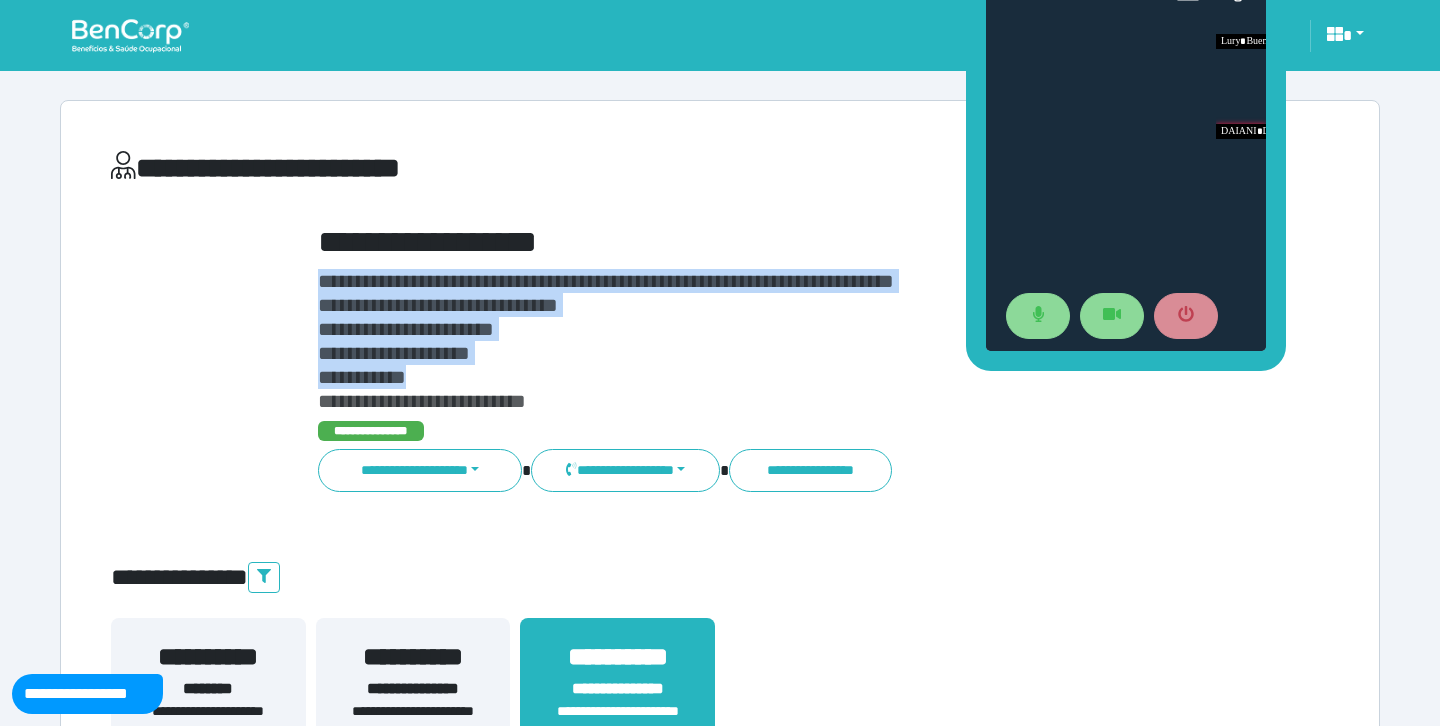 drag, startPoint x: 473, startPoint y: 366, endPoint x: 323, endPoint y: 281, distance: 172.4094 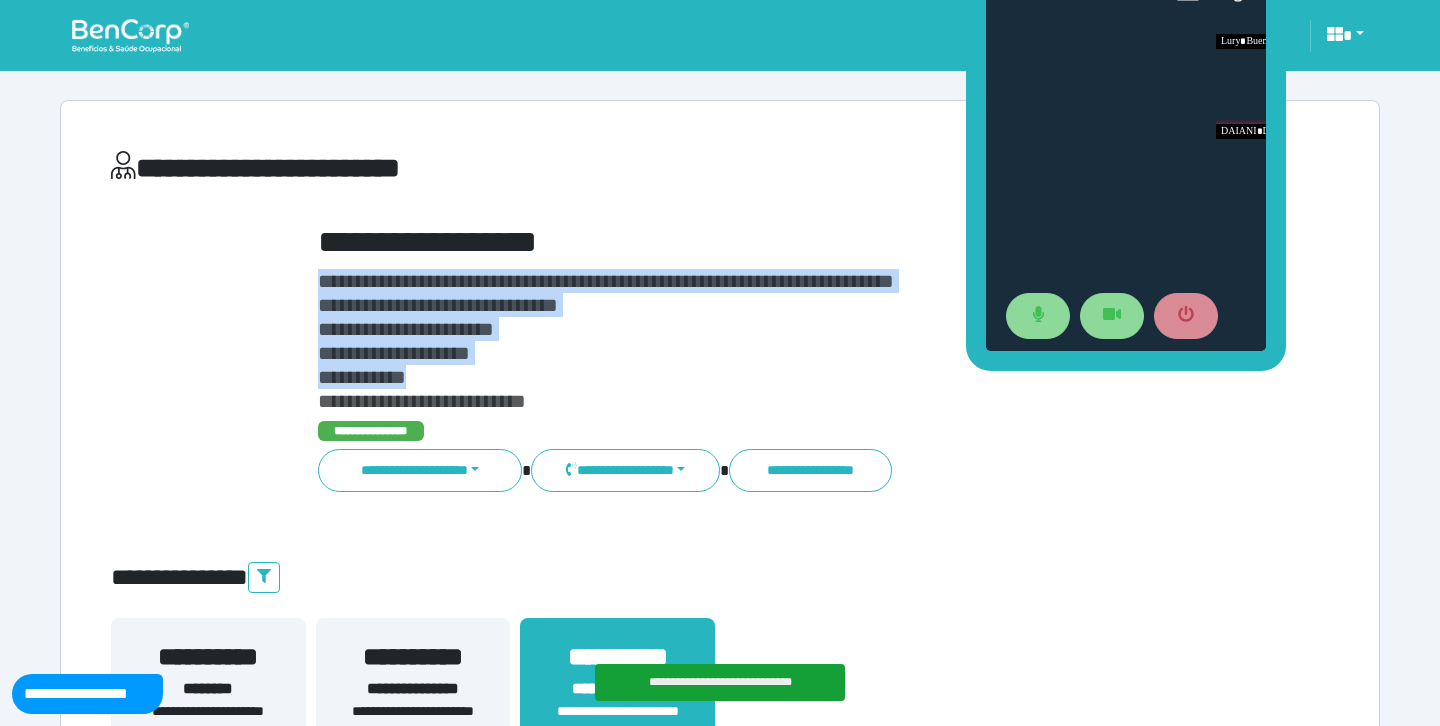 click on "**********" at bounding box center [772, 341] 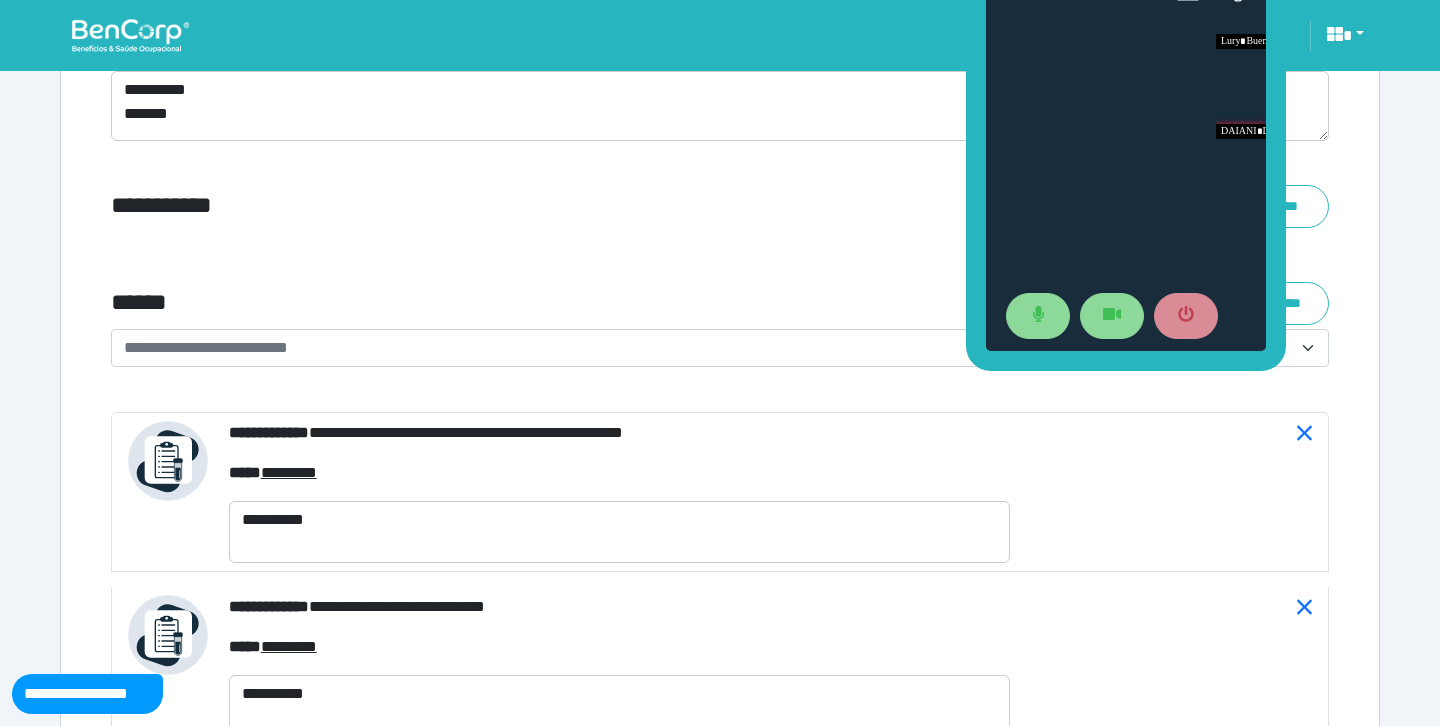 scroll, scrollTop: 7199, scrollLeft: 0, axis: vertical 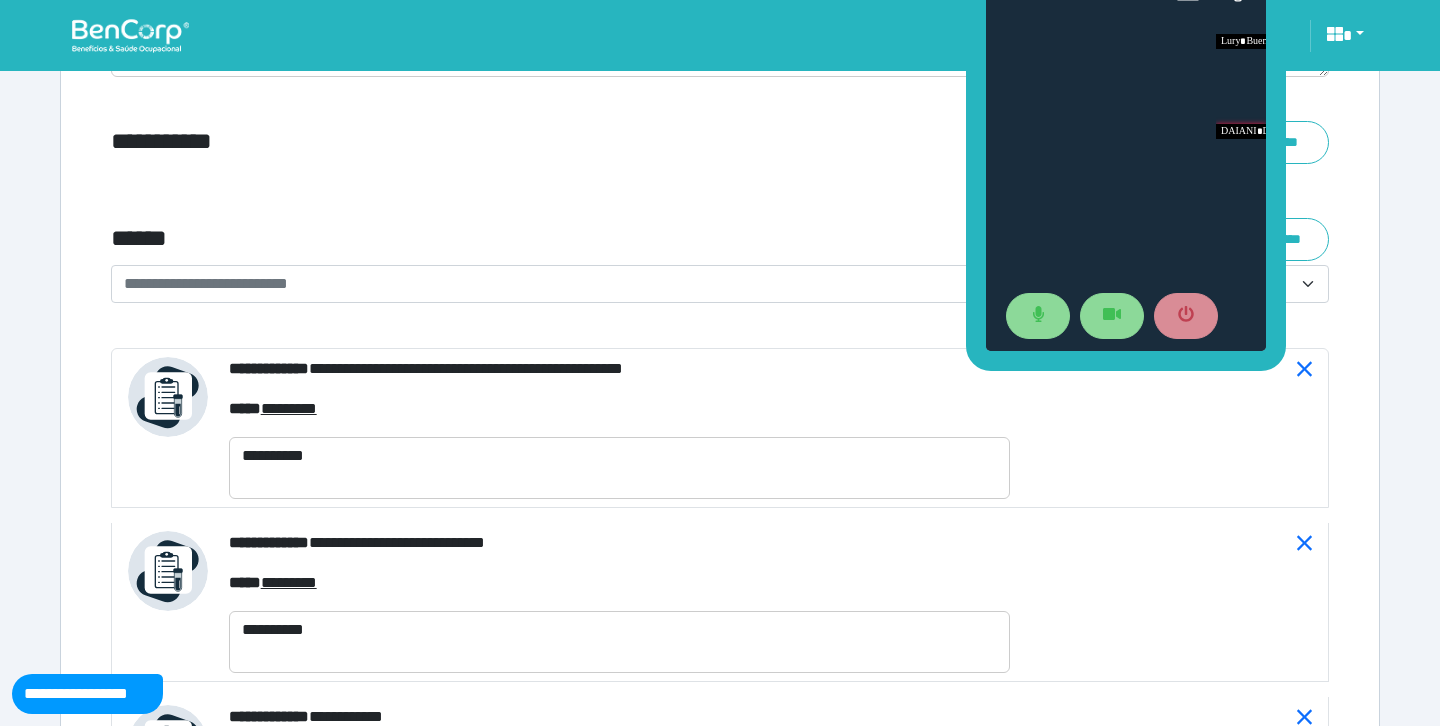 click on "**********" at bounding box center (708, 284) 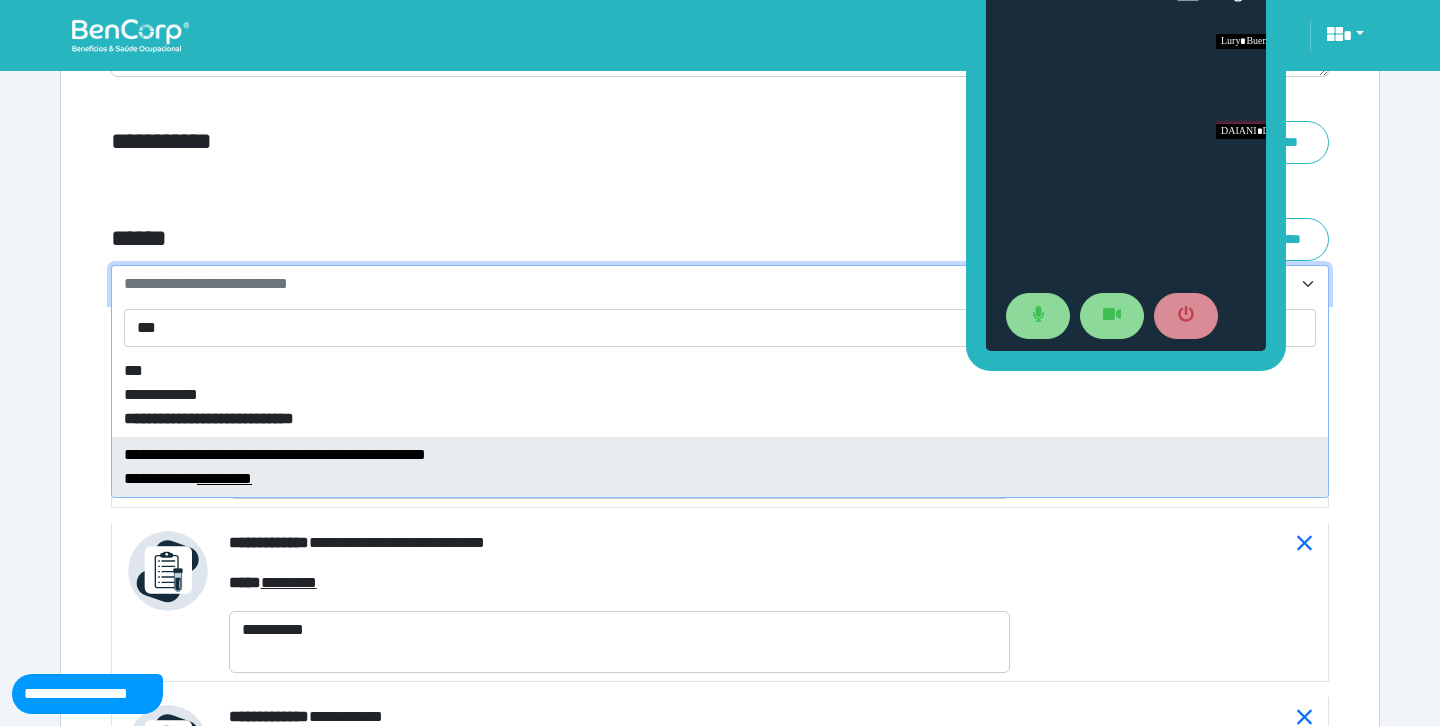 type on "***" 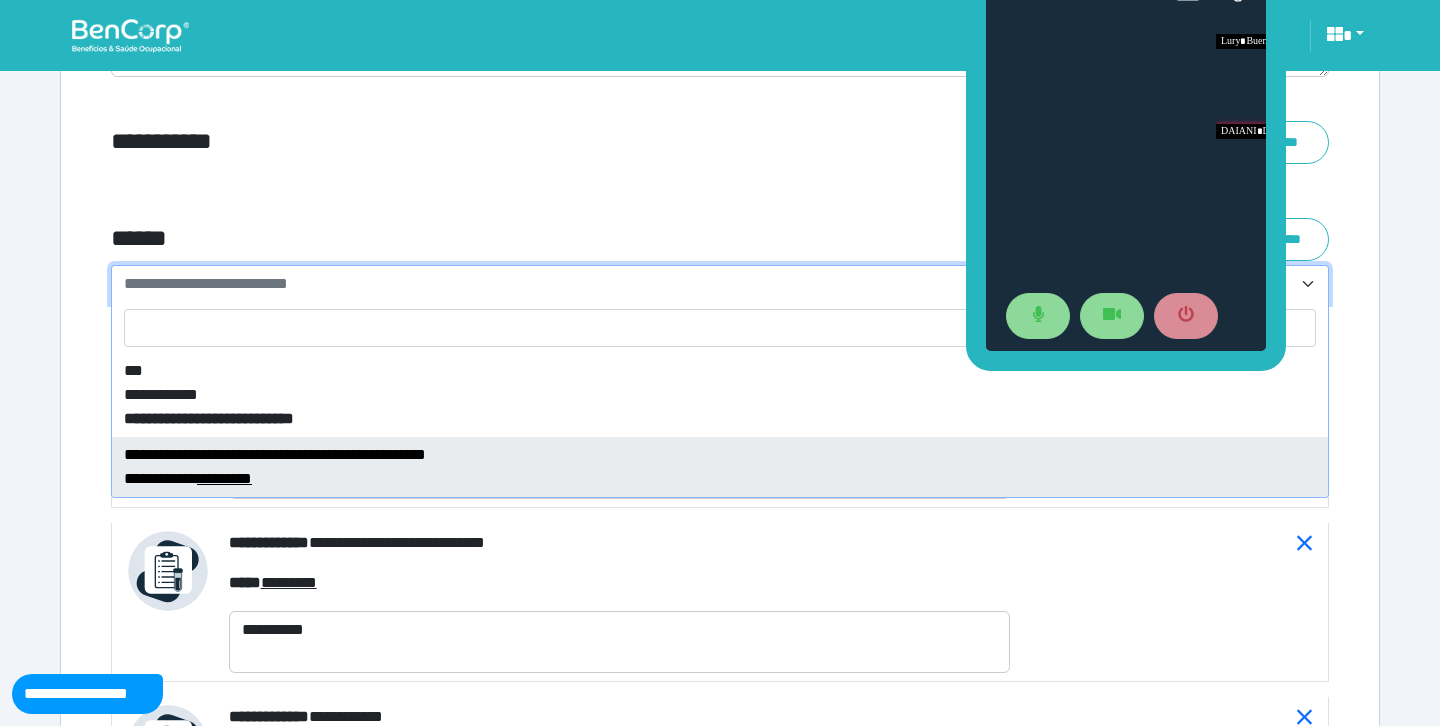 select on "****" 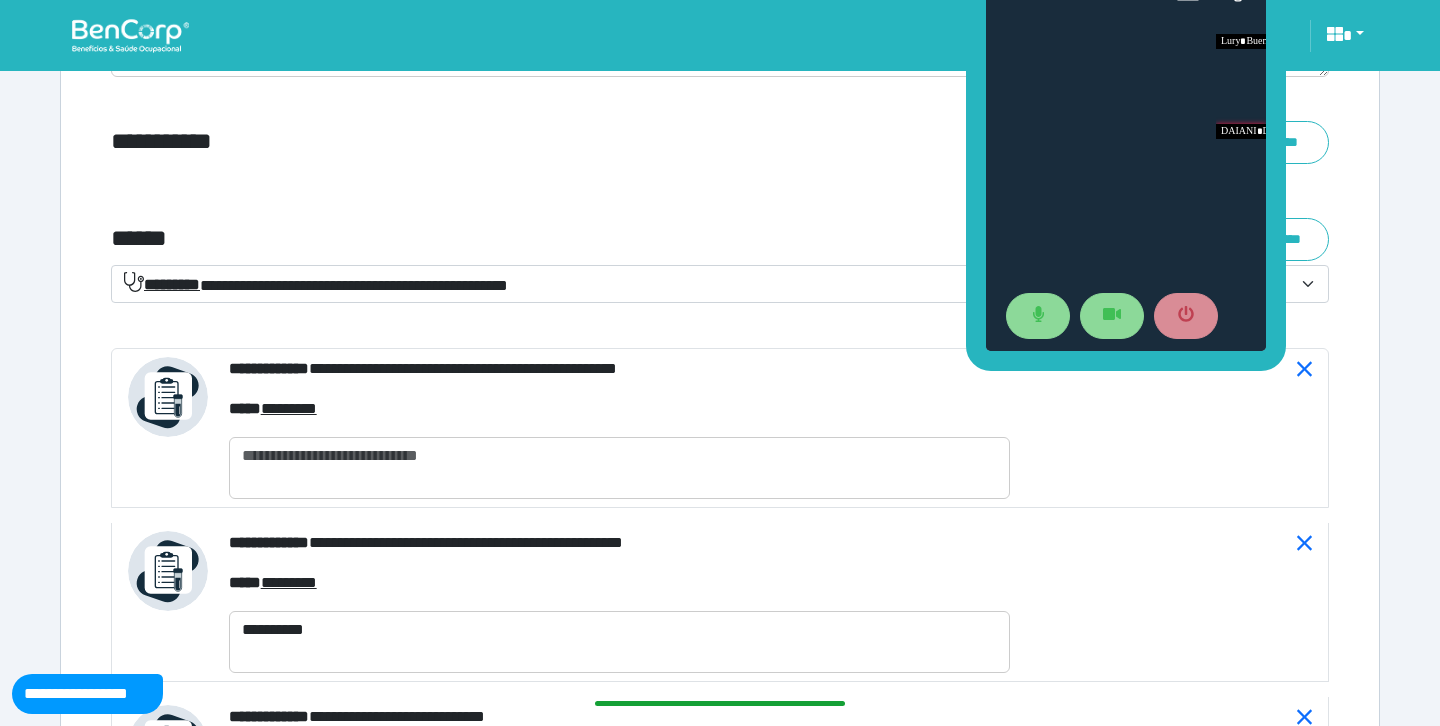 click on "**********" at bounding box center [316, 284] 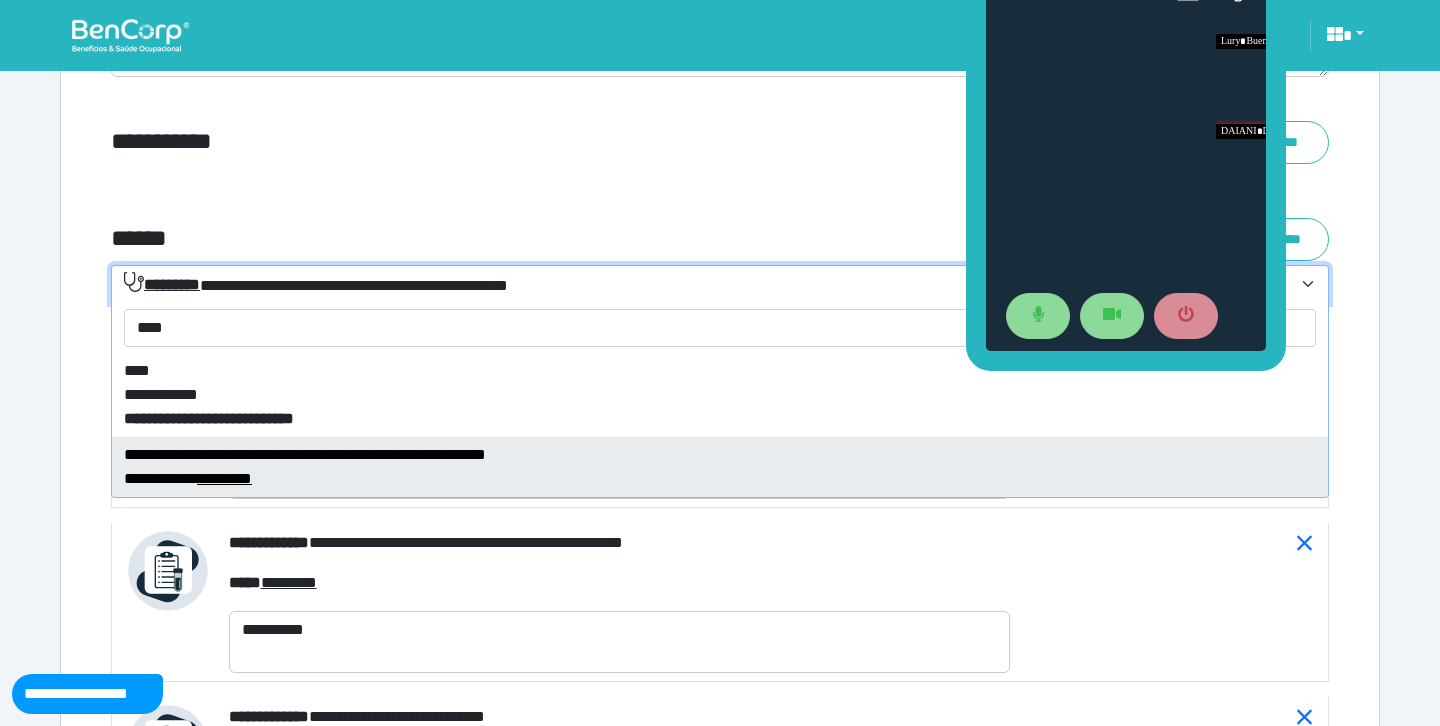 type on "****" 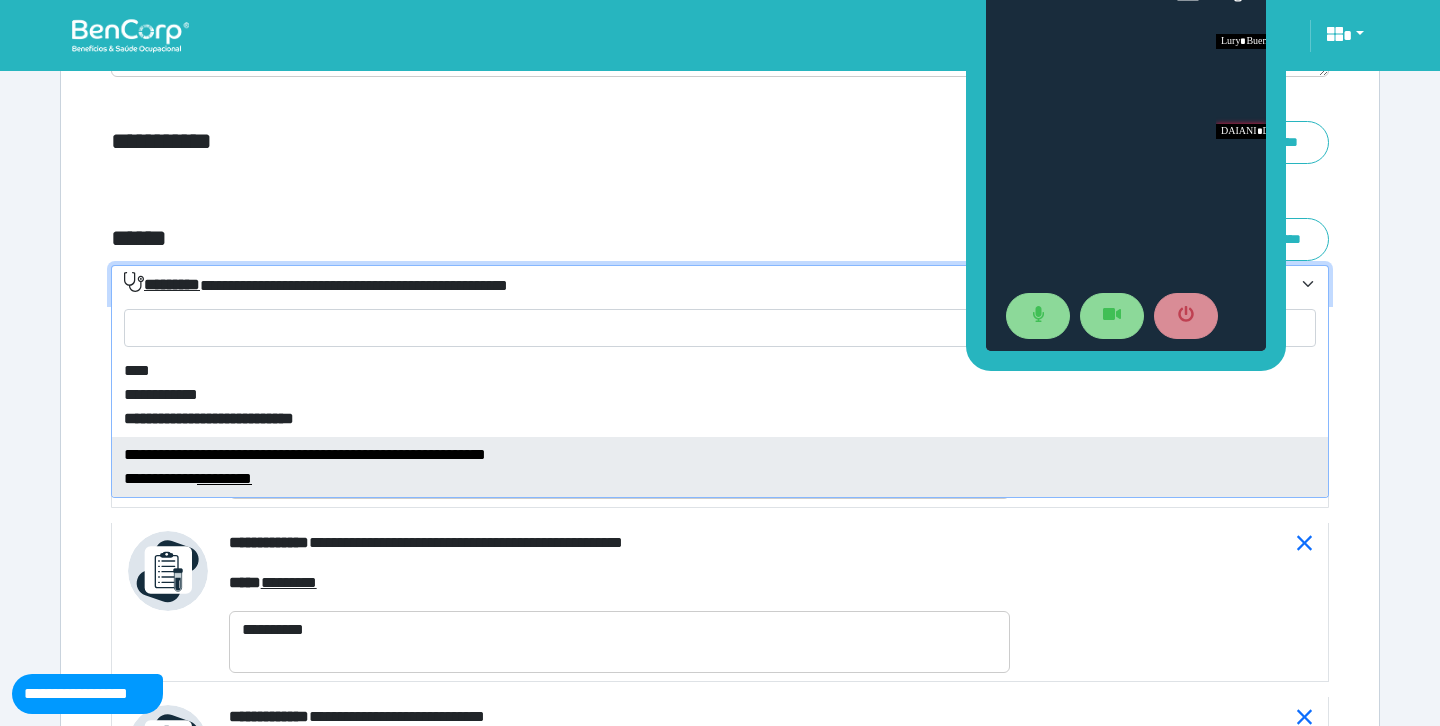 select on "****" 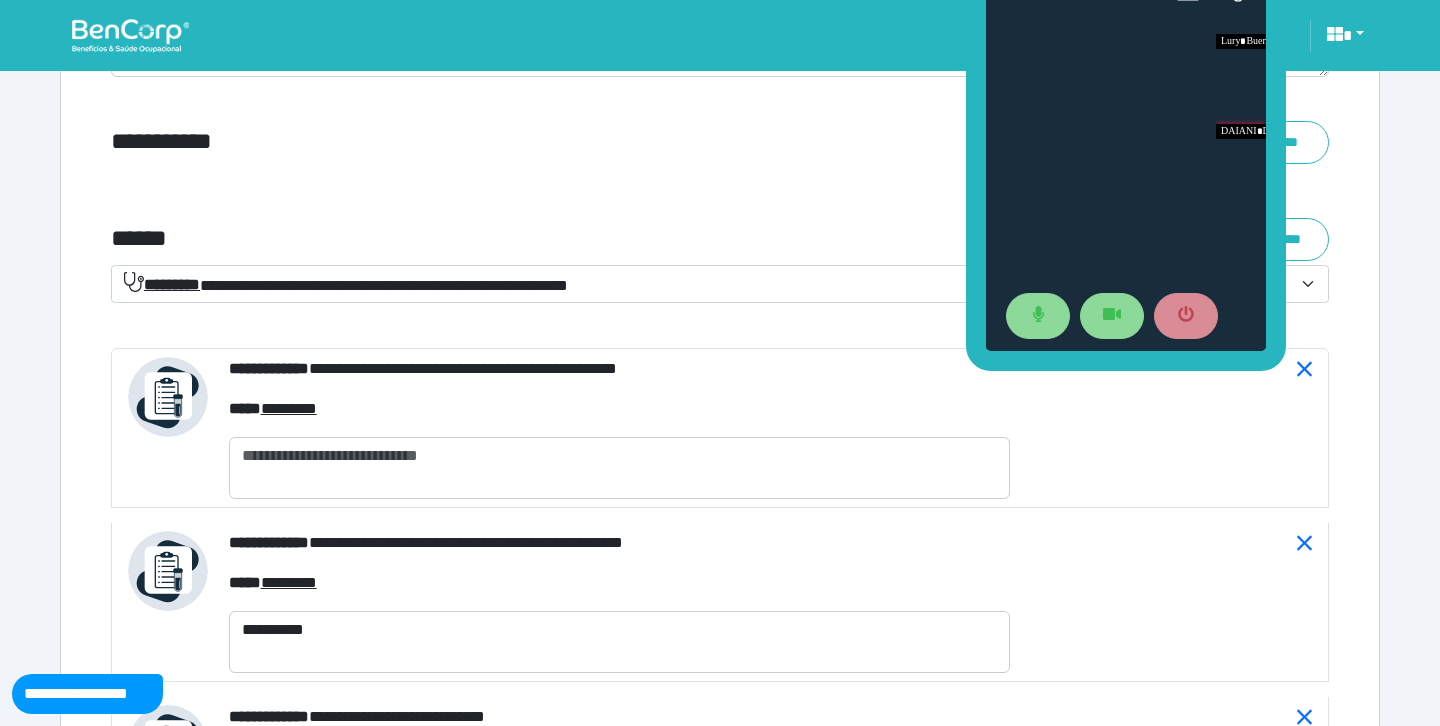click on "**********" at bounding box center [513, 142] 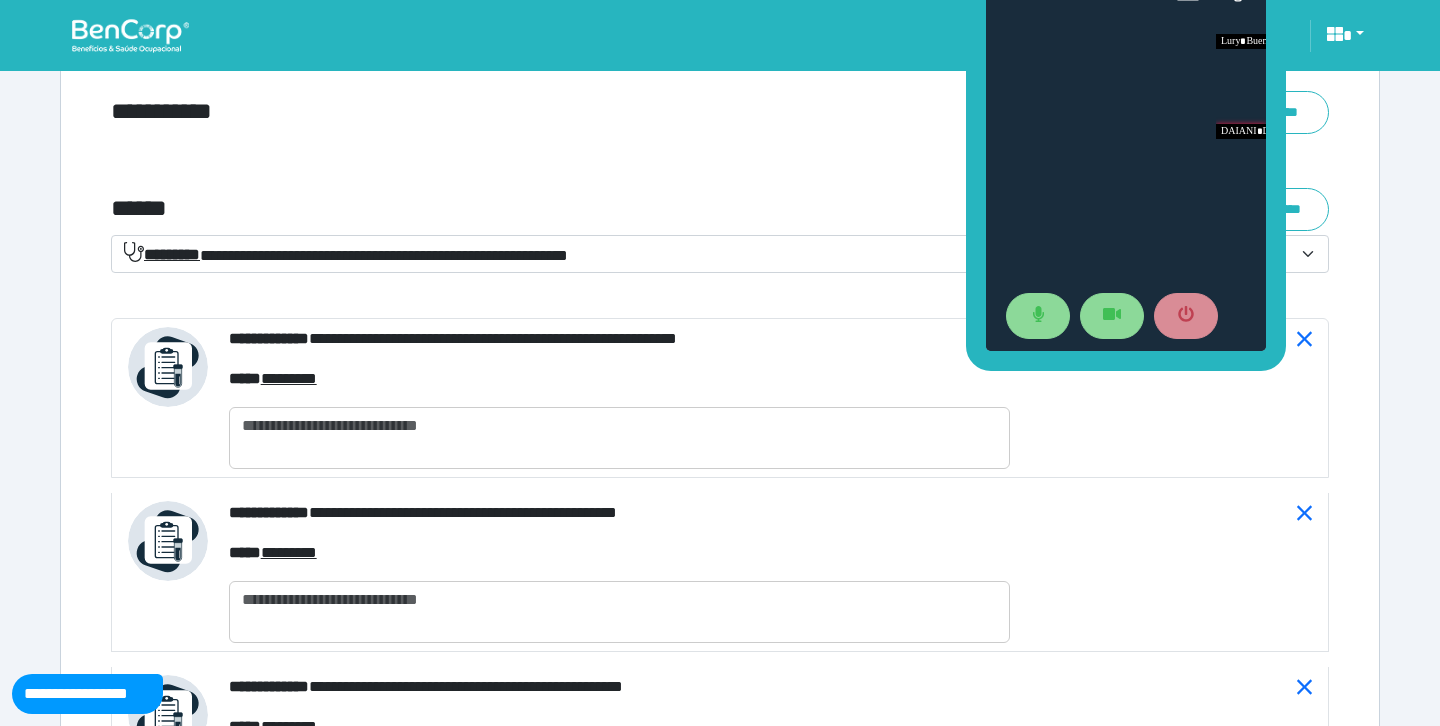 scroll, scrollTop: 7230, scrollLeft: 0, axis: vertical 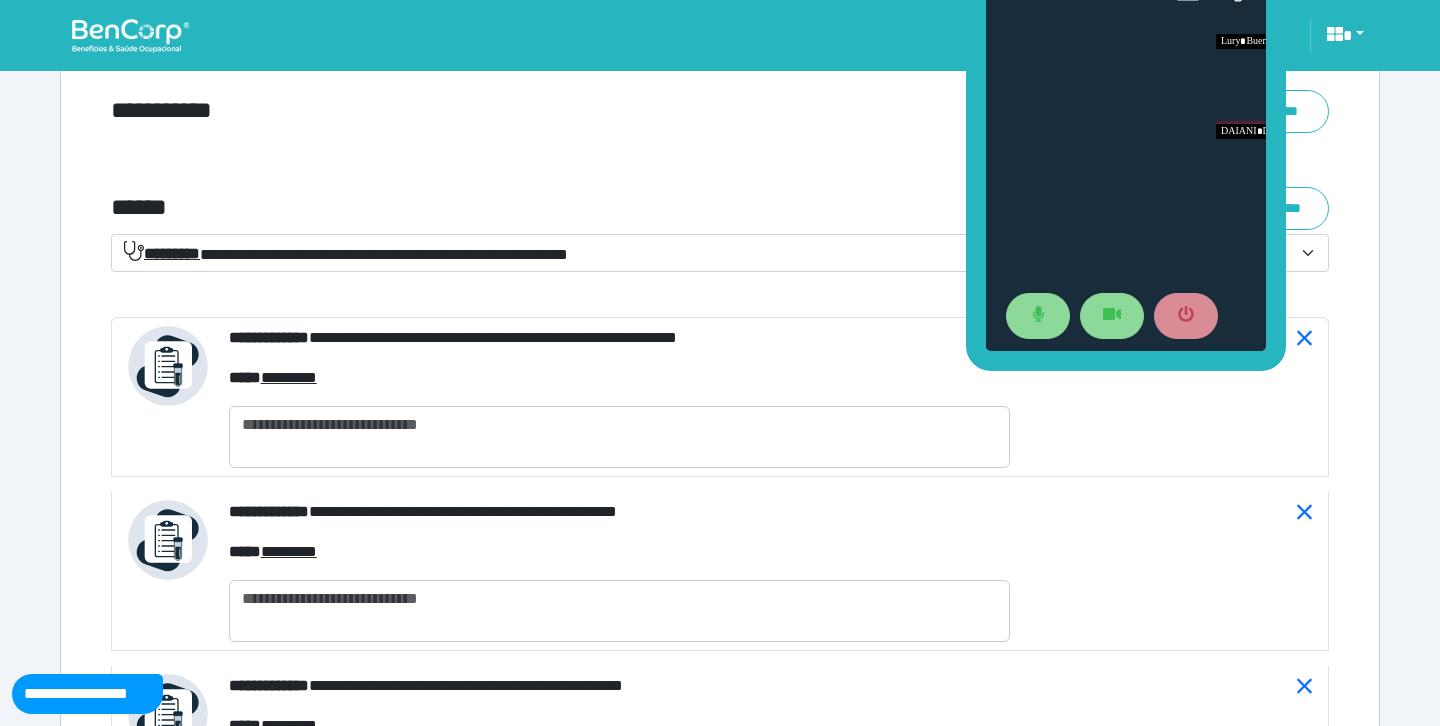 click on "**********" at bounding box center (346, 253) 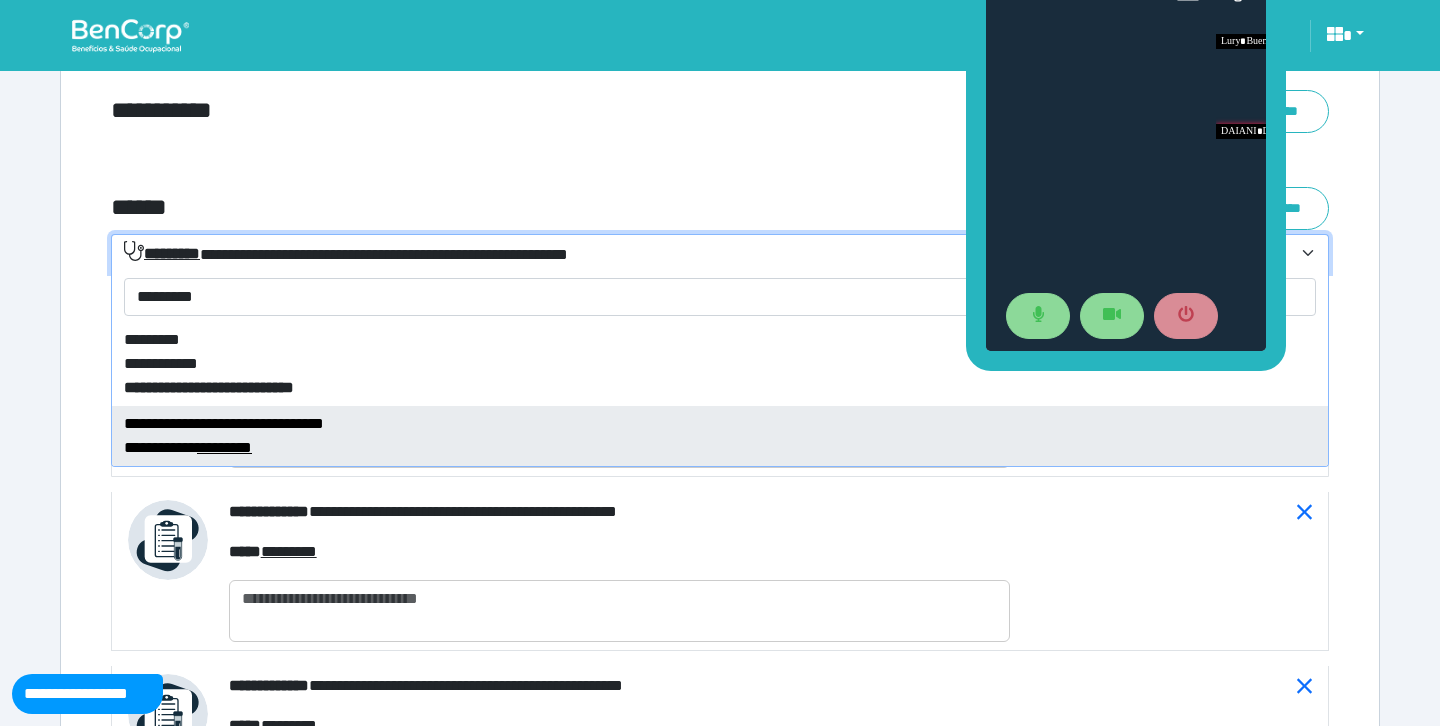 type on "*********" 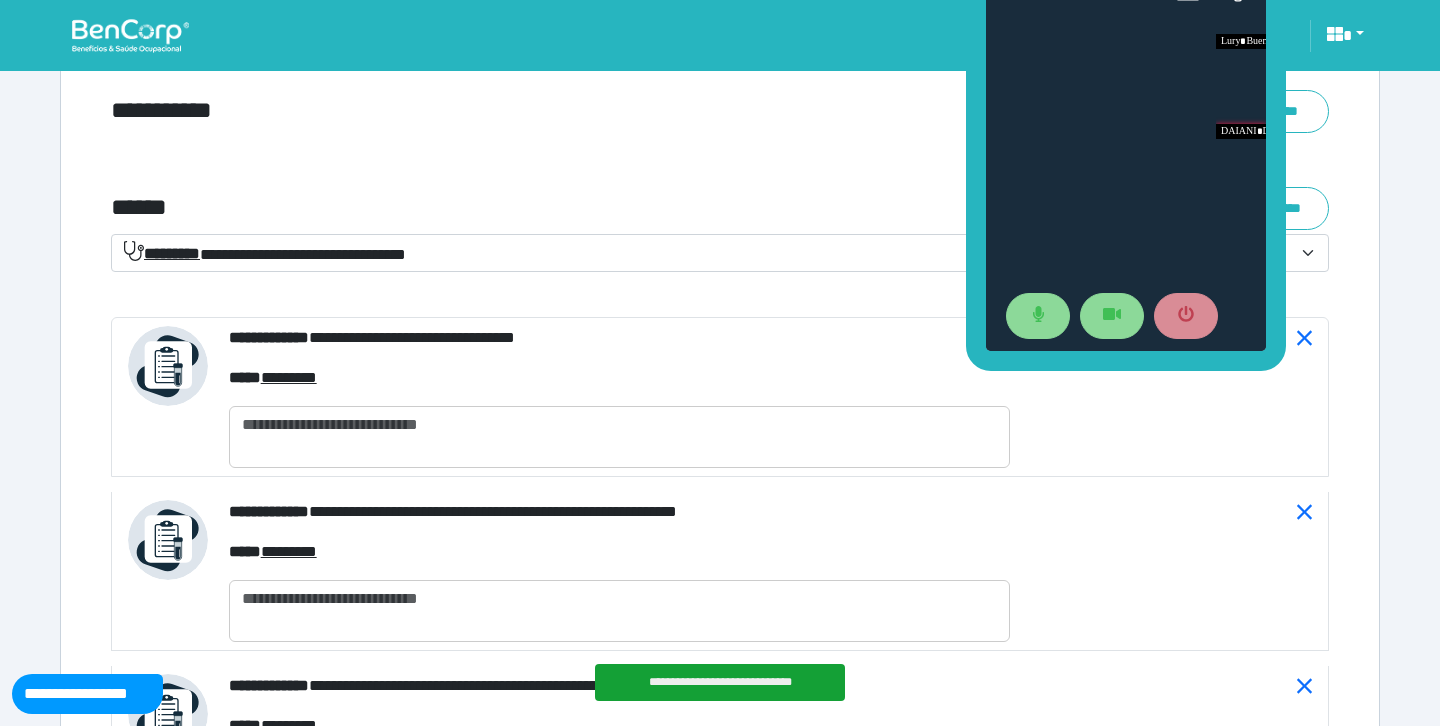 click on "**********" at bounding box center (720, -251) 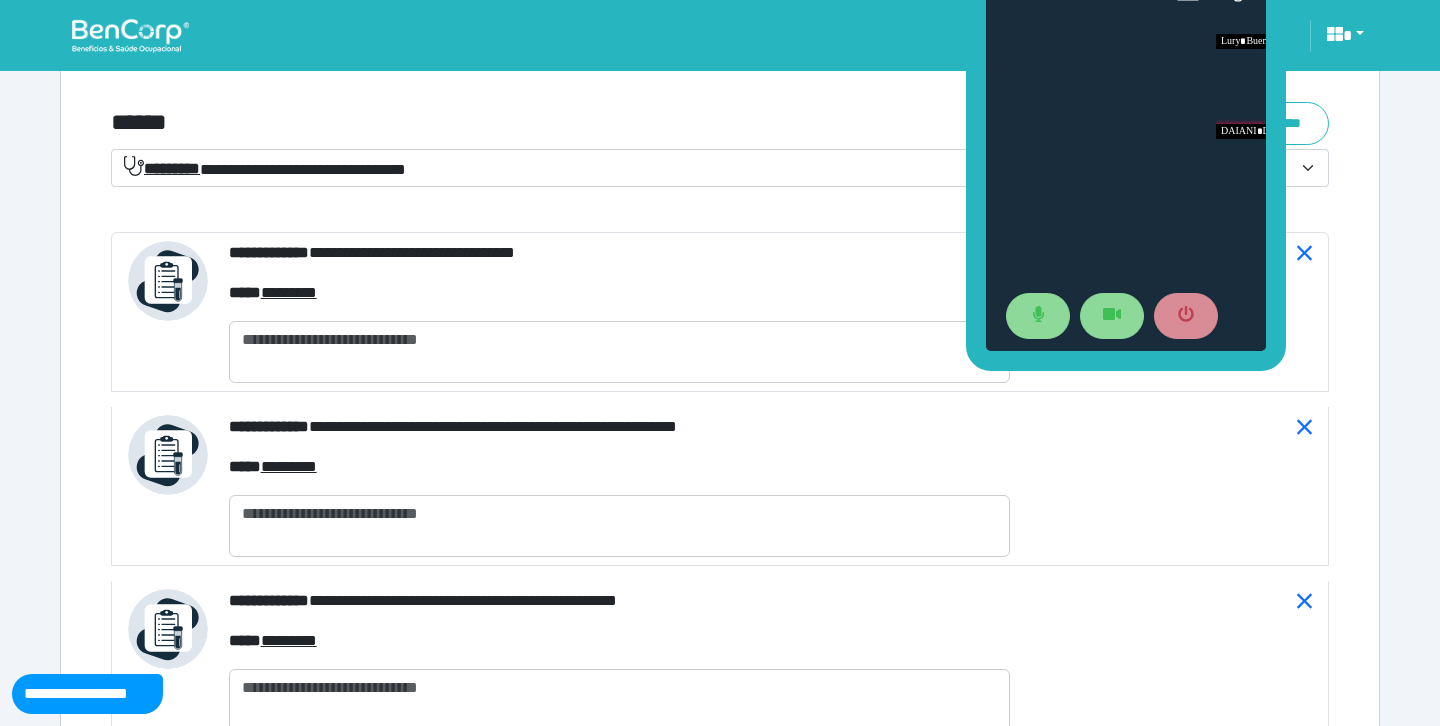 scroll, scrollTop: 7324, scrollLeft: 0, axis: vertical 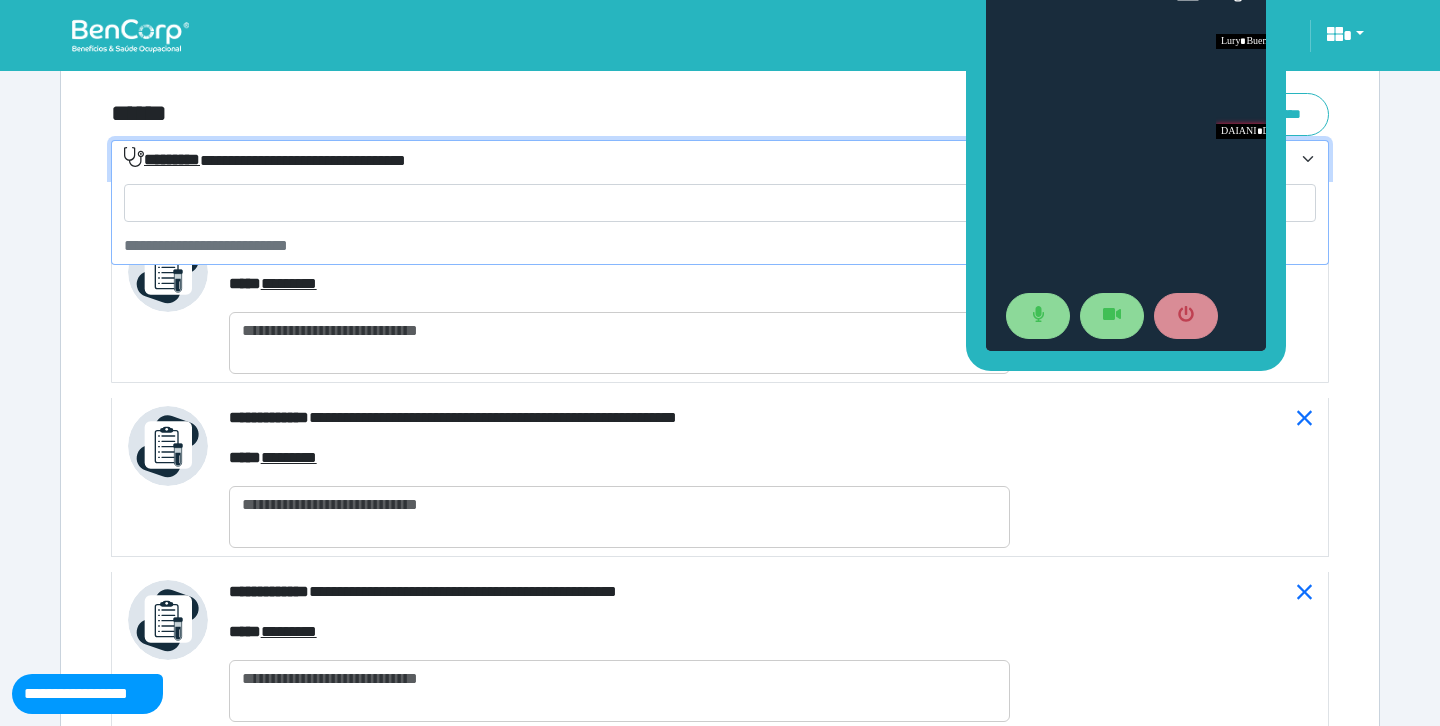 click on "**********" at bounding box center [708, 160] 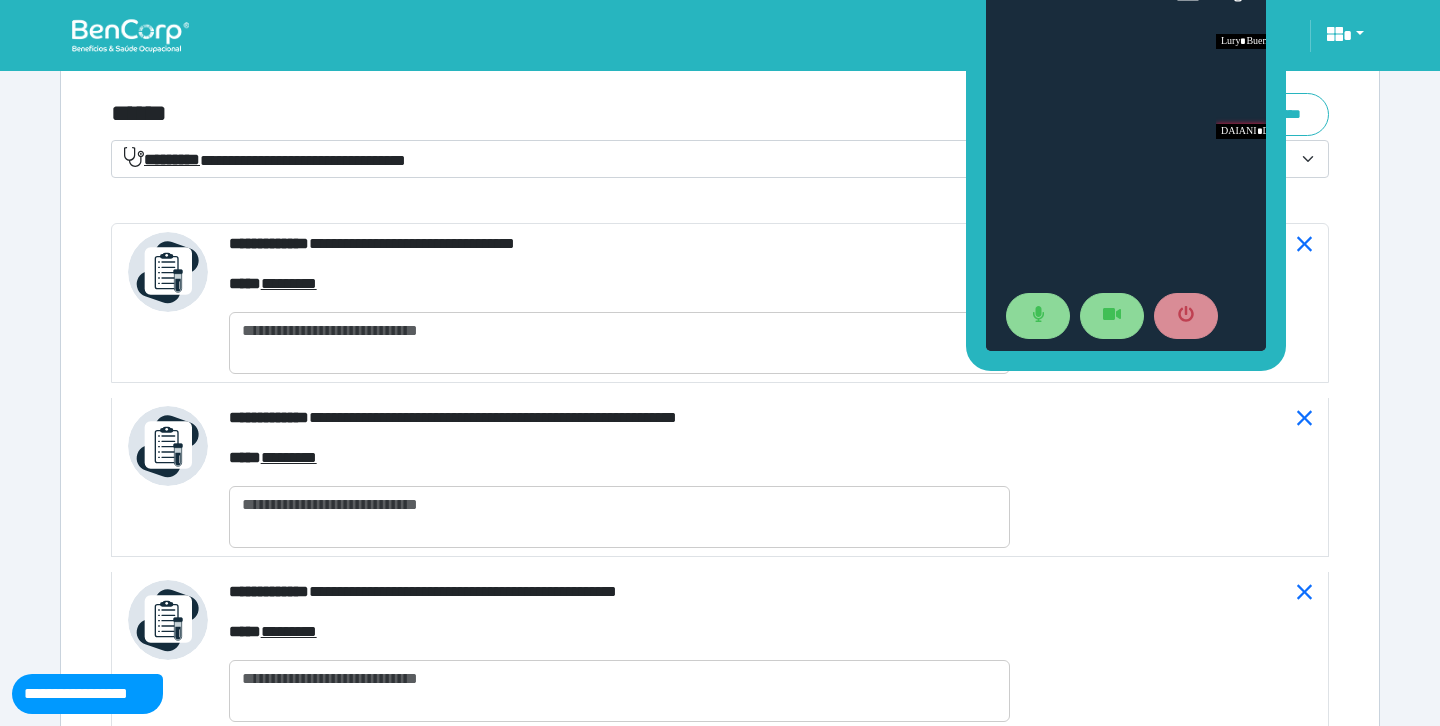 click on "******" at bounding box center (513, 114) 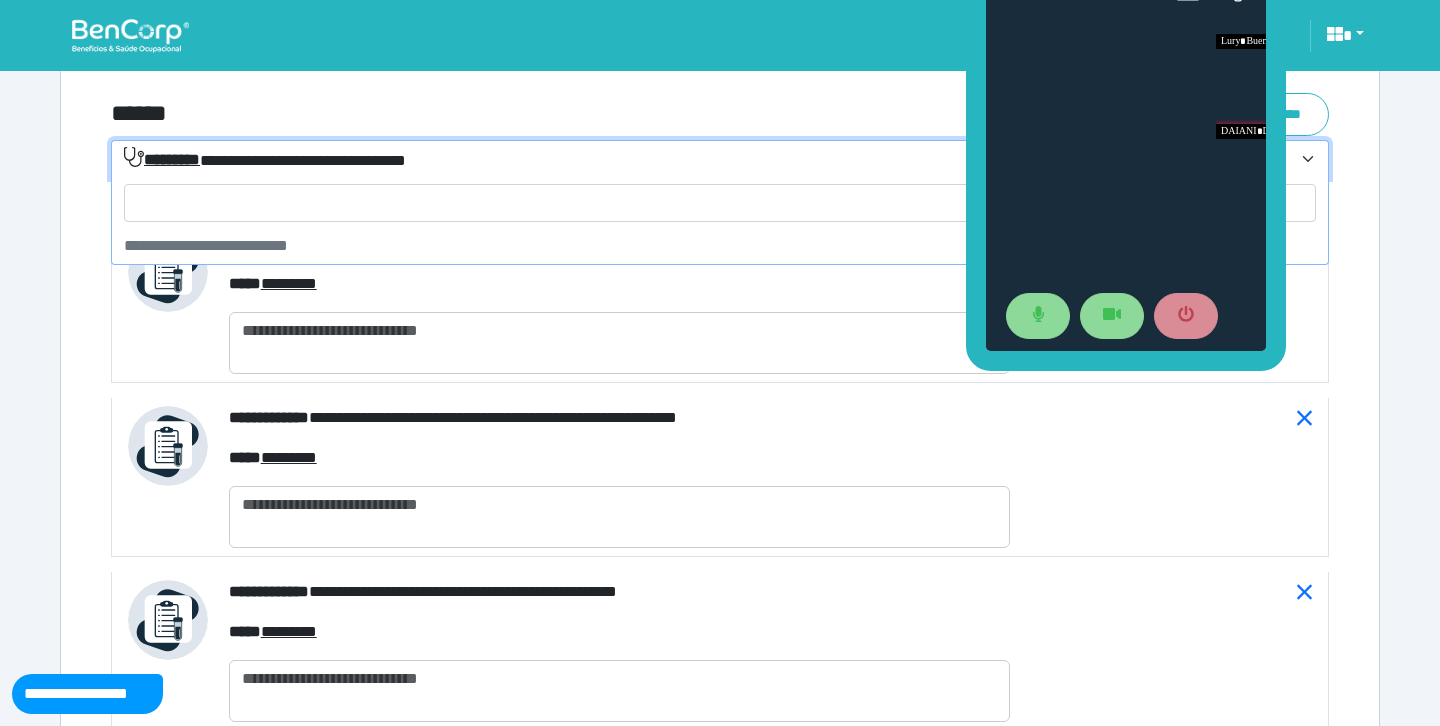 click on "**********" at bounding box center (708, 160) 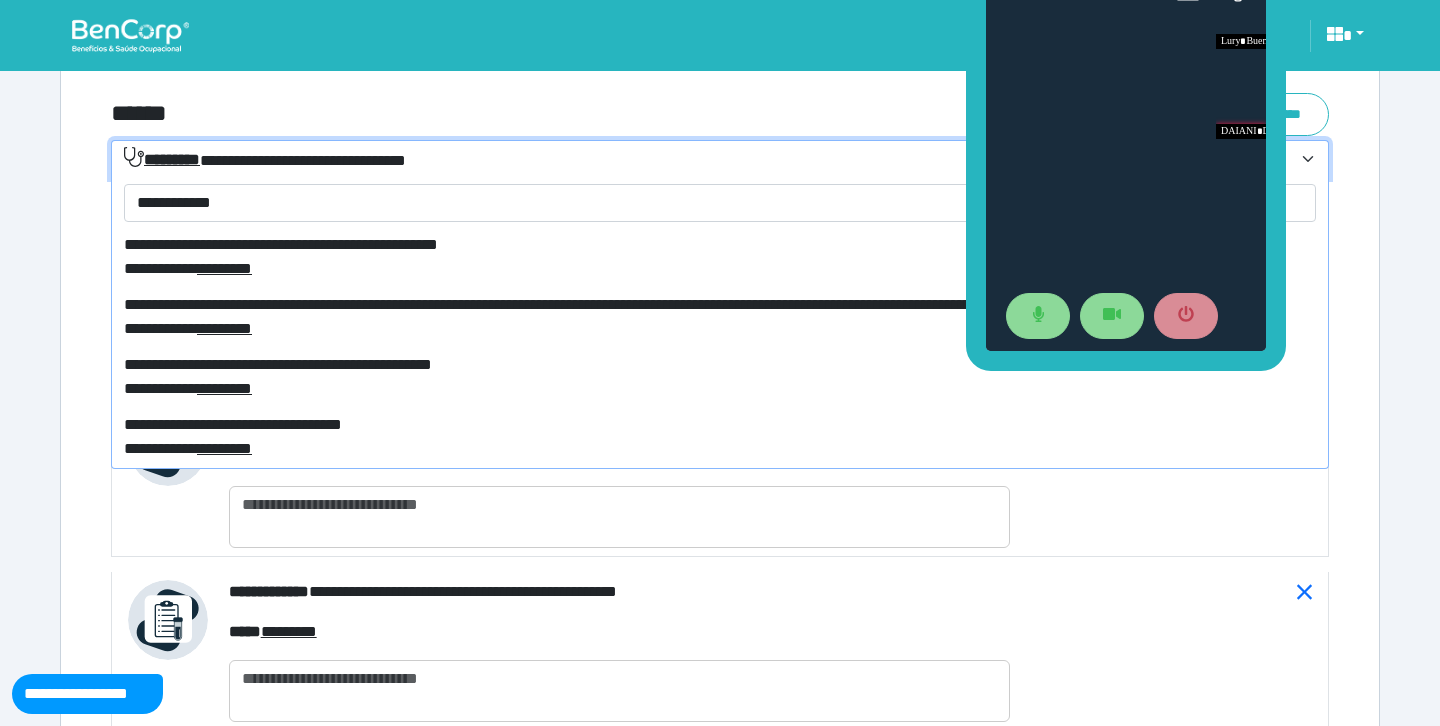 scroll, scrollTop: 144, scrollLeft: 0, axis: vertical 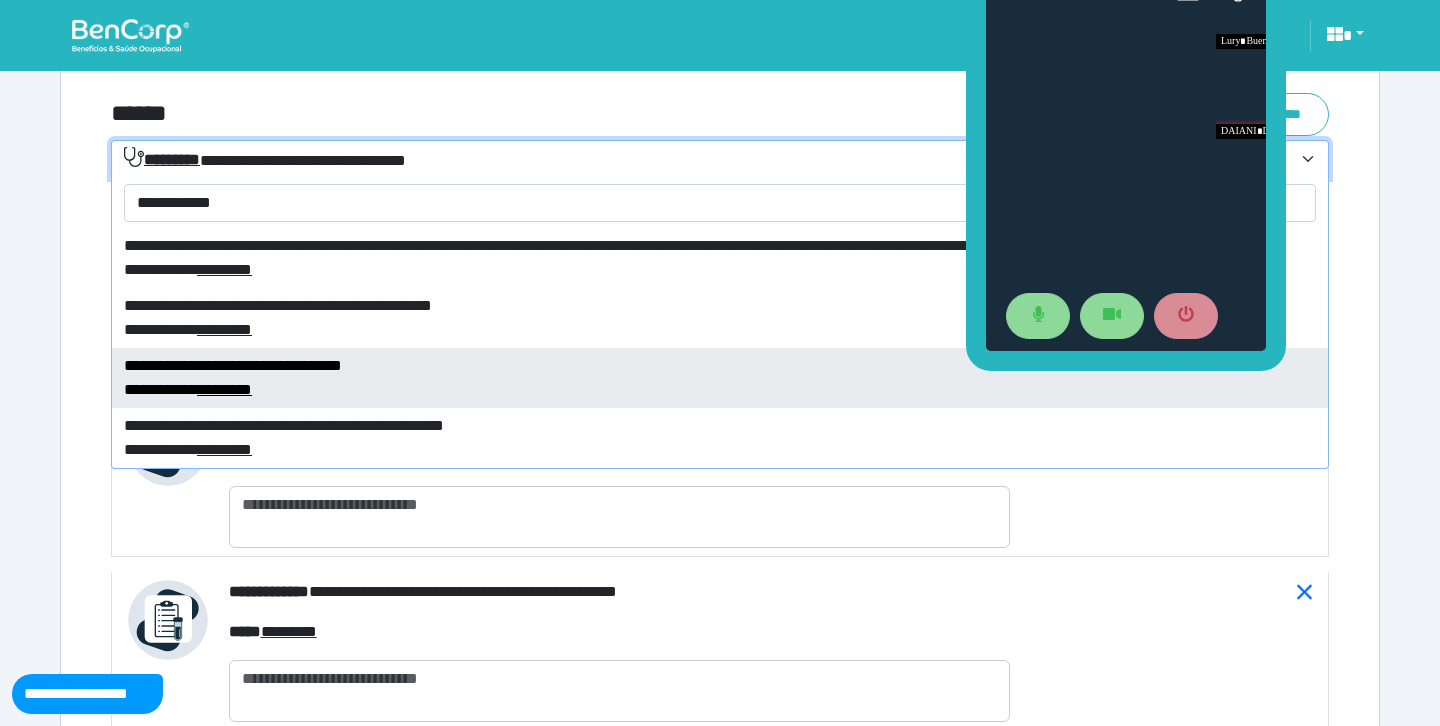 type on "**********" 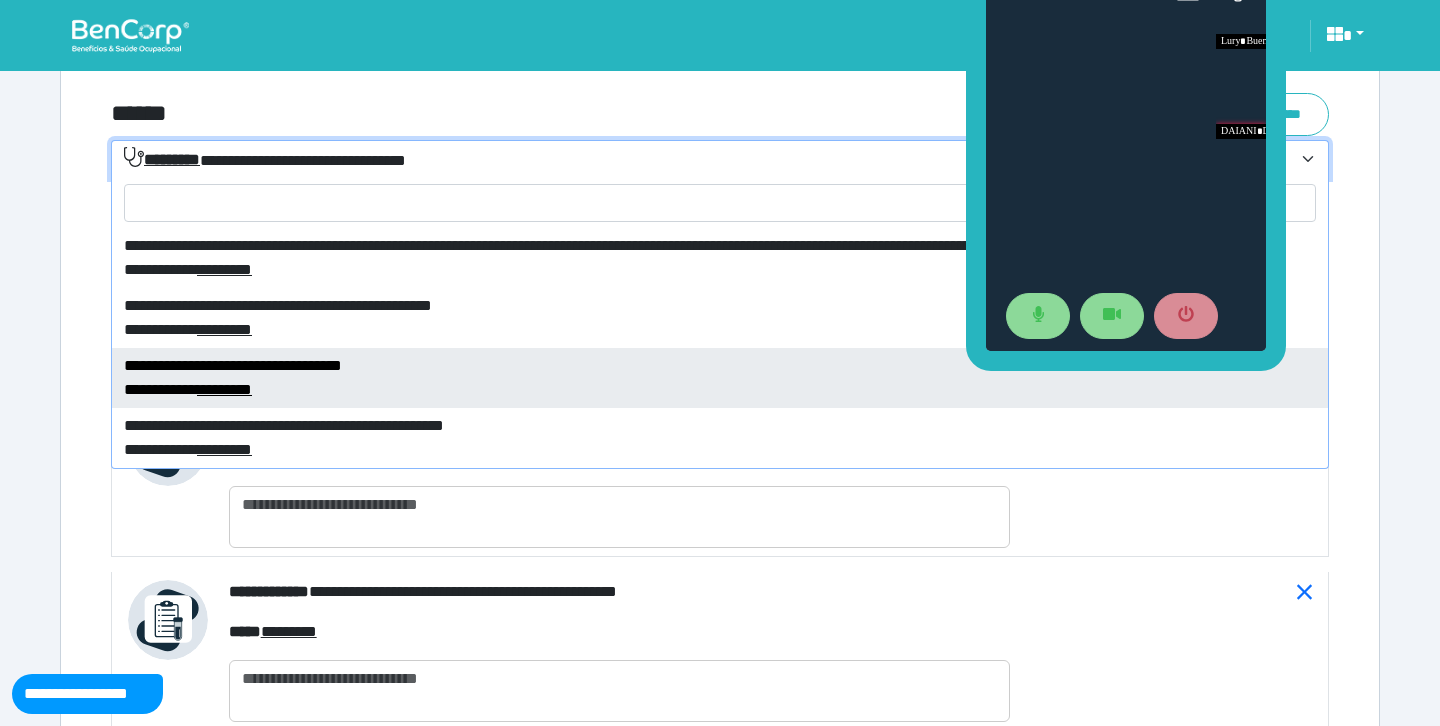 select on "****" 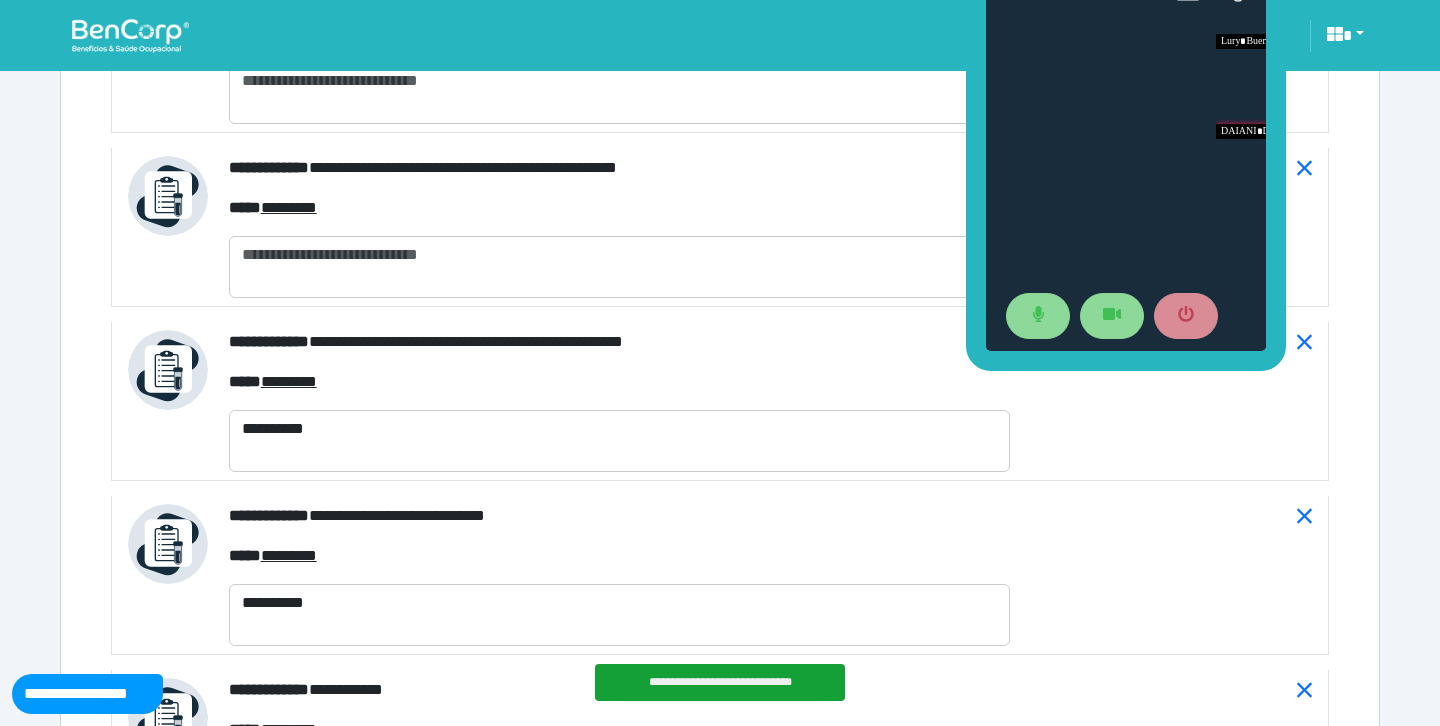 scroll, scrollTop: 7924, scrollLeft: 0, axis: vertical 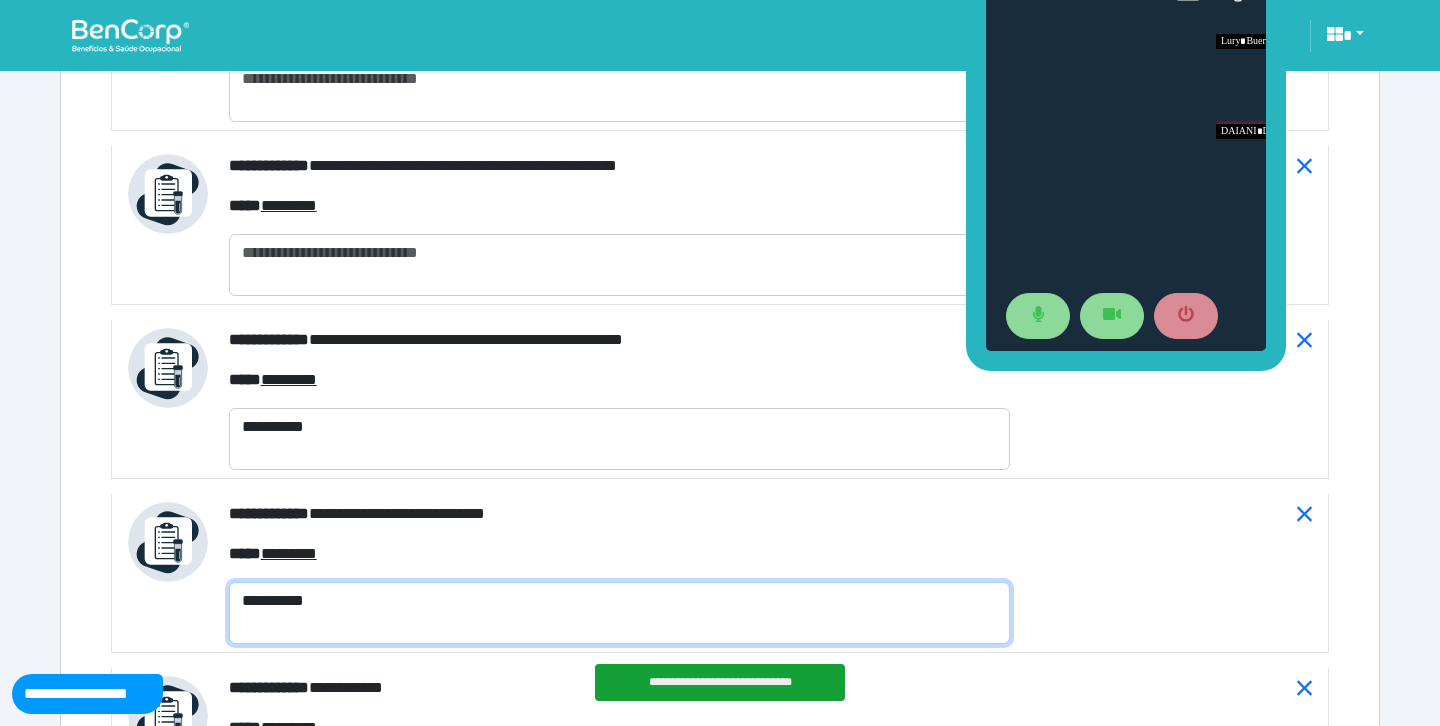 drag, startPoint x: 339, startPoint y: 607, endPoint x: 215, endPoint y: 597, distance: 124.40257 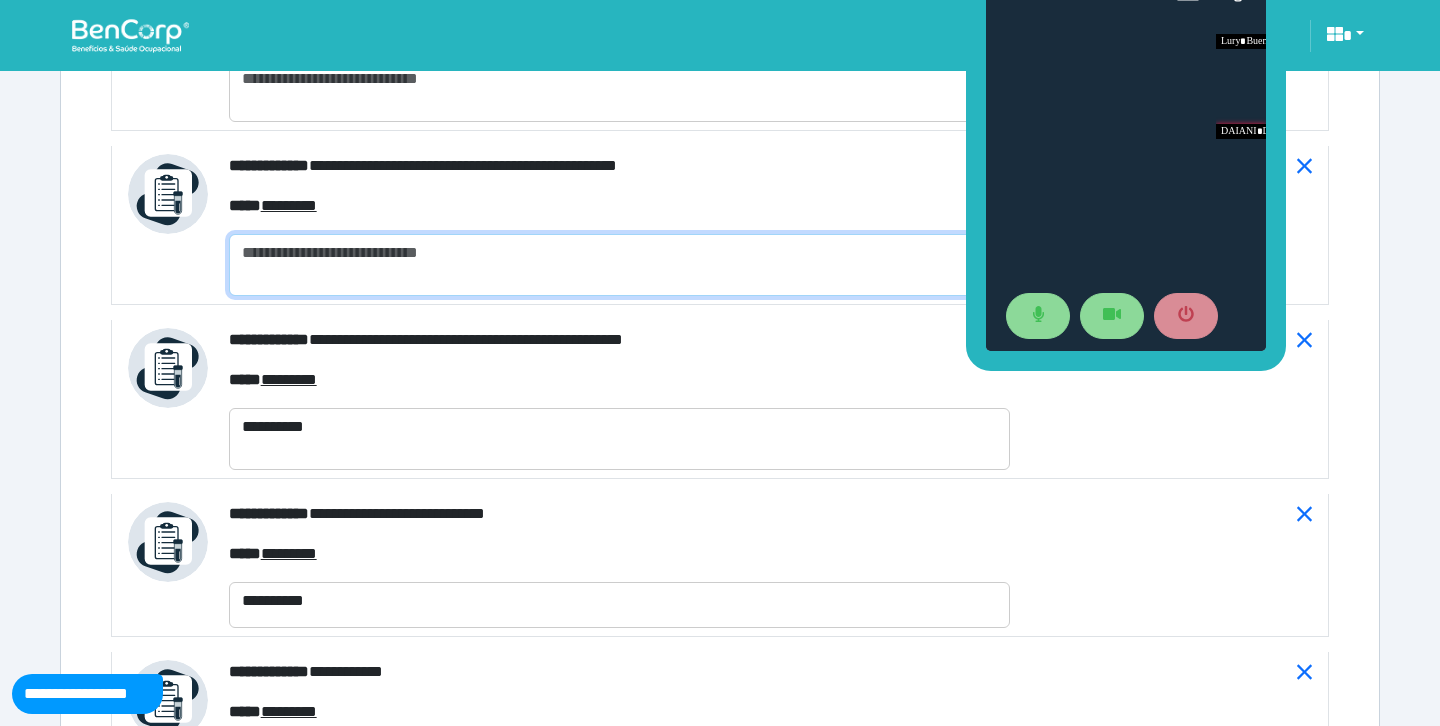 click at bounding box center [619, 265] 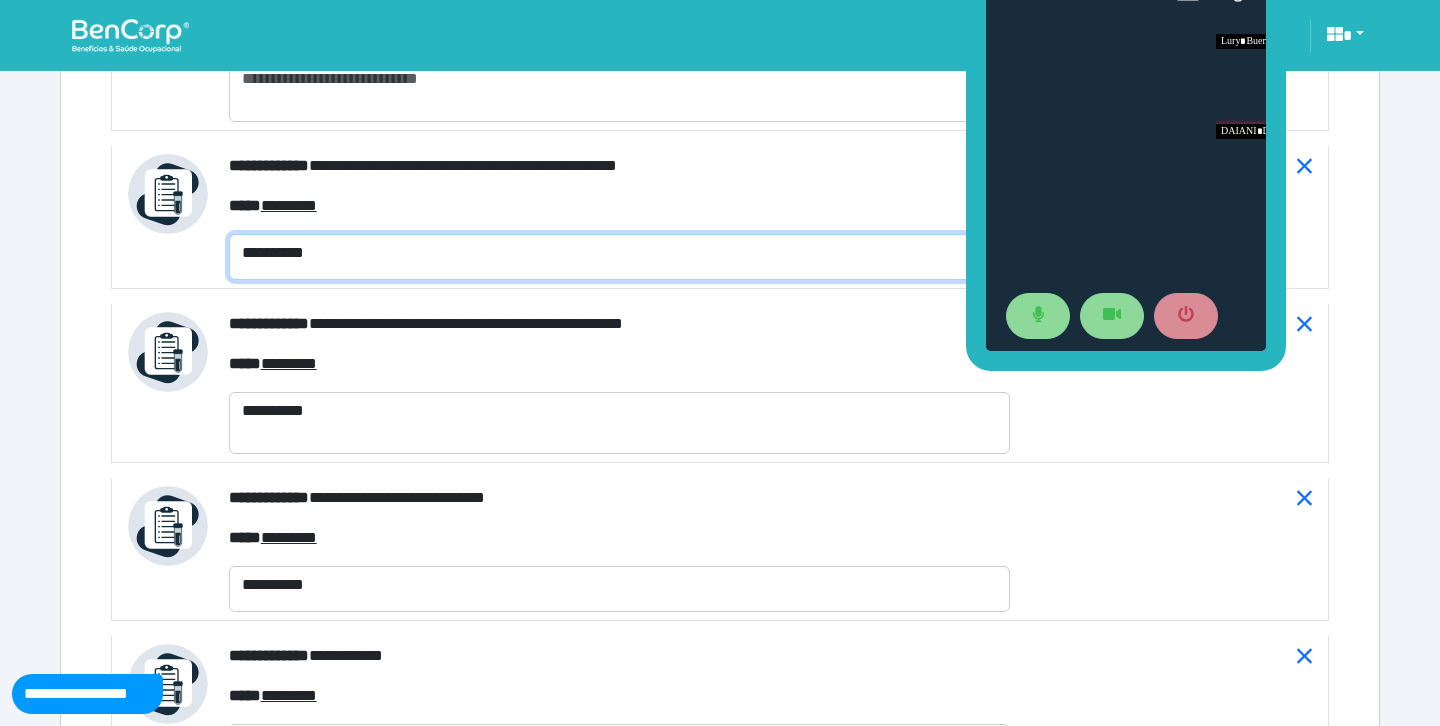 type on "**********" 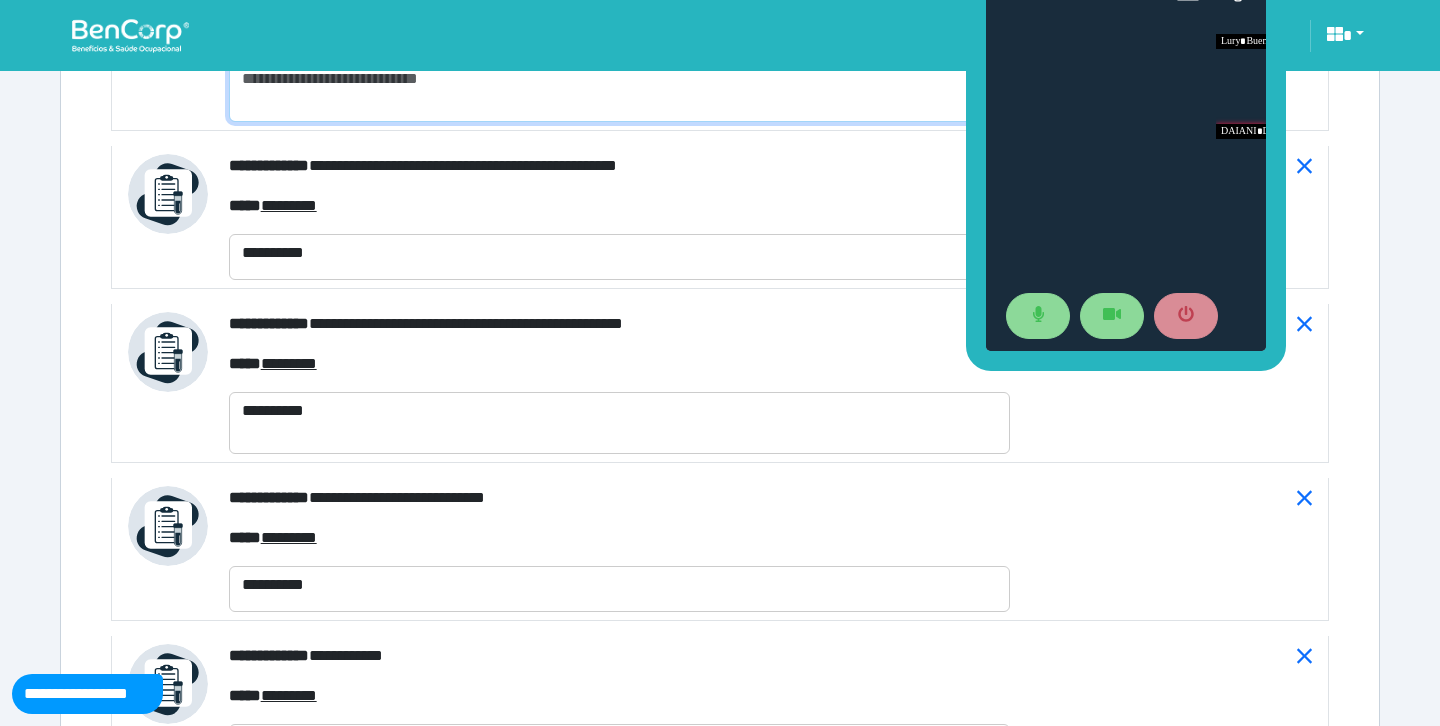 click at bounding box center [619, 91] 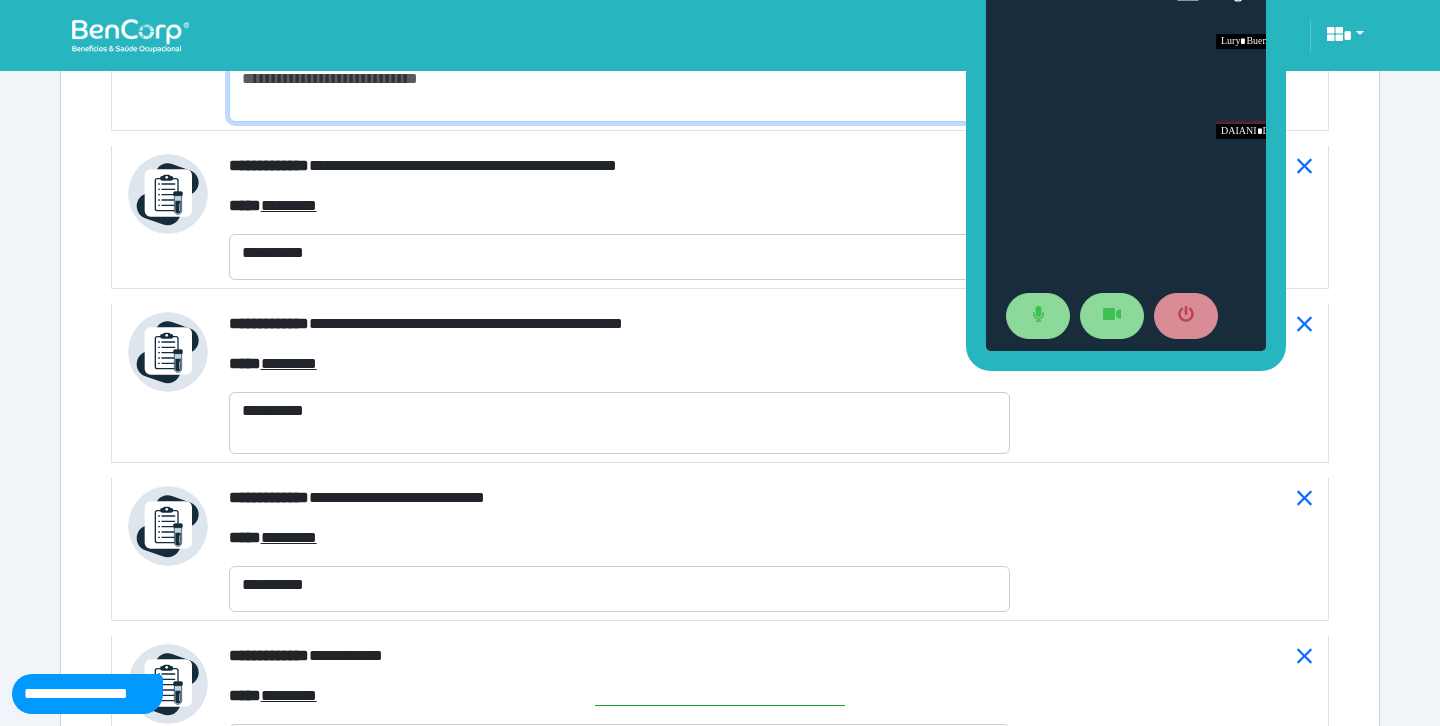 paste on "**********" 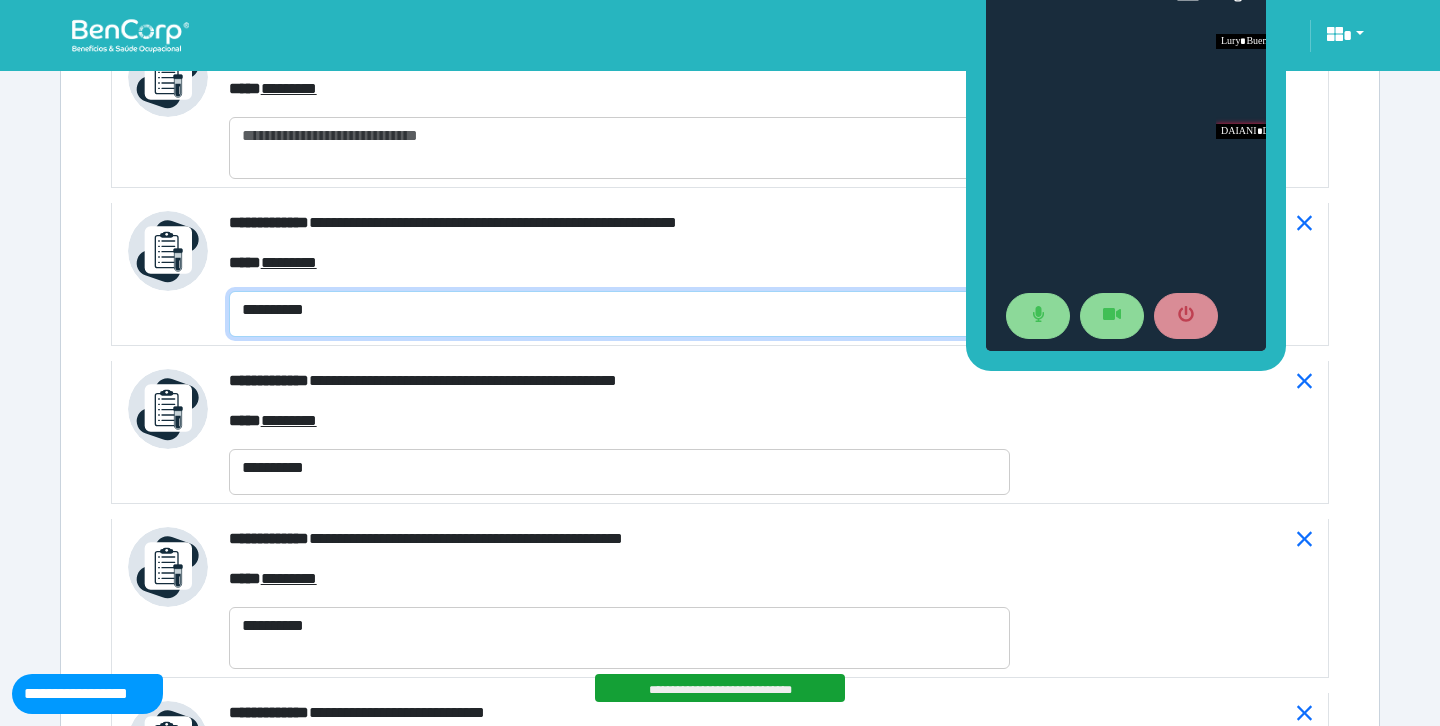 scroll, scrollTop: 7592, scrollLeft: 0, axis: vertical 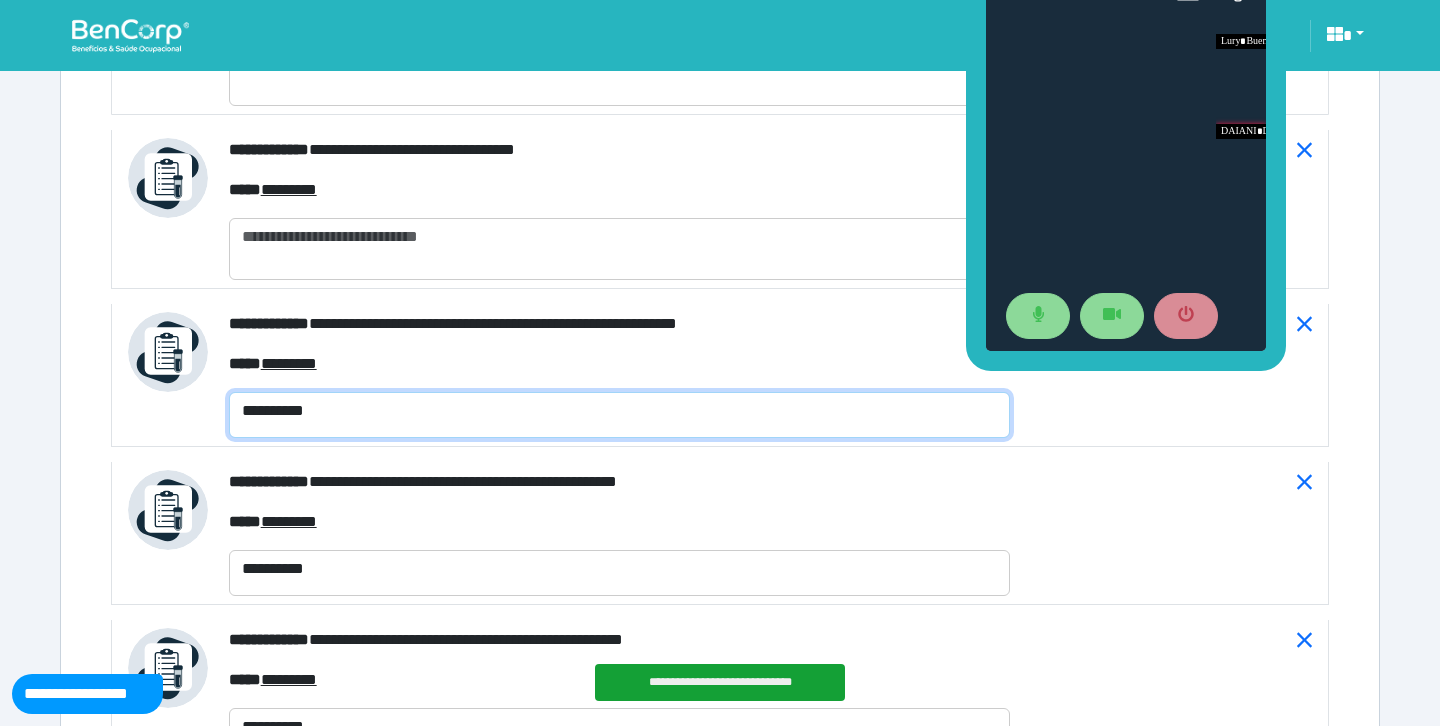 type on "**********" 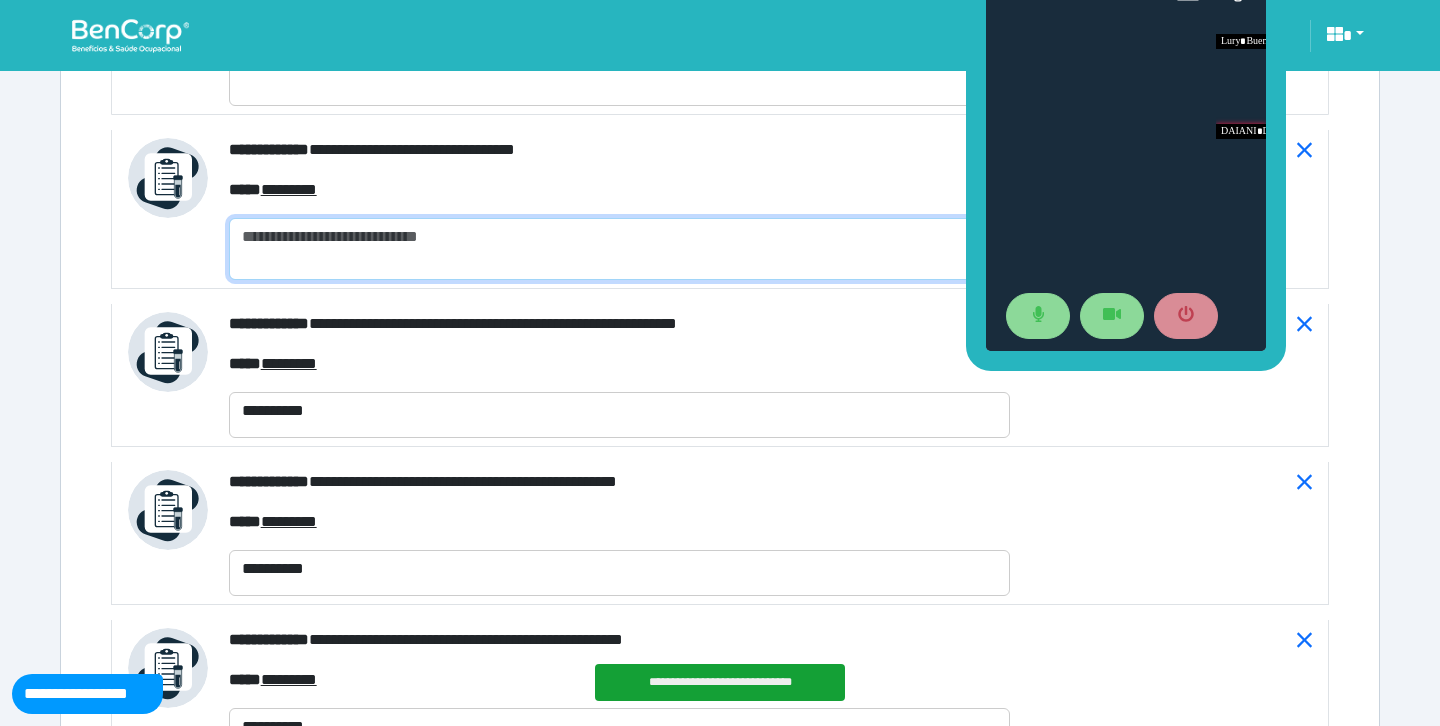 click at bounding box center (619, 249) 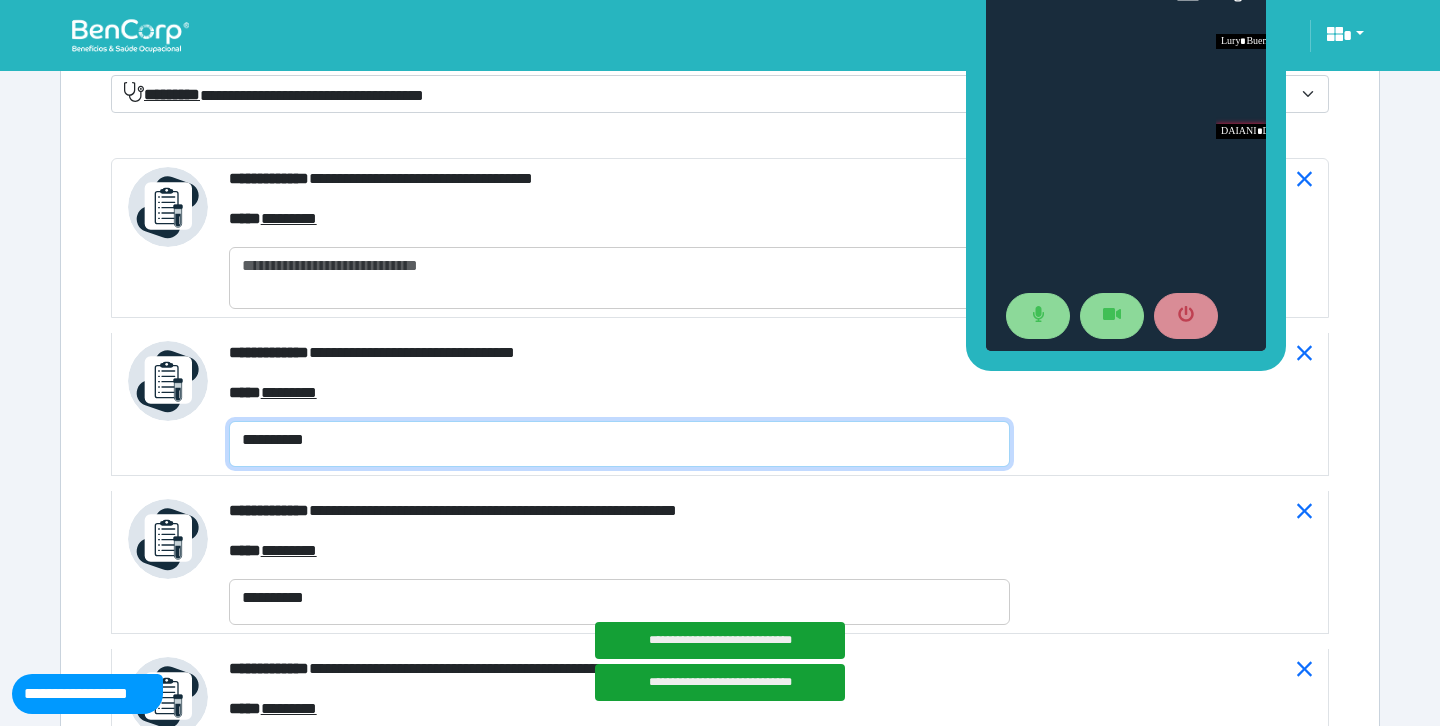 scroll, scrollTop: 7371, scrollLeft: 0, axis: vertical 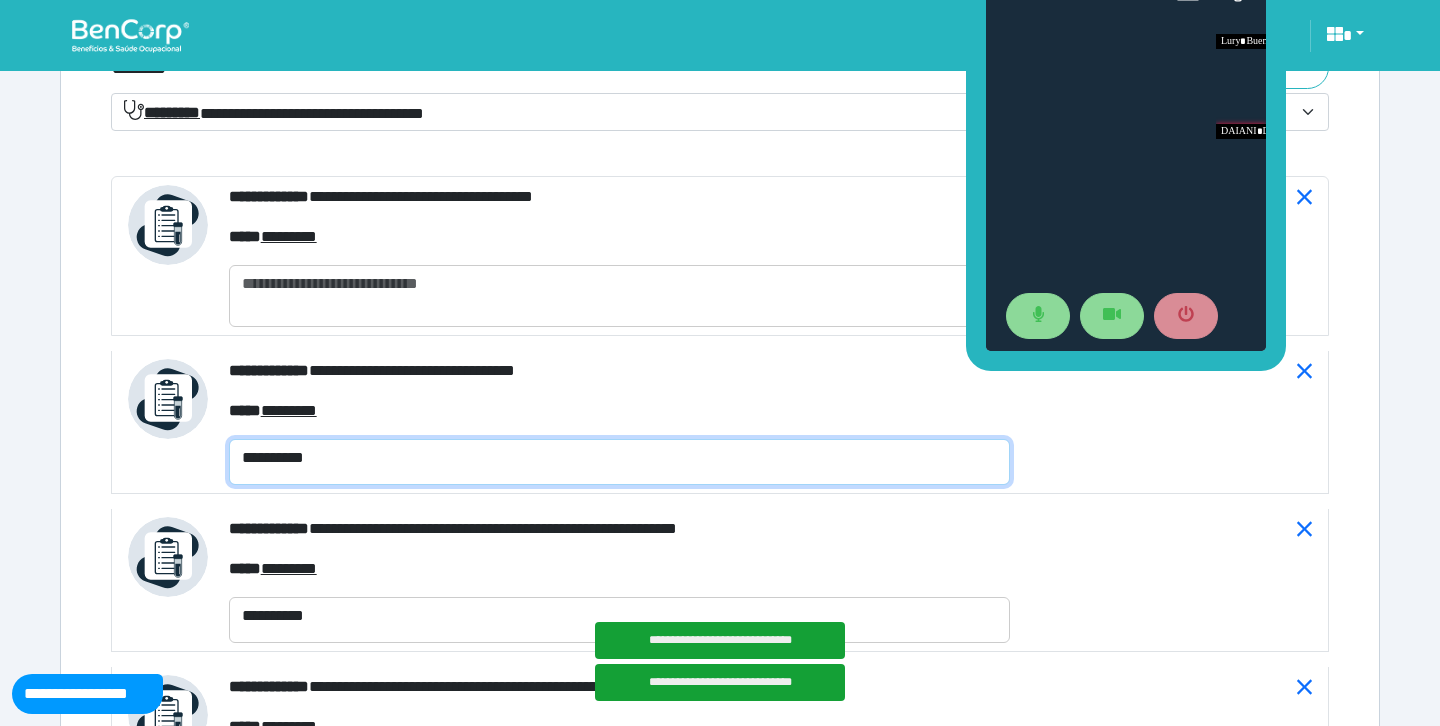 type on "**********" 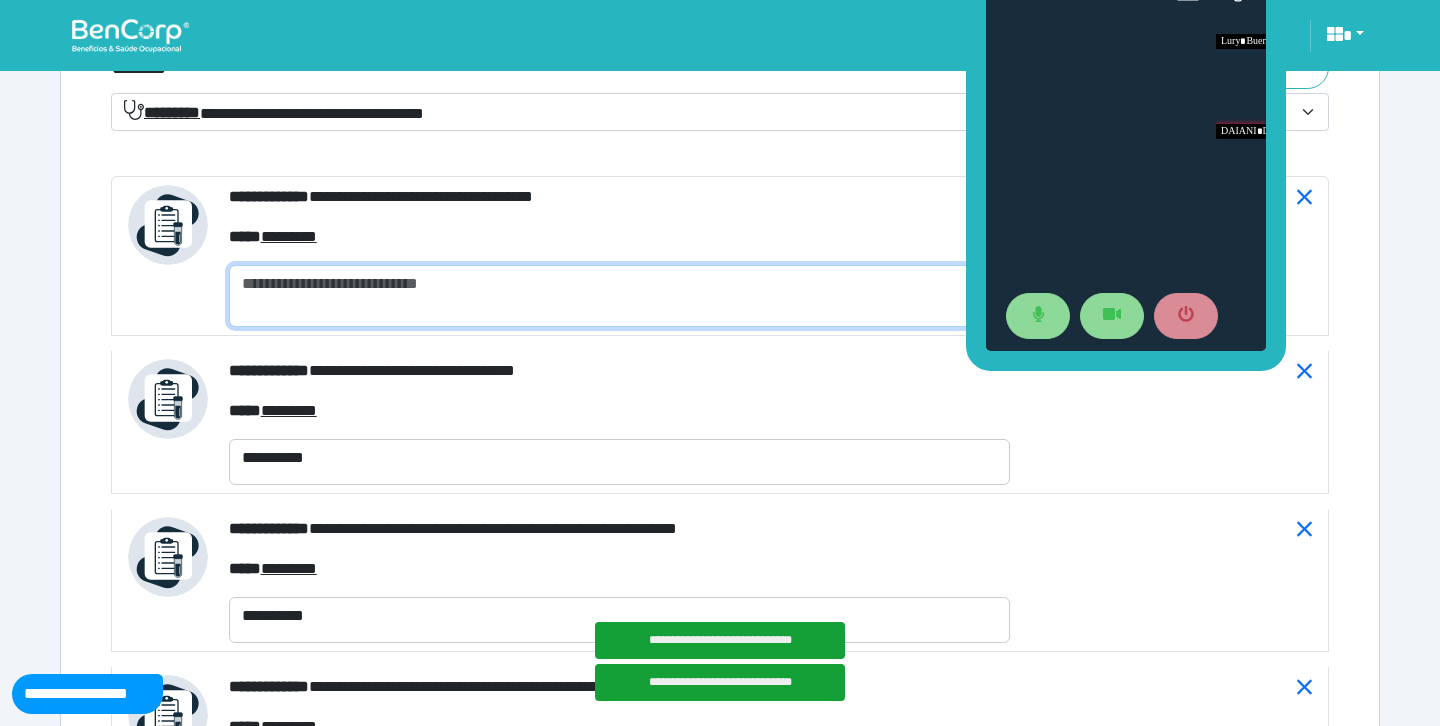 click at bounding box center (619, 296) 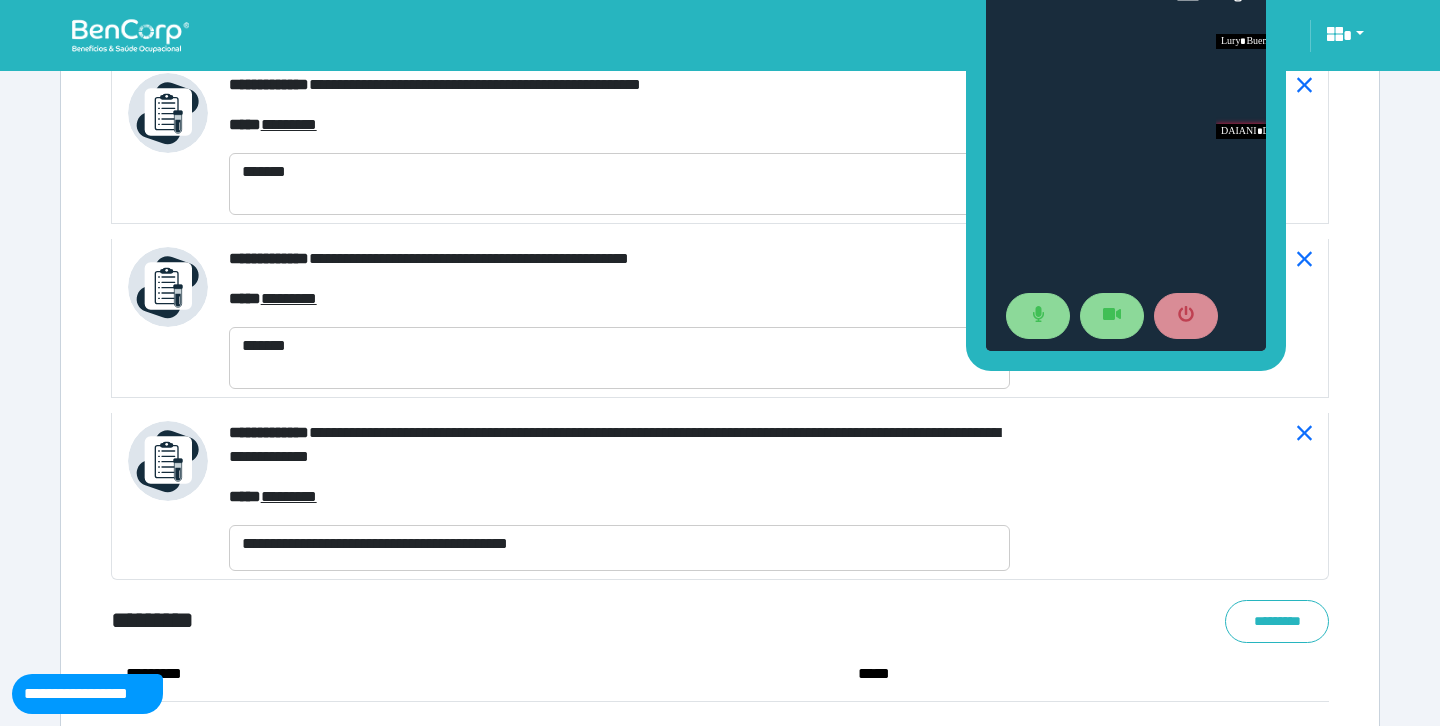 scroll, scrollTop: 11405, scrollLeft: 0, axis: vertical 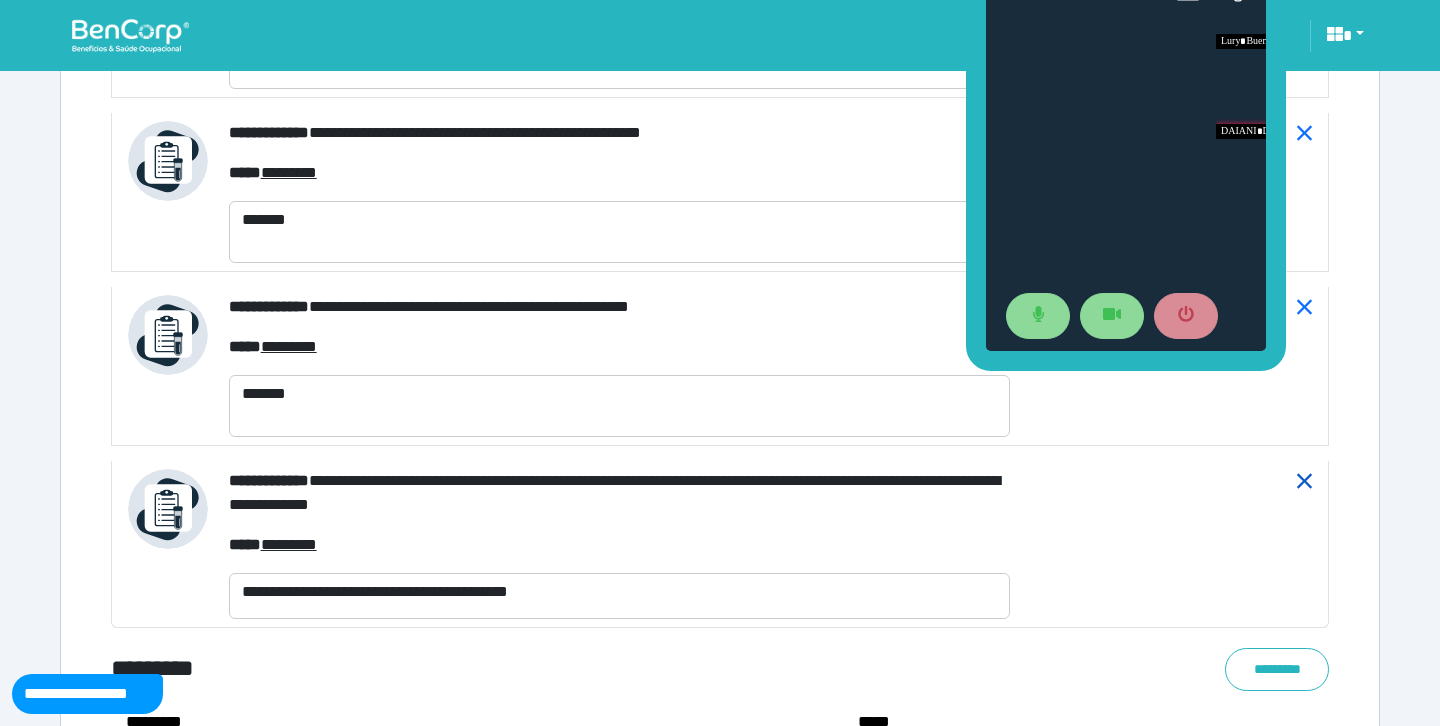 type on "**********" 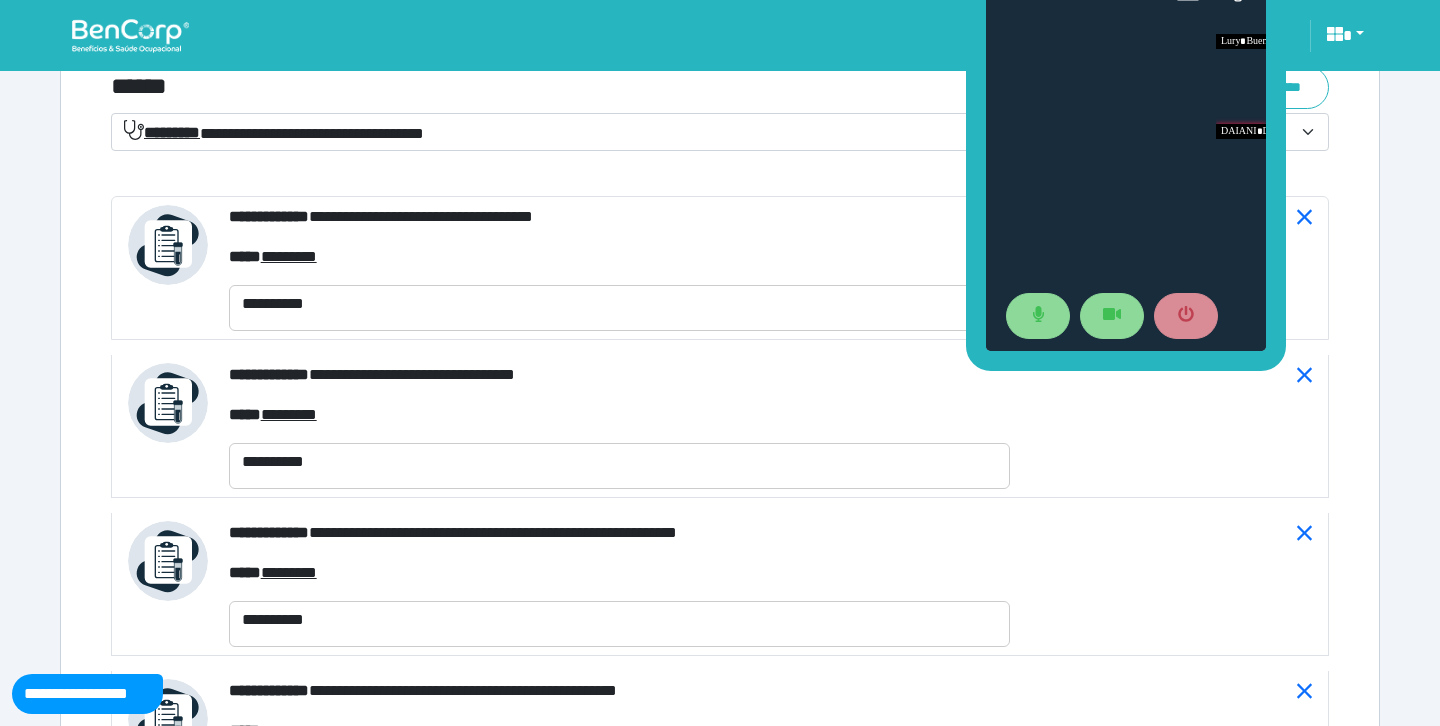 scroll, scrollTop: 7380, scrollLeft: 0, axis: vertical 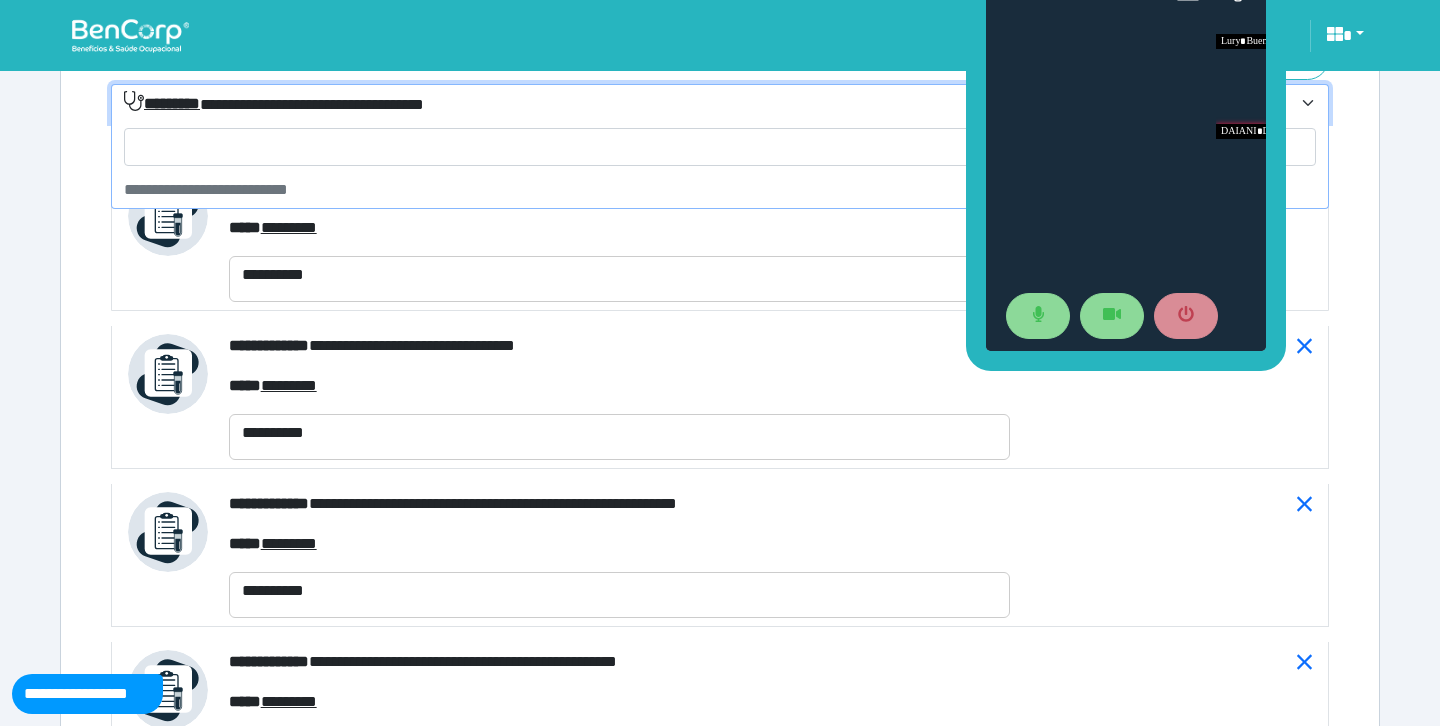 click on "**********" at bounding box center [708, 104] 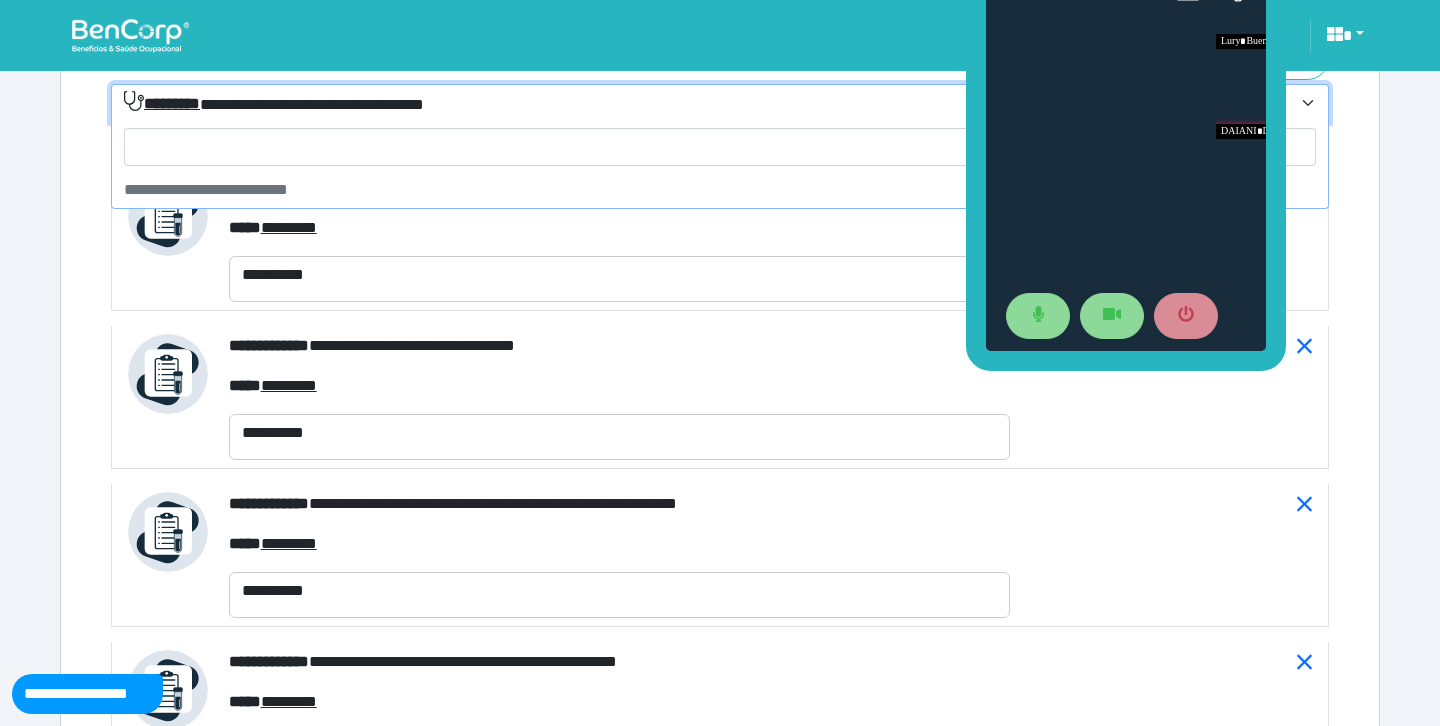 click at bounding box center (720, 147) 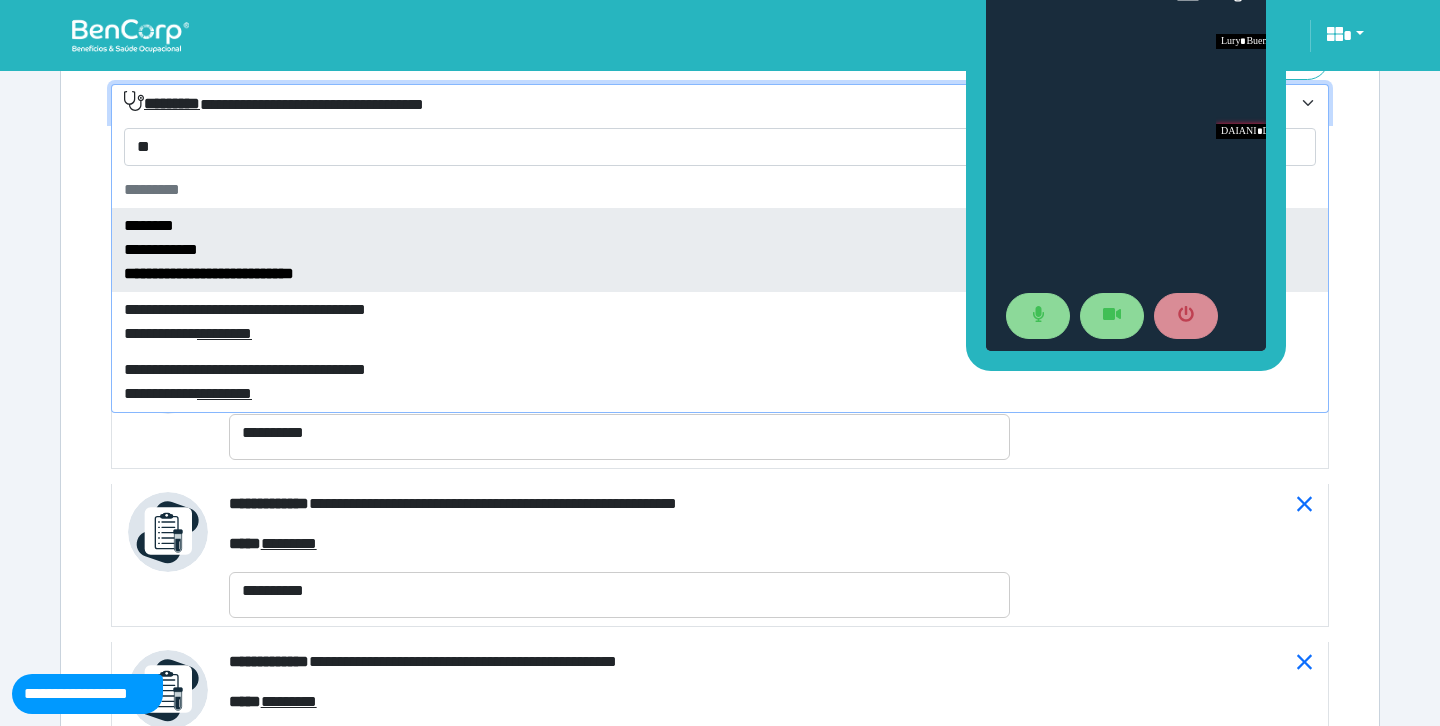 type on "*" 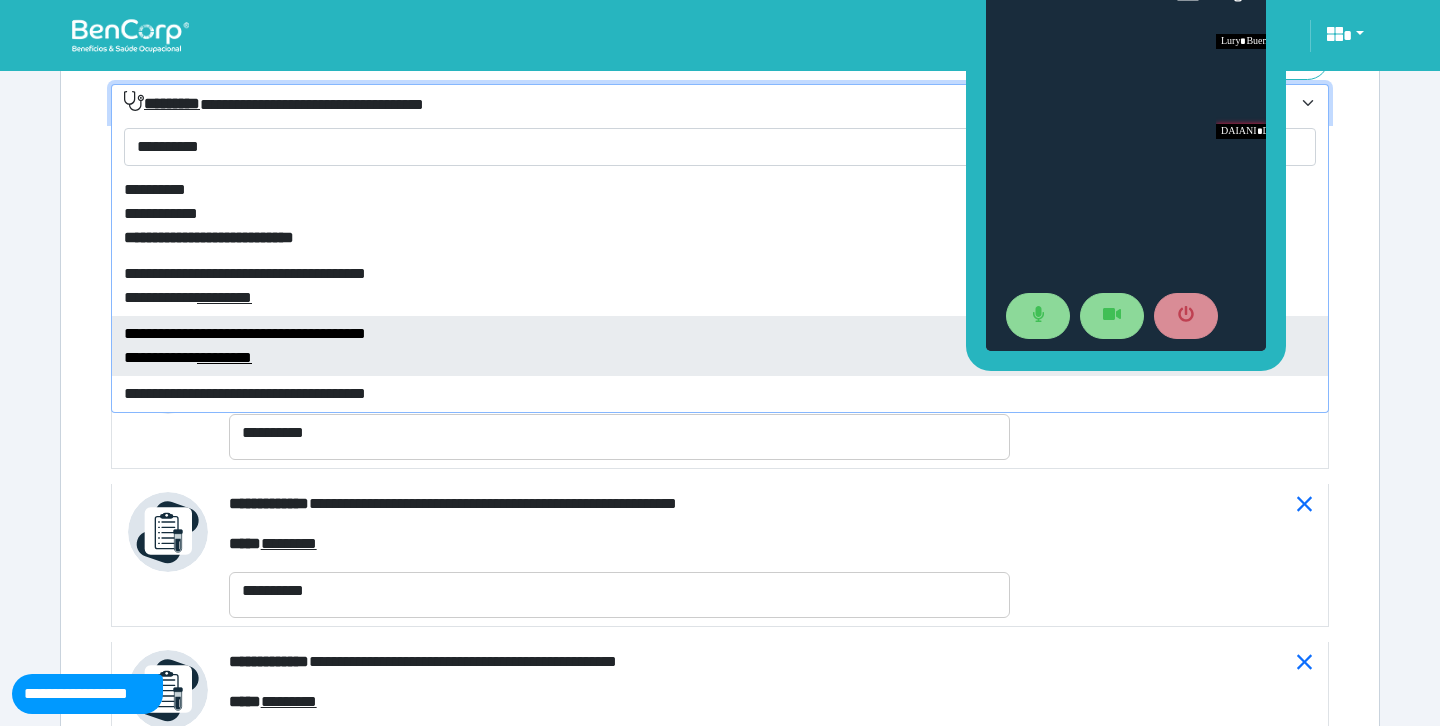 type on "**********" 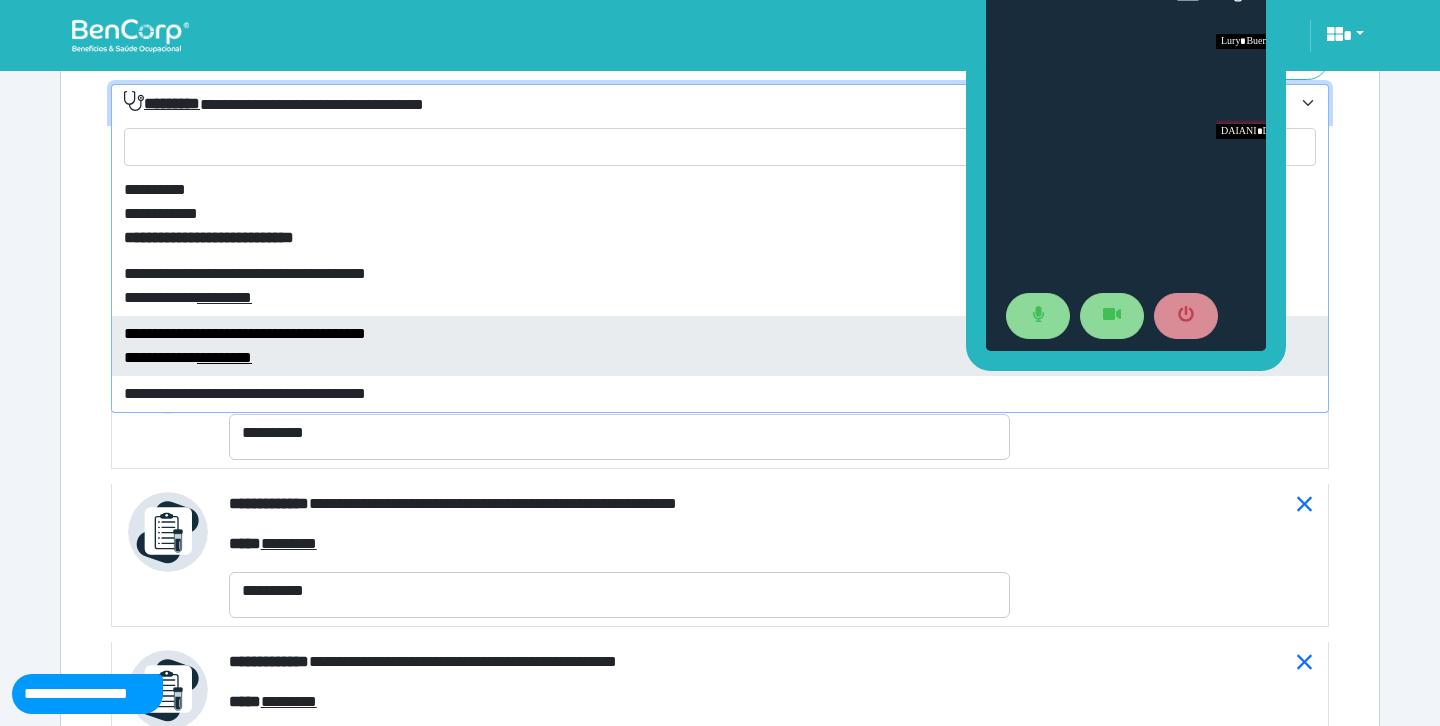 select on "****" 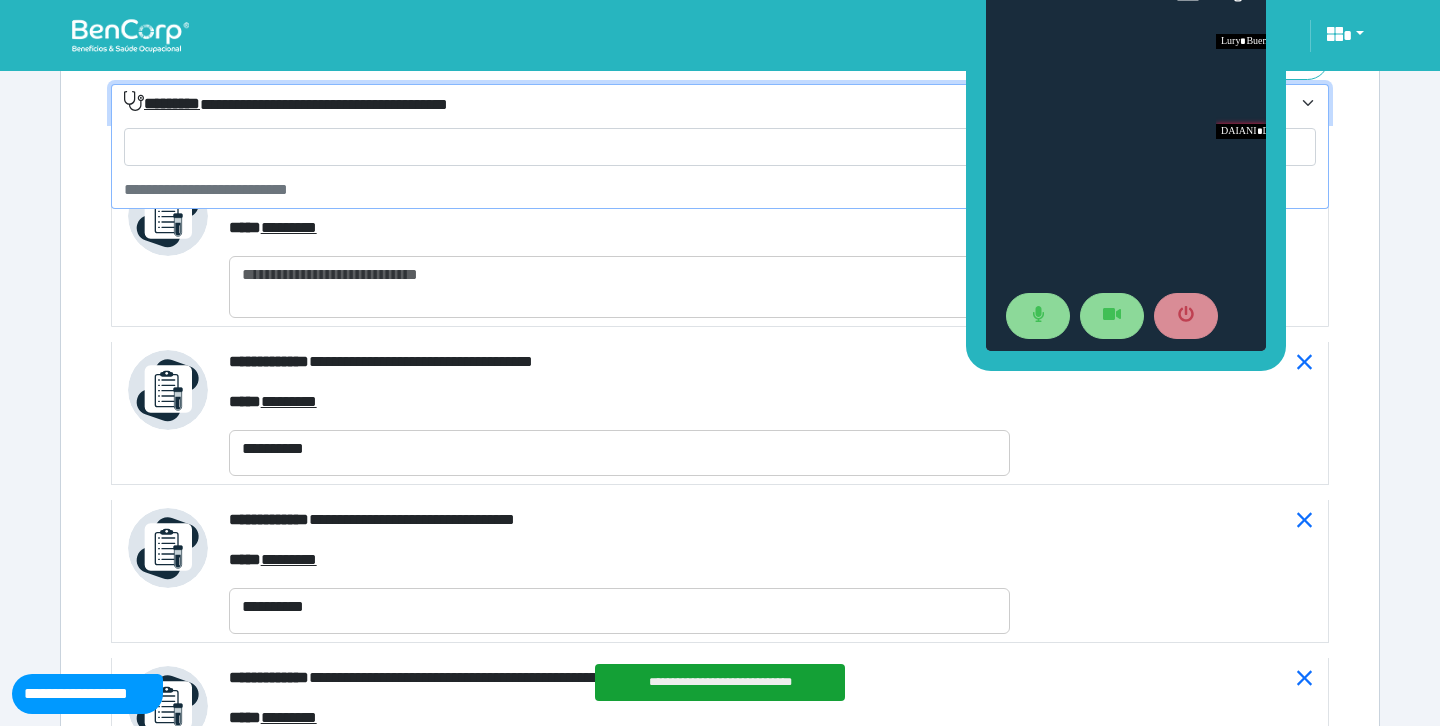 click on "**********" at bounding box center [286, 103] 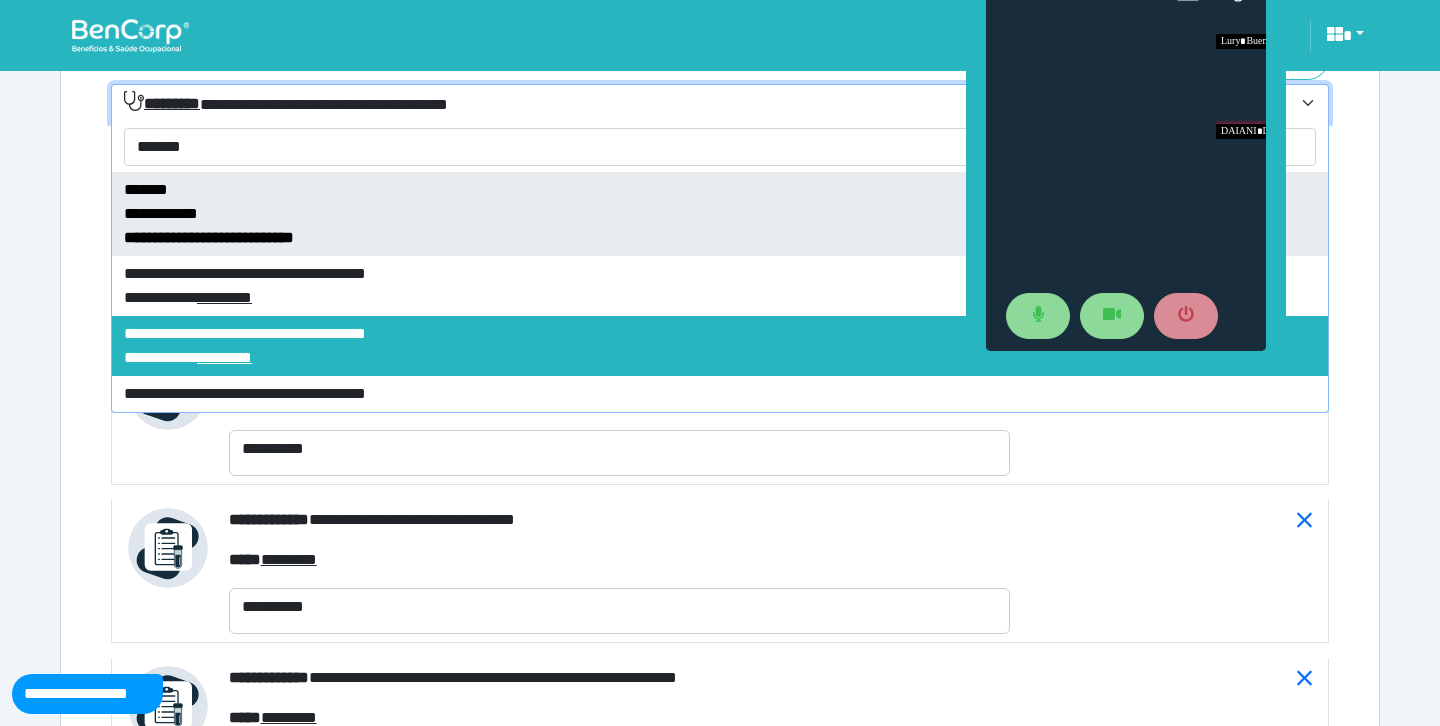 type on "*******" 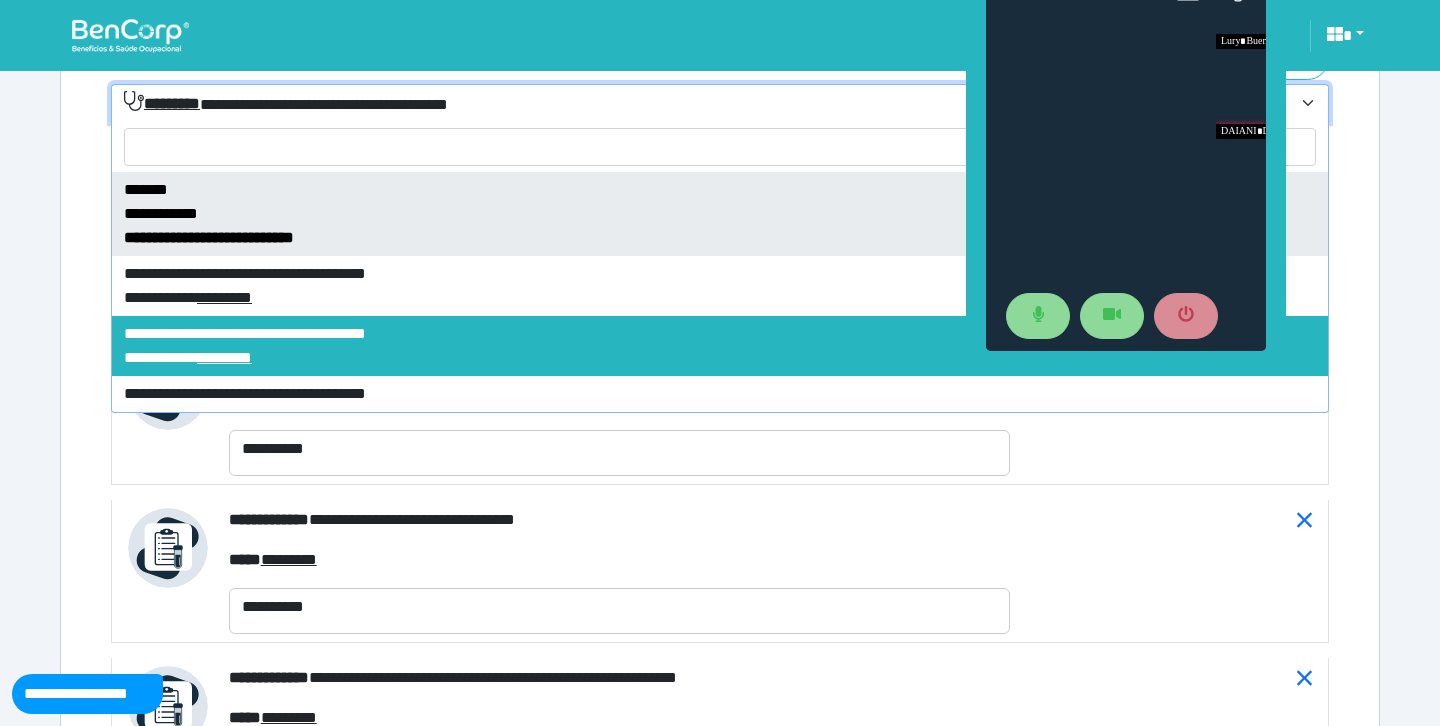 click on "**********" at bounding box center [720, -652] 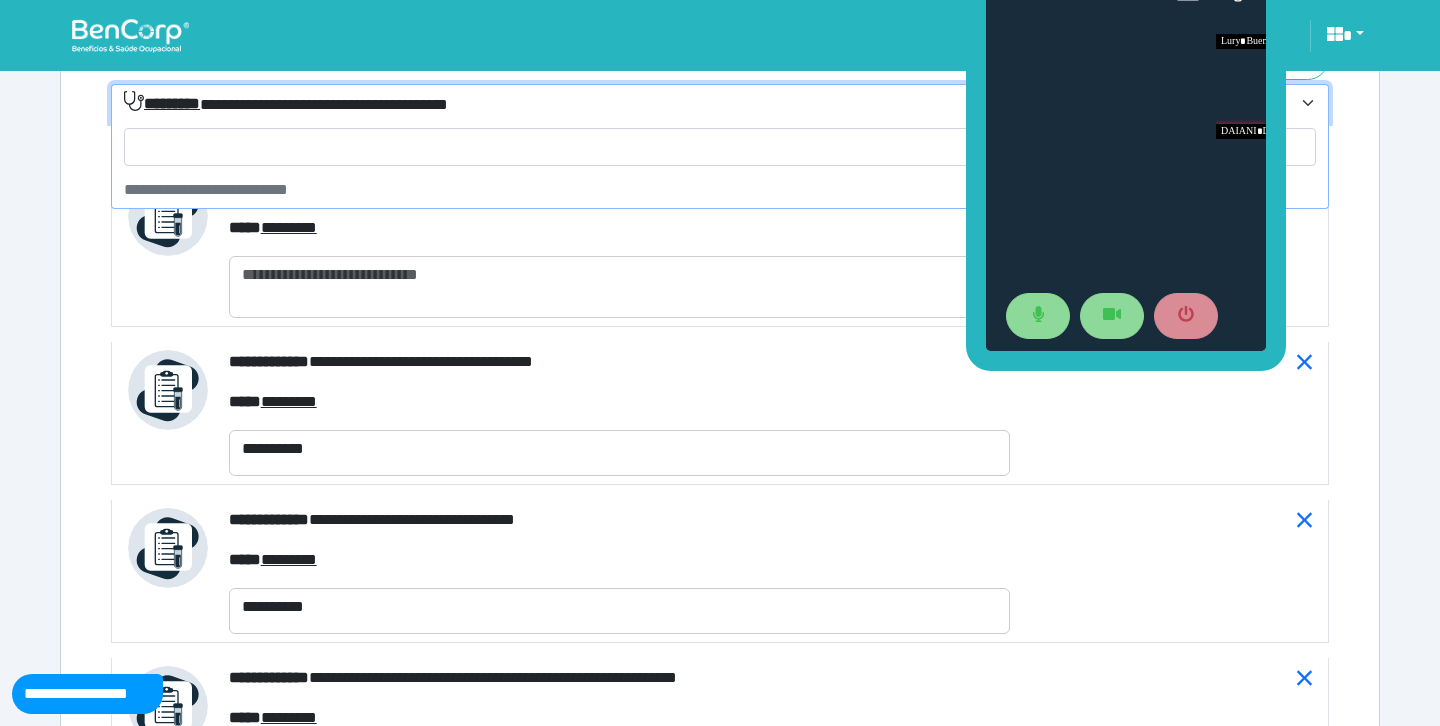 click on "**********" at bounding box center (286, 103) 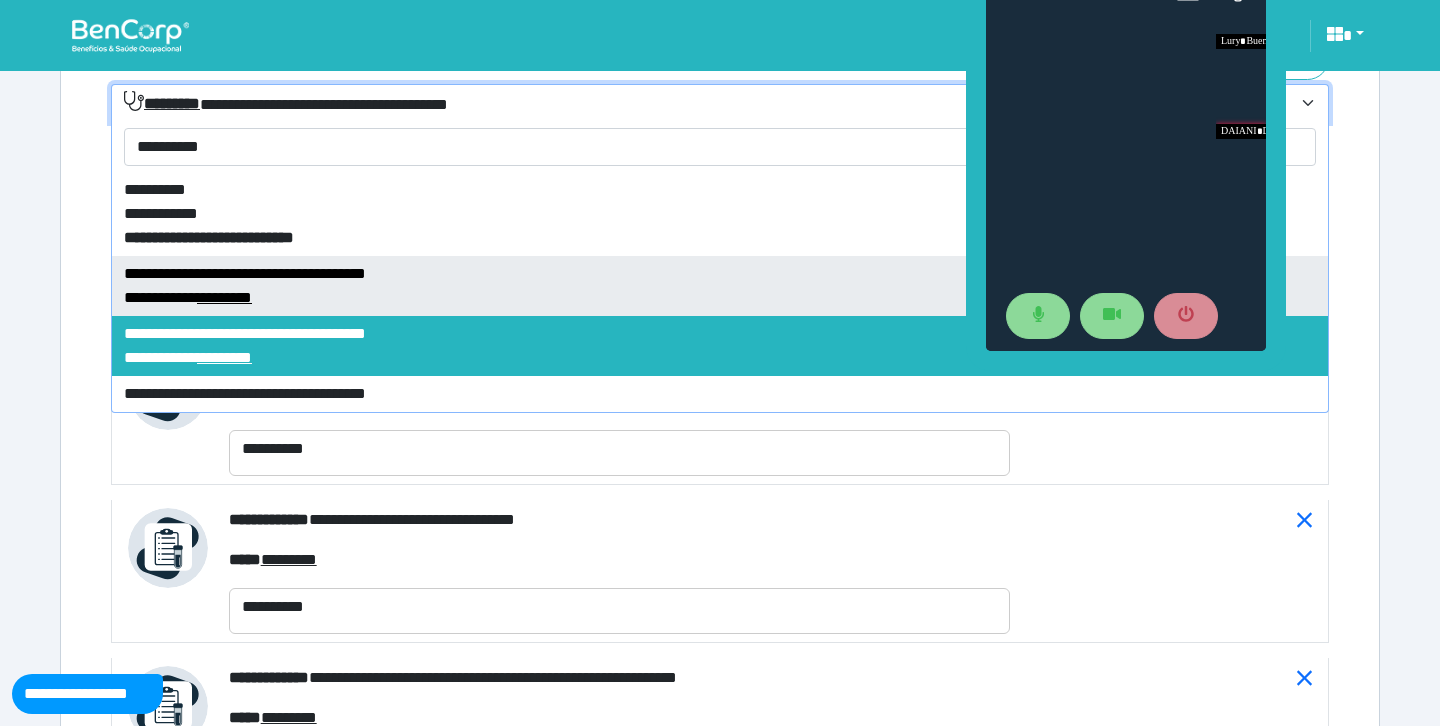 type on "**********" 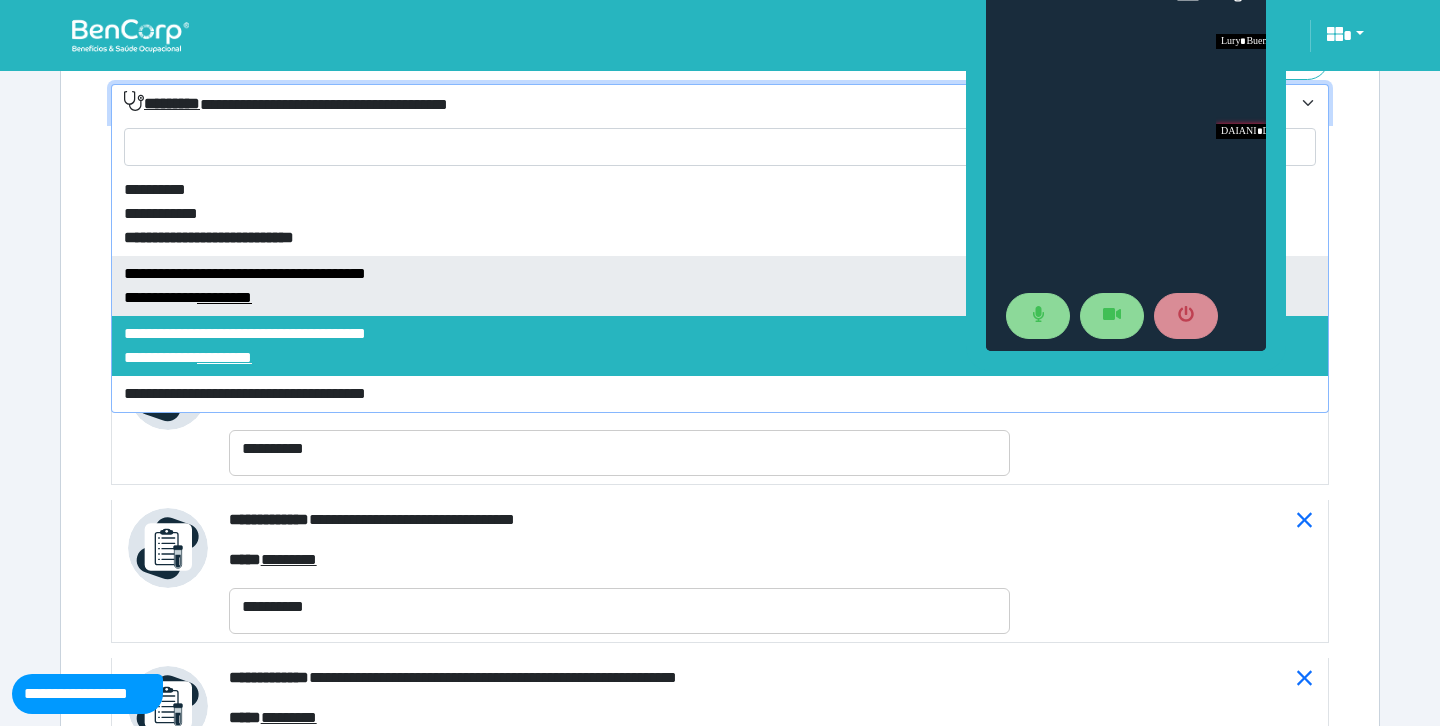 select on "****" 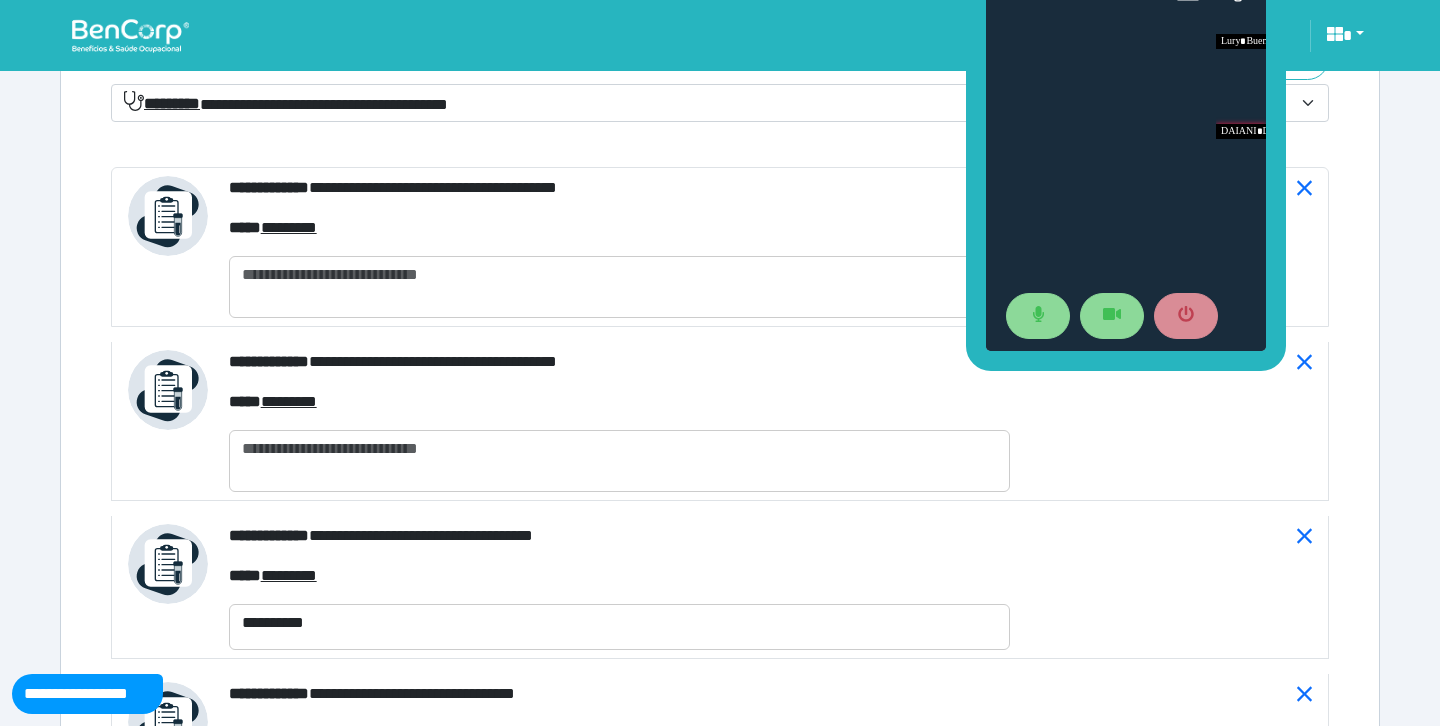click on "**********" at bounding box center (286, 103) 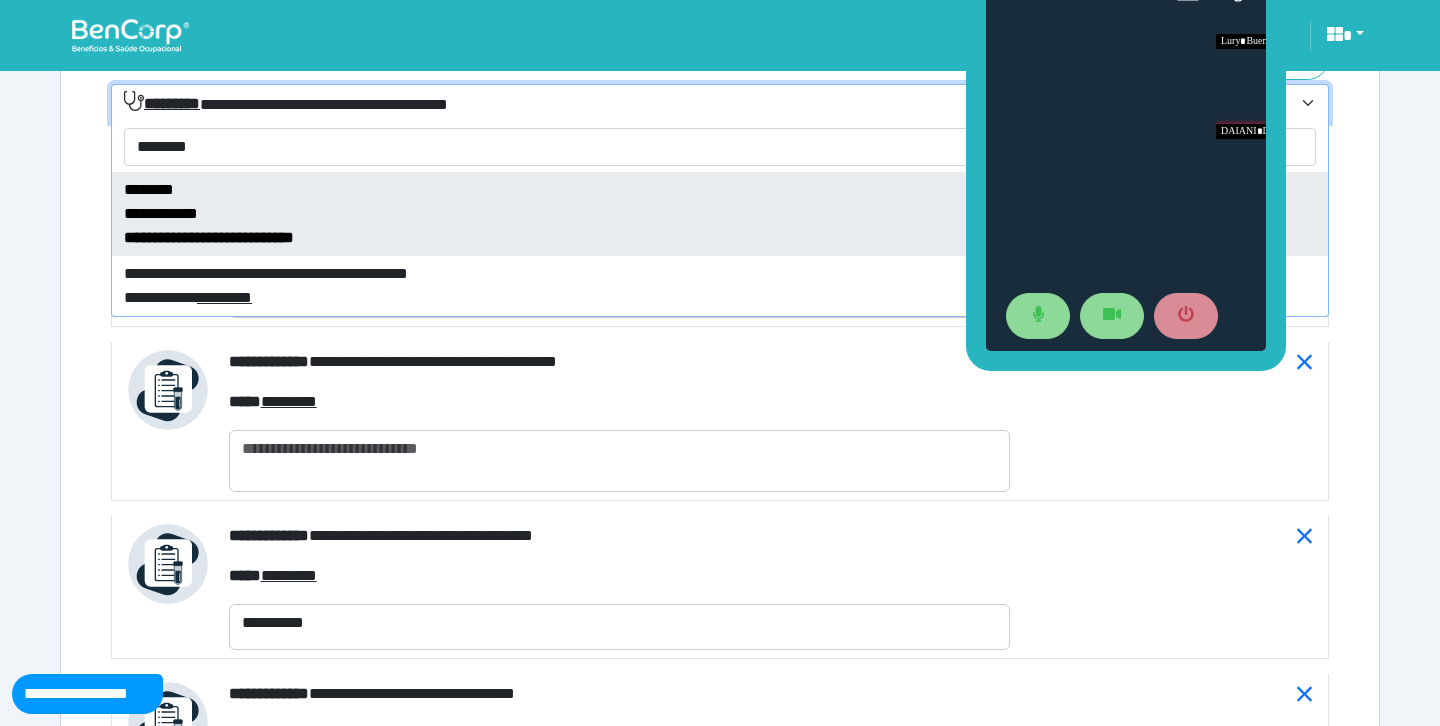 type on "*******" 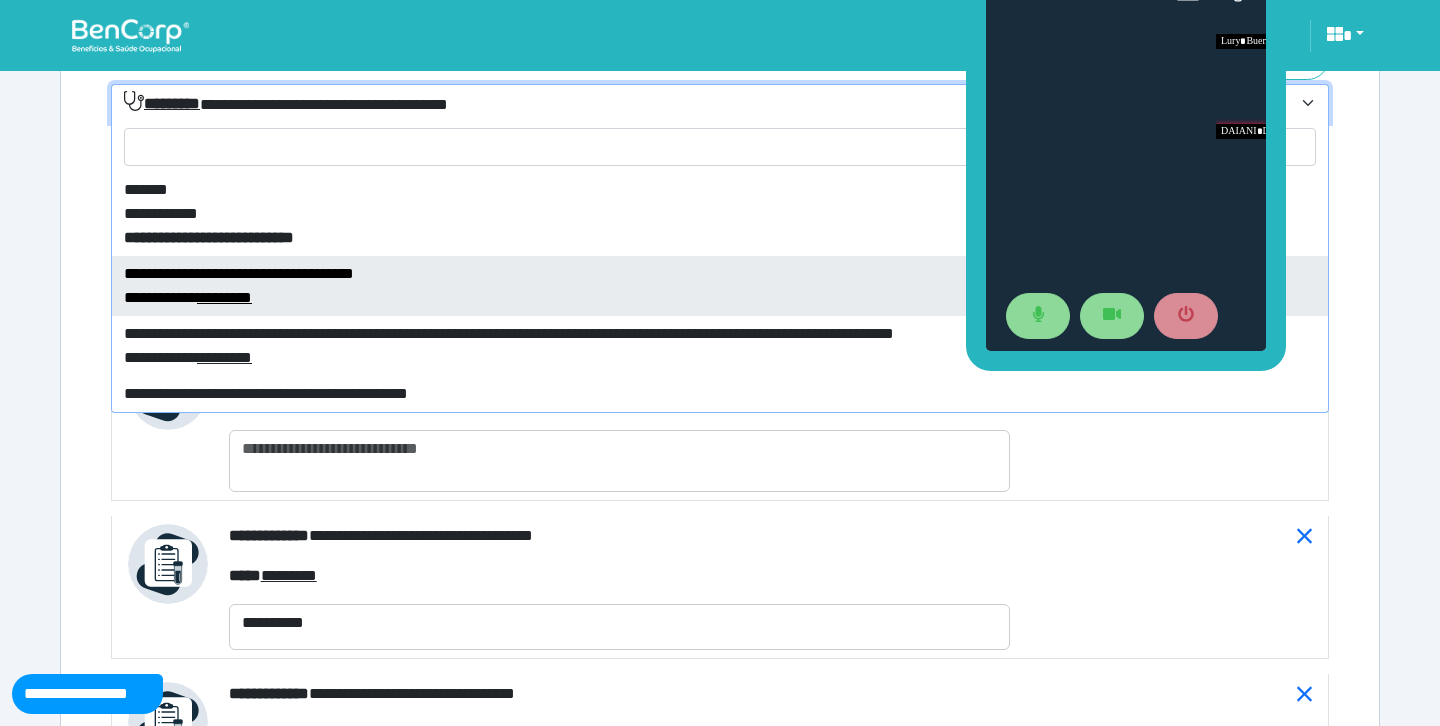 select on "****" 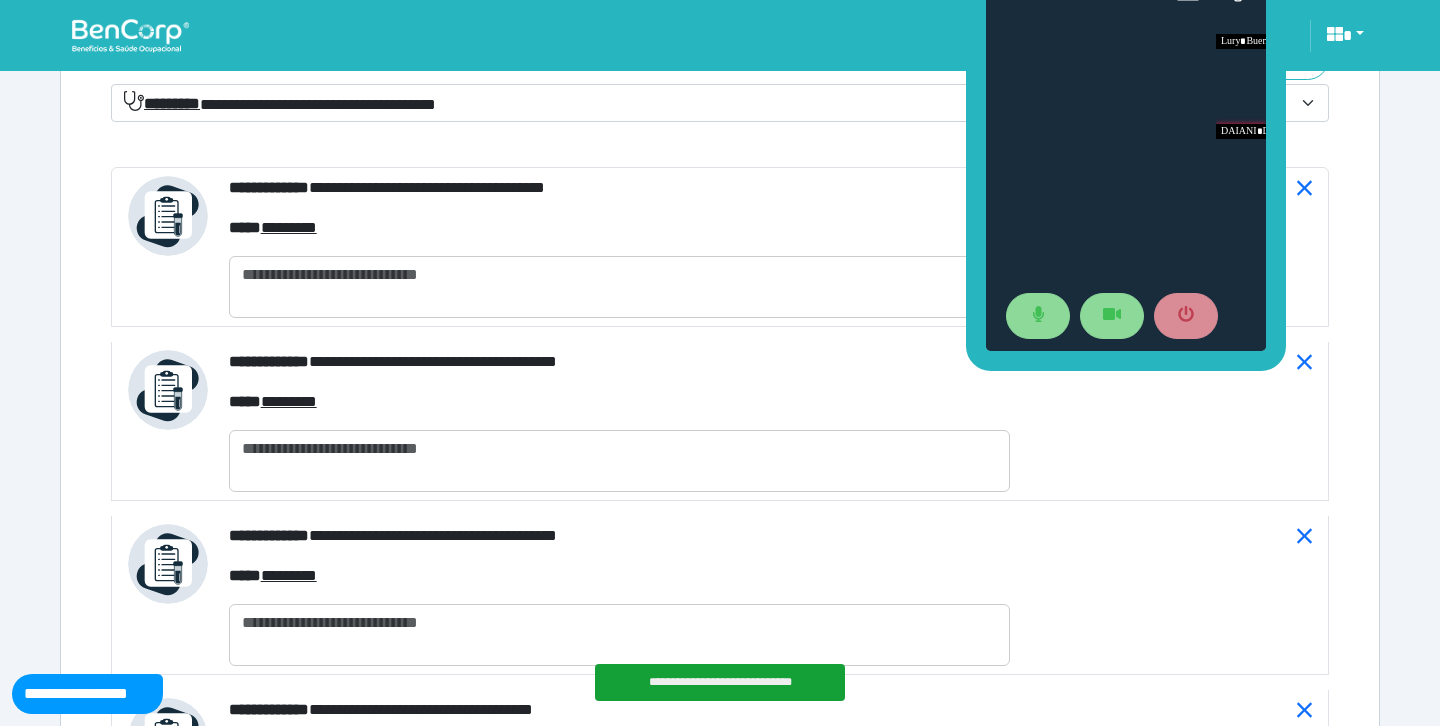 click on "**********" at bounding box center (720, 2538) 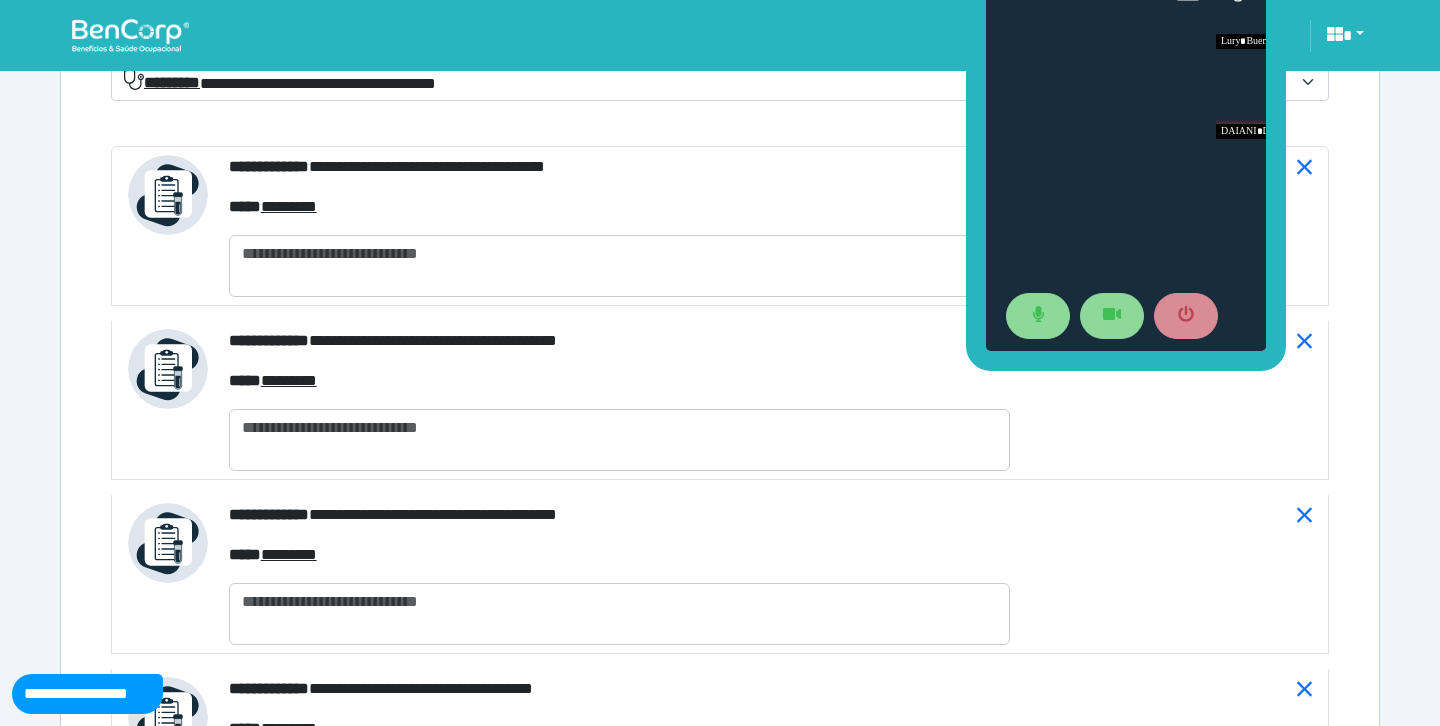 scroll, scrollTop: 7403, scrollLeft: 0, axis: vertical 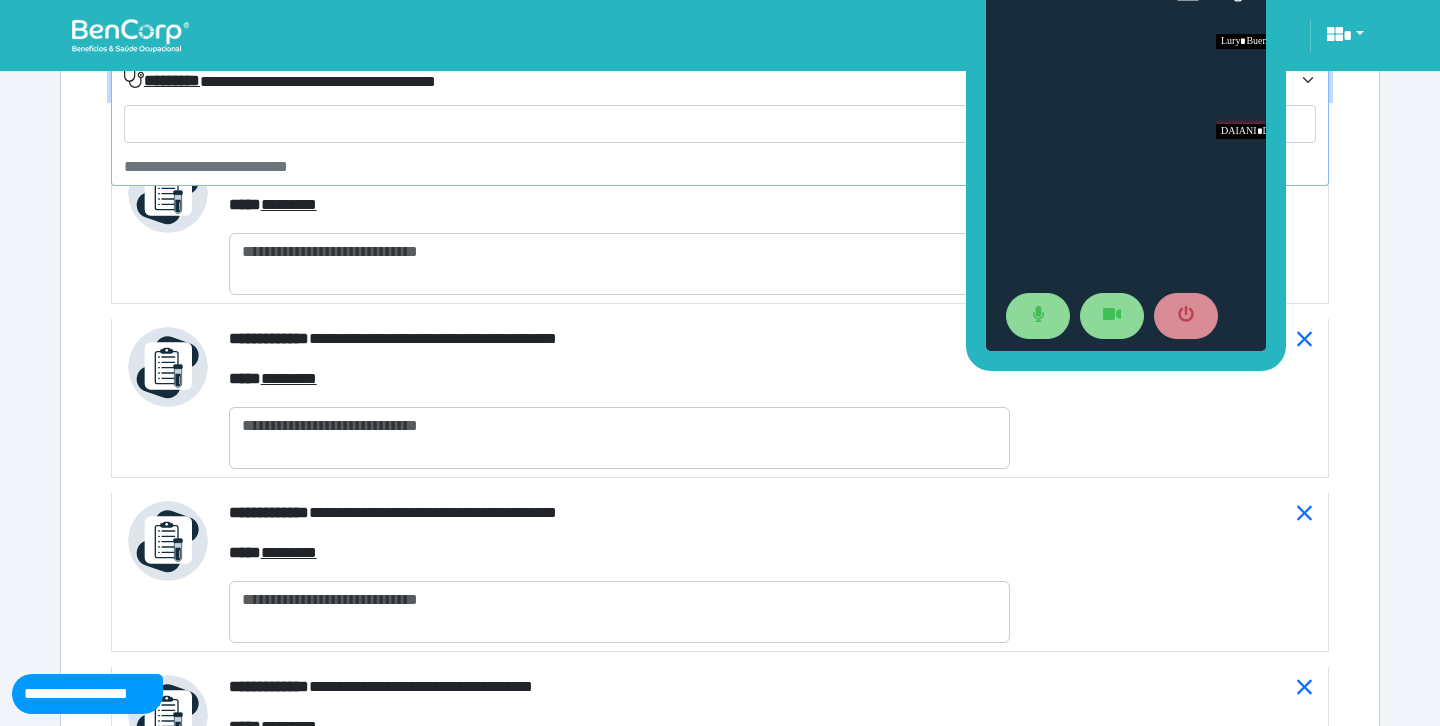 click on "**********" at bounding box center (708, 81) 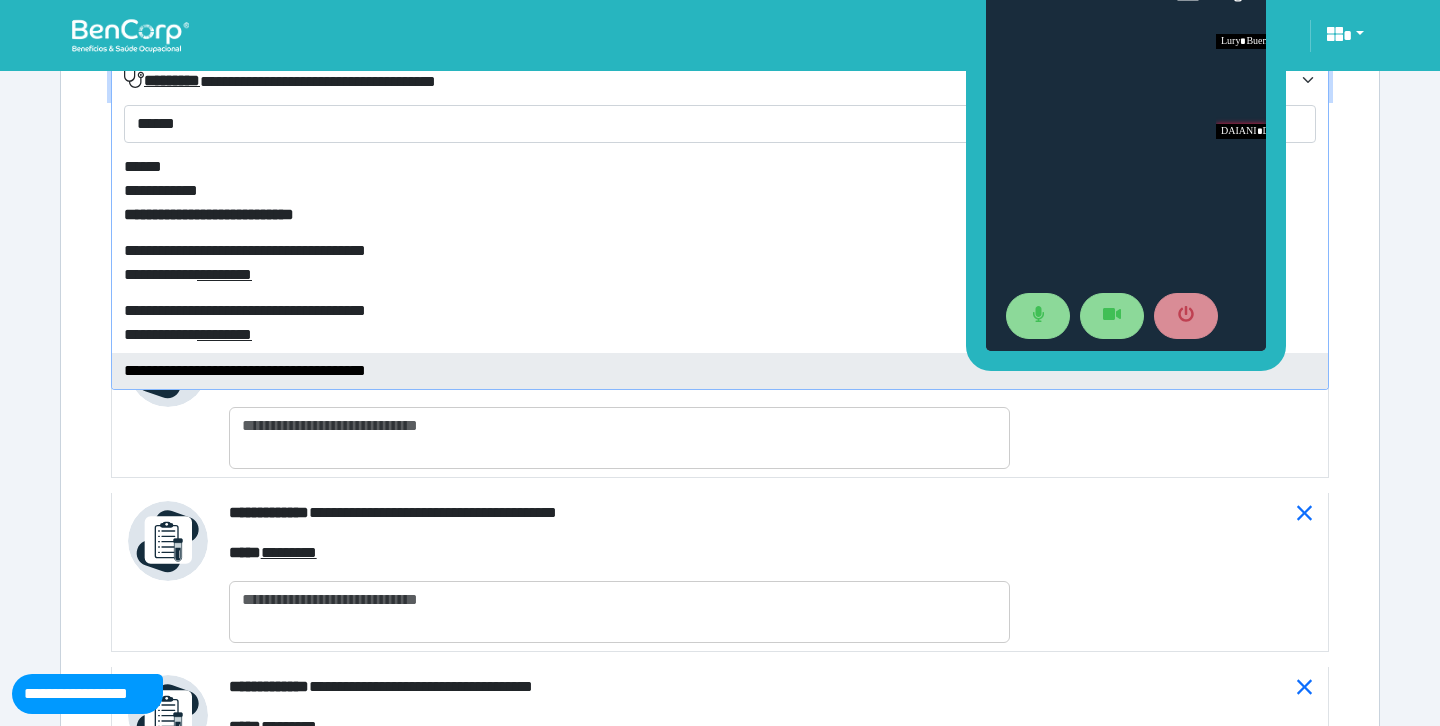 type on "******" 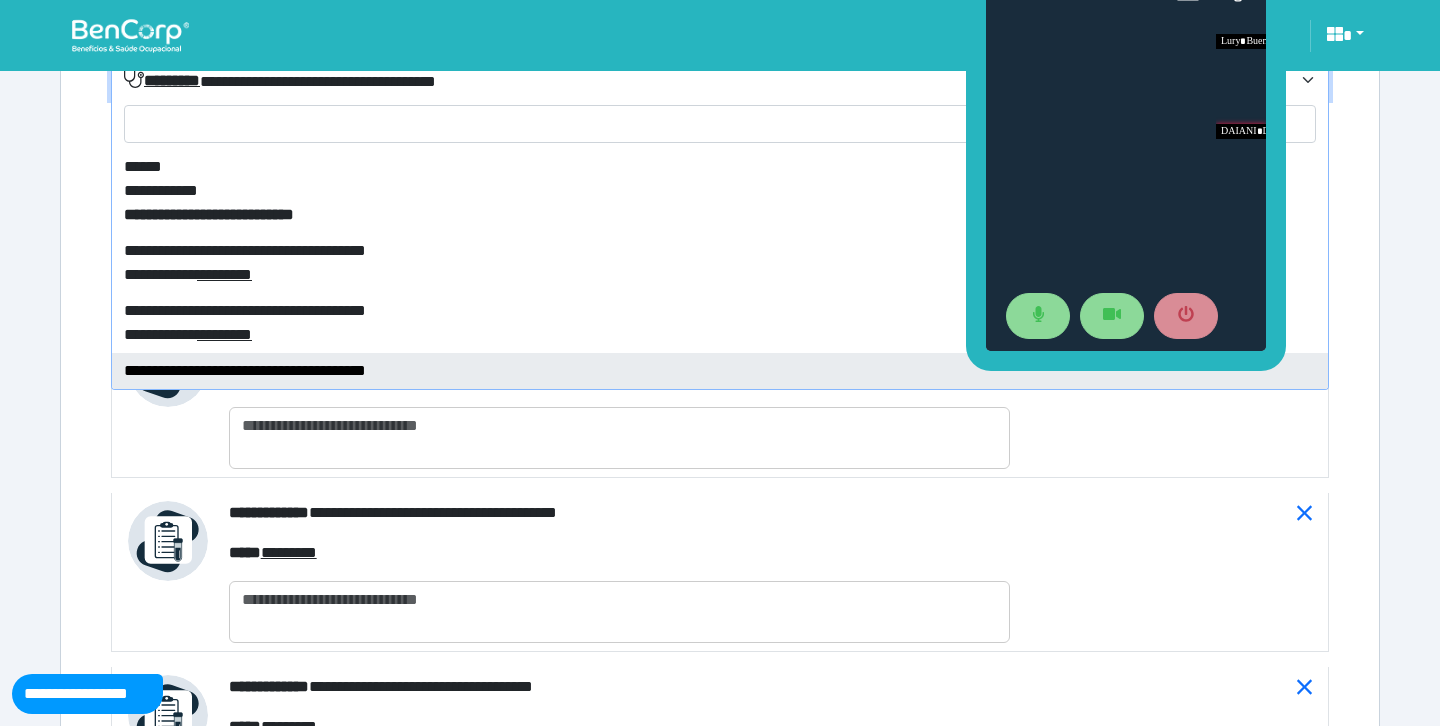 select on "****" 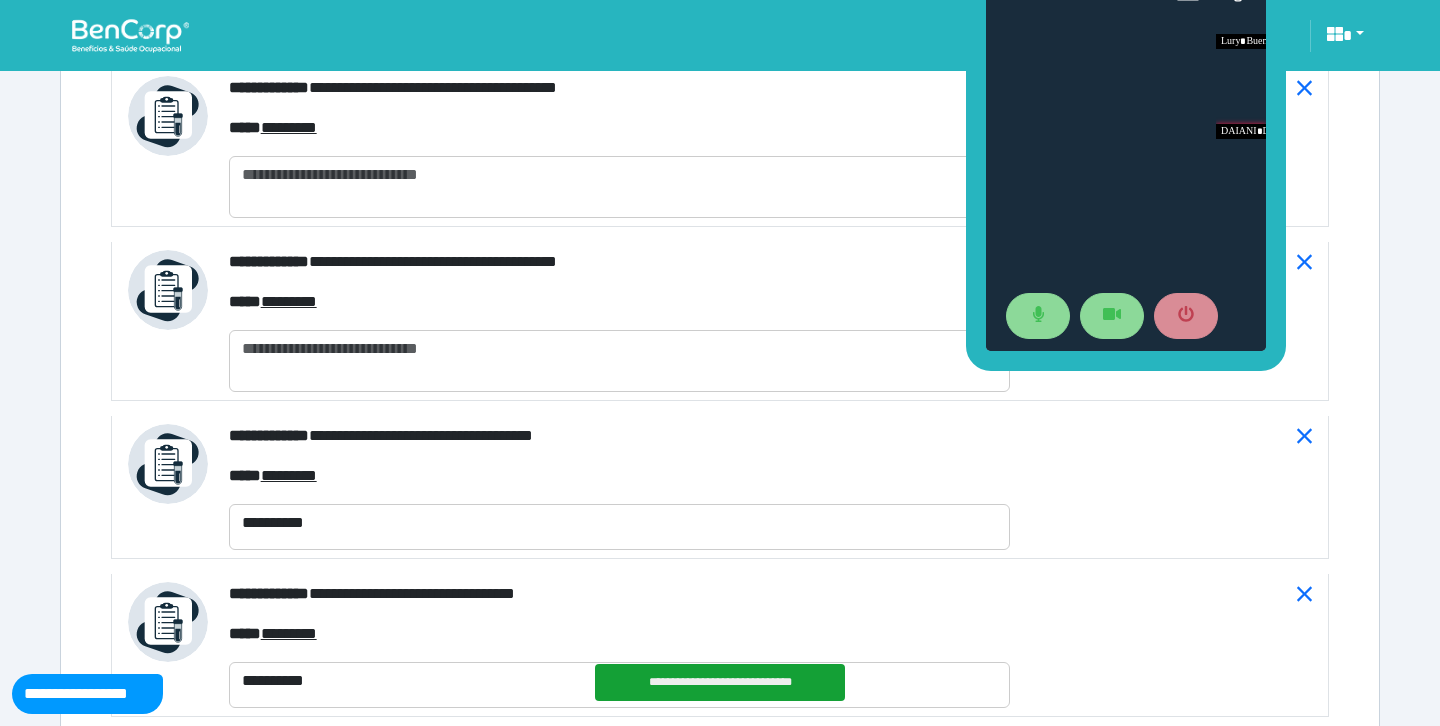 scroll, scrollTop: 7838, scrollLeft: 0, axis: vertical 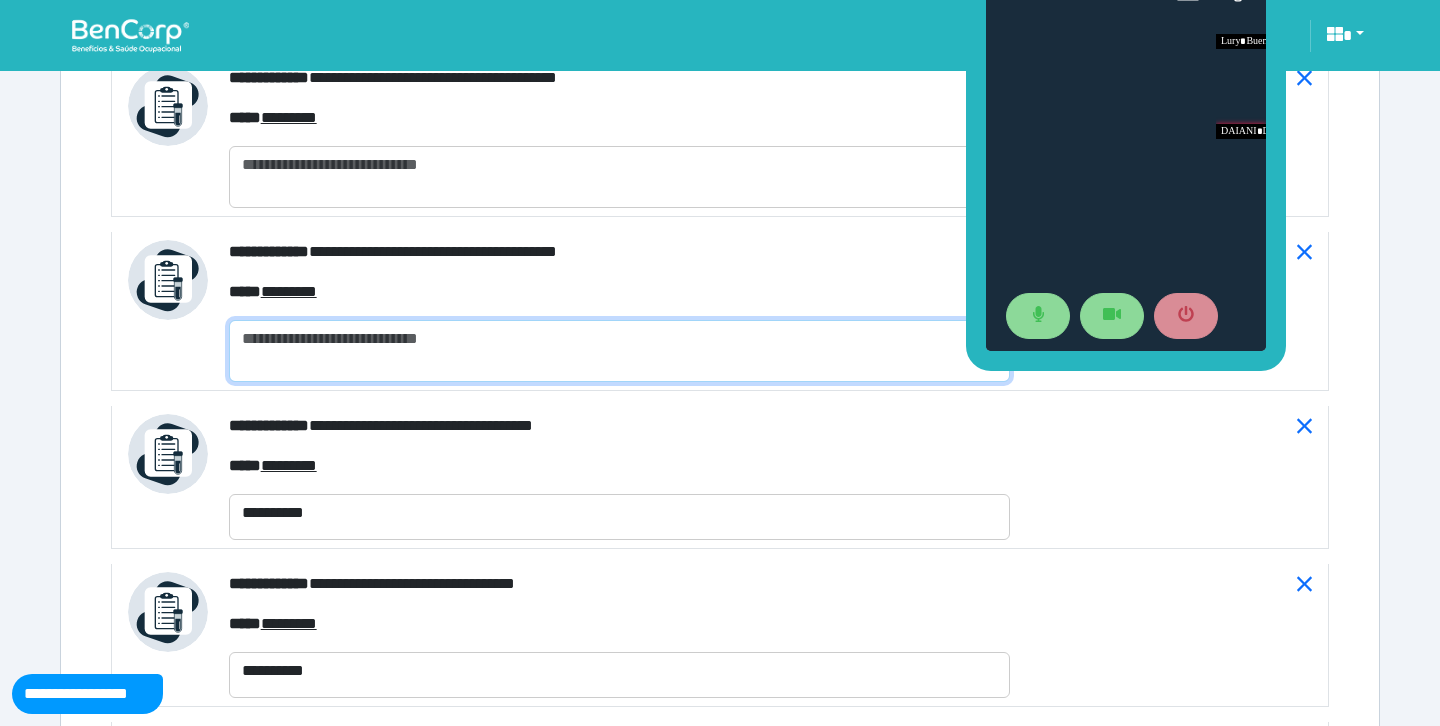 click at bounding box center (619, 351) 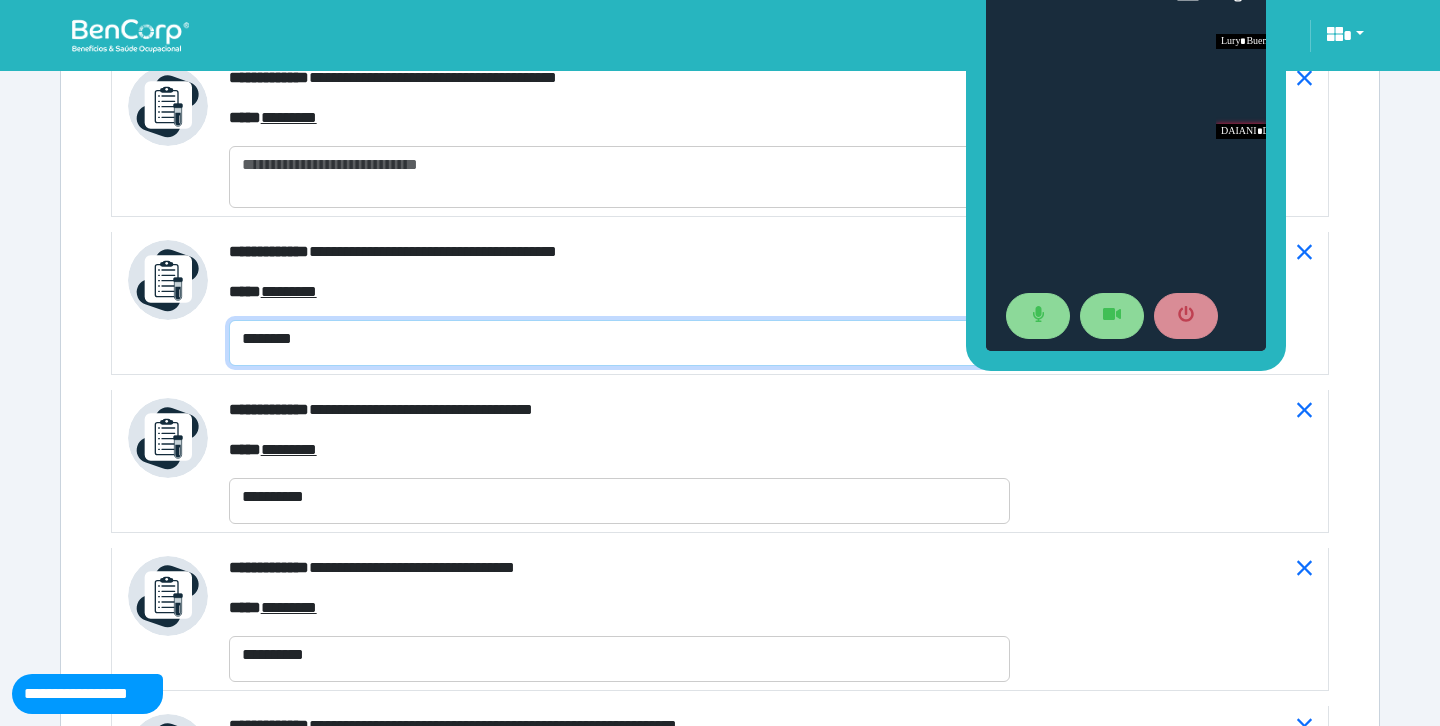 click on "********" at bounding box center [619, 343] 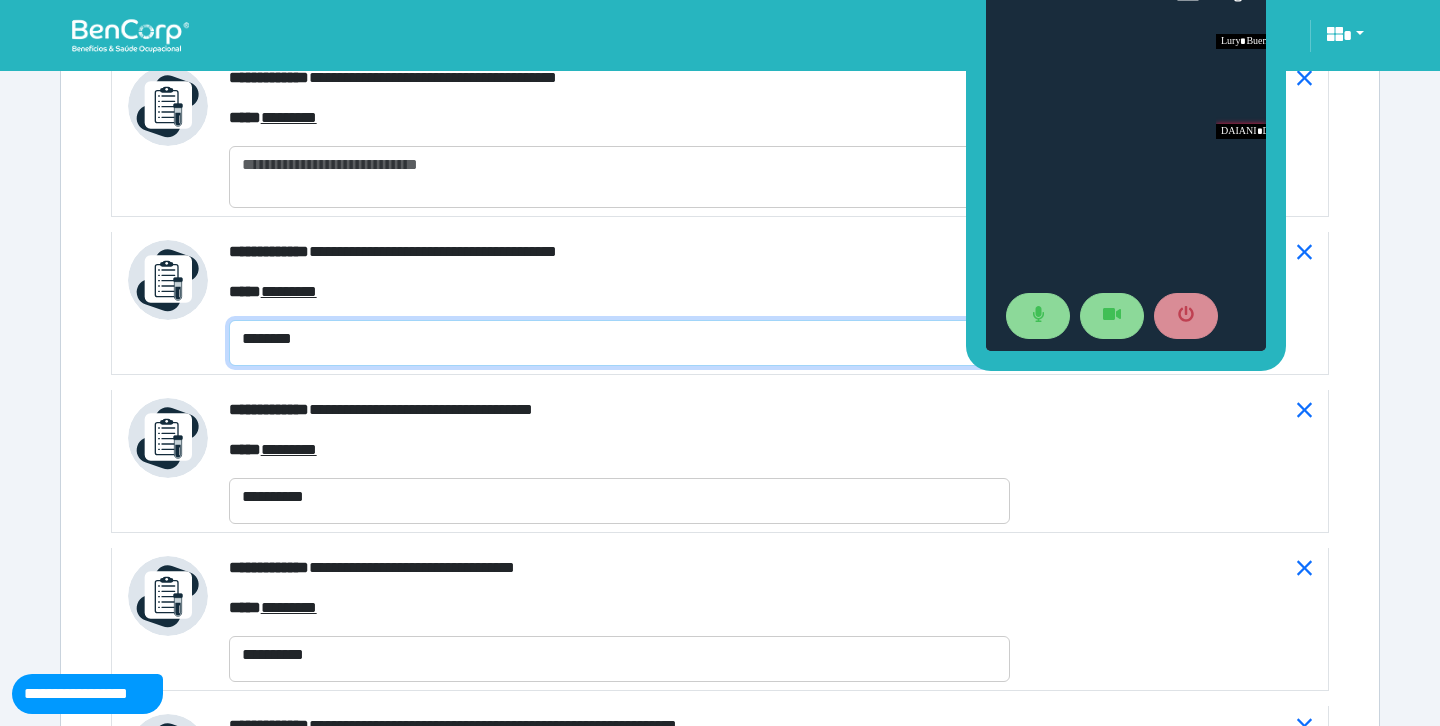 type on "********" 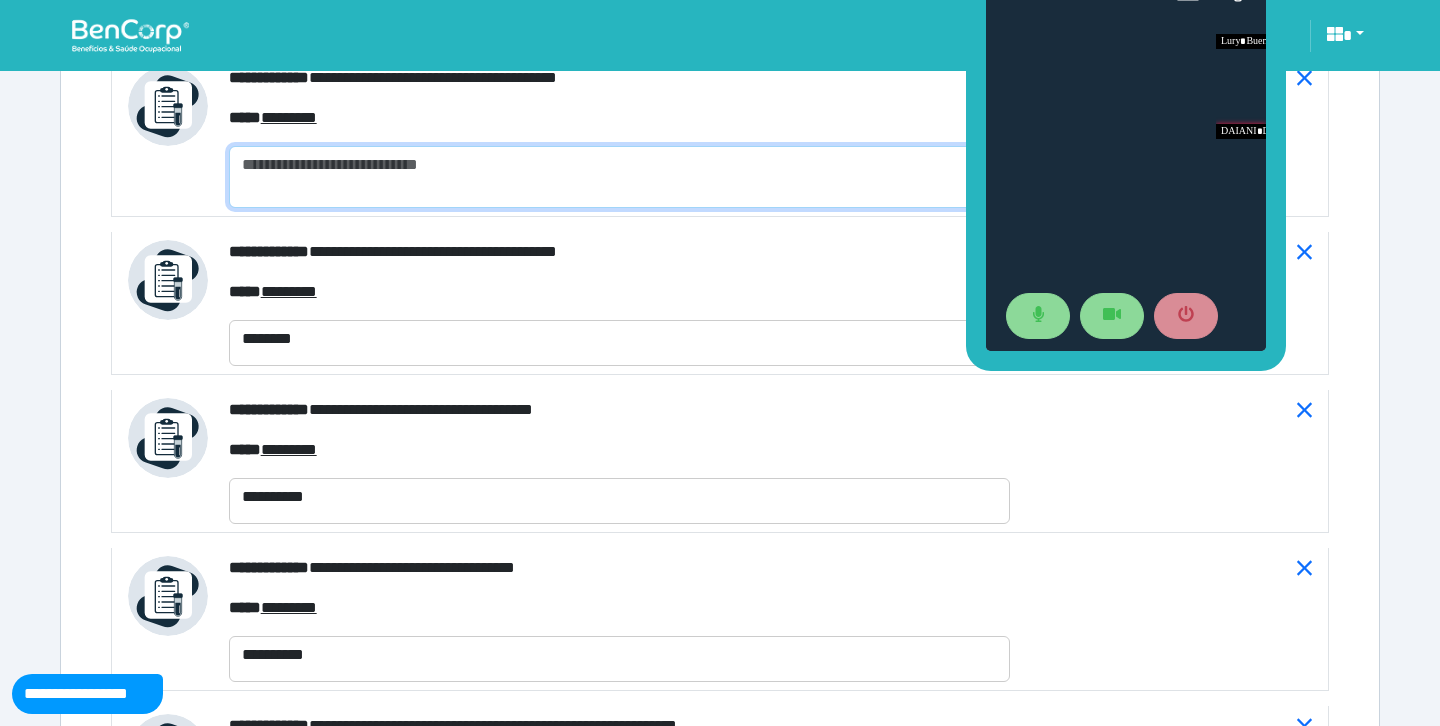 click at bounding box center (619, 177) 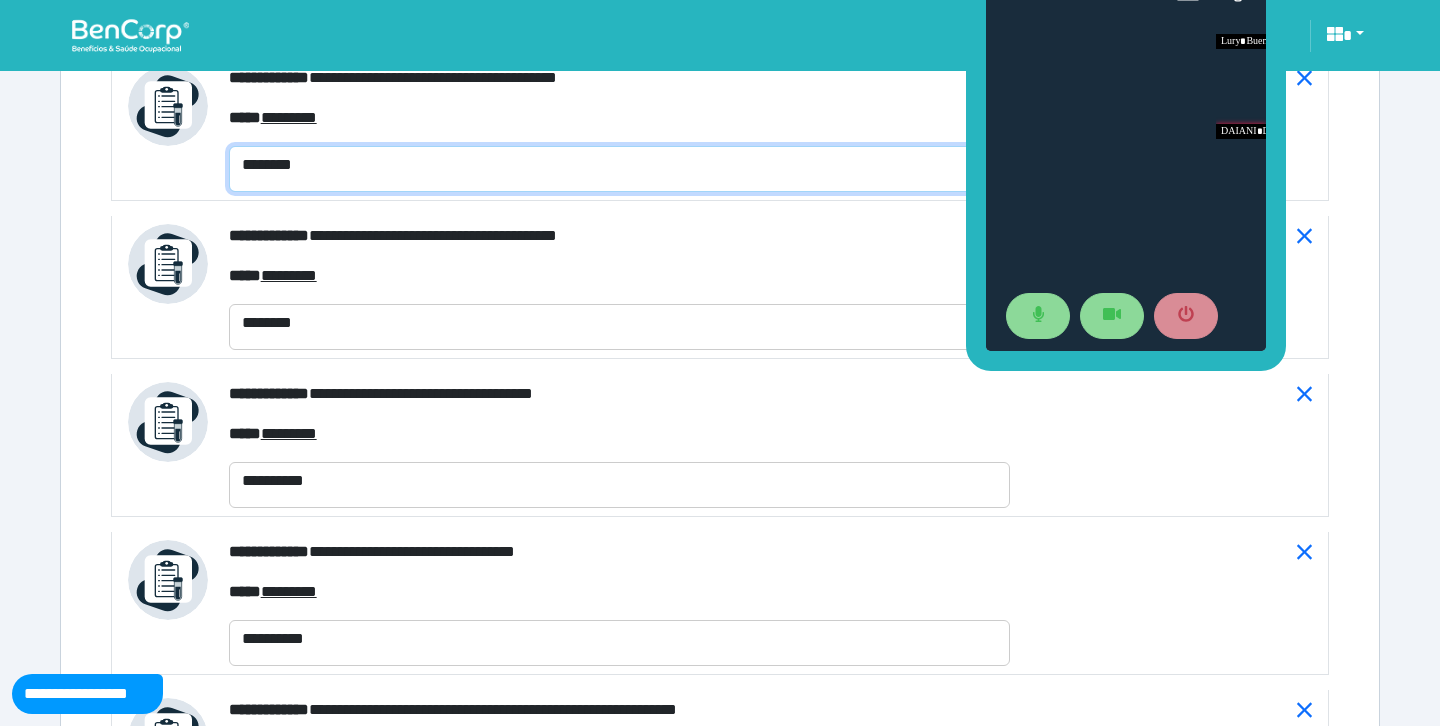 click on "********" at bounding box center [619, 169] 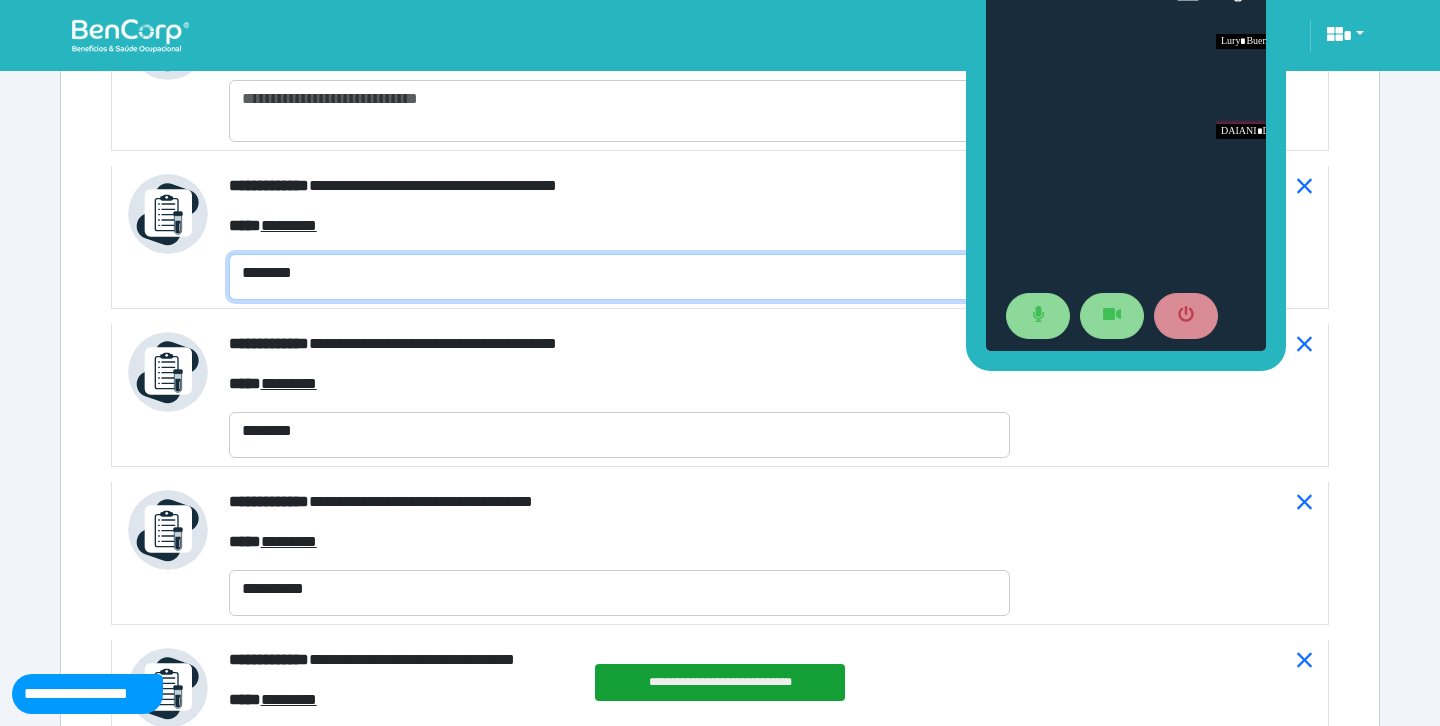 scroll, scrollTop: 7674, scrollLeft: 0, axis: vertical 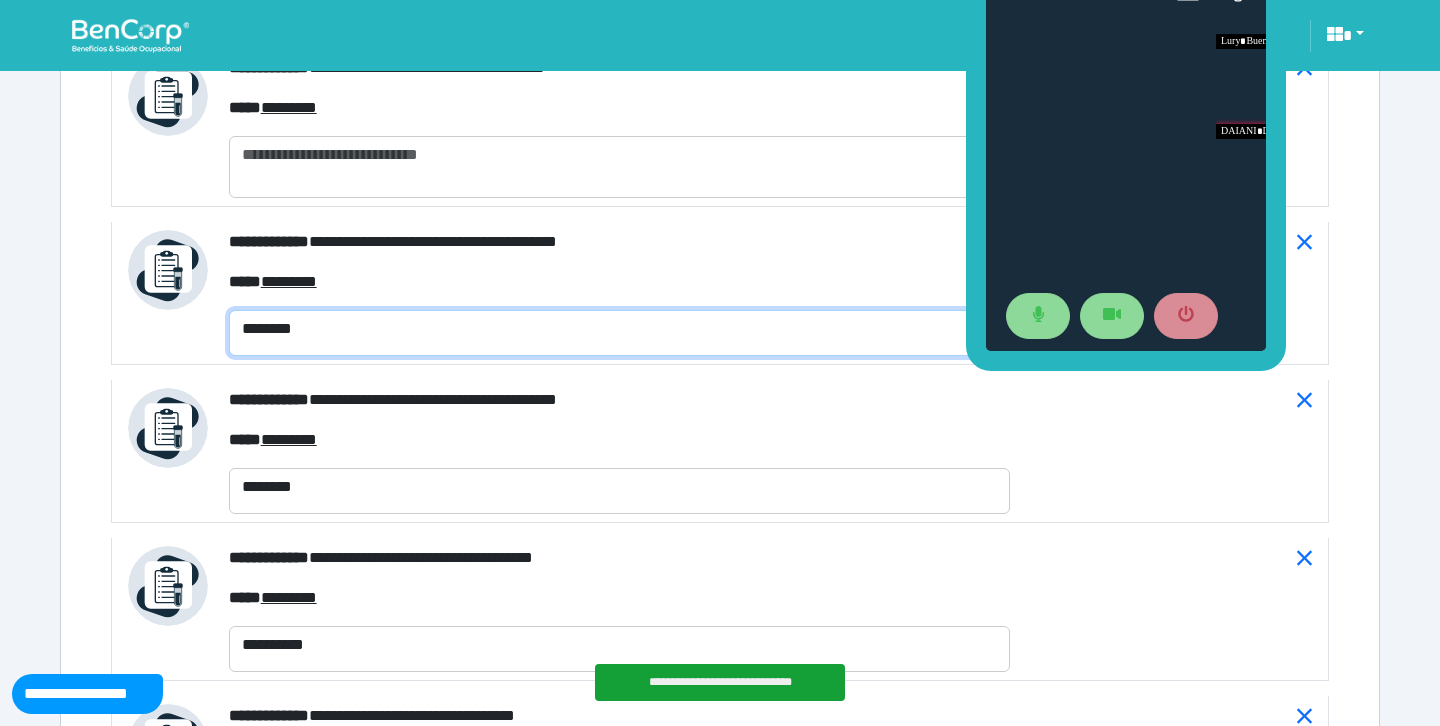 type on "********" 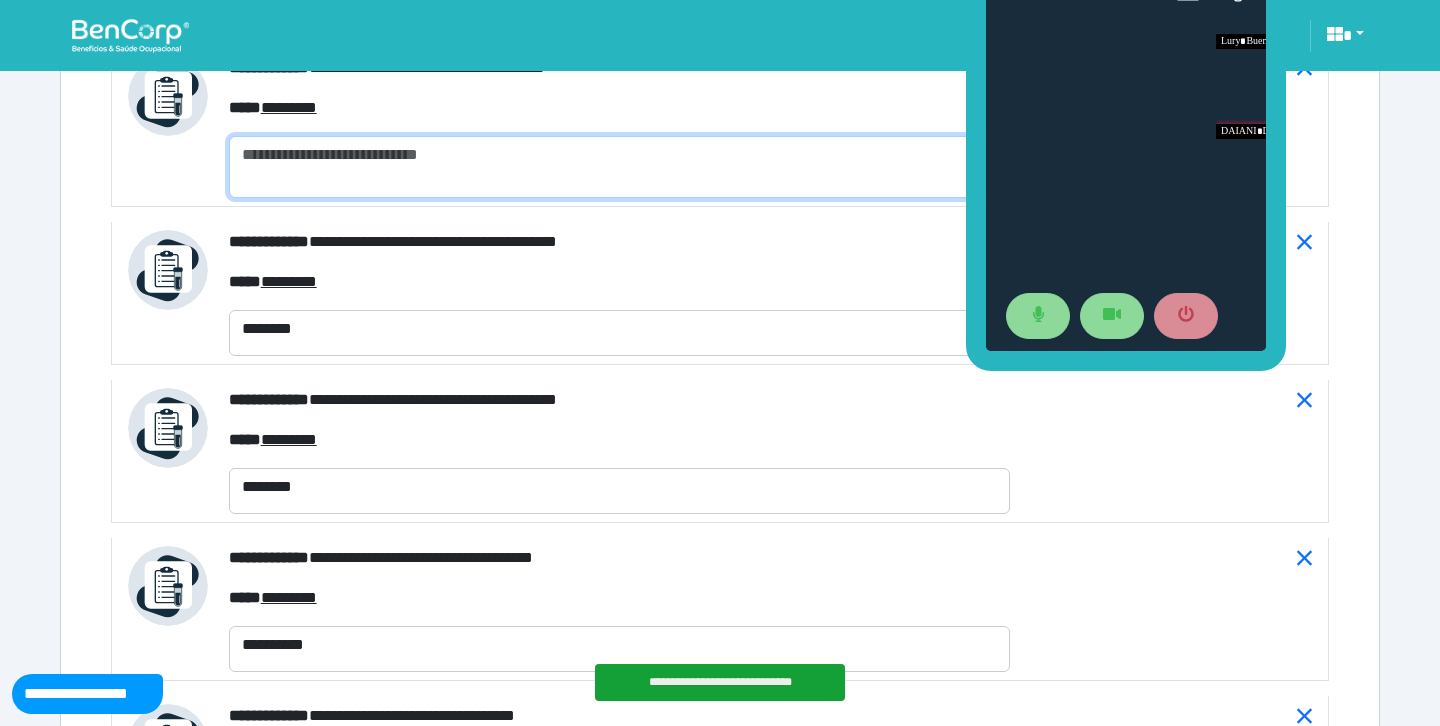 click at bounding box center (619, 167) 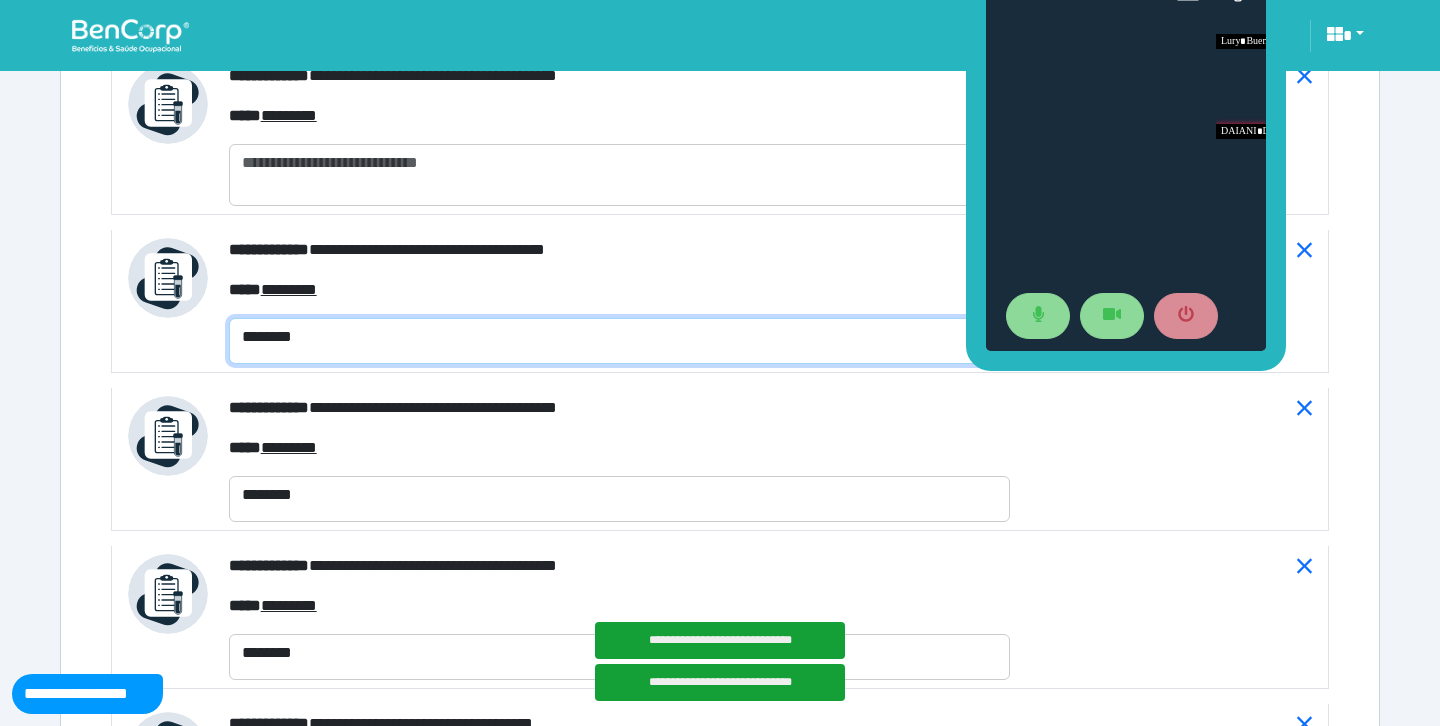 scroll, scrollTop: 7378, scrollLeft: 0, axis: vertical 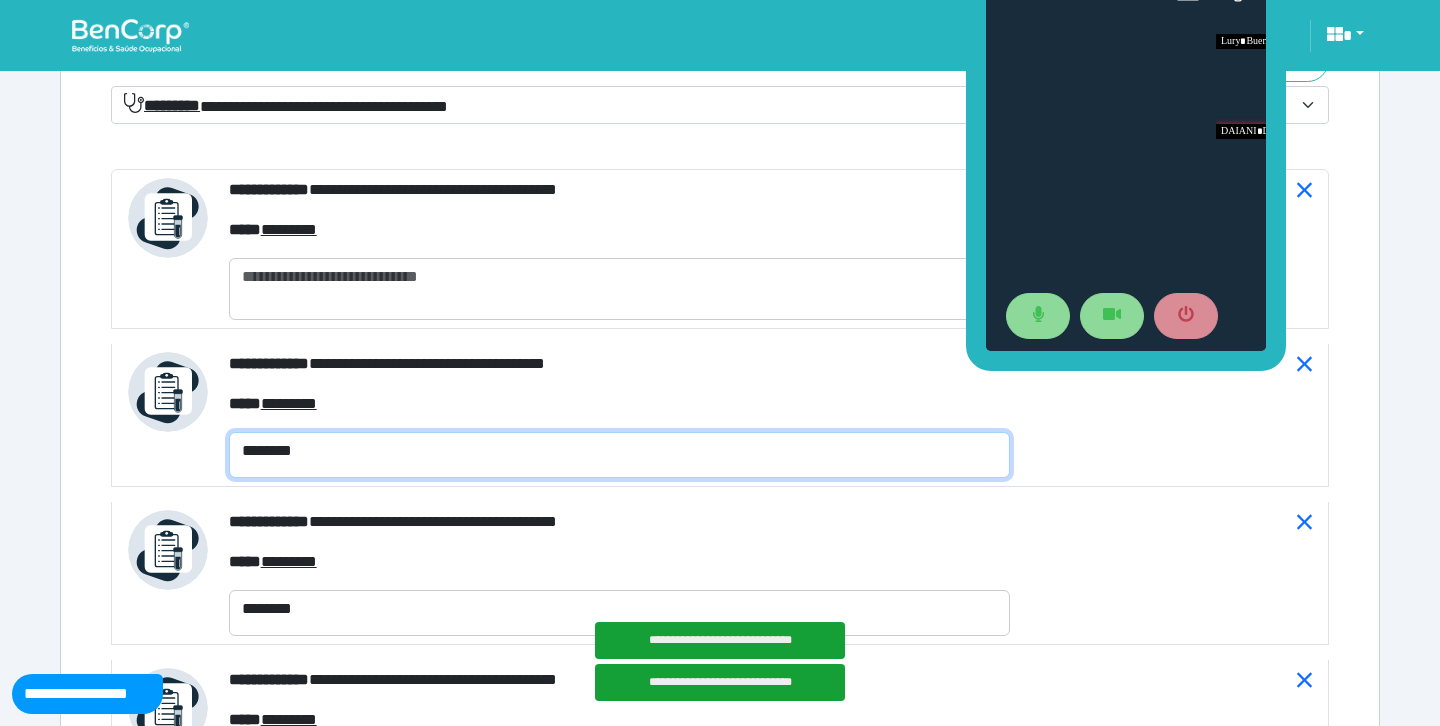 type on "********" 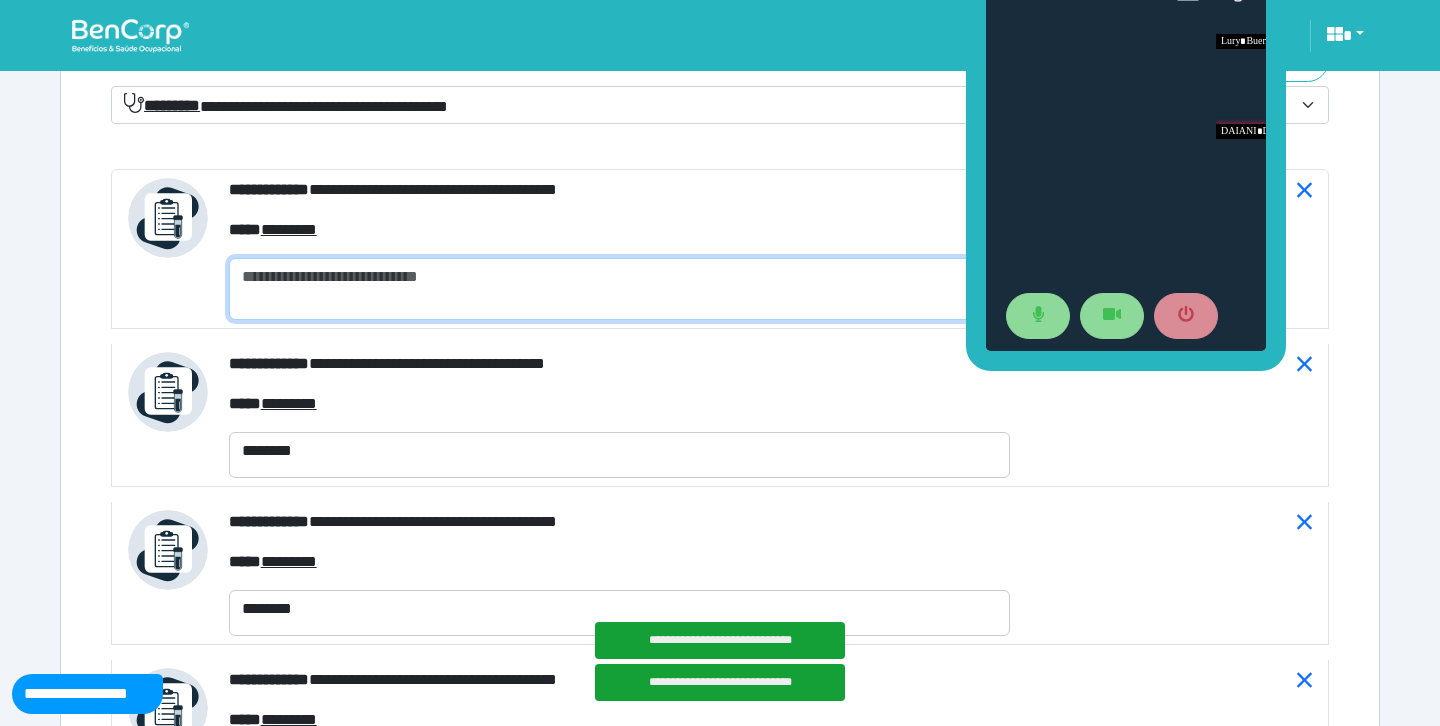 click at bounding box center (619, 289) 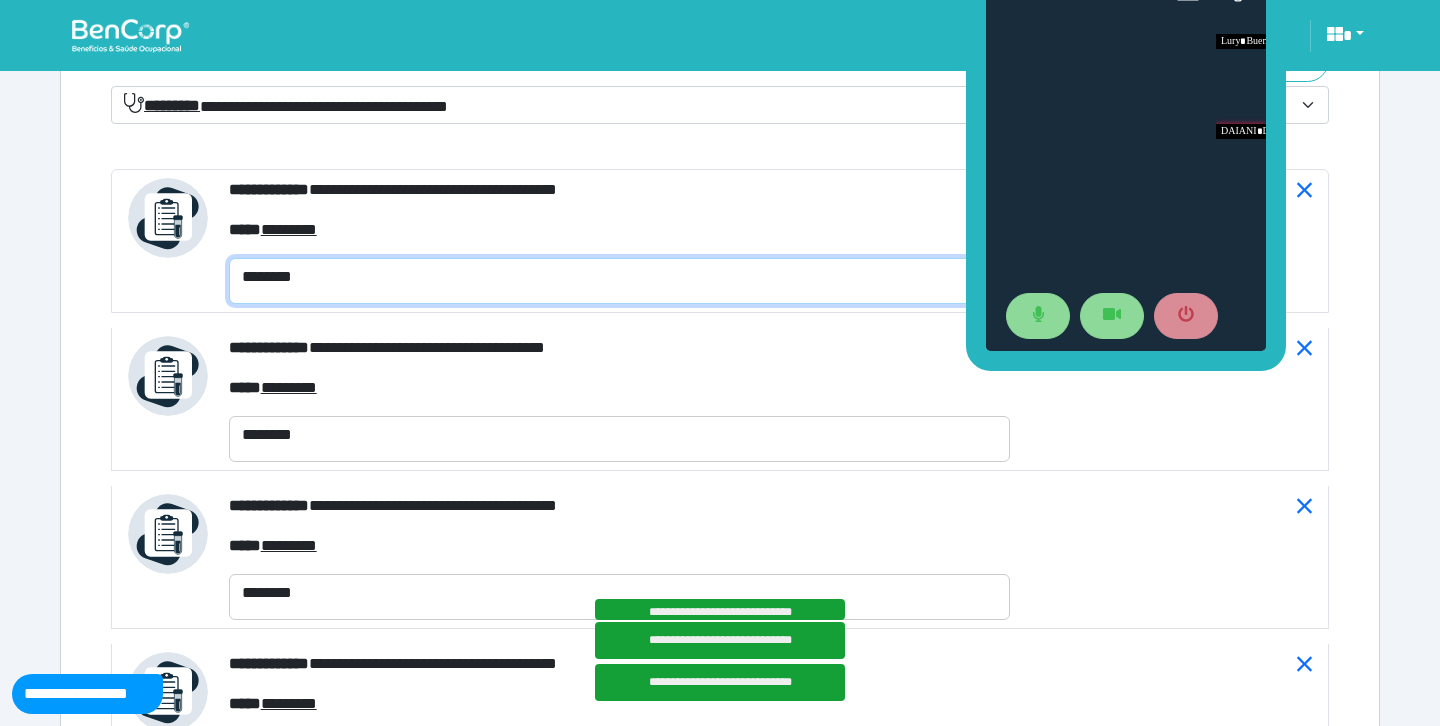type on "********" 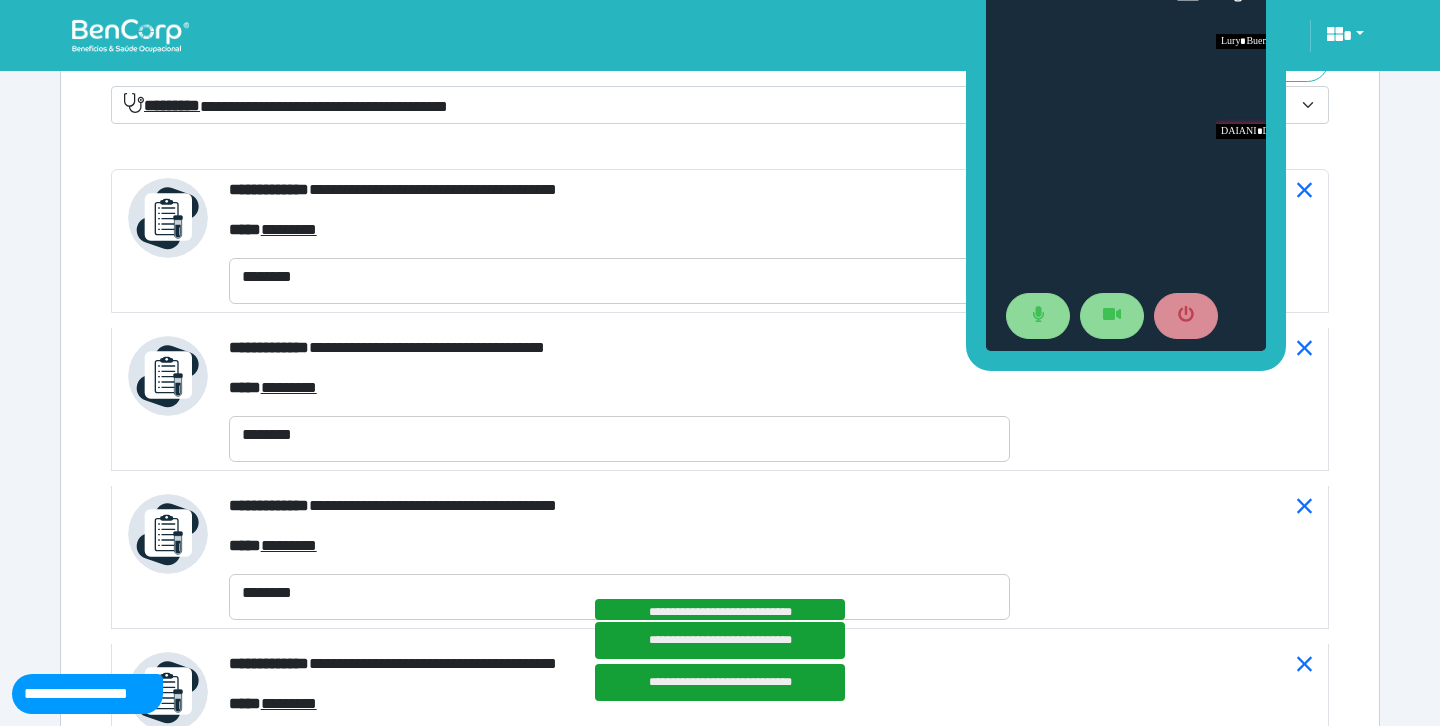 click on "**********" at bounding box center [720, 2595] 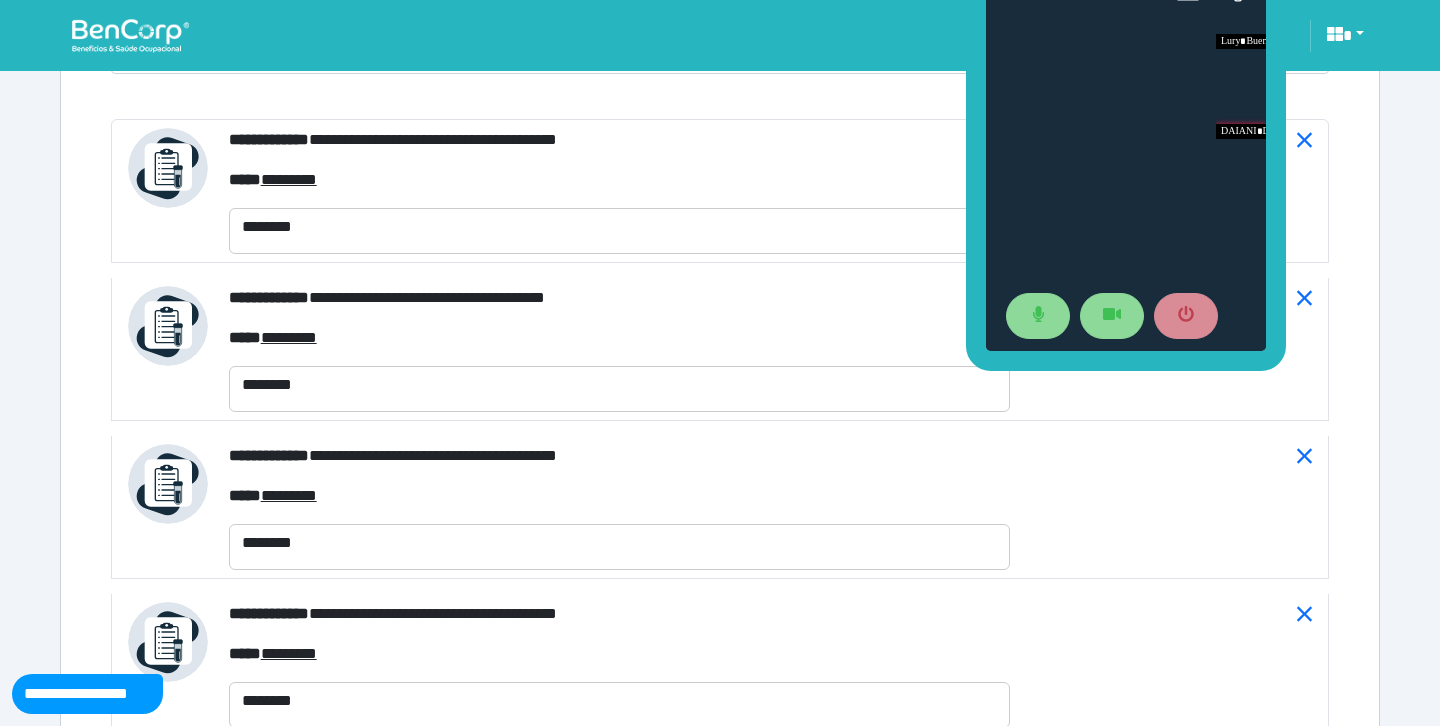 scroll, scrollTop: 7361, scrollLeft: 0, axis: vertical 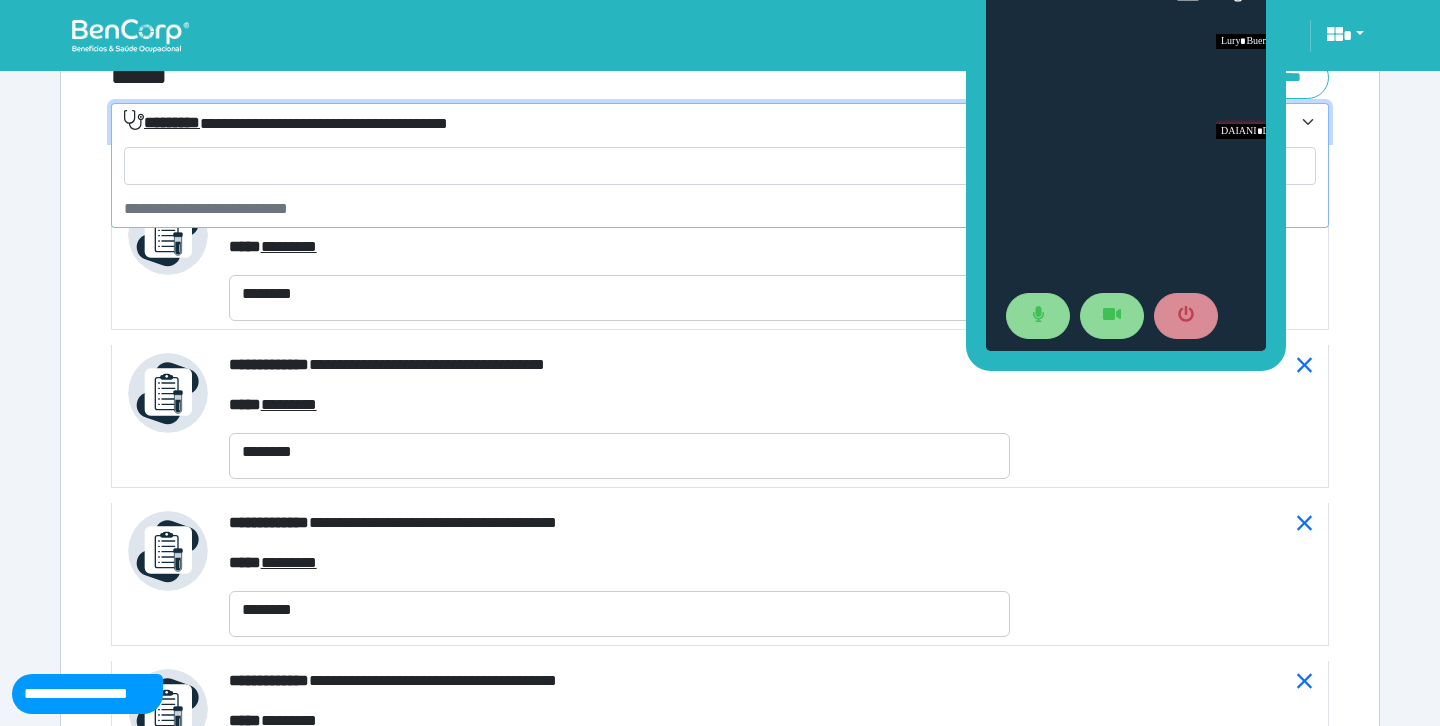 click on "**********" at bounding box center (286, 122) 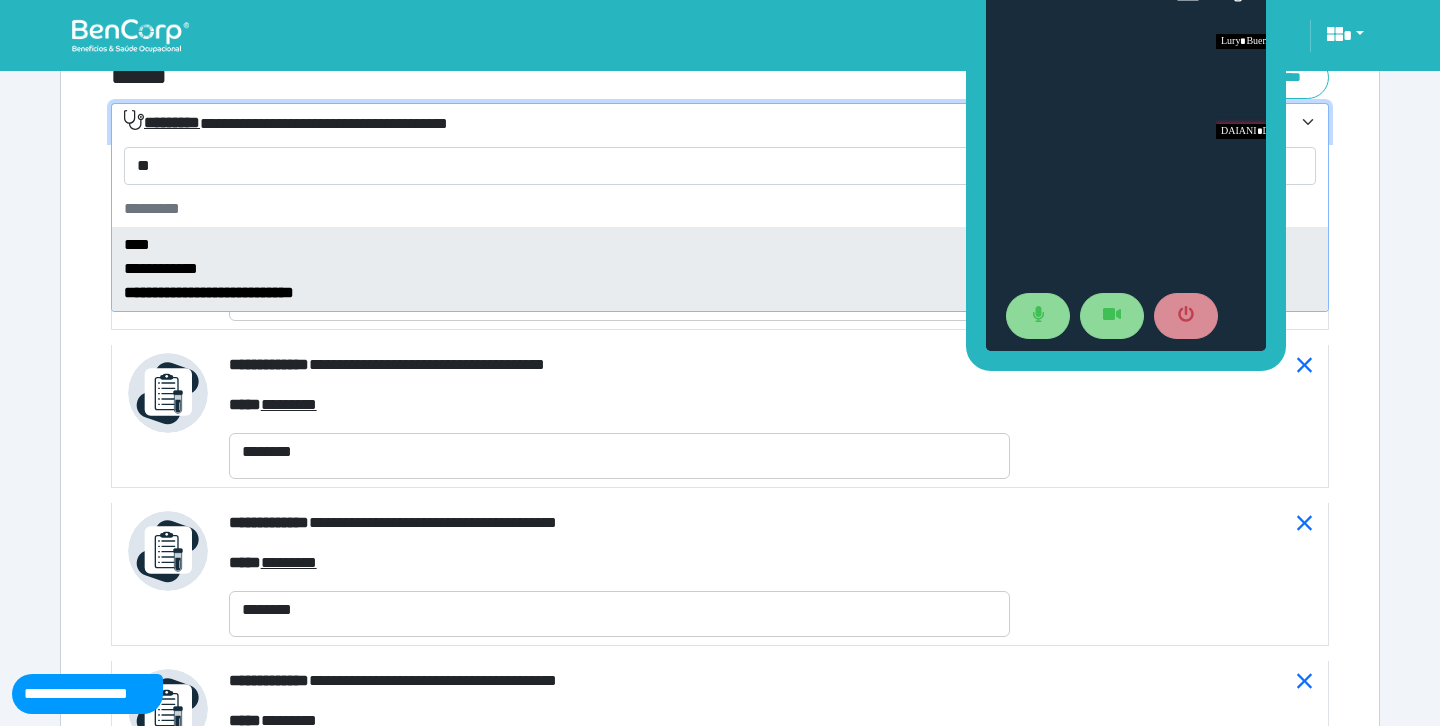 type on "*" 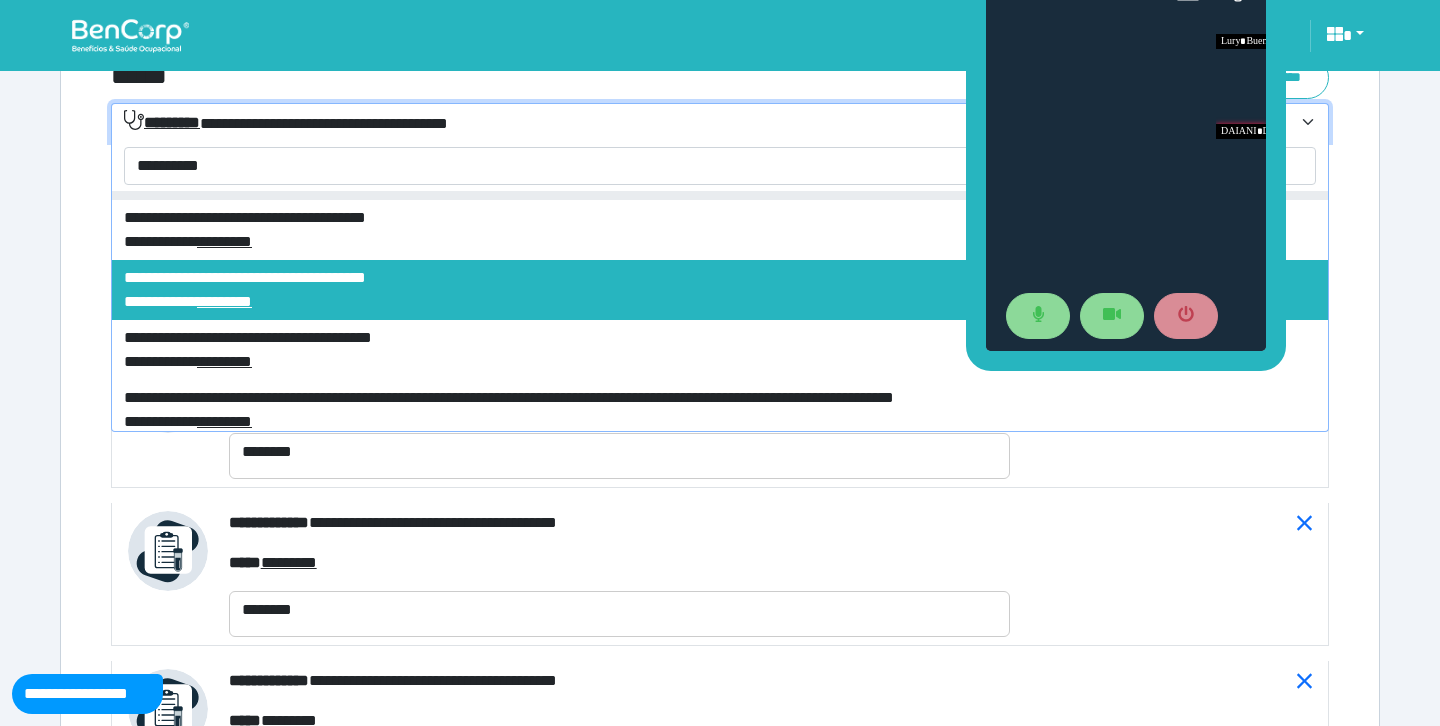 scroll, scrollTop: 142, scrollLeft: 0, axis: vertical 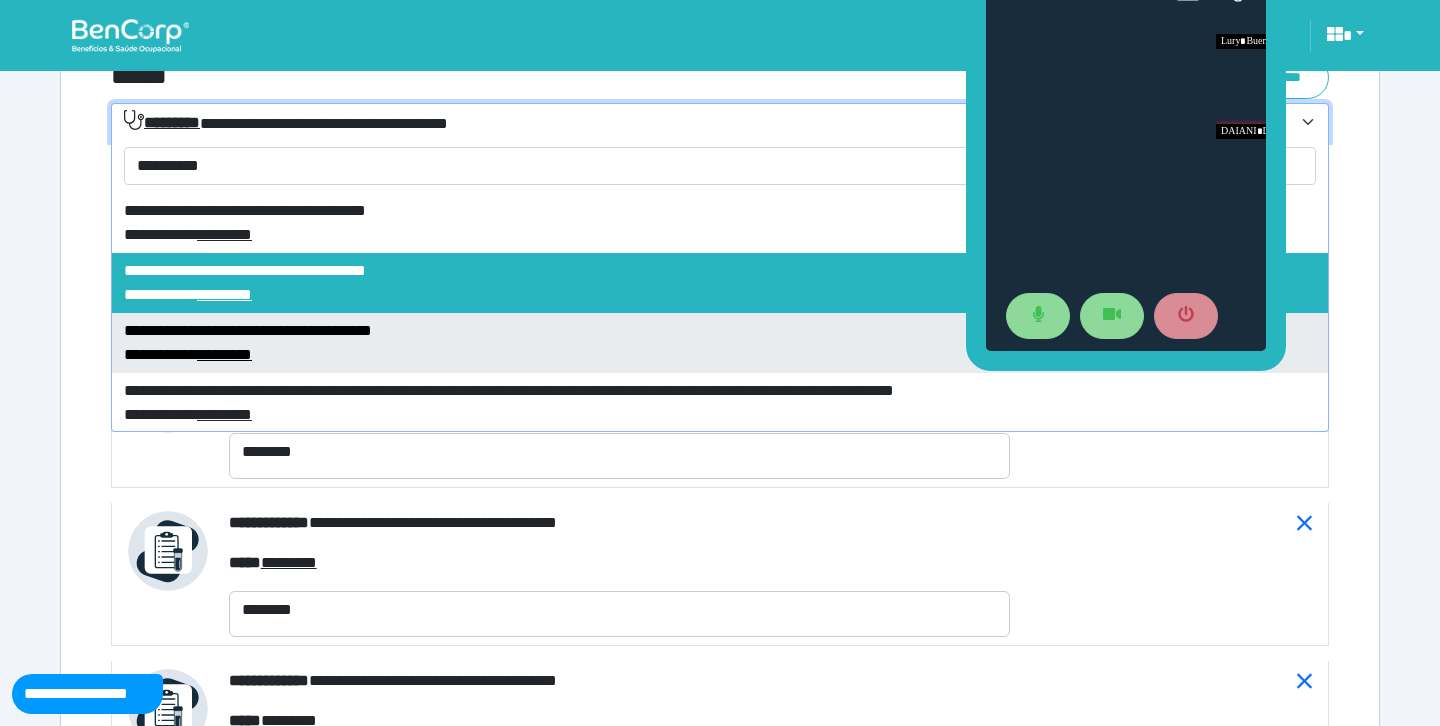 type on "**********" 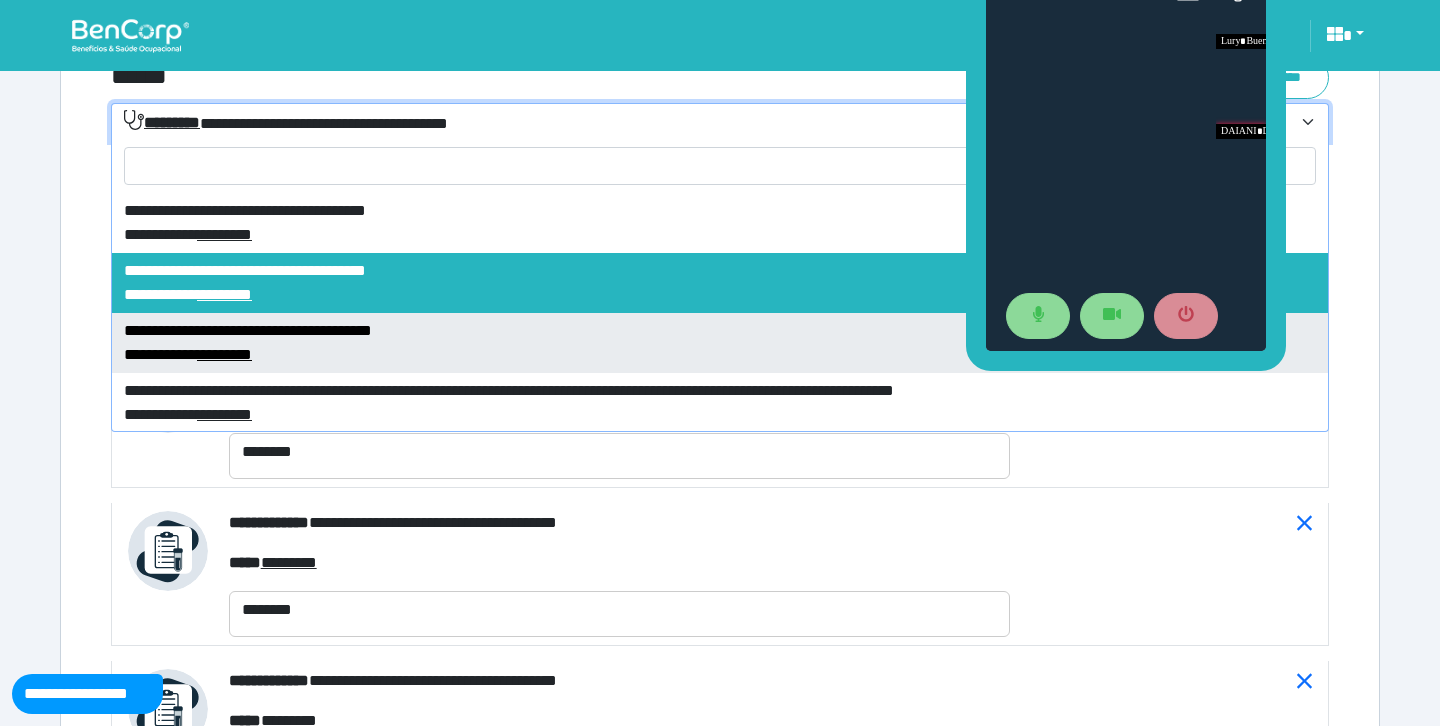 select on "****" 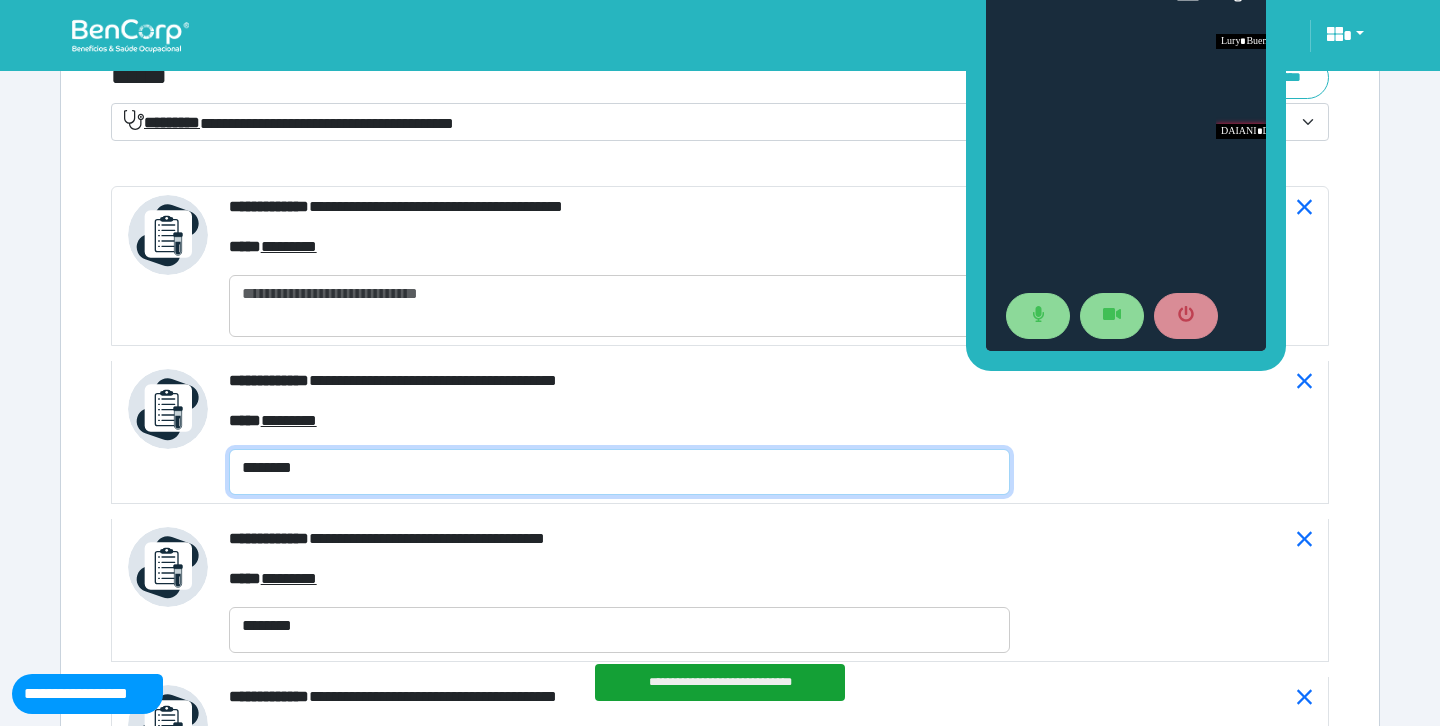 drag, startPoint x: 312, startPoint y: 463, endPoint x: 211, endPoint y: 463, distance: 101 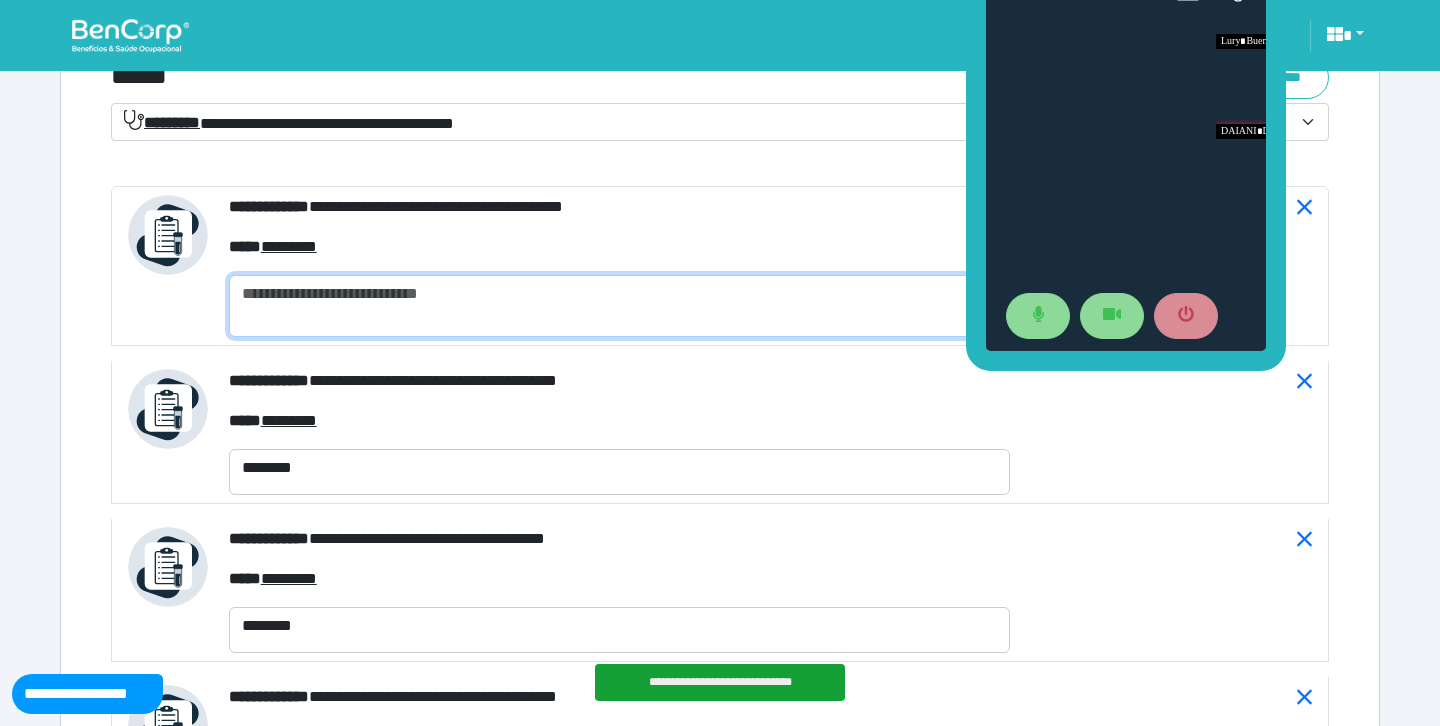click at bounding box center [619, 306] 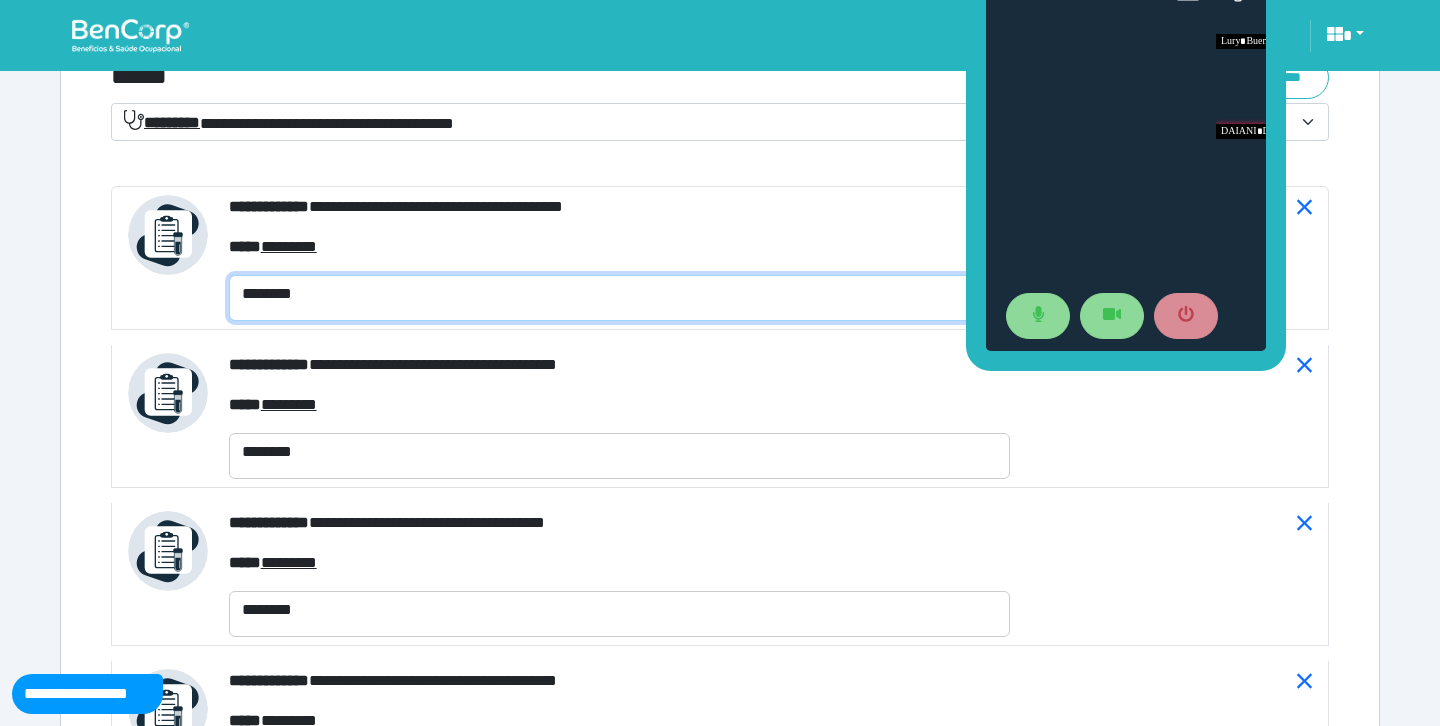 type on "********" 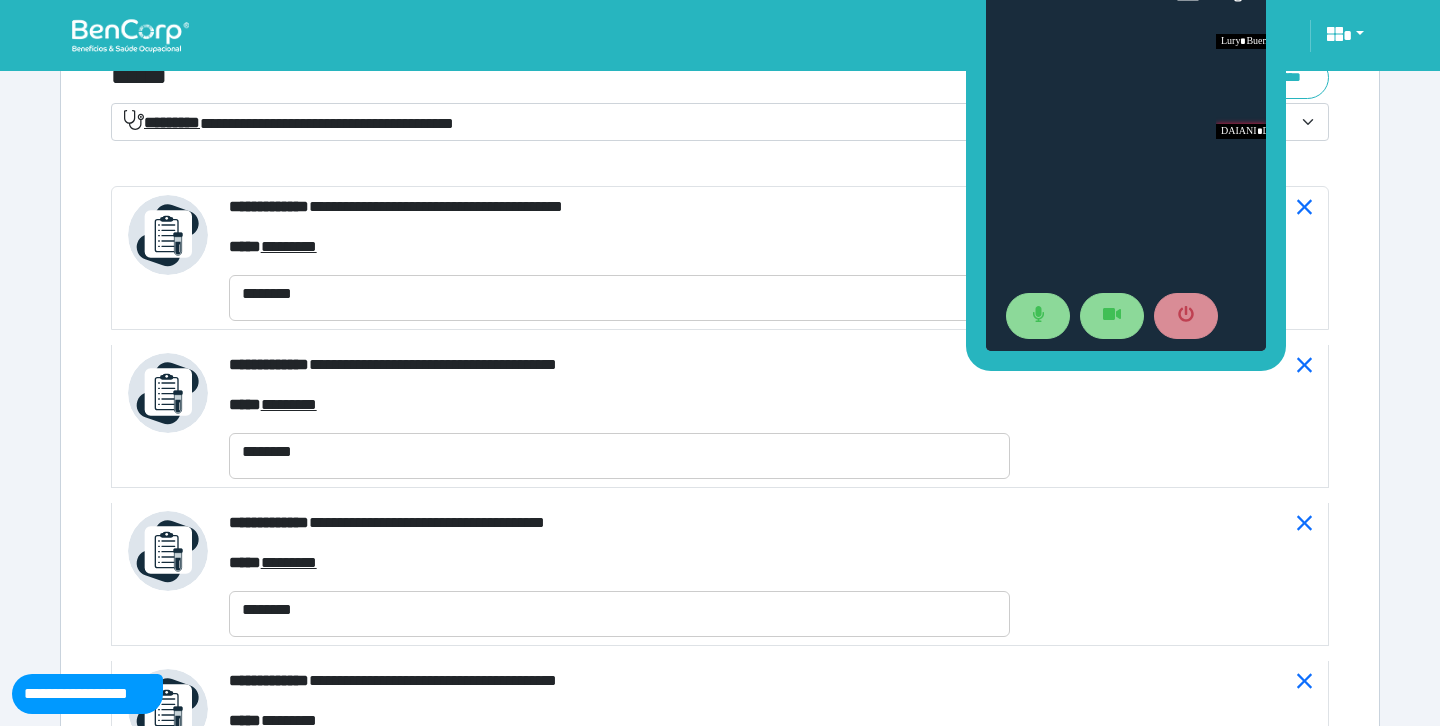 click on "******" at bounding box center [513, 77] 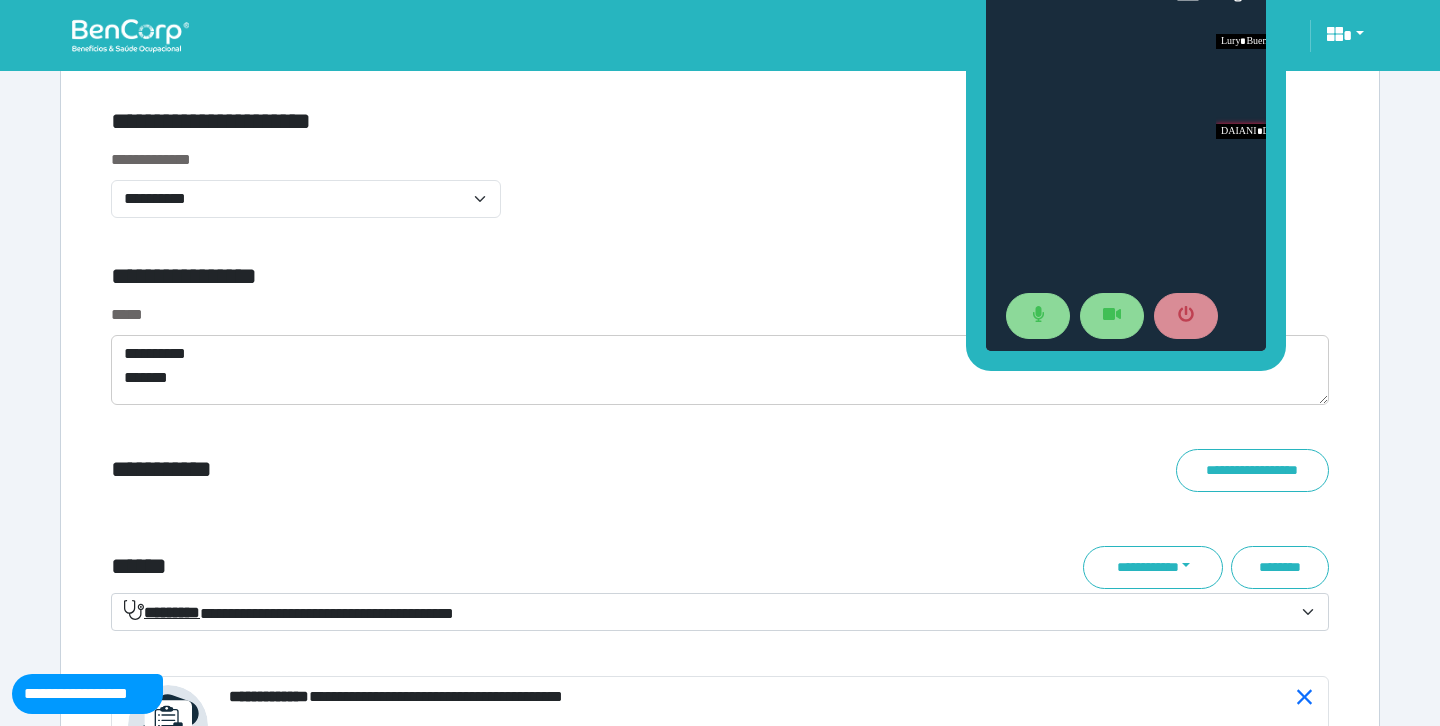 scroll, scrollTop: 6844, scrollLeft: 0, axis: vertical 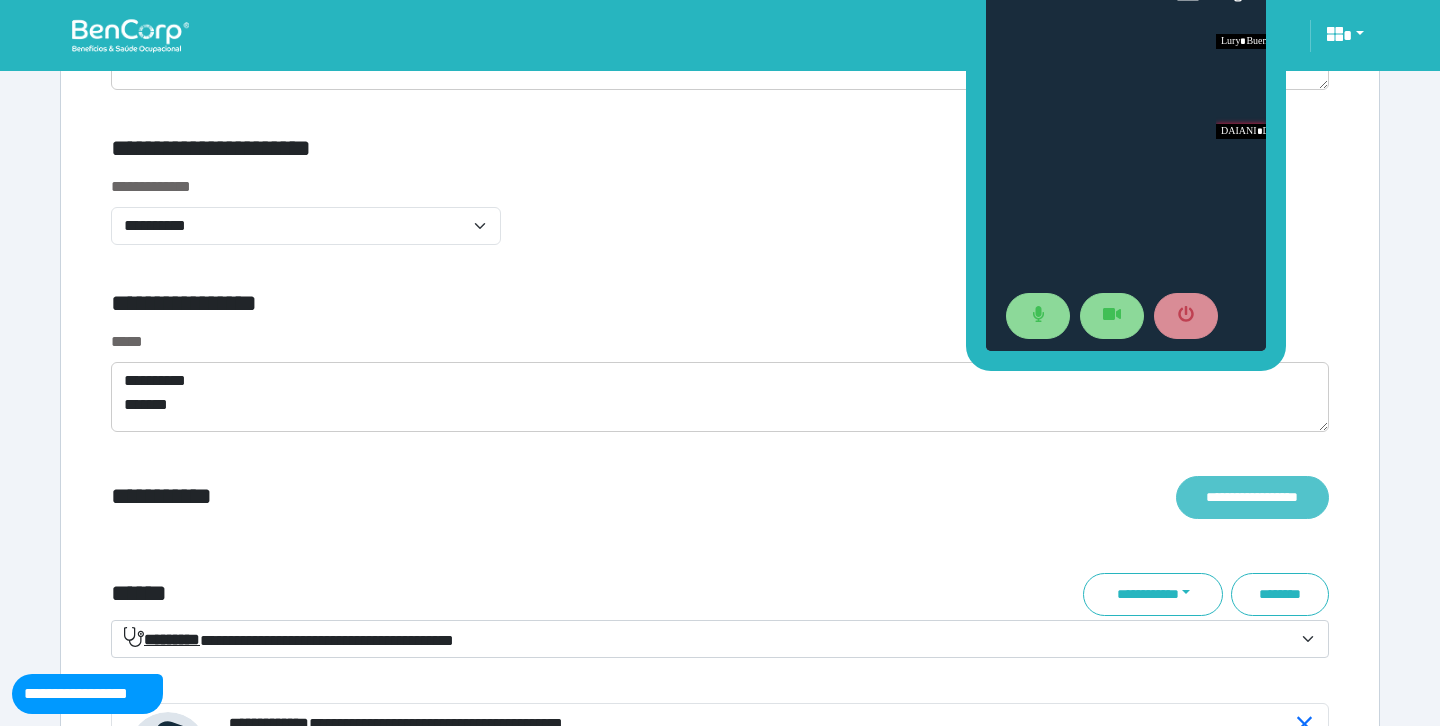 click on "**********" at bounding box center (1252, 497) 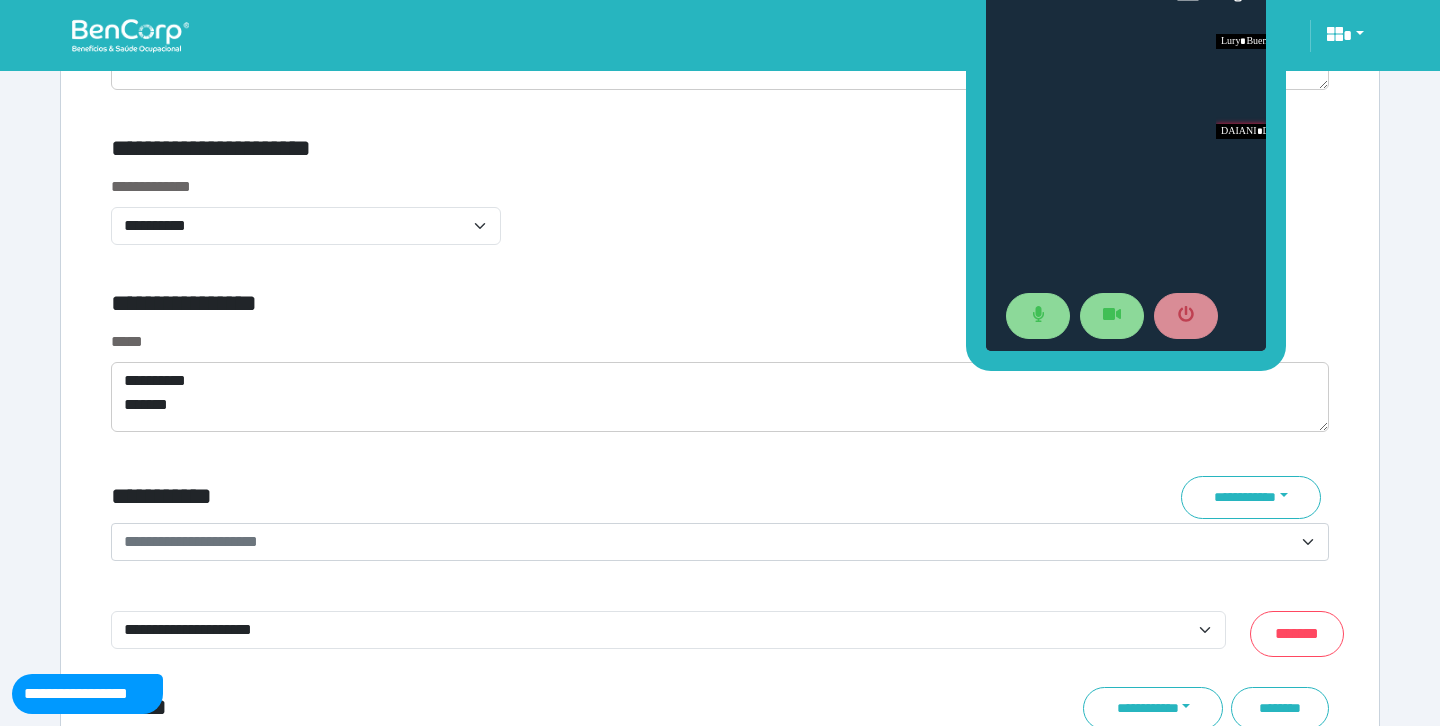 click on "**********" at bounding box center (708, 542) 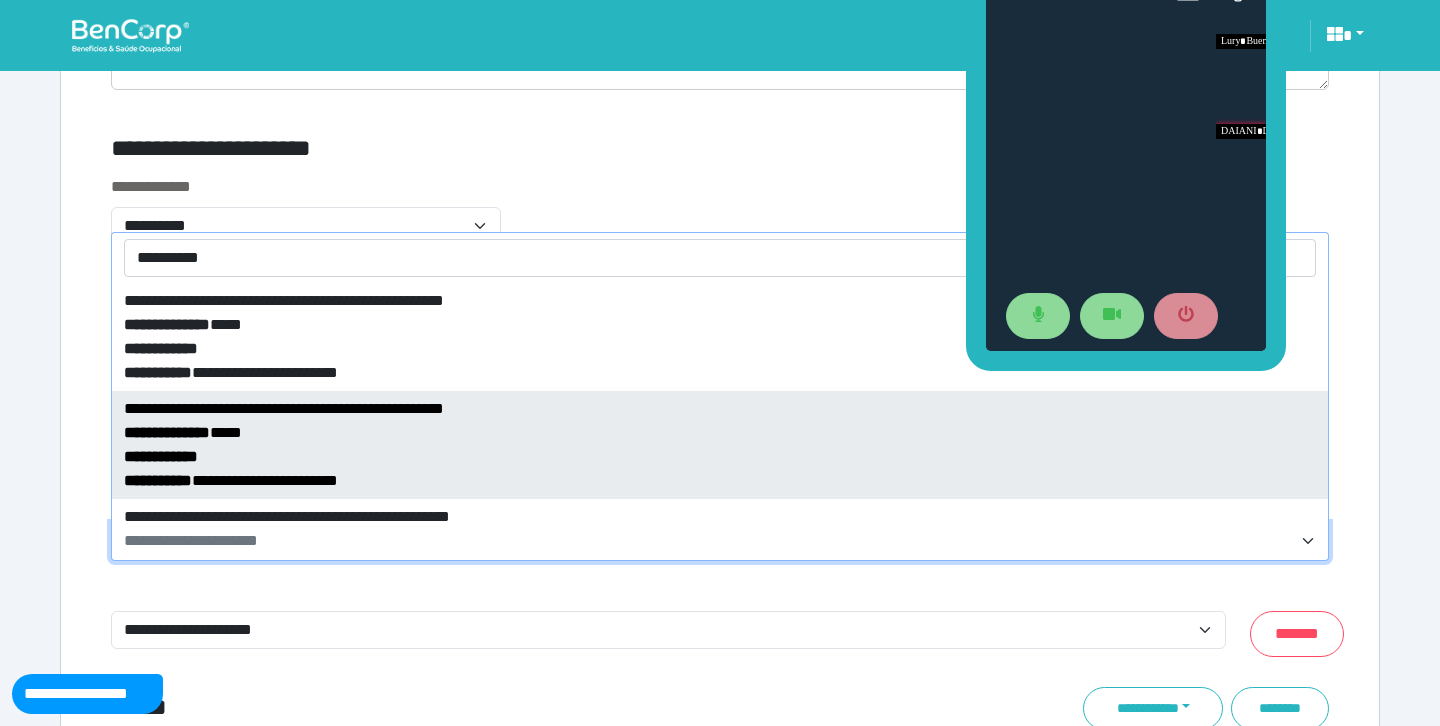 type on "**********" 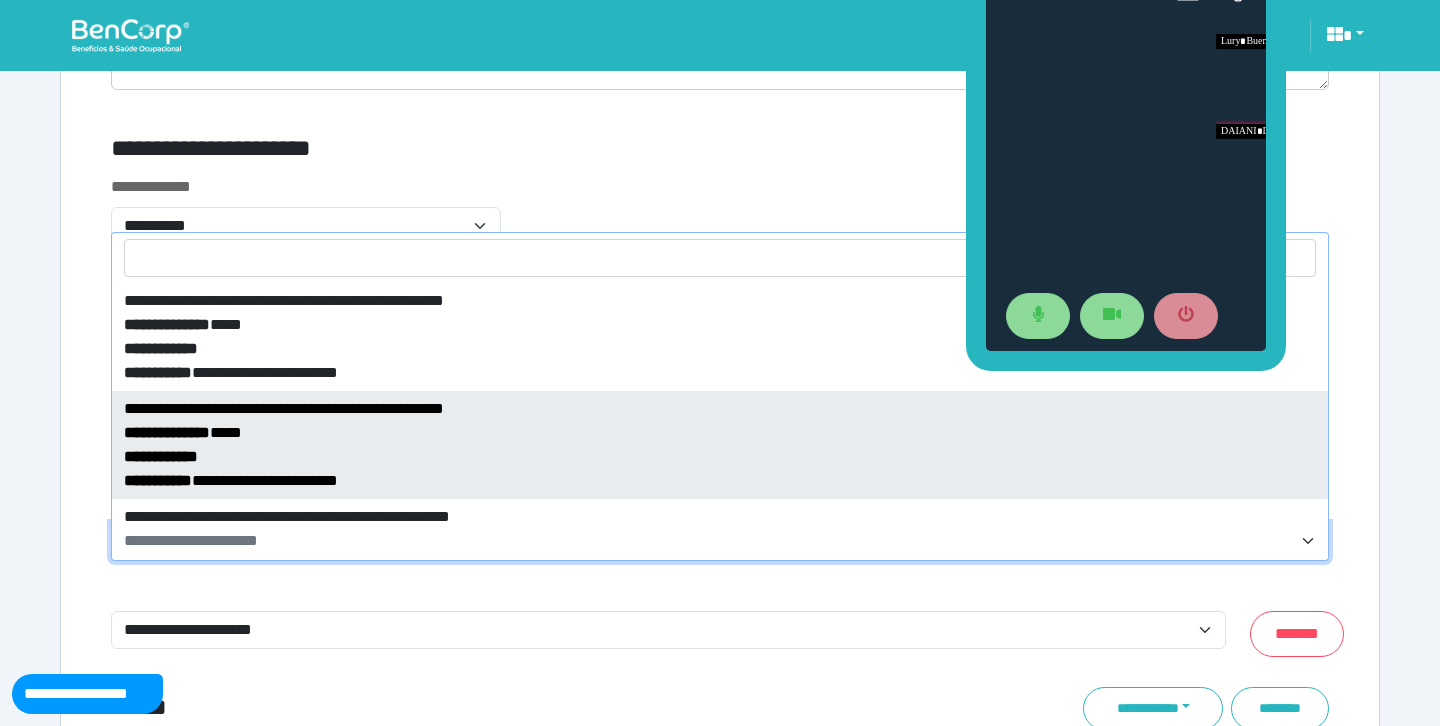select on "****" 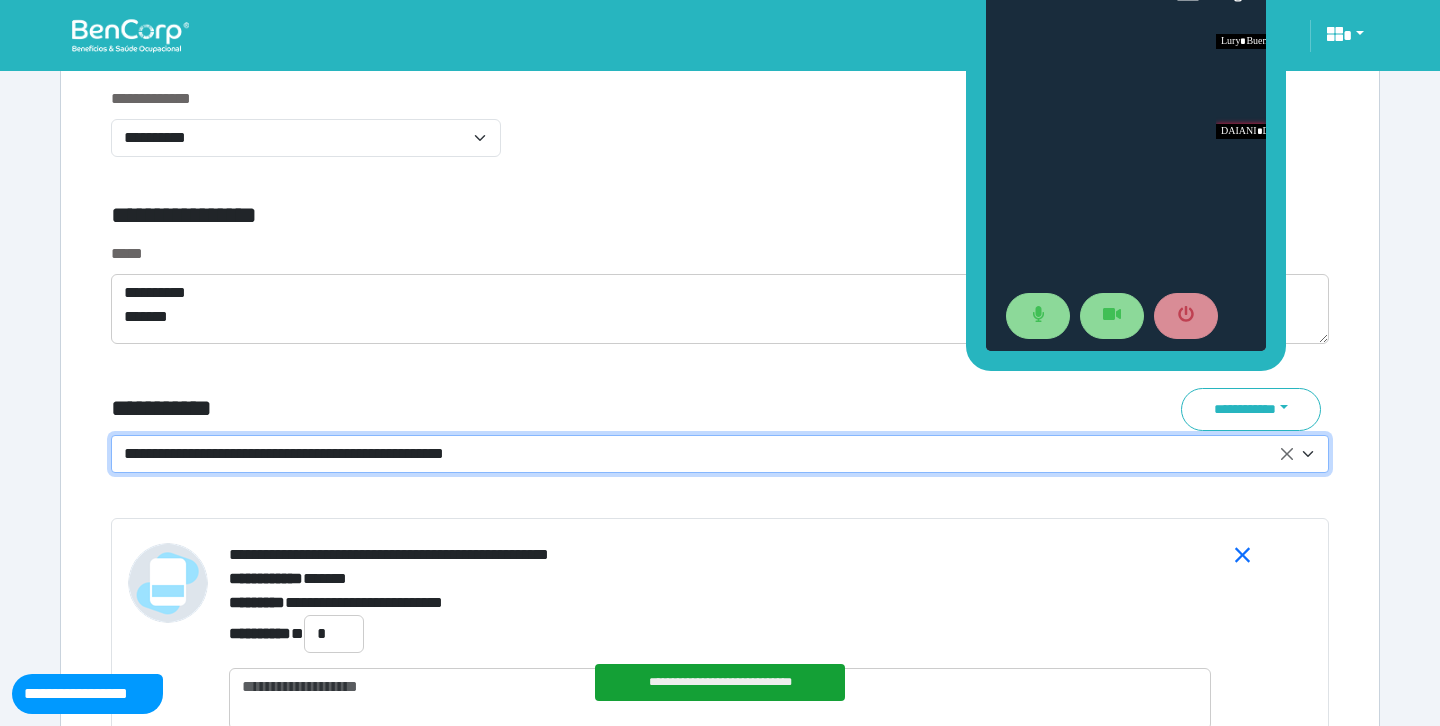 scroll, scrollTop: 7176, scrollLeft: 0, axis: vertical 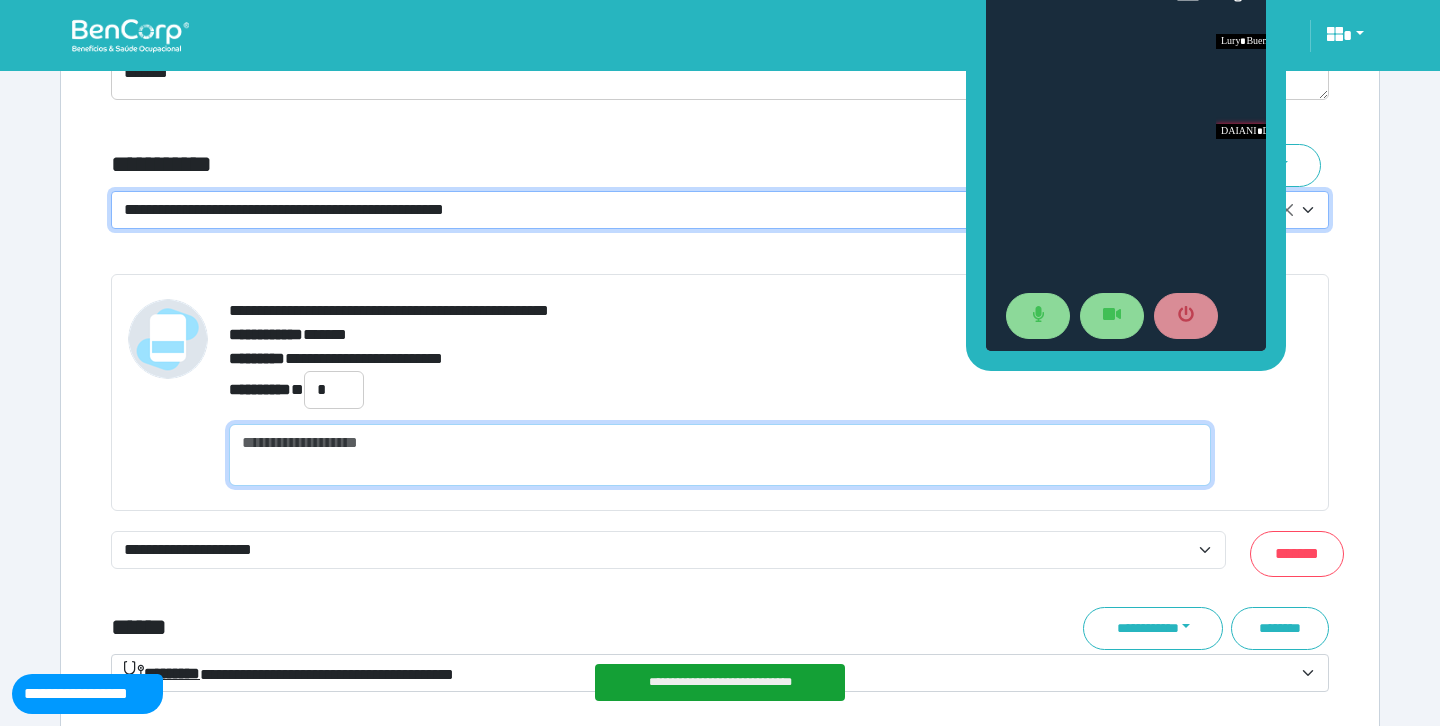 click at bounding box center (720, 455) 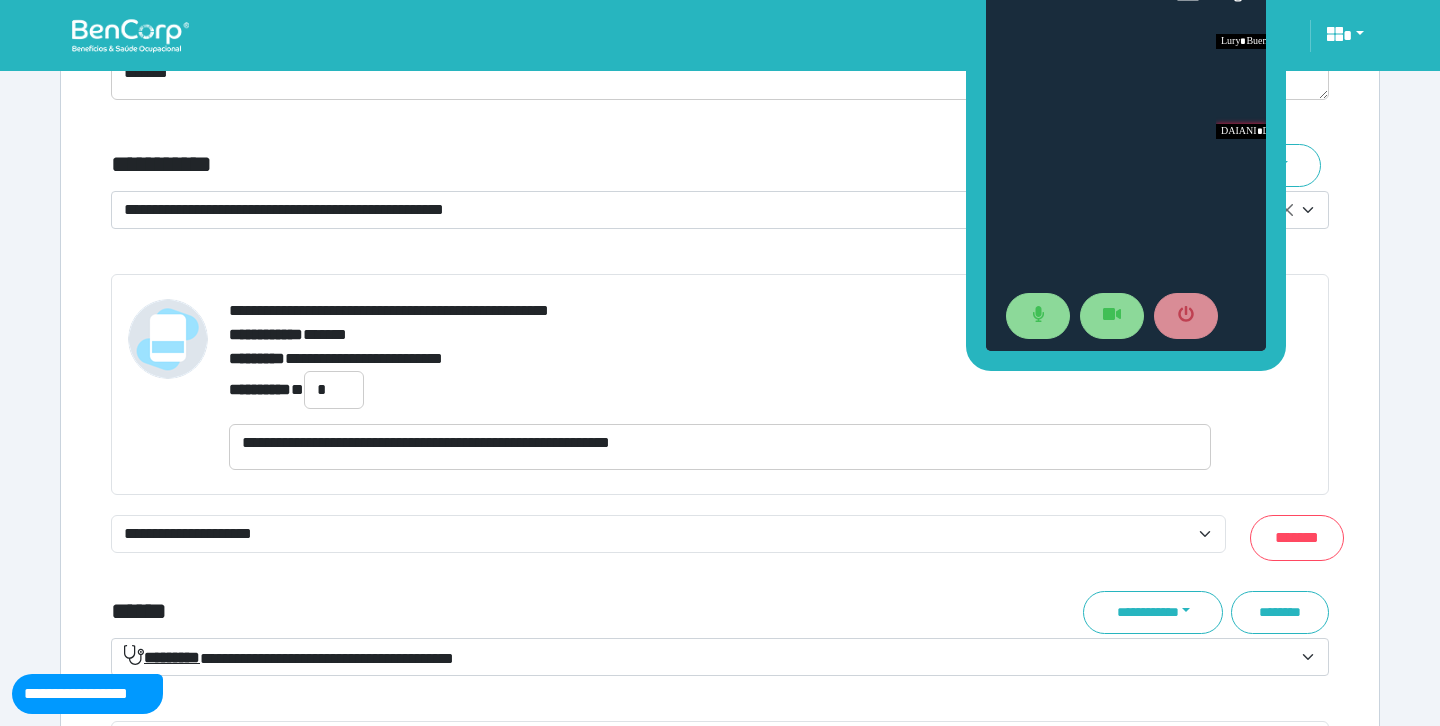 click on "**********" at bounding box center (720, 377) 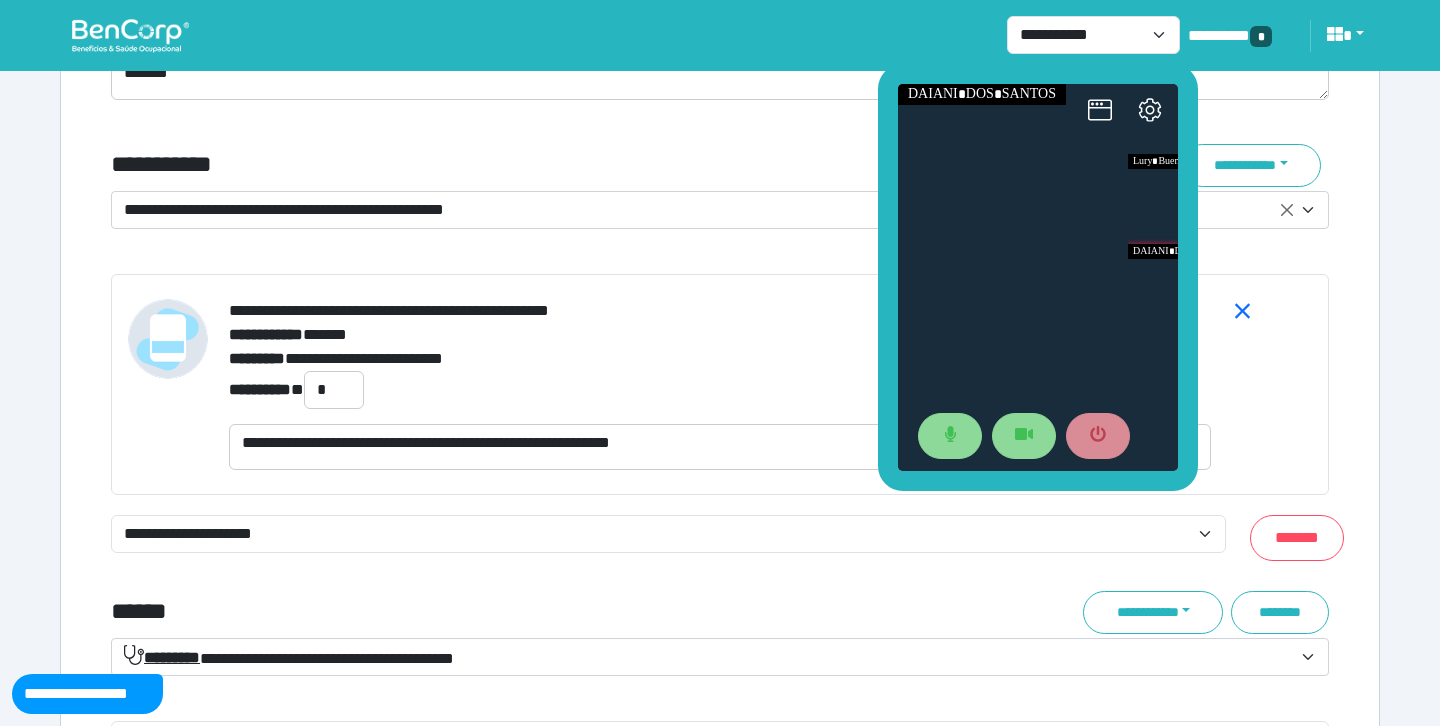 drag, startPoint x: 911, startPoint y: 227, endPoint x: 884, endPoint y: 251, distance: 36.124783 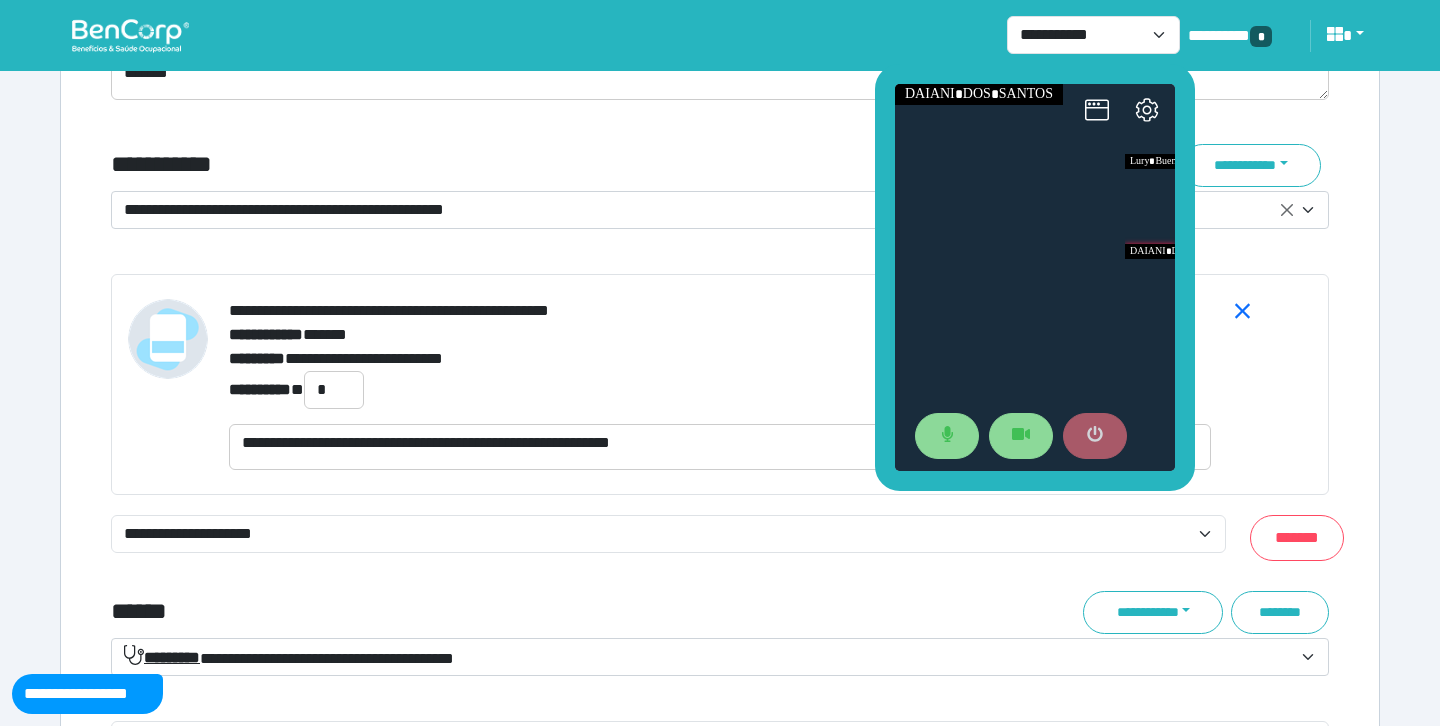 click 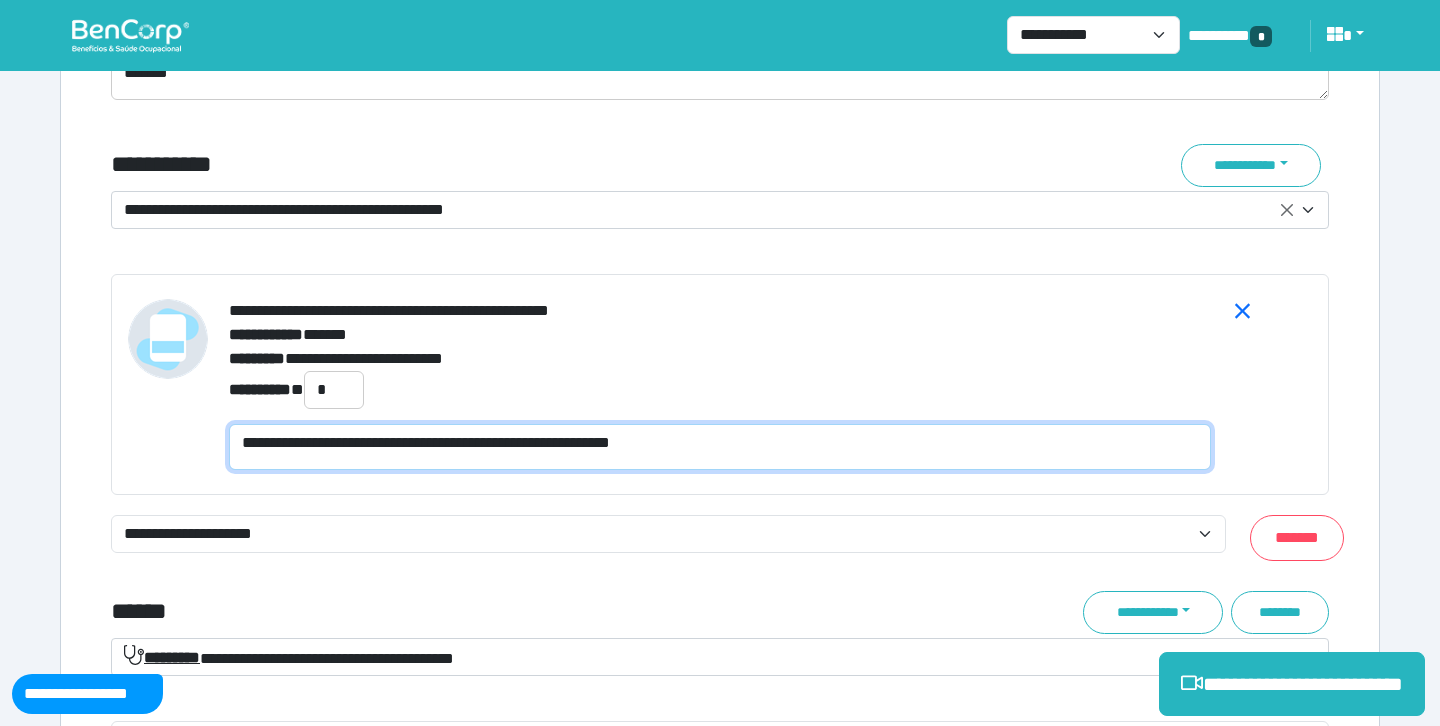click on "**********" at bounding box center (720, 447) 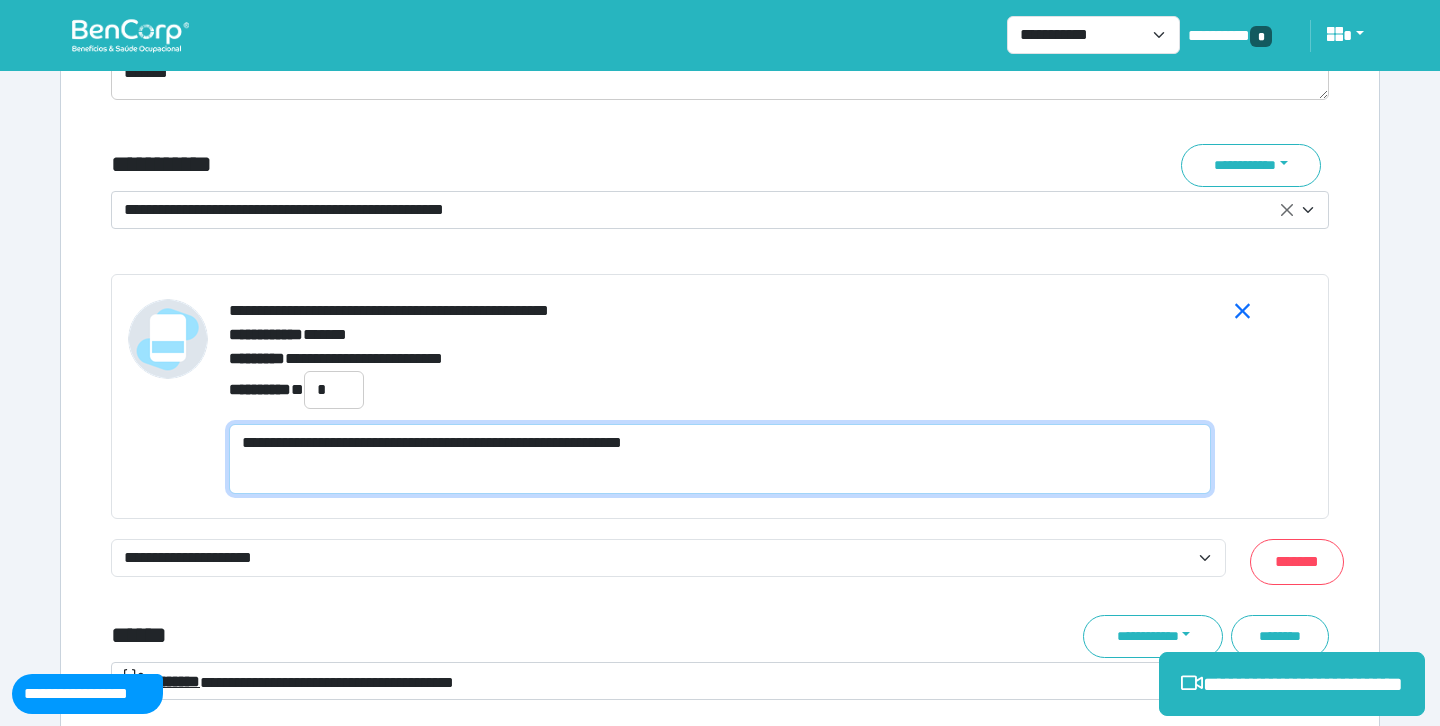 scroll, scrollTop: 0, scrollLeft: 0, axis: both 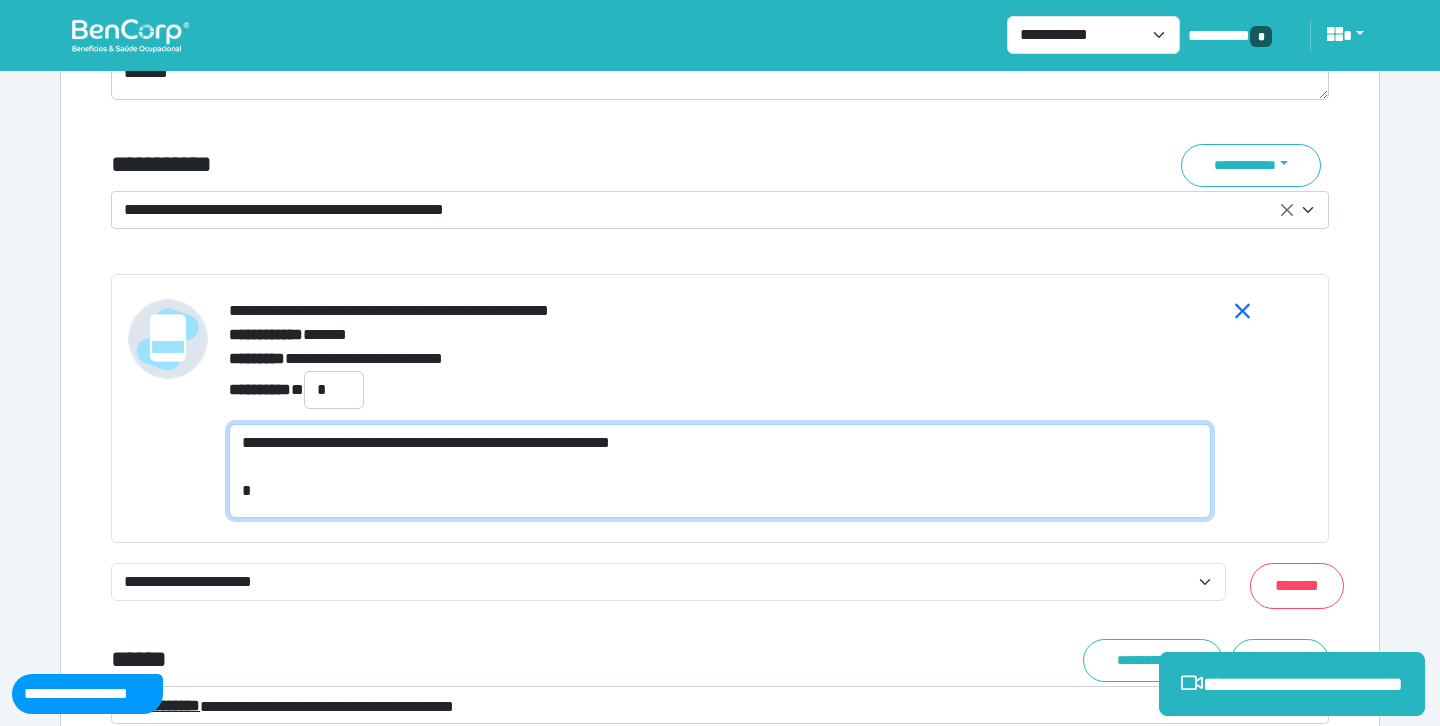 type on "**********" 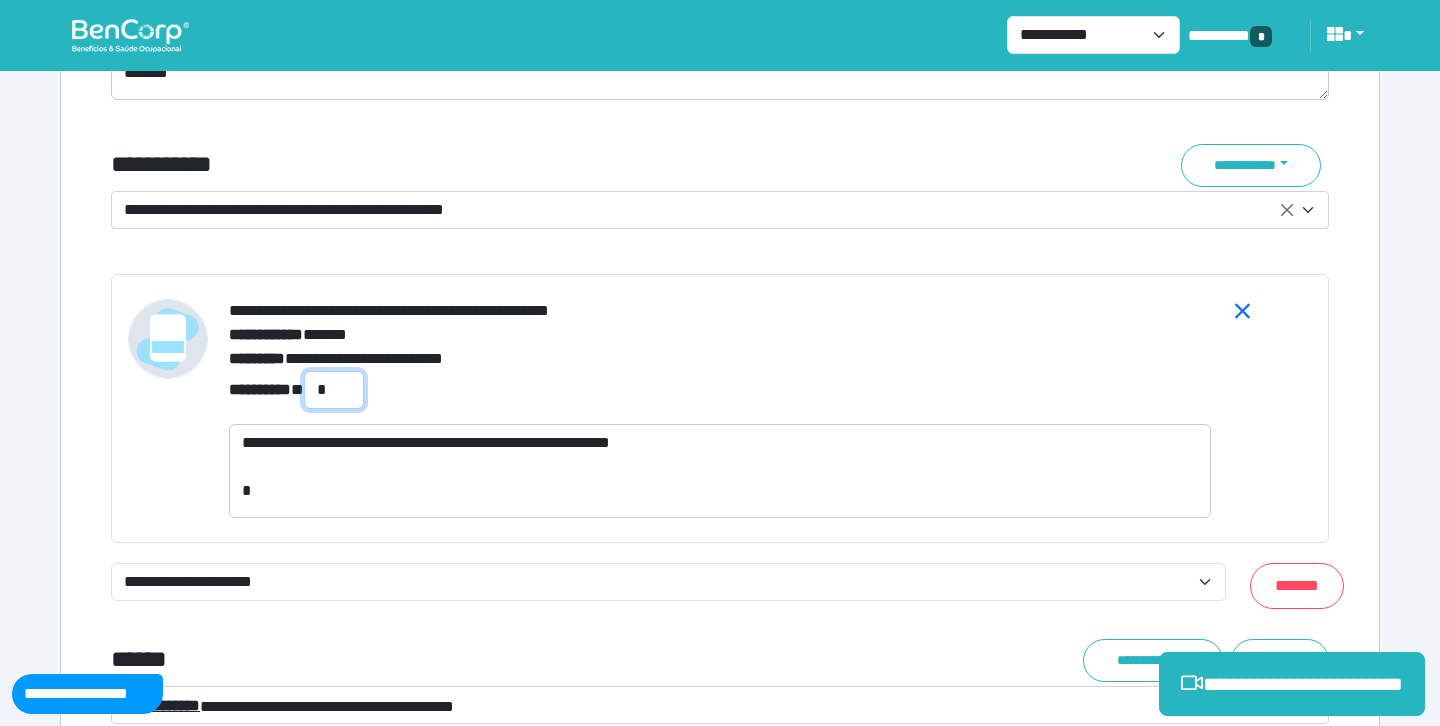 click on "*" at bounding box center (334, 390) 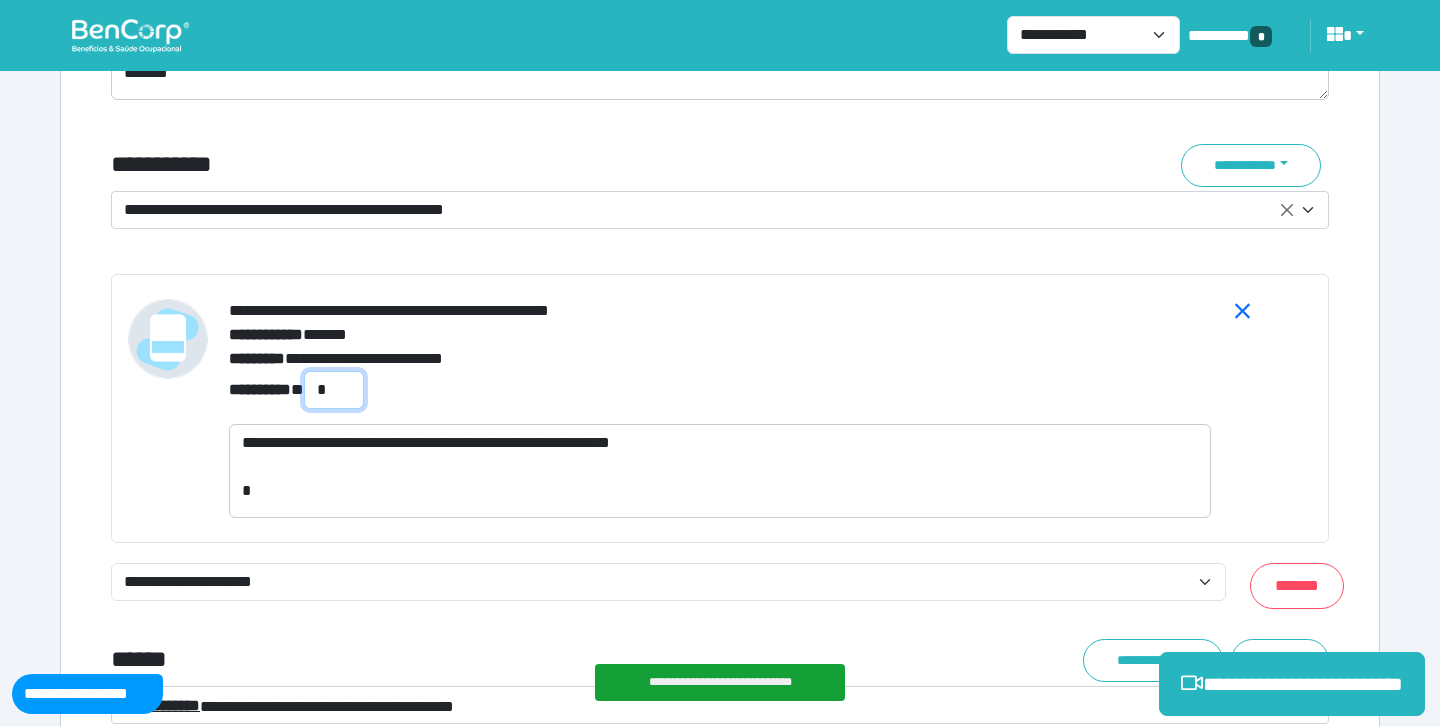 type on "*" 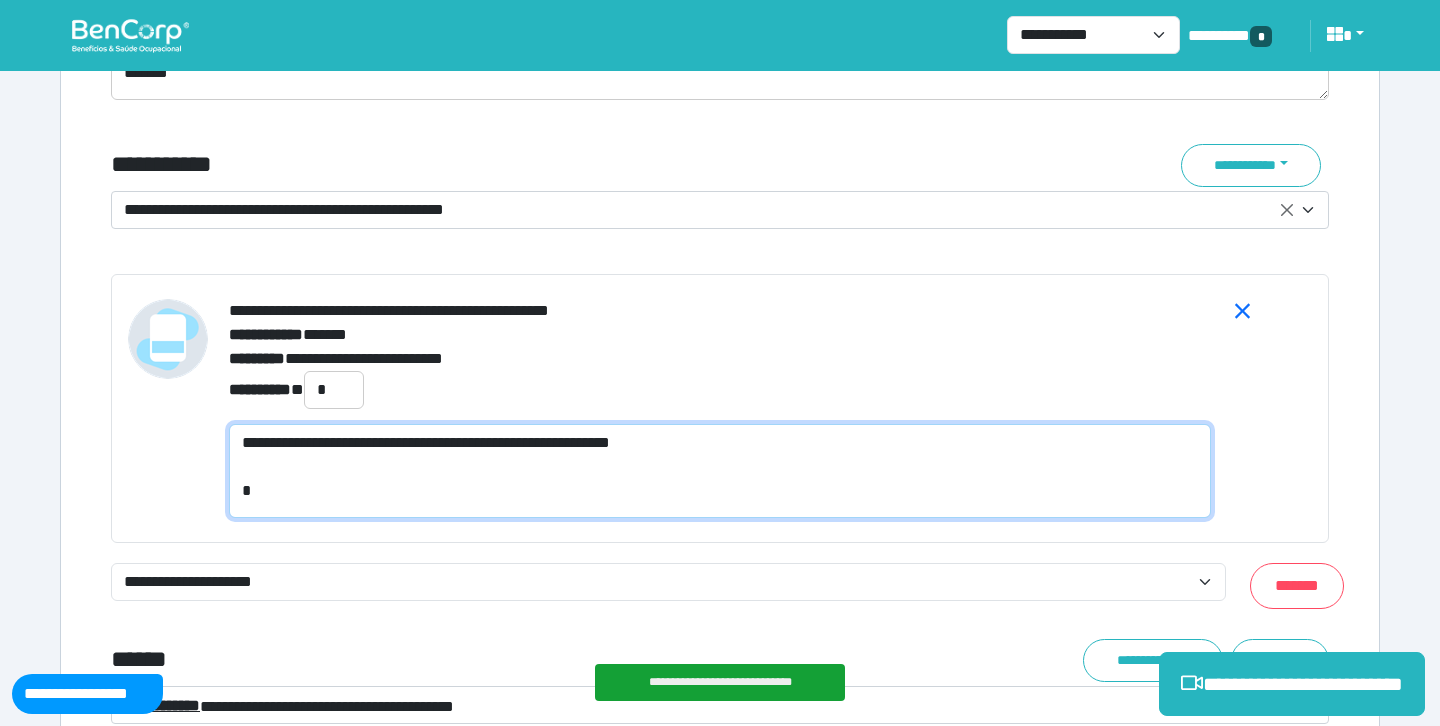 click on "**********" at bounding box center (720, 471) 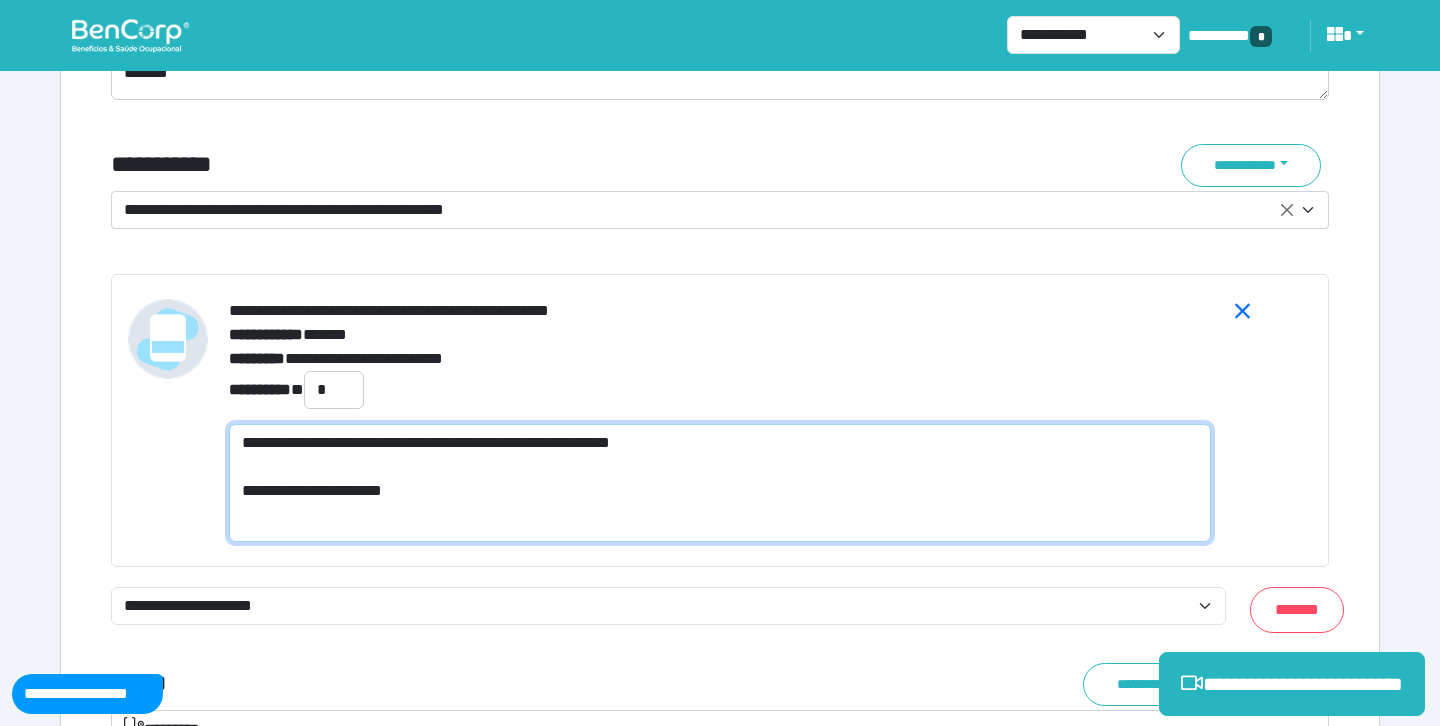 scroll, scrollTop: 0, scrollLeft: 0, axis: both 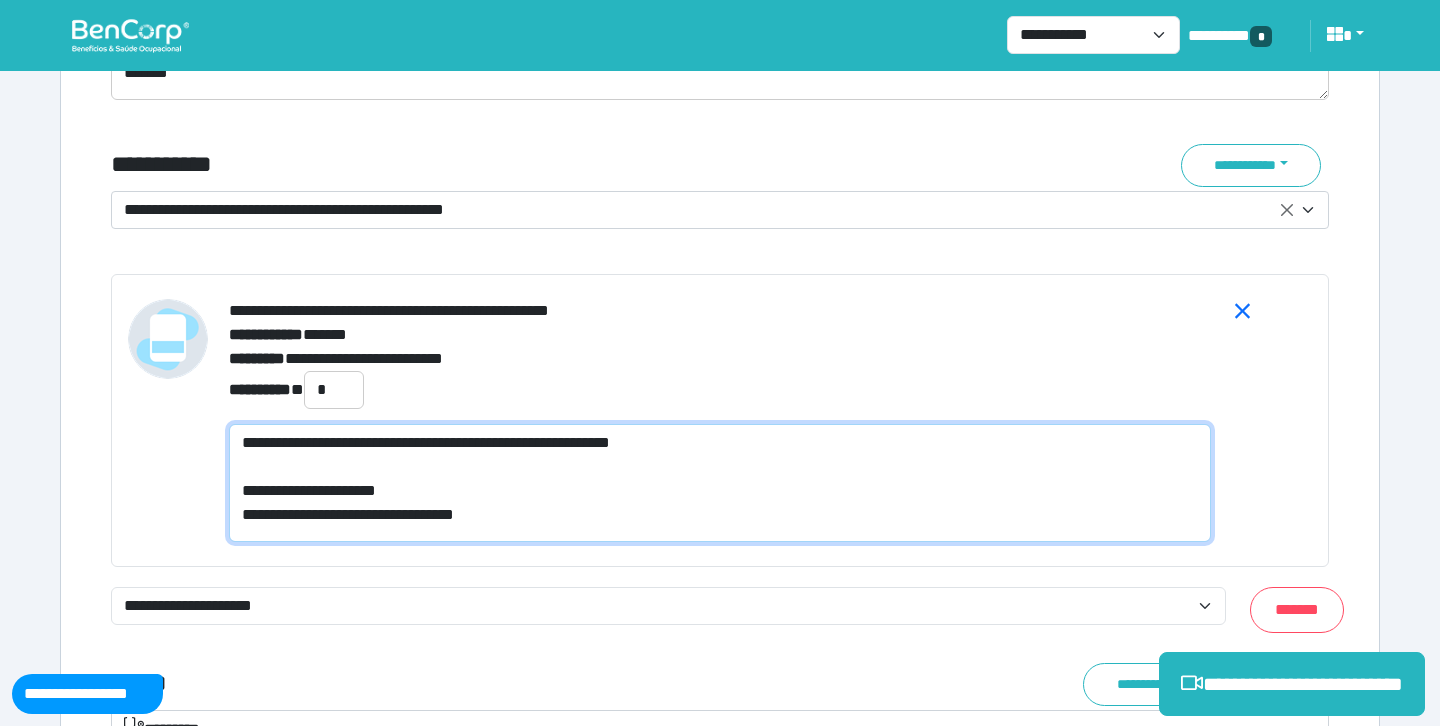 type on "**********" 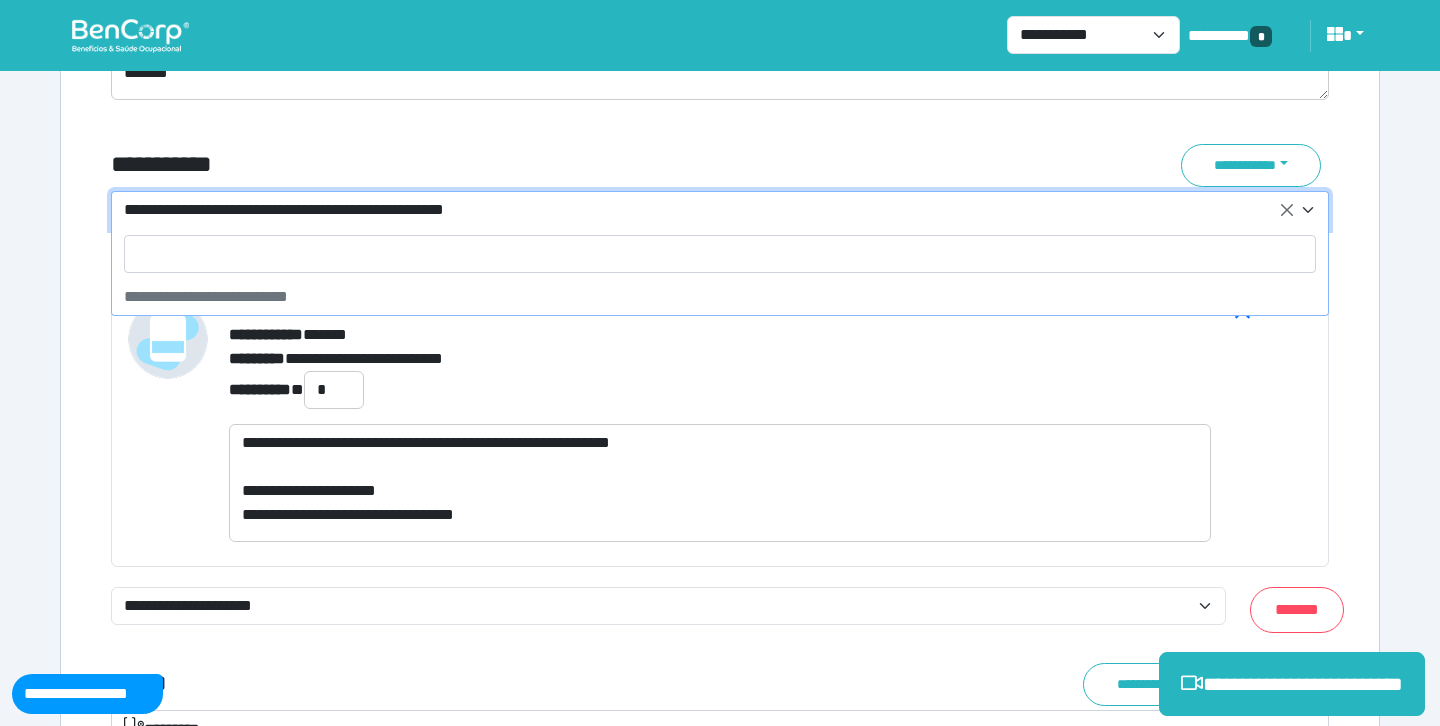 click on "**********" at bounding box center (708, 210) 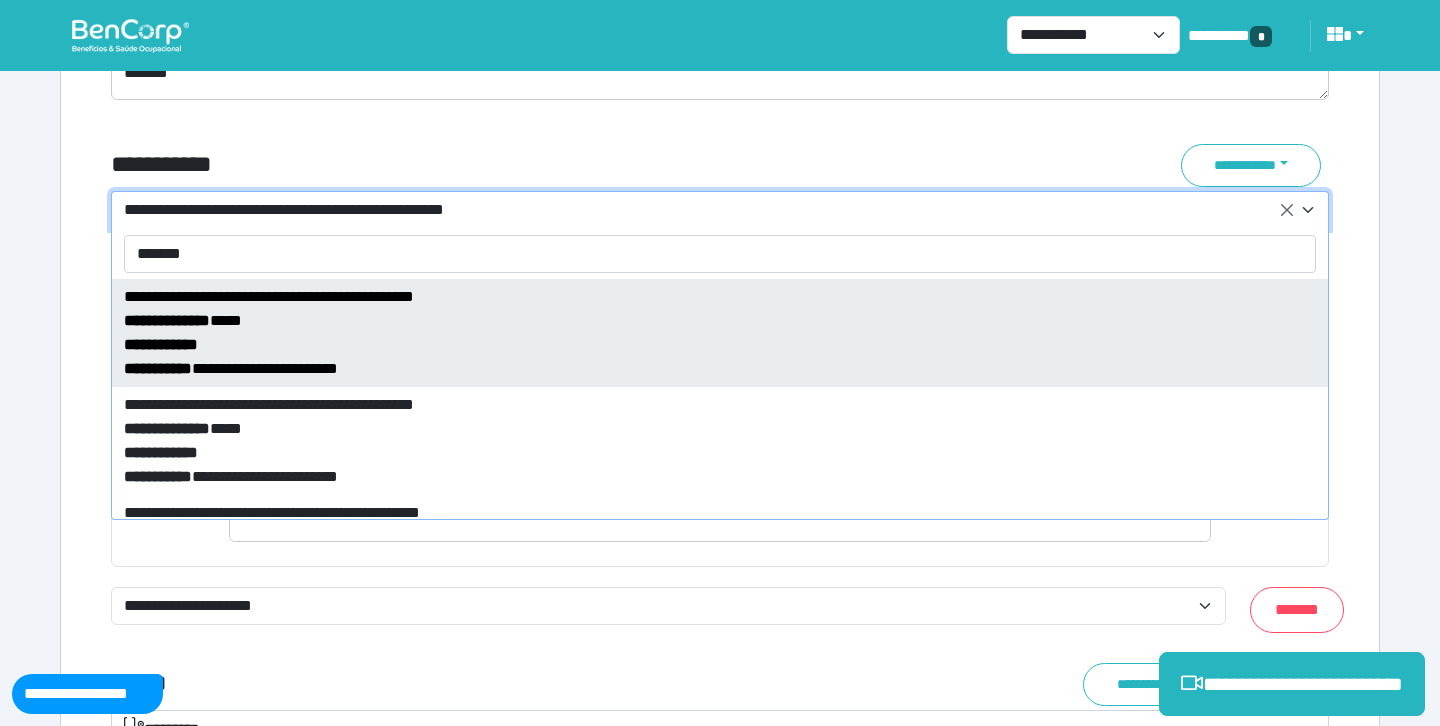 type on "*******" 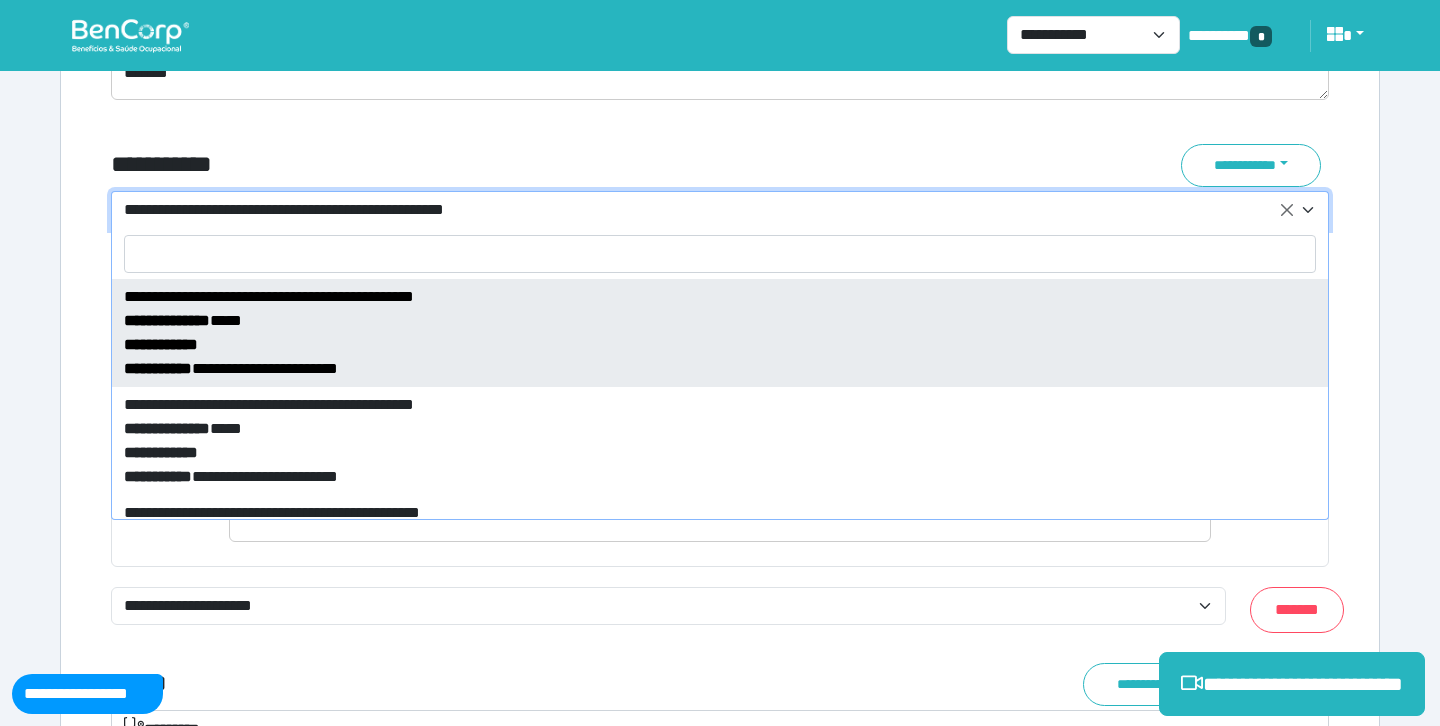 select on "*****" 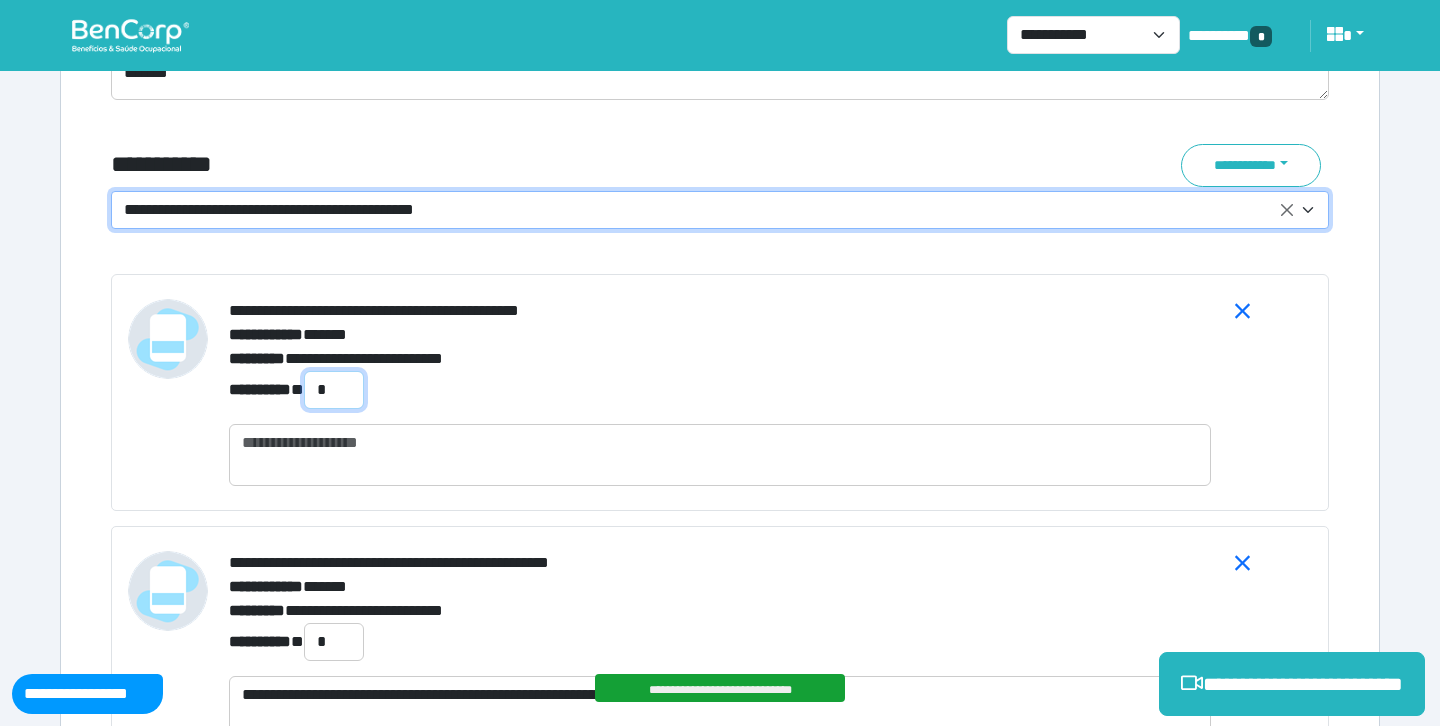 click on "*" at bounding box center [334, 390] 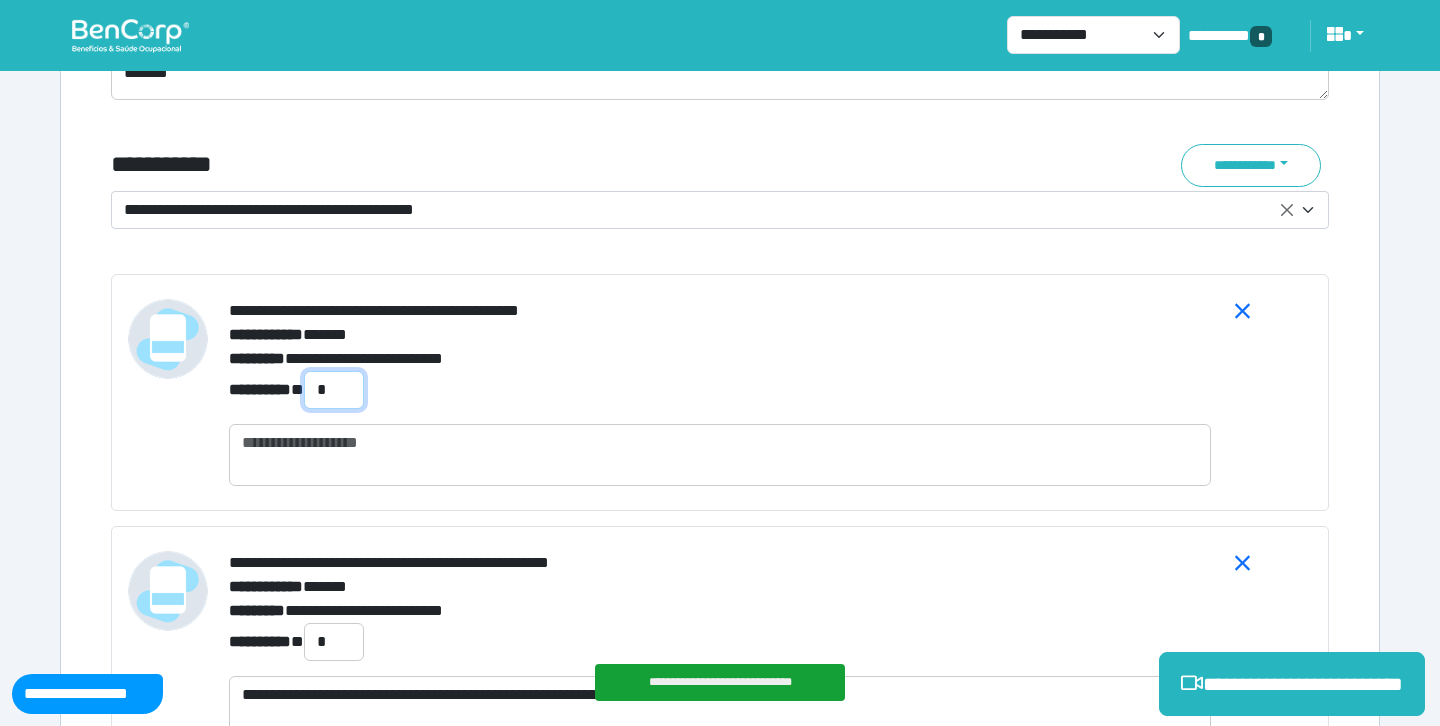 type on "*" 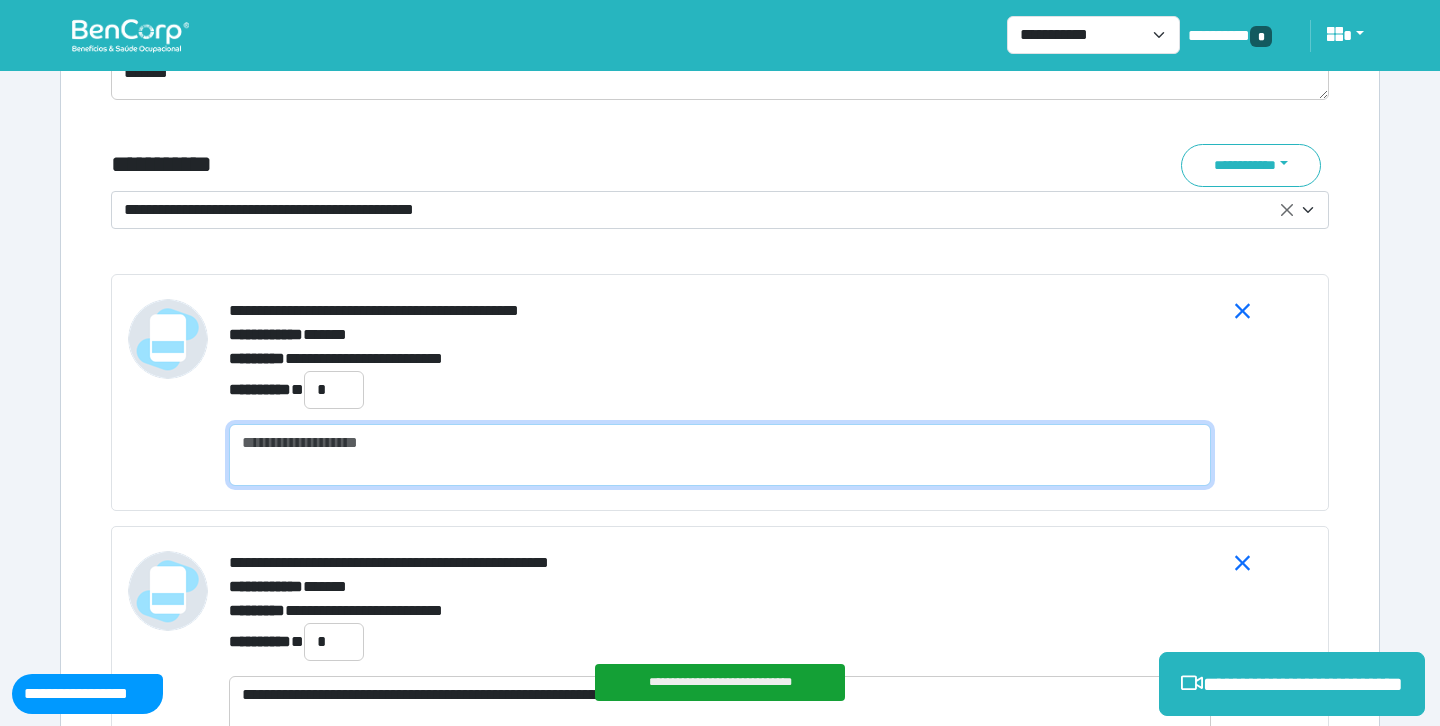 click at bounding box center [720, 455] 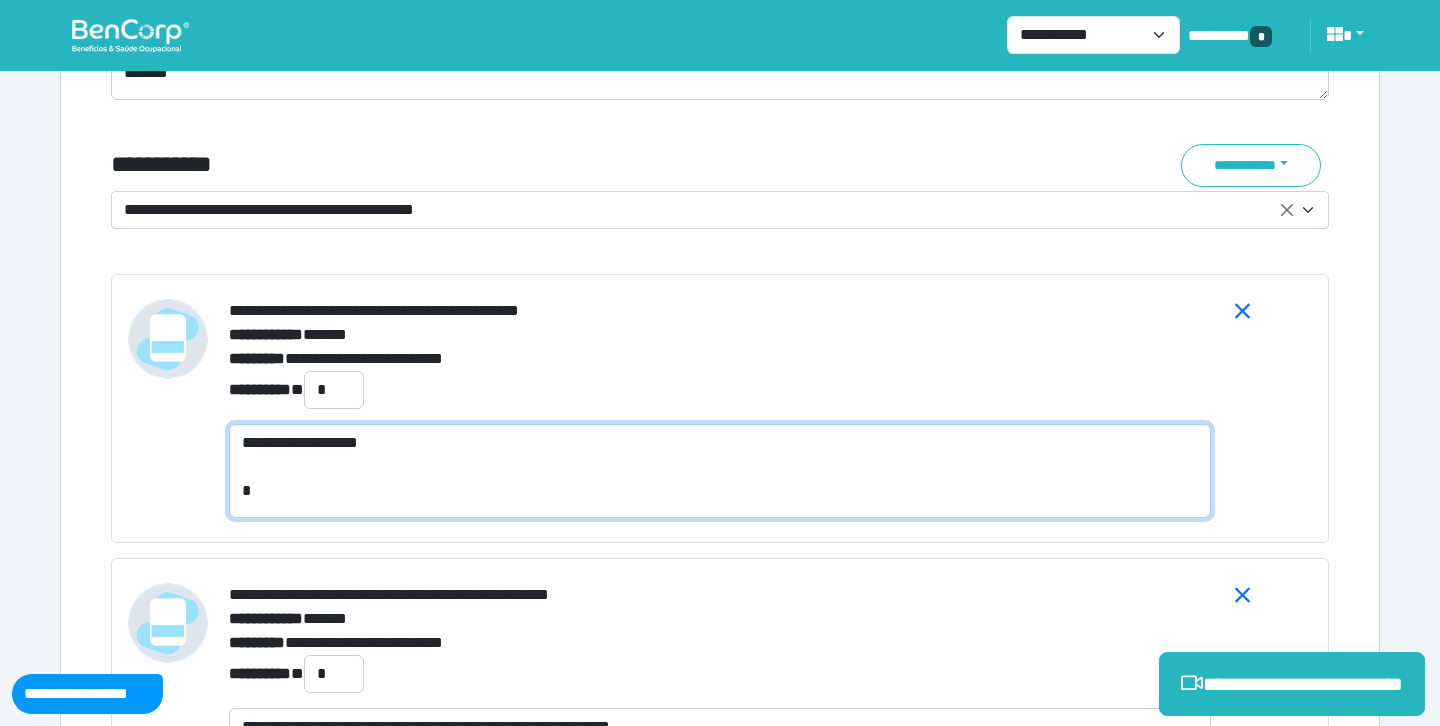 scroll, scrollTop: 0, scrollLeft: 0, axis: both 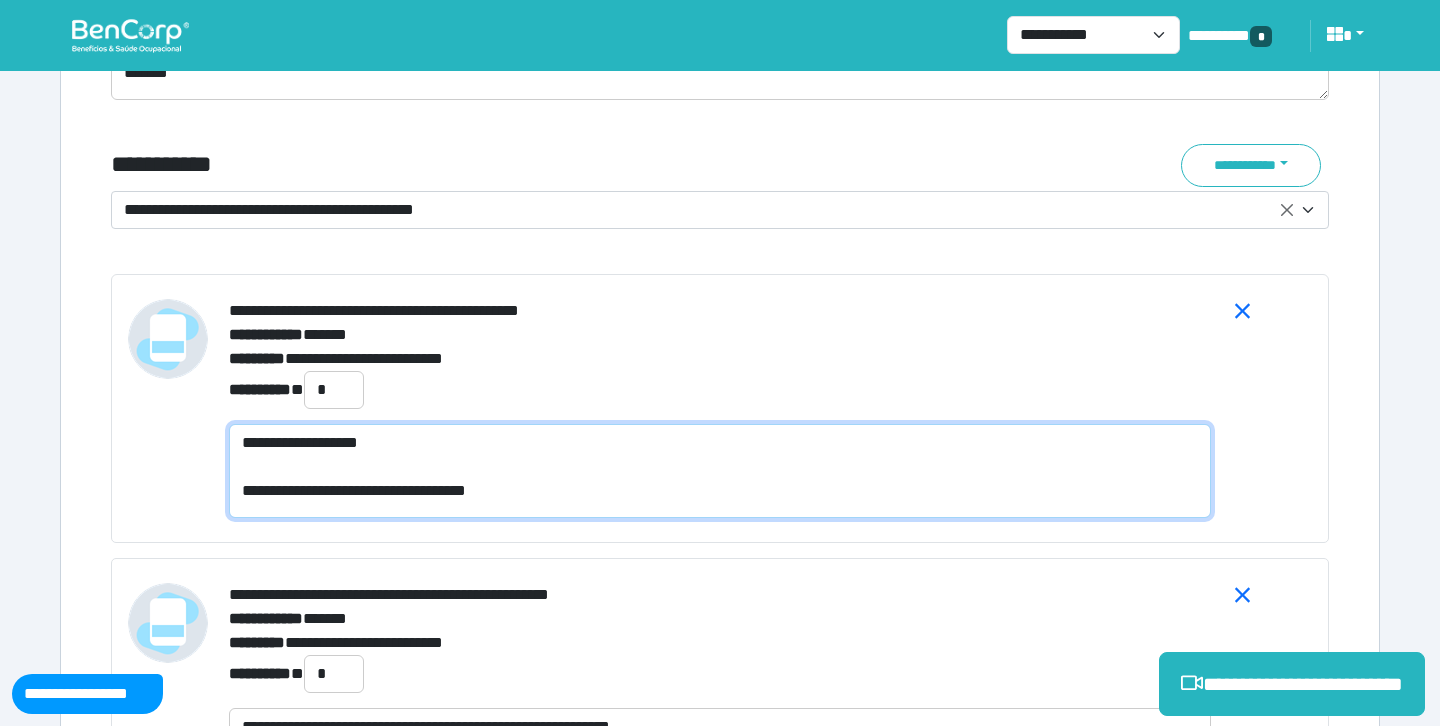 type on "**********" 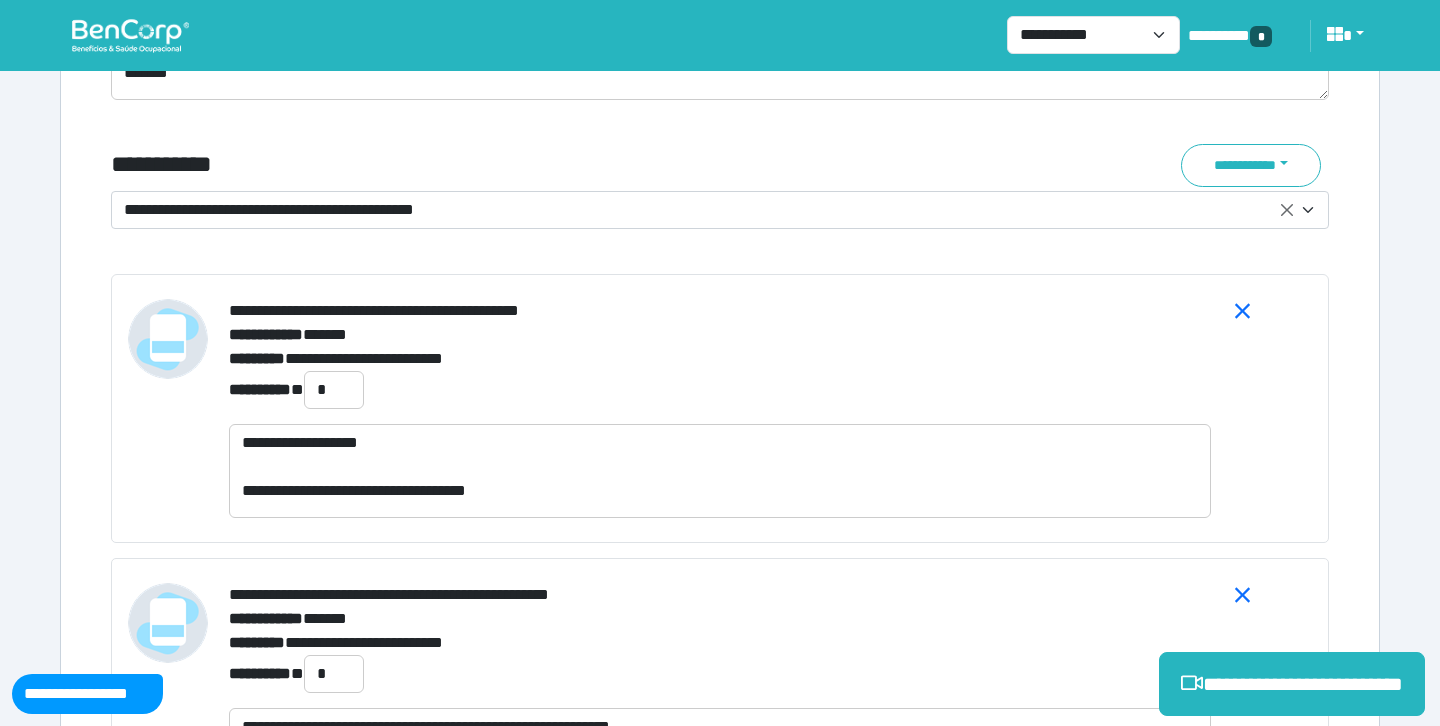 click on "**********" at bounding box center (513, 165) 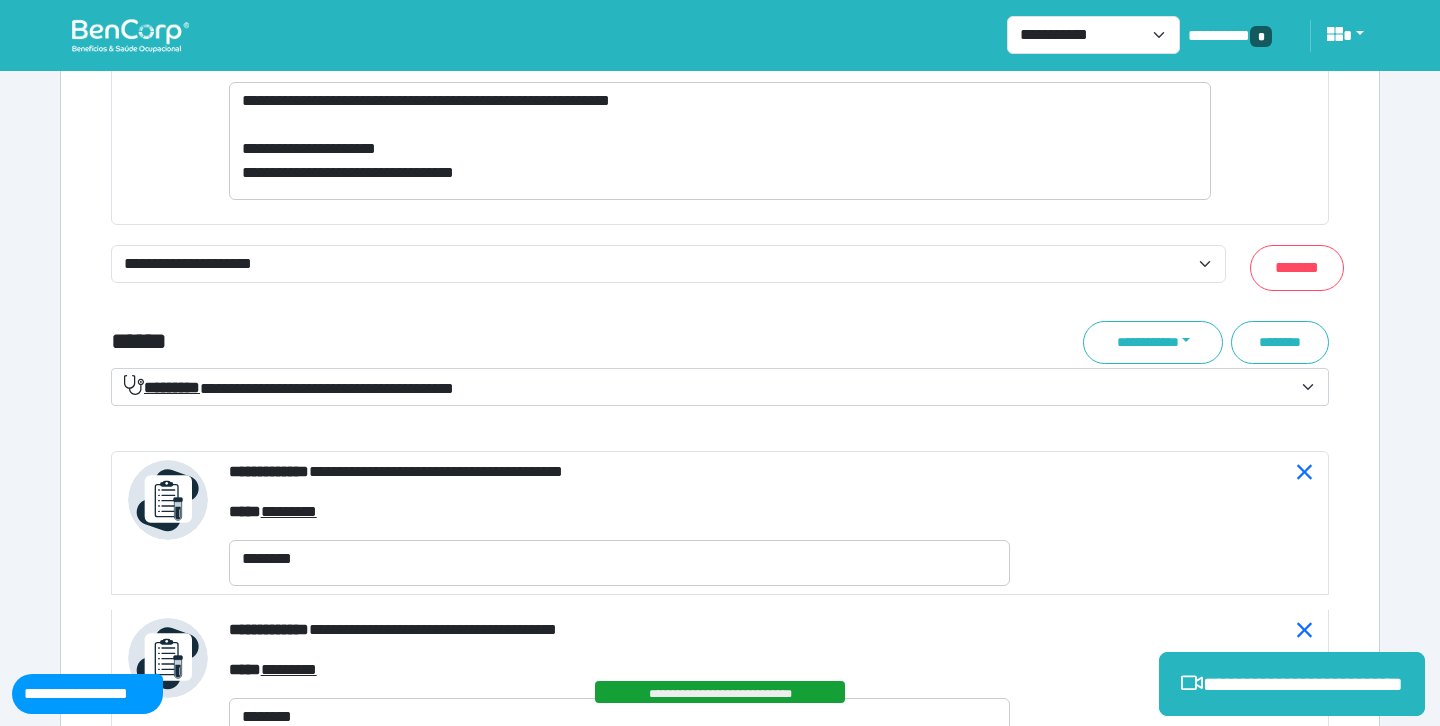 scroll, scrollTop: 7867, scrollLeft: 0, axis: vertical 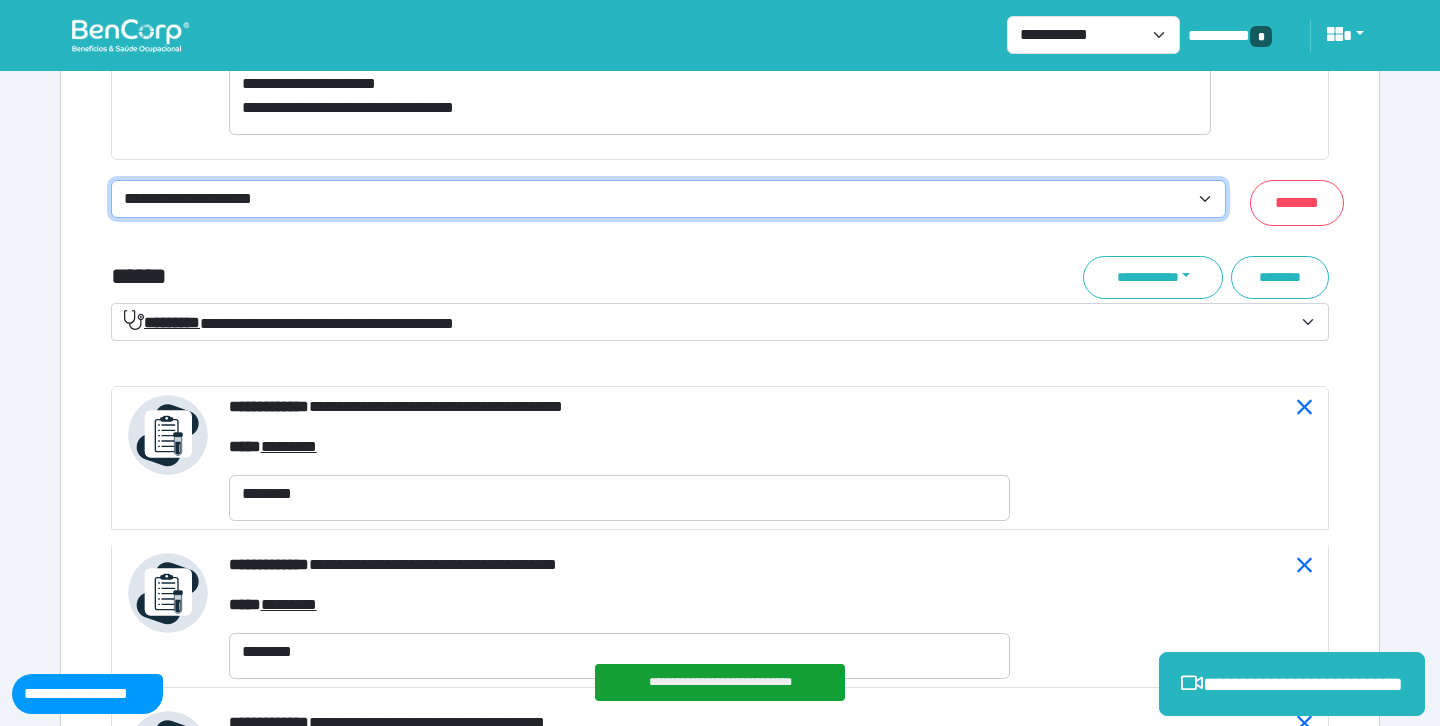 click on "**********" at bounding box center (668, 199) 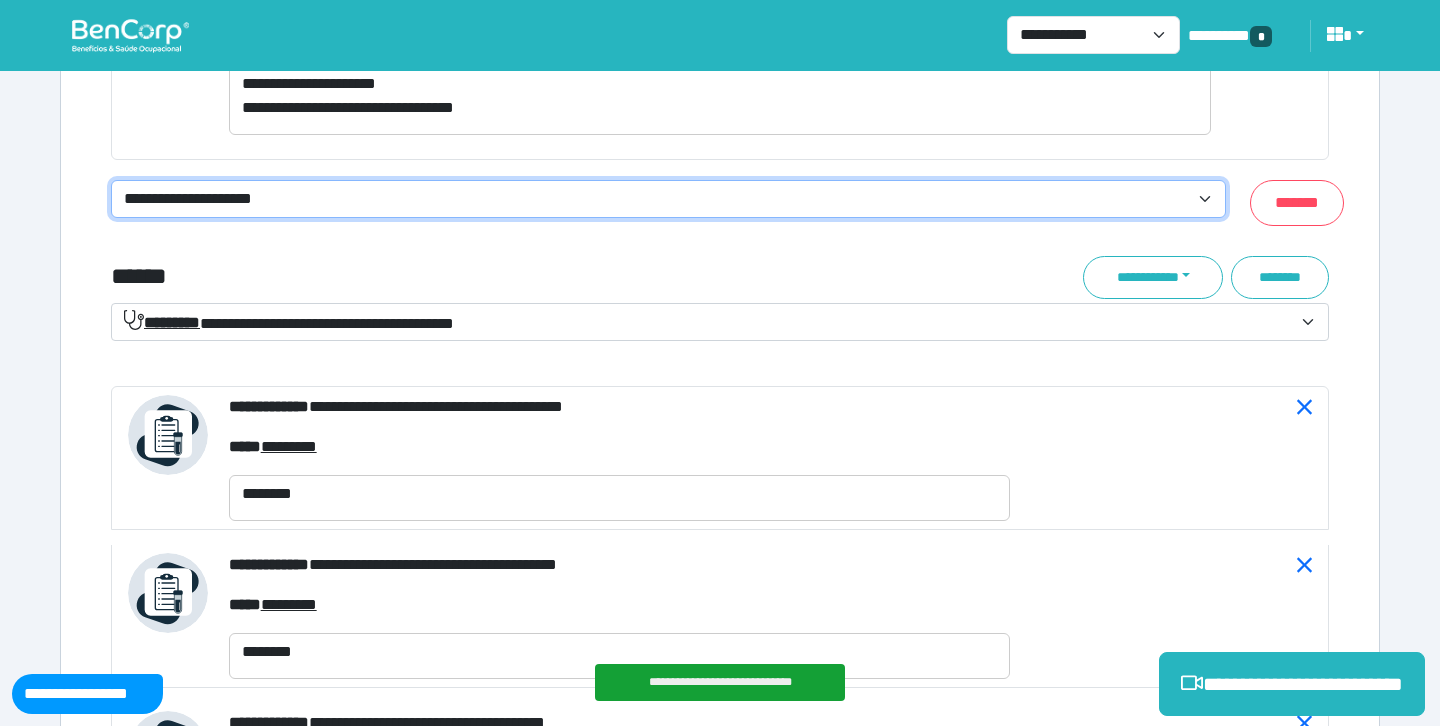 select on "**********" 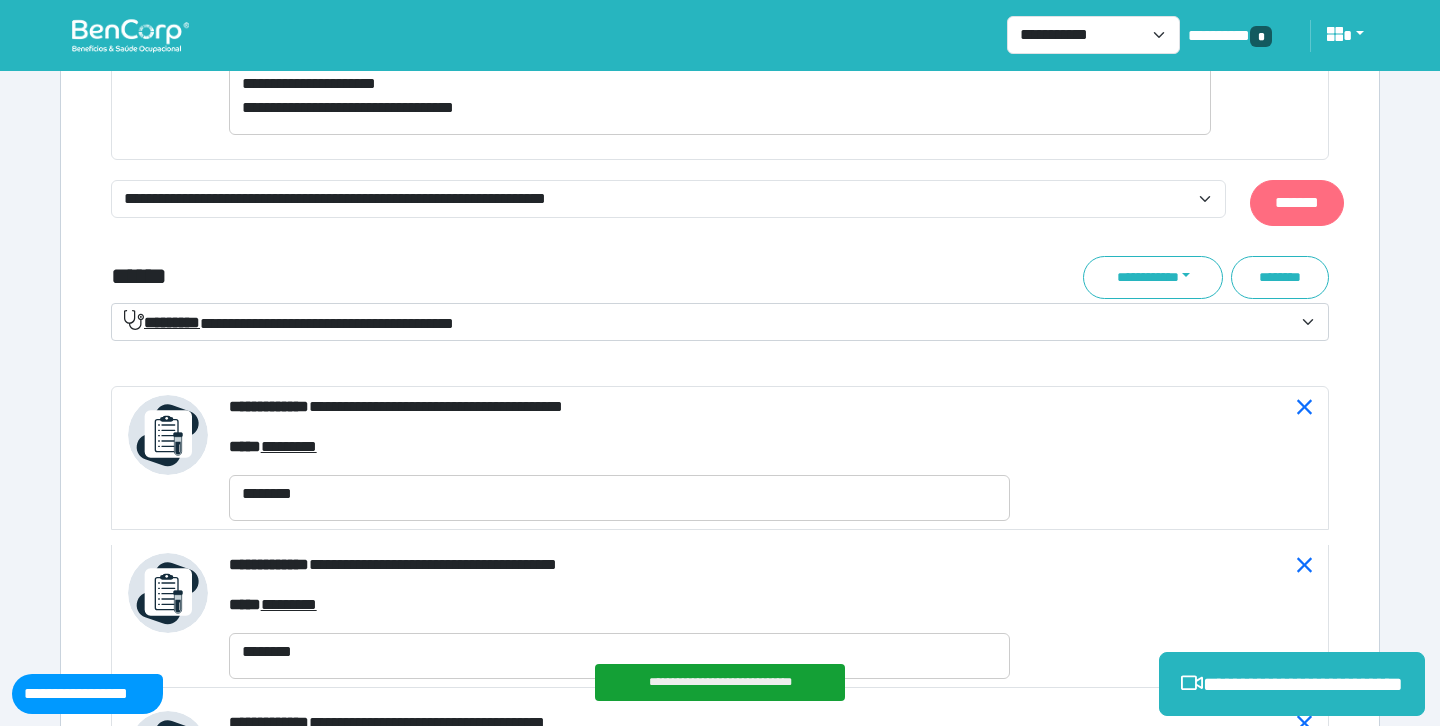 click on "*******" at bounding box center [1297, 203] 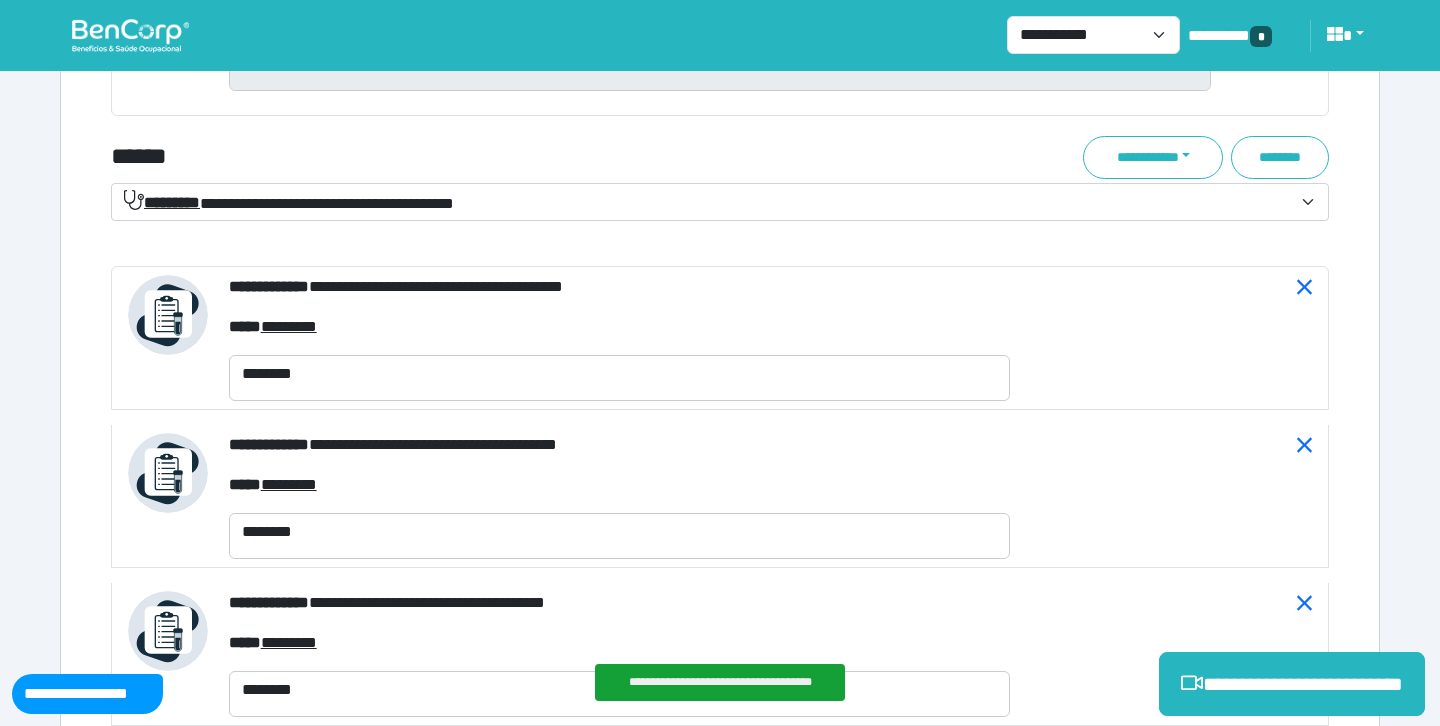 scroll, scrollTop: 7822, scrollLeft: 0, axis: vertical 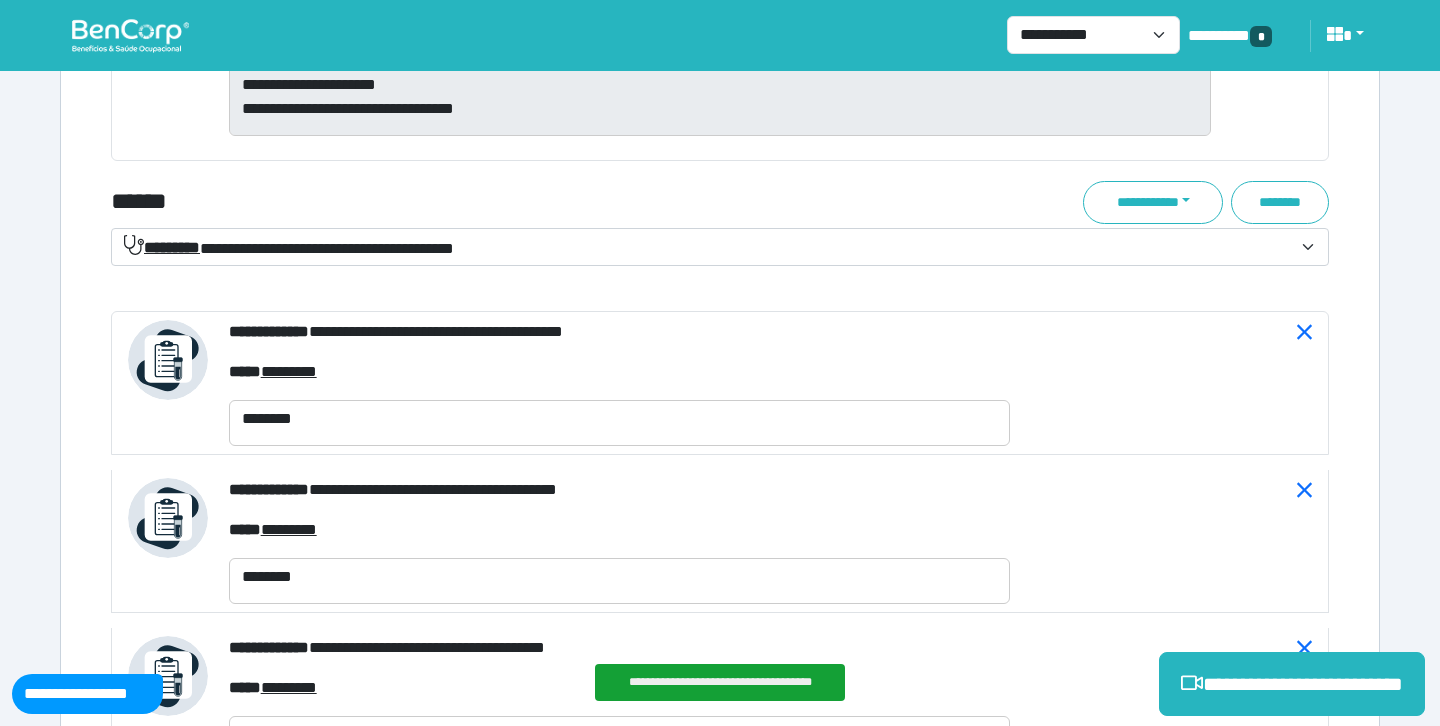 click on "**********" at bounding box center (708, 248) 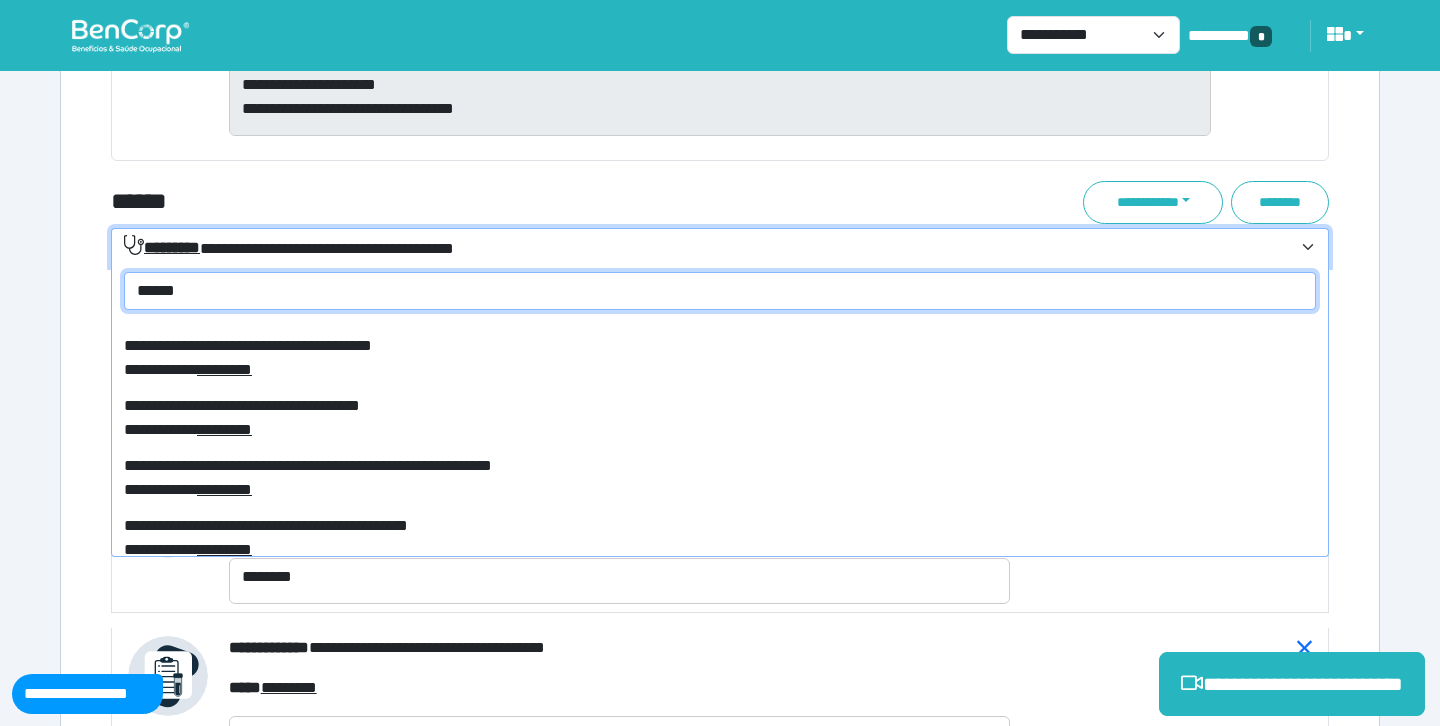 scroll, scrollTop: 384, scrollLeft: 0, axis: vertical 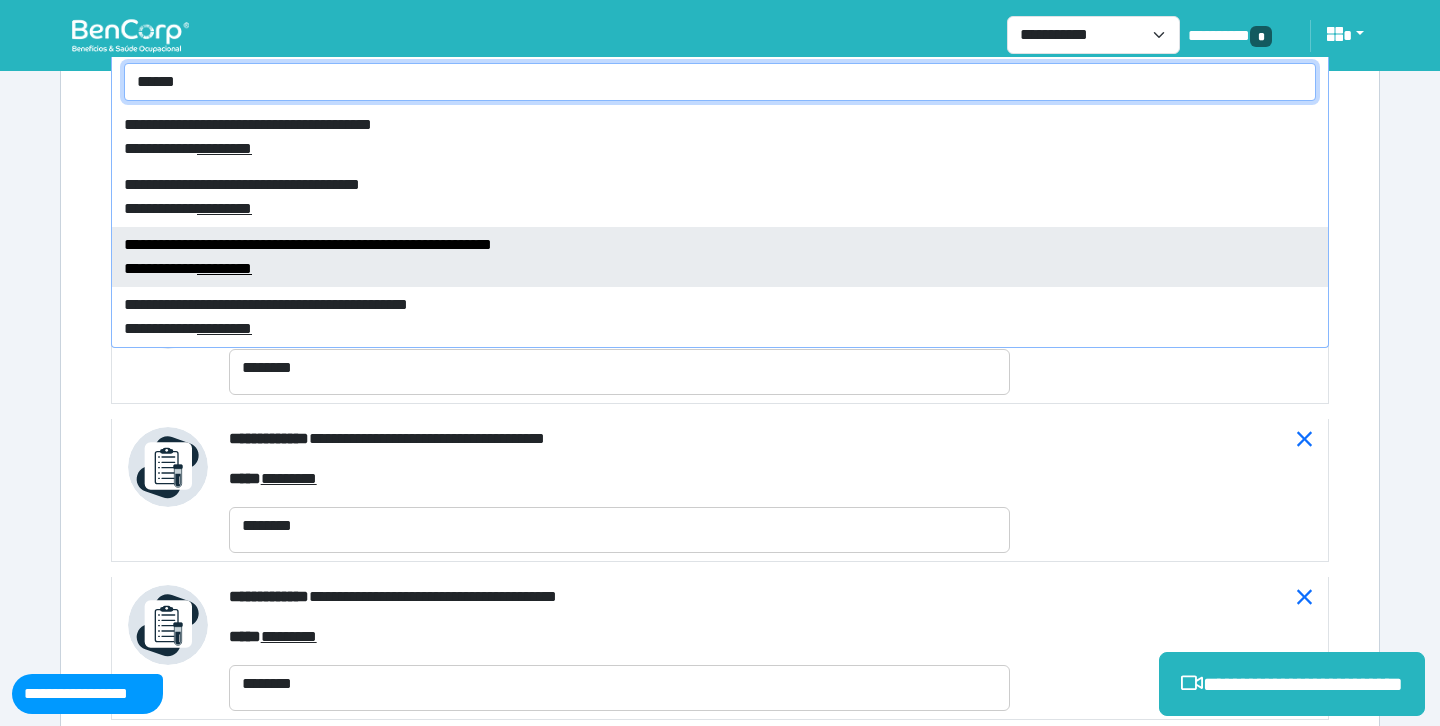 type on "******" 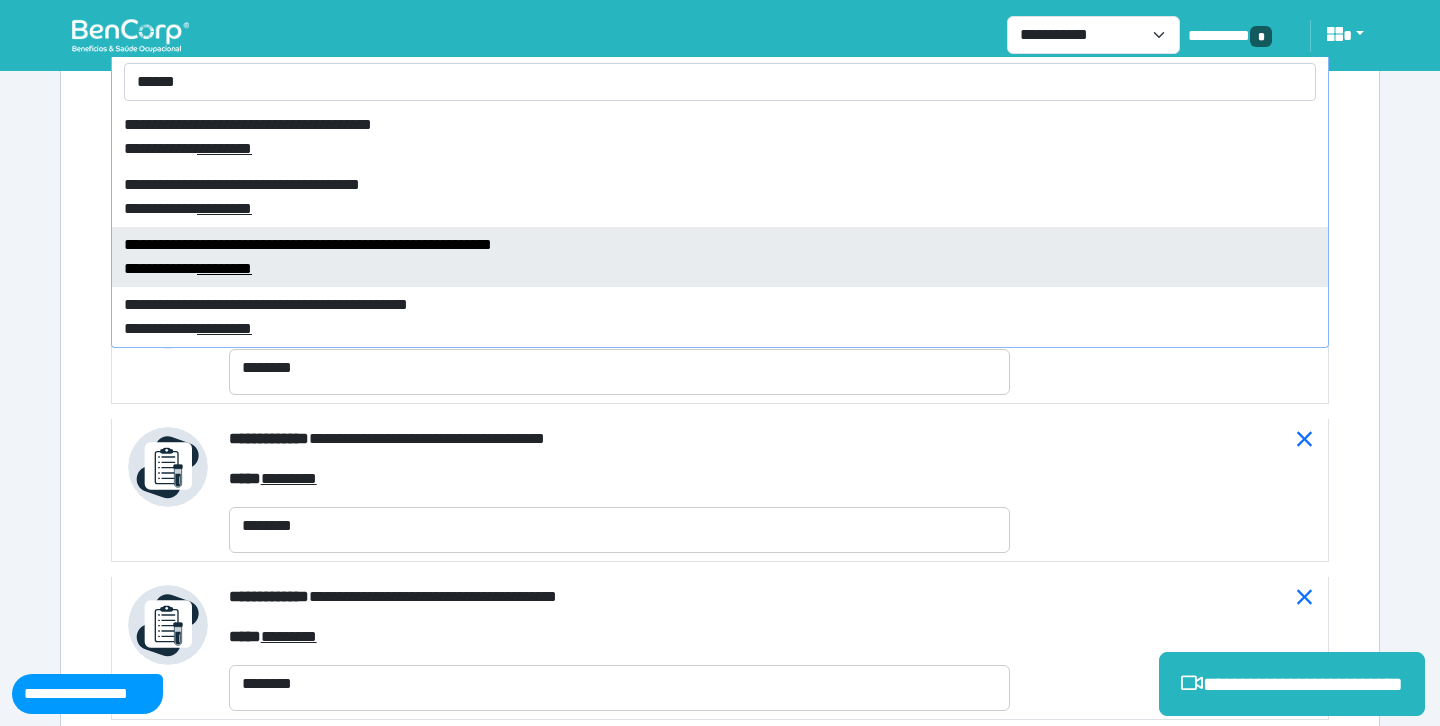select on "****" 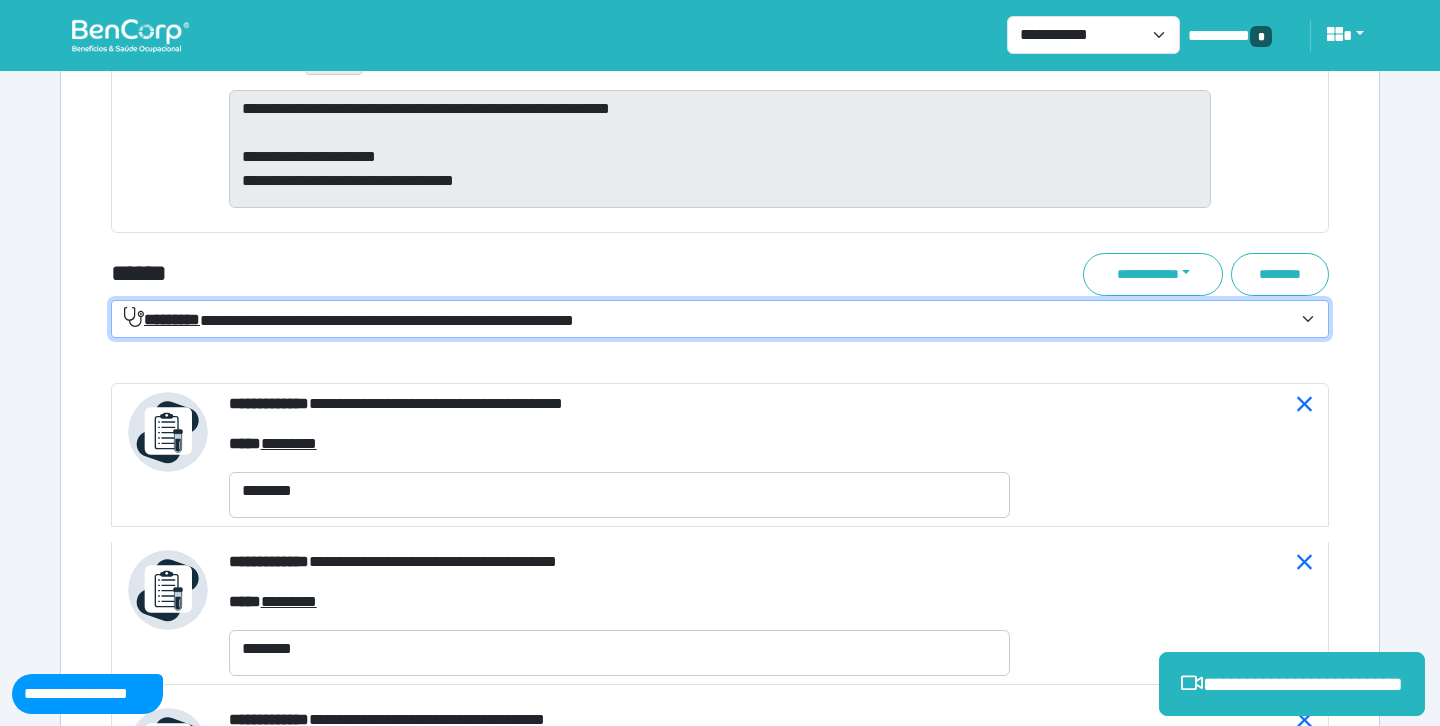 scroll, scrollTop: 7729, scrollLeft: 0, axis: vertical 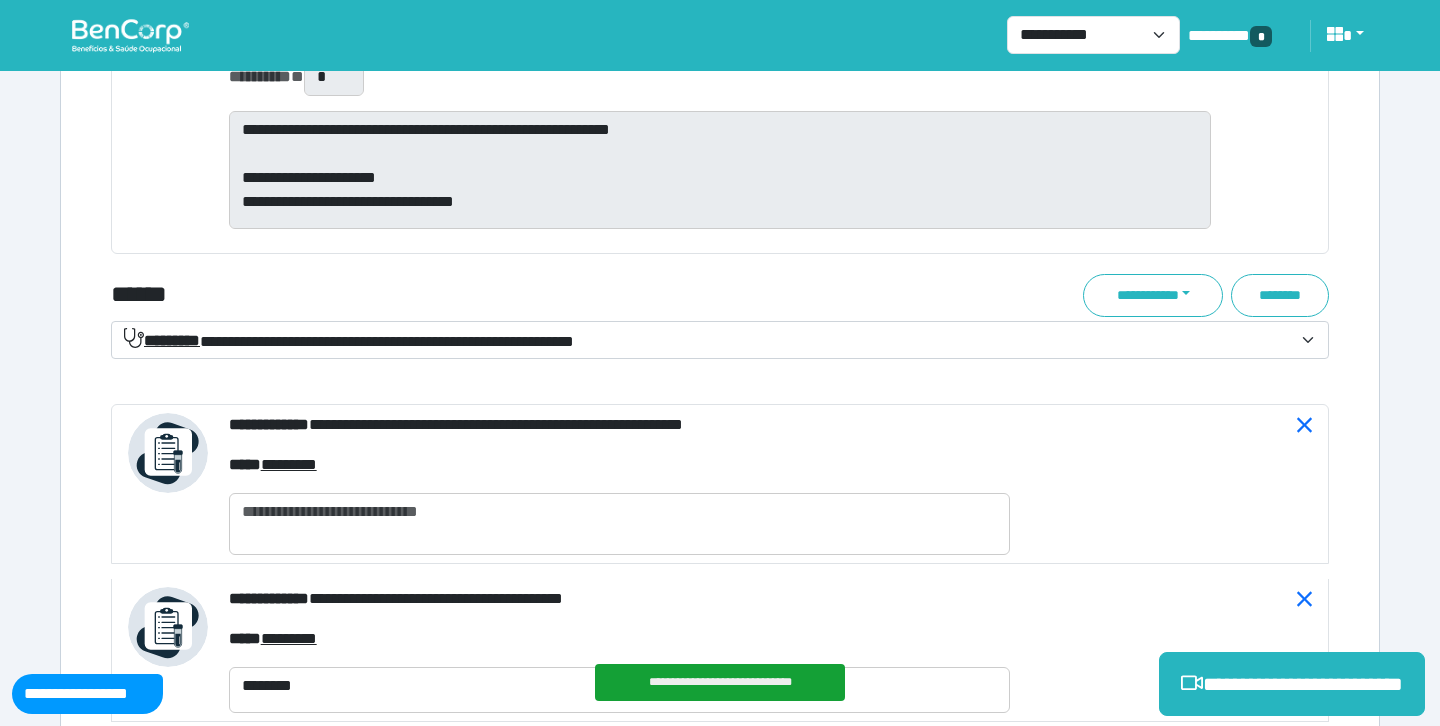 click on "**********" at bounding box center [349, 340] 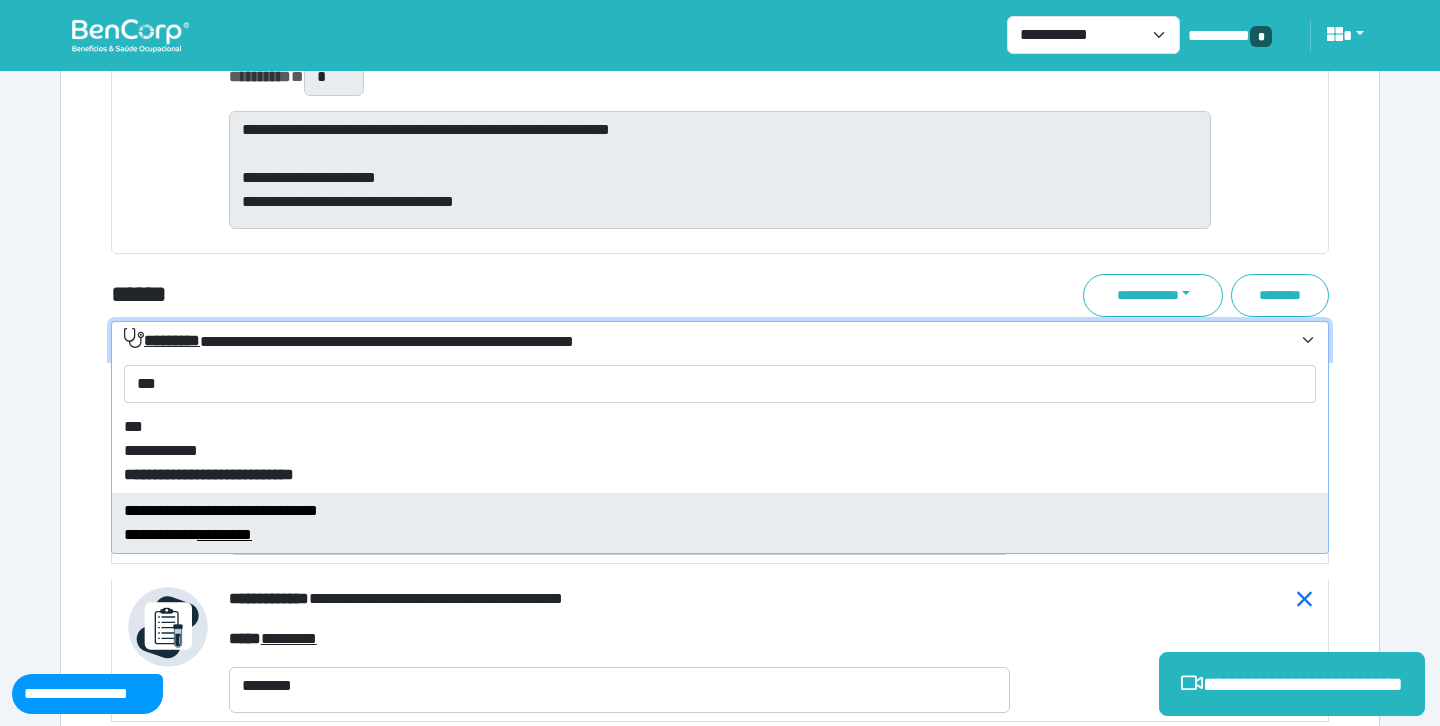 type on "***" 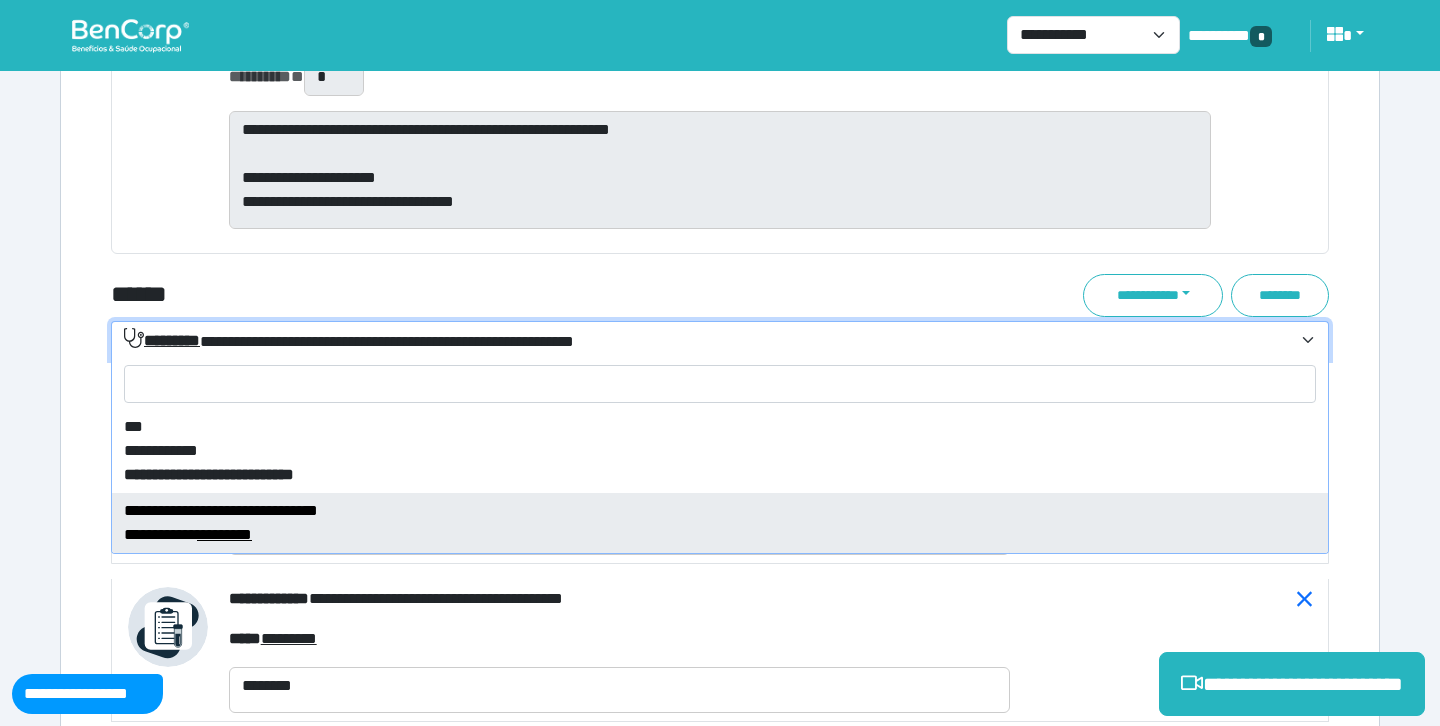 select on "****" 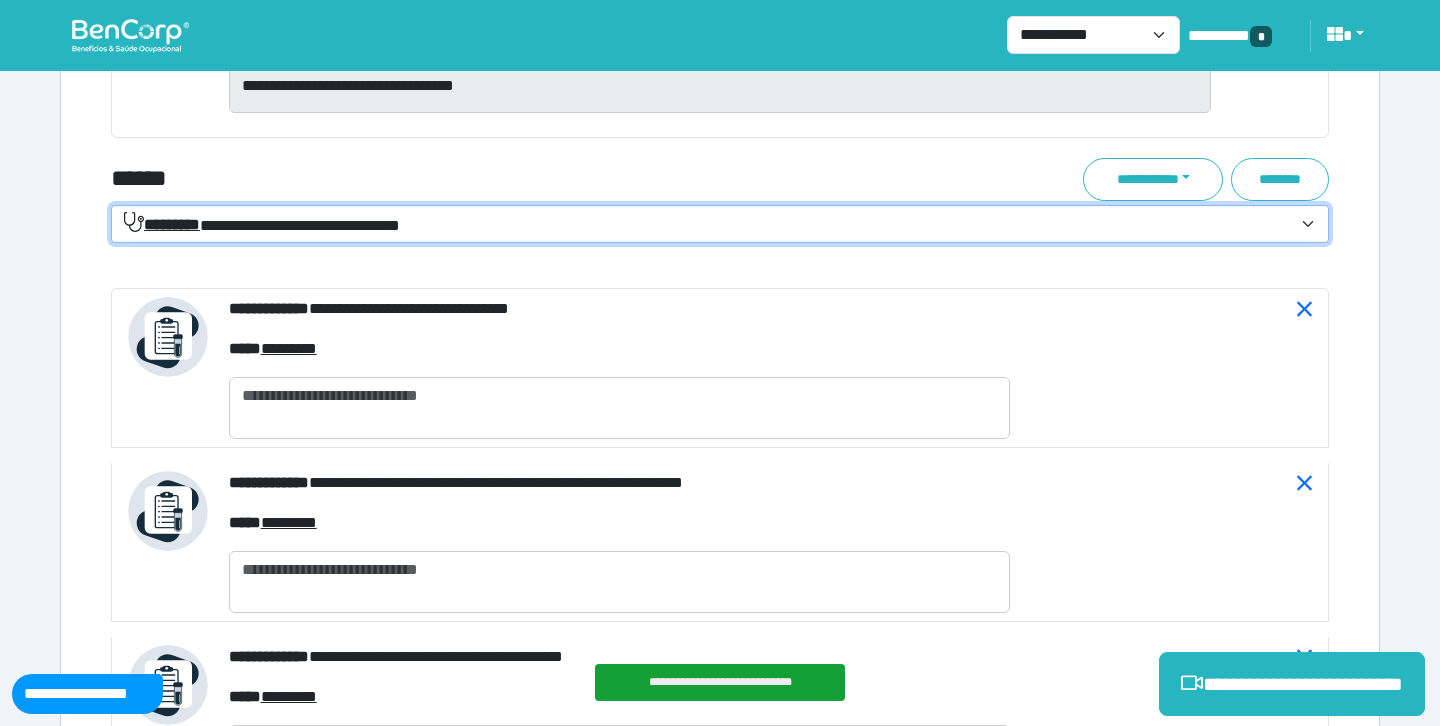 scroll, scrollTop: 7946, scrollLeft: 0, axis: vertical 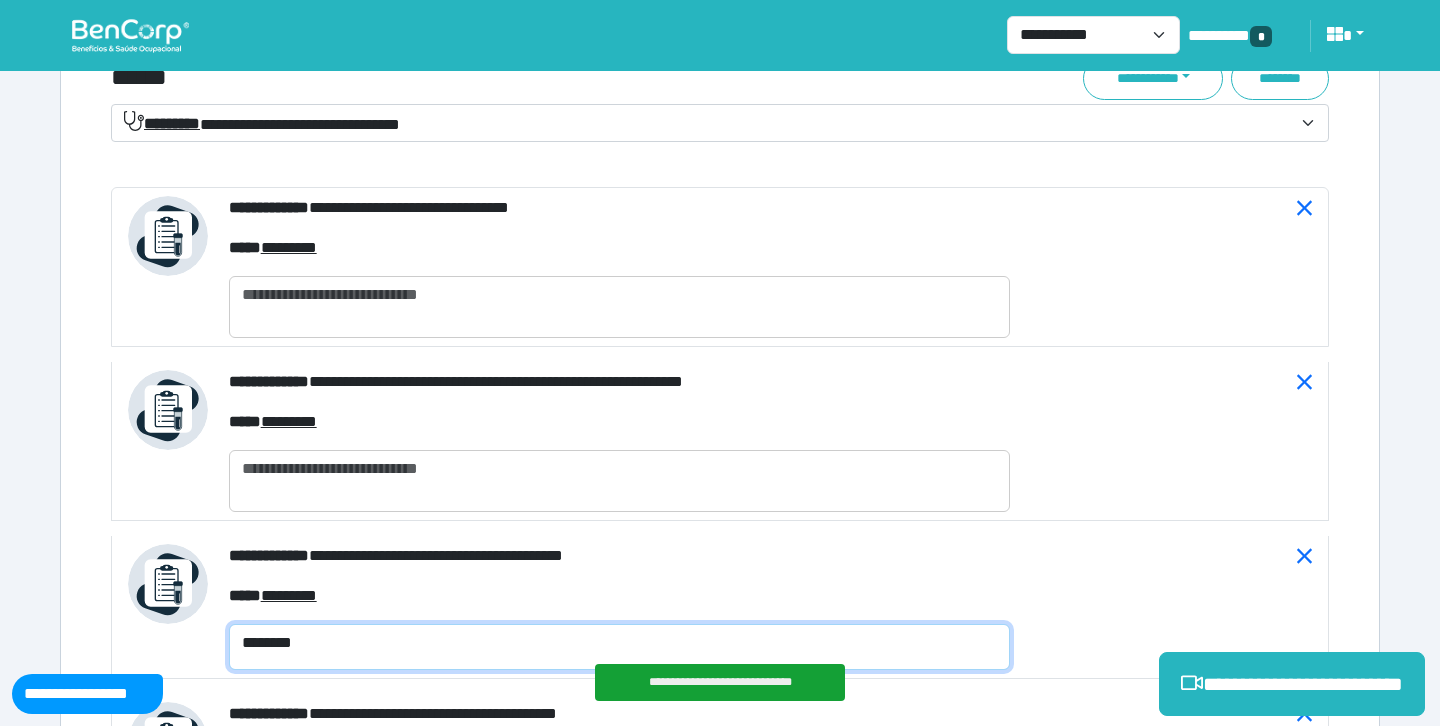 drag, startPoint x: 316, startPoint y: 639, endPoint x: 220, endPoint y: 638, distance: 96.00521 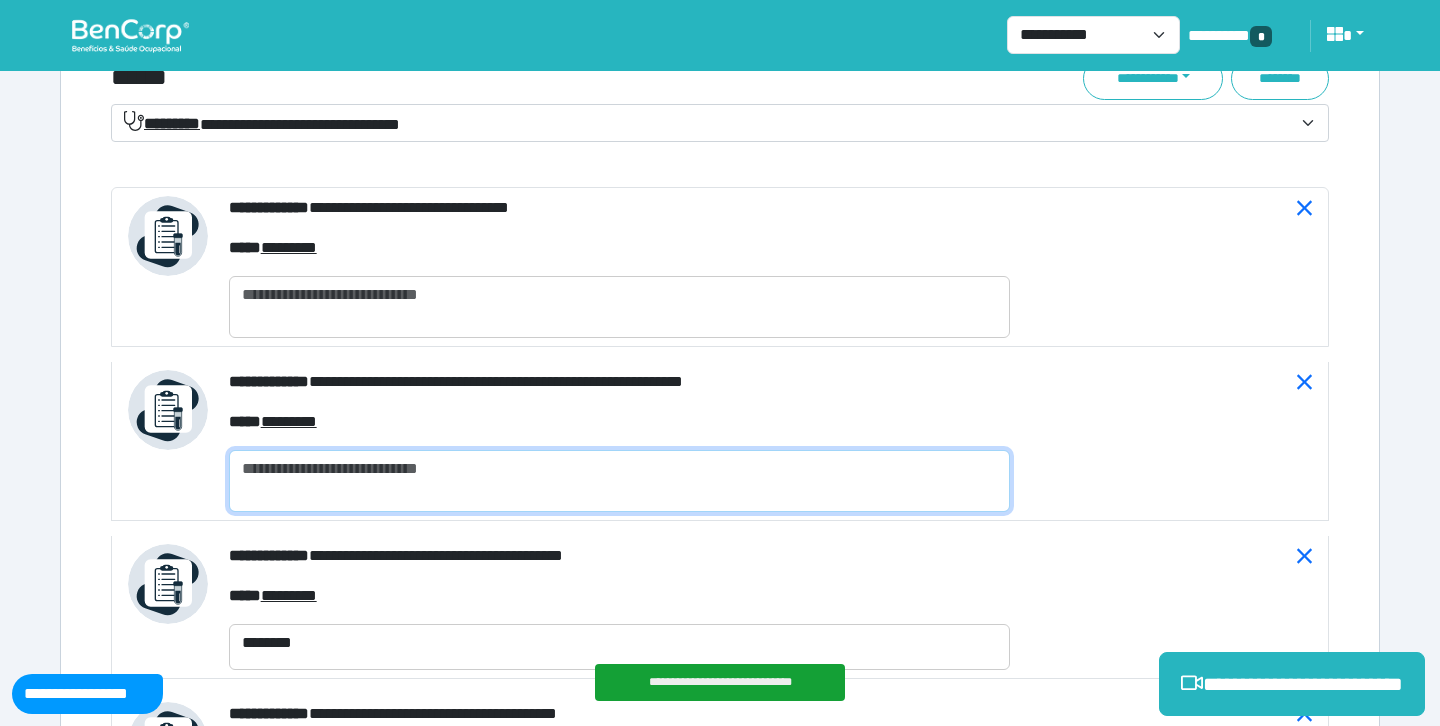 click at bounding box center [619, 481] 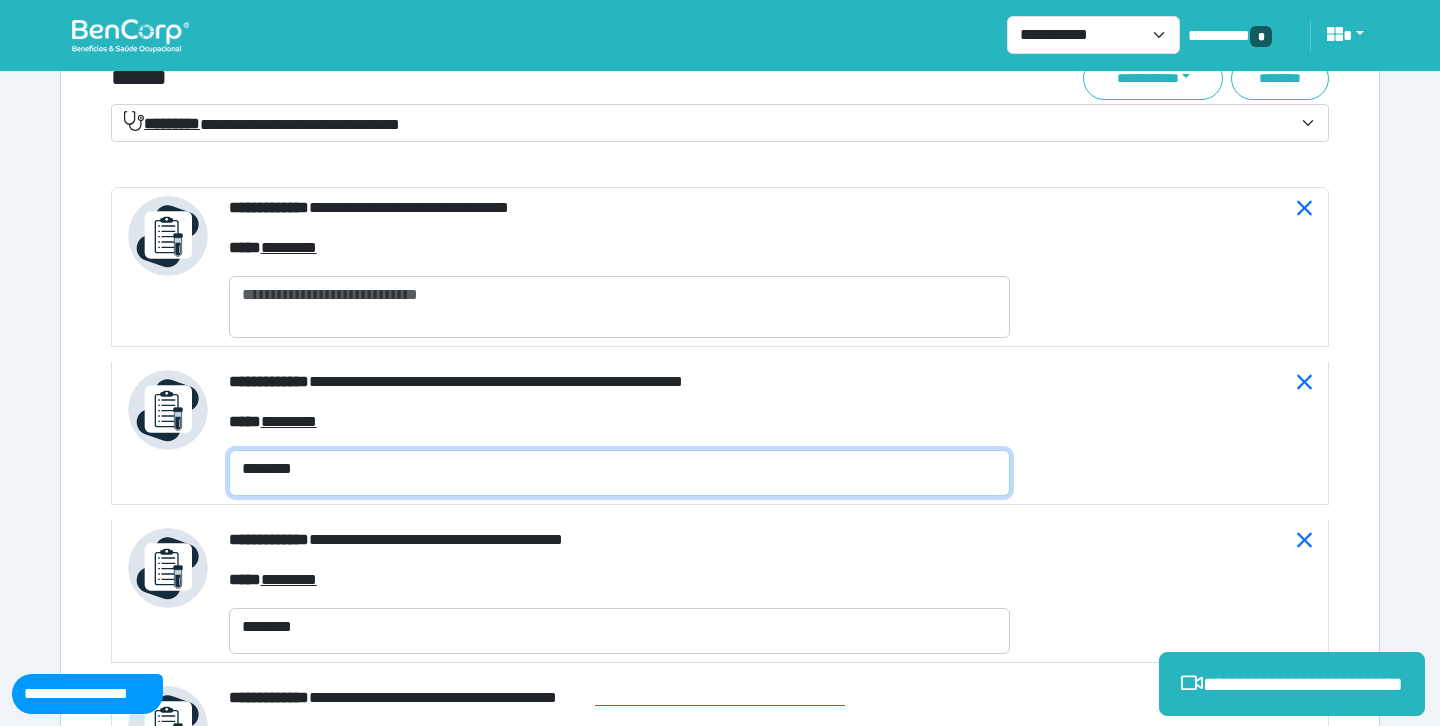 type on "********" 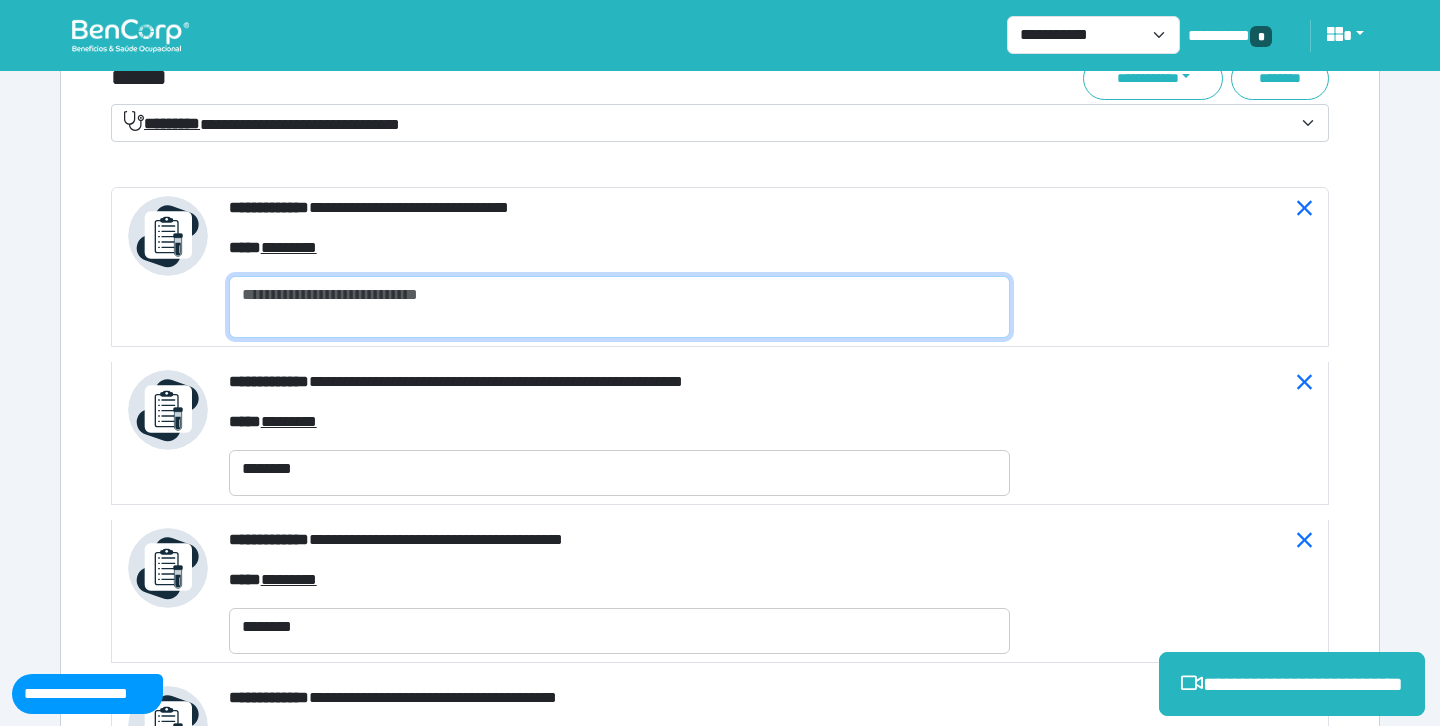 click at bounding box center (619, 307) 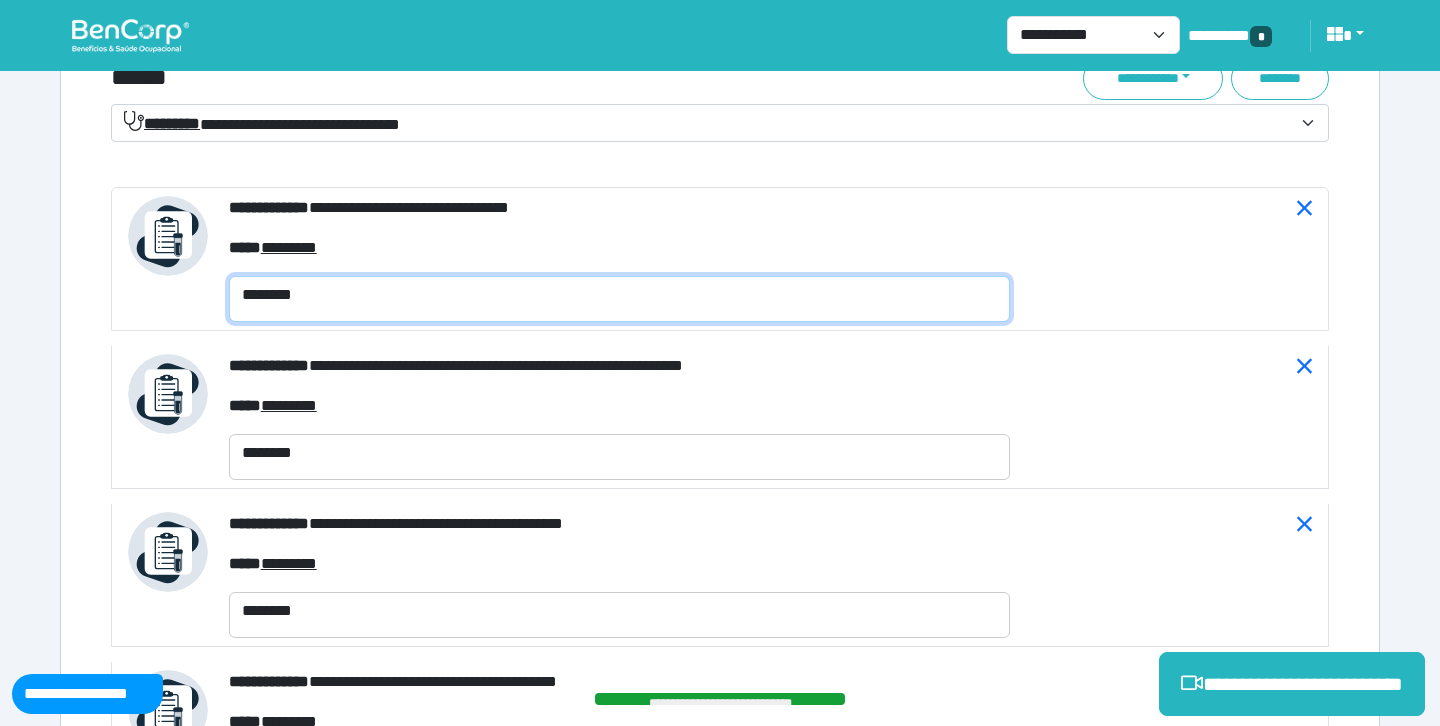 type on "********" 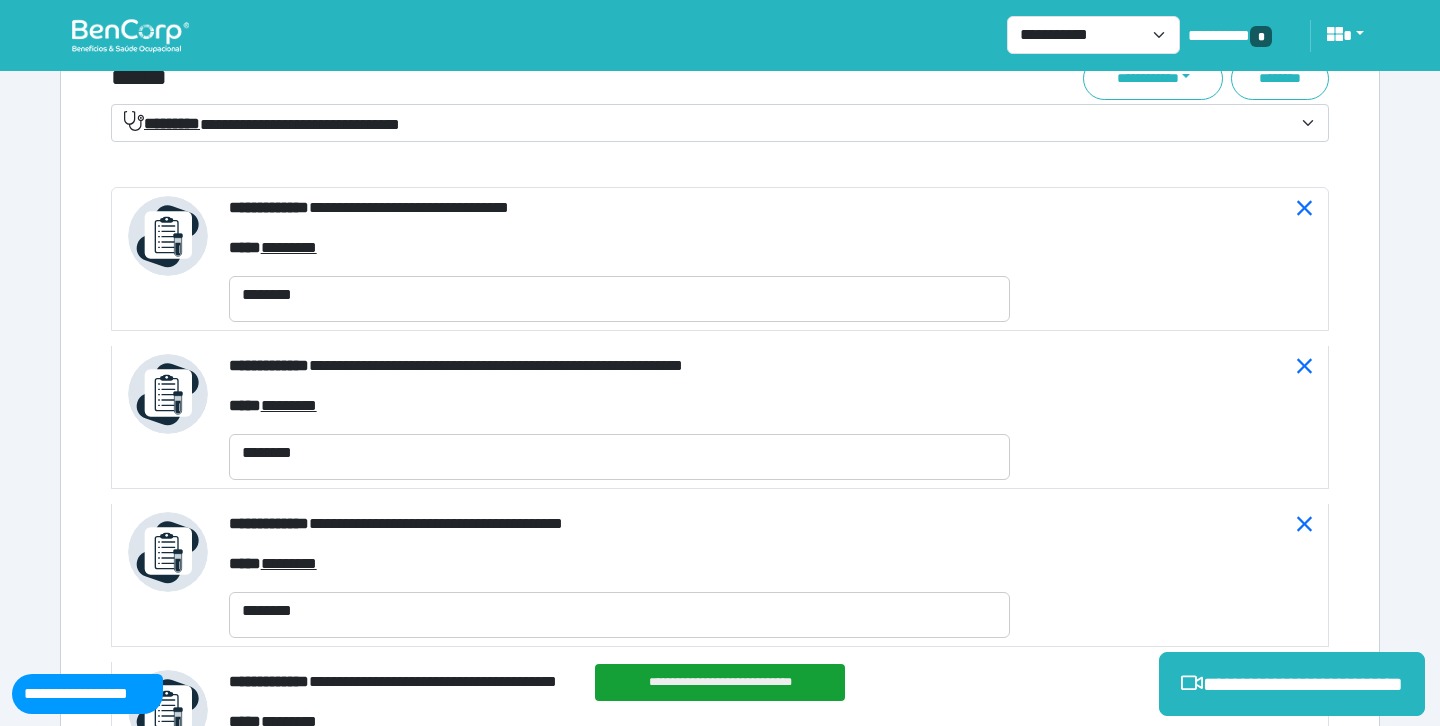 click on "**********" at bounding box center [262, 123] 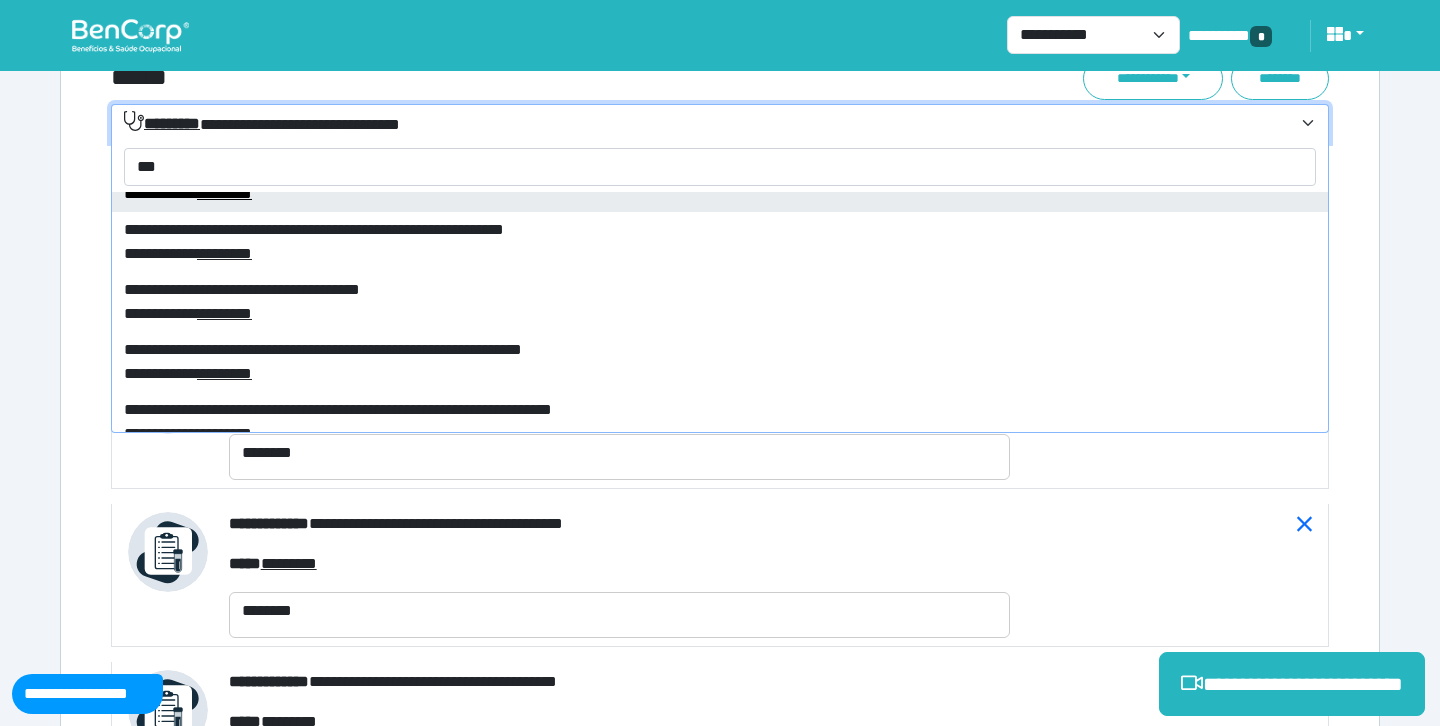 scroll, scrollTop: 623, scrollLeft: 0, axis: vertical 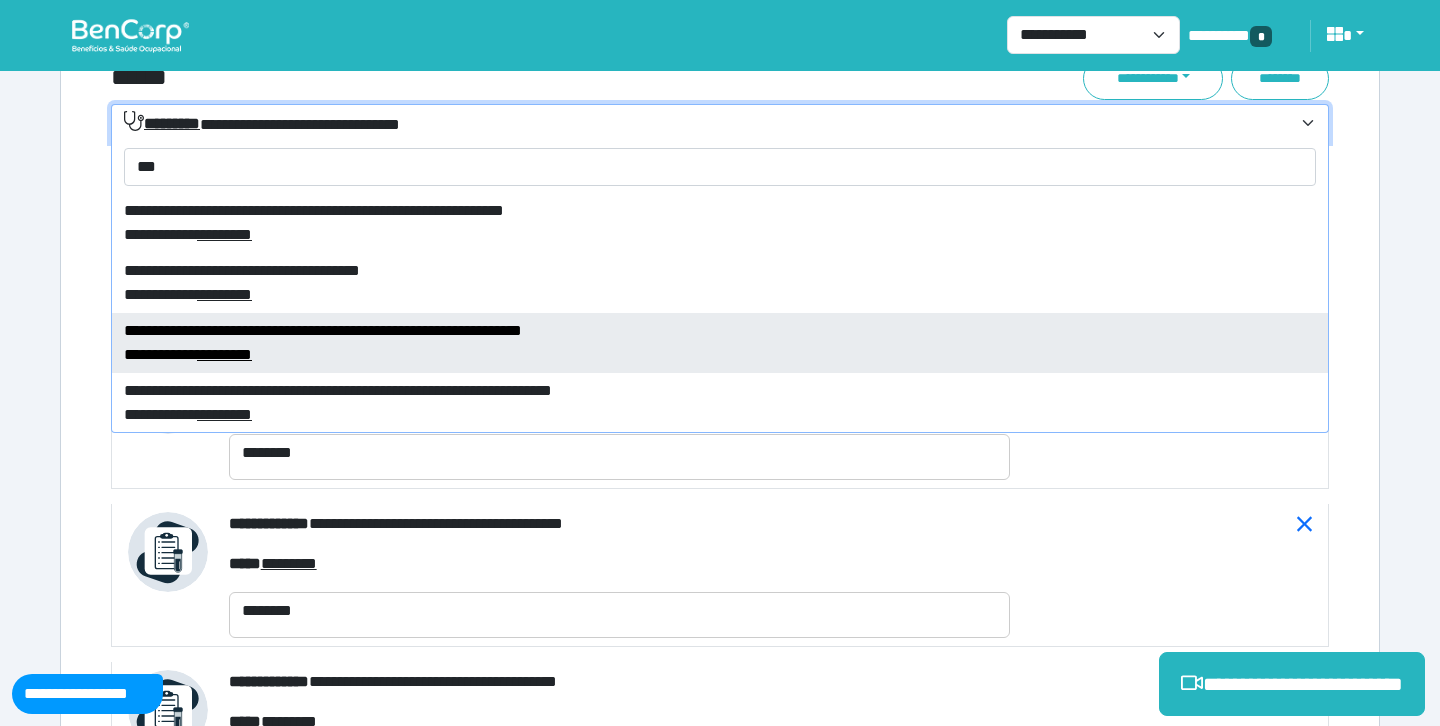 type on "***" 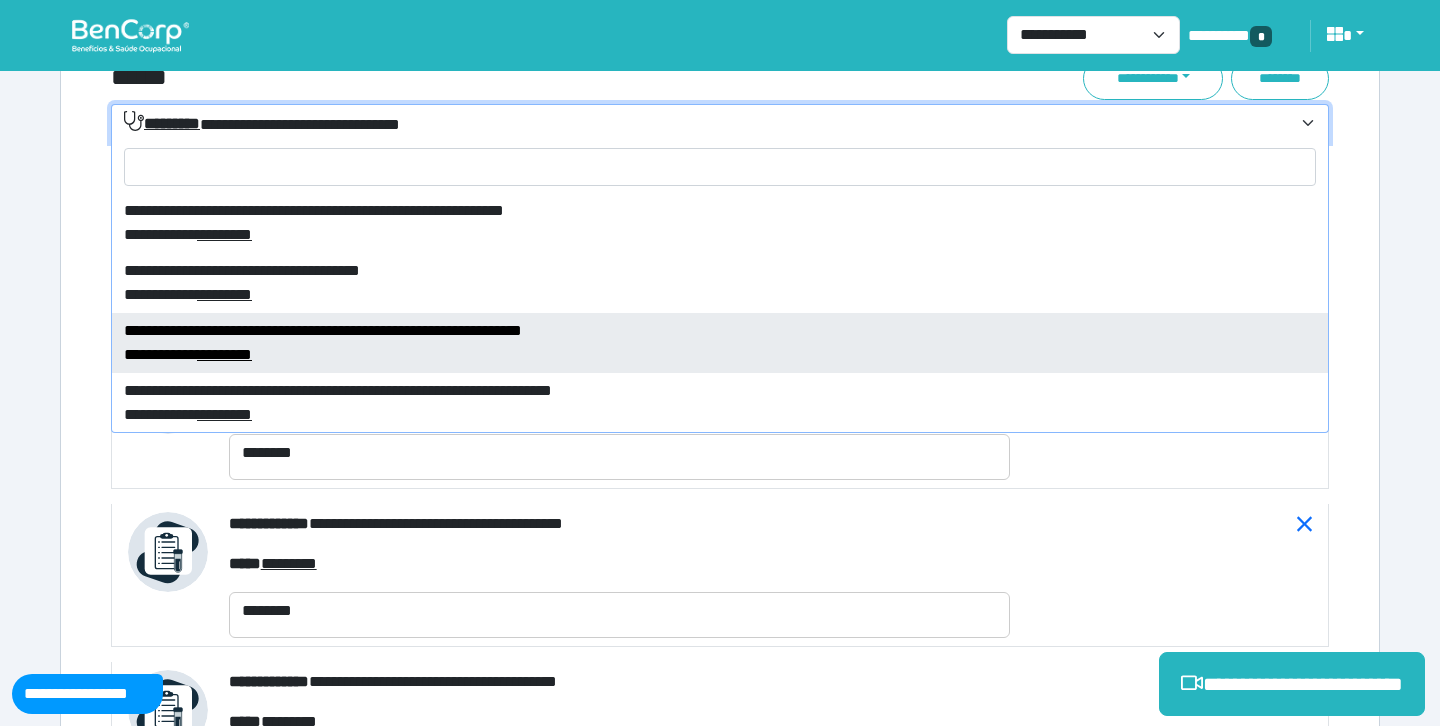 select on "****" 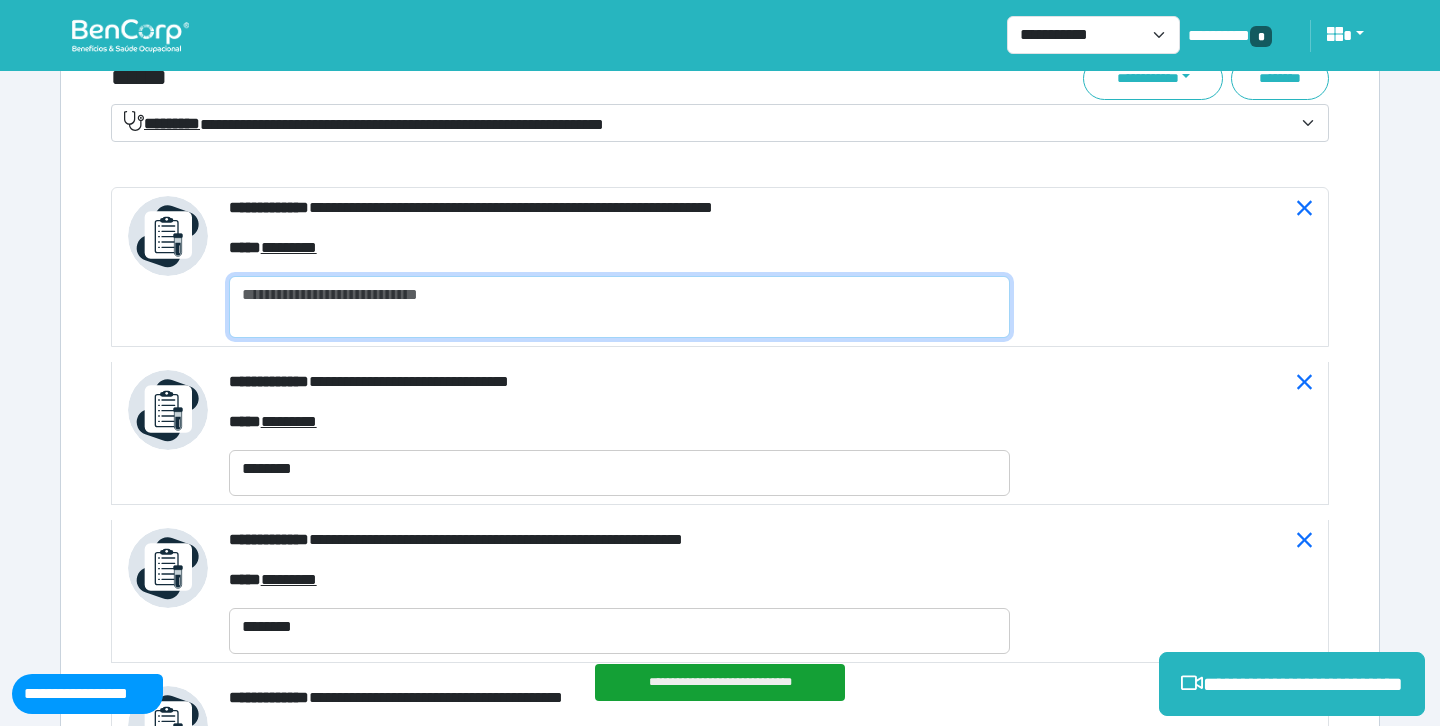 click at bounding box center (619, 307) 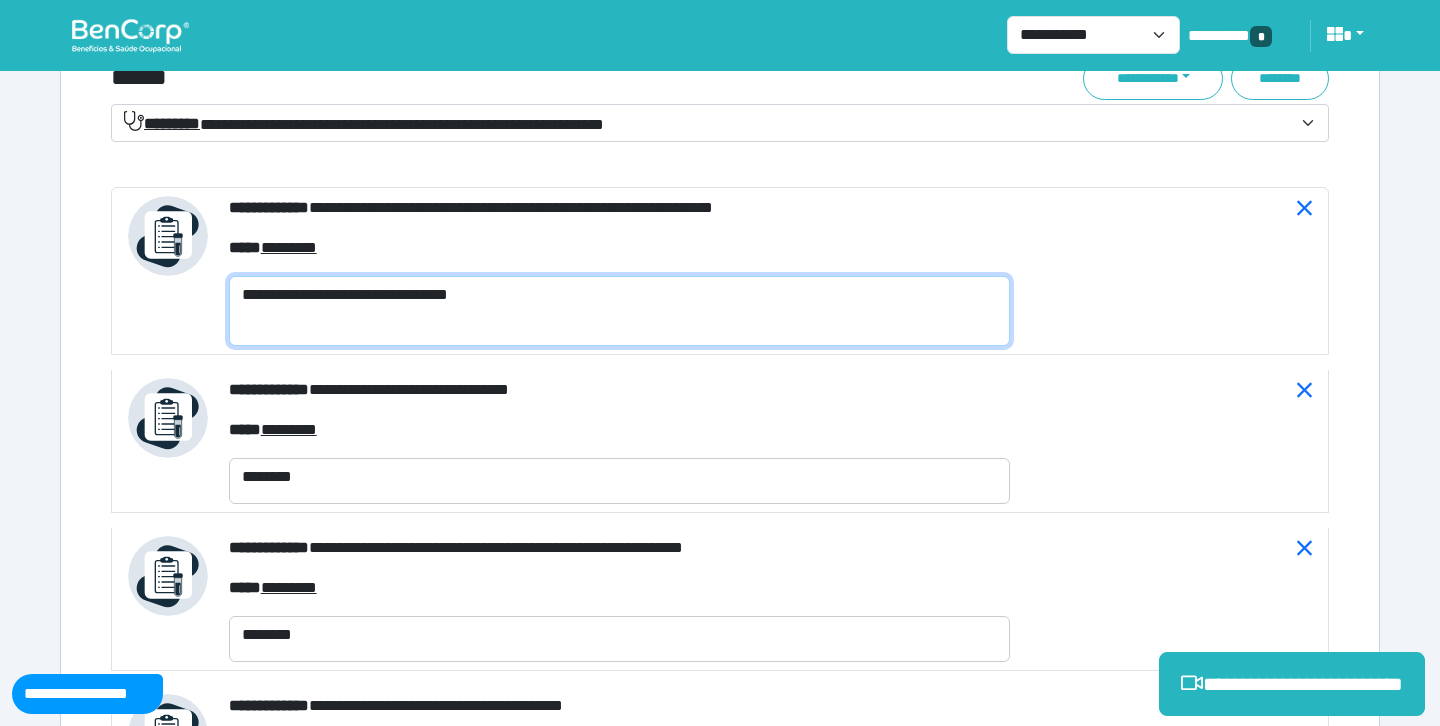 scroll, scrollTop: 0, scrollLeft: 0, axis: both 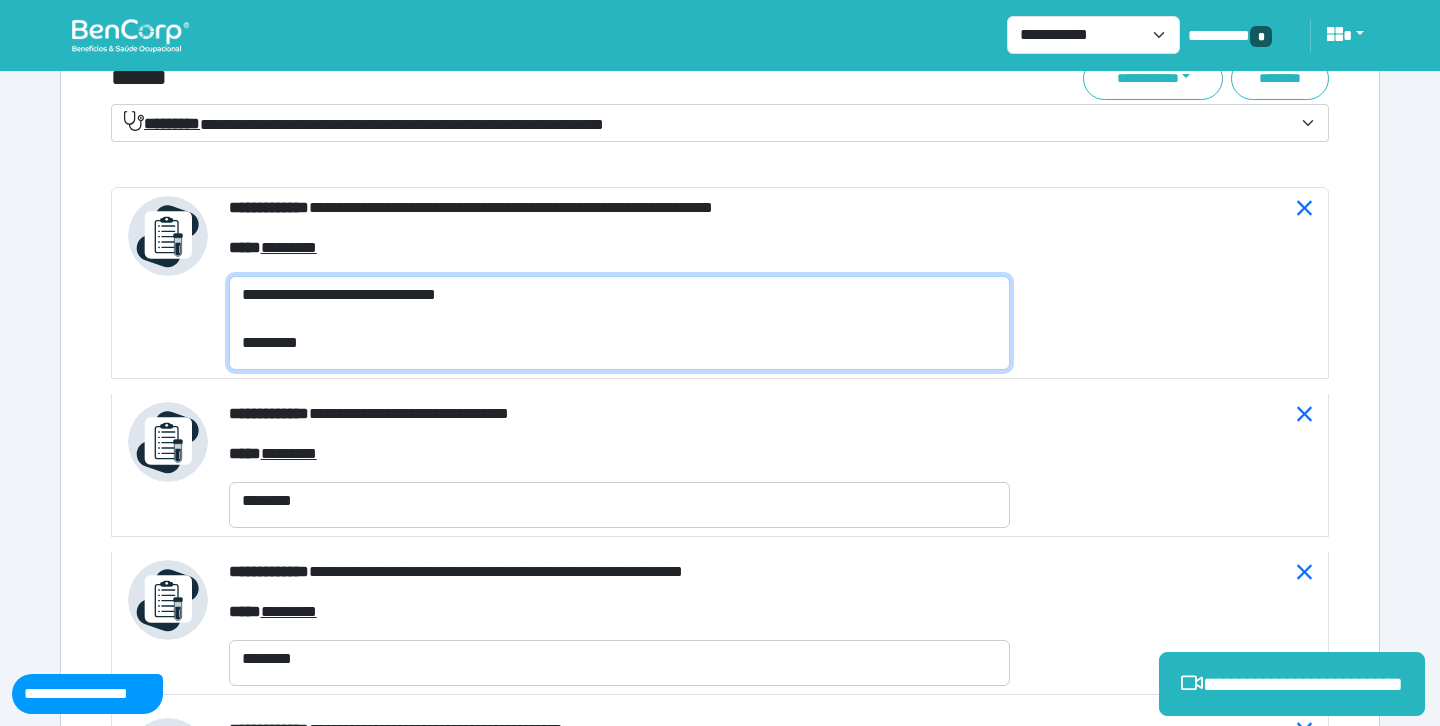 type on "**********" 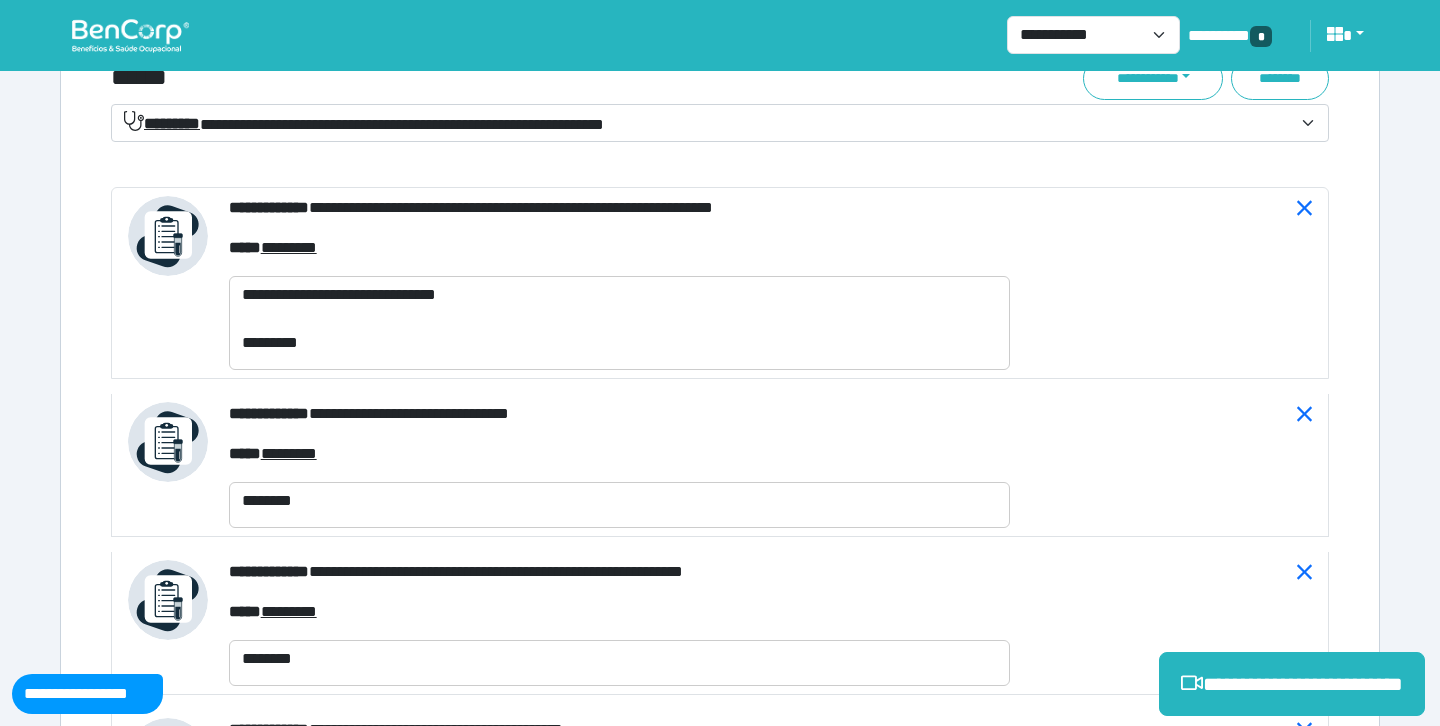 click on "**********" at bounding box center (720, -316) 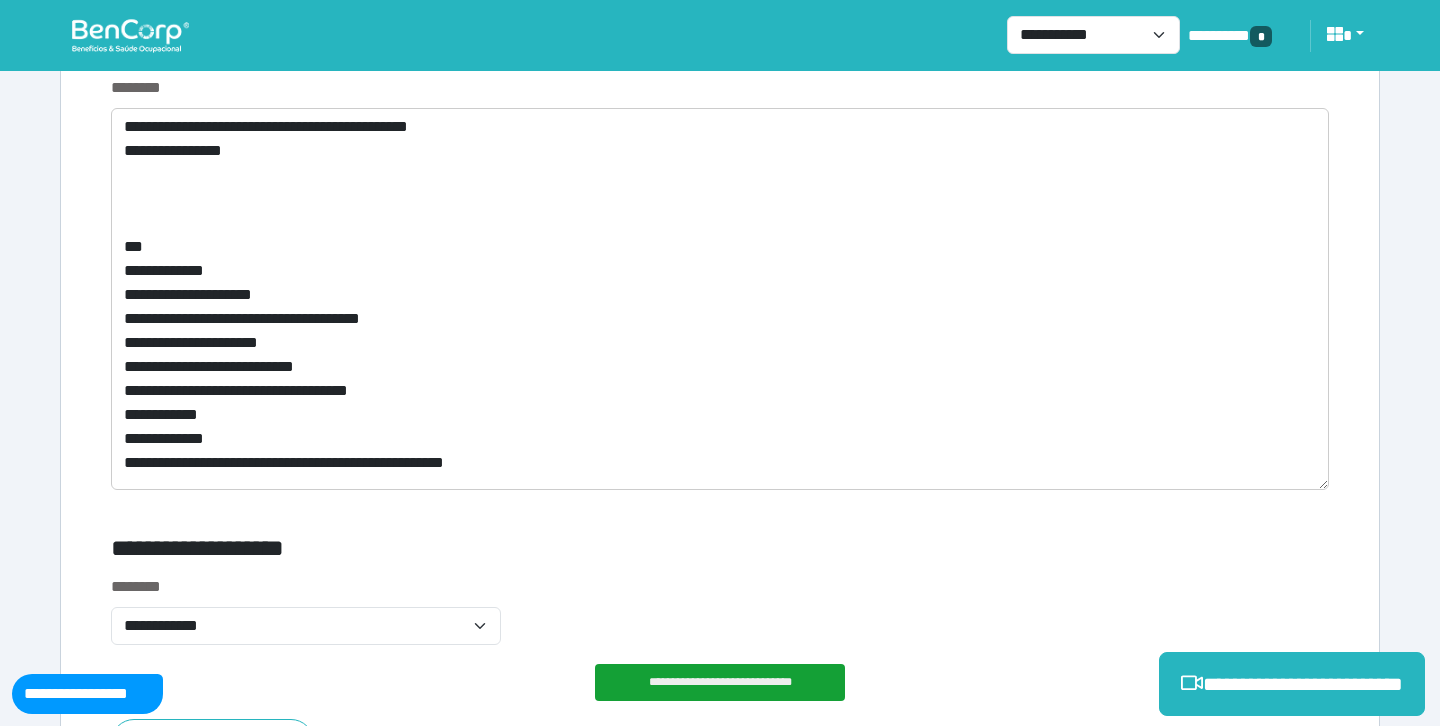 scroll, scrollTop: 14173, scrollLeft: 0, axis: vertical 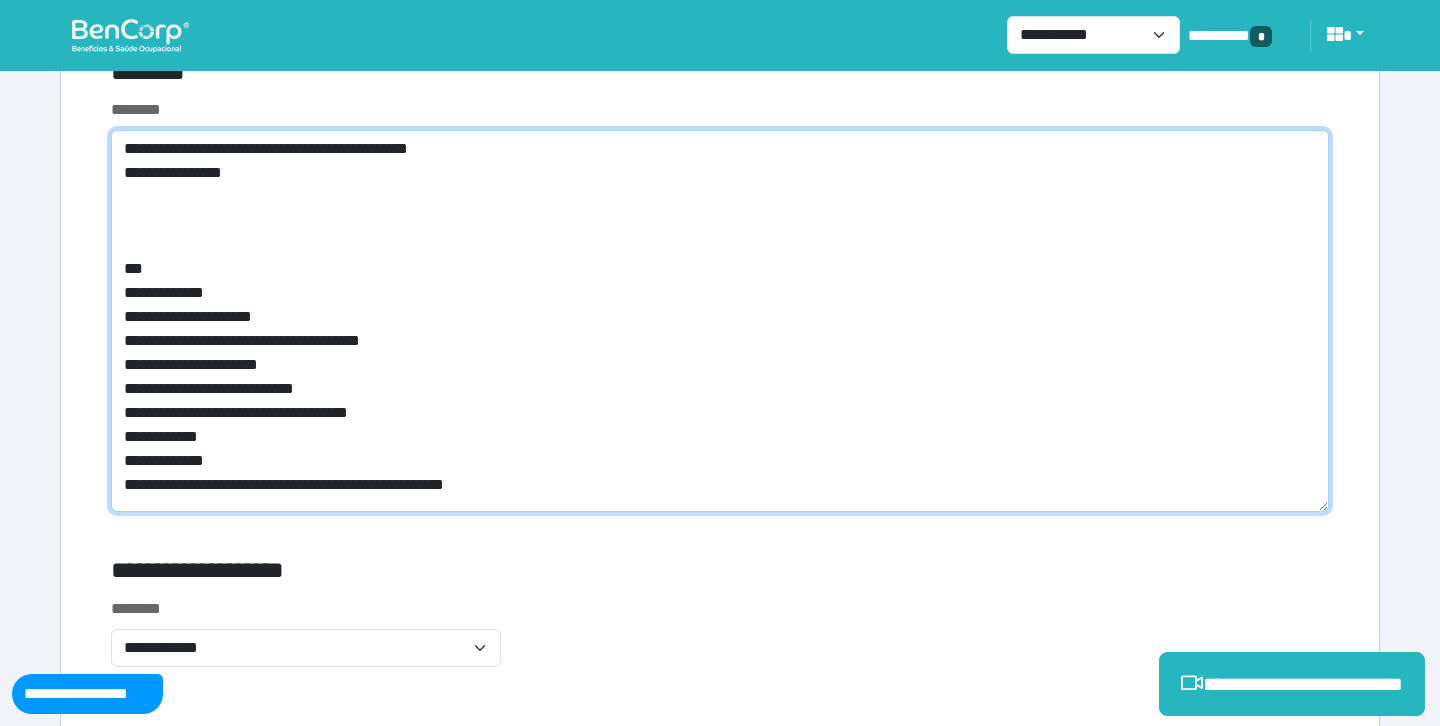 click on "**********" at bounding box center [720, 321] 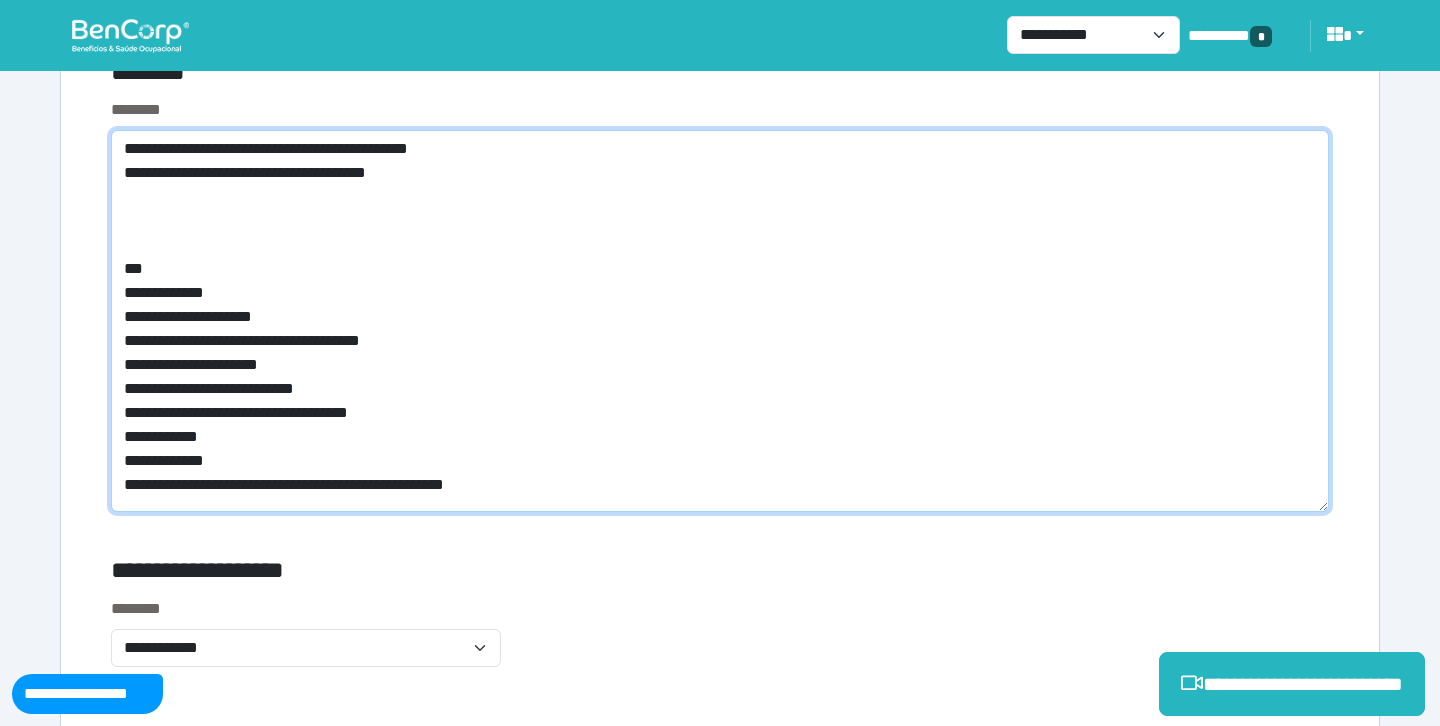 type on "**********" 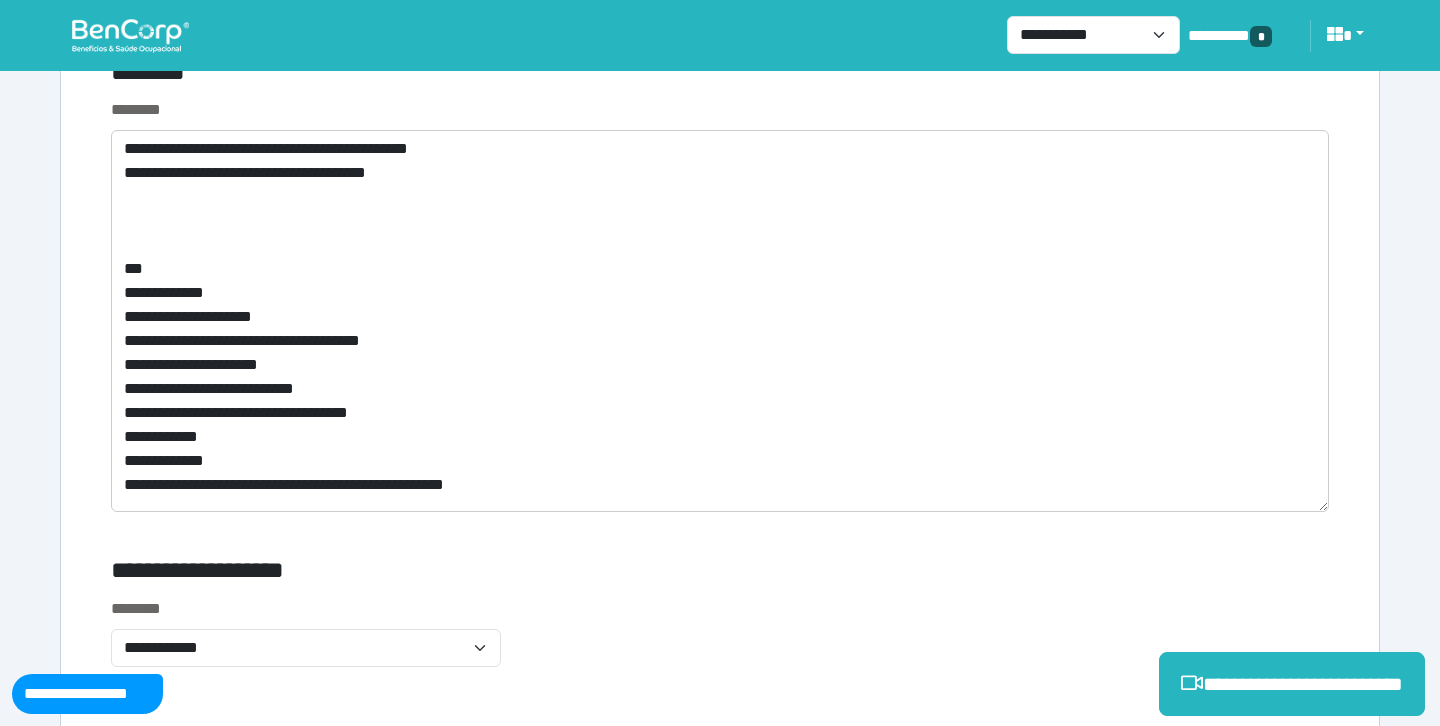 click on "**********" at bounding box center [513, 574] 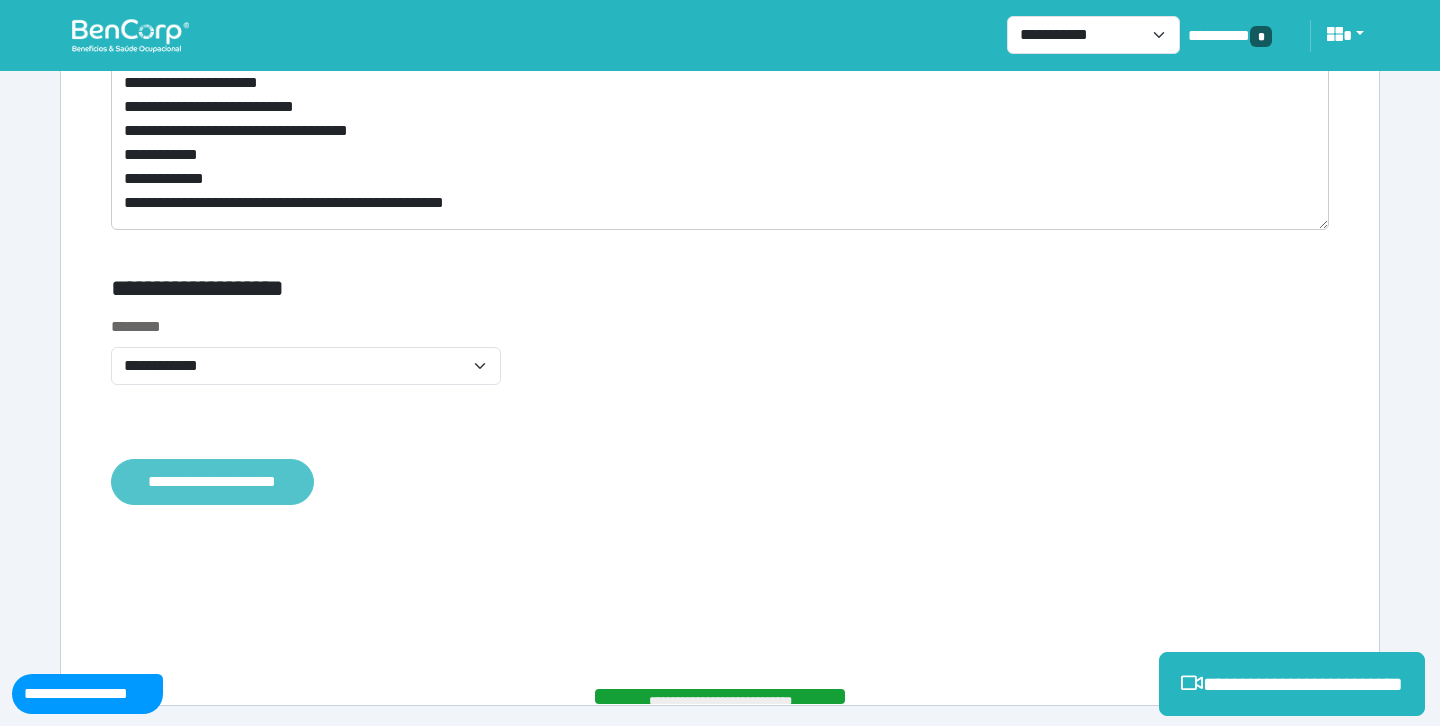 click on "**********" at bounding box center [212, 482] 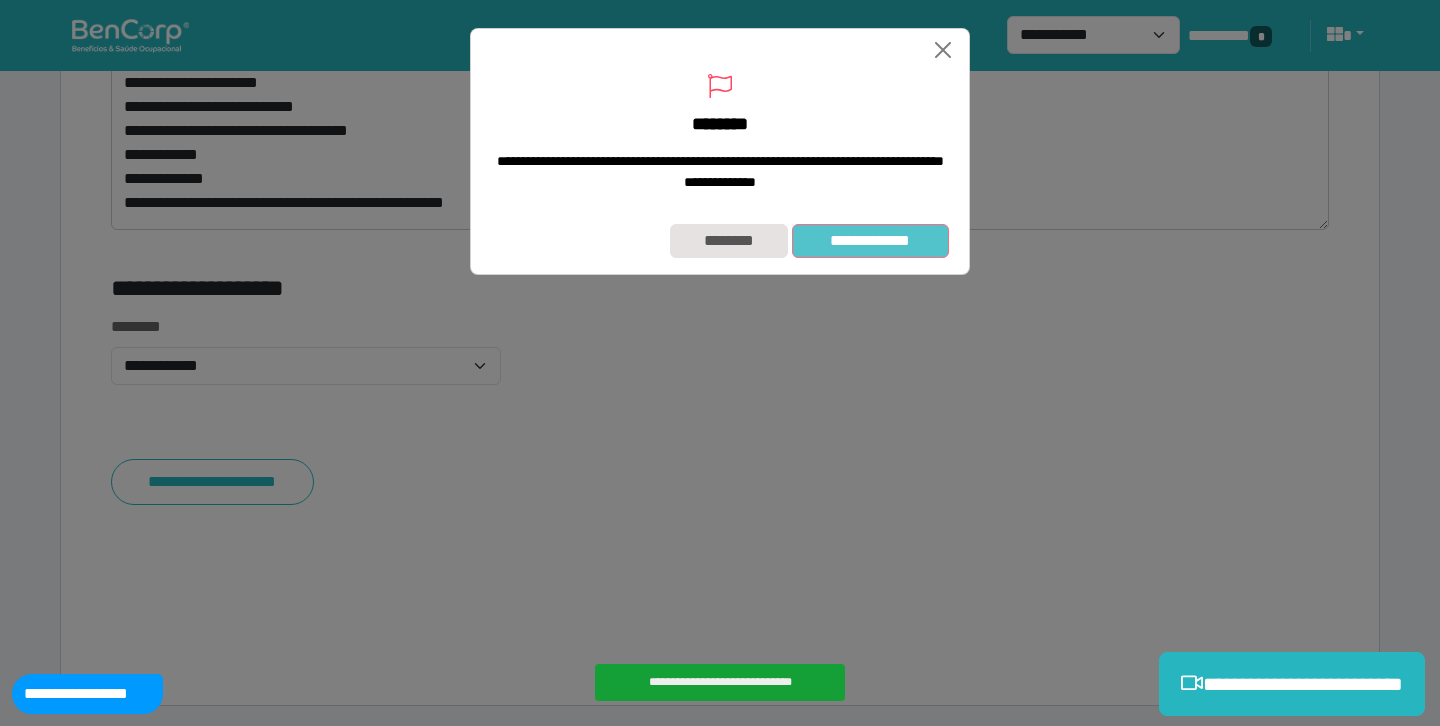 click on "**********" at bounding box center [870, 241] 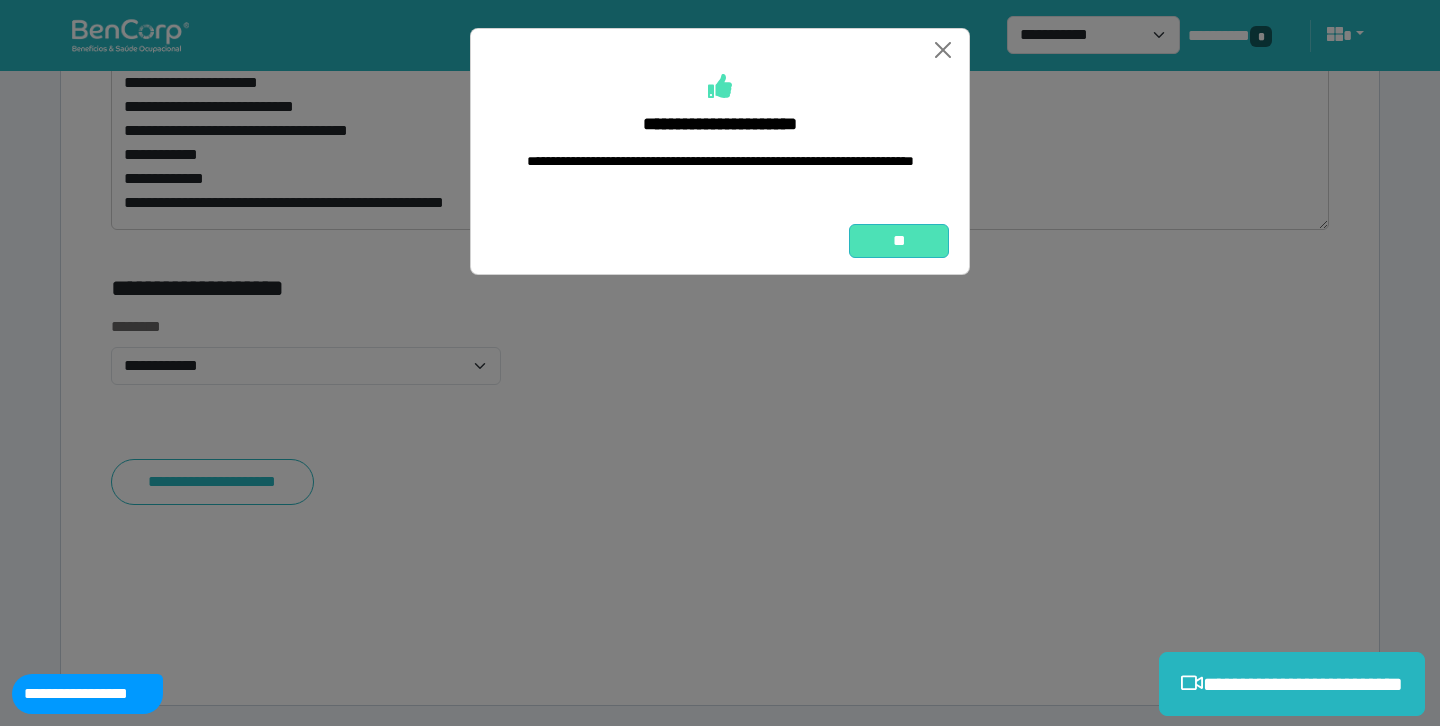 click on "**" at bounding box center (899, 241) 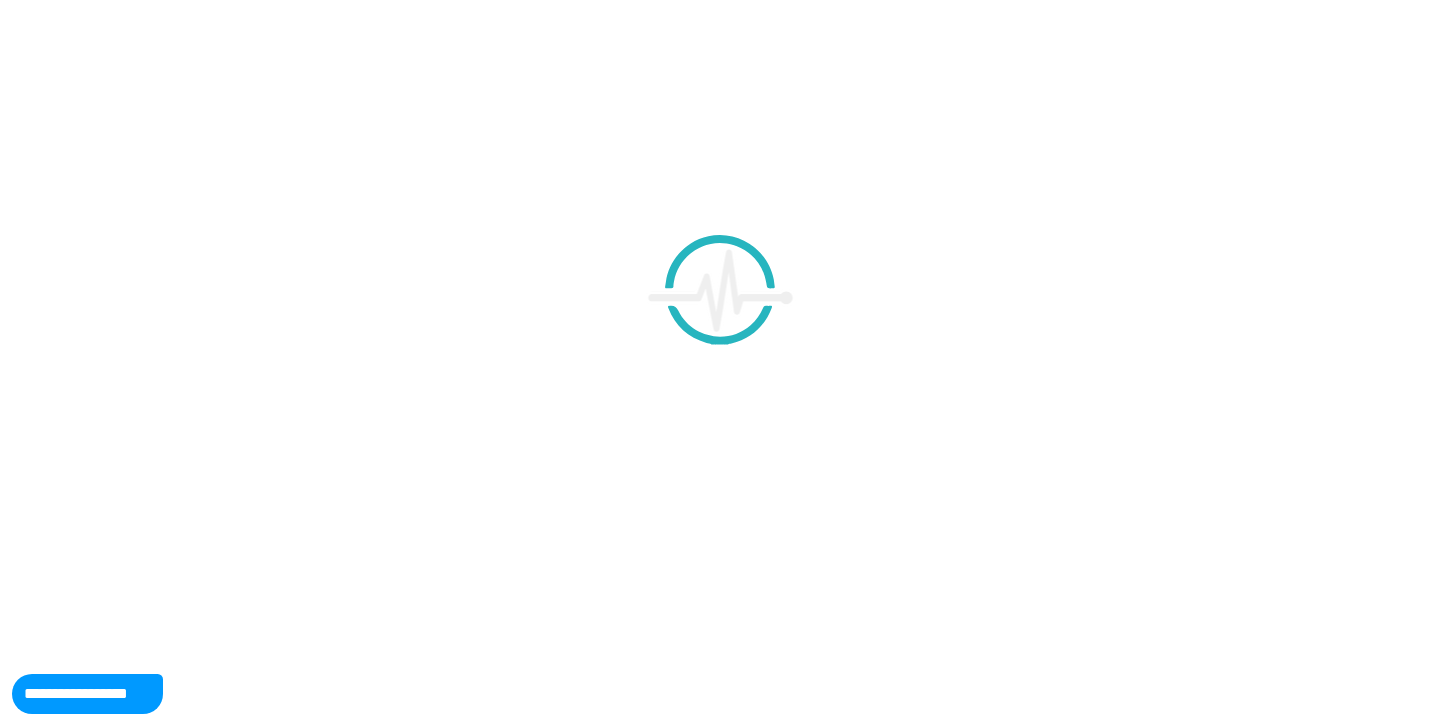 scroll, scrollTop: 0, scrollLeft: 0, axis: both 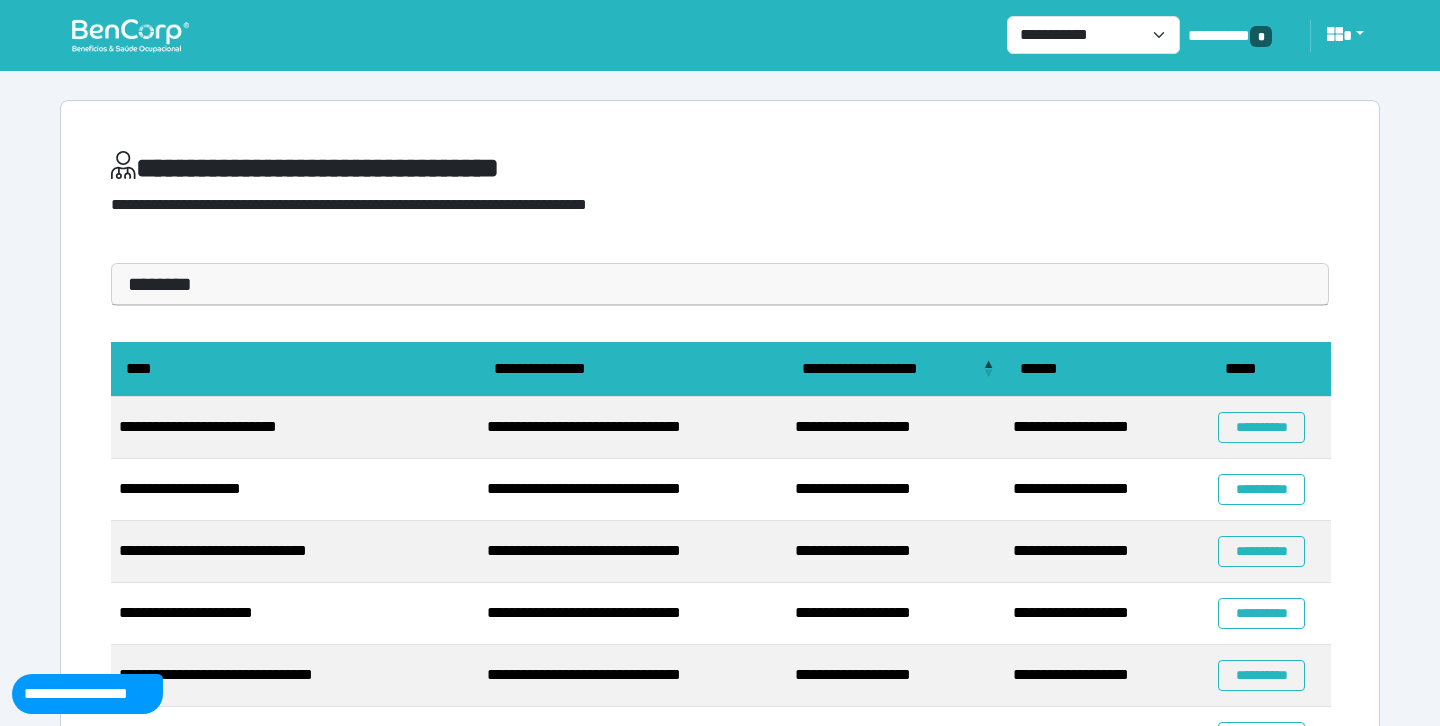 click on "**********" at bounding box center [720, 192] 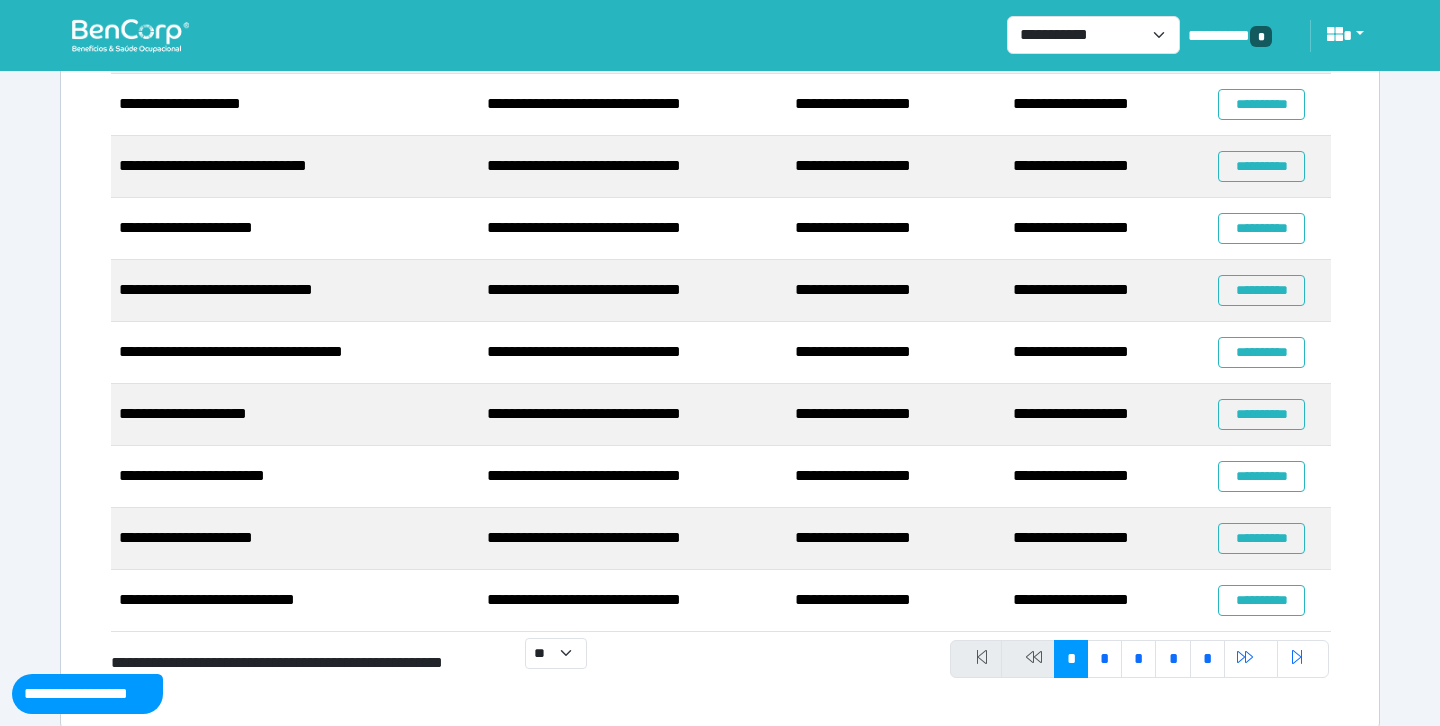 scroll, scrollTop: 384, scrollLeft: 0, axis: vertical 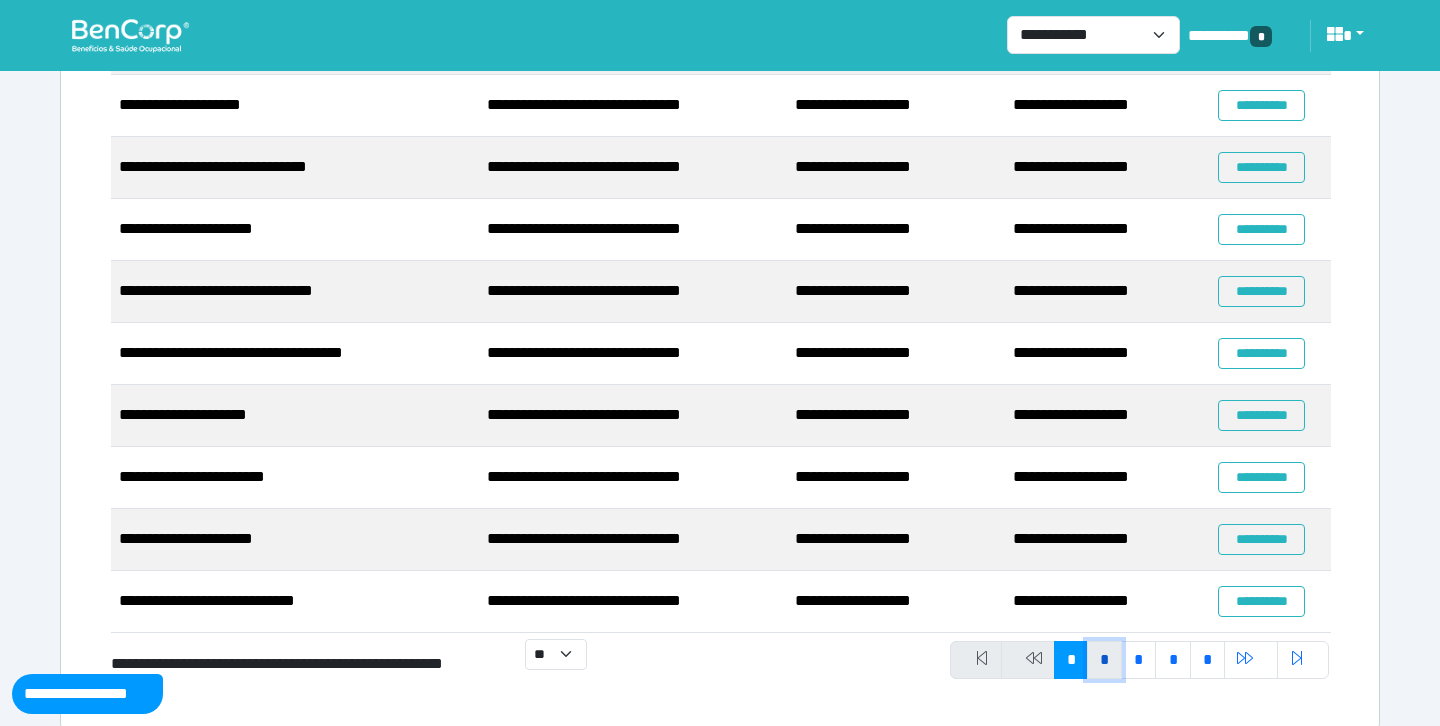 click on "*" at bounding box center (1104, 660) 